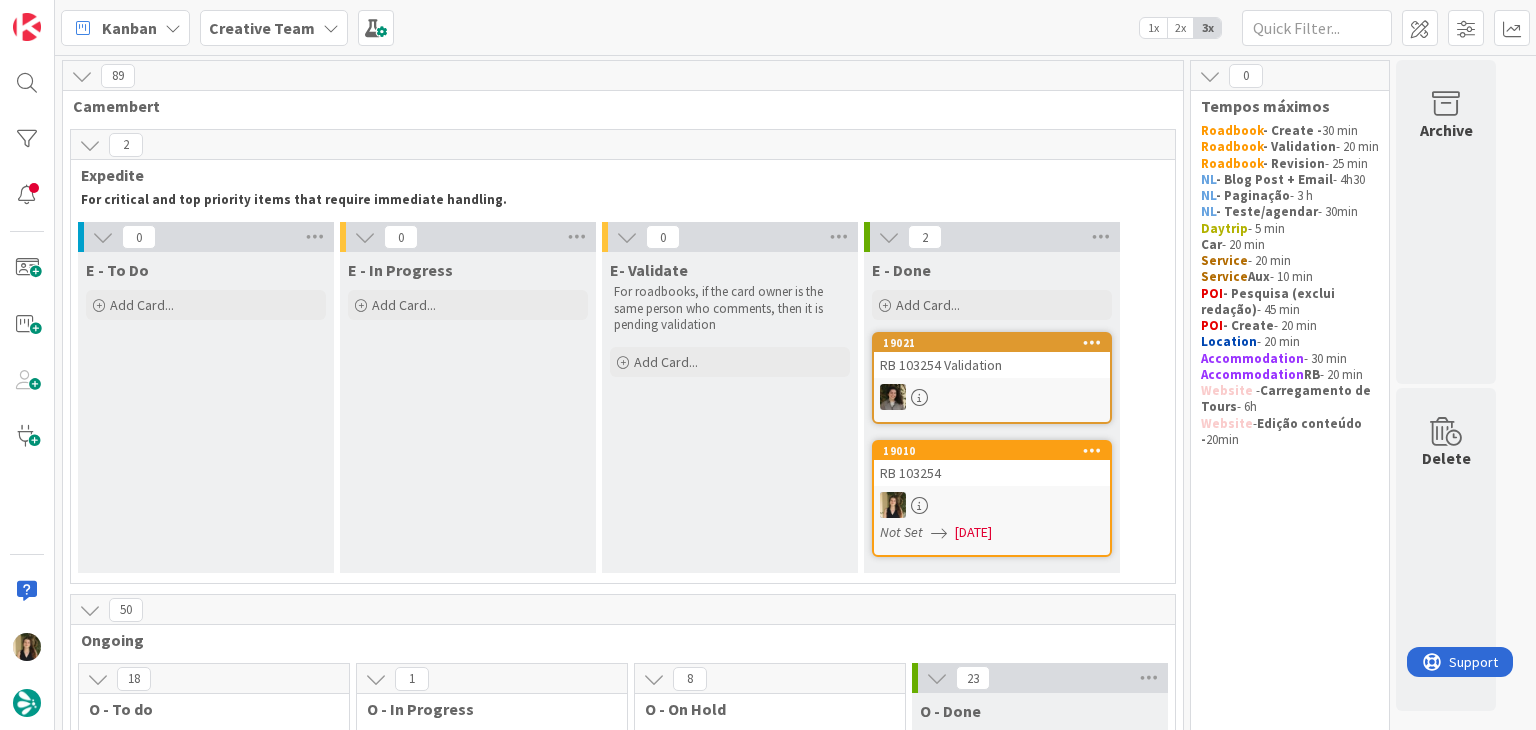 scroll, scrollTop: 0, scrollLeft: 0, axis: both 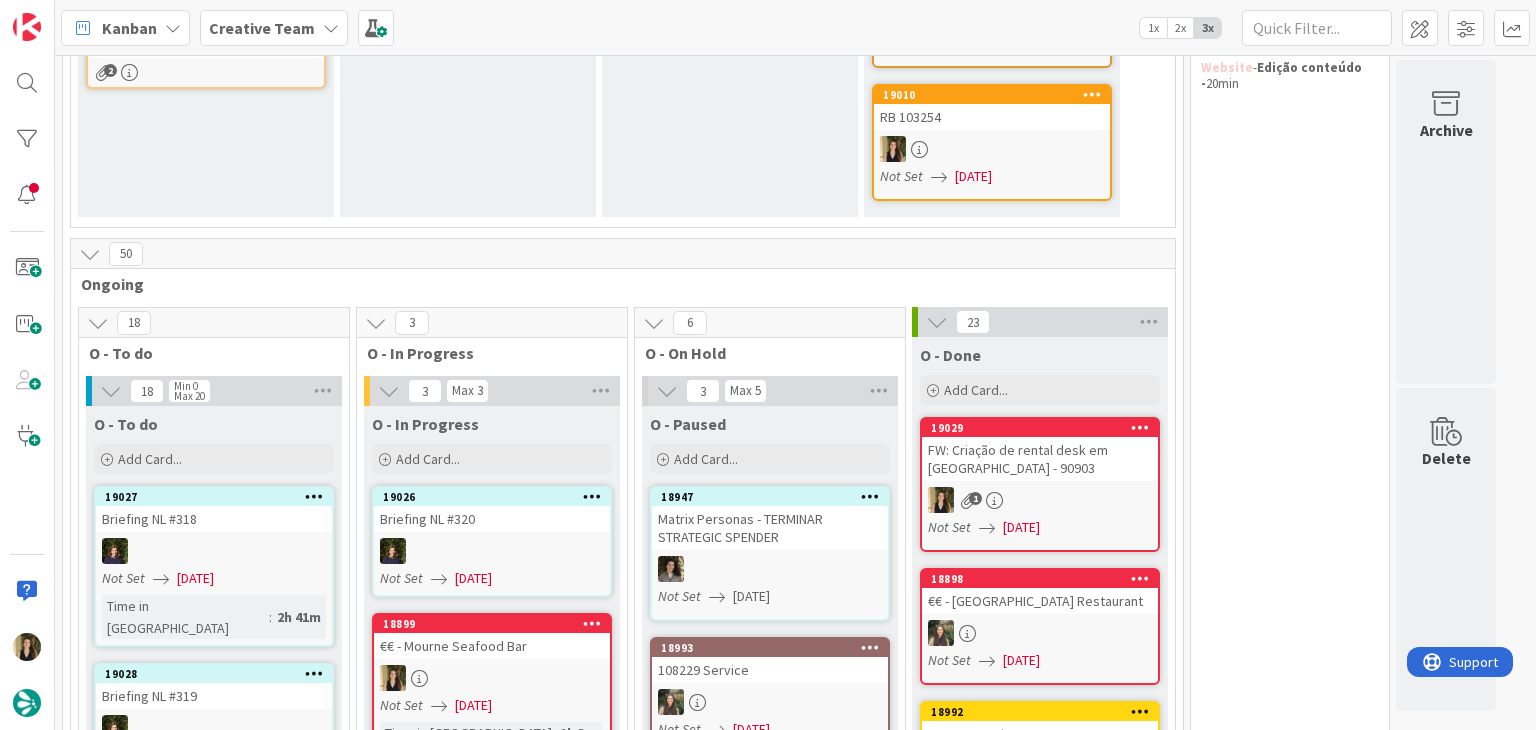 drag, startPoint x: 978, startPoint y: 199, endPoint x: 864, endPoint y: 297, distance: 150.33296 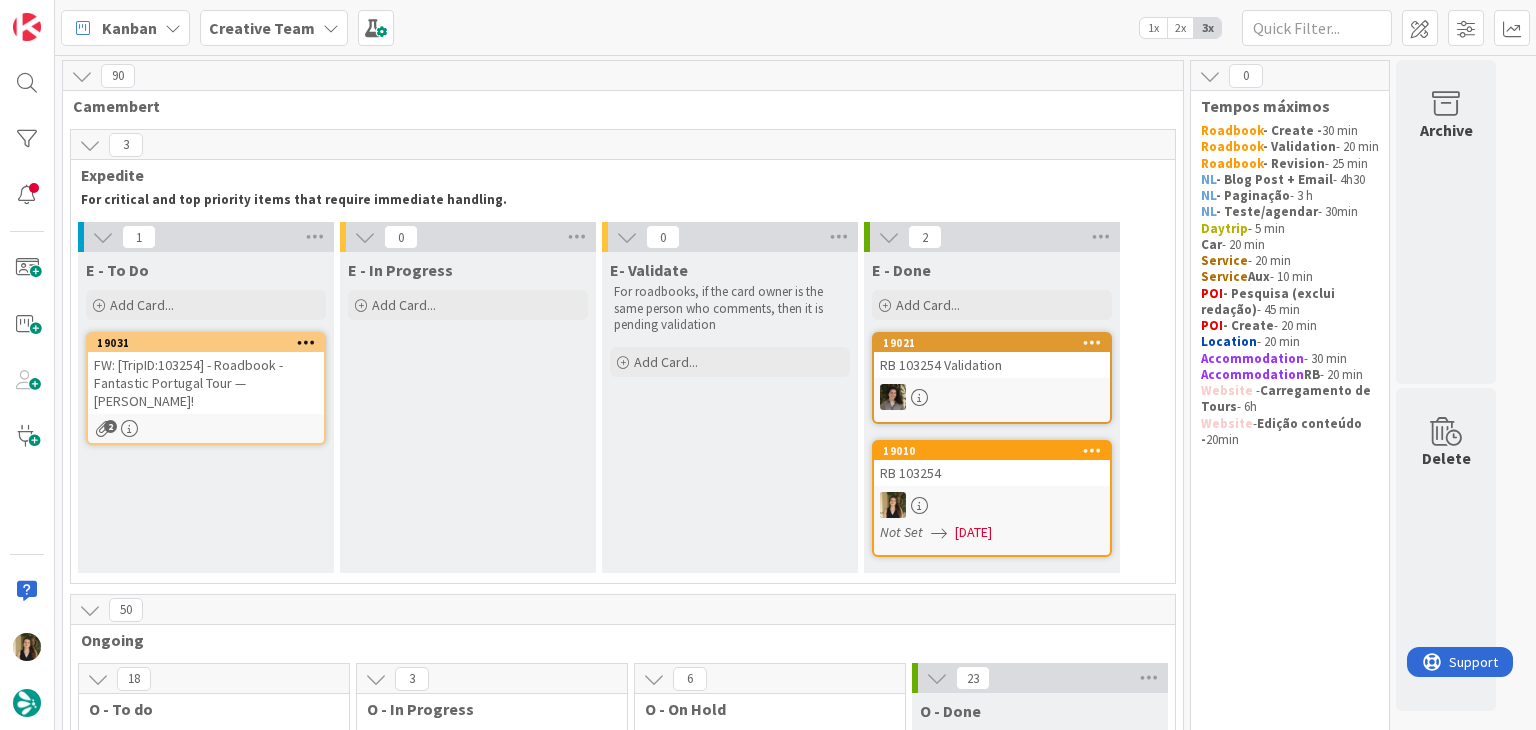 click on "FW: [TripID:103254] - Roadbook - Fantastic Portugal Tour — [PERSON_NAME]!" at bounding box center (206, 383) 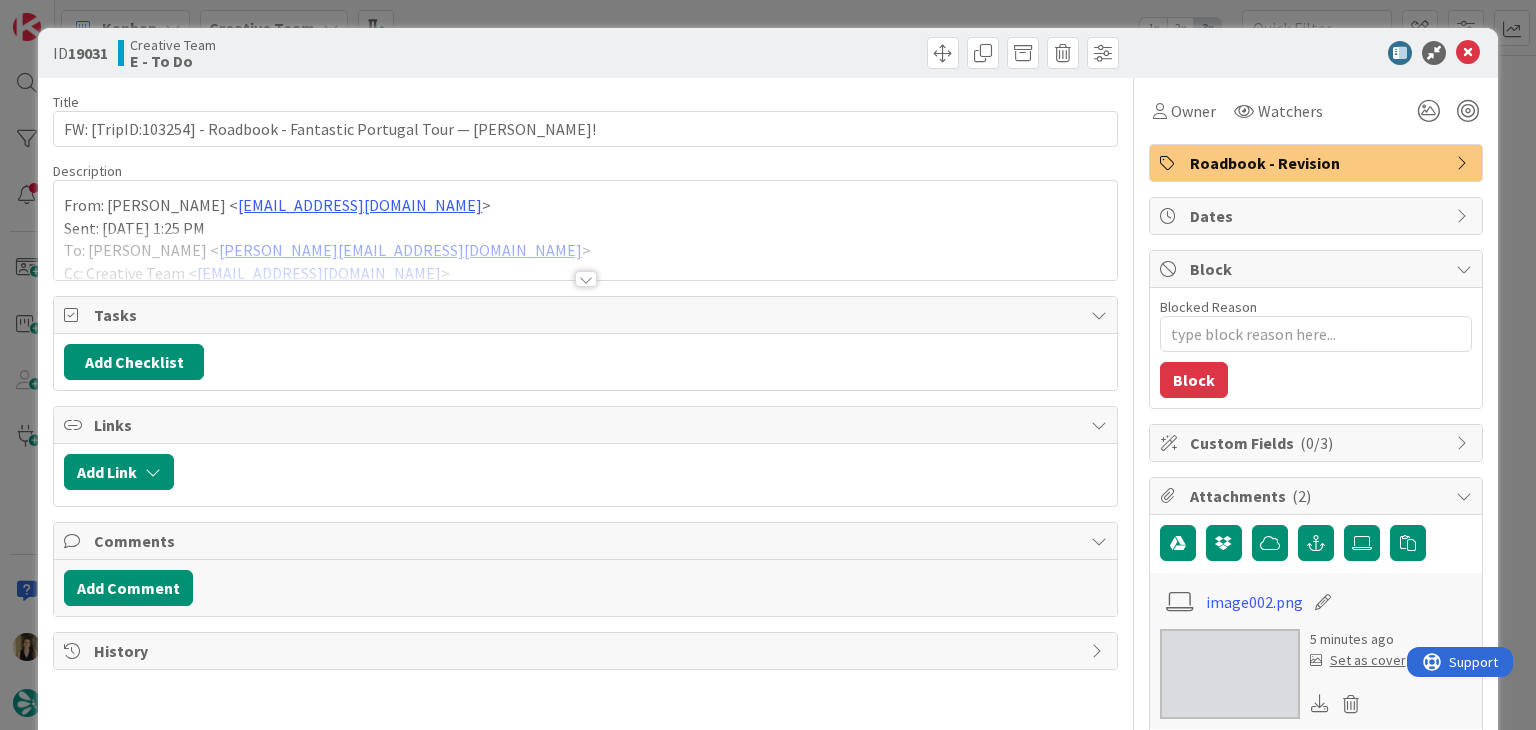 scroll, scrollTop: 0, scrollLeft: 0, axis: both 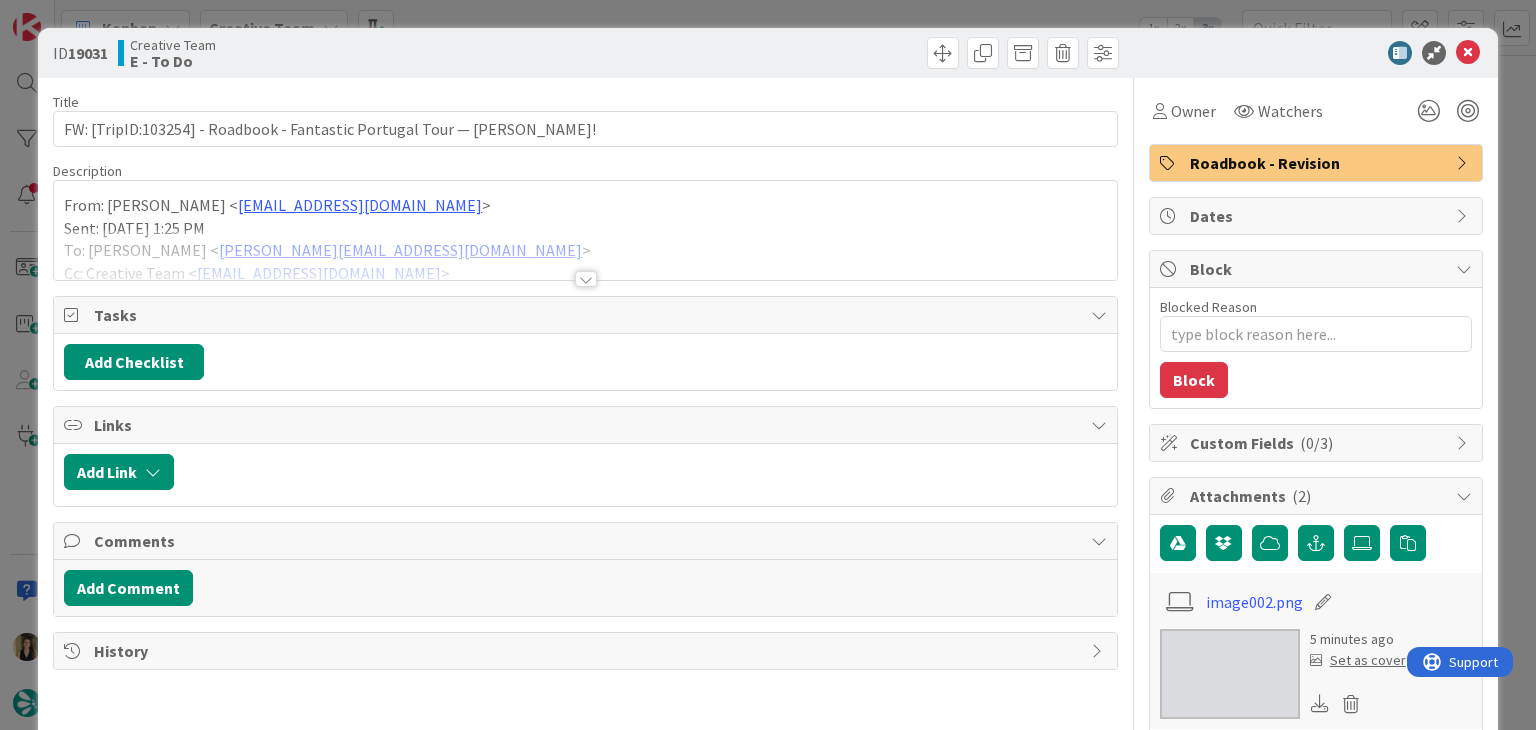 click at bounding box center (586, 279) 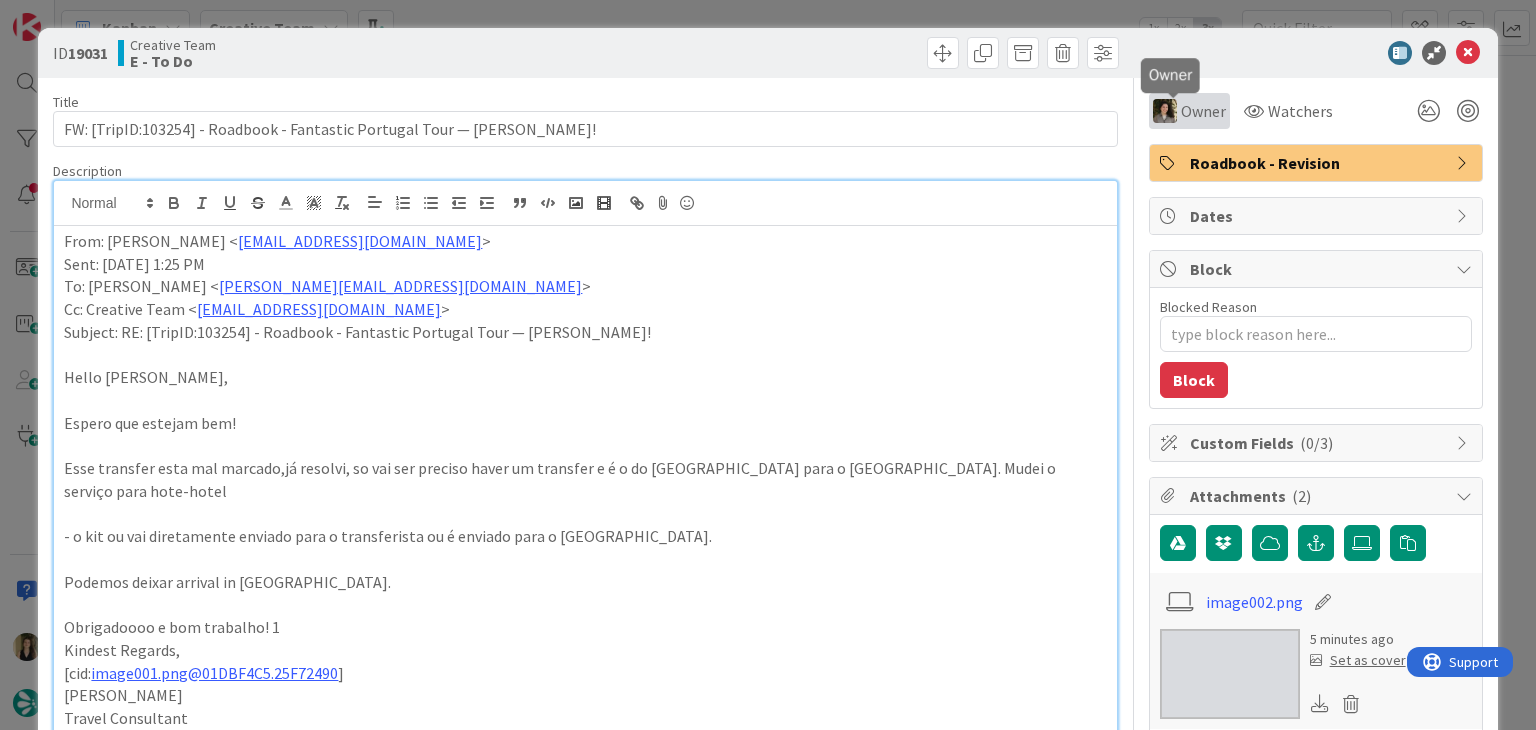 click on "Owner" at bounding box center [1203, 111] 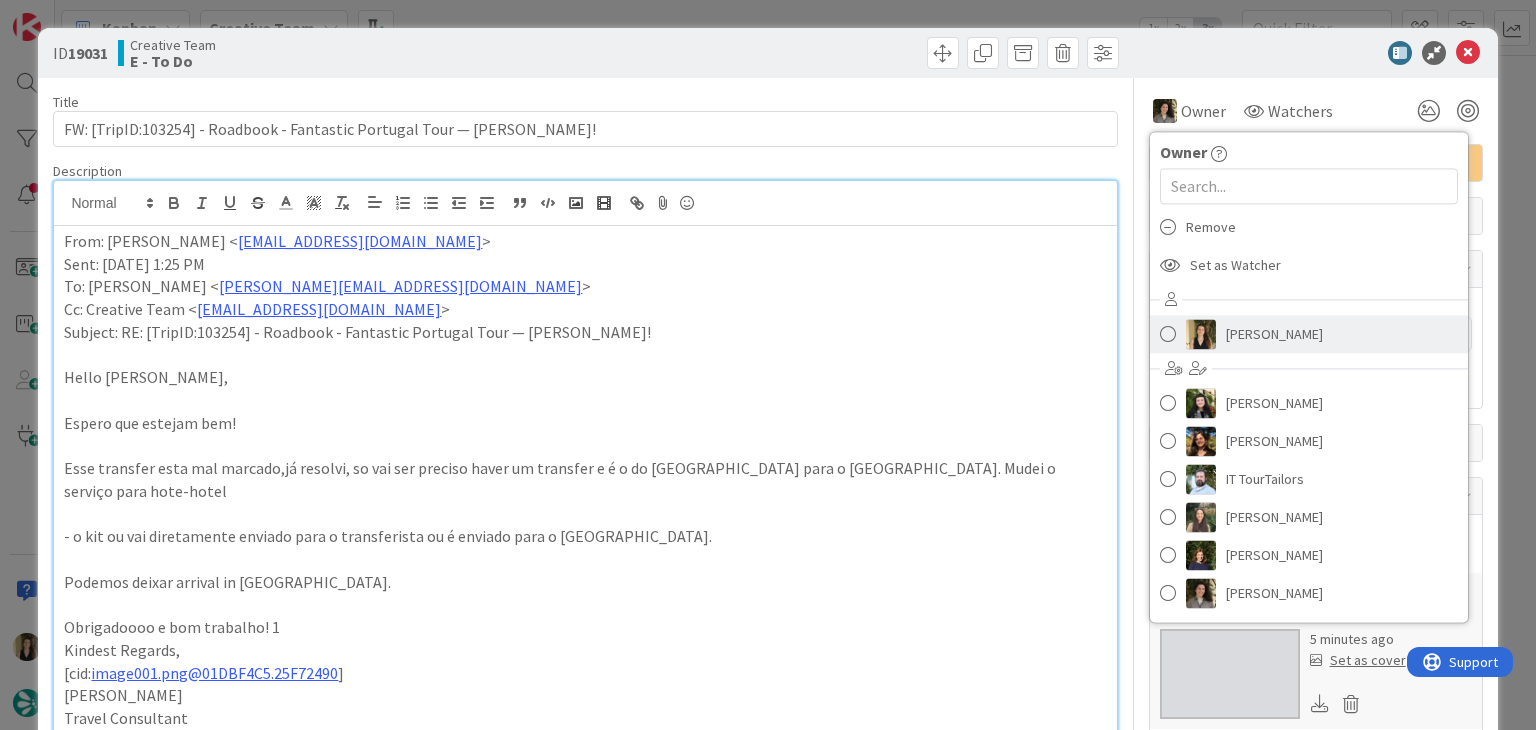click on "[PERSON_NAME]" at bounding box center [1274, 334] 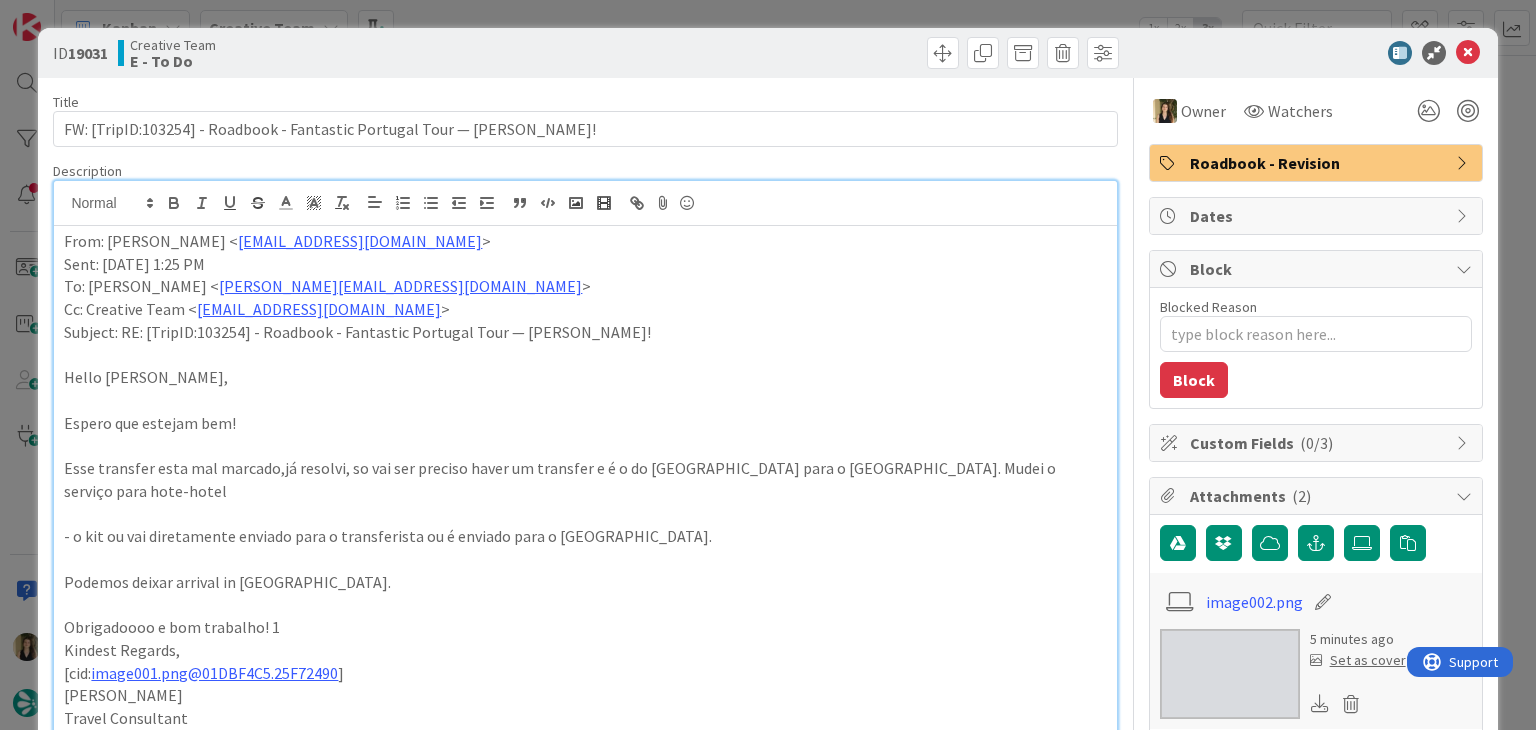 type on "x" 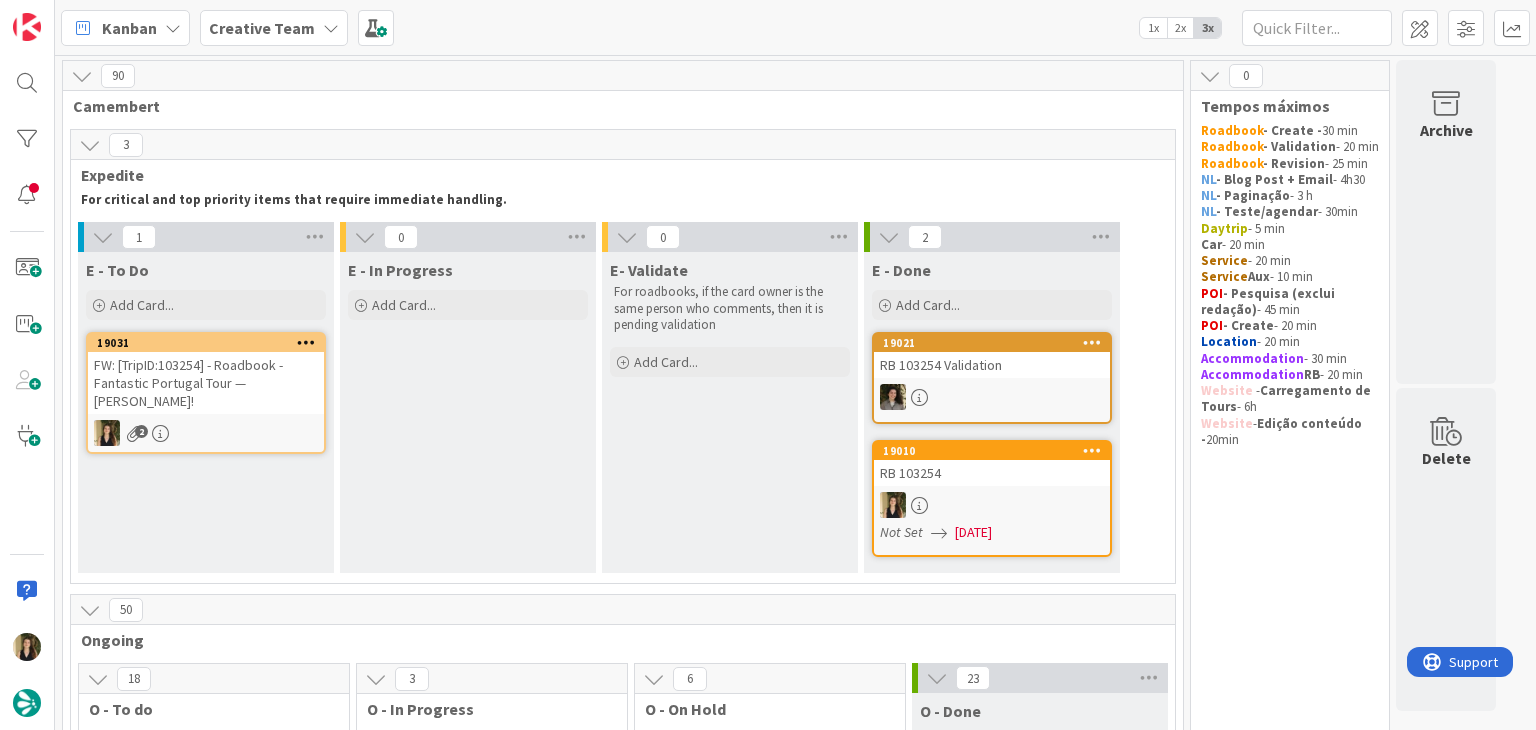 scroll, scrollTop: 0, scrollLeft: 0, axis: both 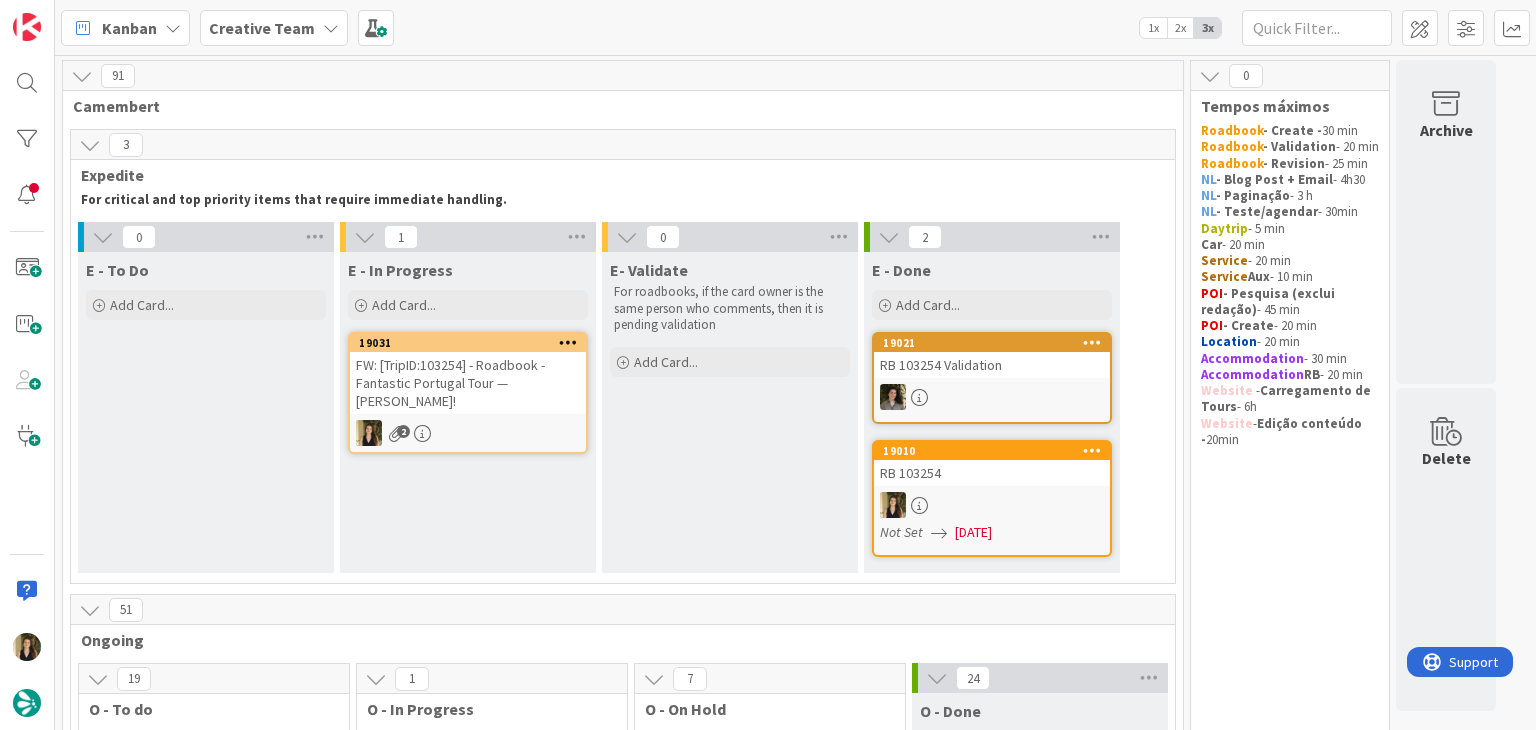 click on "FW: [TripID:103254] - Roadbook - Fantastic Portugal Tour — [PERSON_NAME]!" at bounding box center [468, 383] 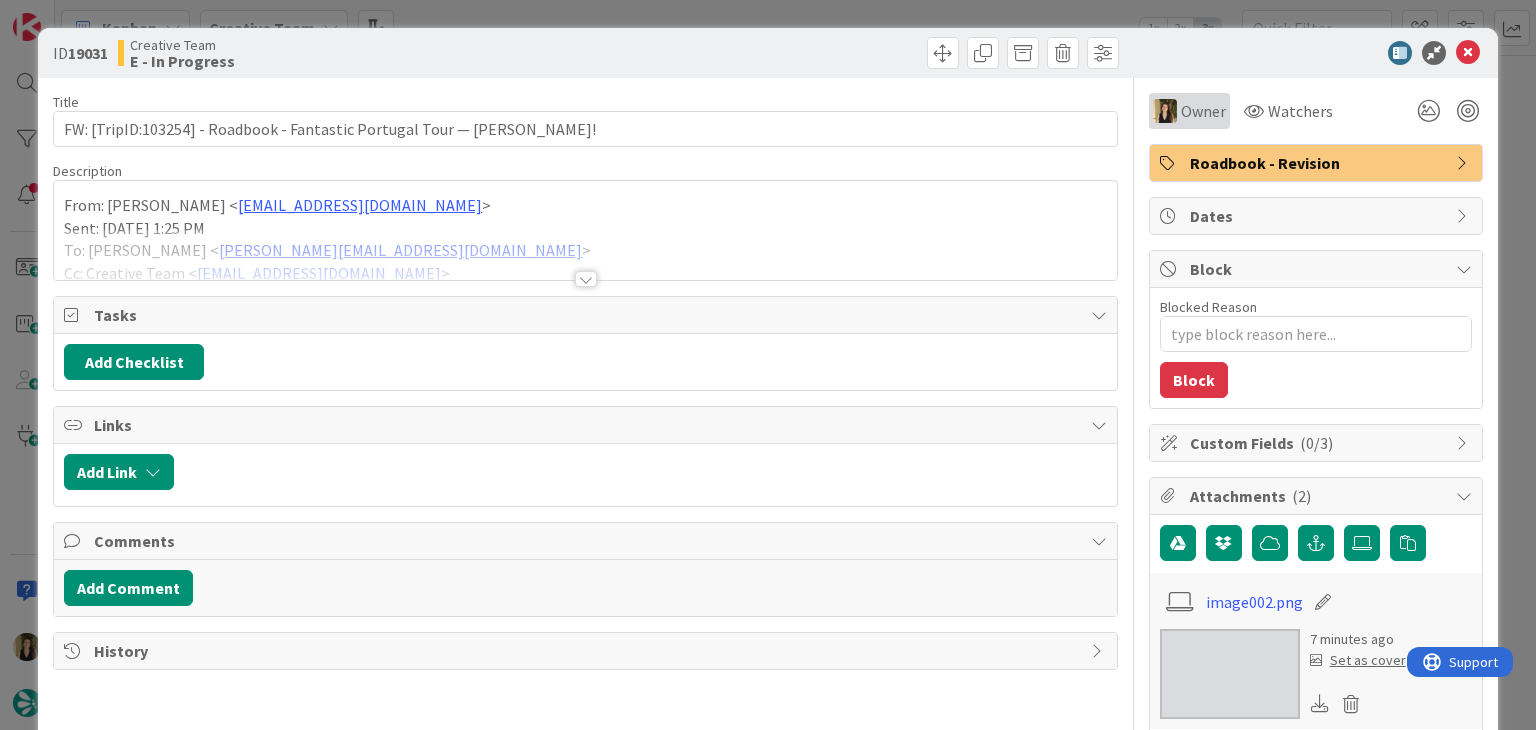 scroll, scrollTop: 0, scrollLeft: 0, axis: both 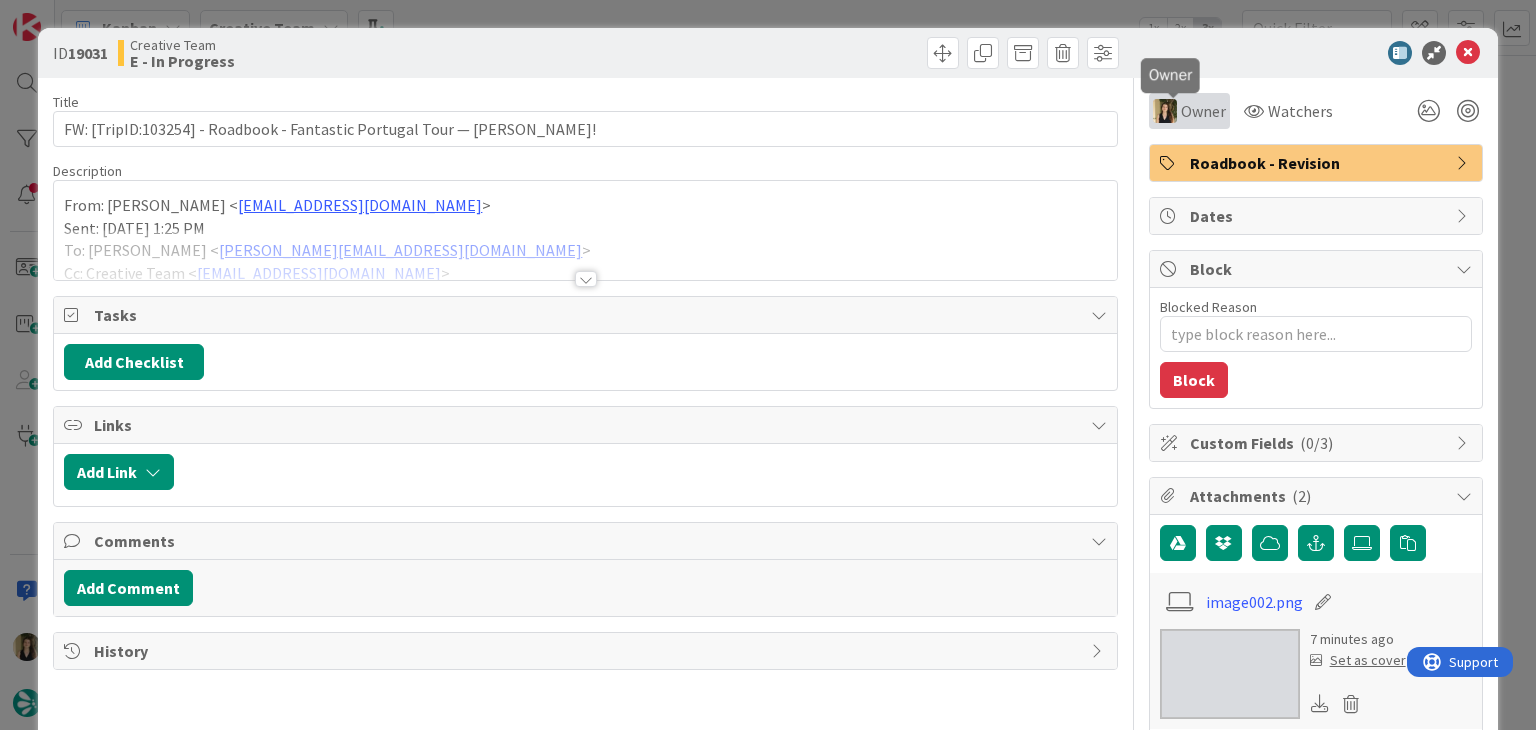 click on "Owner" at bounding box center [1203, 111] 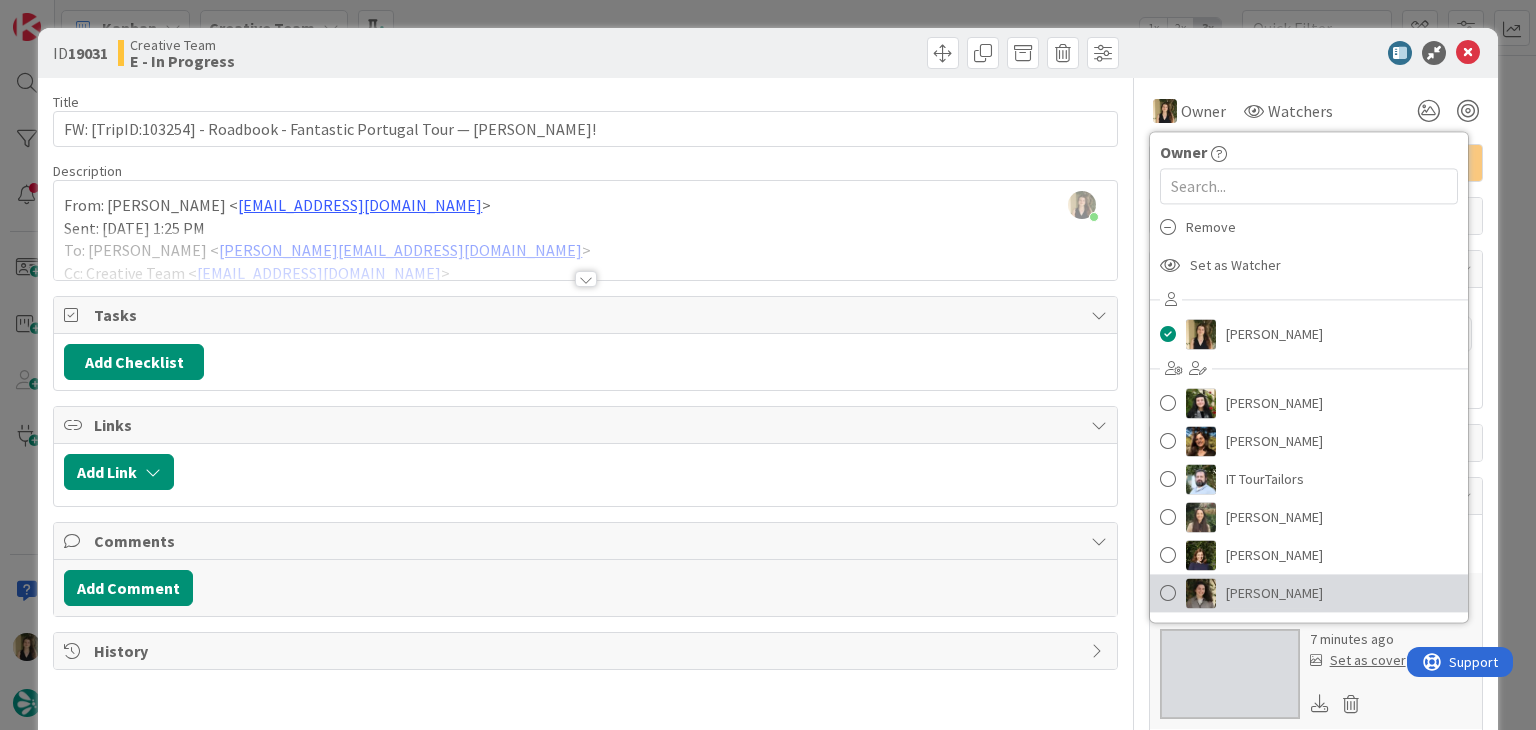 click on "[PERSON_NAME]" at bounding box center [1274, 593] 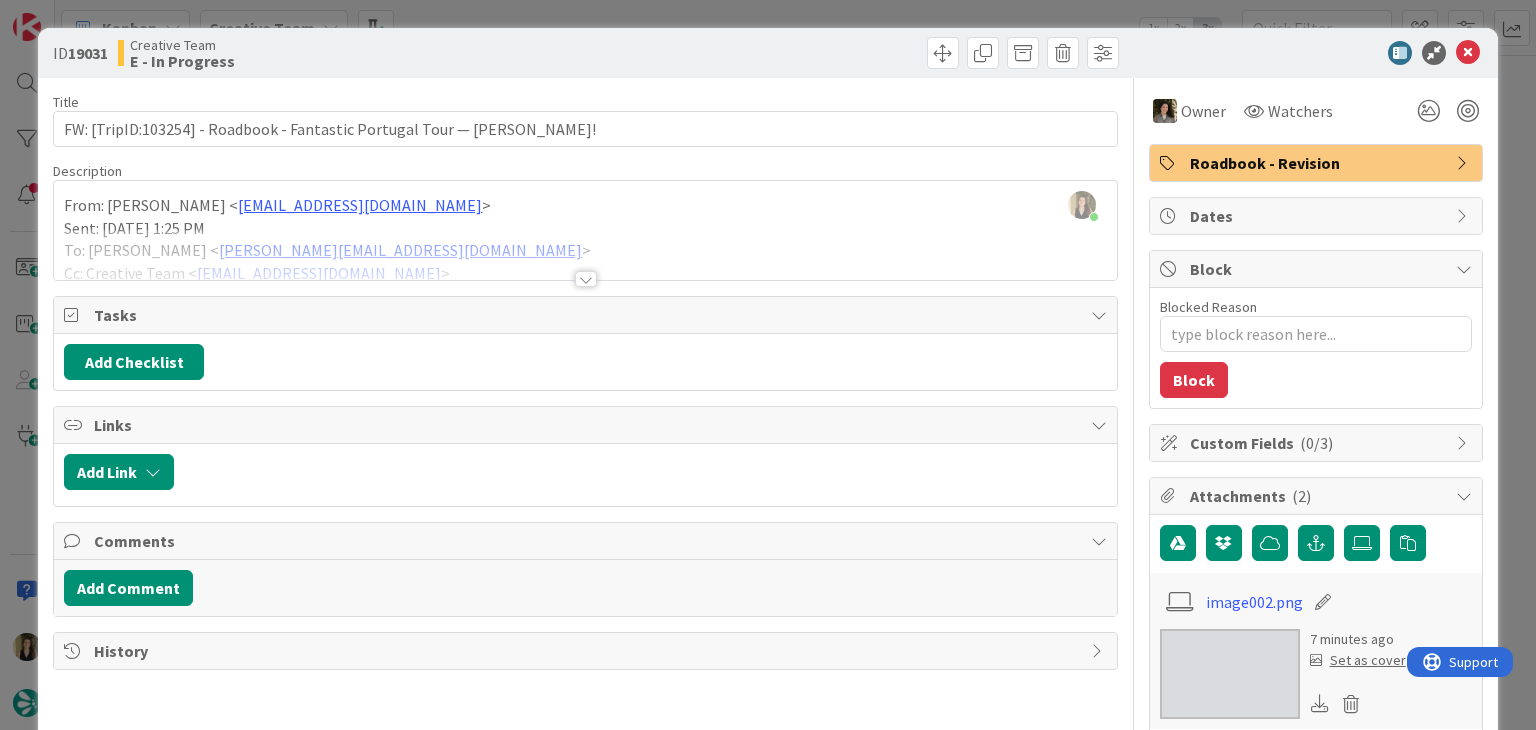 click at bounding box center (855, 53) 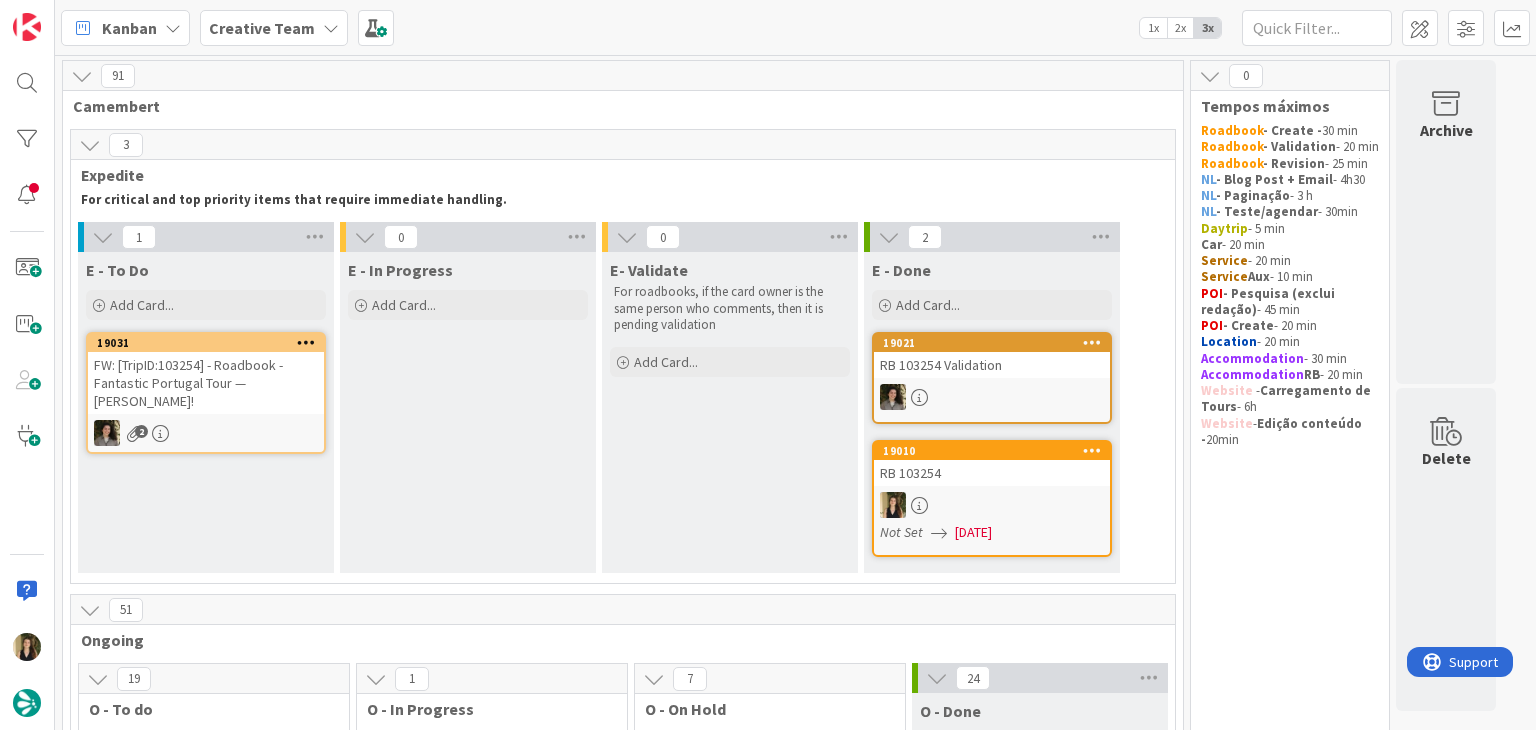 scroll, scrollTop: 0, scrollLeft: 0, axis: both 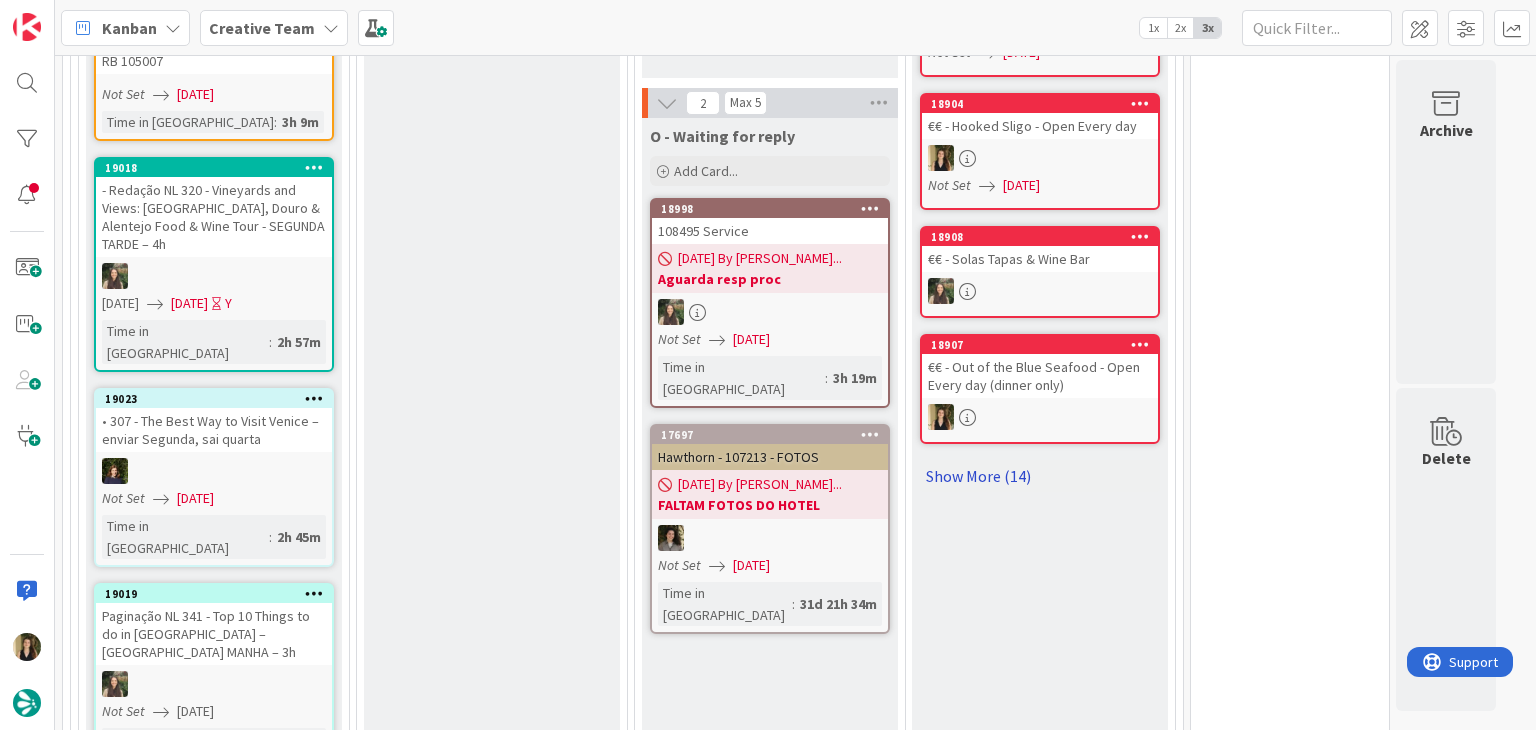 click on "Show More (14)" at bounding box center (1040, 476) 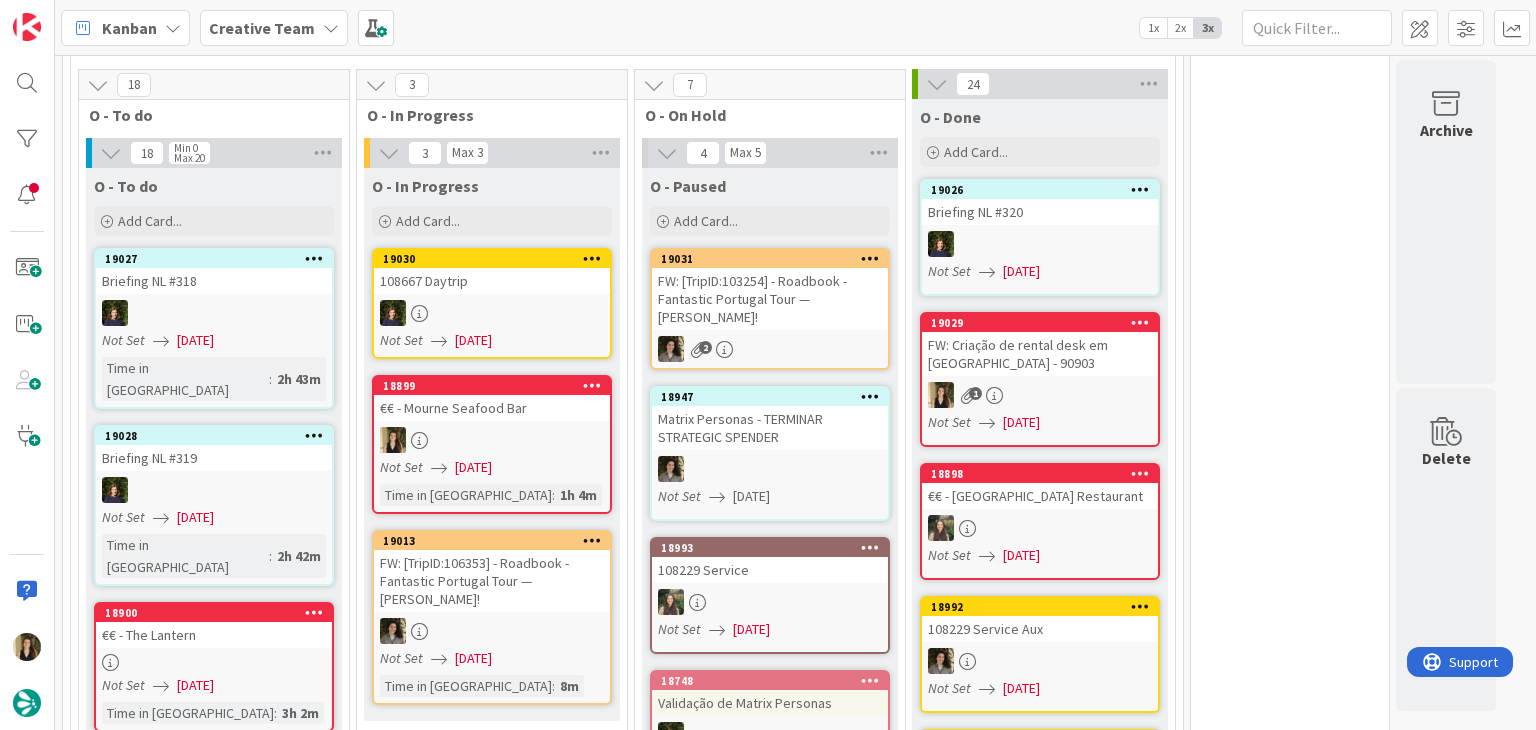scroll, scrollTop: 578, scrollLeft: 0, axis: vertical 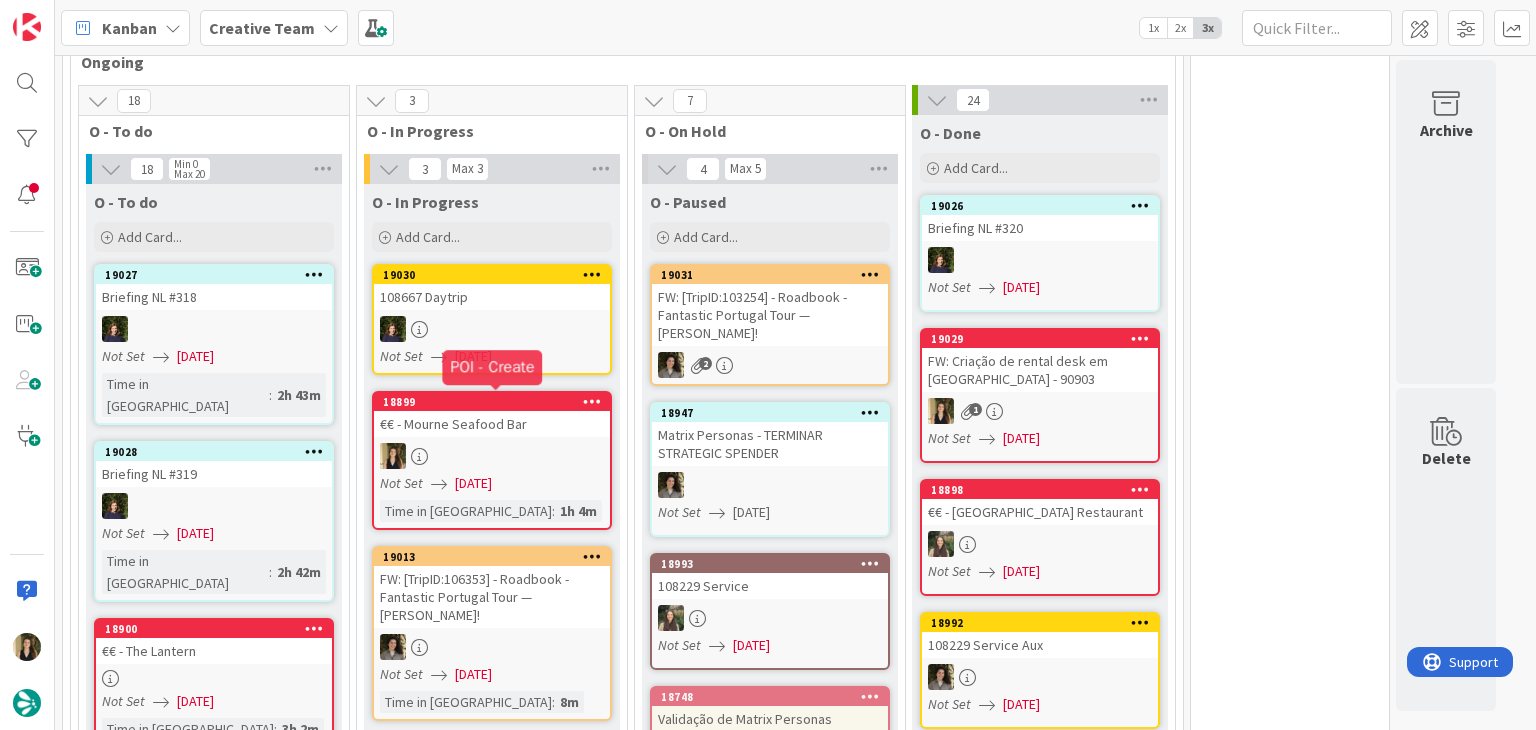 click on "Not Set [DATE]" at bounding box center (495, 483) 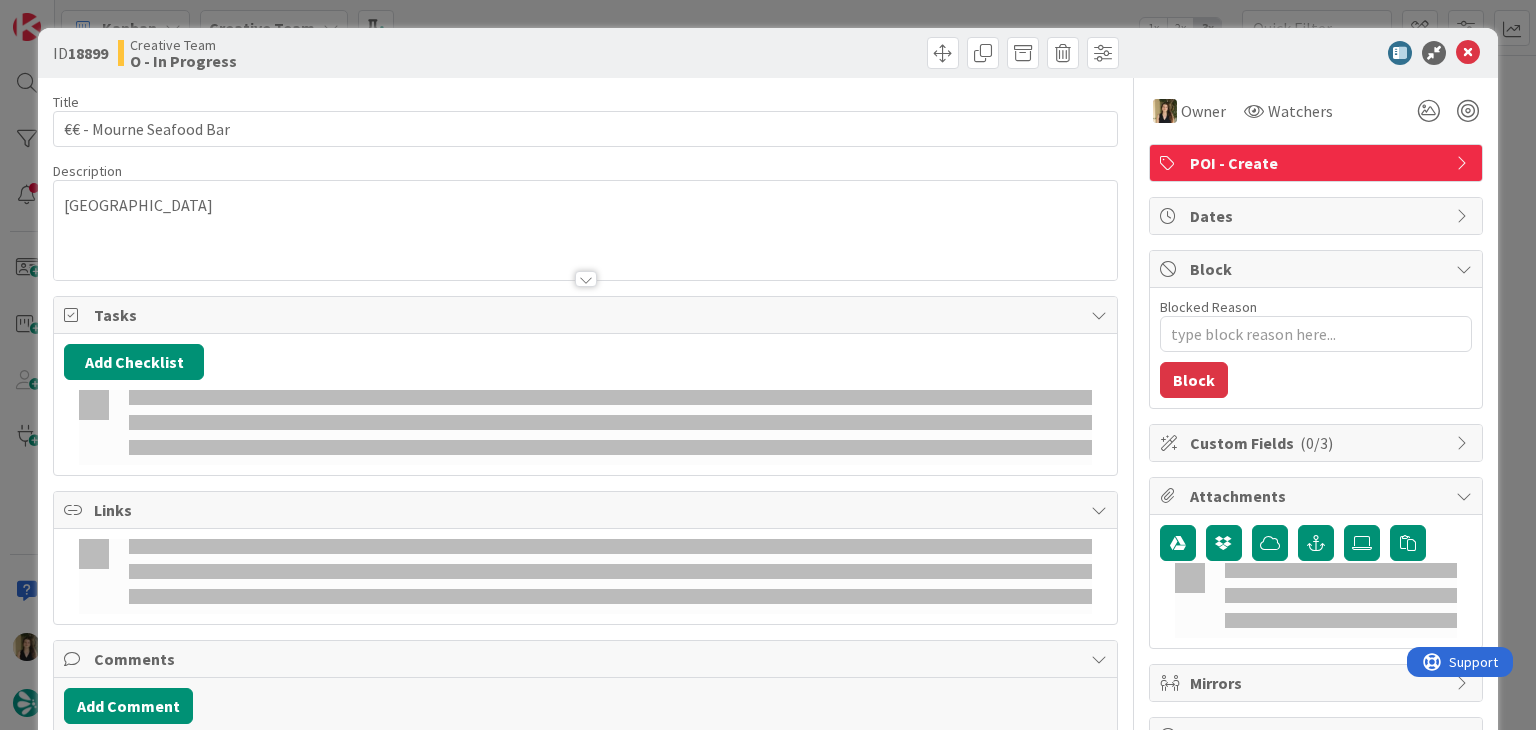 type on "x" 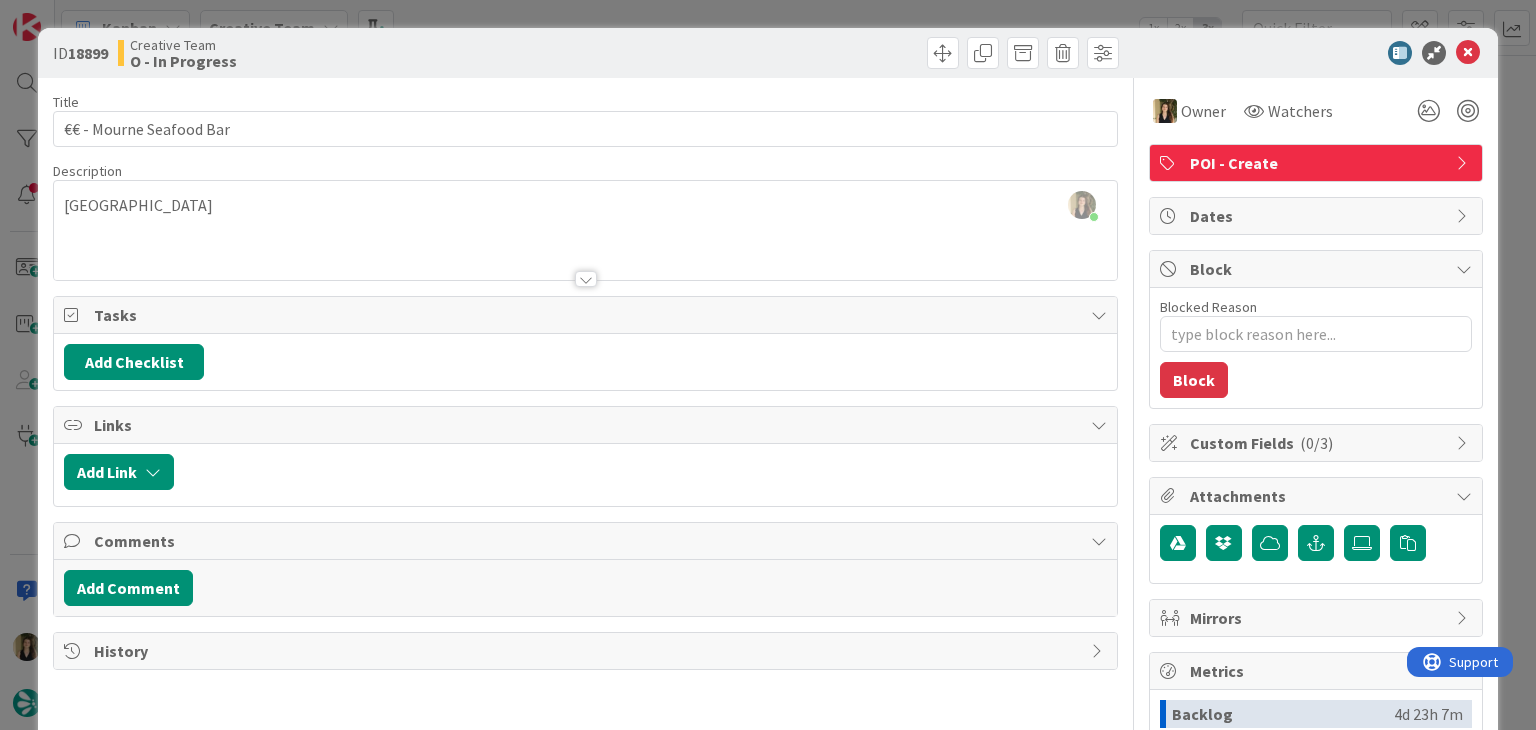 scroll, scrollTop: 0, scrollLeft: 0, axis: both 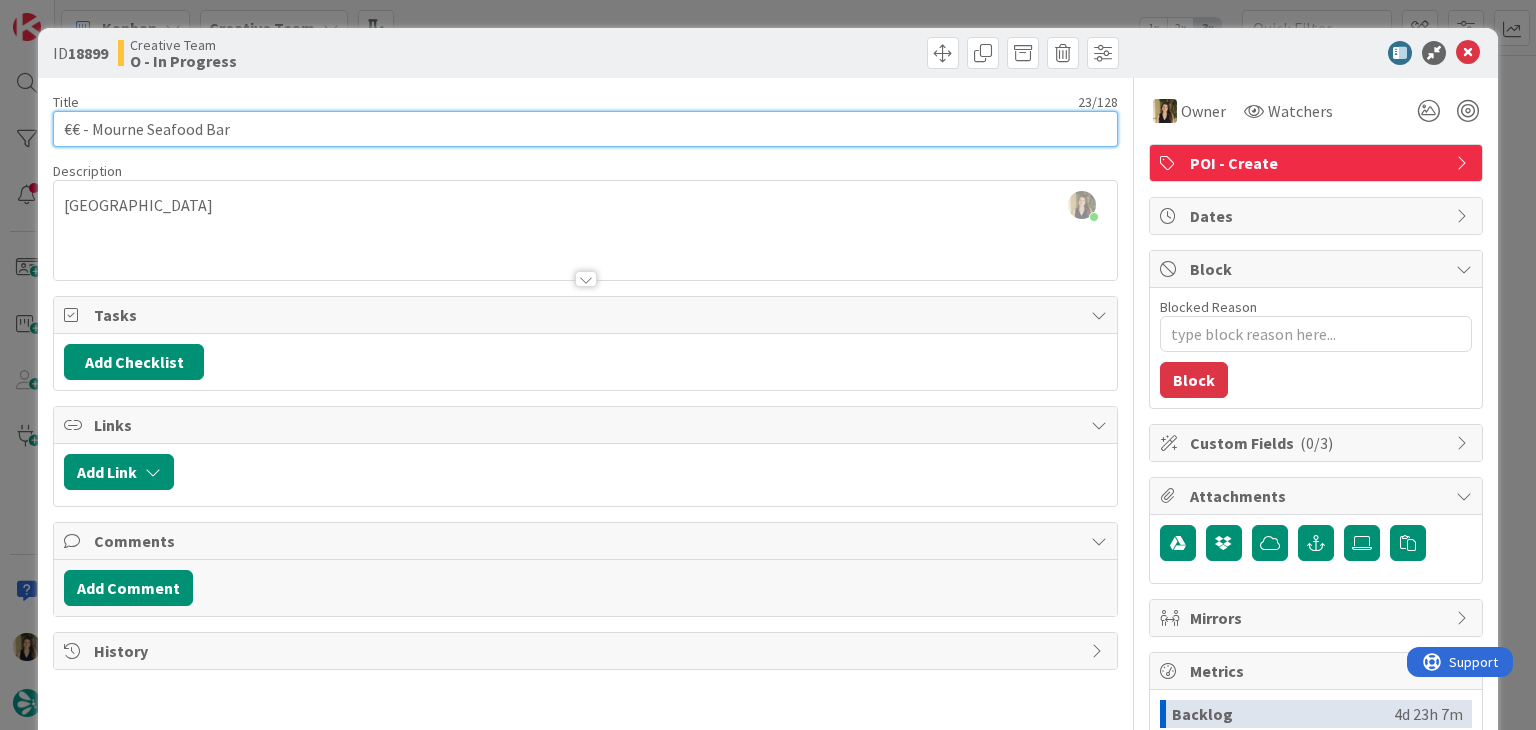 click on "€€ - Mourne Seafood Bar" at bounding box center (585, 129) 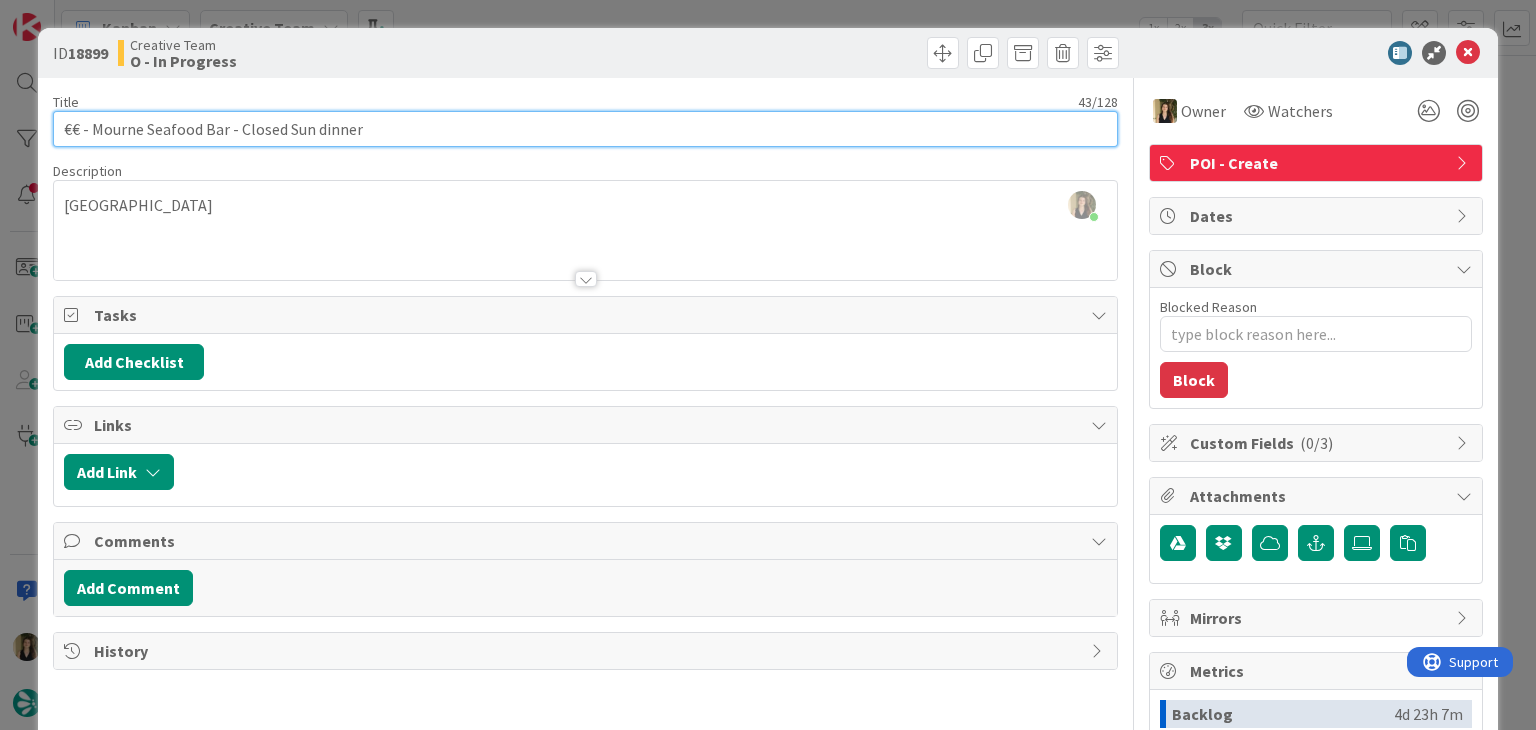 type on "€€ - Mourne Seafood Bar - Closed Sun dinner" 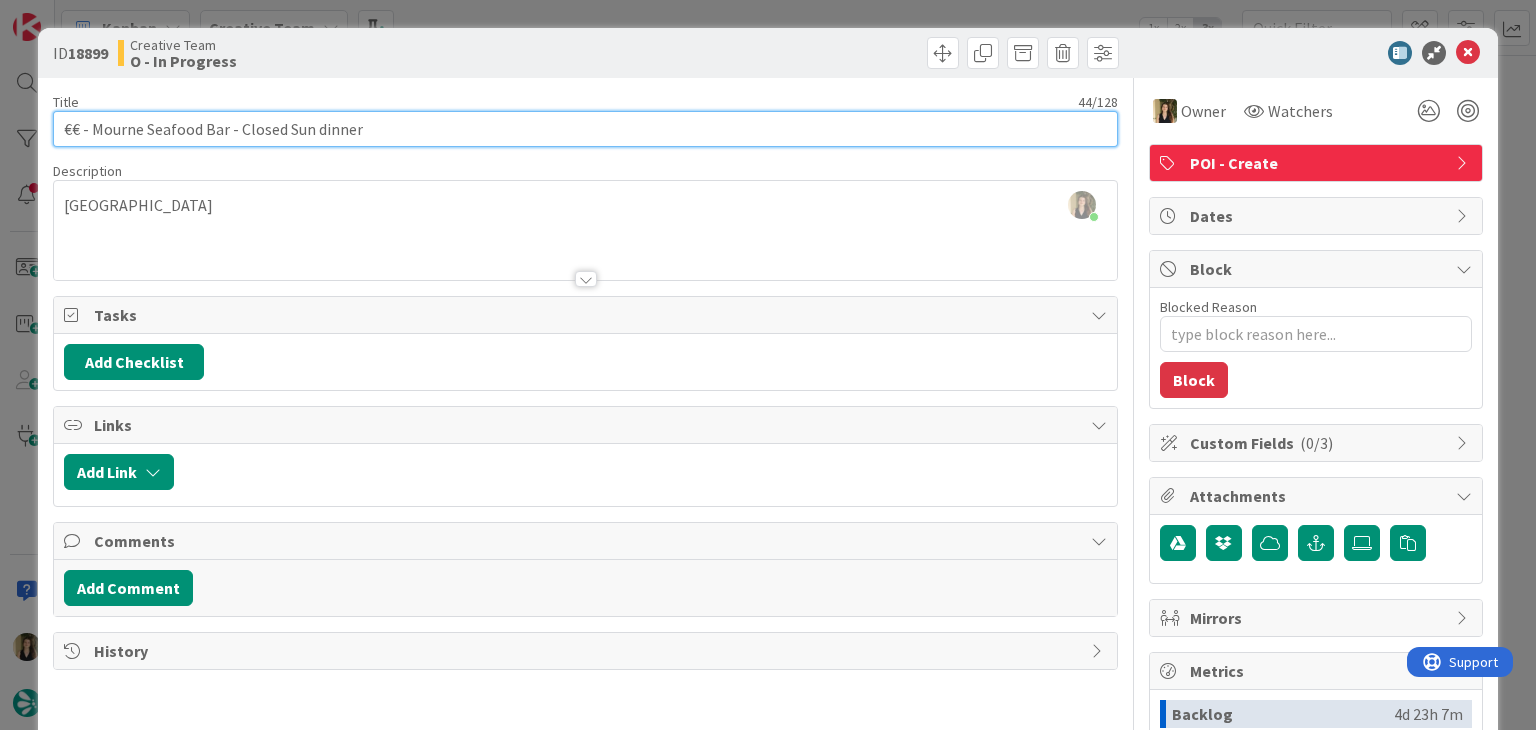 type on "x" 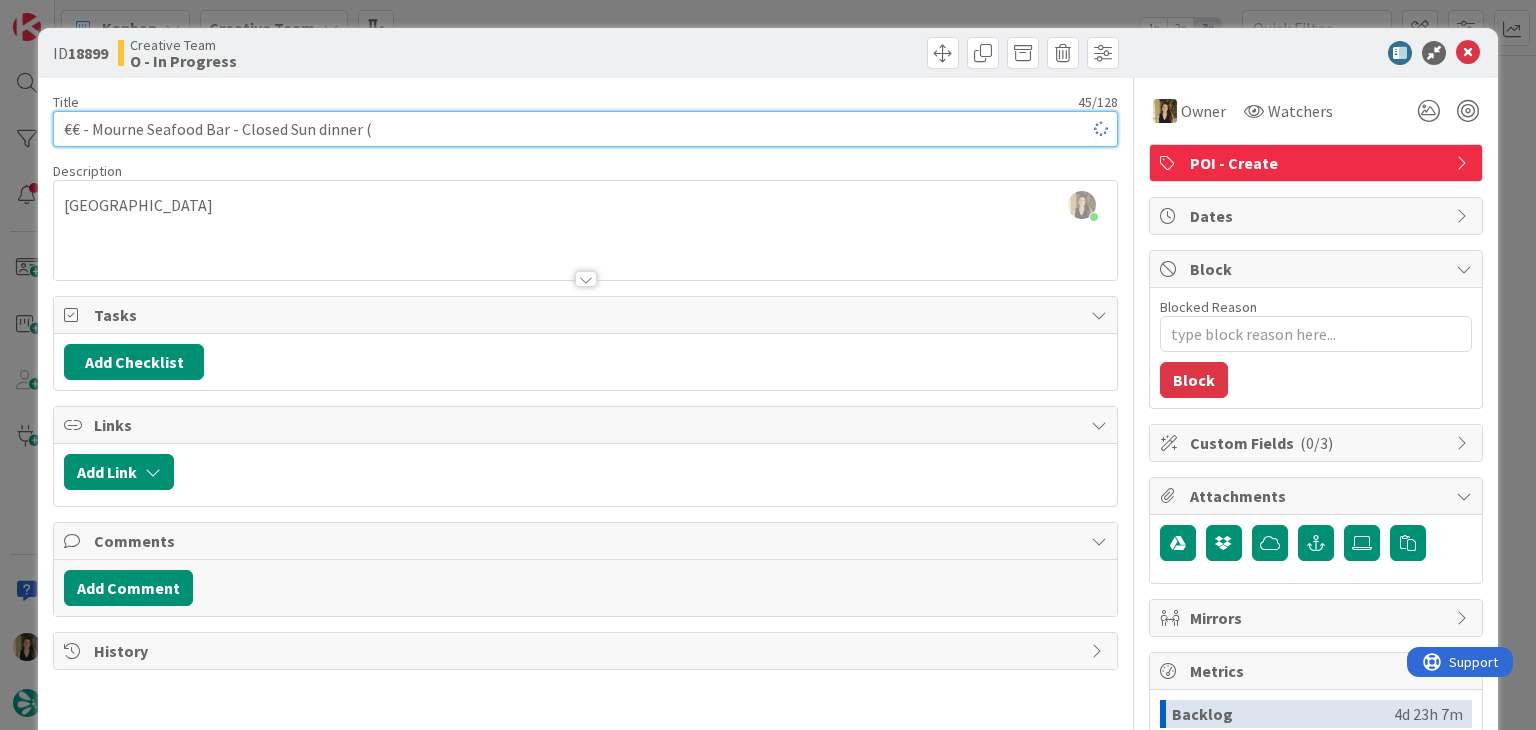 type on "x" 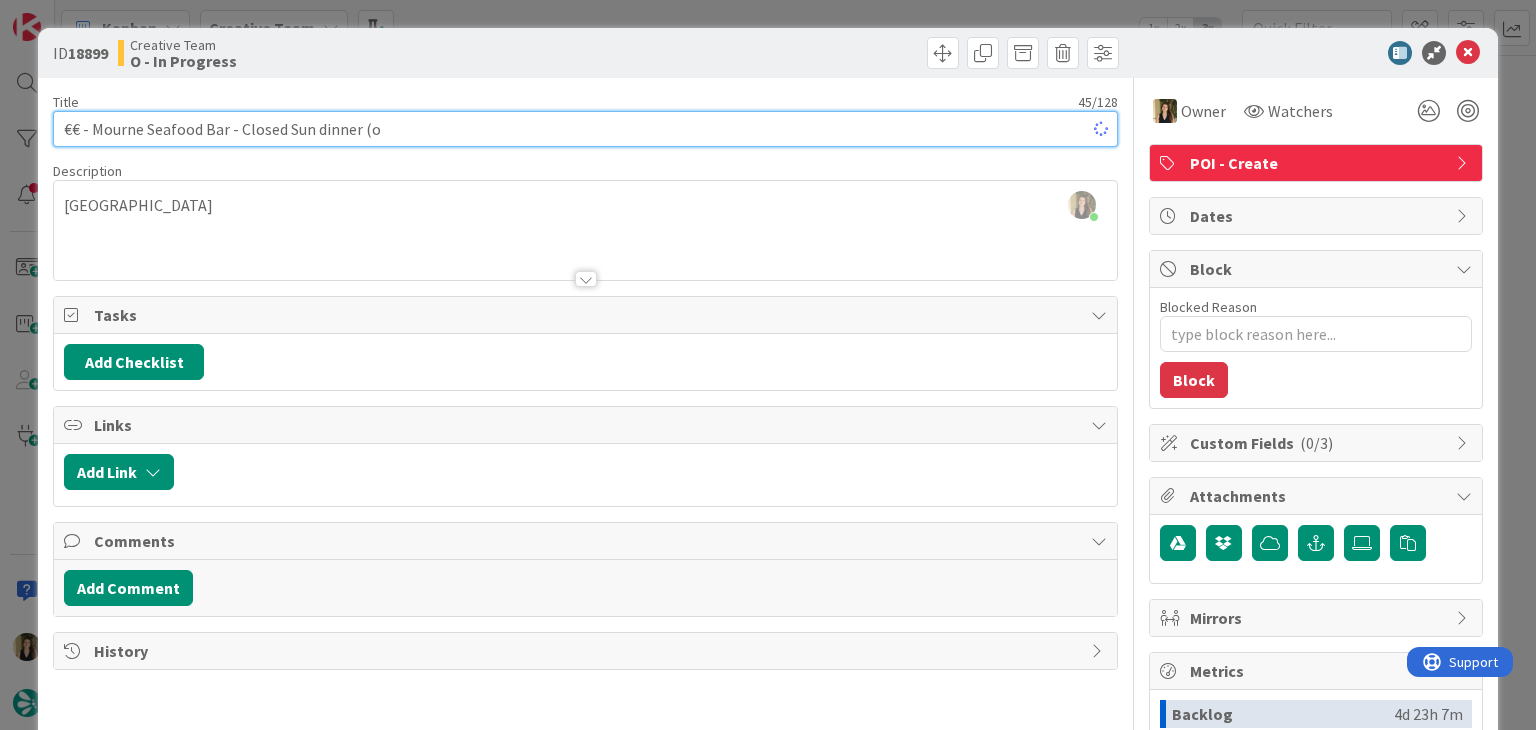 type on "x" 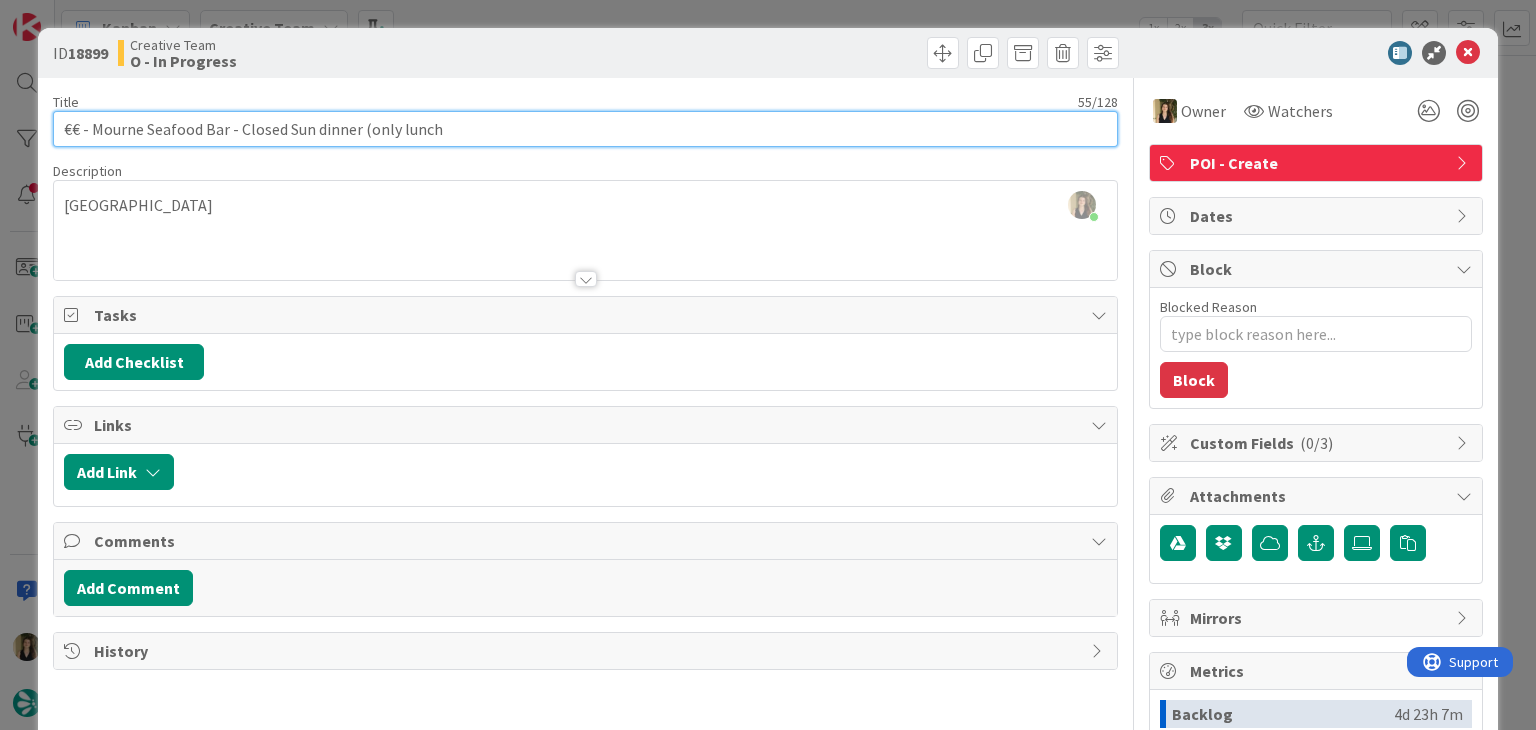 type on "€€ - Mourne Seafood Bar - Closed Sun dinner (only lunch" 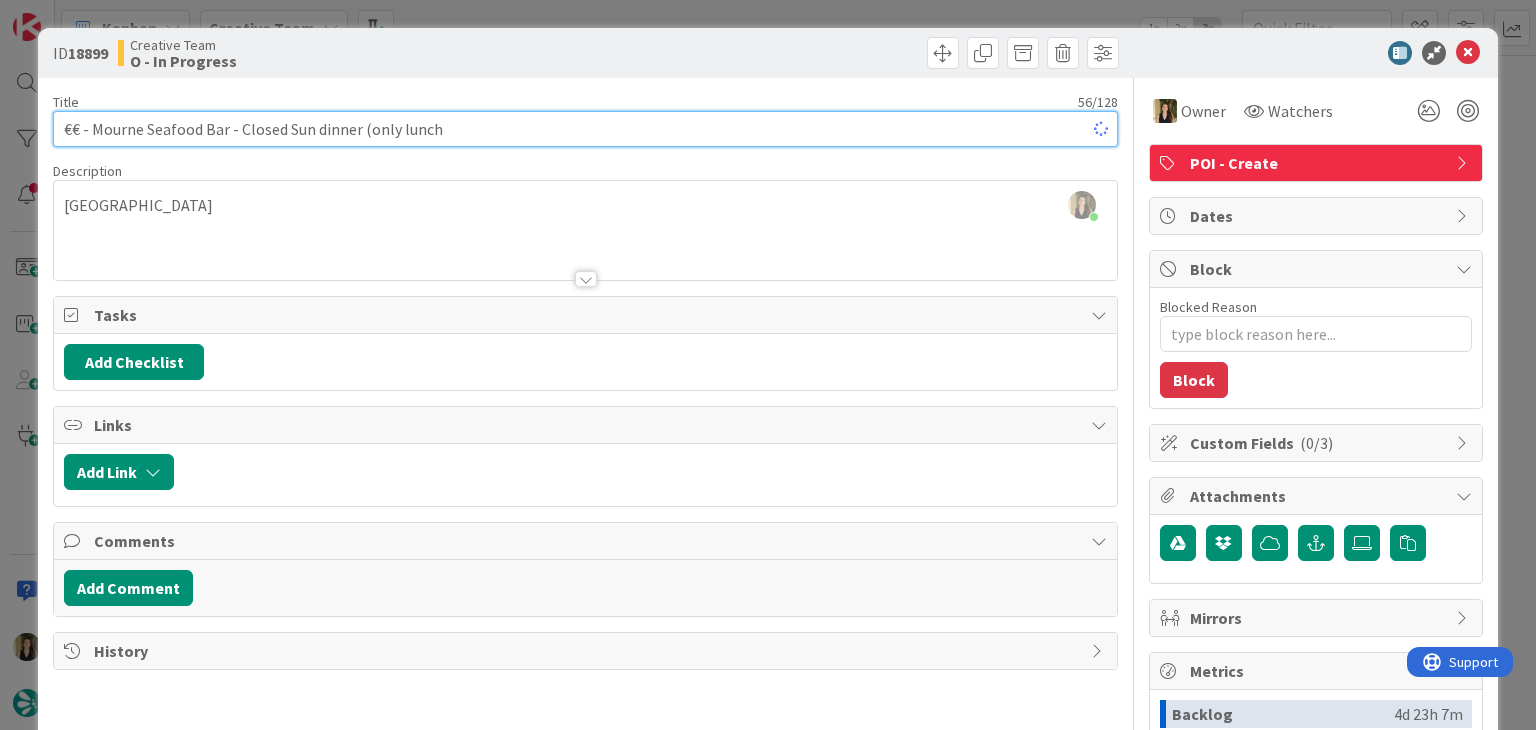 type on "x" 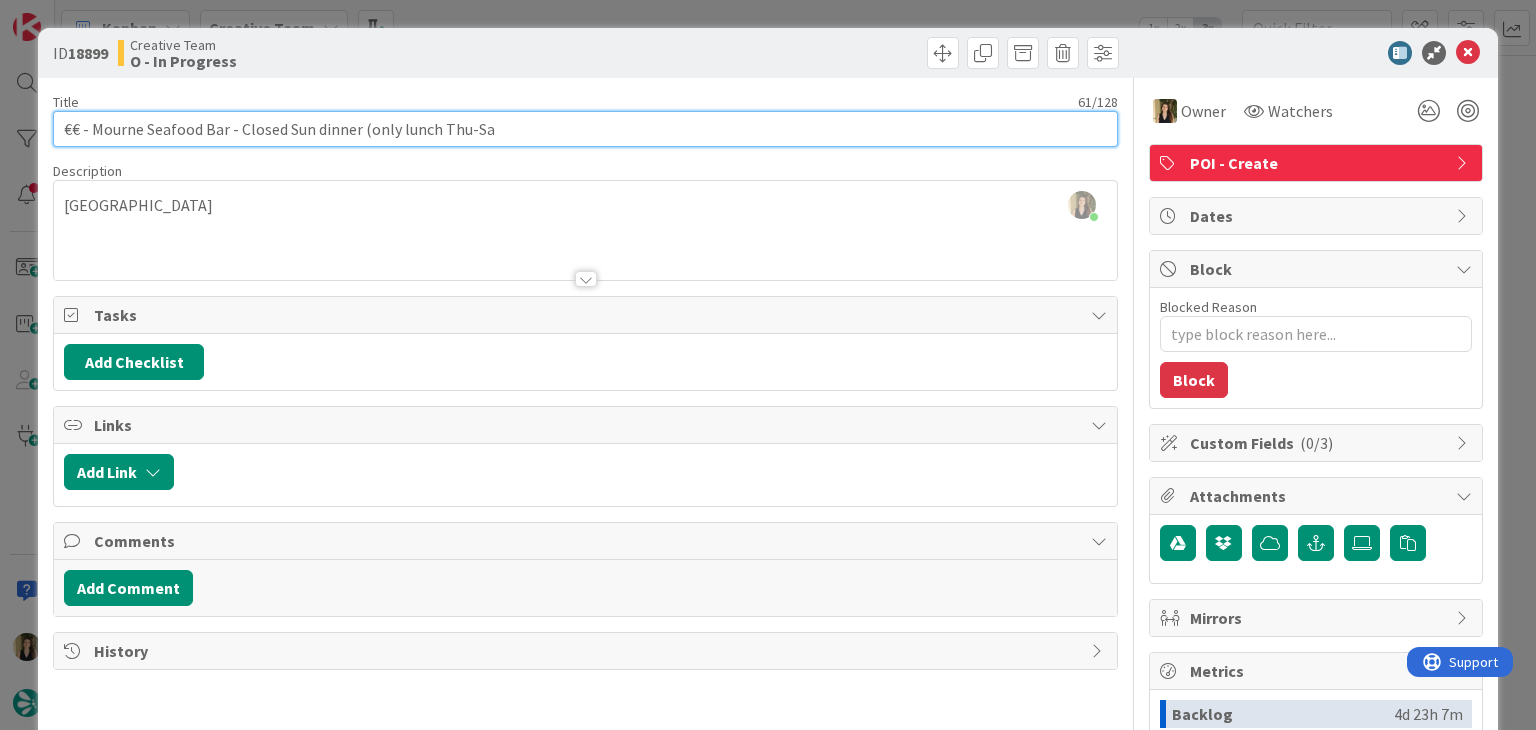 type on "€€ - Mourne Seafood Bar - Closed Sun dinner (only lunch Thu-Sat" 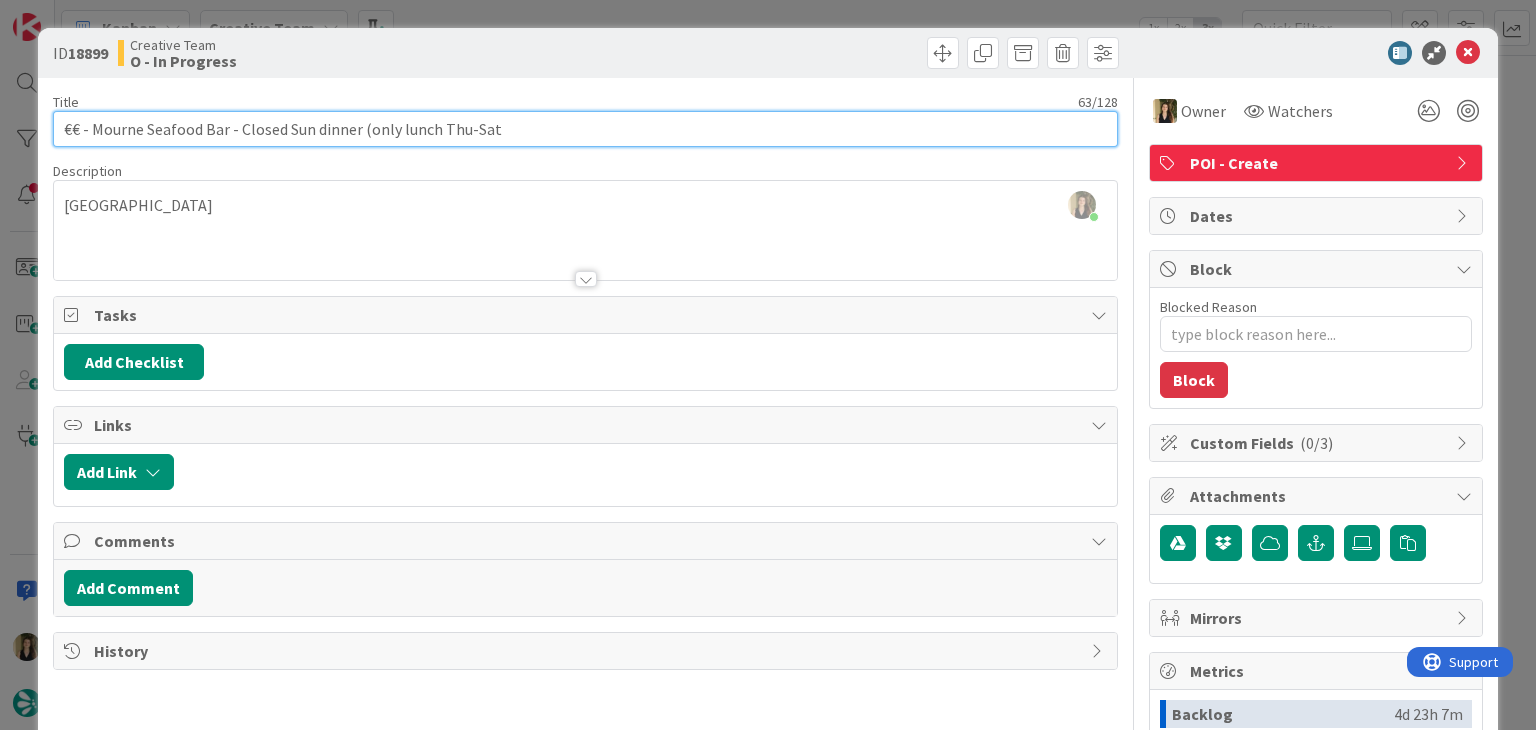 type on "x" 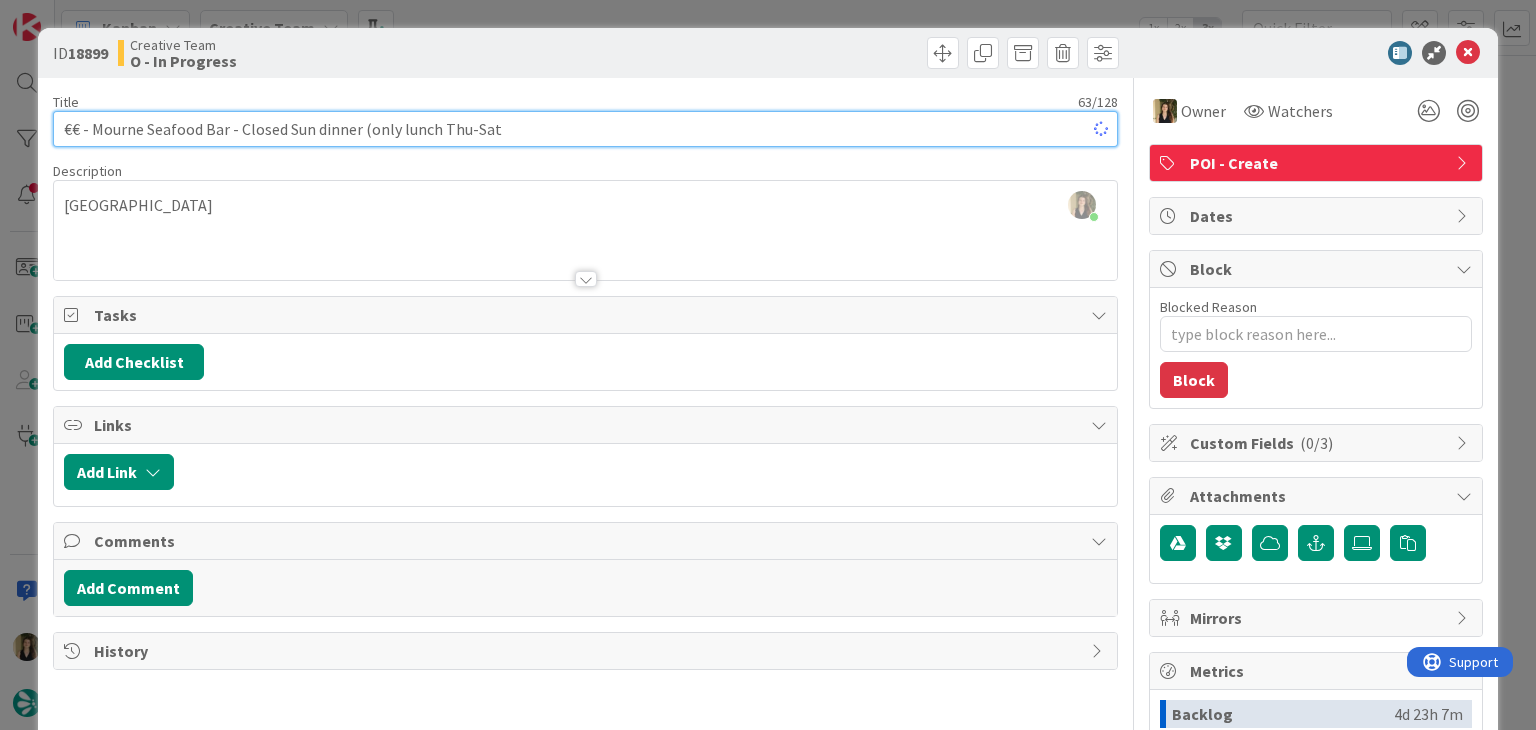type on "€€ - Mourne Seafood Bar - Closed Sun dinner (only lunch Thu-Sat)" 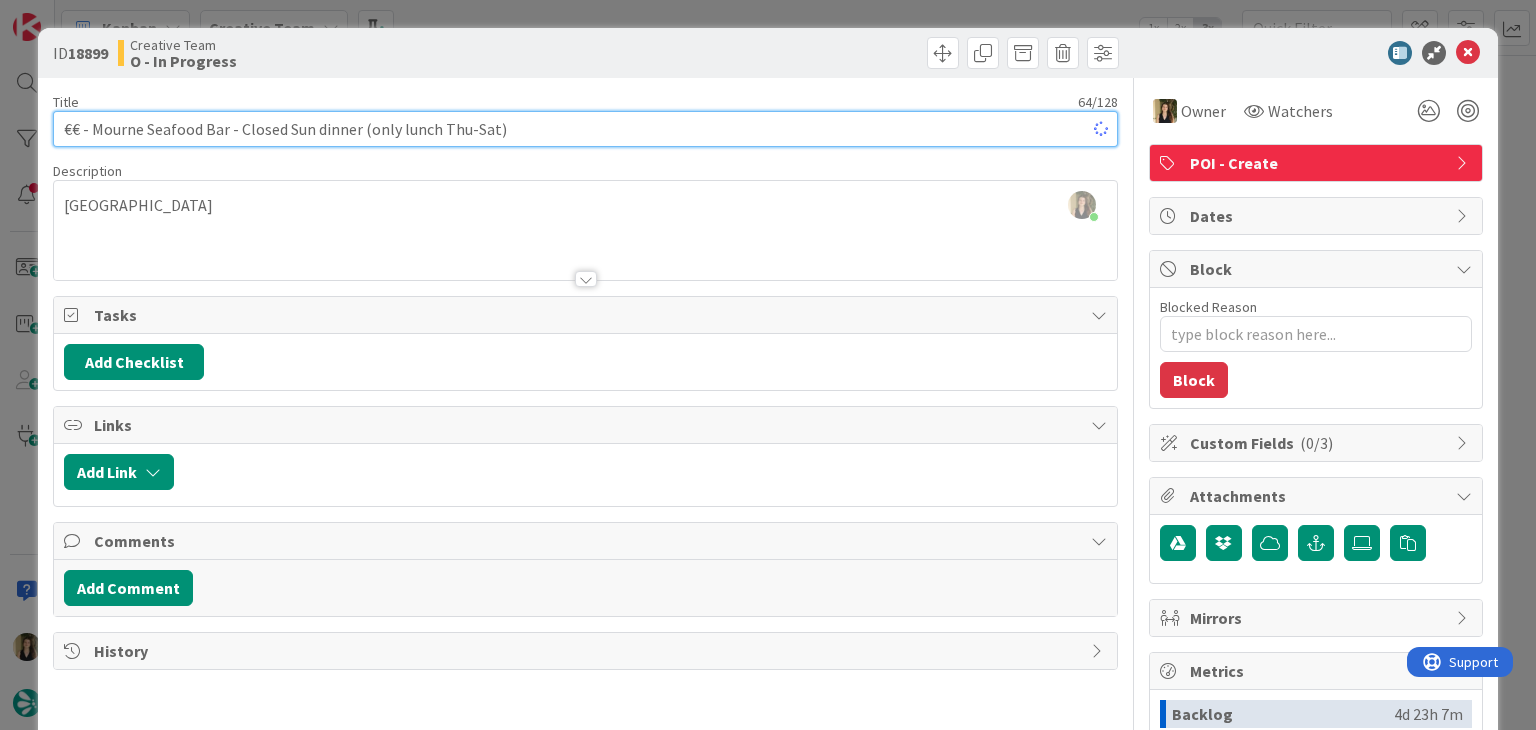 type on "x" 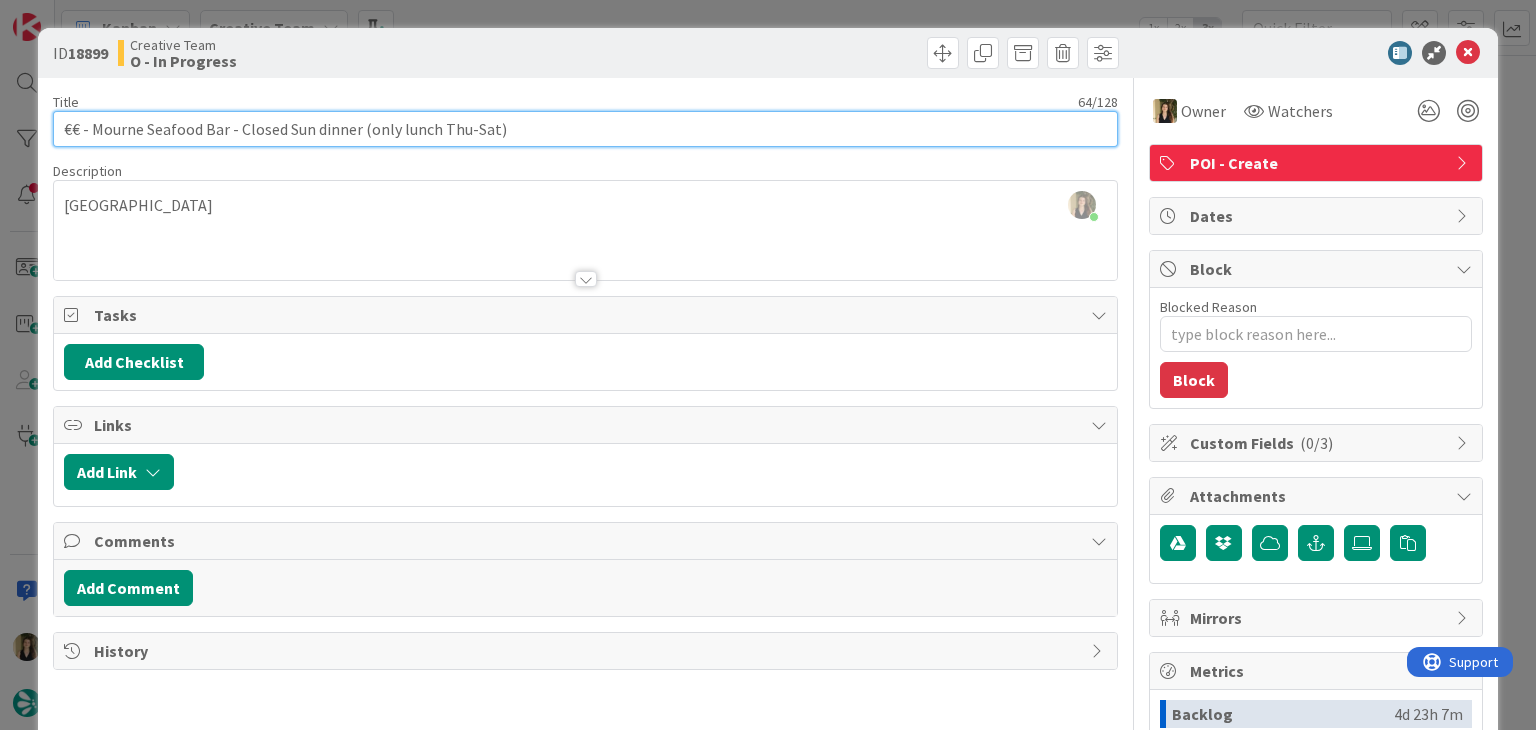 drag, startPoint x: 536, startPoint y: 128, endPoint x: 60, endPoint y: 134, distance: 476.0378 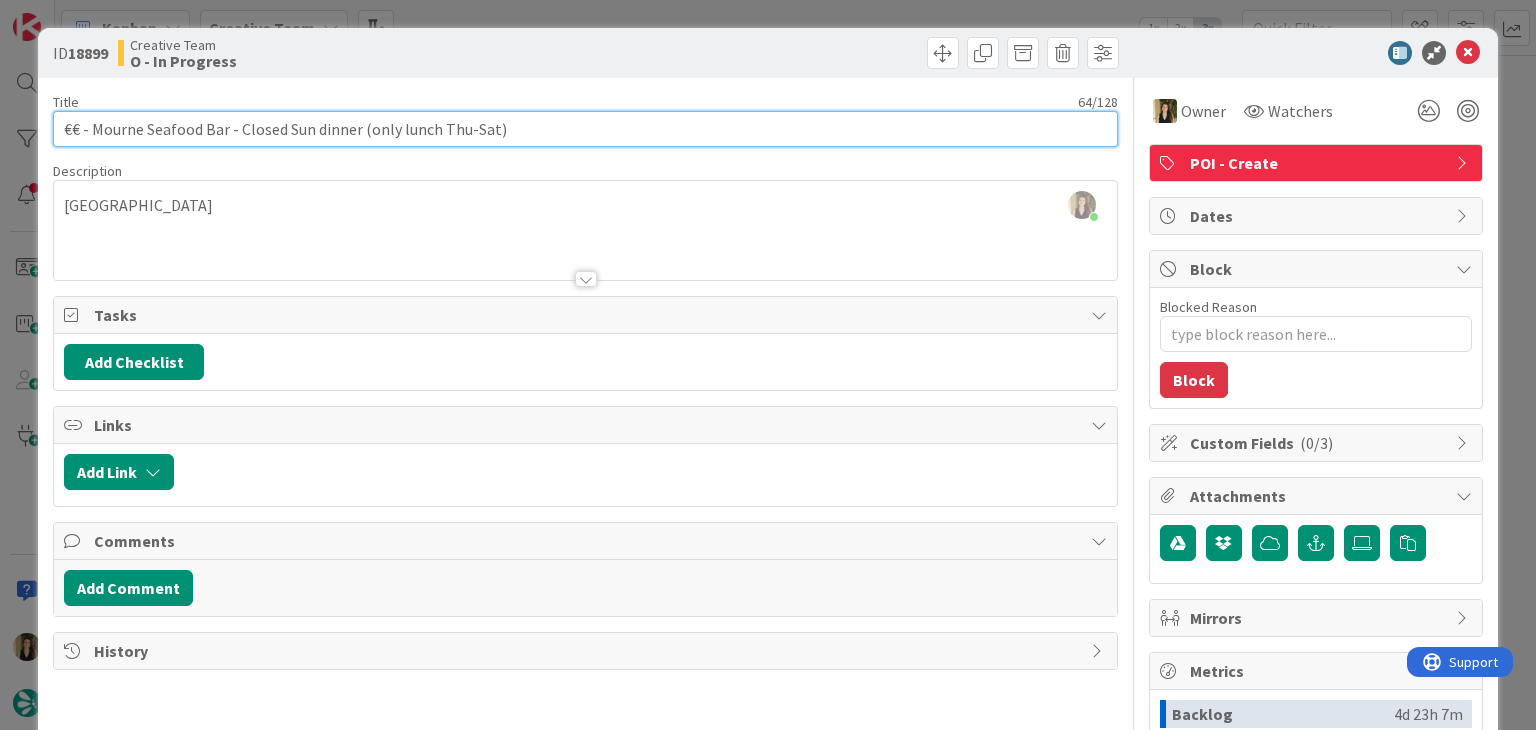 type on "€€ - Mourne Seafood Bar - Closed Sun dinner (only lunch Thu-Sat)" 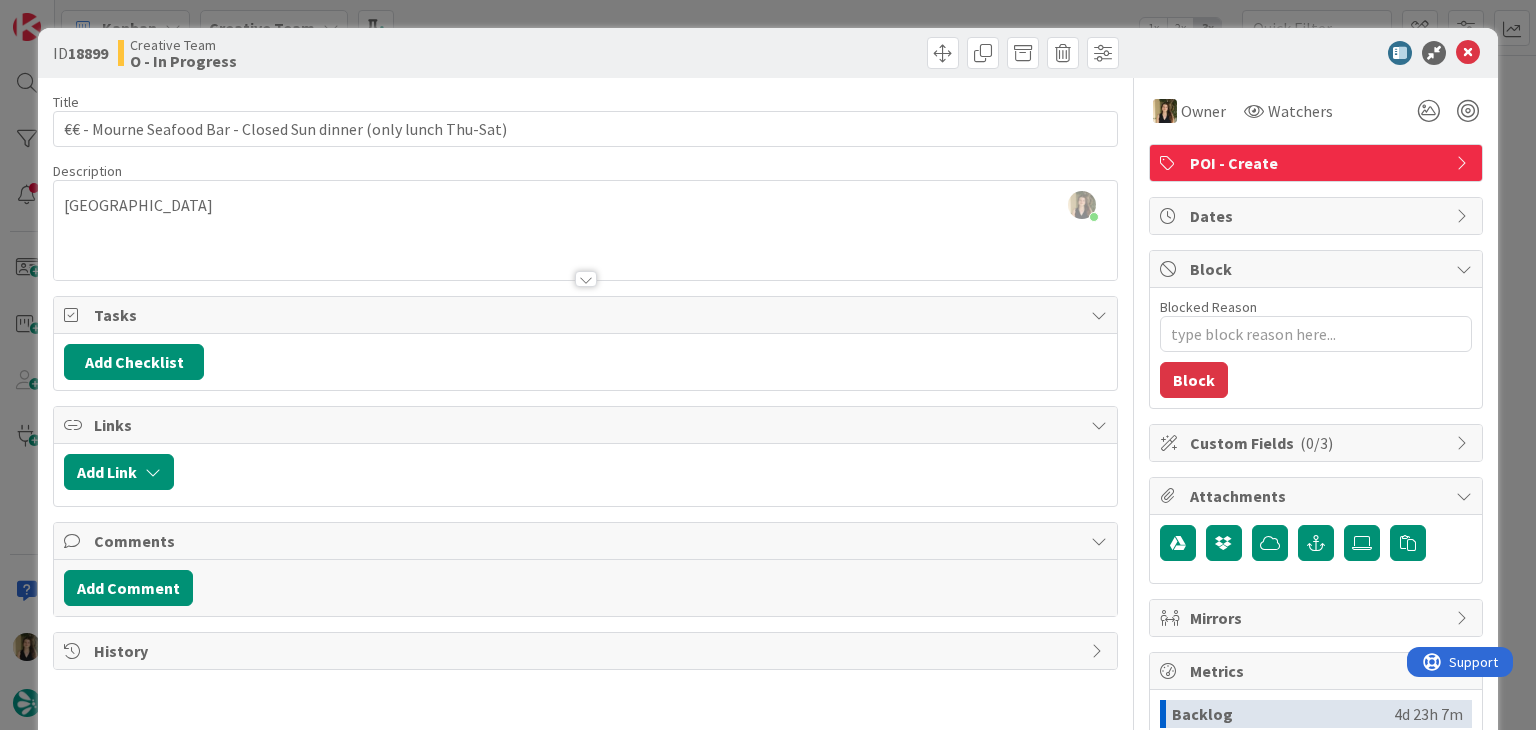 drag, startPoint x: 399, startPoint y: 234, endPoint x: 340, endPoint y: 193, distance: 71.84706 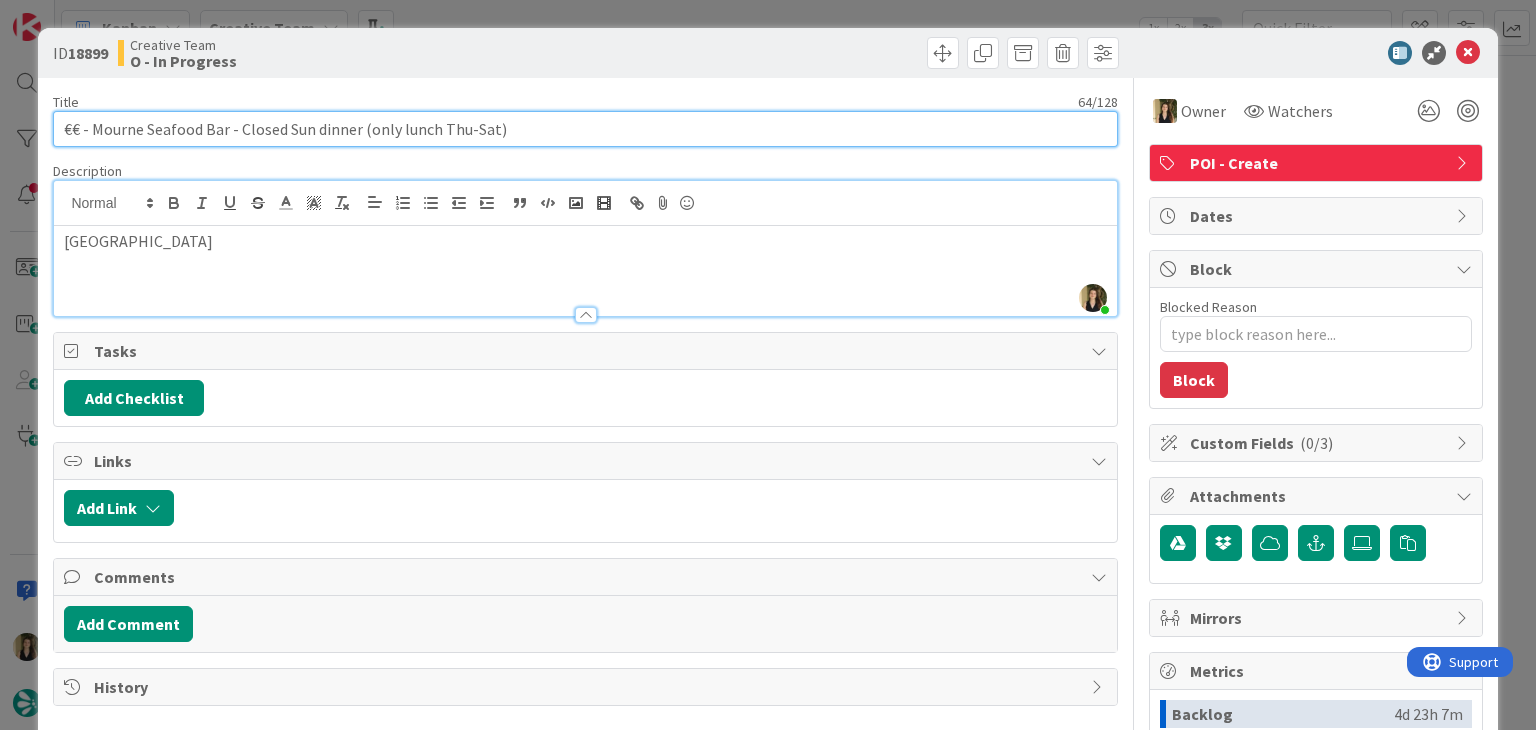 drag, startPoint x: 226, startPoint y: 127, endPoint x: 96, endPoint y: 125, distance: 130.01538 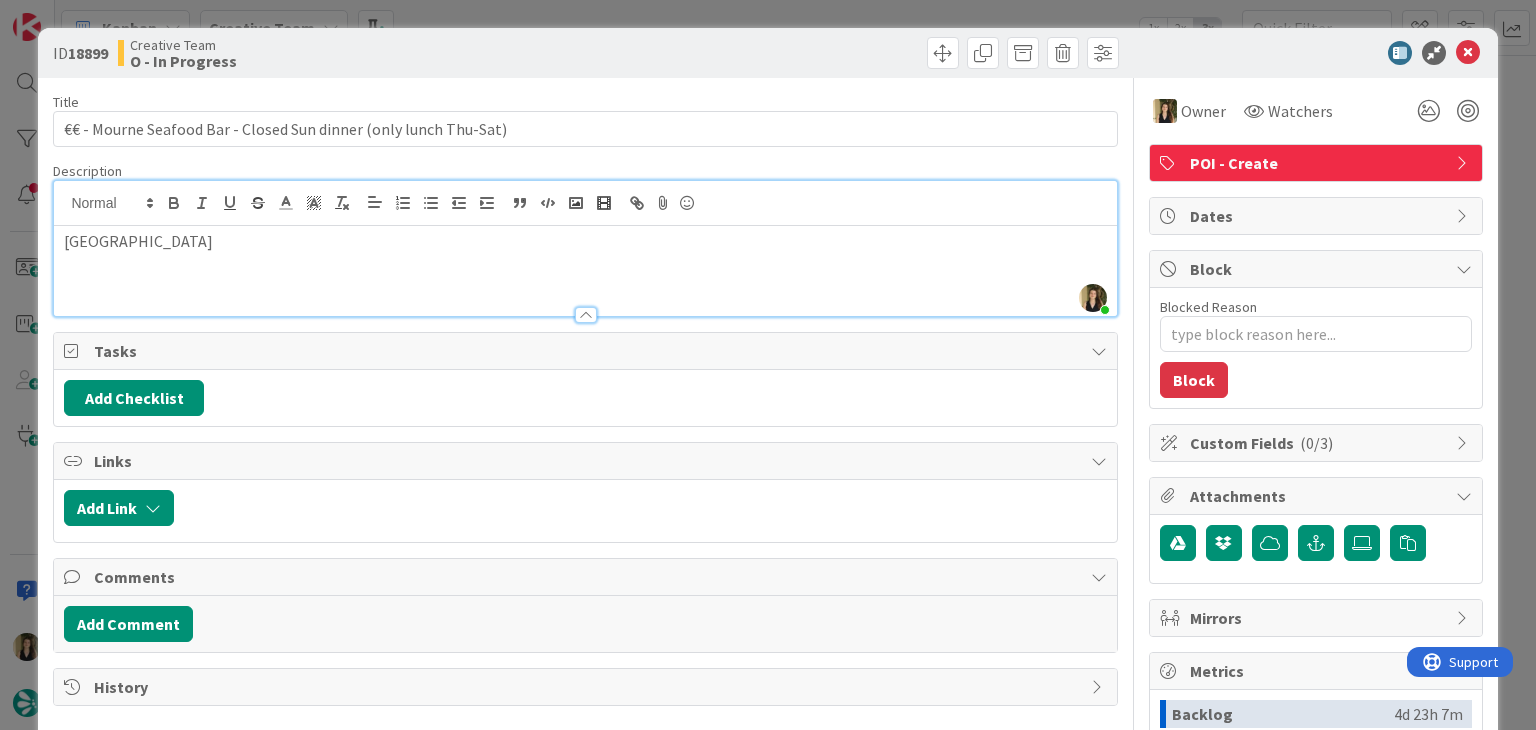 click on "Creative Team O - In Progress" at bounding box center [349, 53] 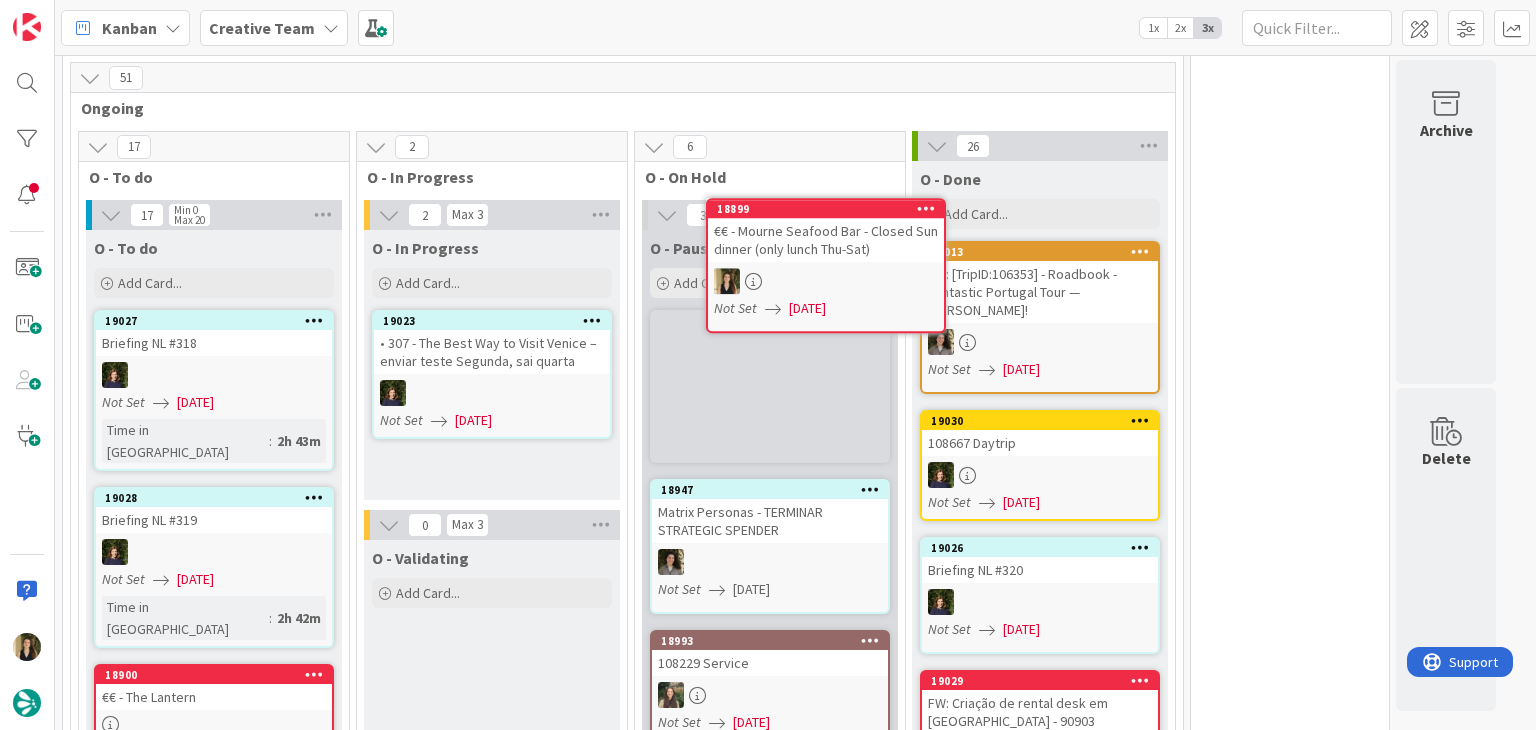 scroll, scrollTop: 0, scrollLeft: 0, axis: both 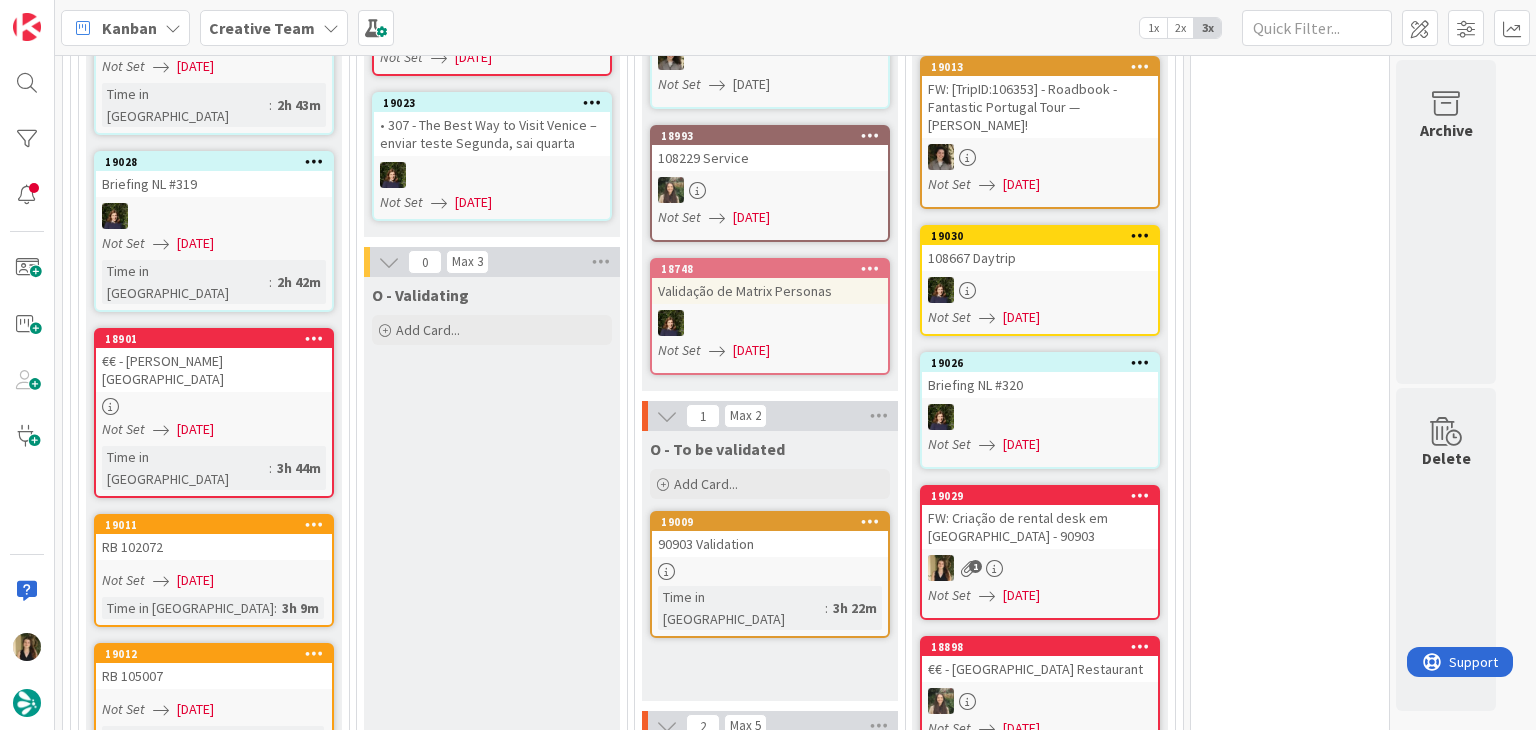 click at bounding box center (214, 406) 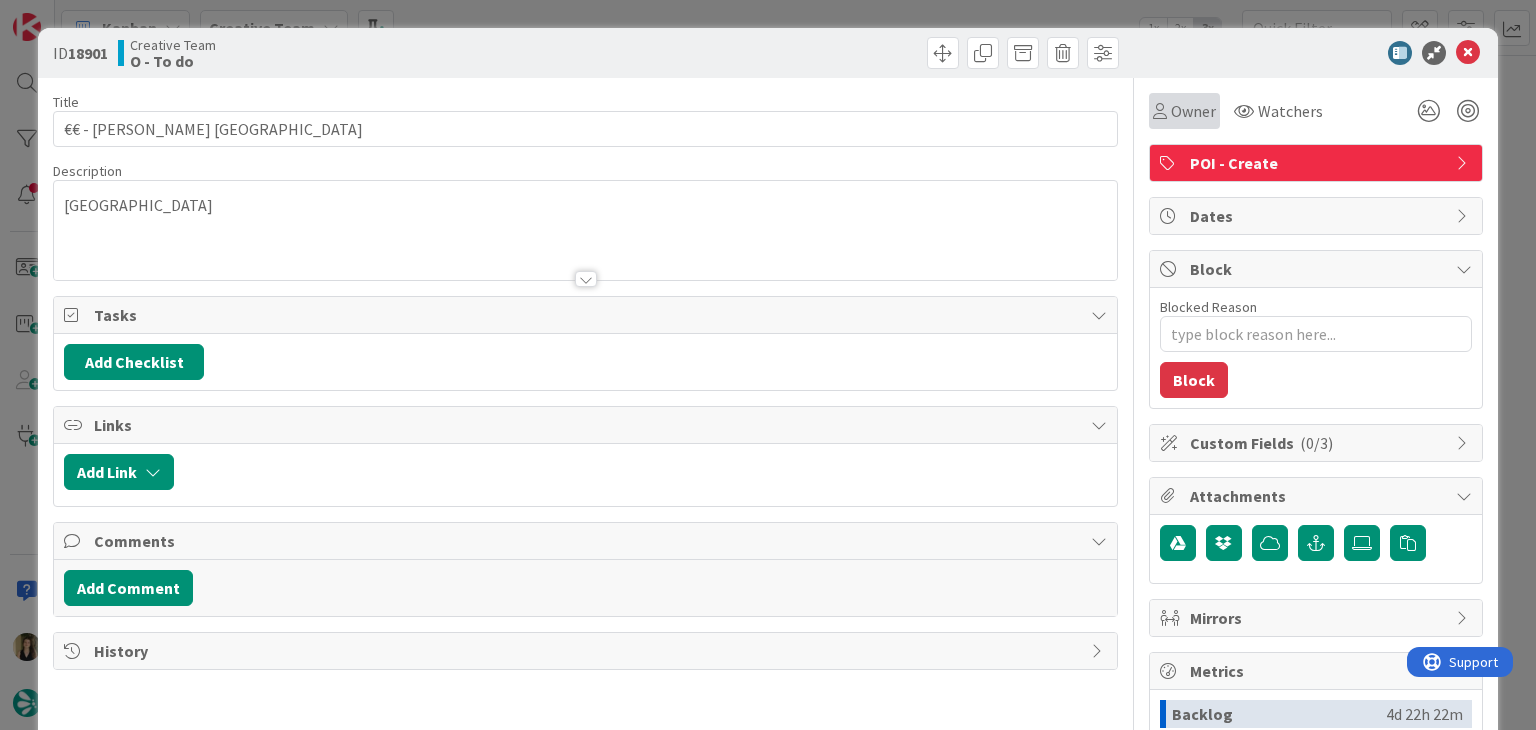 click on "Owner" at bounding box center (1193, 111) 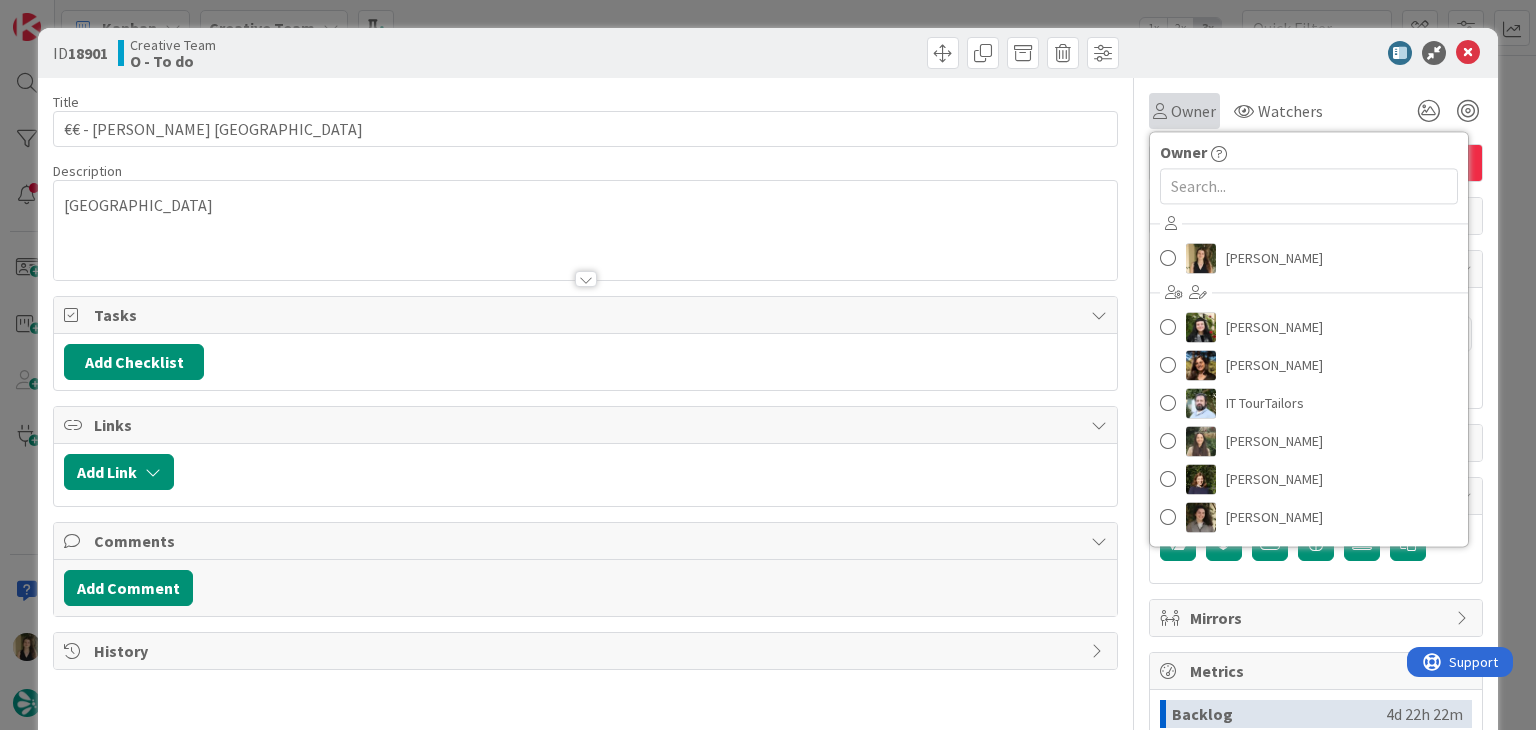 scroll, scrollTop: 0, scrollLeft: 0, axis: both 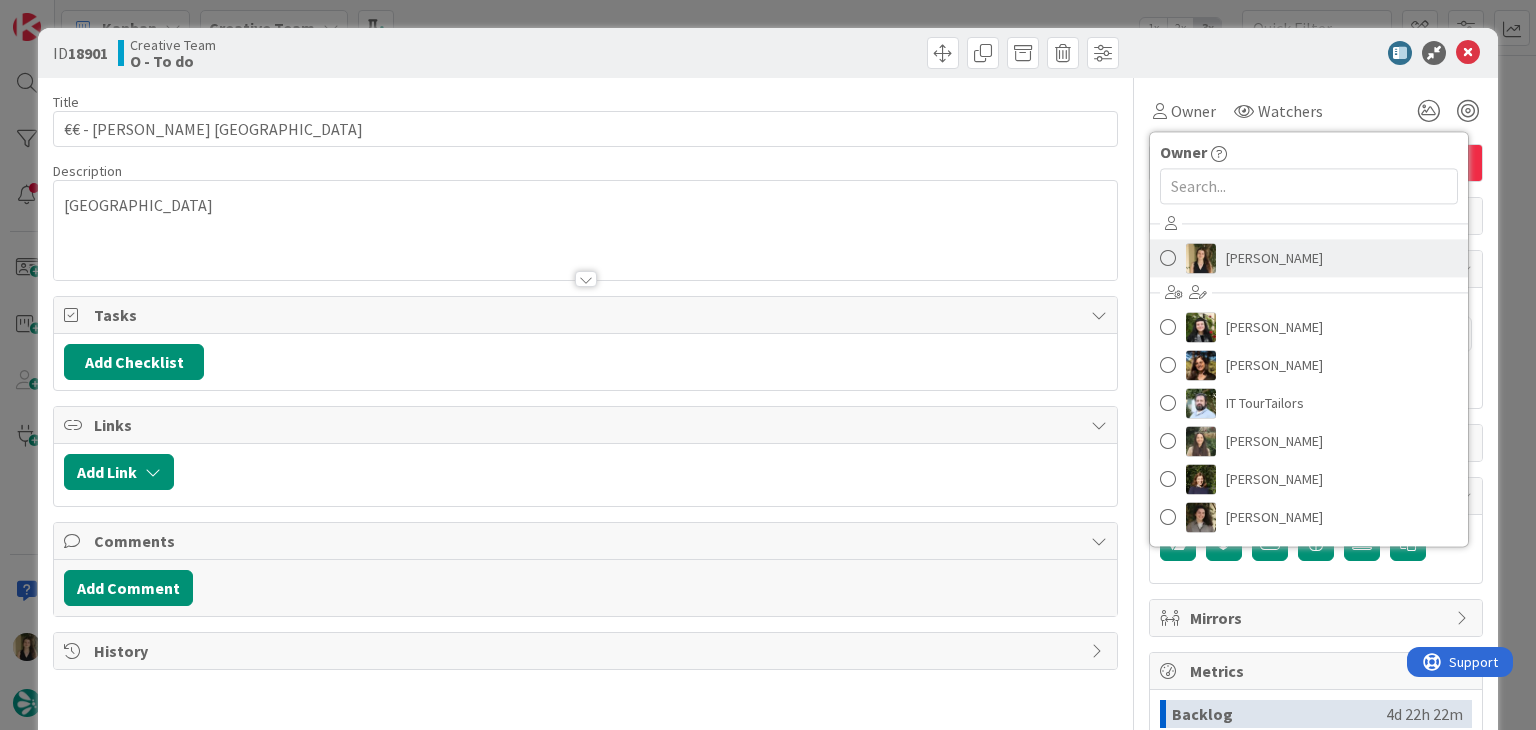 click on "[PERSON_NAME]" at bounding box center (1274, 258) 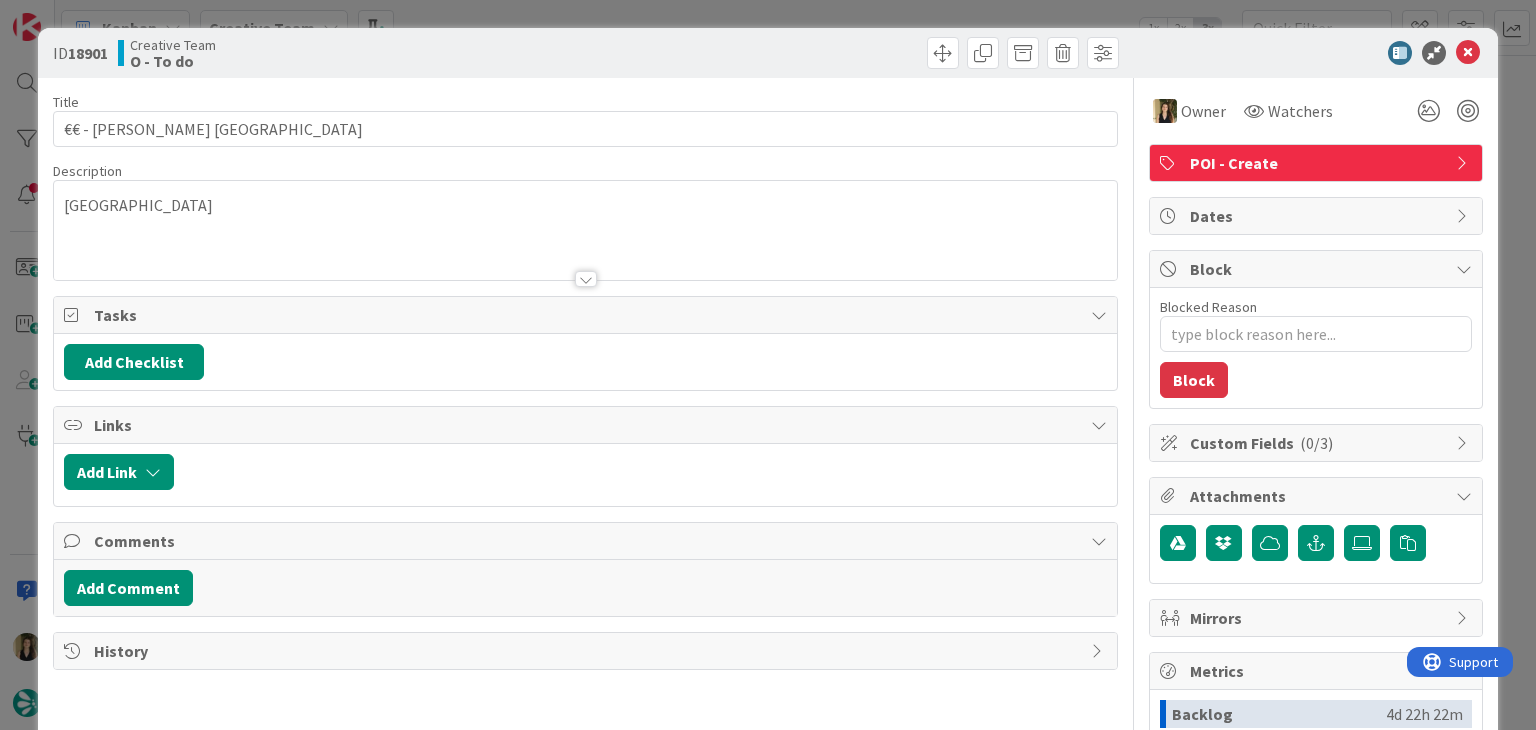 click on "Creative Team O - To do" at bounding box center [349, 53] 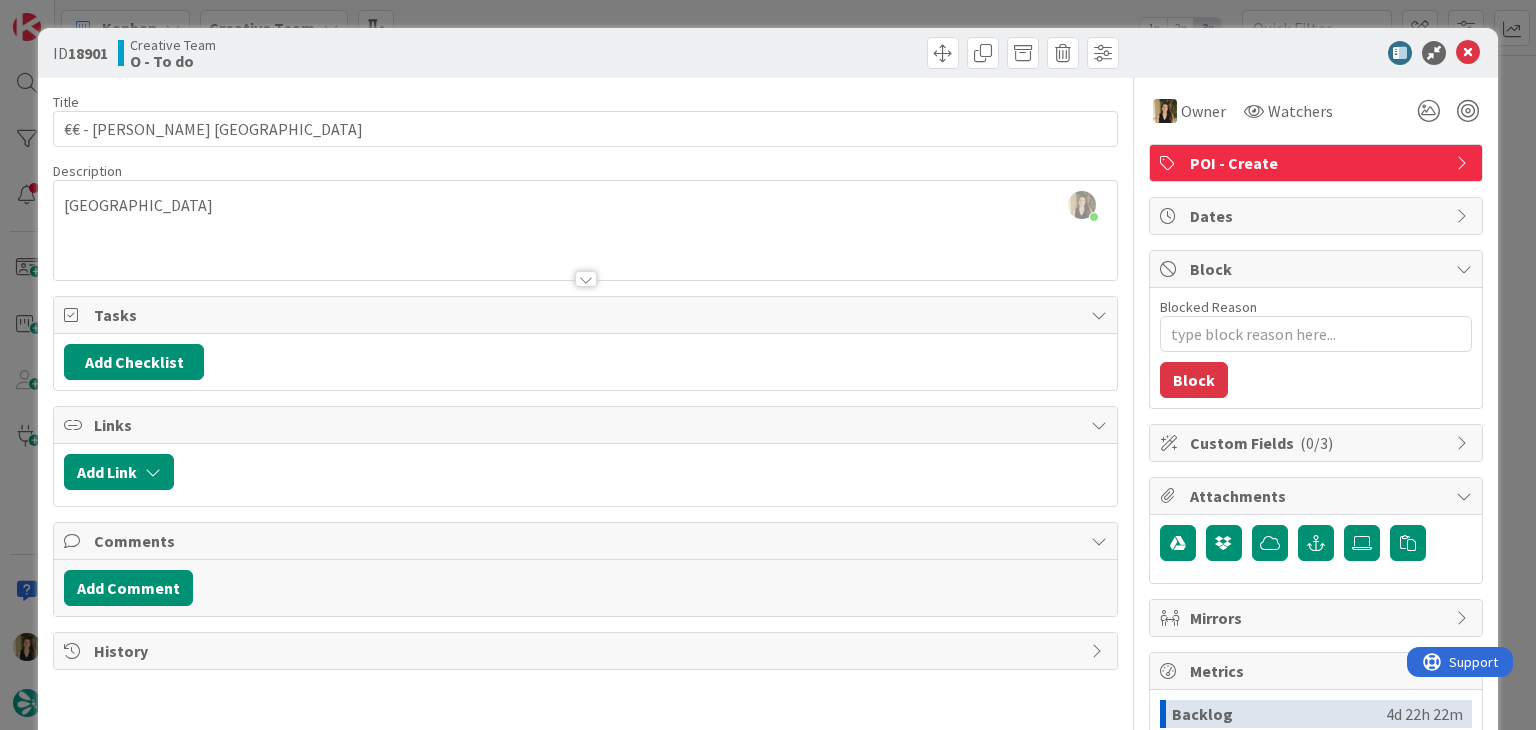 click on "ID  18901 Creative Team O - To do Title 20 / 128 €€ - [PERSON_NAME] [GEOGRAPHIC_DATA] Description [PERSON_NAME] just joined belfast Owner Watchers POI - Create  Tasks Add Checklist Links Add Link Comments Add Comment History Owner Owner Remove Set as Watcher [PERSON_NAME] [PERSON_NAME] [PERSON_NAME]  IT TourTailors [PERSON_NAME] [PERSON_NAME] [PERSON_NAME] Watchers POI - Create  Dates Block Blocked Reason 0 / 256 Block Custom Fields ( 0/3 ) Attachments Mirrors Metrics Backlog 4d 22h 22m To Do 3h 55m Buffer 0m In Progress 0m Total Time 5d 2h 17m Lead Time 3h 55m Cycle Time 0m Blocked Time 0m Show Details" at bounding box center (768, 365) 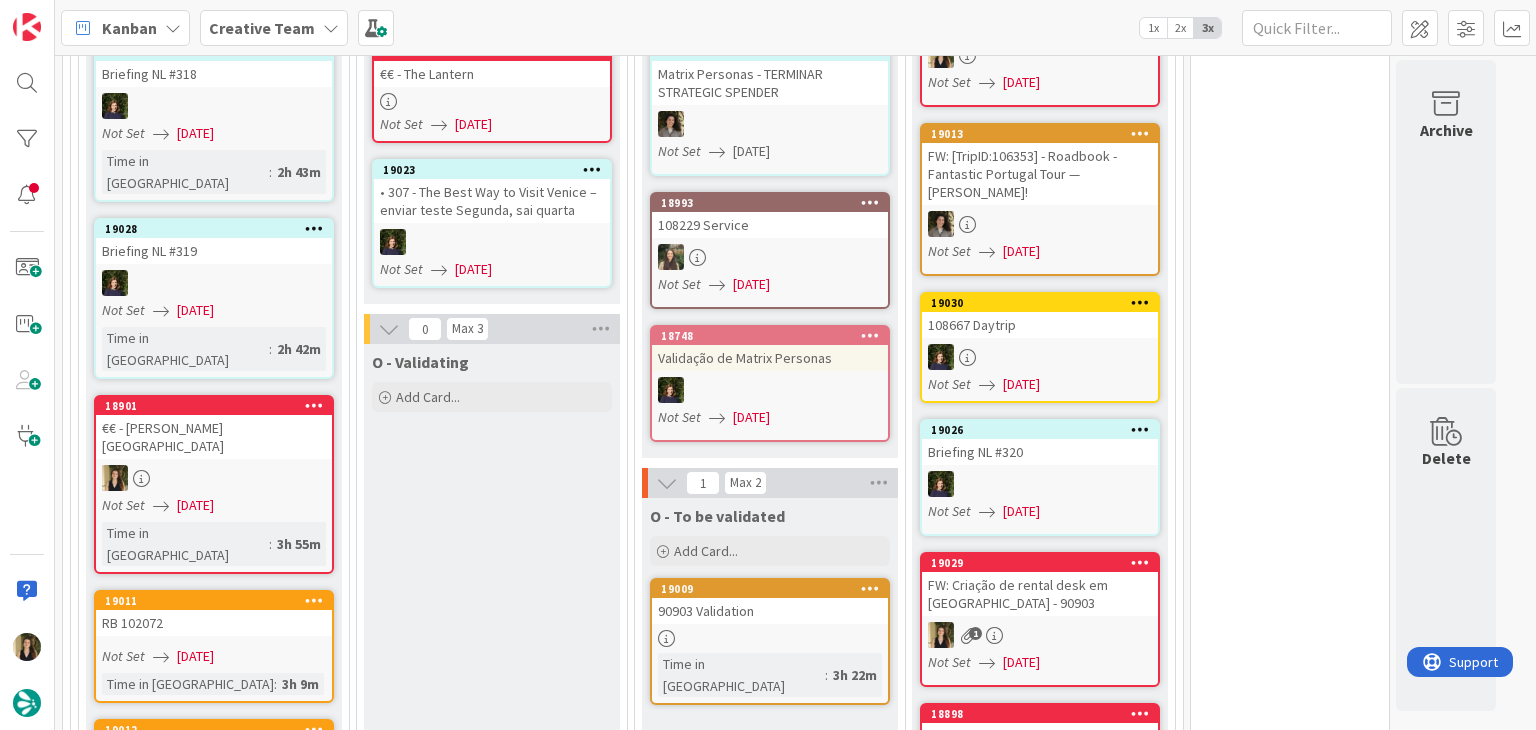 scroll, scrollTop: 668, scrollLeft: 0, axis: vertical 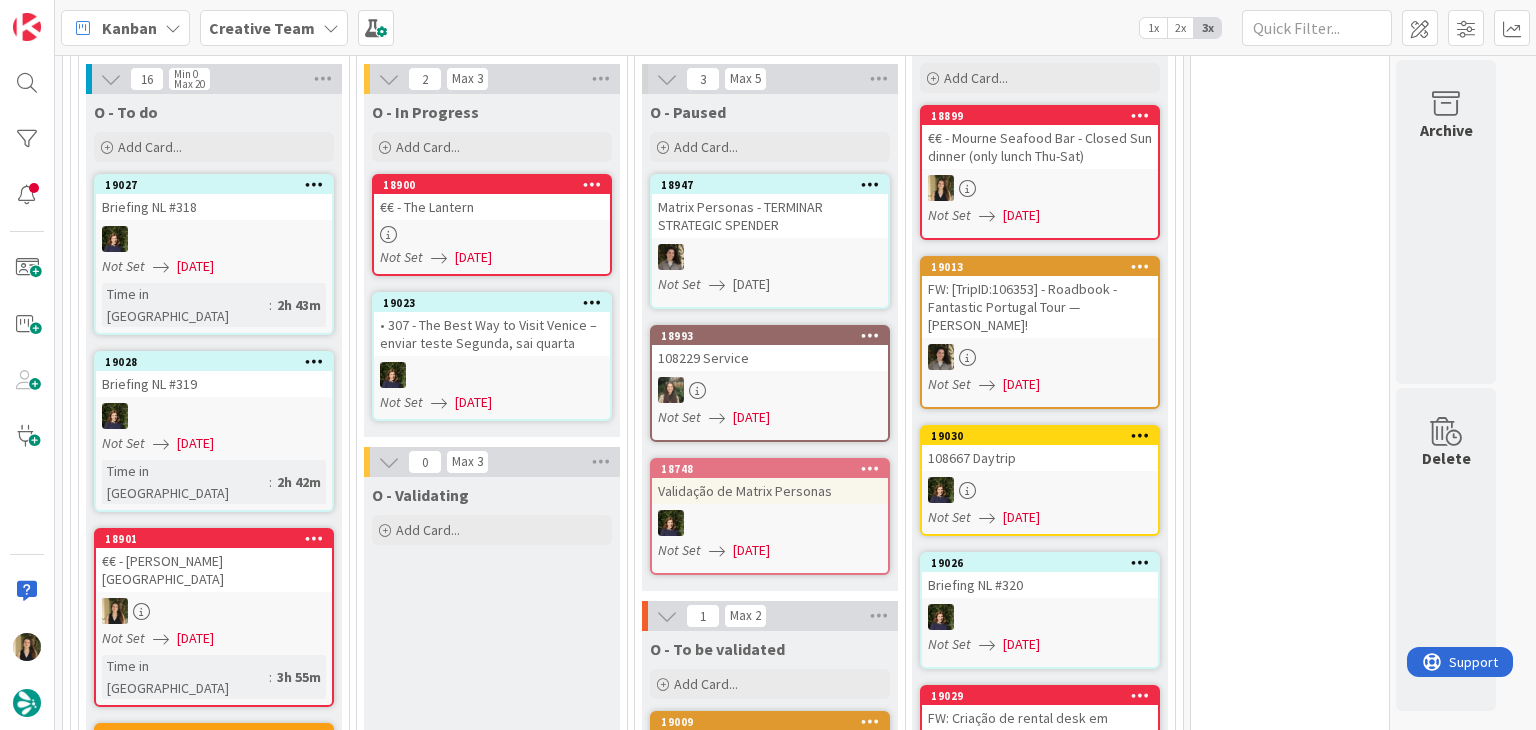 click at bounding box center (492, 234) 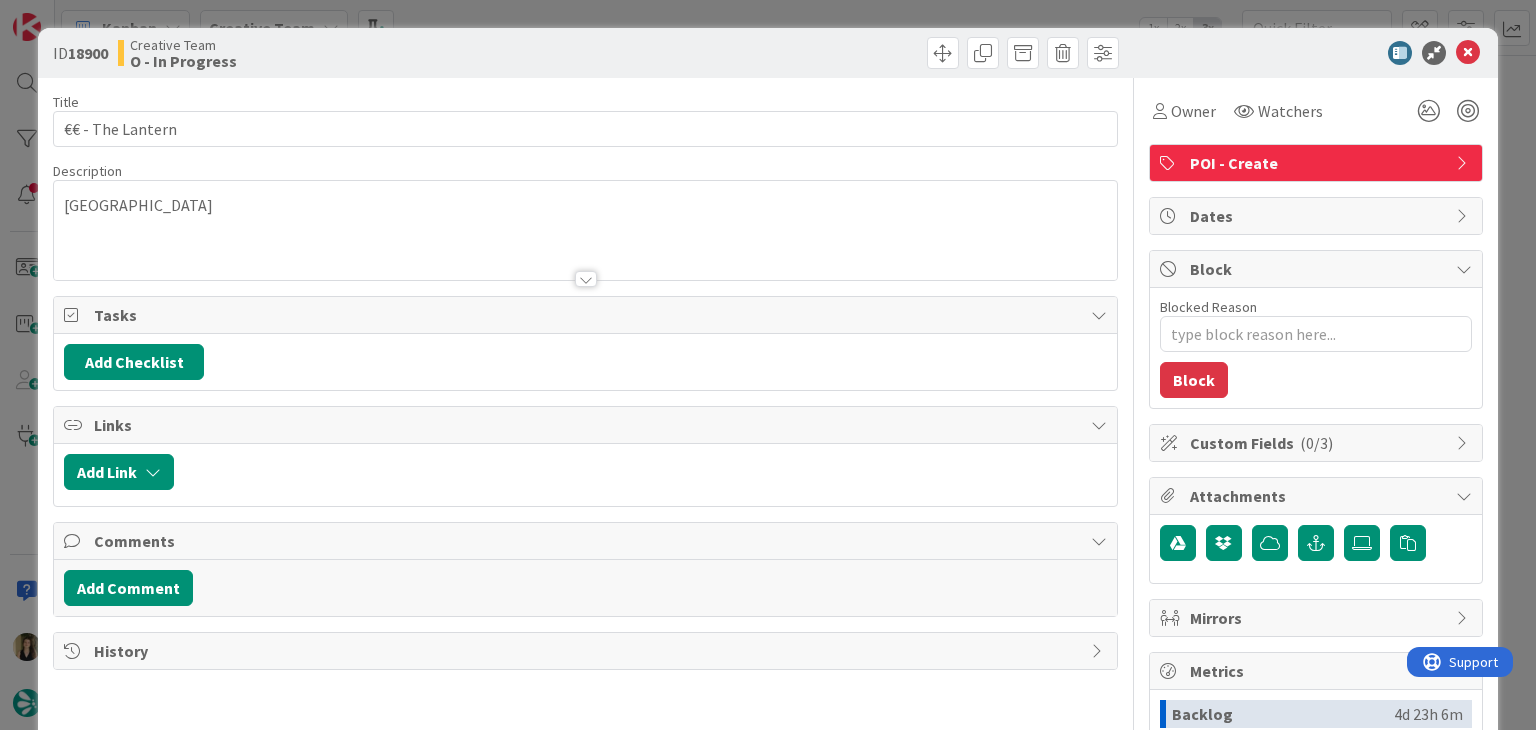 scroll, scrollTop: 0, scrollLeft: 0, axis: both 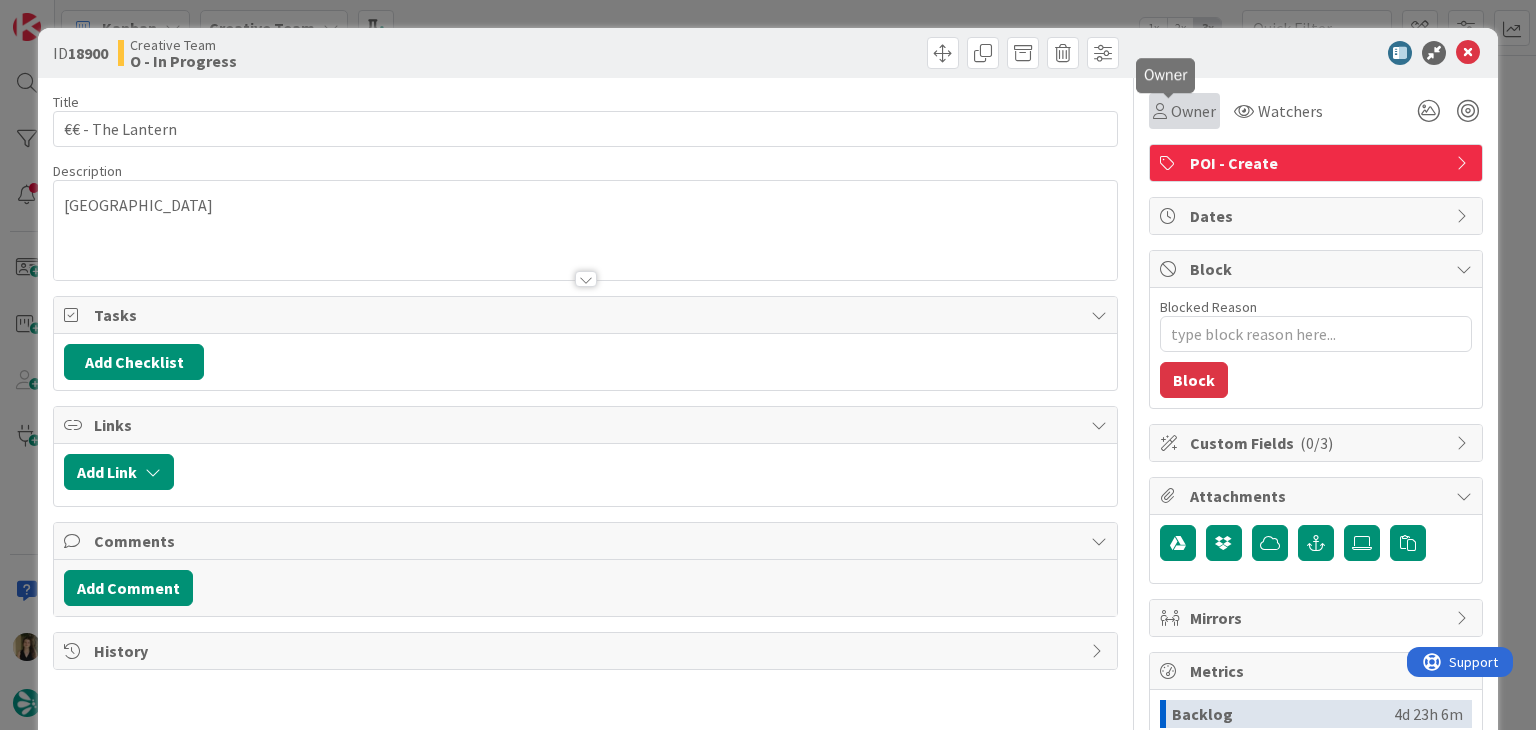 click on "Owner" at bounding box center [1193, 111] 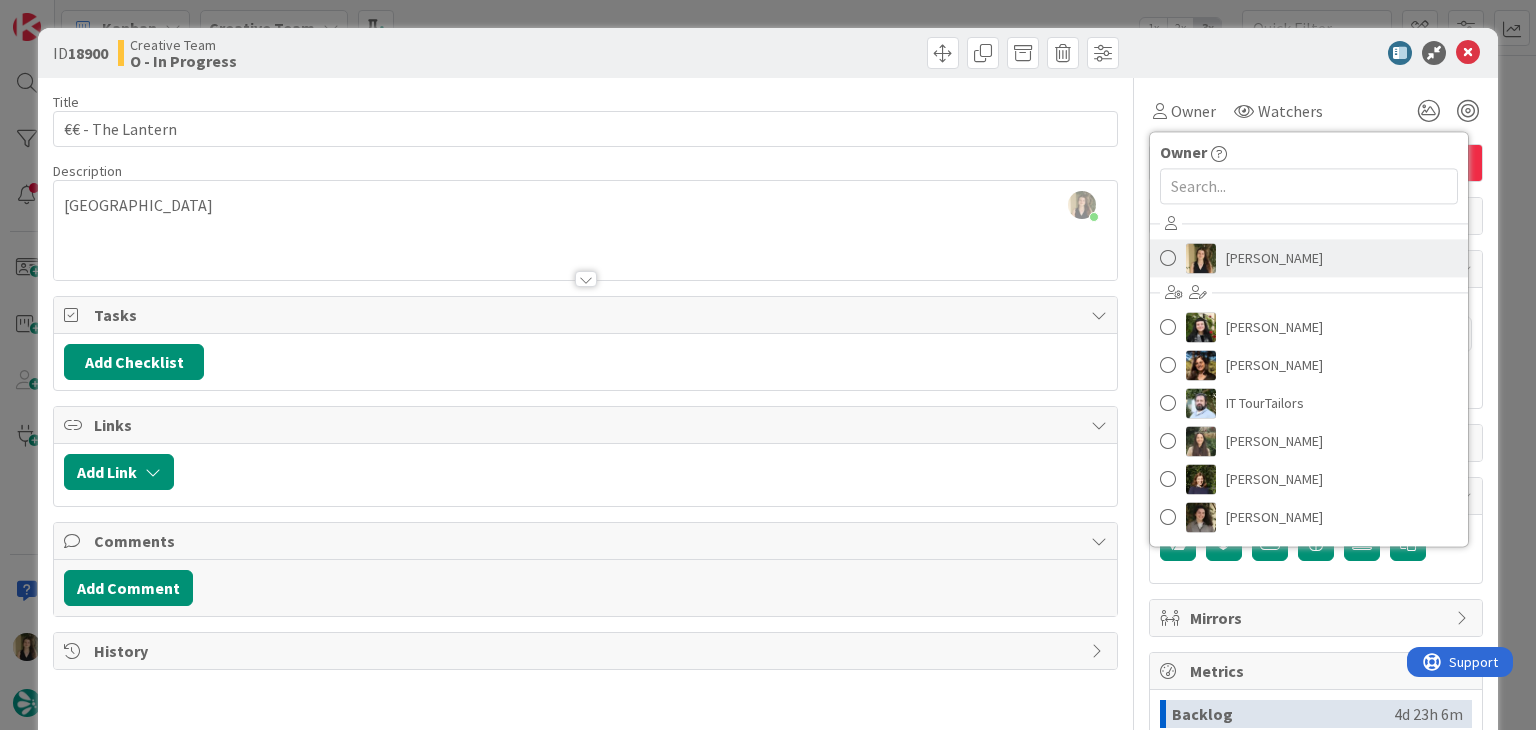 click on "[PERSON_NAME]" at bounding box center [1274, 258] 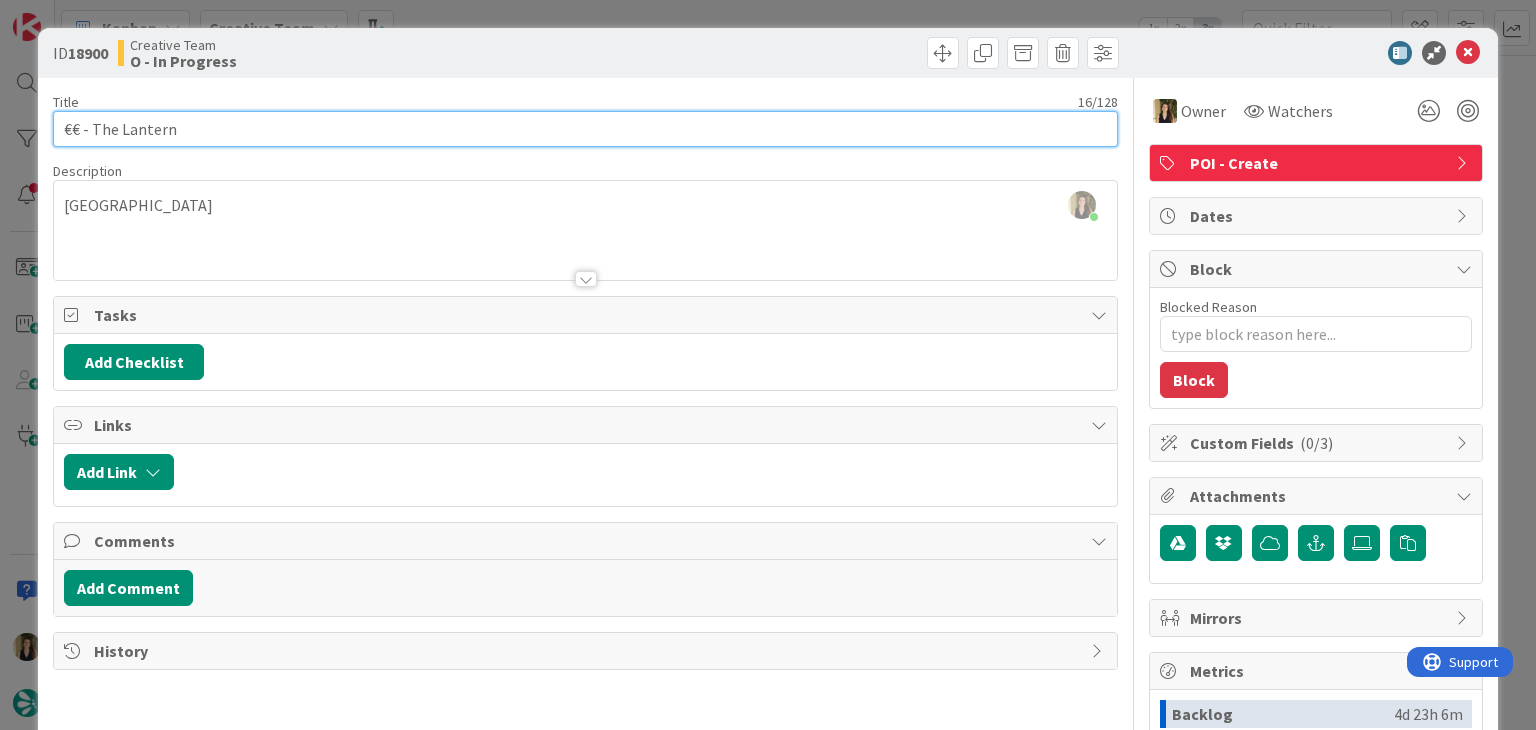 drag, startPoint x: 221, startPoint y: 119, endPoint x: 41, endPoint y: 121, distance: 180.01111 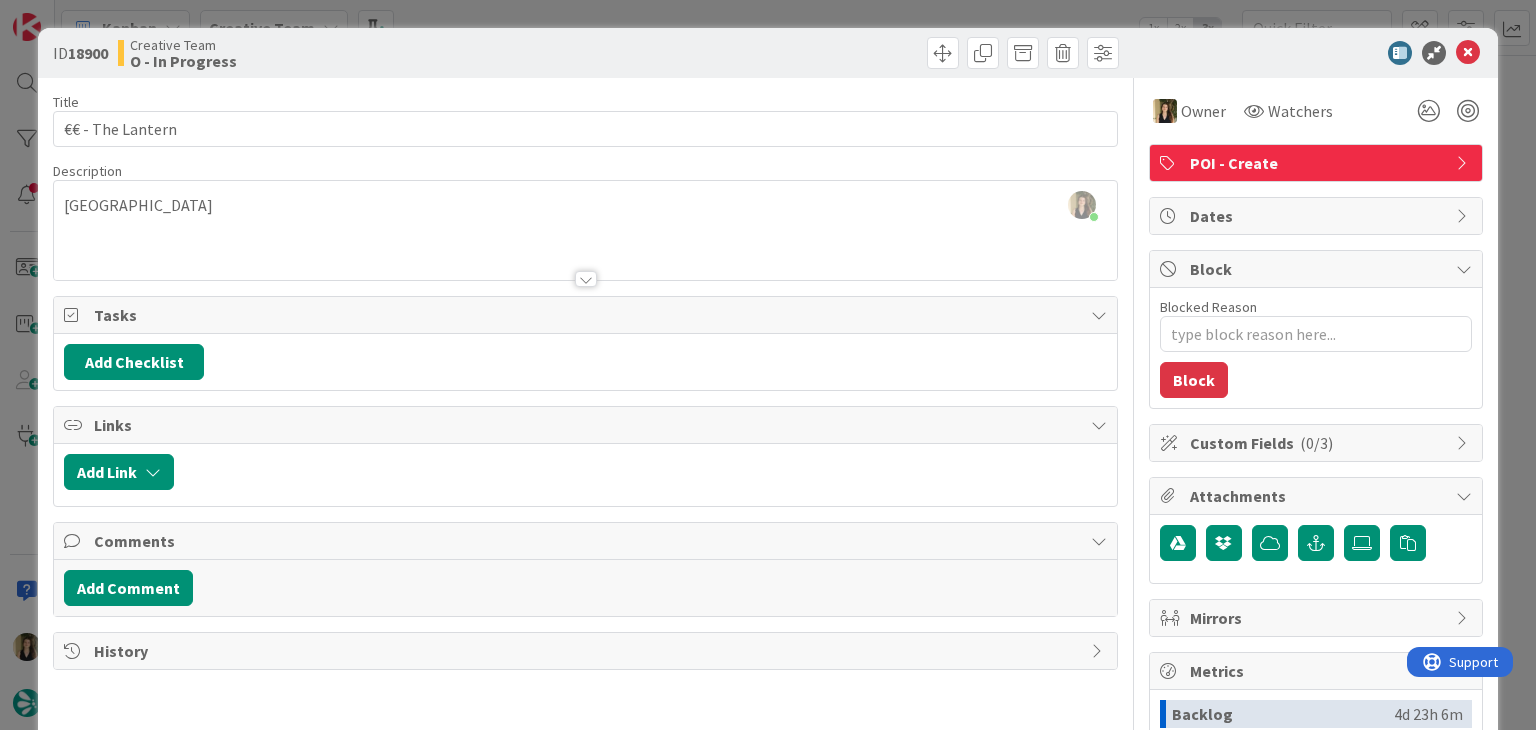 click on "[PERSON_NAME] just joined [GEOGRAPHIC_DATA]" at bounding box center (585, 230) 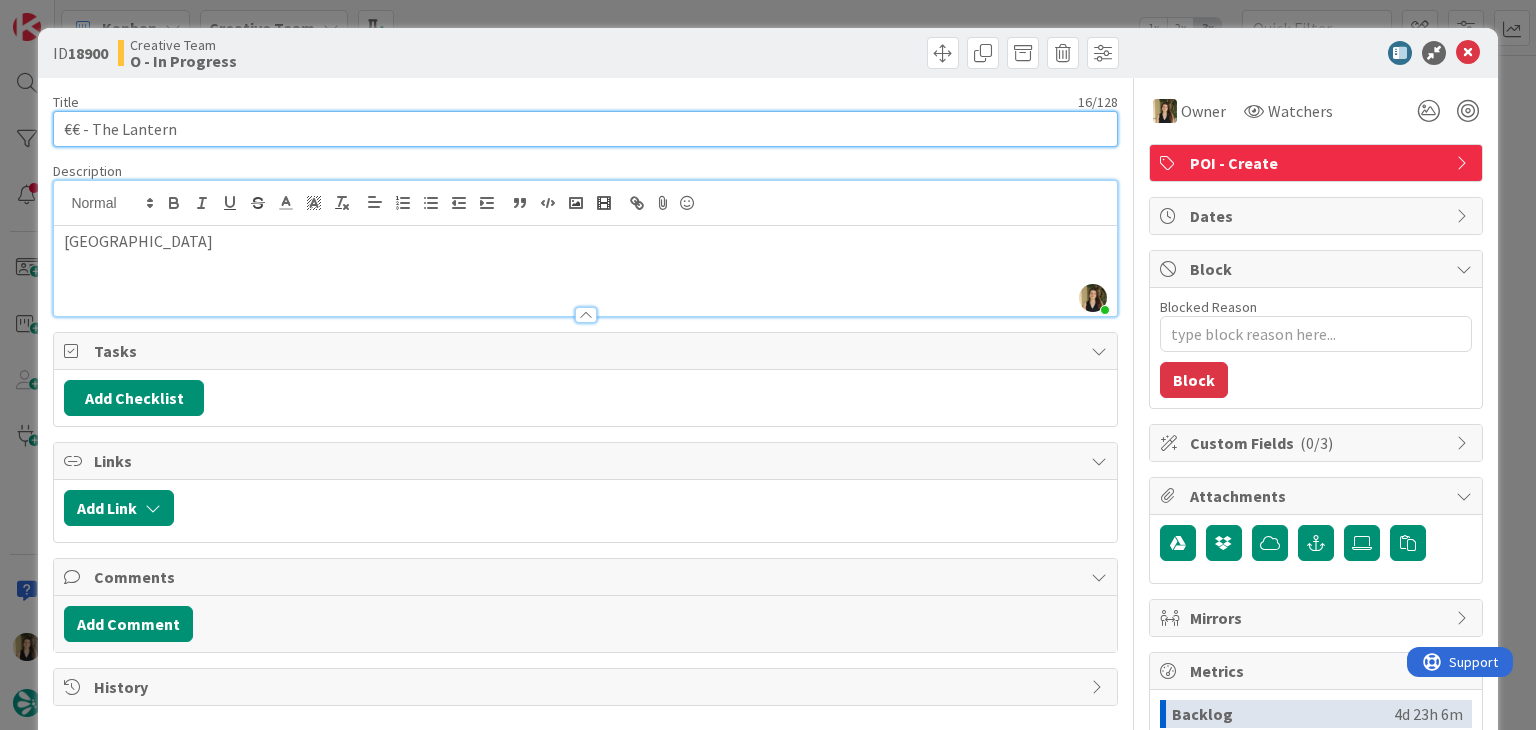 drag, startPoint x: 196, startPoint y: 117, endPoint x: 94, endPoint y: 127, distance: 102.48902 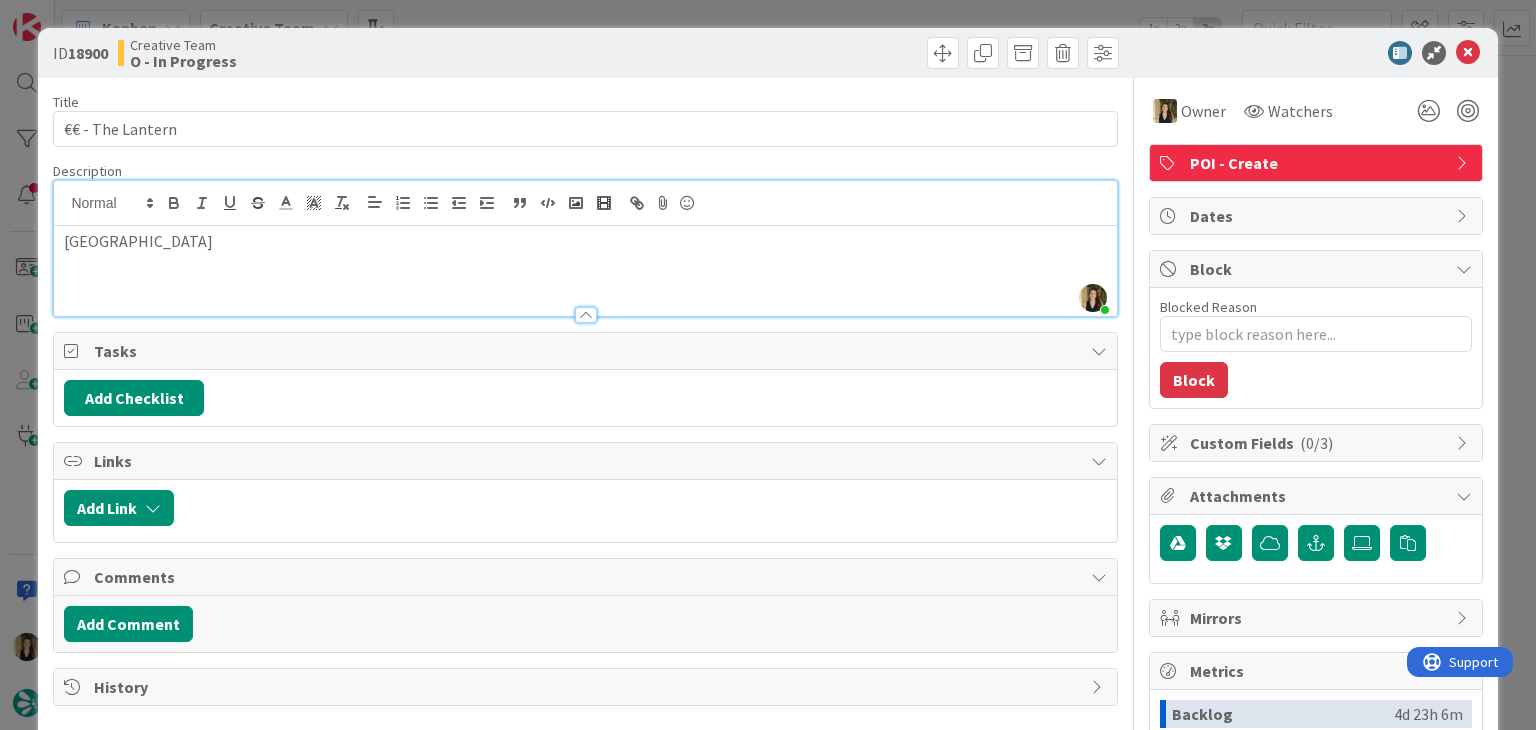 type on "x" 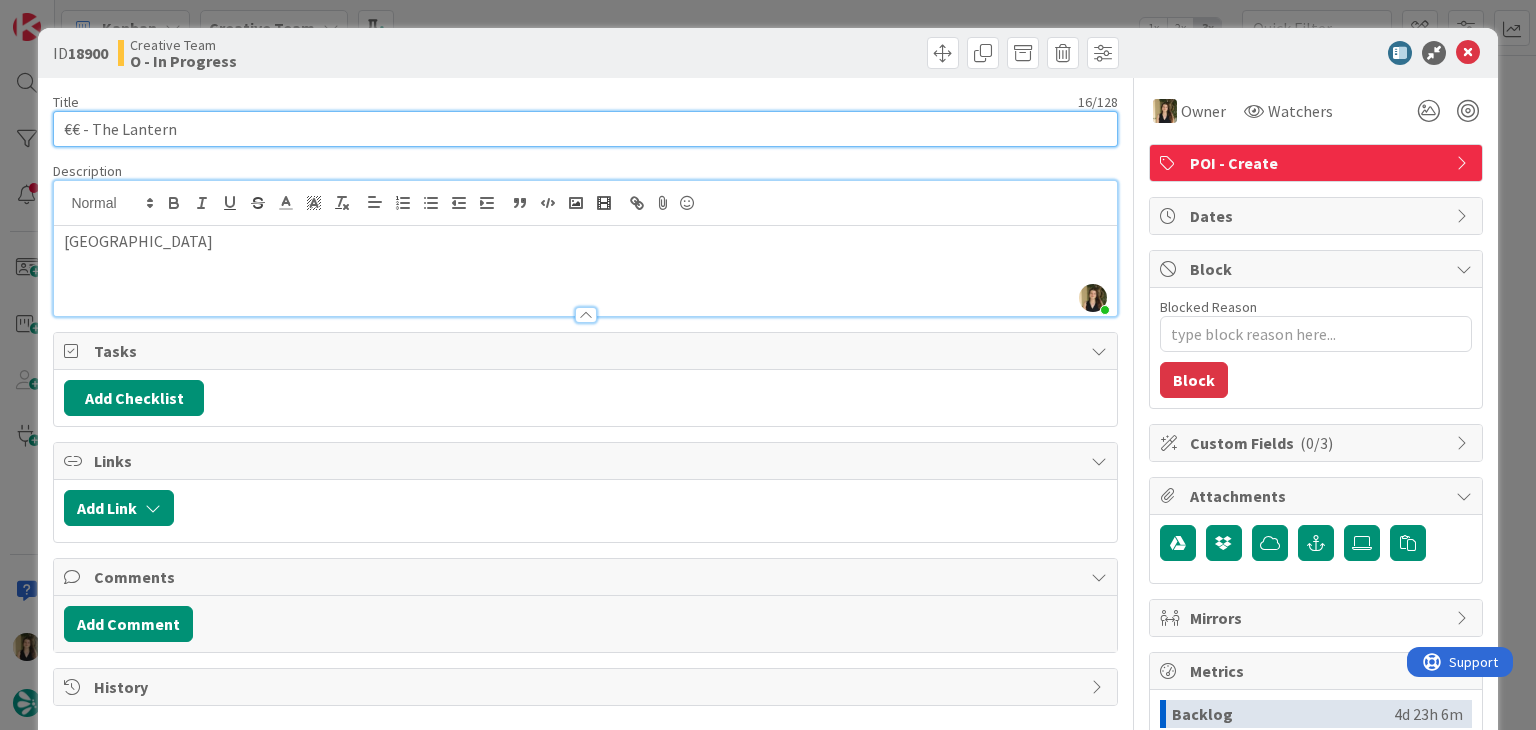 scroll, scrollTop: 806, scrollLeft: 0, axis: vertical 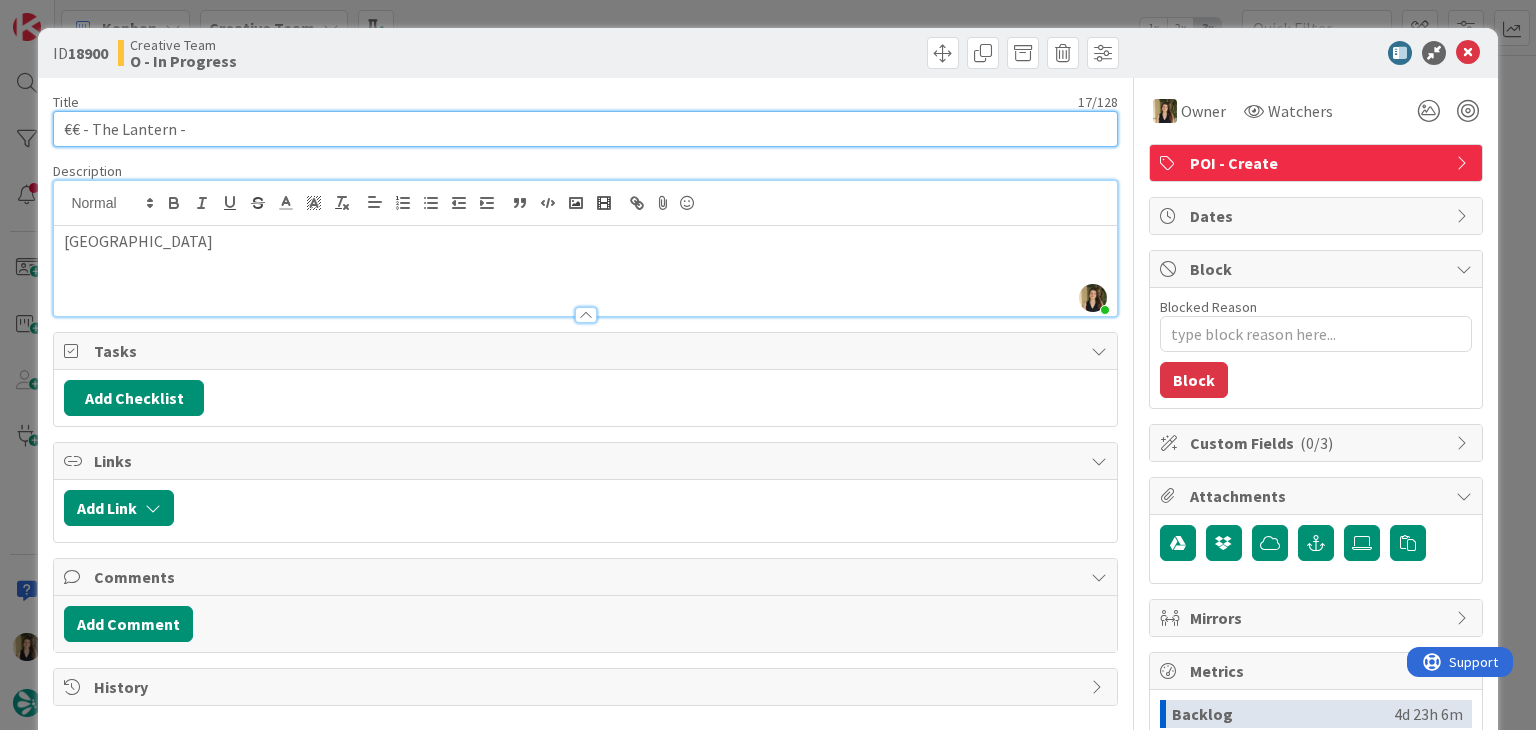 type on "€€ - The Lantern -" 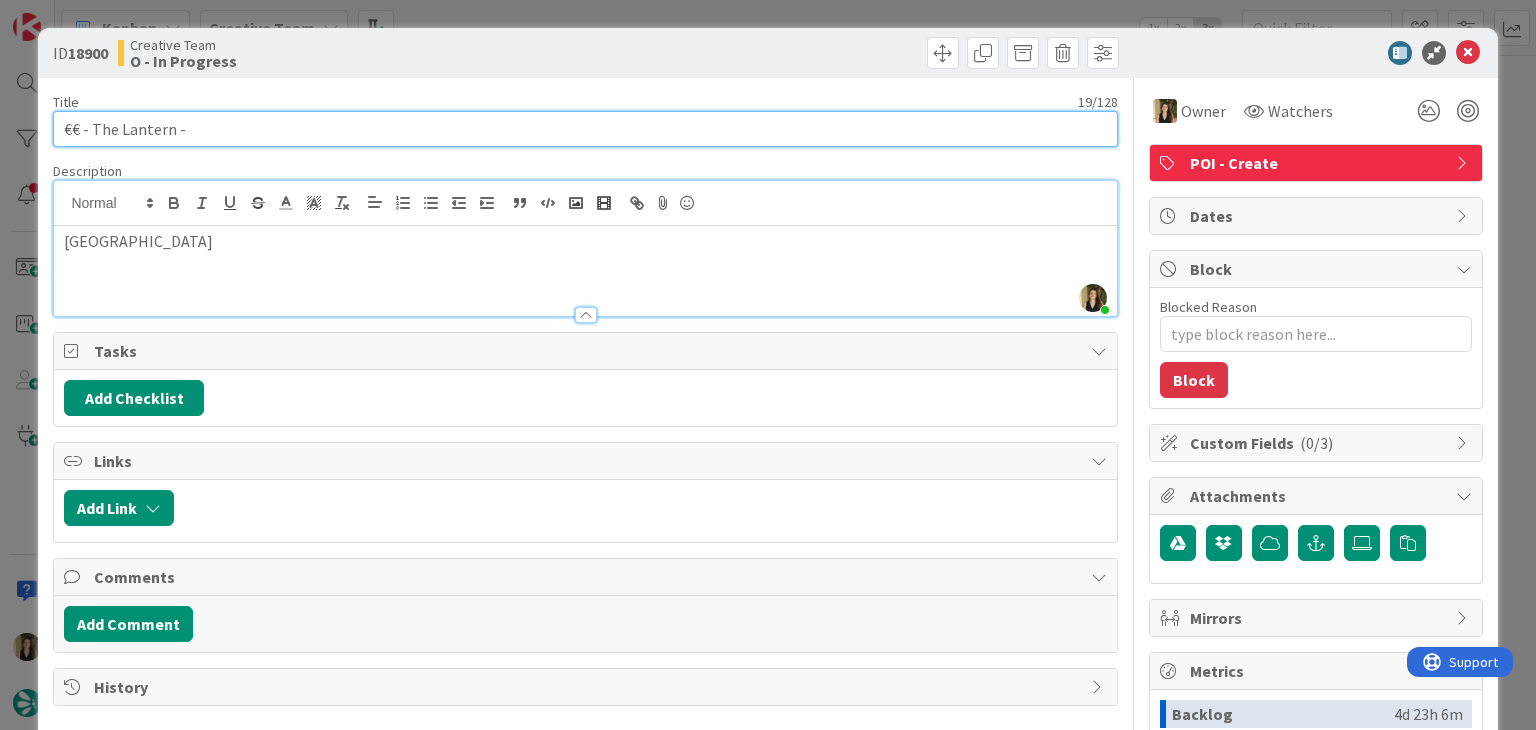 type on "x" 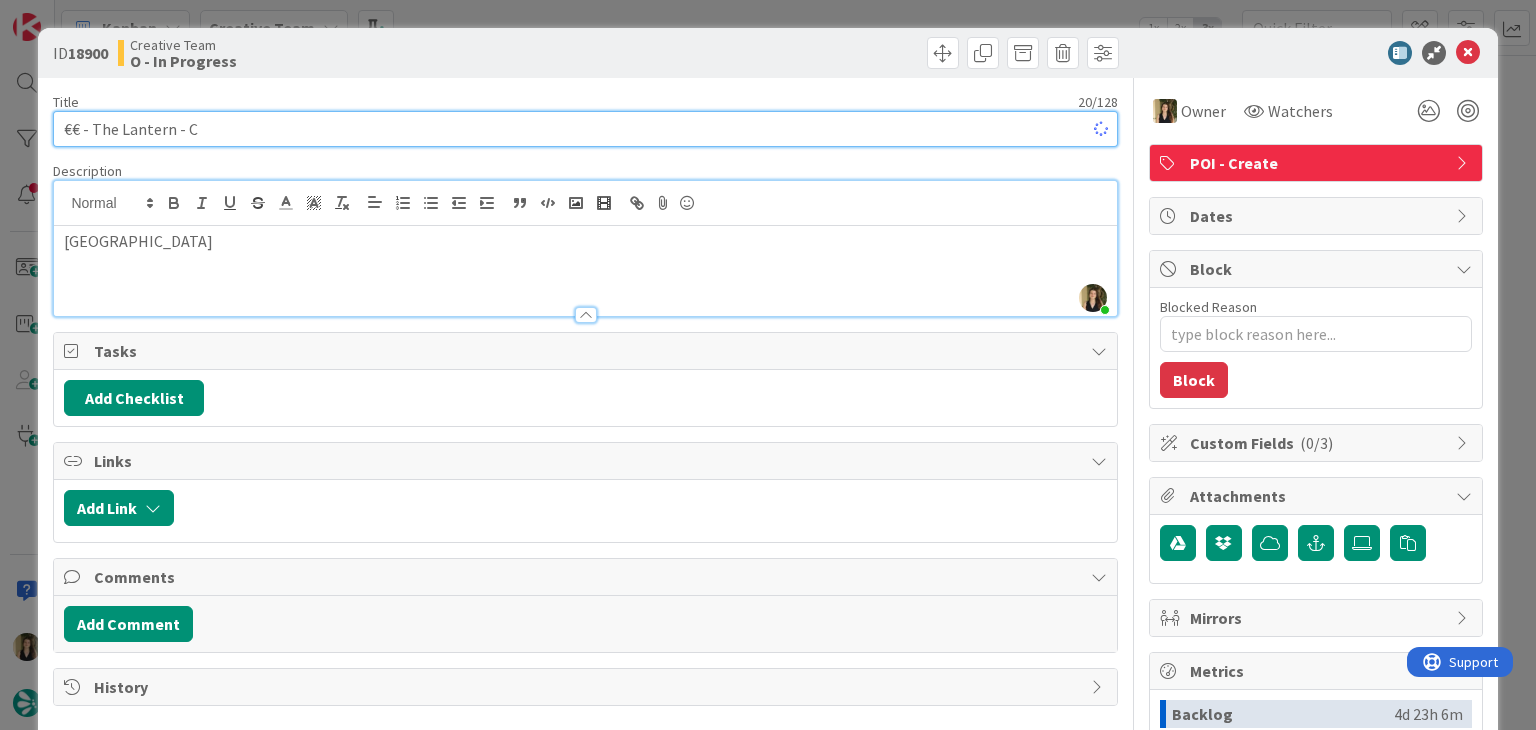 type on "x" 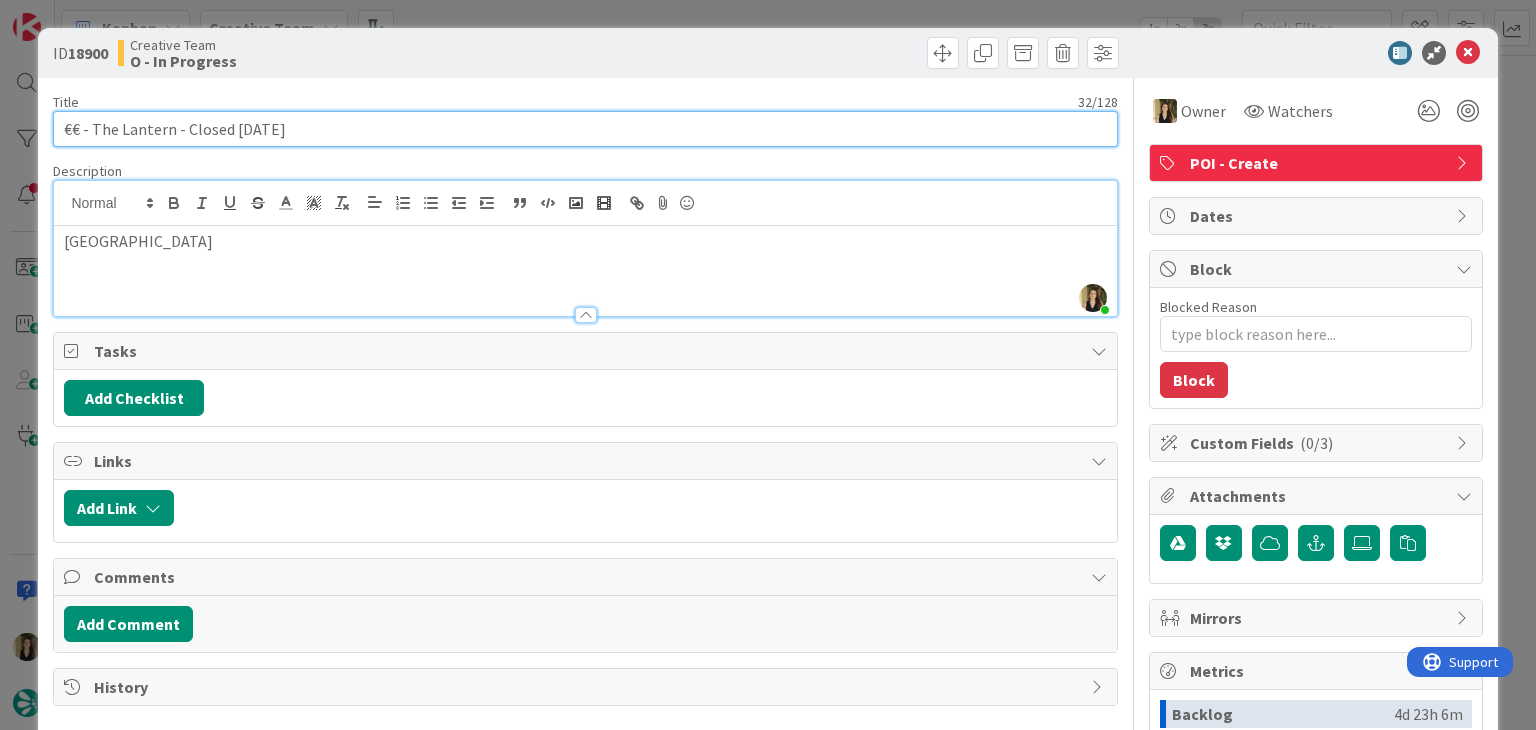 type on "€€ - The Lantern - Closed Mondays" 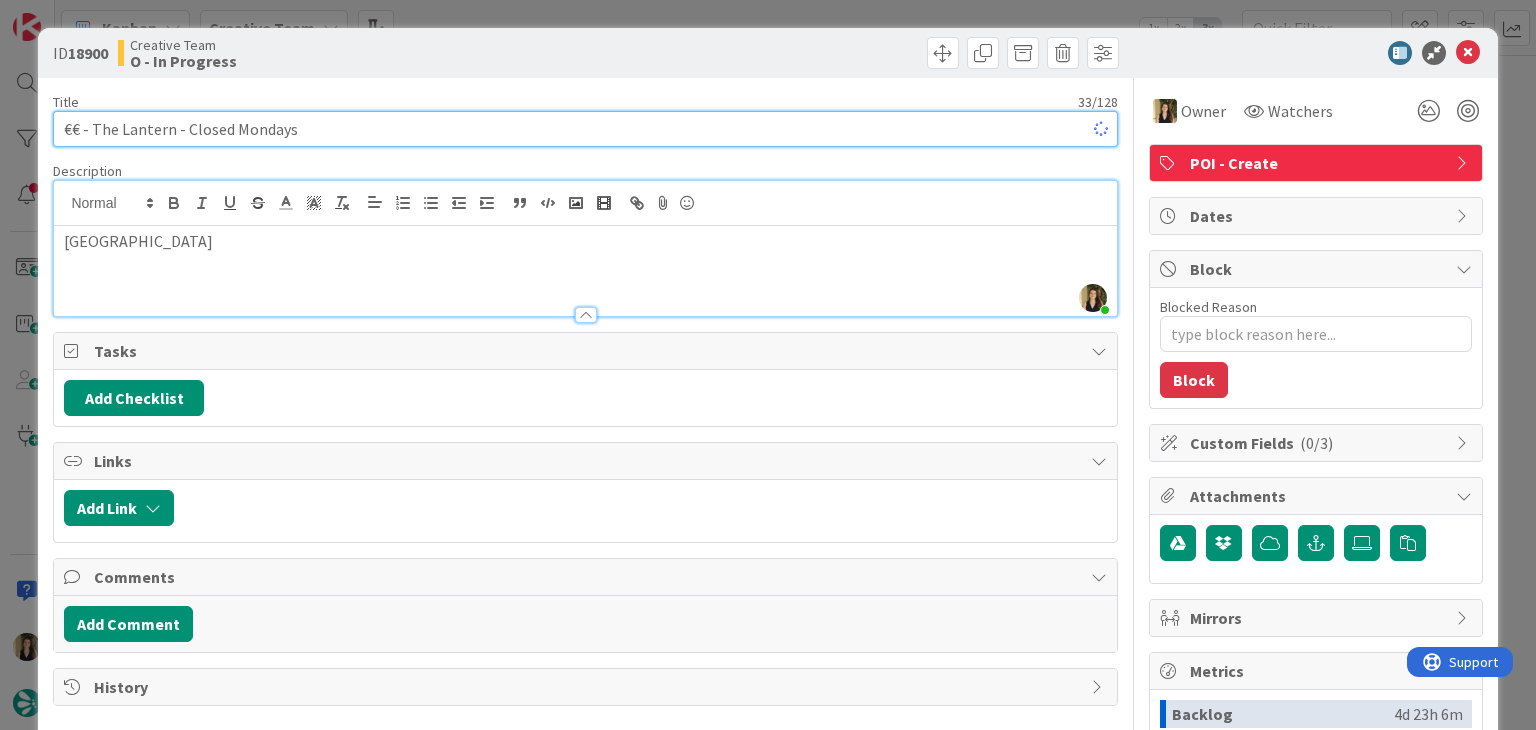 type on "x" 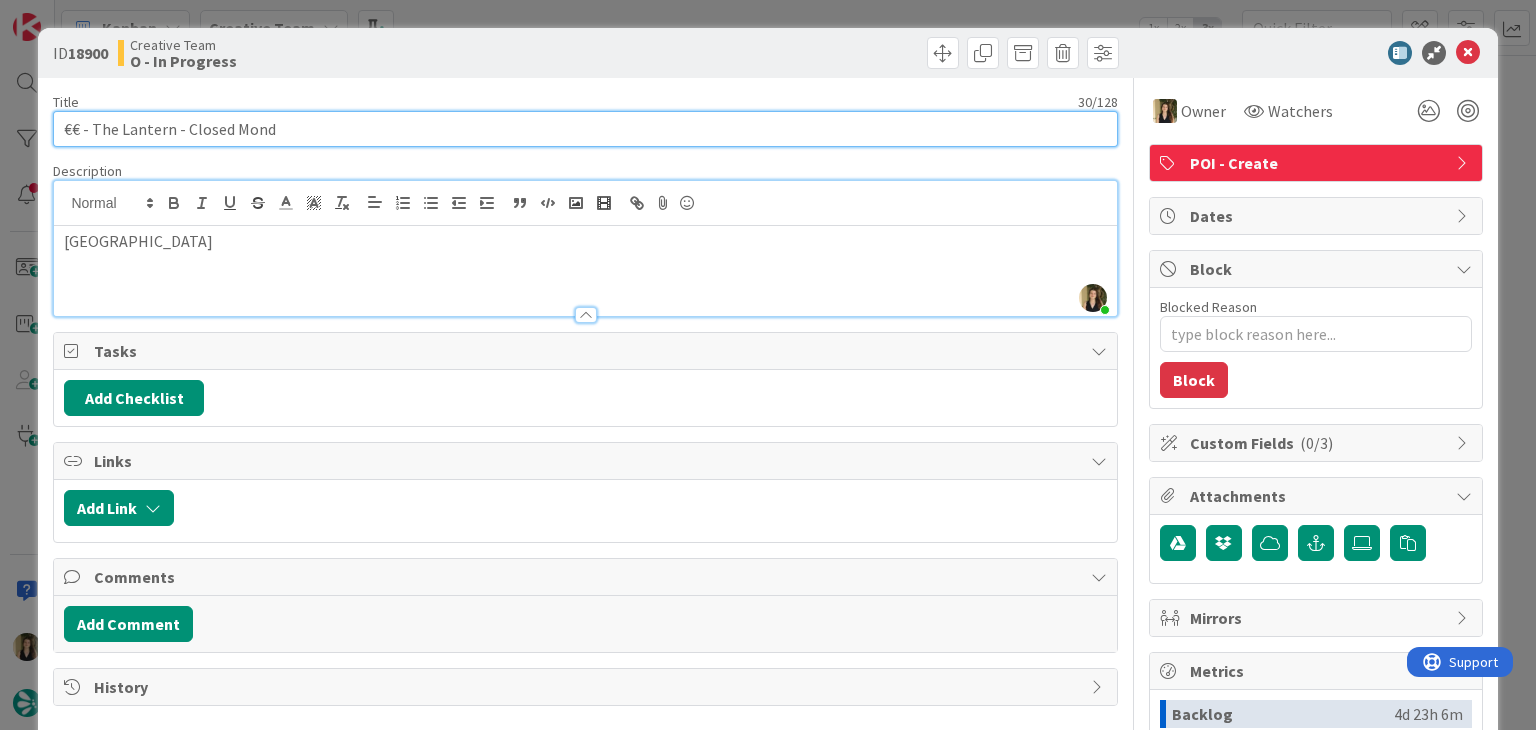 type on "€€ - The Lantern - Closed Mon" 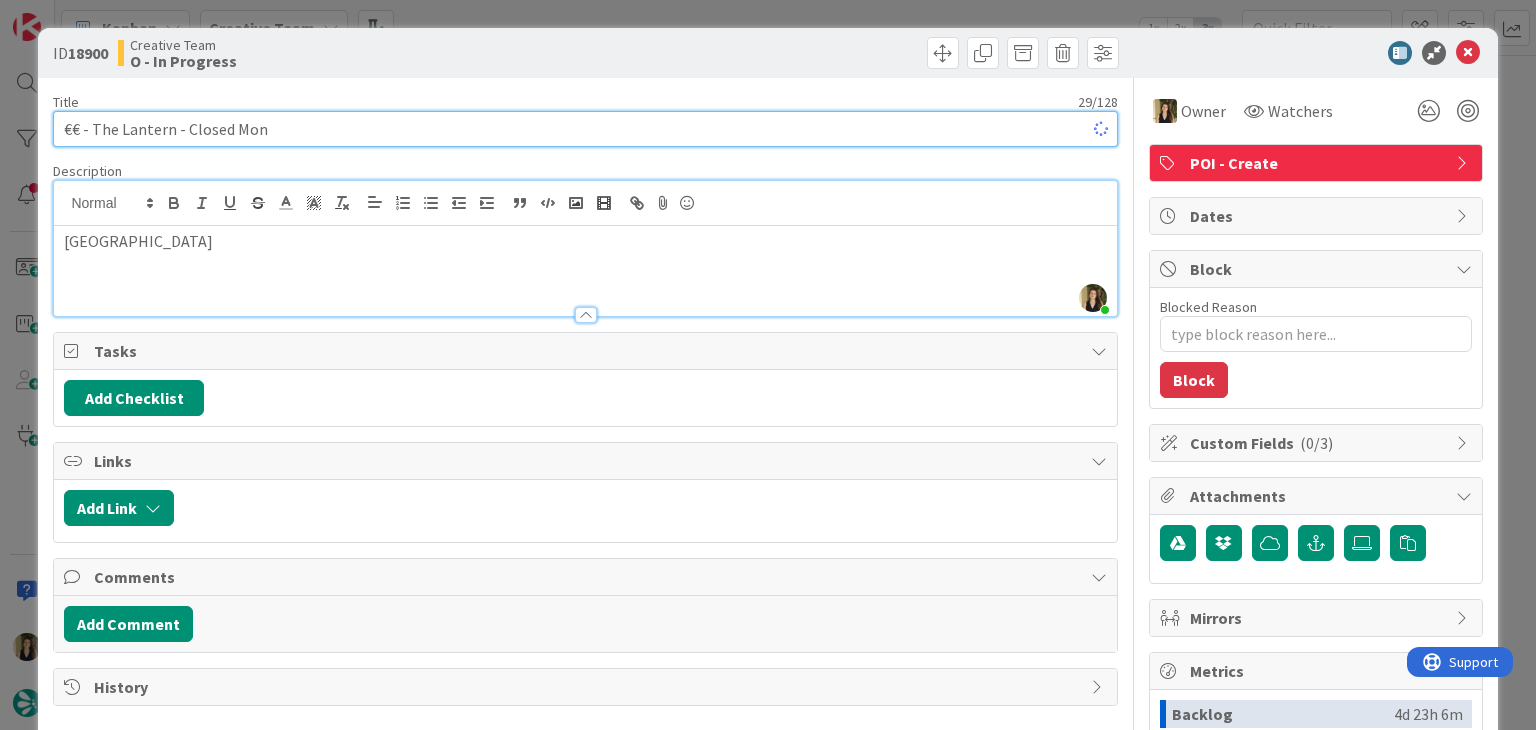 type on "x" 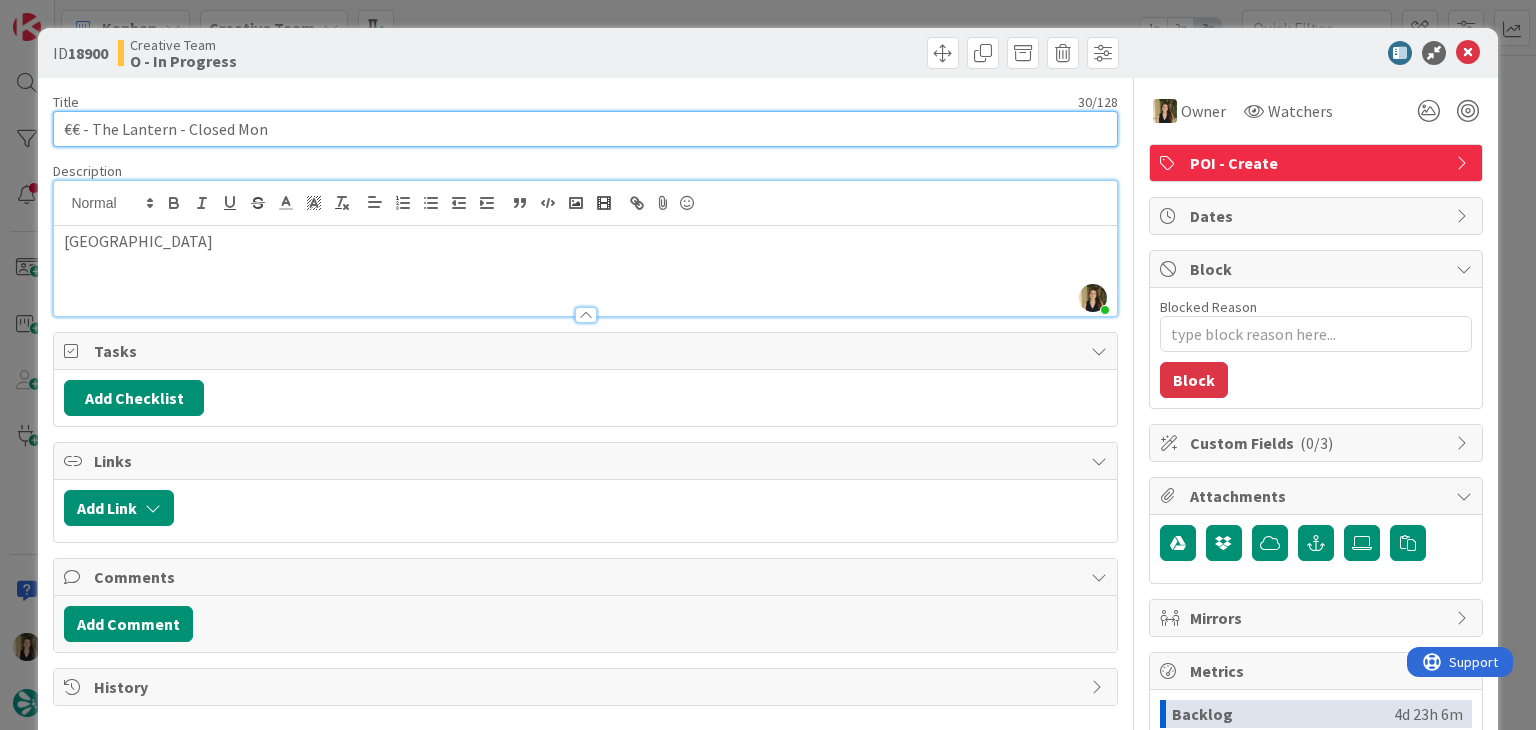 type on "€€ - The Lantern - Closed Mon (" 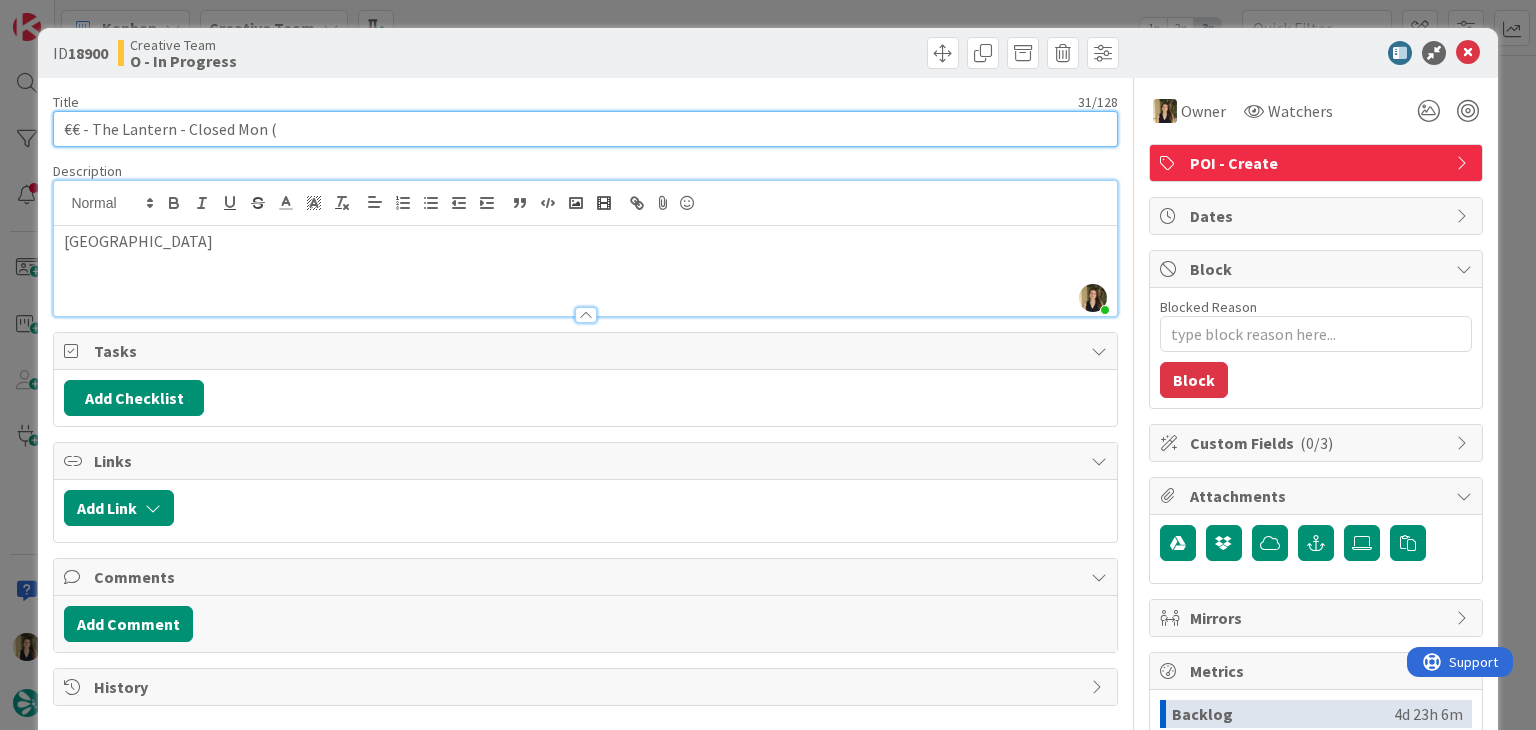 type on "x" 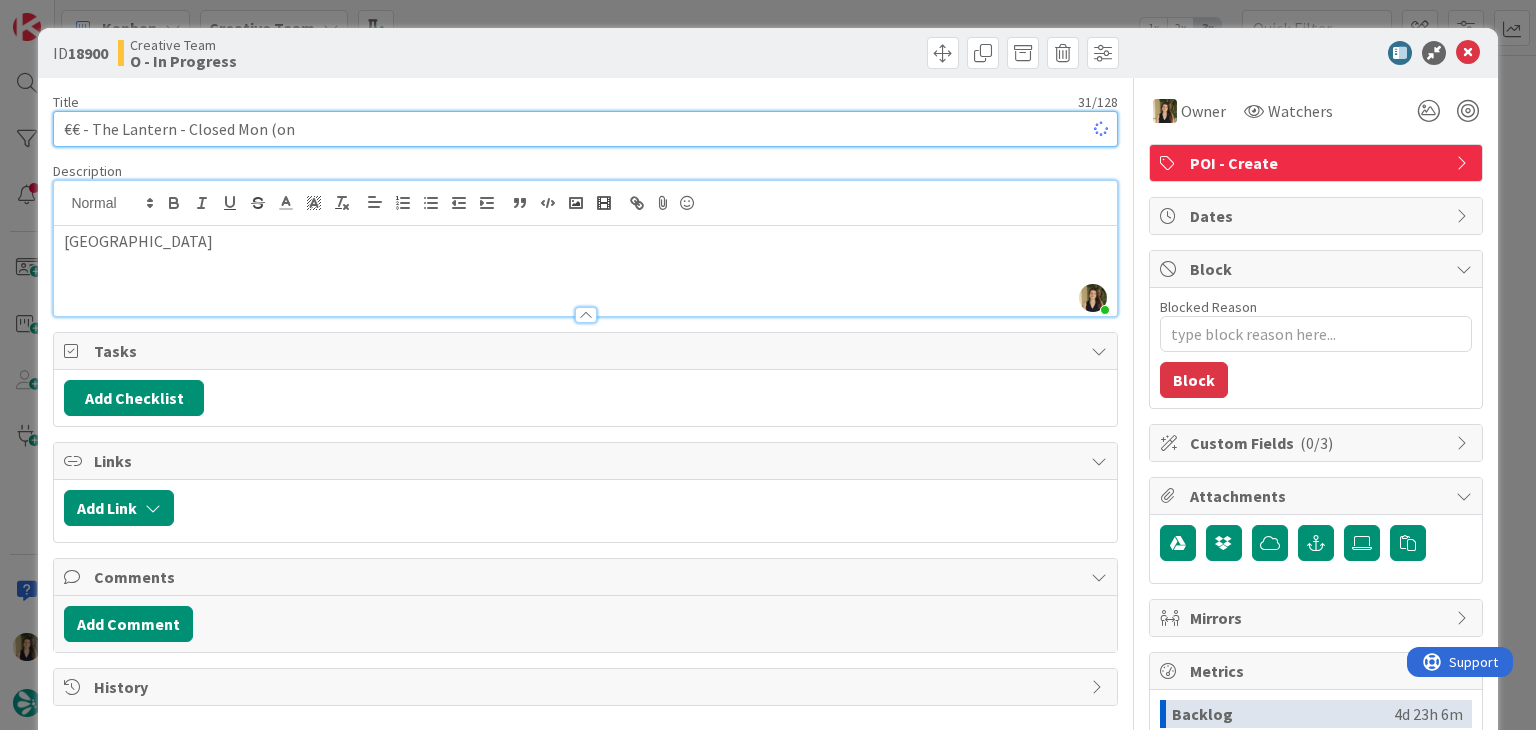 type on "€€ - The Lantern - Closed Mon (onl" 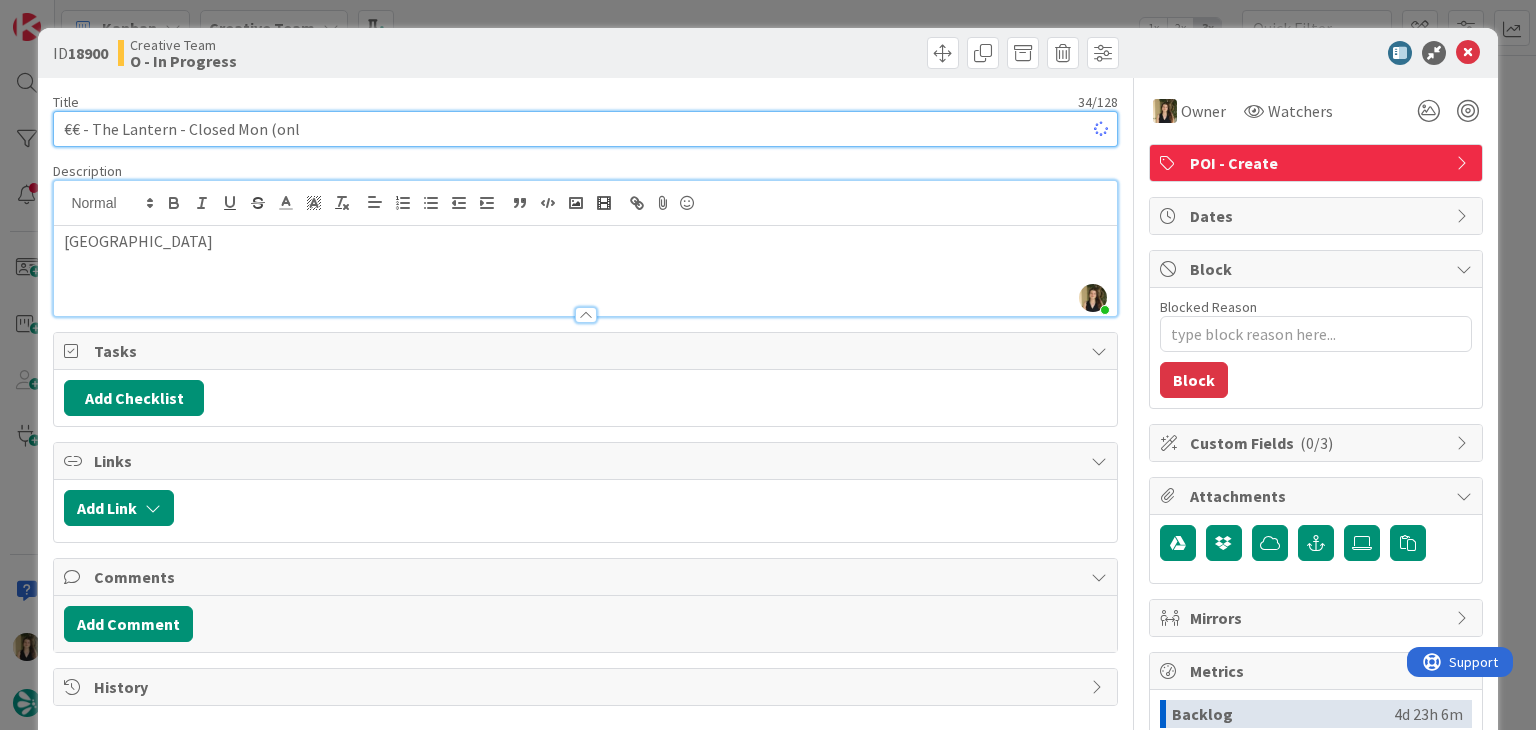type on "x" 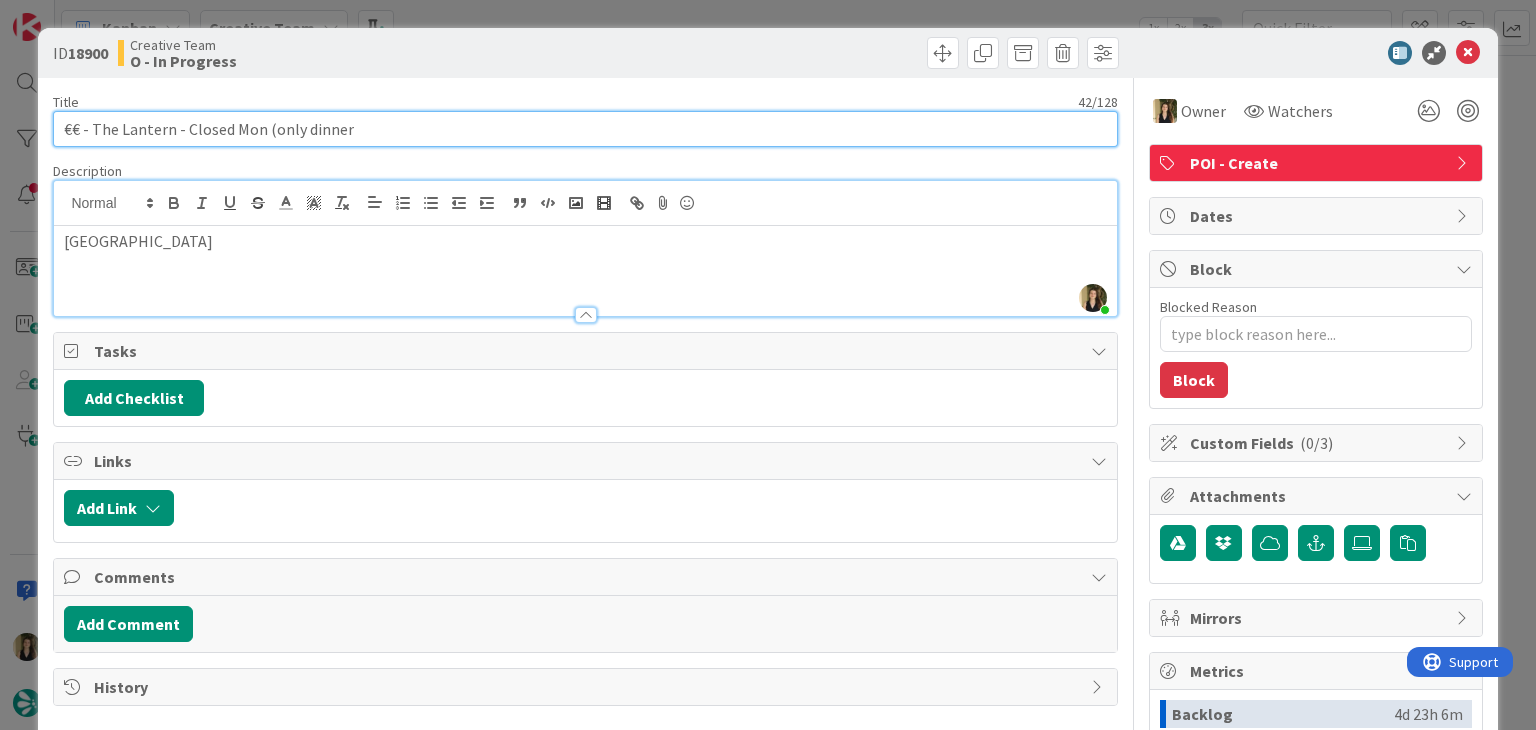 type on "€€ - The Lantern - Closed Mon (only dinner)" 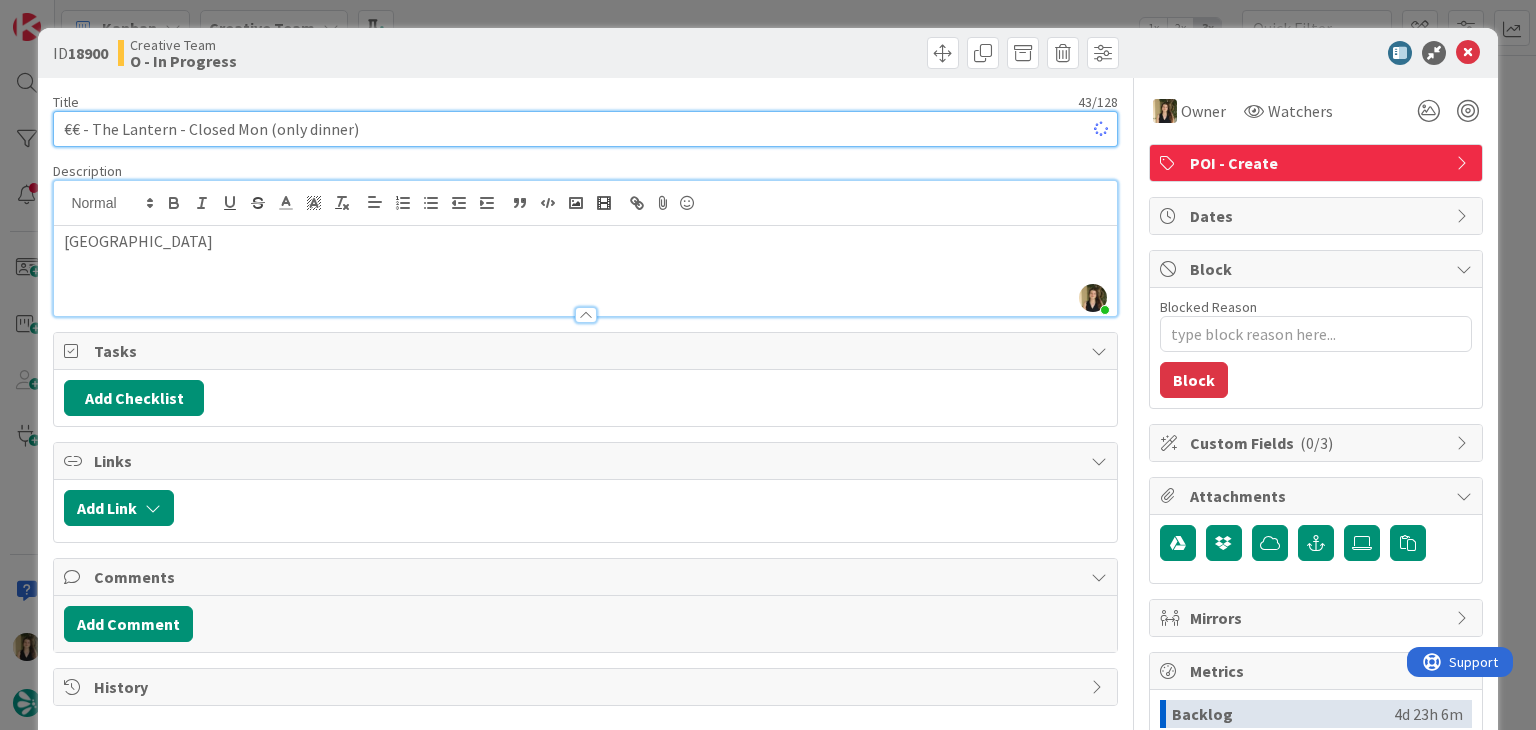 type on "x" 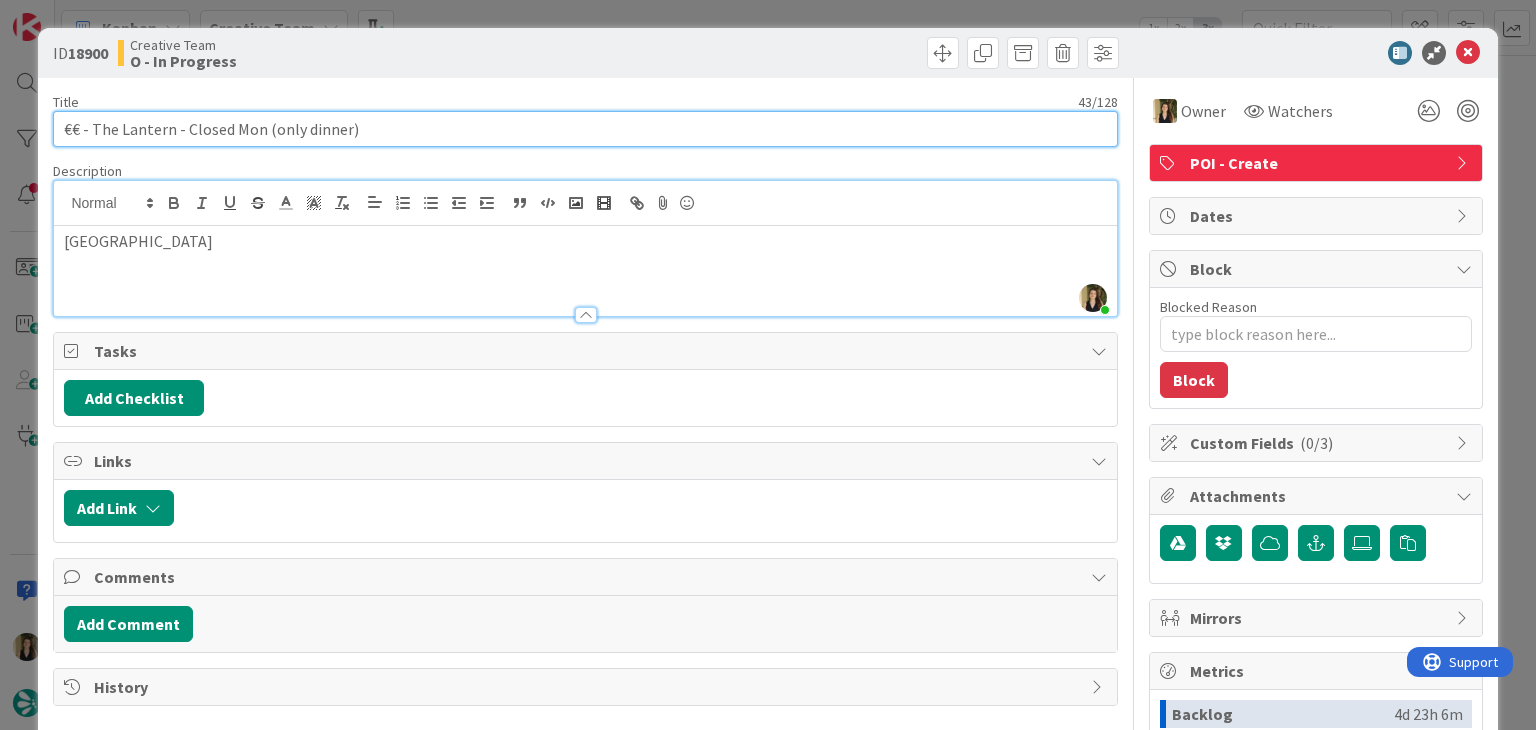 drag, startPoint x: 392, startPoint y: 128, endPoint x: 52, endPoint y: 125, distance: 340.01324 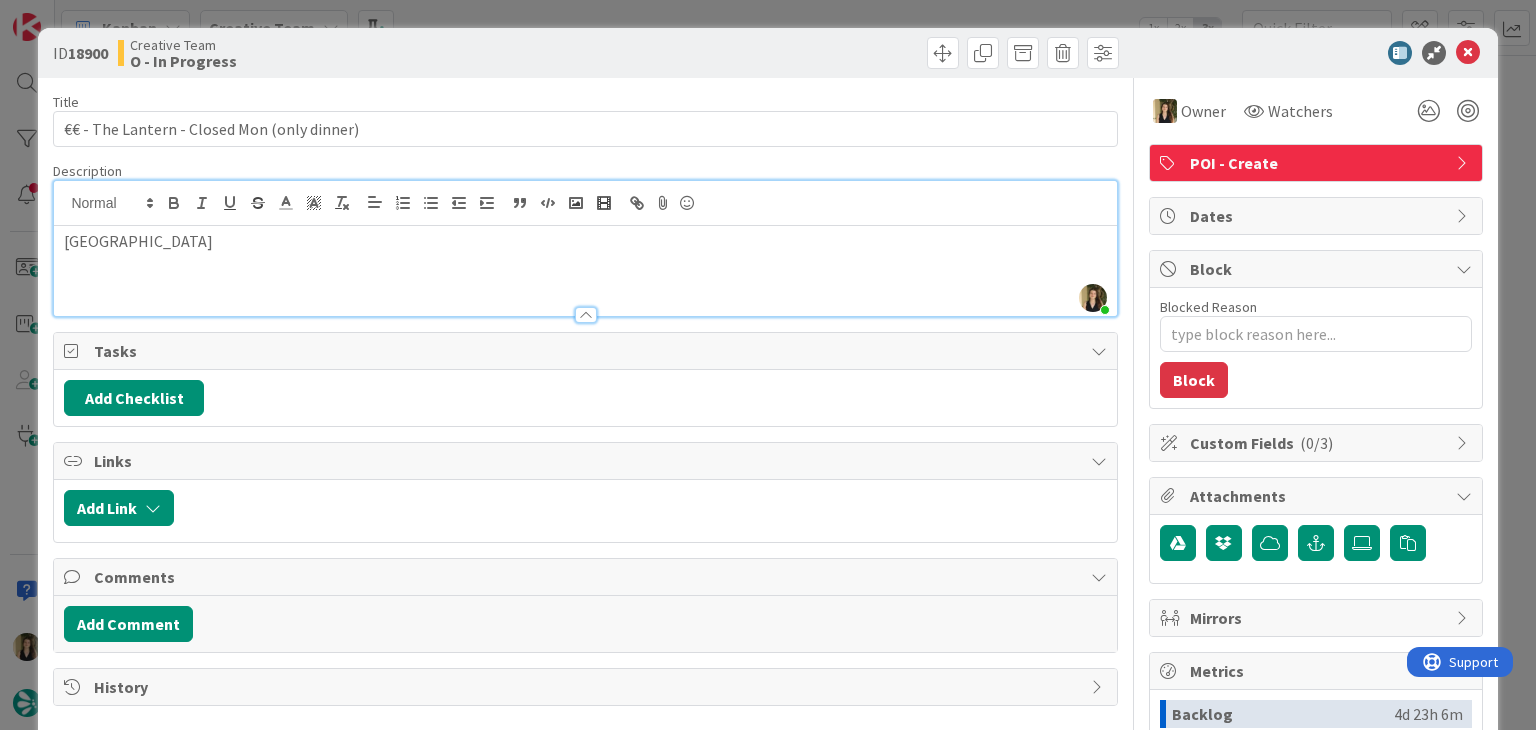 click on "ID  18900 Creative Team O - In Progress Title 43 / 128 €€ - The Lantern - Closed Mon (only dinner) Description [PERSON_NAME] joined  14 m ago belfast Owner Watchers POI - Create  Tasks Add Checklist Links Add Link Comments Add Comment History Owner Owner Remove Set as Watcher [PERSON_NAME] [PERSON_NAME] [PERSON_NAME]  IT TourTailors [PERSON_NAME] [PERSON_NAME] [PERSON_NAME] Watchers POI - Create  Dates Block Blocked Reason 0 / 256 Block Custom Fields ( 0/3 ) Attachments Mirrors Metrics Backlog 4d 23h 6m To Do 3h 13m Buffer 0m In Progress 0m Total Time 5d 2h 19m Lead Time 3h 13m Cycle Time 0m Blocked Time 0m Show Details" at bounding box center [768, 365] 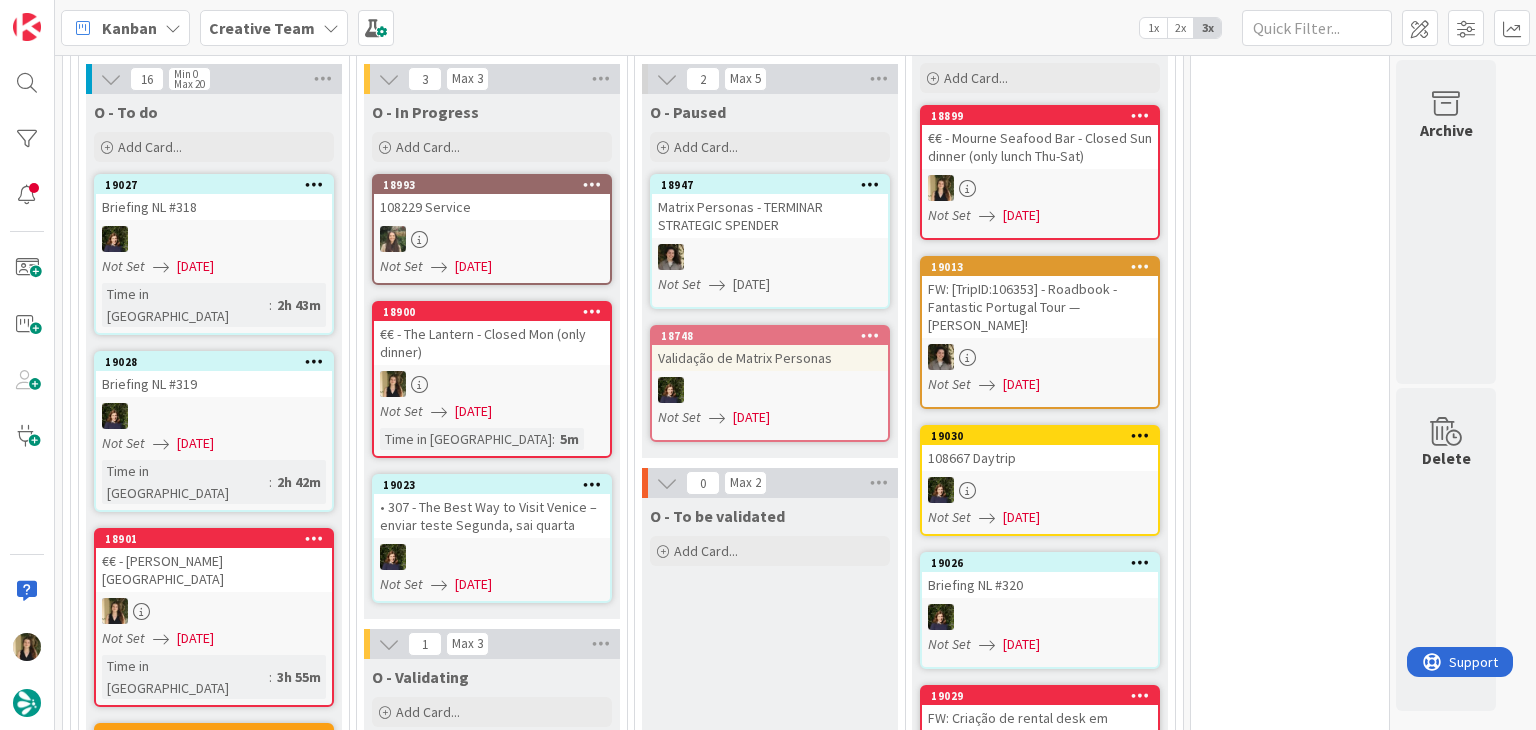 click on "18900 €€ - The Lantern - Closed Mon (only dinner) Not Set [DATE] Time in [GEOGRAPHIC_DATA] : 5m" at bounding box center (492, 379) 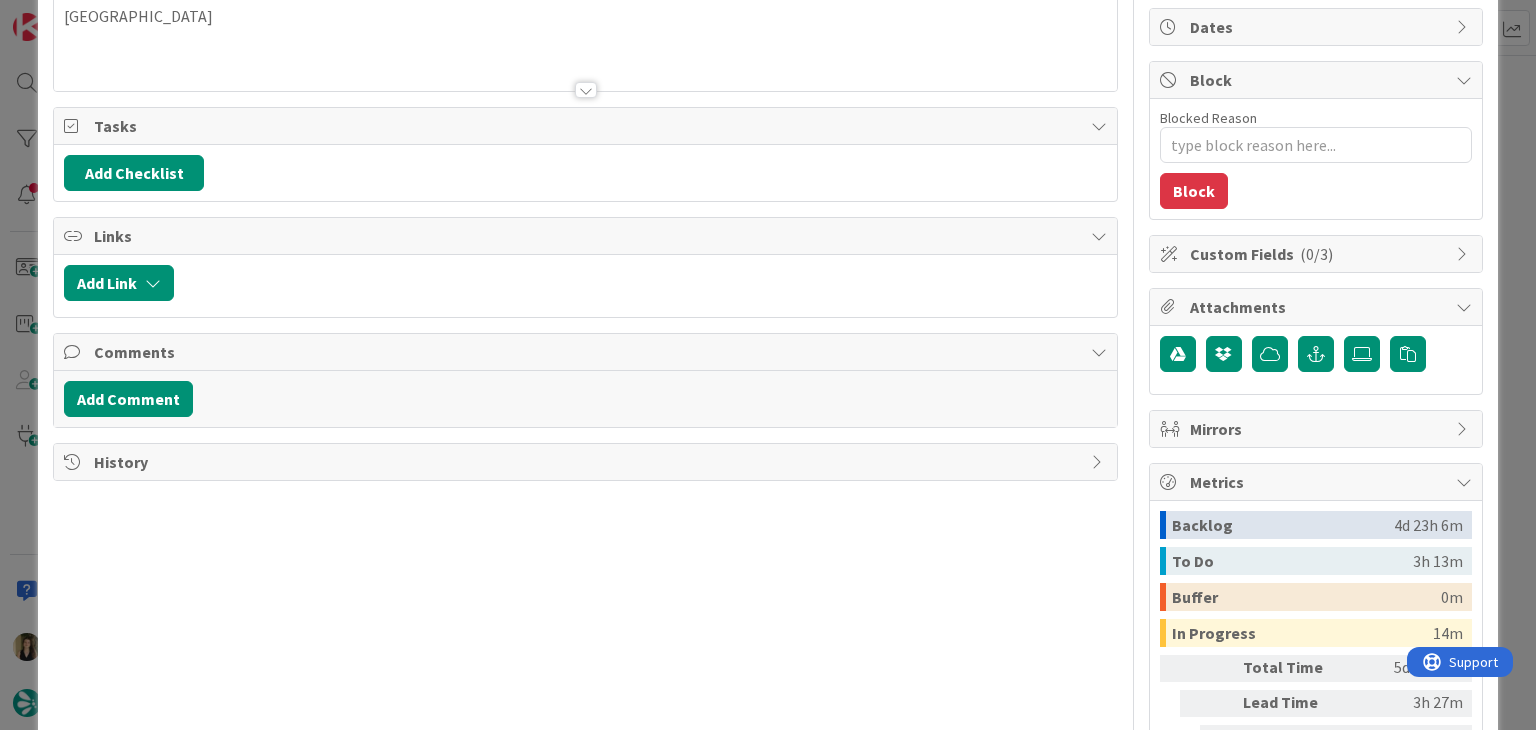 scroll, scrollTop: 0, scrollLeft: 0, axis: both 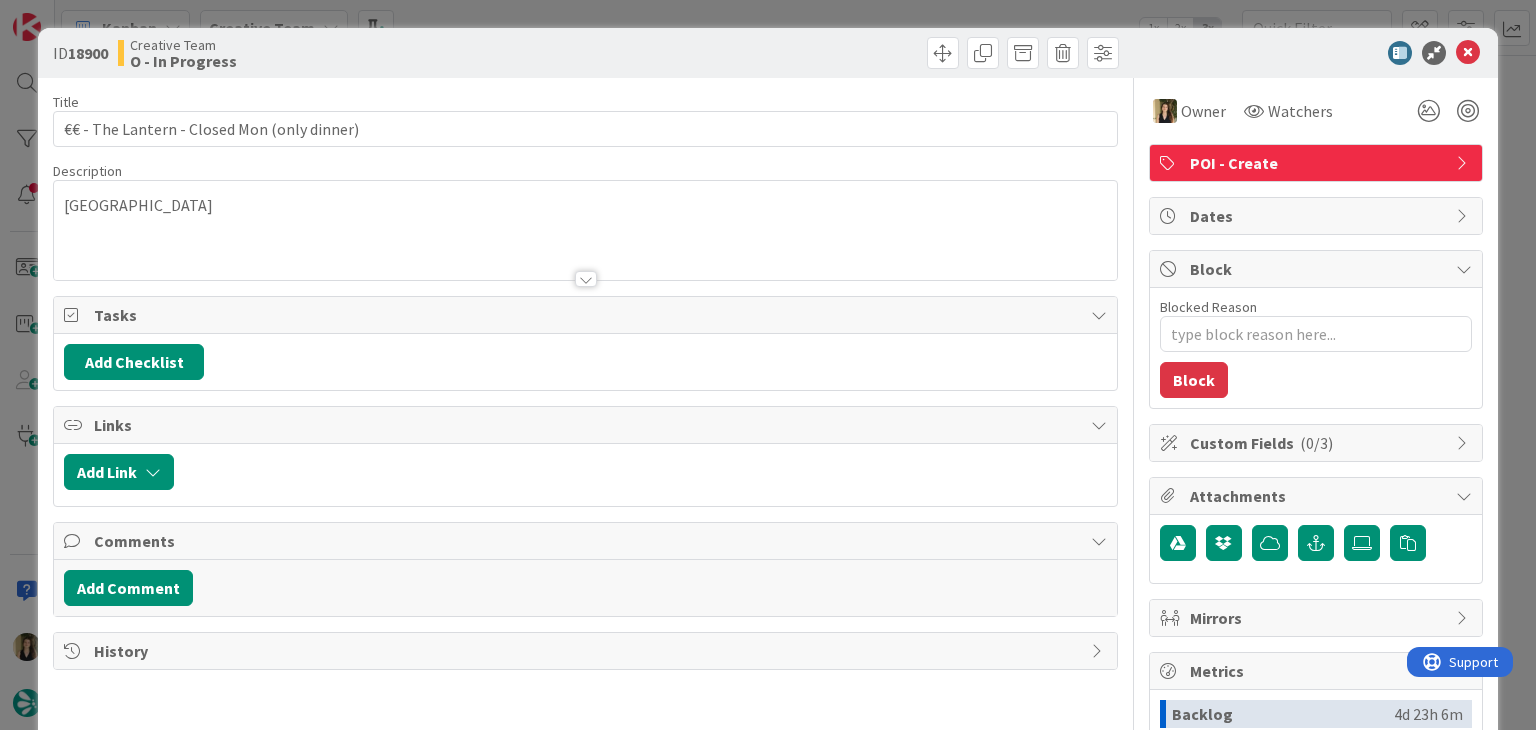 click on "ID  18900 Creative Team O - In Progress Title 43 / 128 €€ - The Lantern - Closed Mon (only dinner) Description belfast Owner Watchers POI - Create  Tasks Add Checklist Links Add Link Comments Add Comment History Owner Watchers POI - Create  Dates Block Blocked Reason 0 / 256 Block Custom Fields ( 0/3 ) Attachments Mirrors Metrics Backlog 4d 23h 6m To Do 3h 13m Buffer 0m In Progress 14m Total Time 5d 2h 33m Lead Time 3h 27m Cycle Time 14m Blocked Time 0m Show Details" at bounding box center [768, 365] 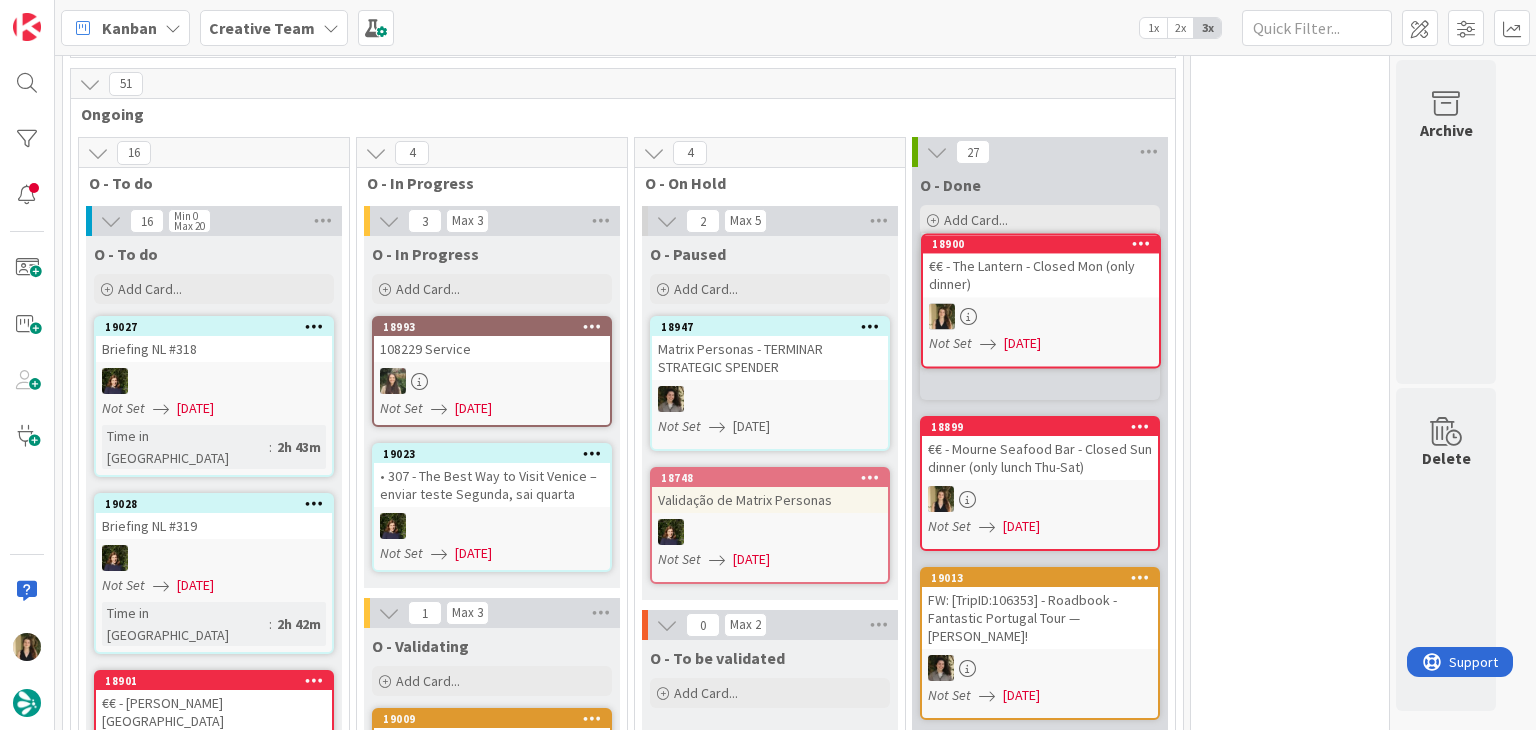 scroll, scrollTop: 662, scrollLeft: 0, axis: vertical 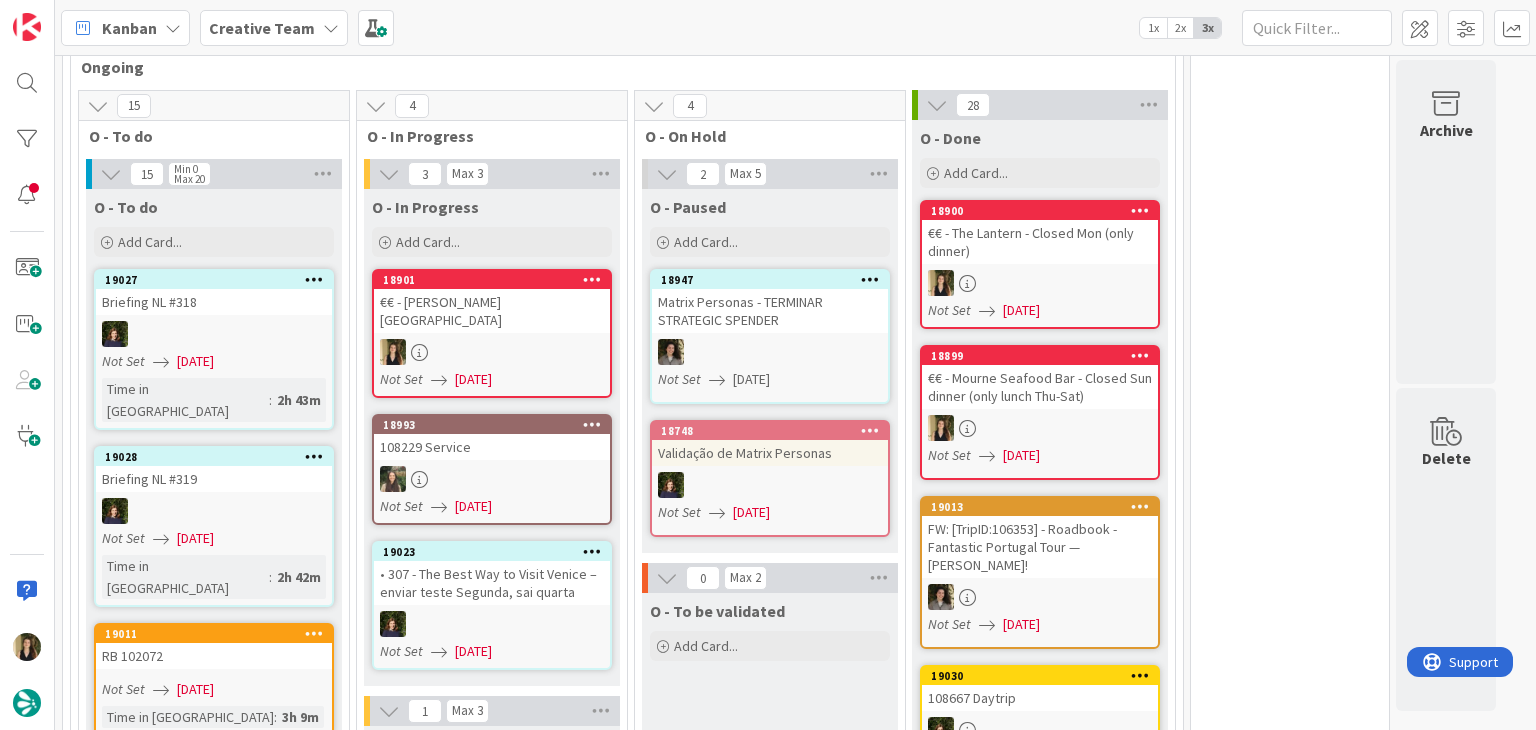 click at bounding box center [492, 352] 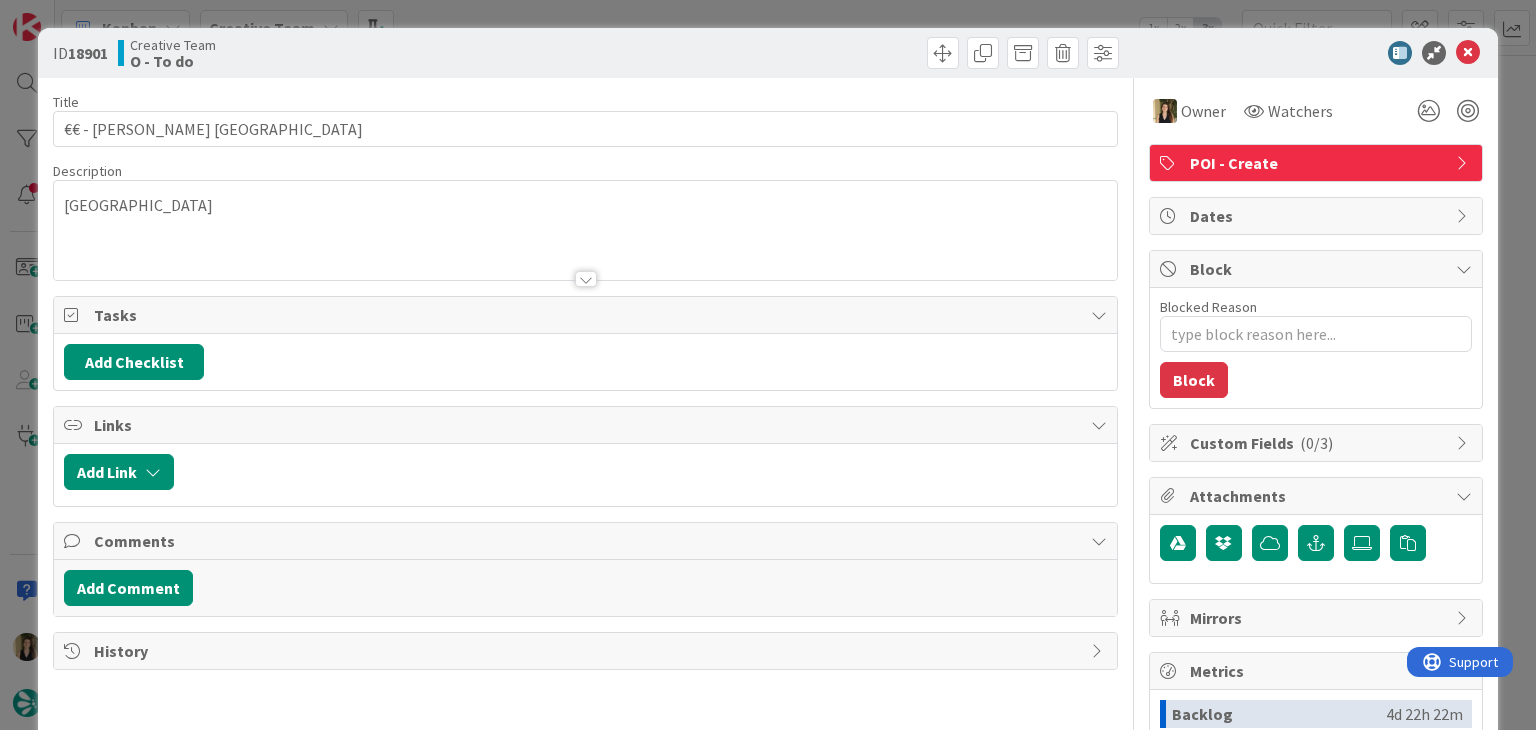 scroll, scrollTop: 0, scrollLeft: 0, axis: both 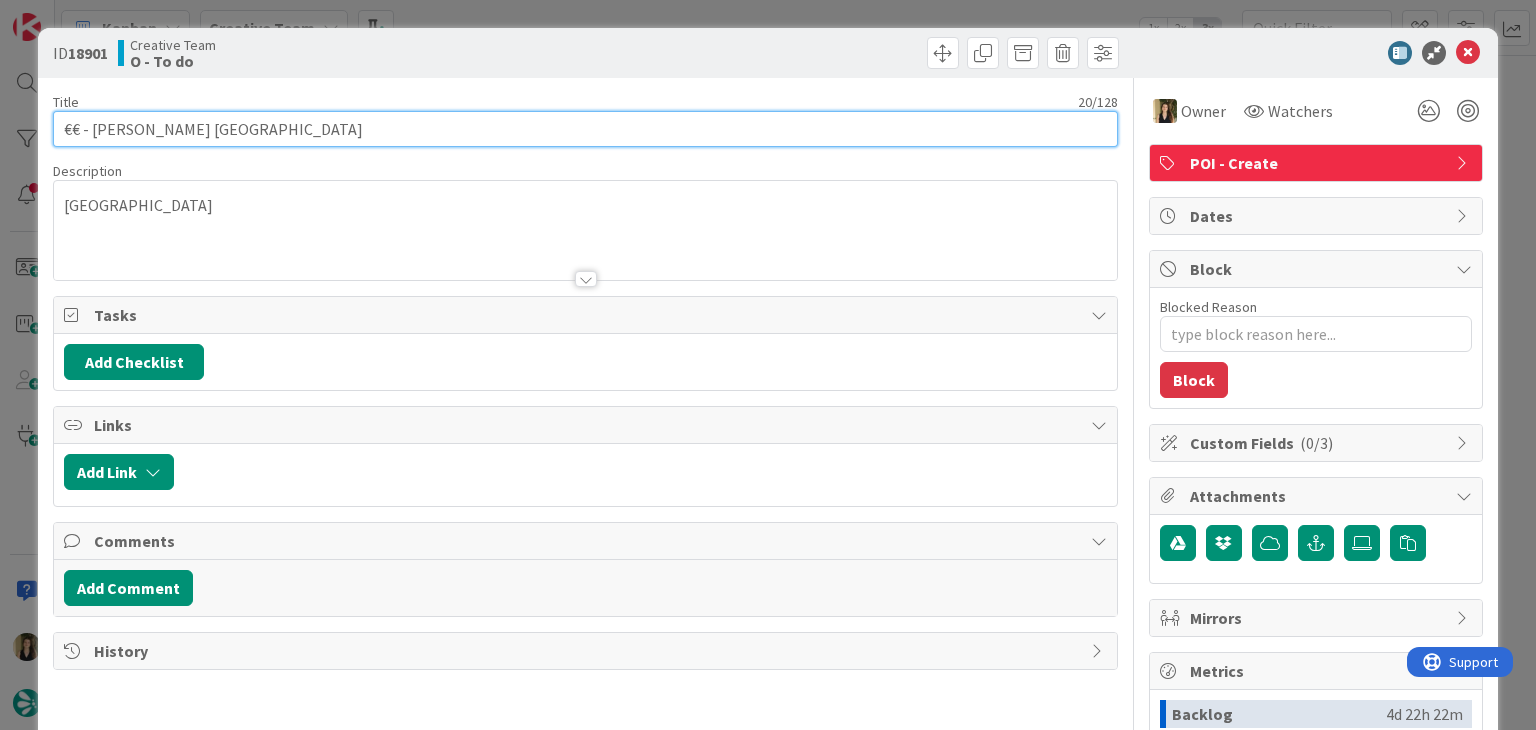 drag, startPoint x: 220, startPoint y: 127, endPoint x: 99, endPoint y: 128, distance: 121.004135 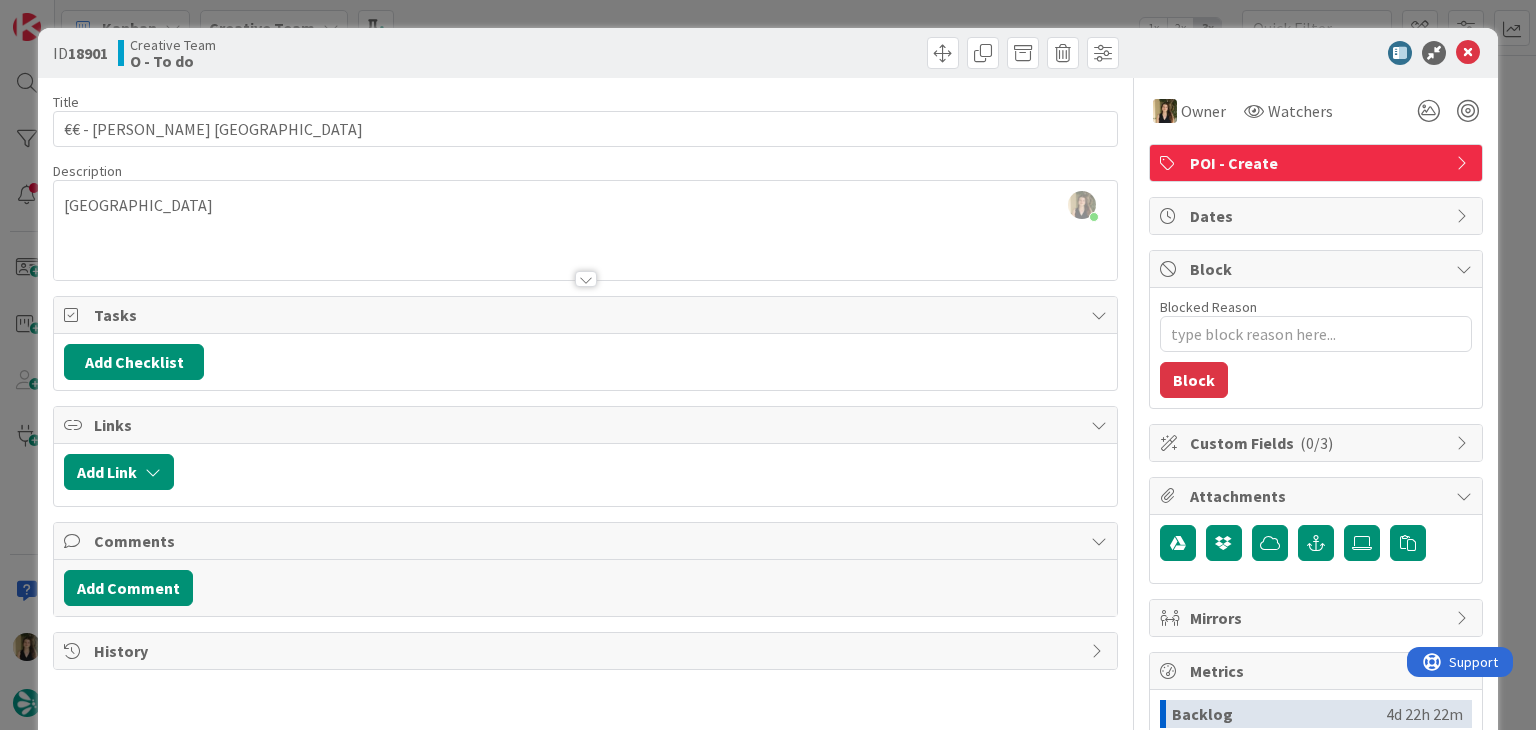 drag, startPoint x: 411, startPoint y: 45, endPoint x: 448, endPoint y: 20, distance: 44.65423 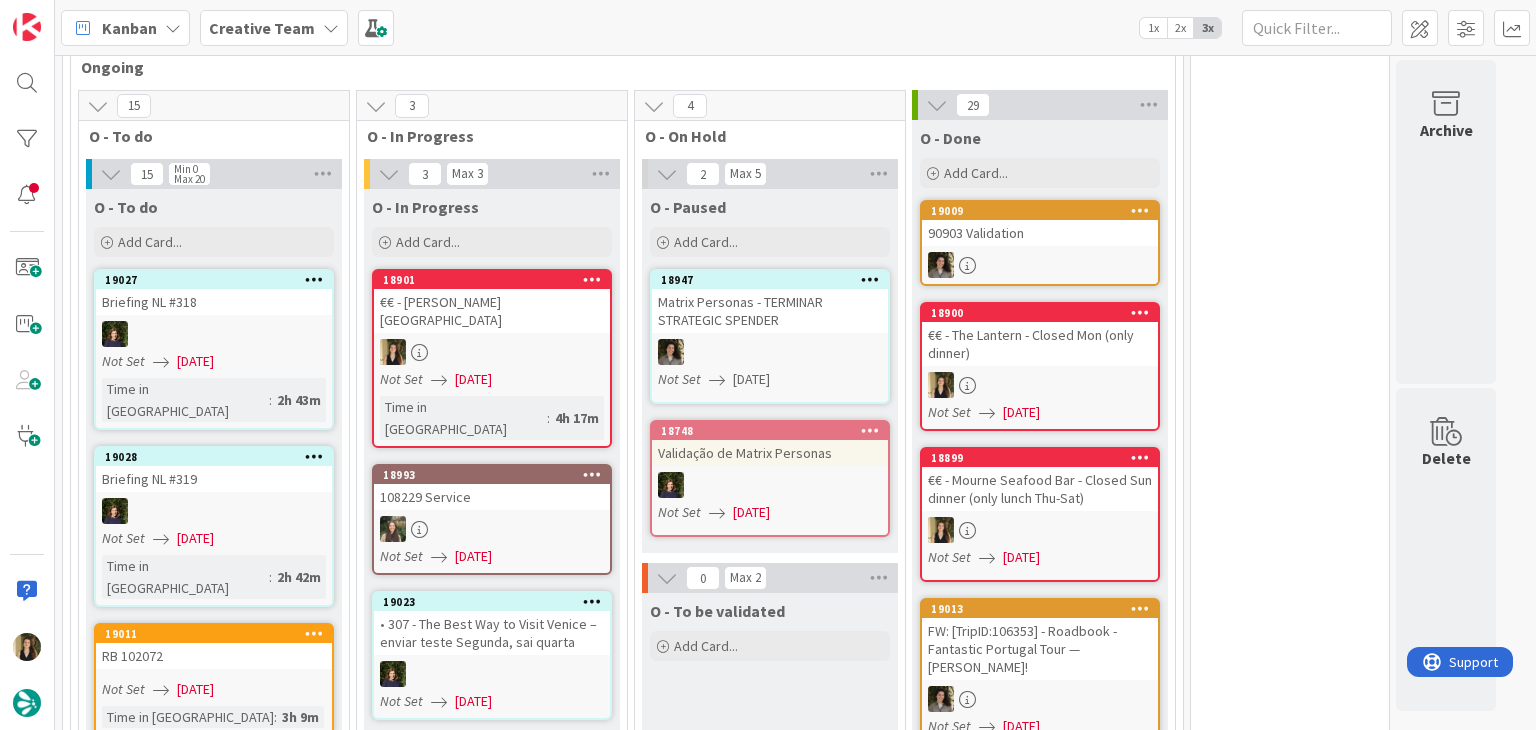 scroll, scrollTop: 0, scrollLeft: 0, axis: both 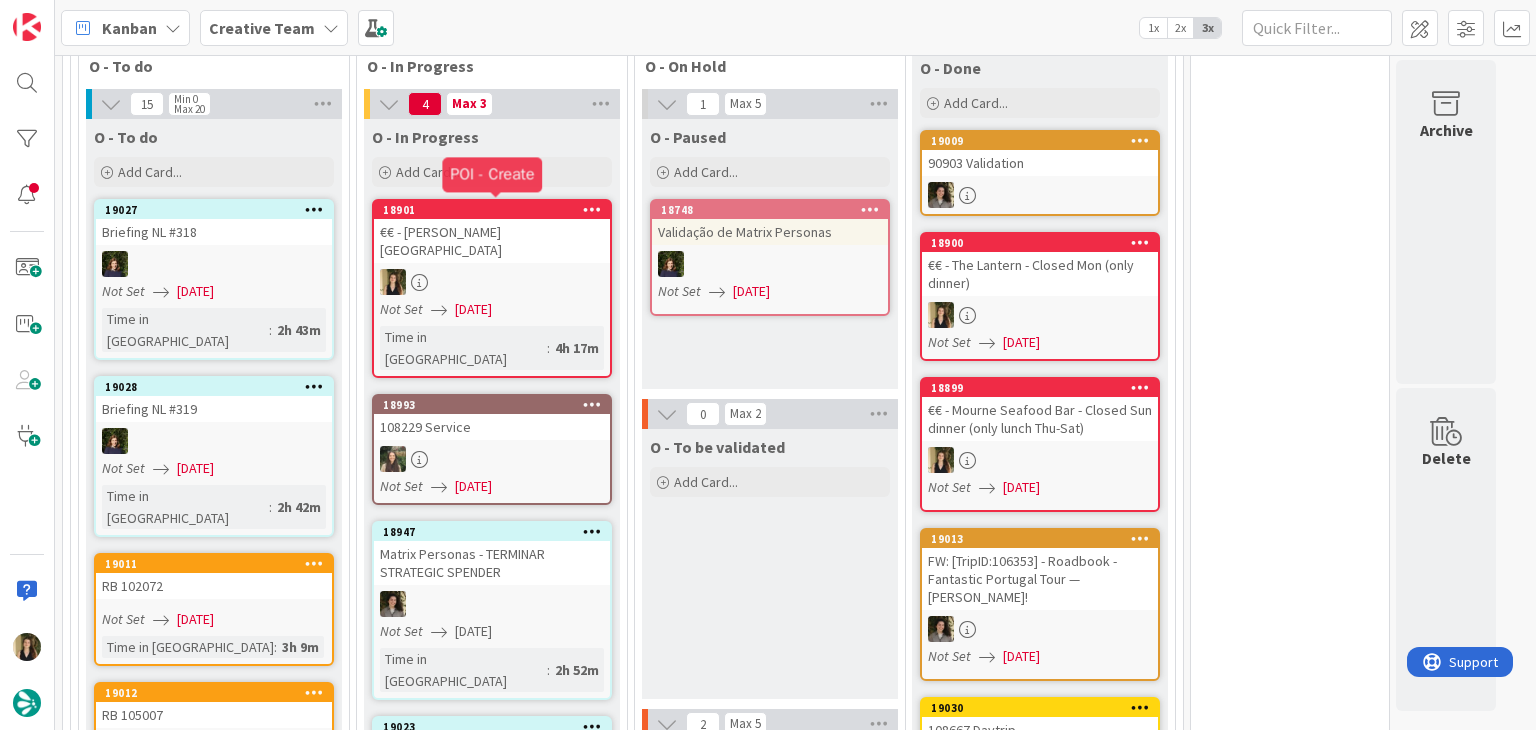 click on "€€ - [PERSON_NAME] [GEOGRAPHIC_DATA]" at bounding box center [492, 241] 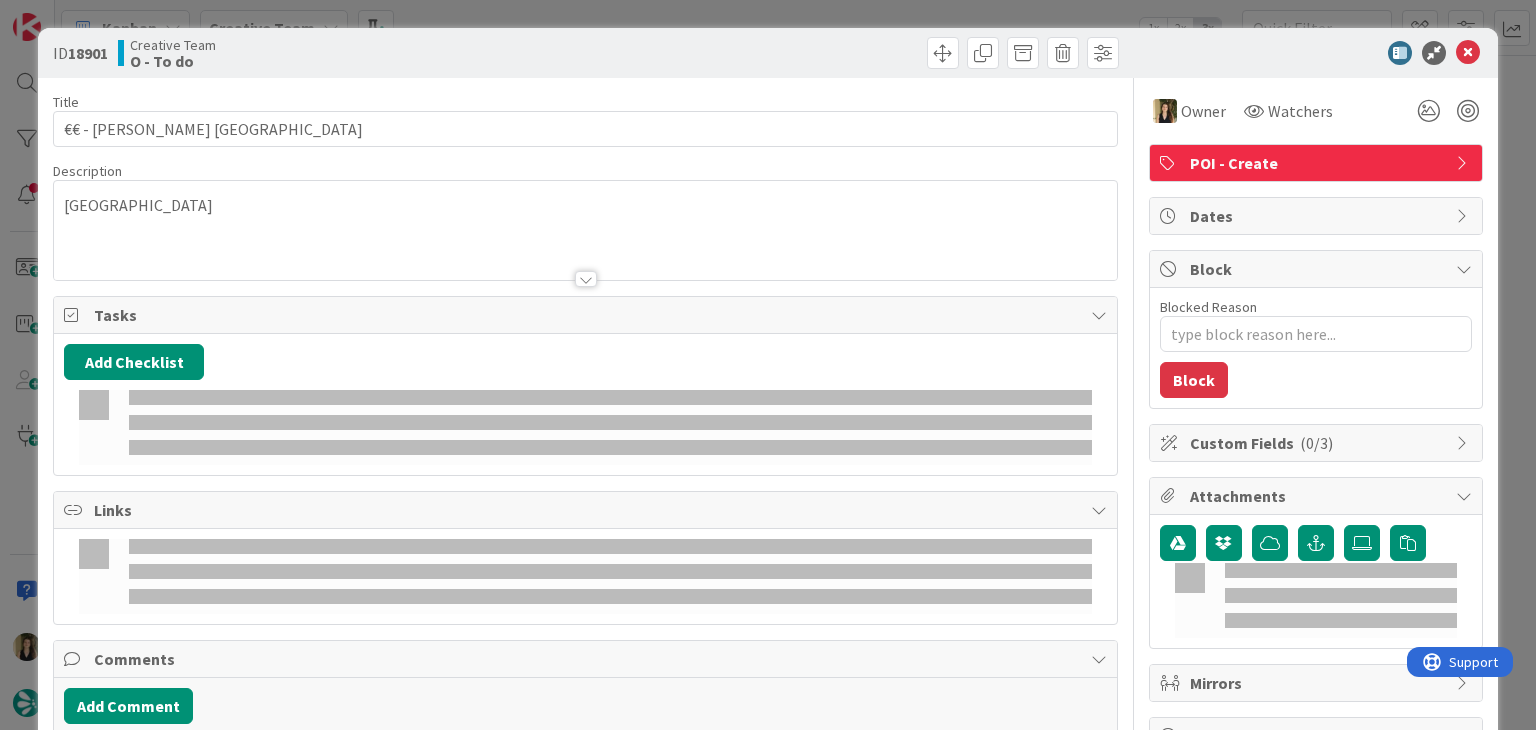 type on "x" 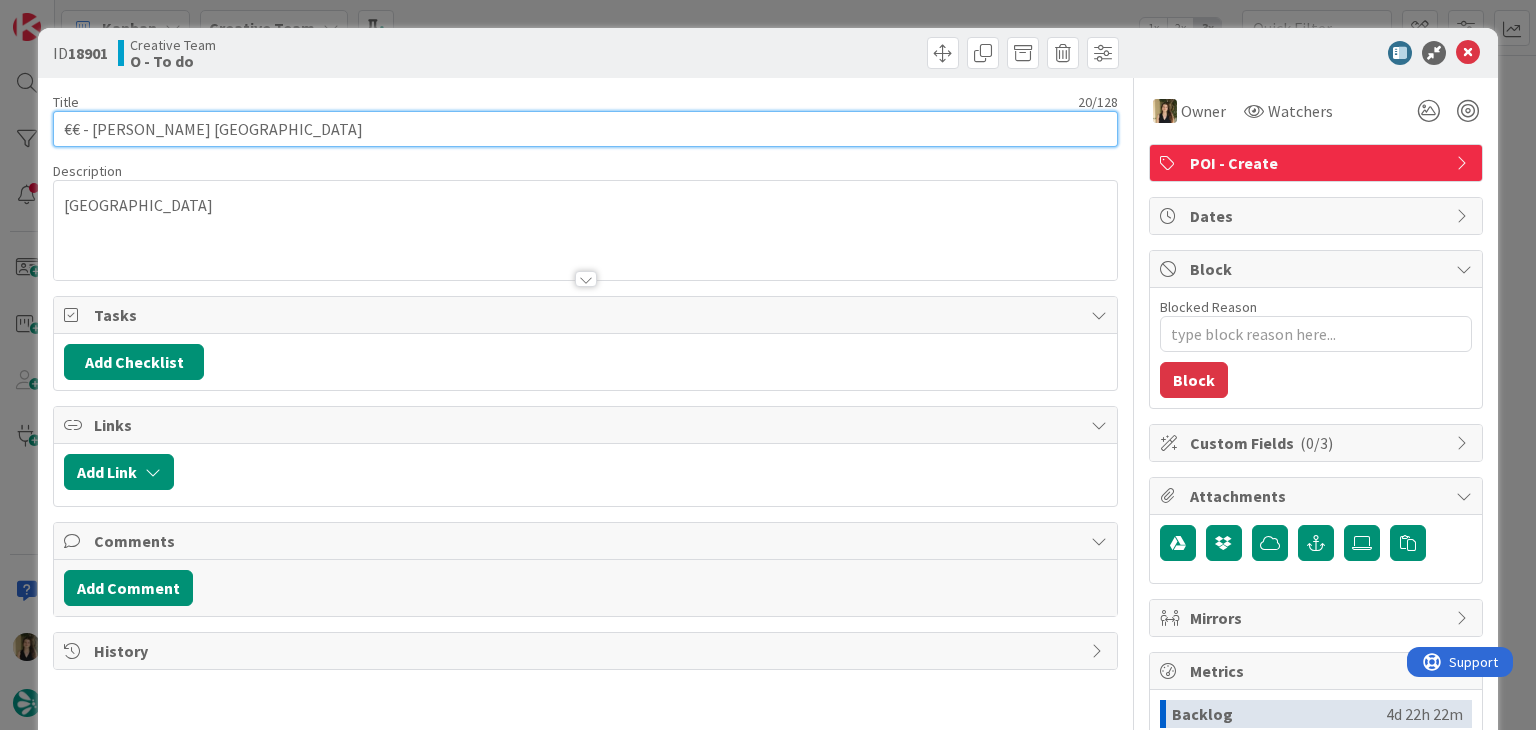 click on "€€ - [PERSON_NAME] [GEOGRAPHIC_DATA]" at bounding box center (585, 129) 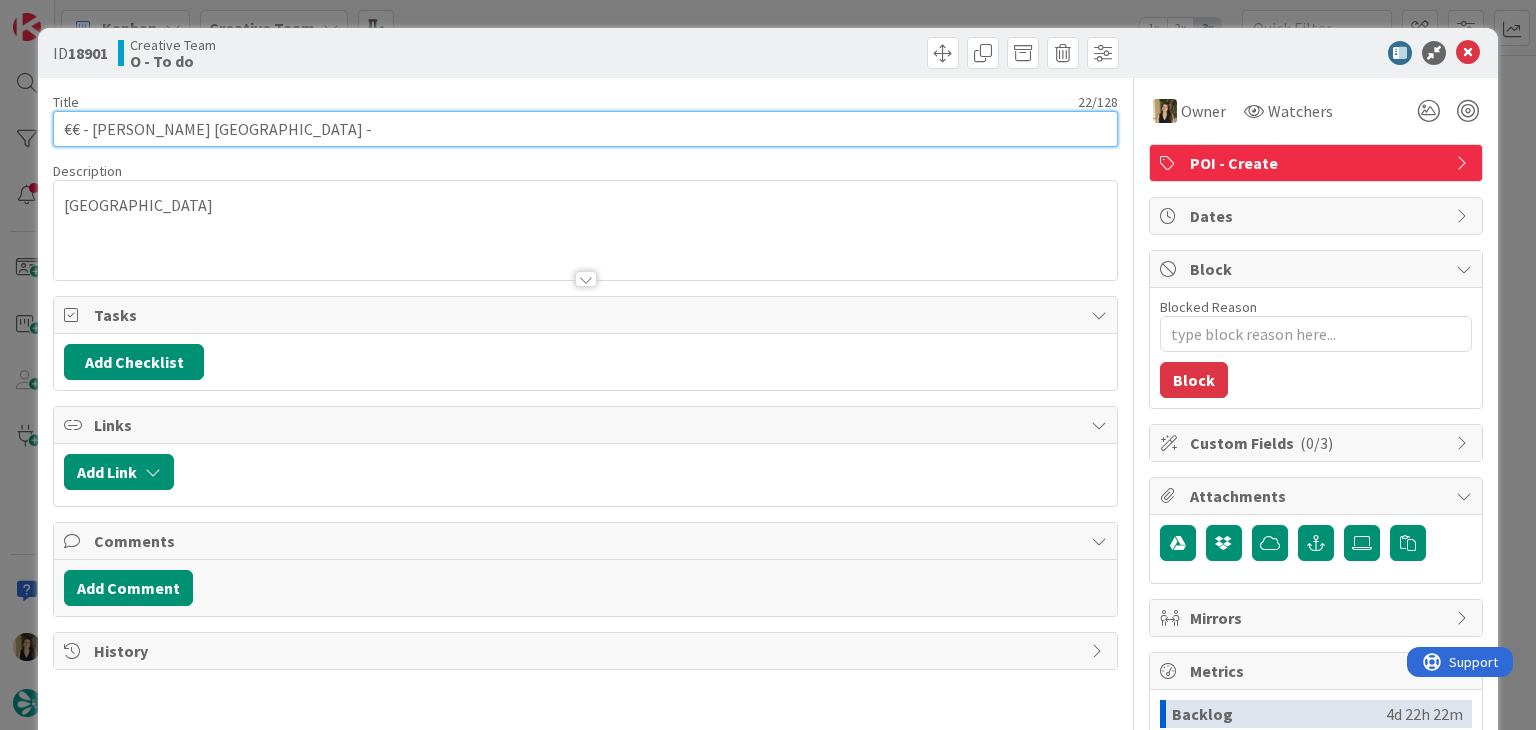 scroll, scrollTop: 0, scrollLeft: 0, axis: both 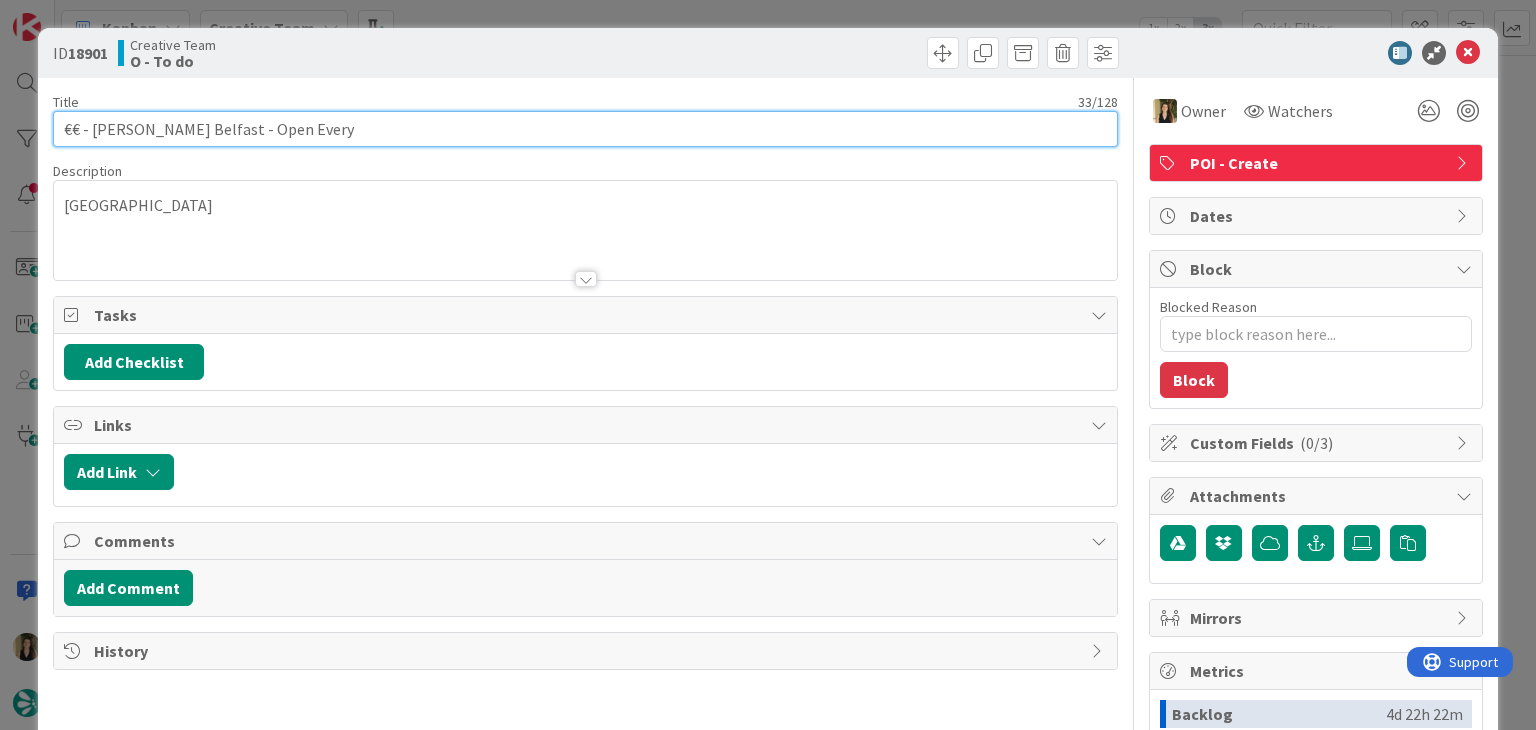 type on "€€ - [PERSON_NAME] Belfast - Open Every d" 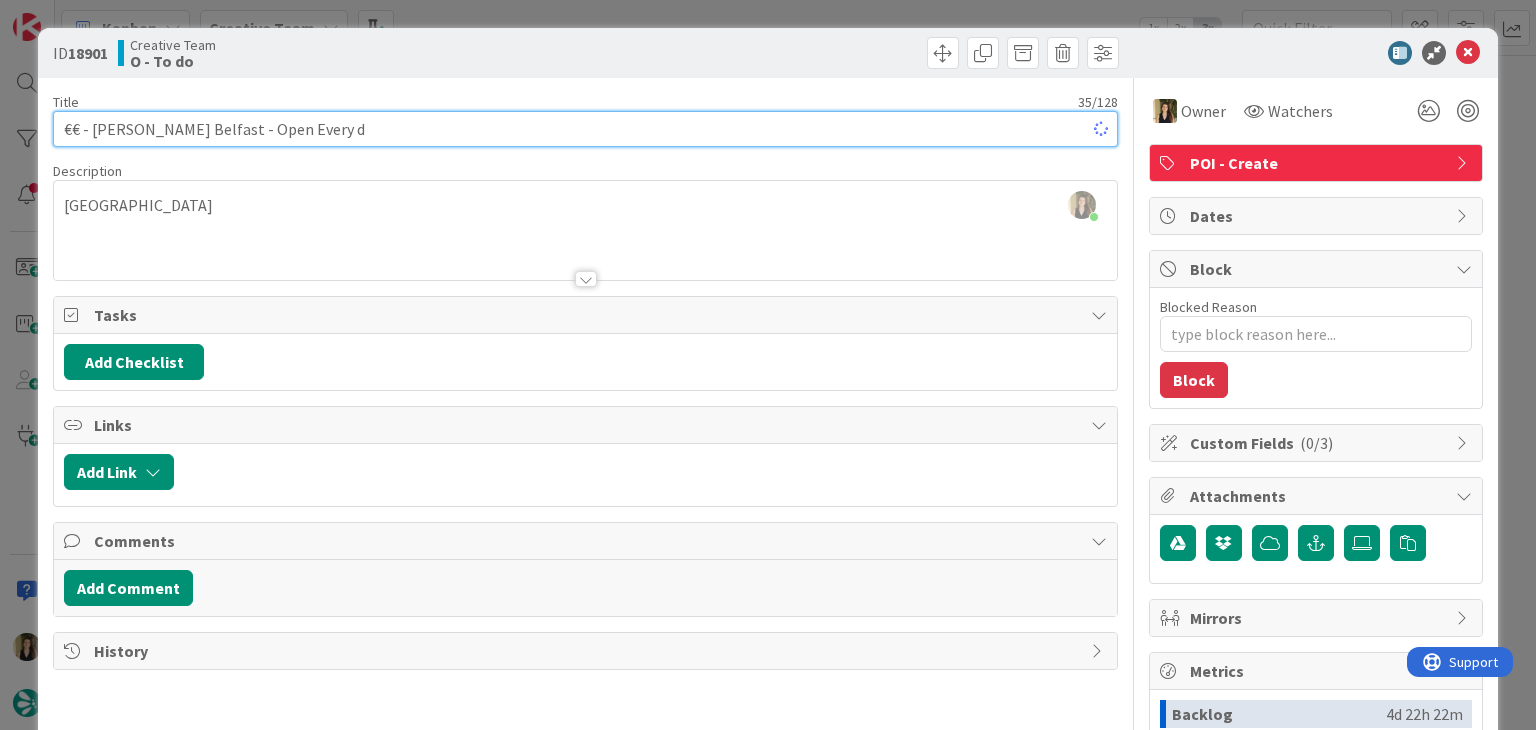 type on "x" 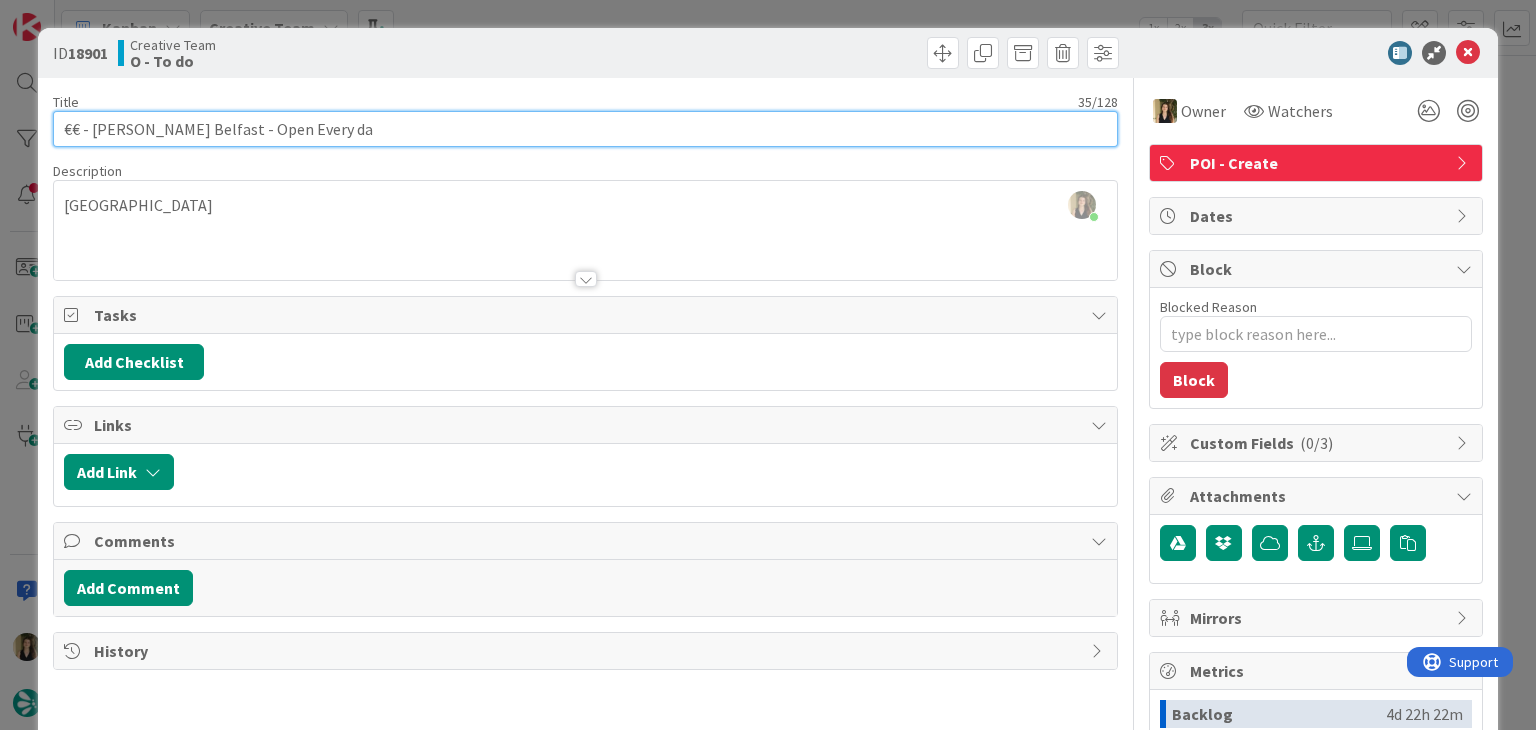 type on "€€ - [PERSON_NAME] Belfast - Open Every day" 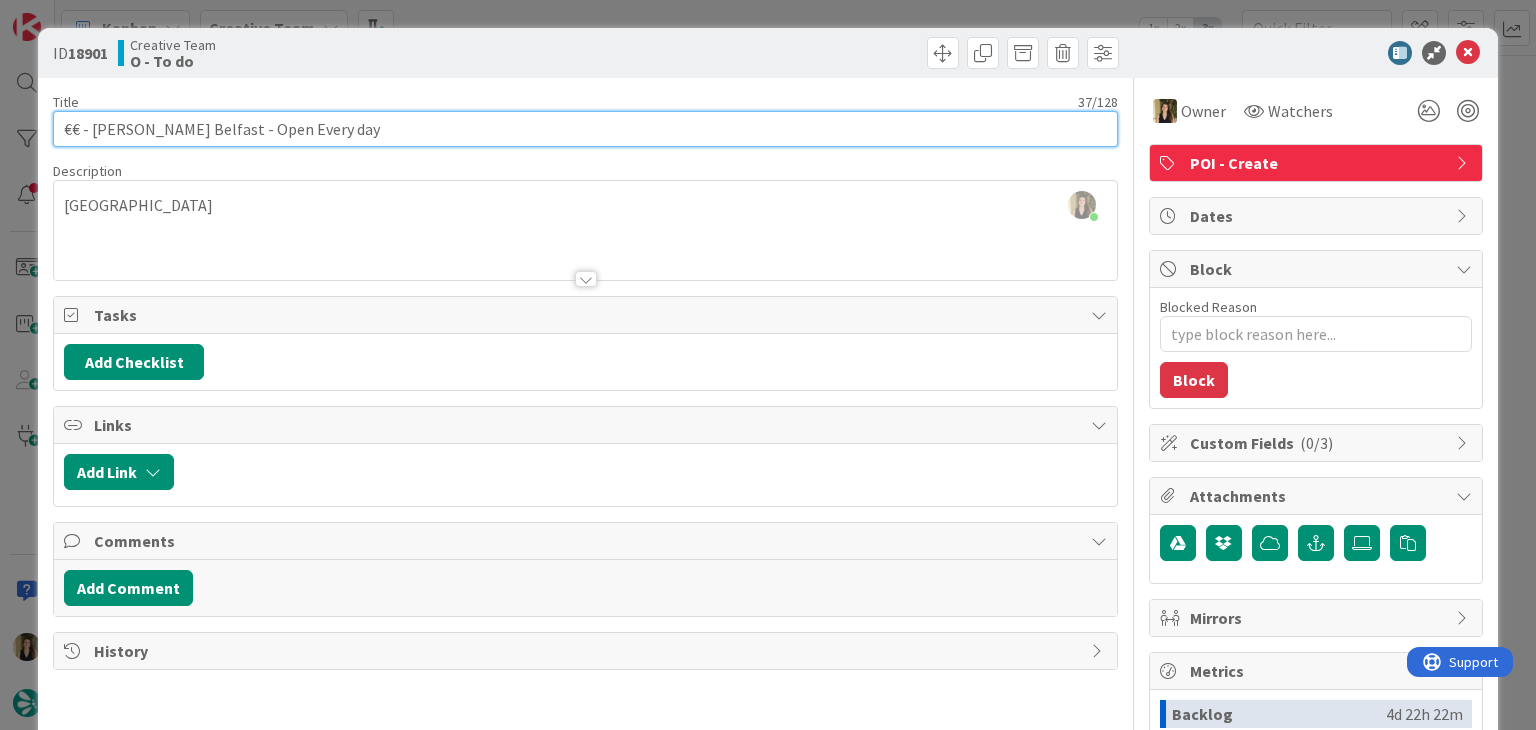 type on "x" 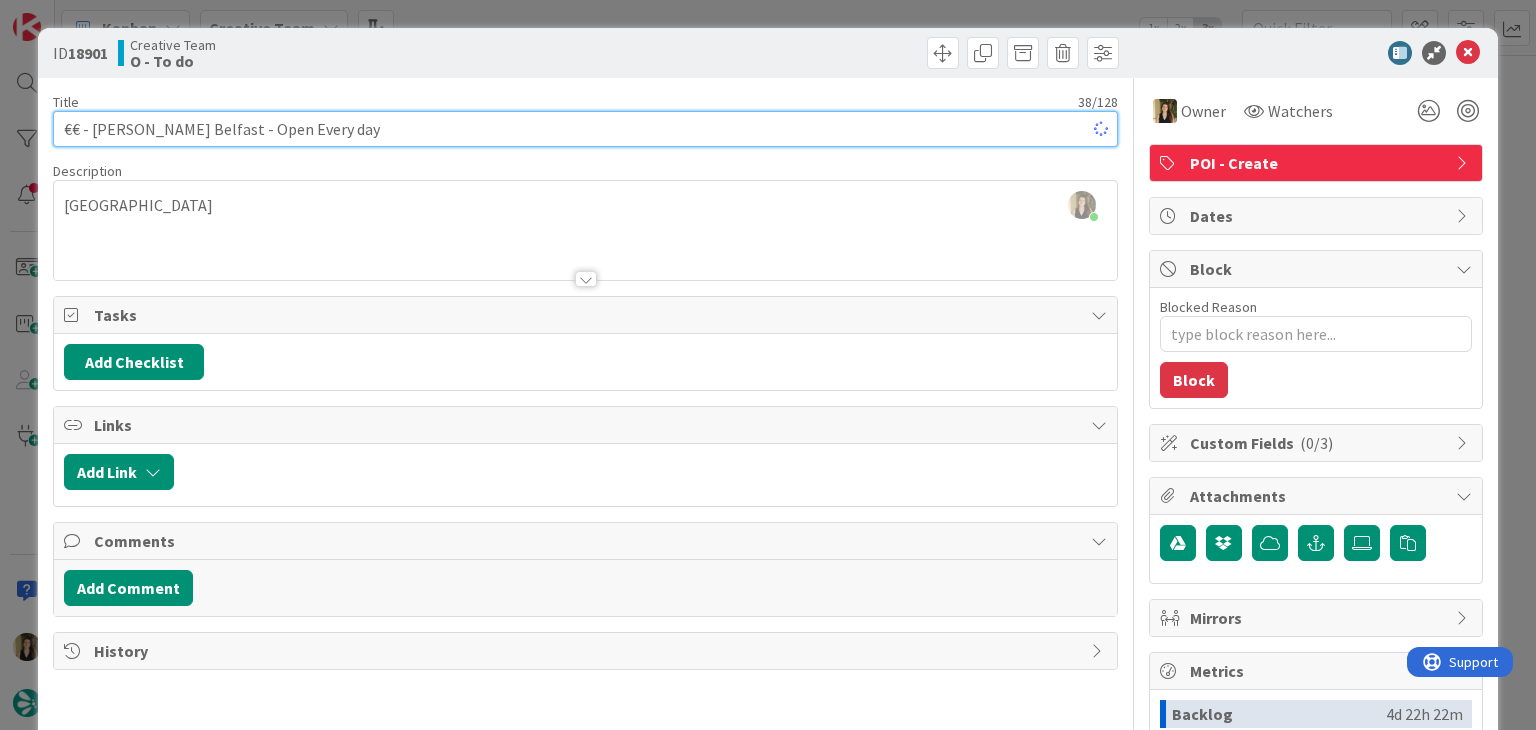type on "x" 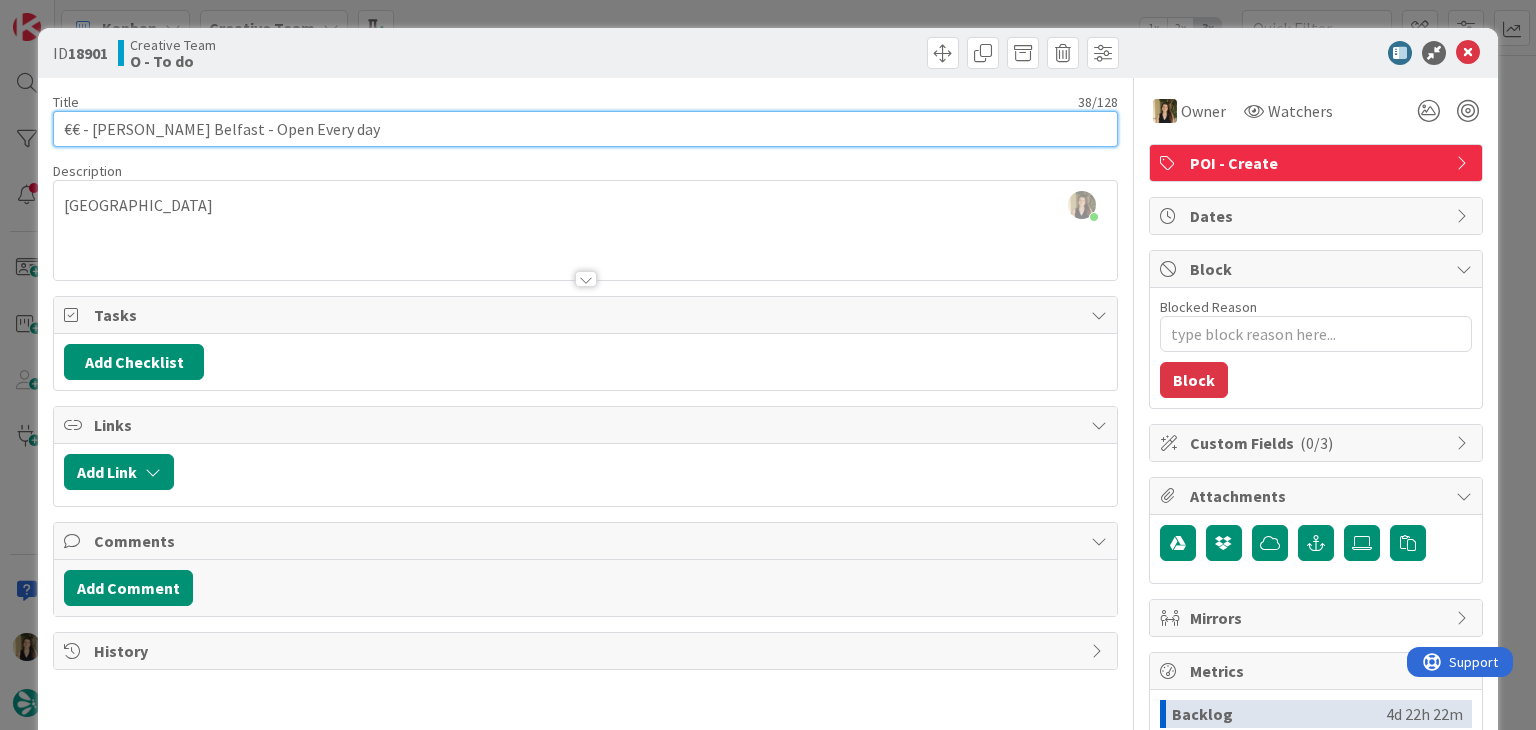 type on "€€ - [PERSON_NAME] Belfast - Open Every day (" 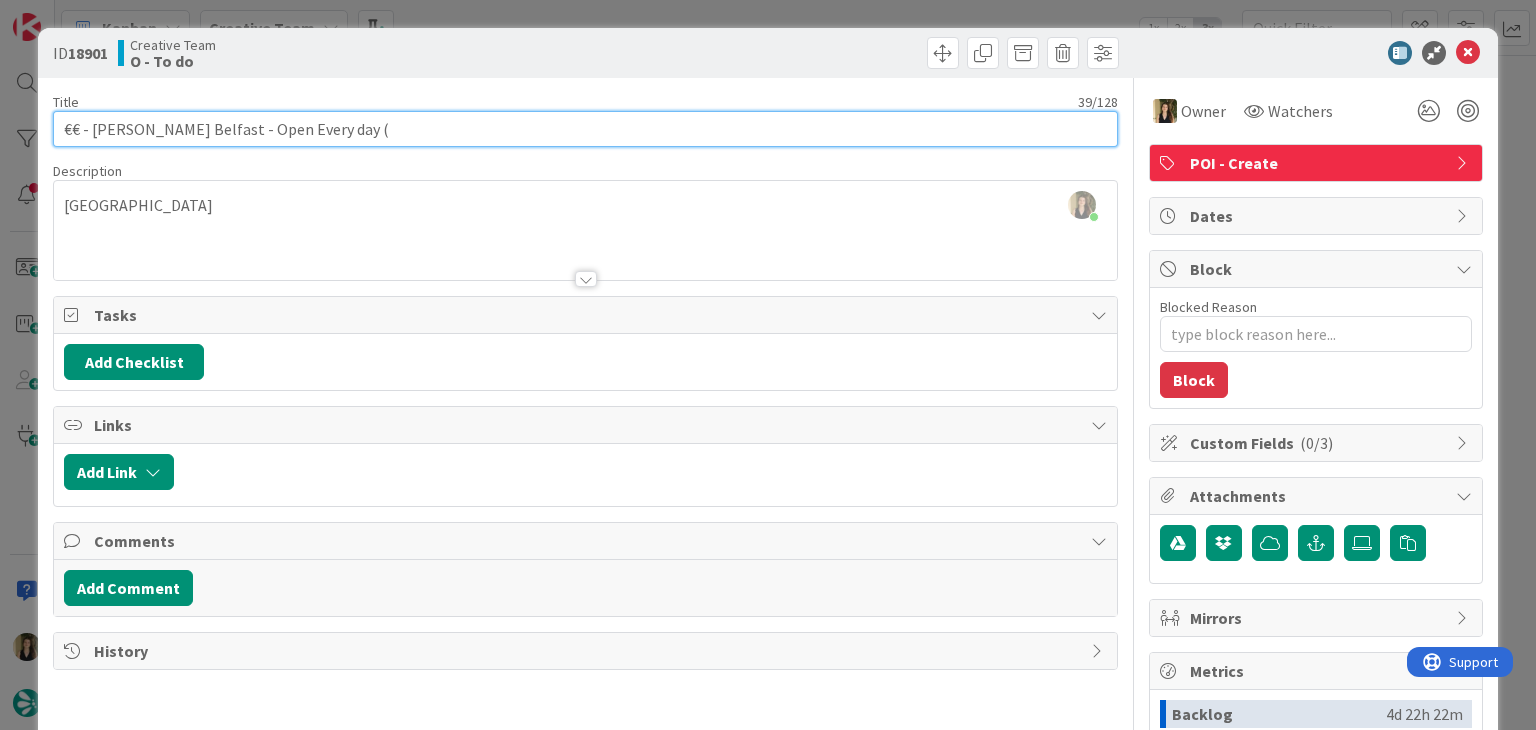type on "x" 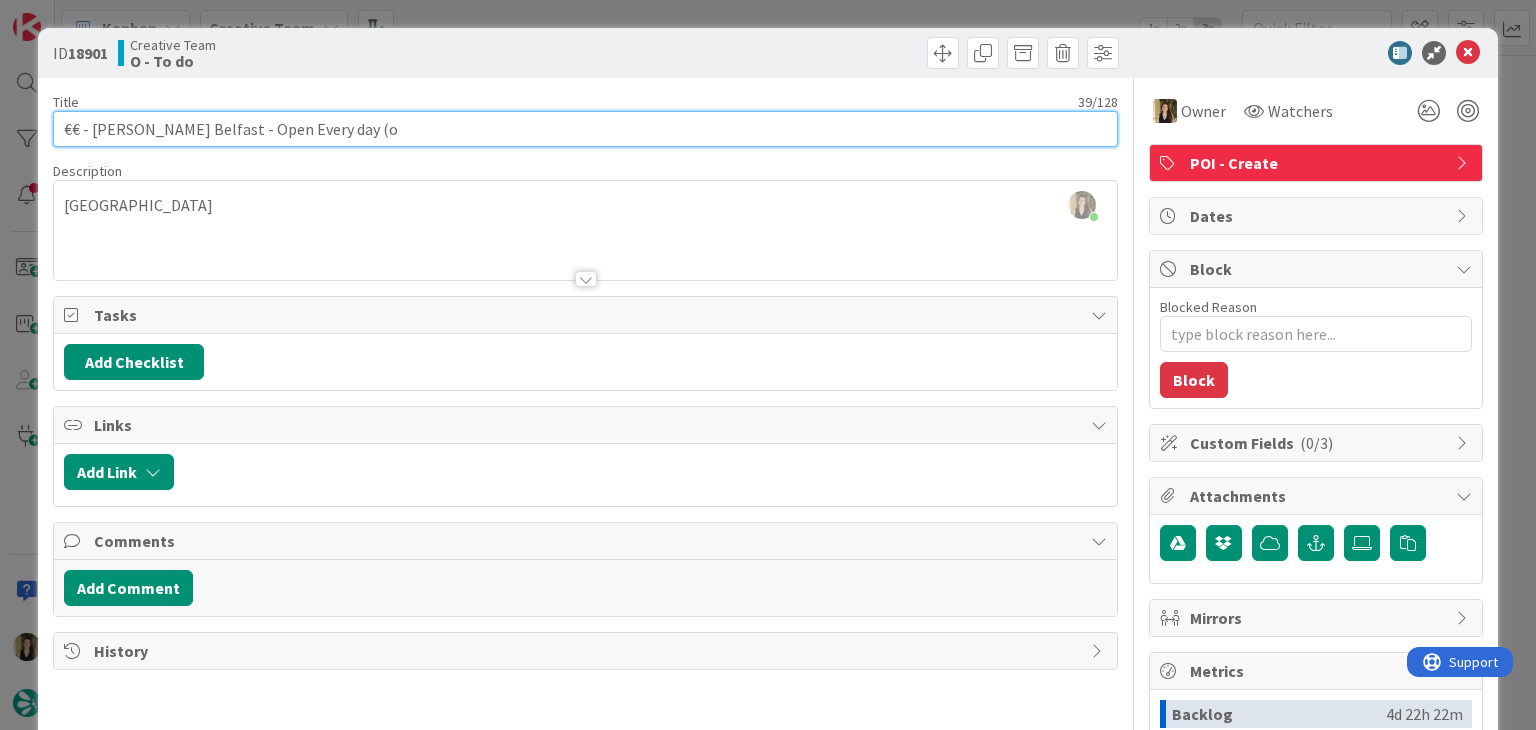 type on "€€ - [PERSON_NAME] Belfast - Open Every day (on" 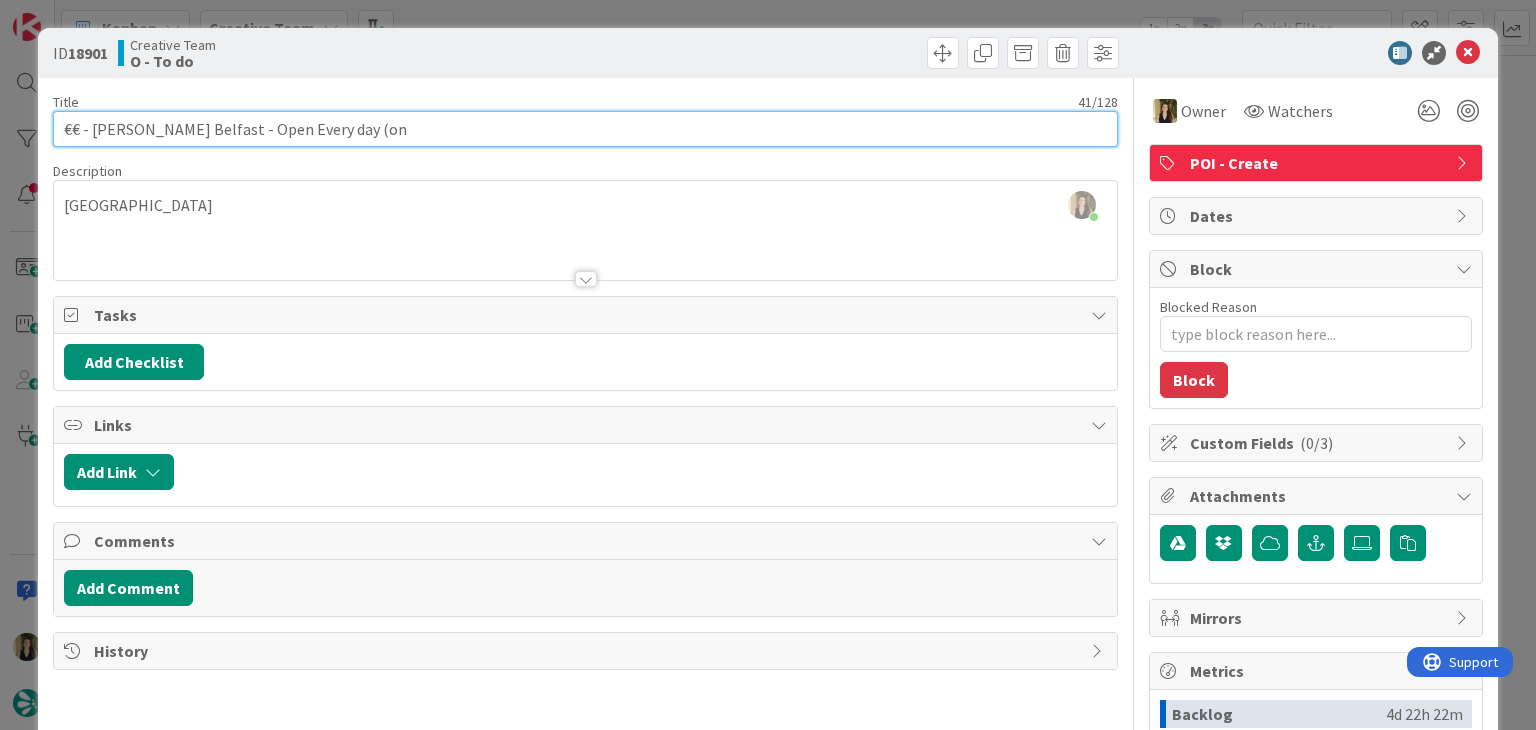 type on "x" 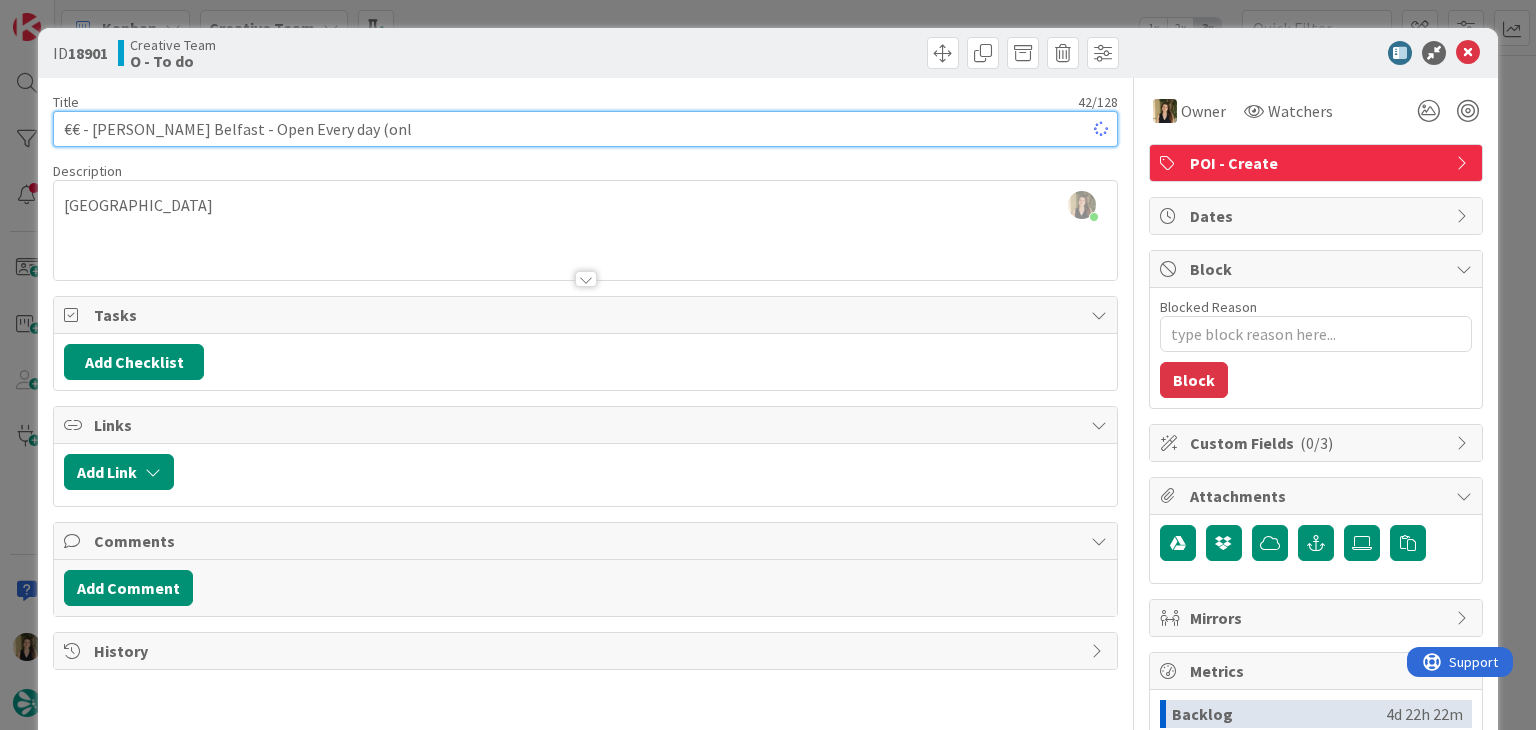type on "€€ - [PERSON_NAME] Belfast - Open Every day (only" 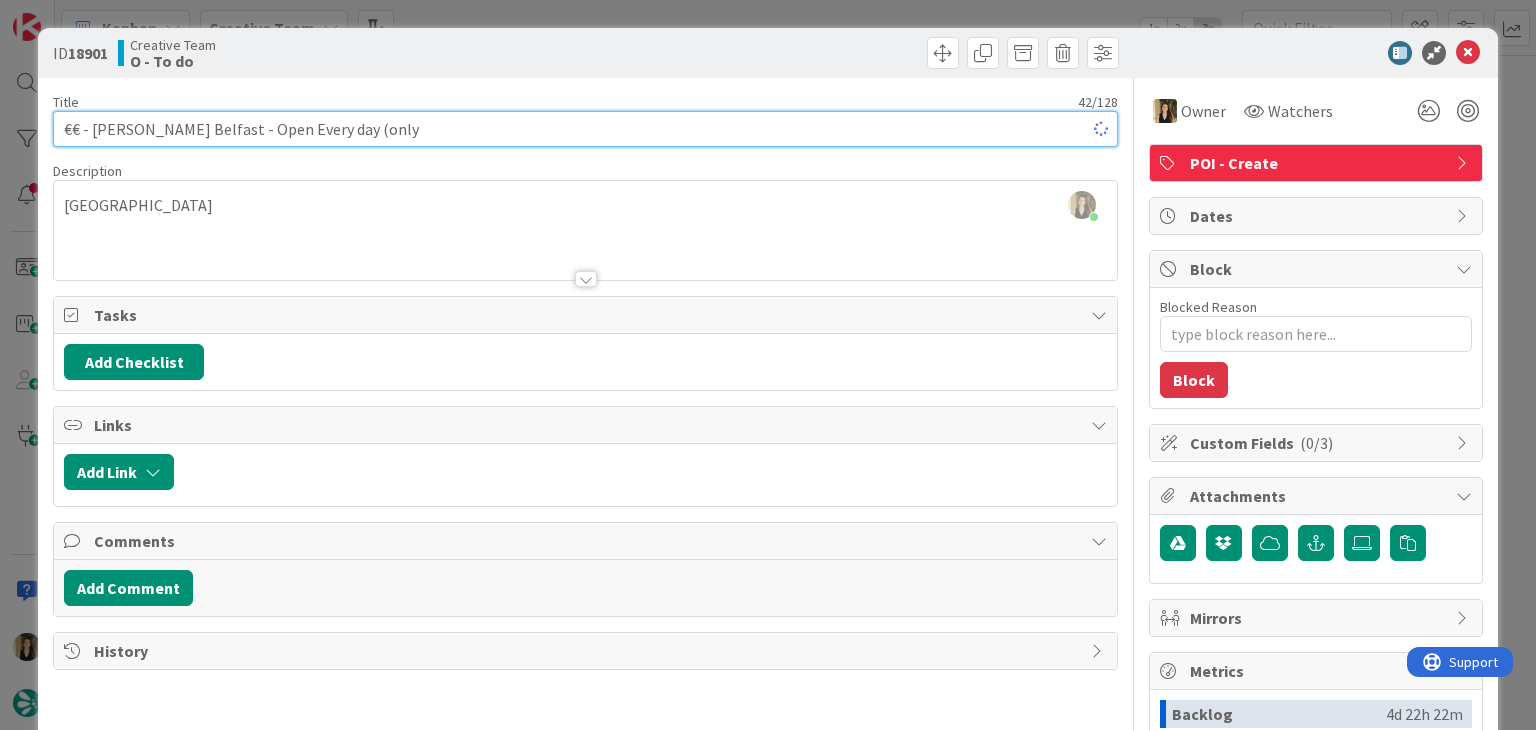 type on "x" 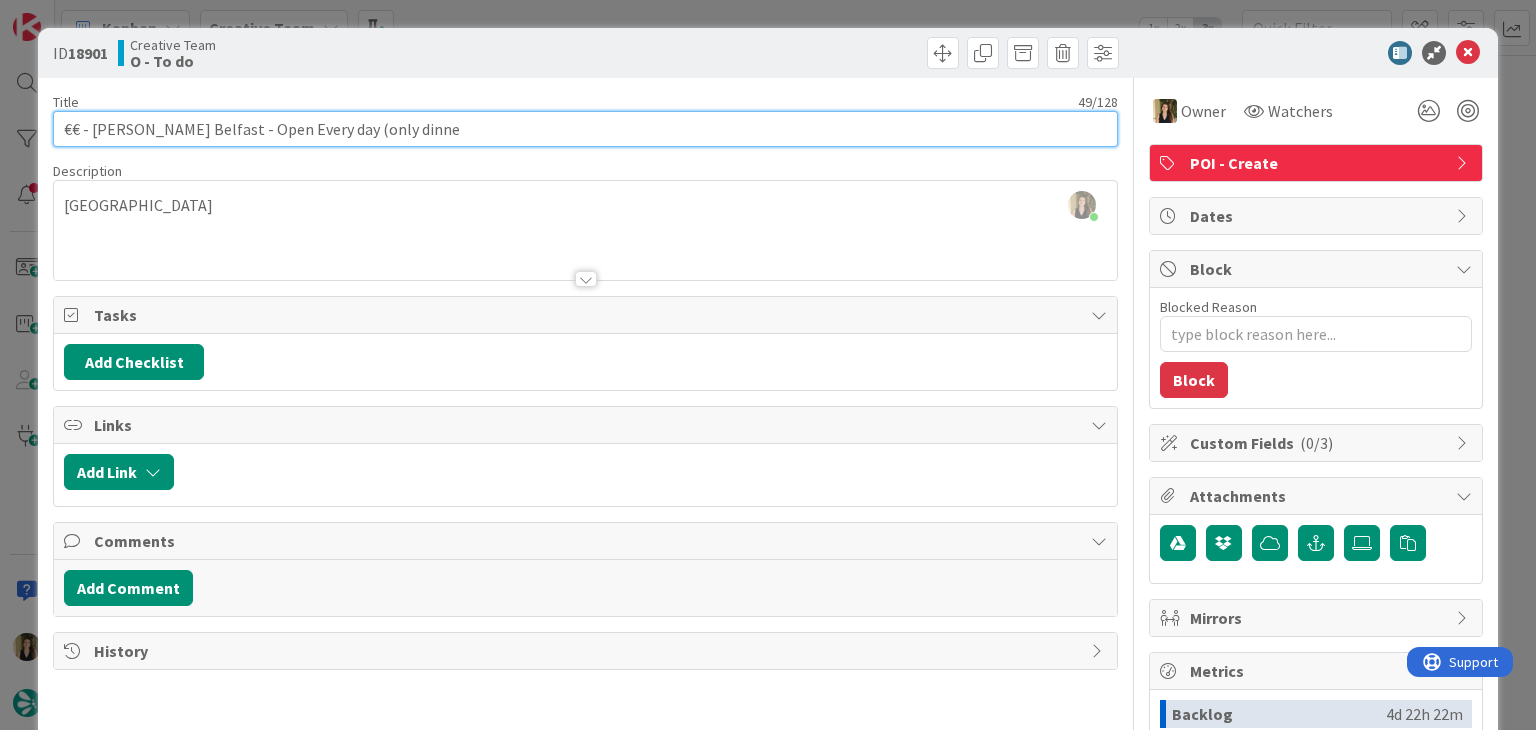 type on "€€ - [PERSON_NAME] Belfast - Open Every day (only dinner" 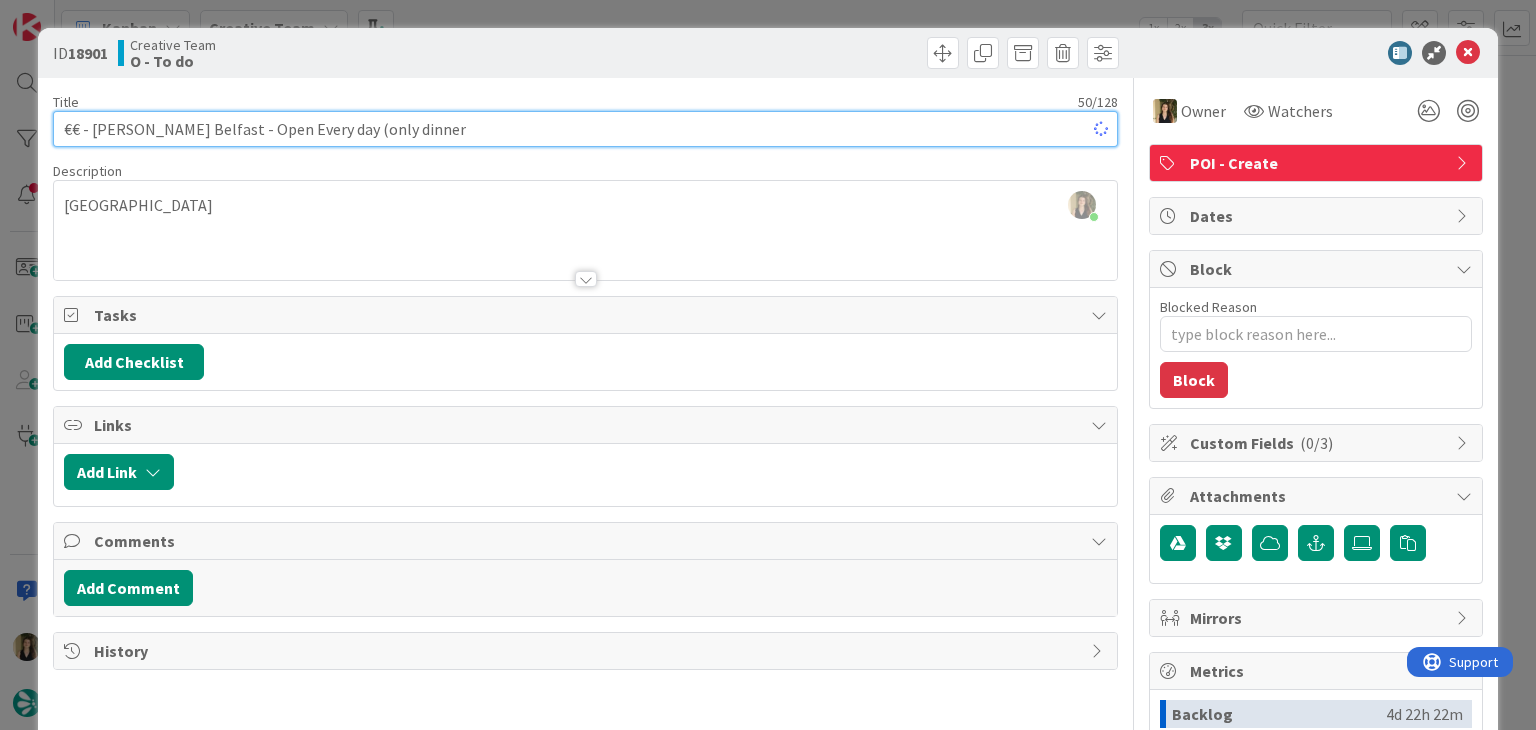 type on "x" 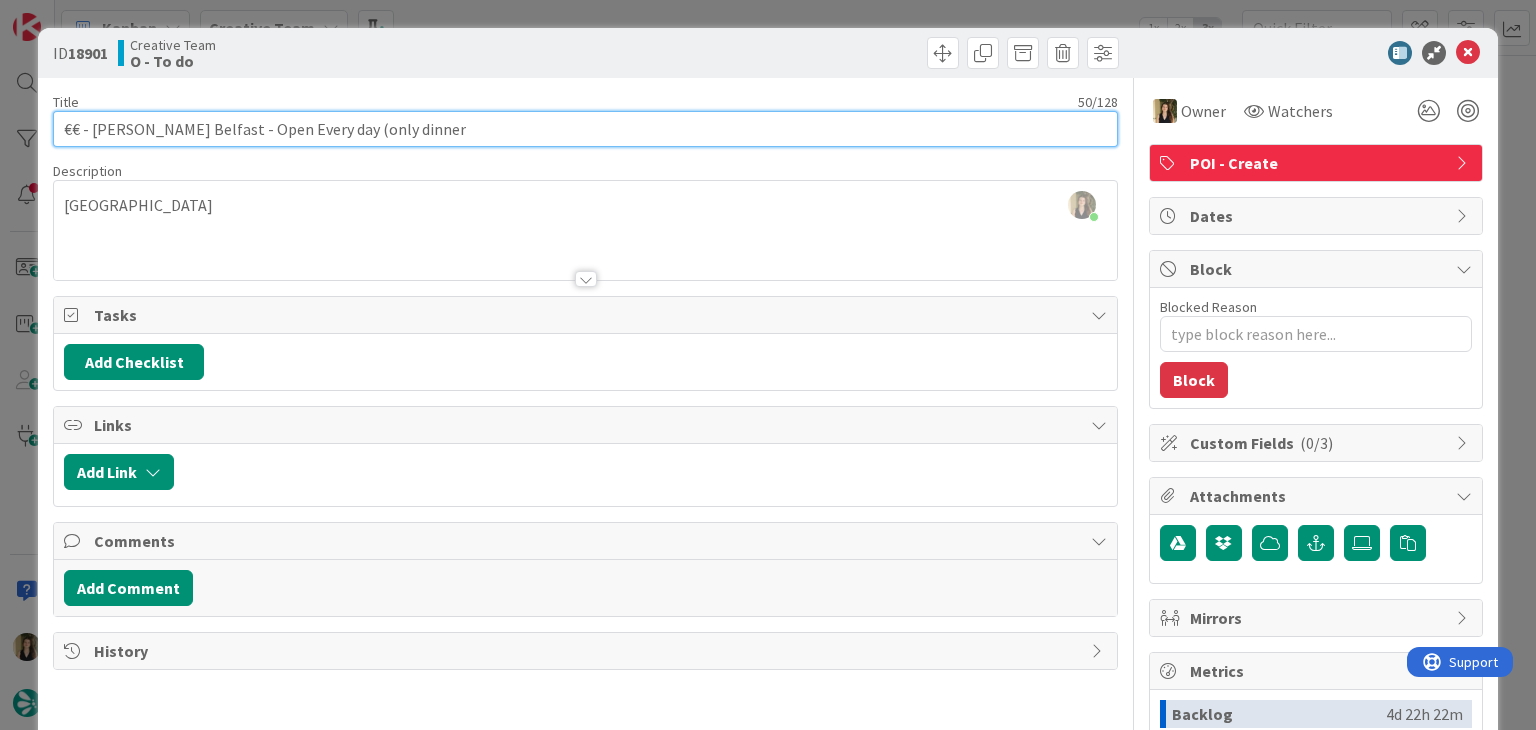 type on "€€ - [PERSON_NAME] Belfast - Open Every day (only dinnerS" 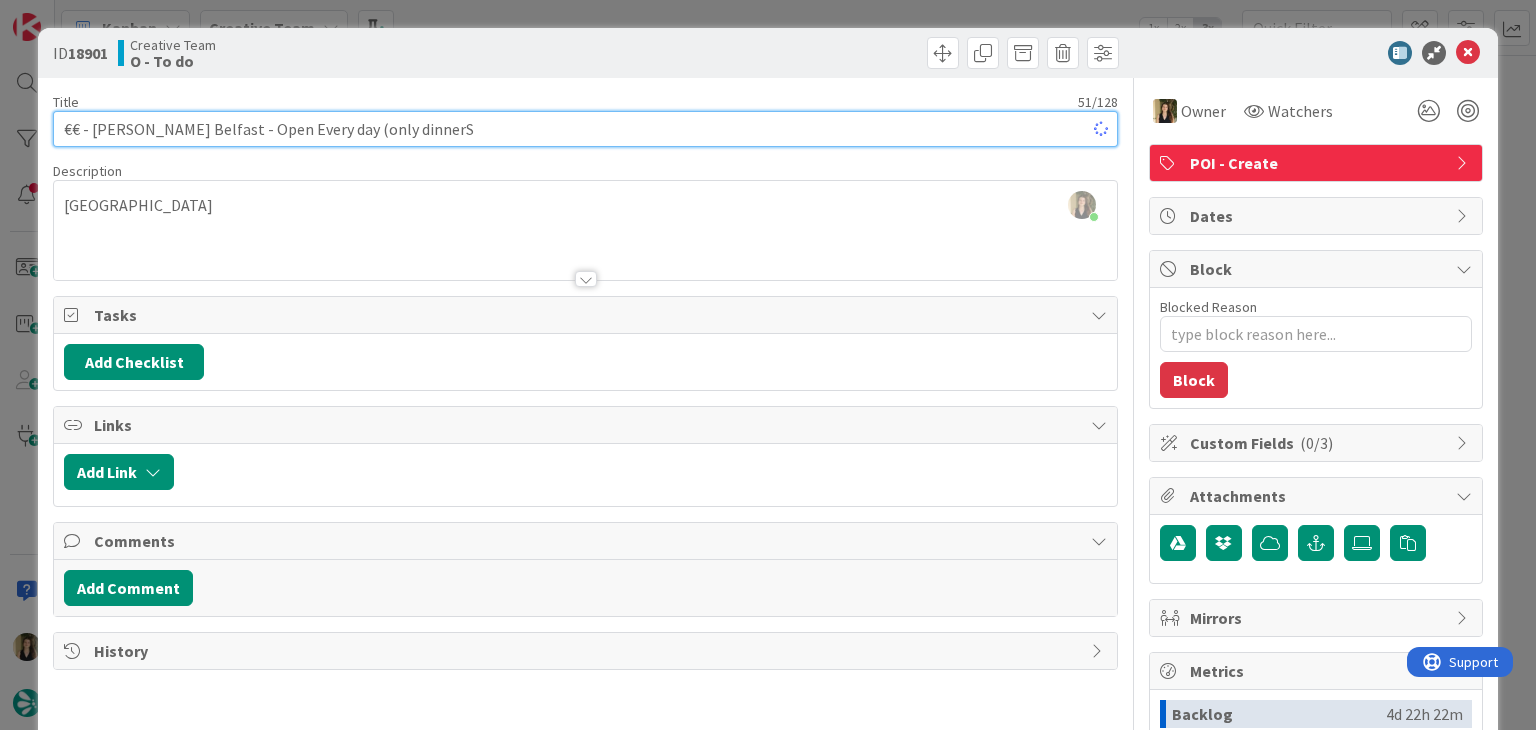 type on "x" 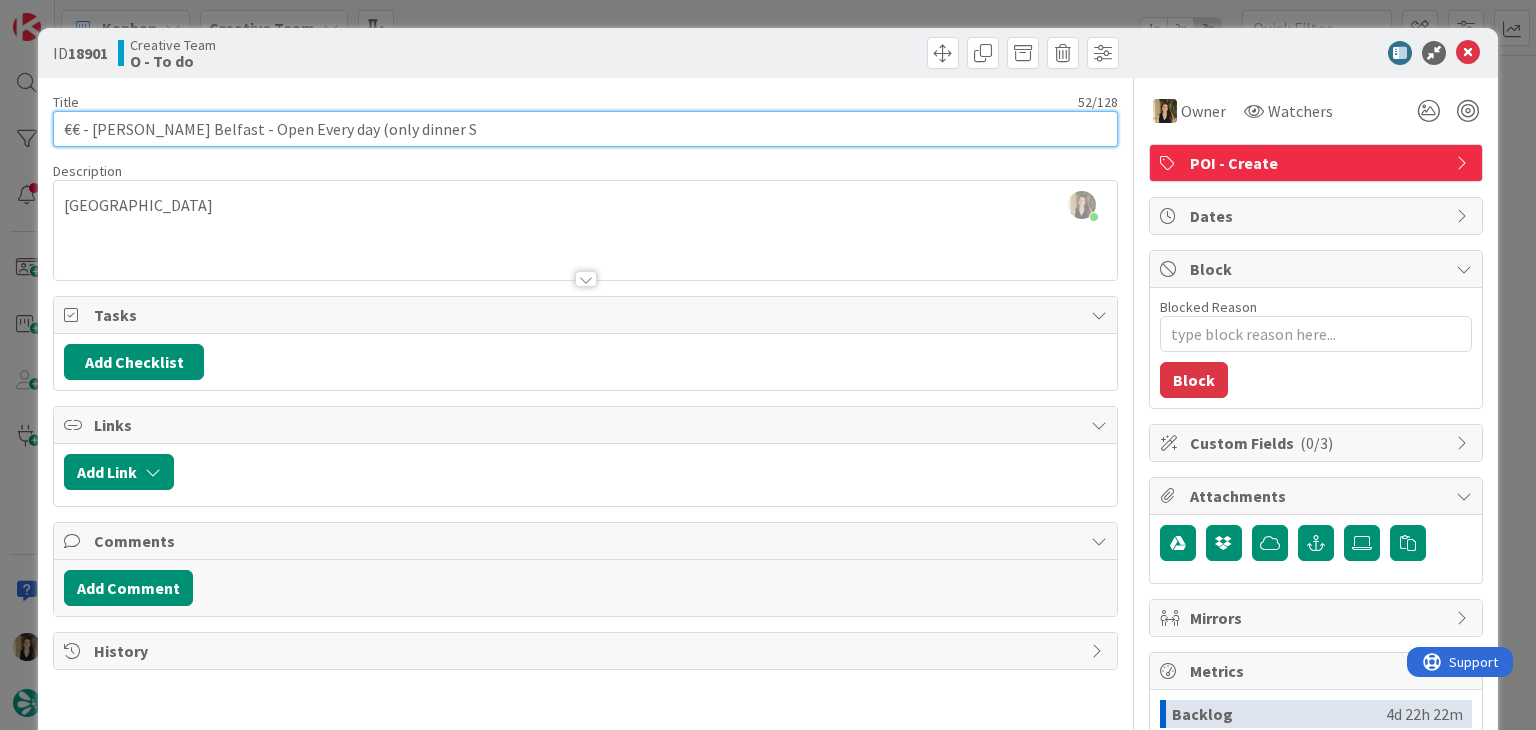 type on "€€ - [PERSON_NAME] Belfast - Open Every day (only dinner [PERSON_NAME]" 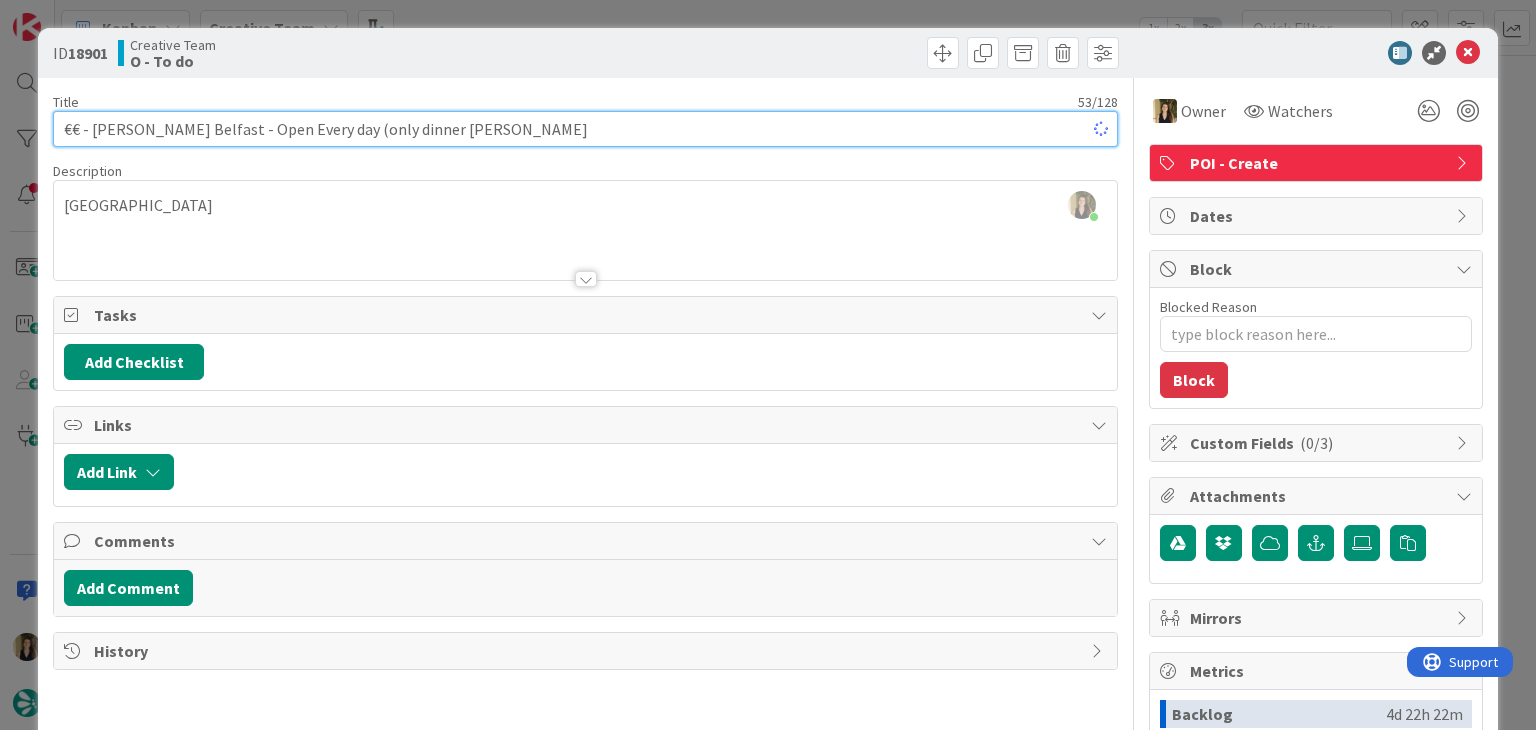 type on "x" 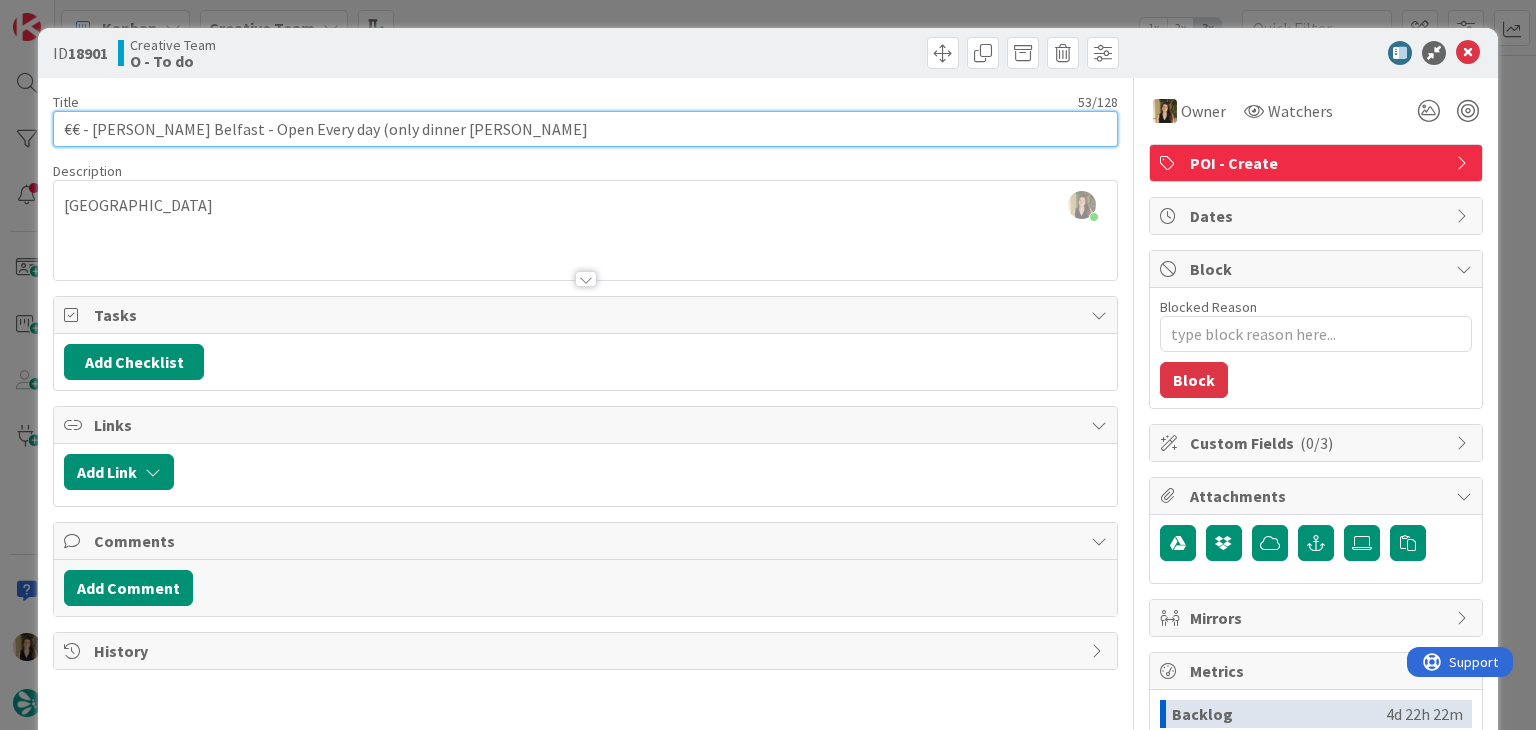 type on "€€ - [PERSON_NAME] Belfast - Open Every day (only dinner Sun" 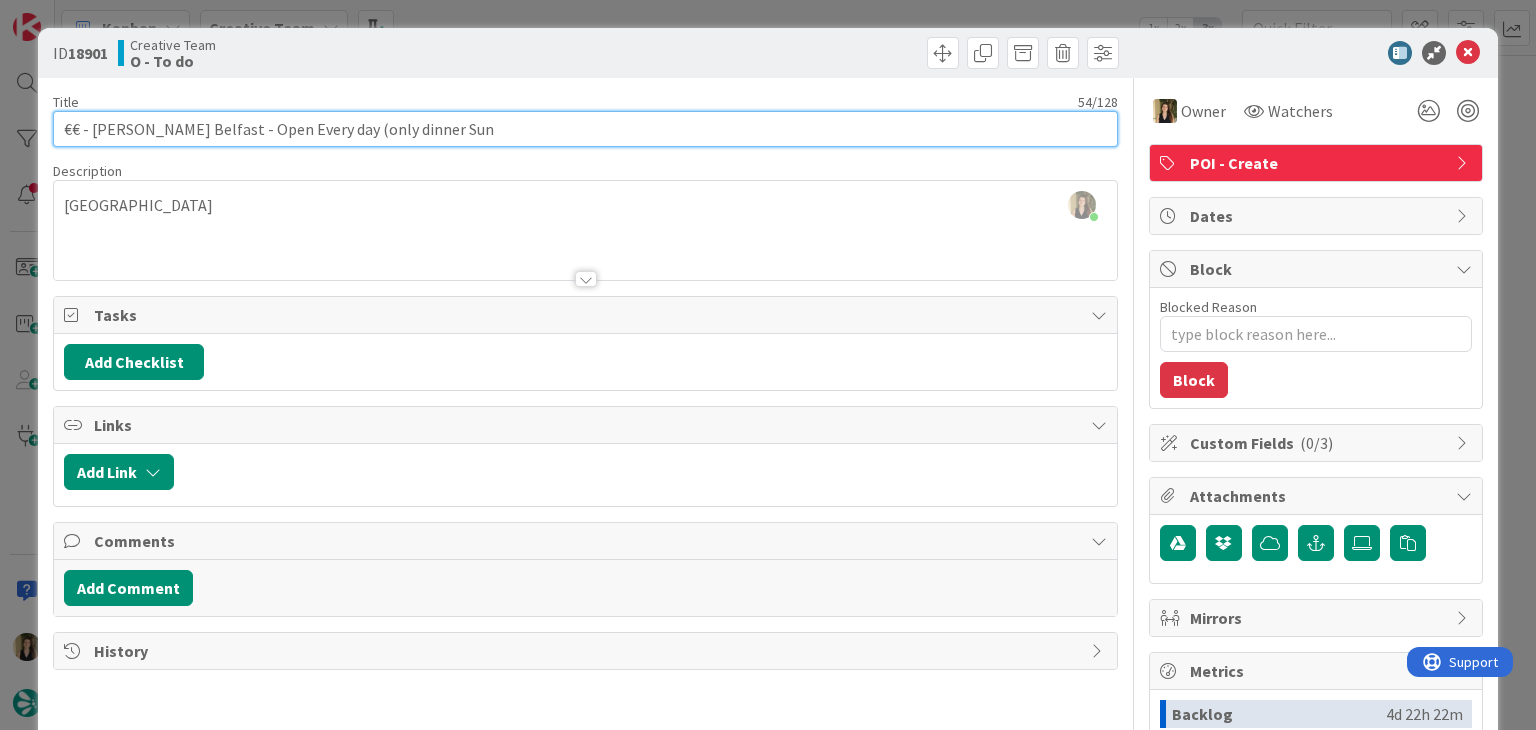 type on "€€ - [PERSON_NAME] Belfast - Open Every day (only dinner Sun-" 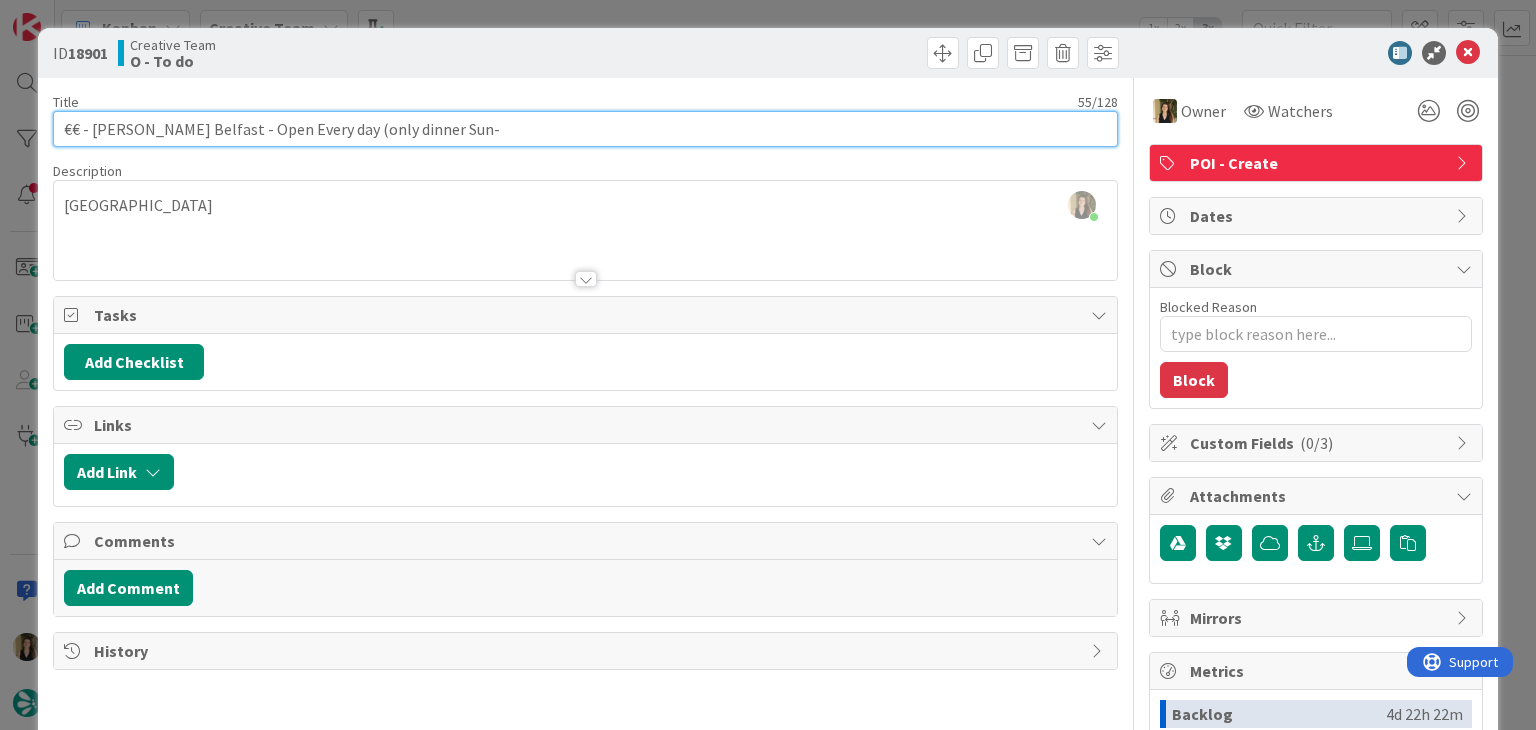 type on "x" 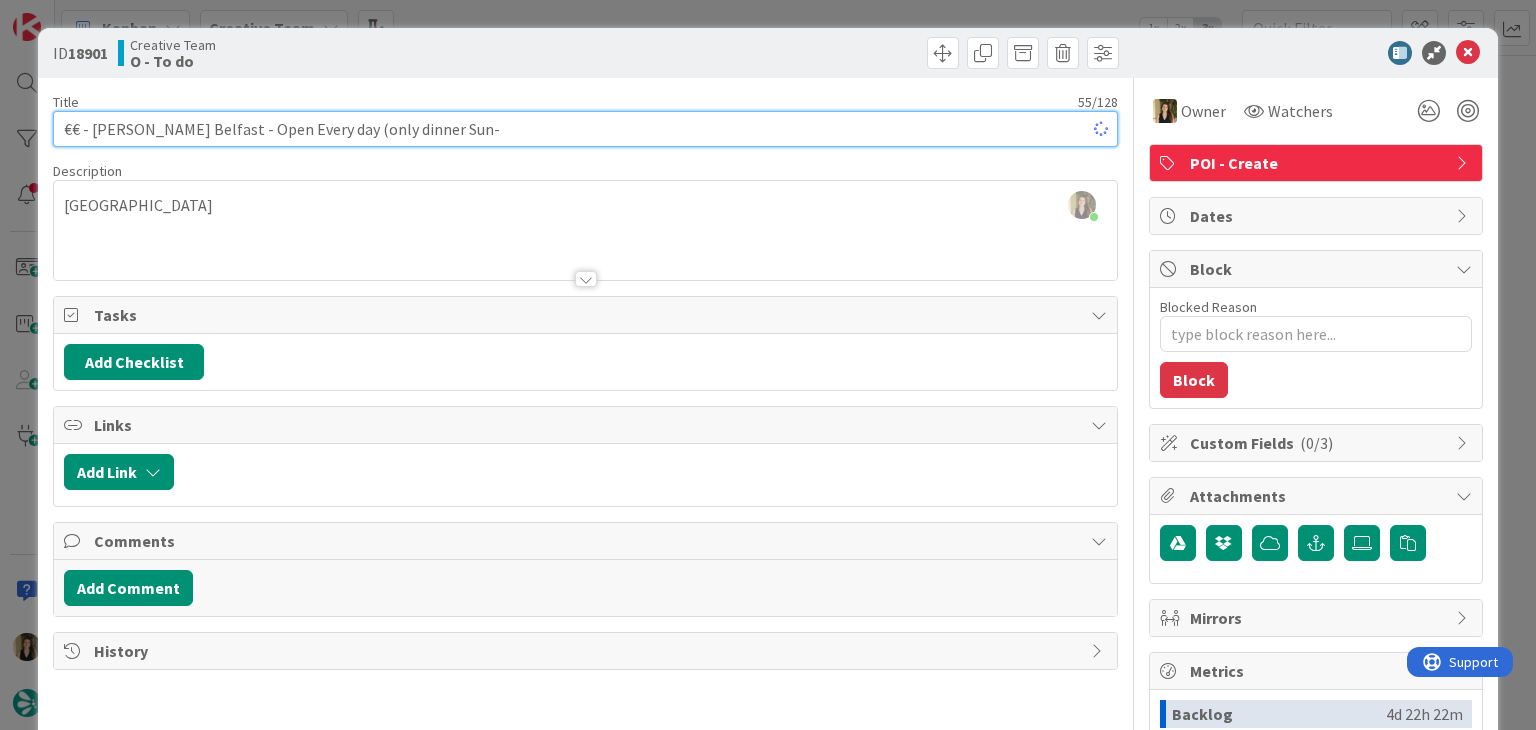 type on "€€ - [PERSON_NAME] Belfast - Open Every day (only dinner Sun-T" 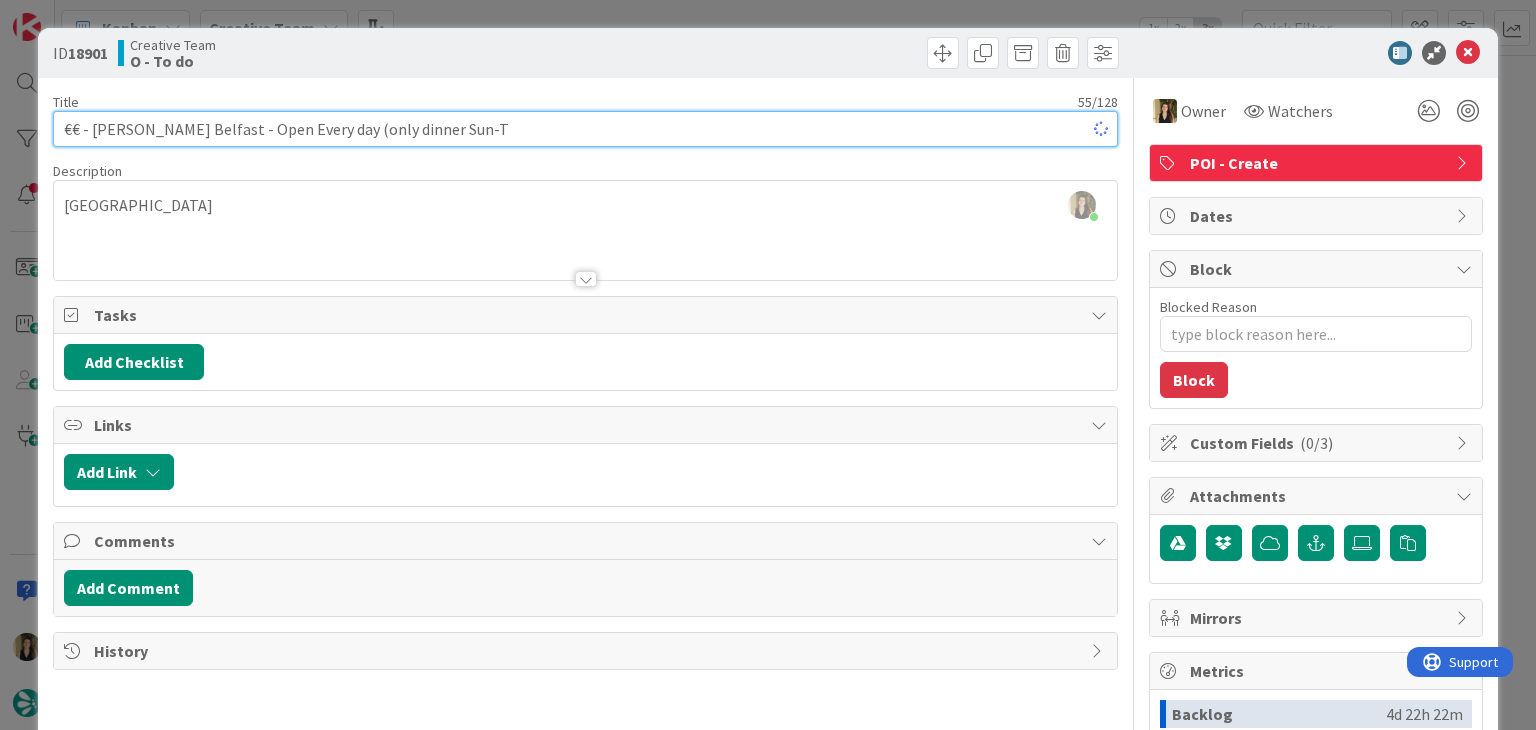 type on "x" 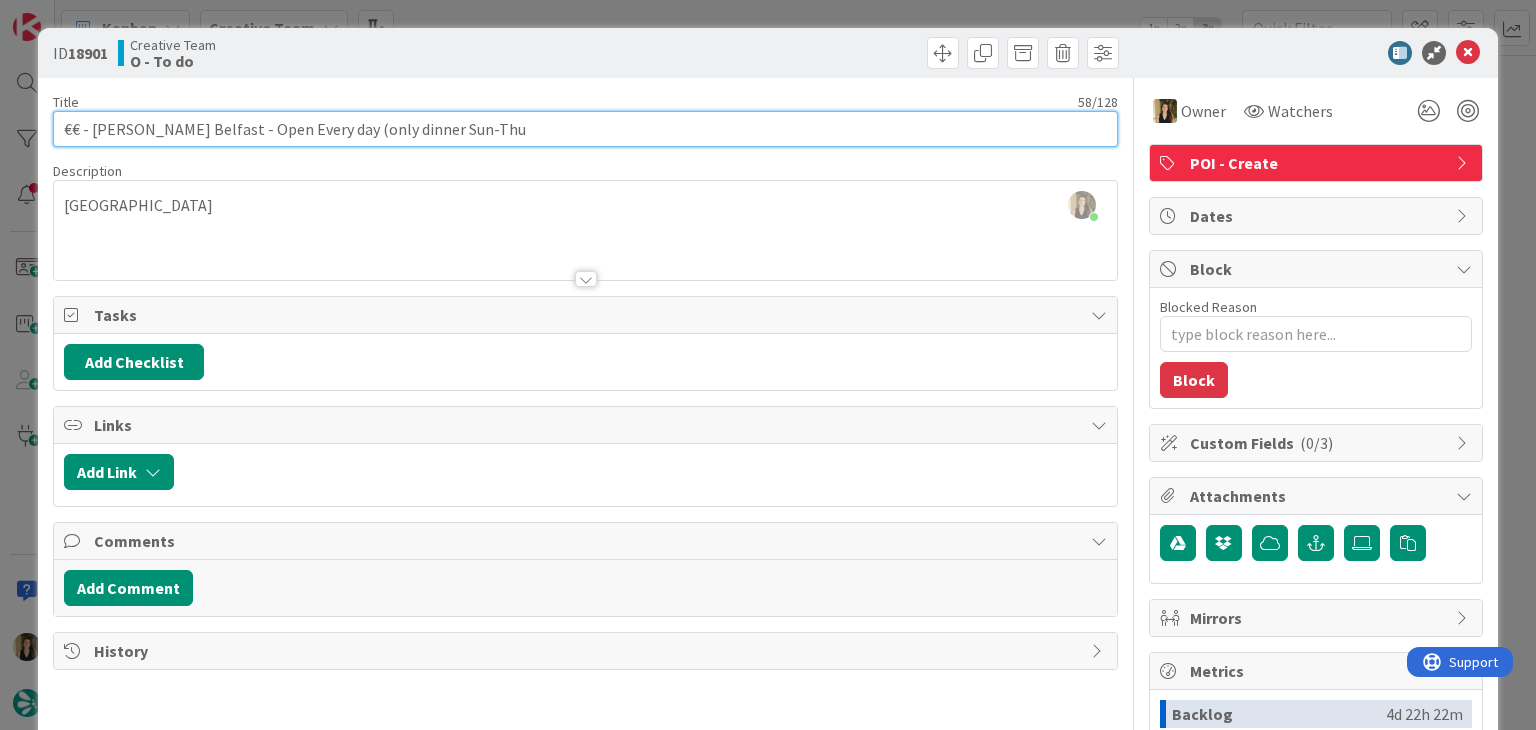 type on "€€ - [PERSON_NAME] Belfast - Open Every day (only dinner Sun-Thu)" 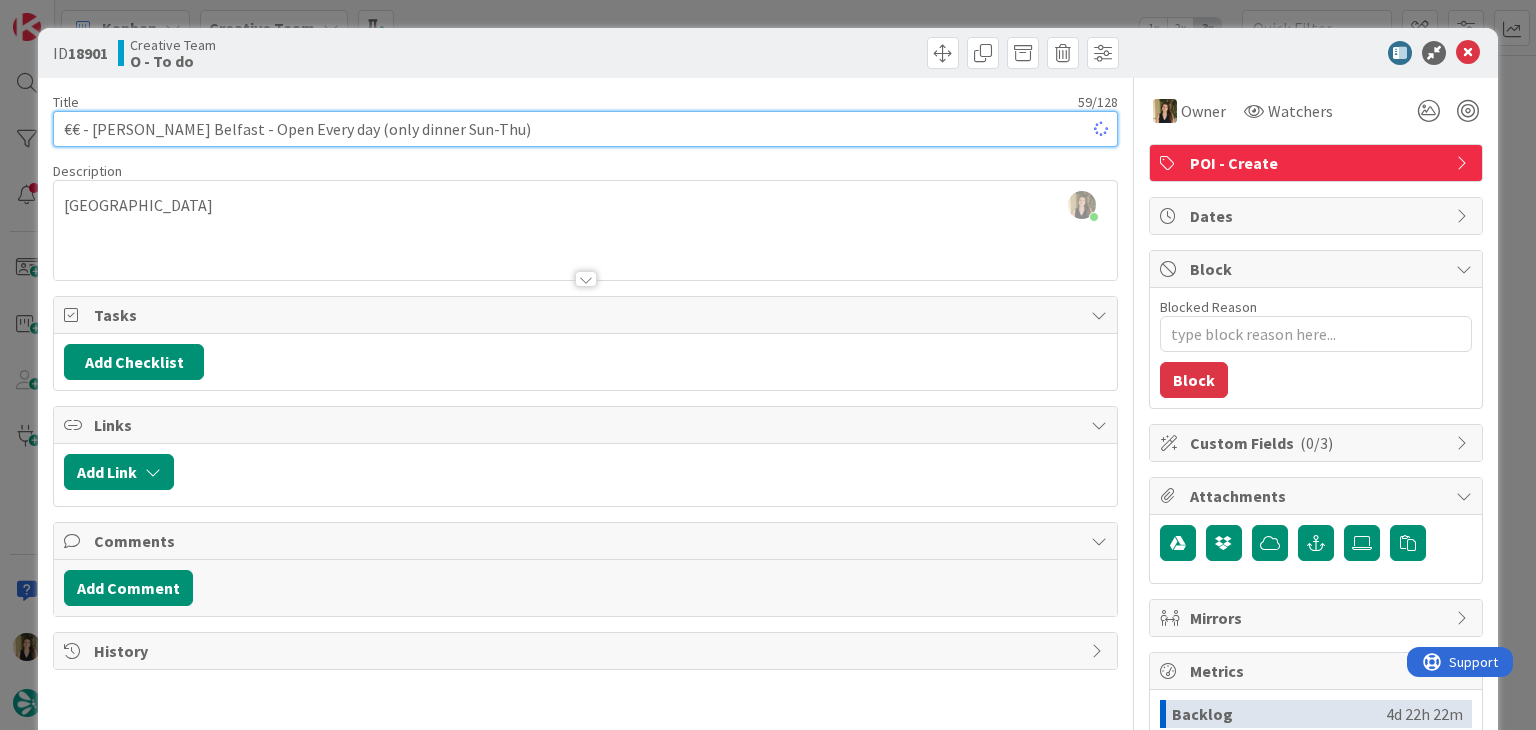 type on "x" 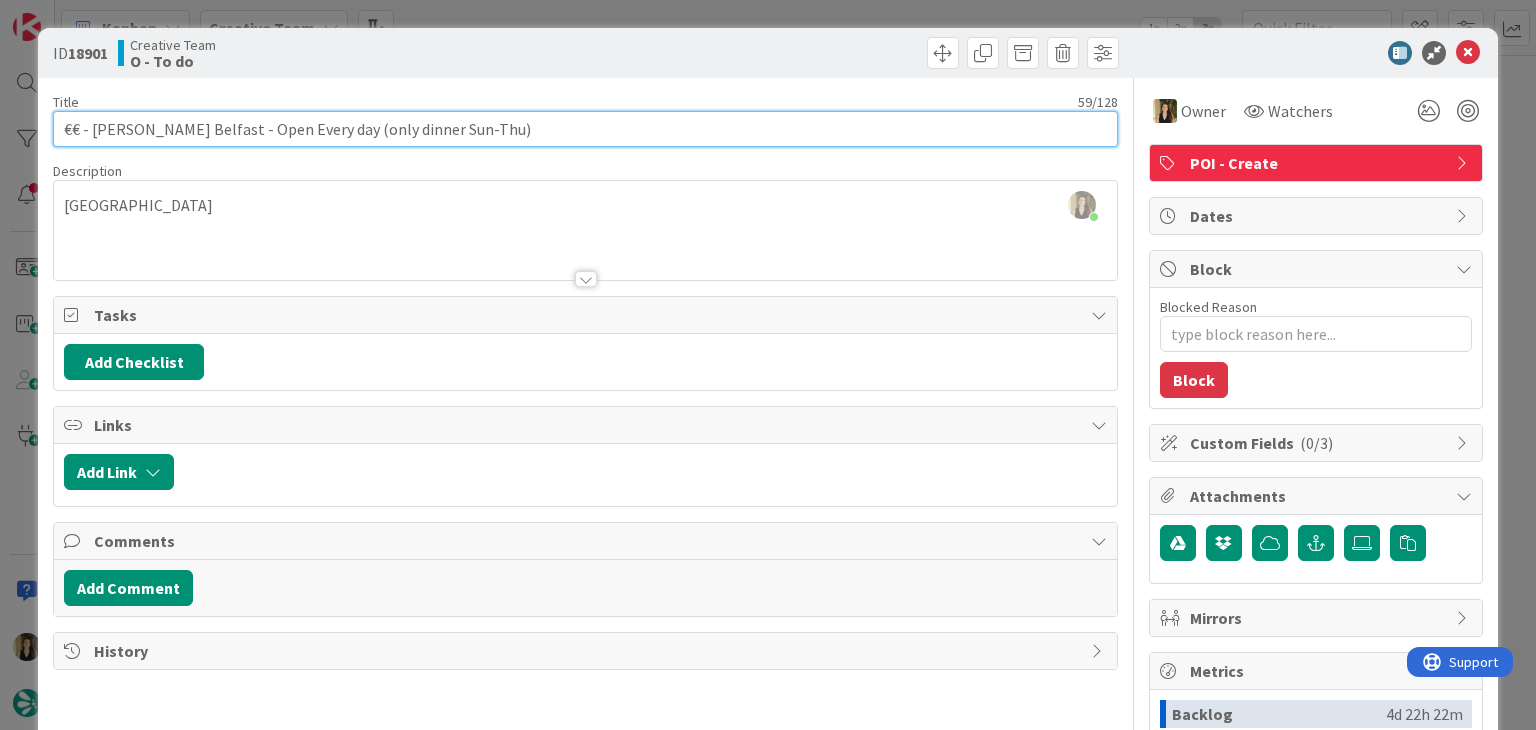 drag, startPoint x: 499, startPoint y: 124, endPoint x: 25, endPoint y: 127, distance: 474.0095 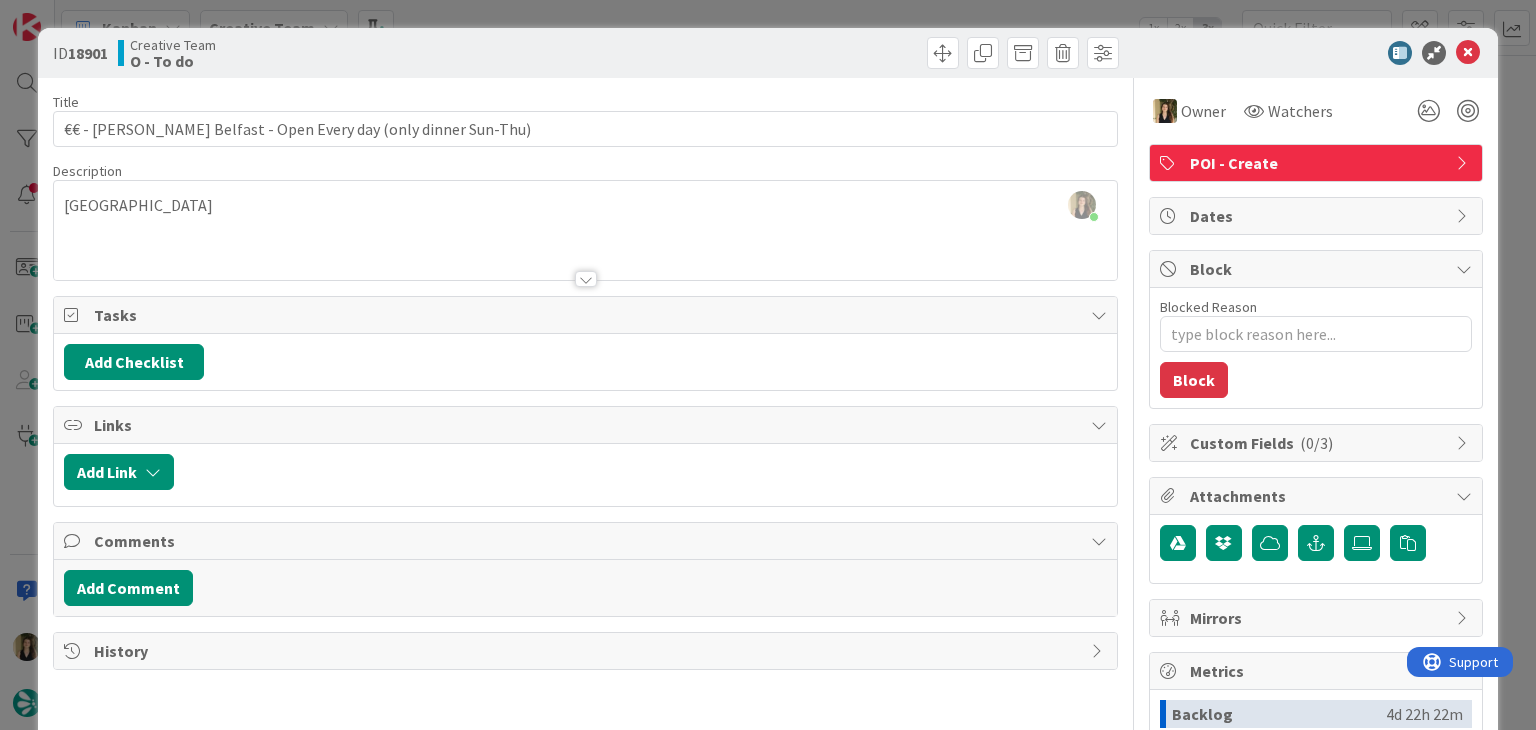 drag, startPoint x: 456, startPoint y: 61, endPoint x: 456, endPoint y: 49, distance: 12 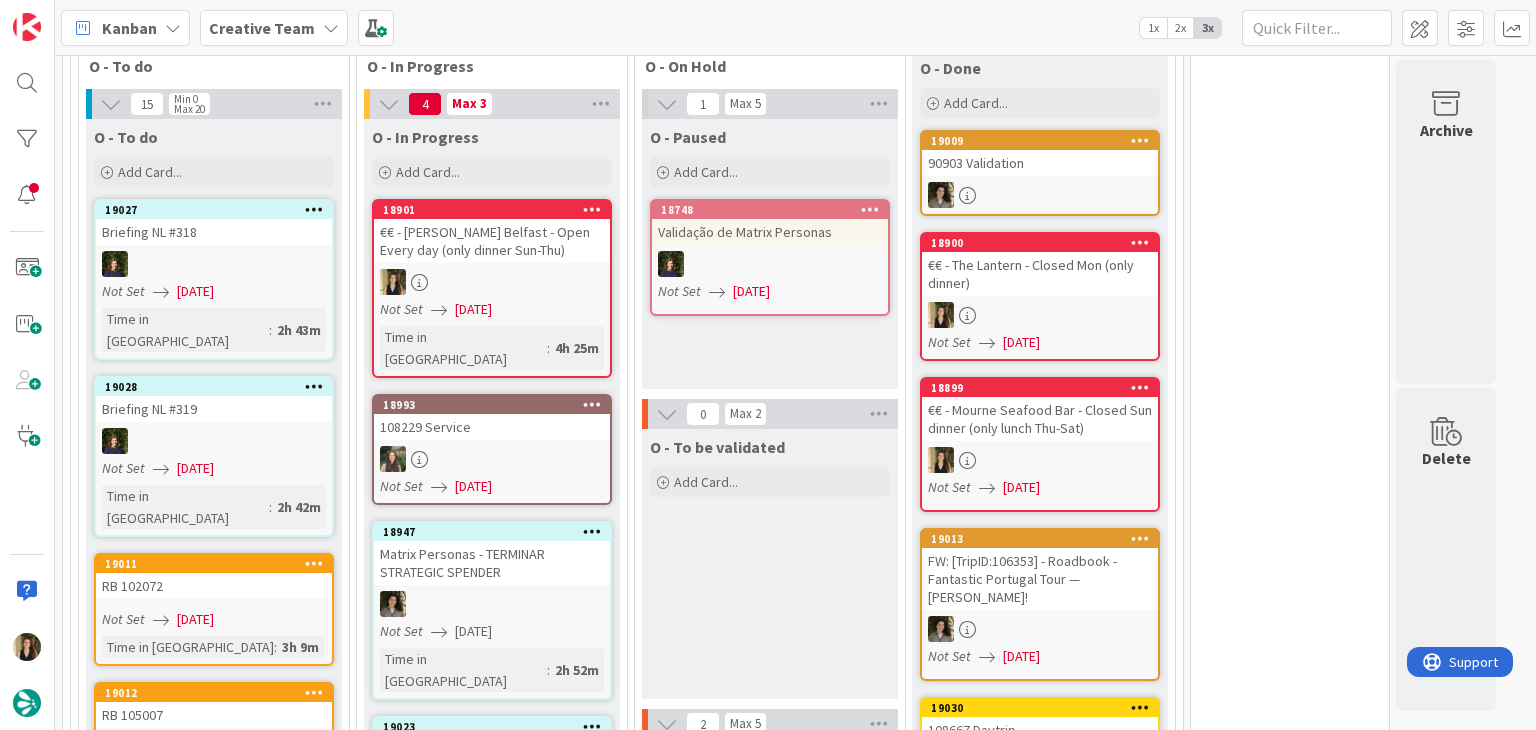 scroll, scrollTop: 0, scrollLeft: 0, axis: both 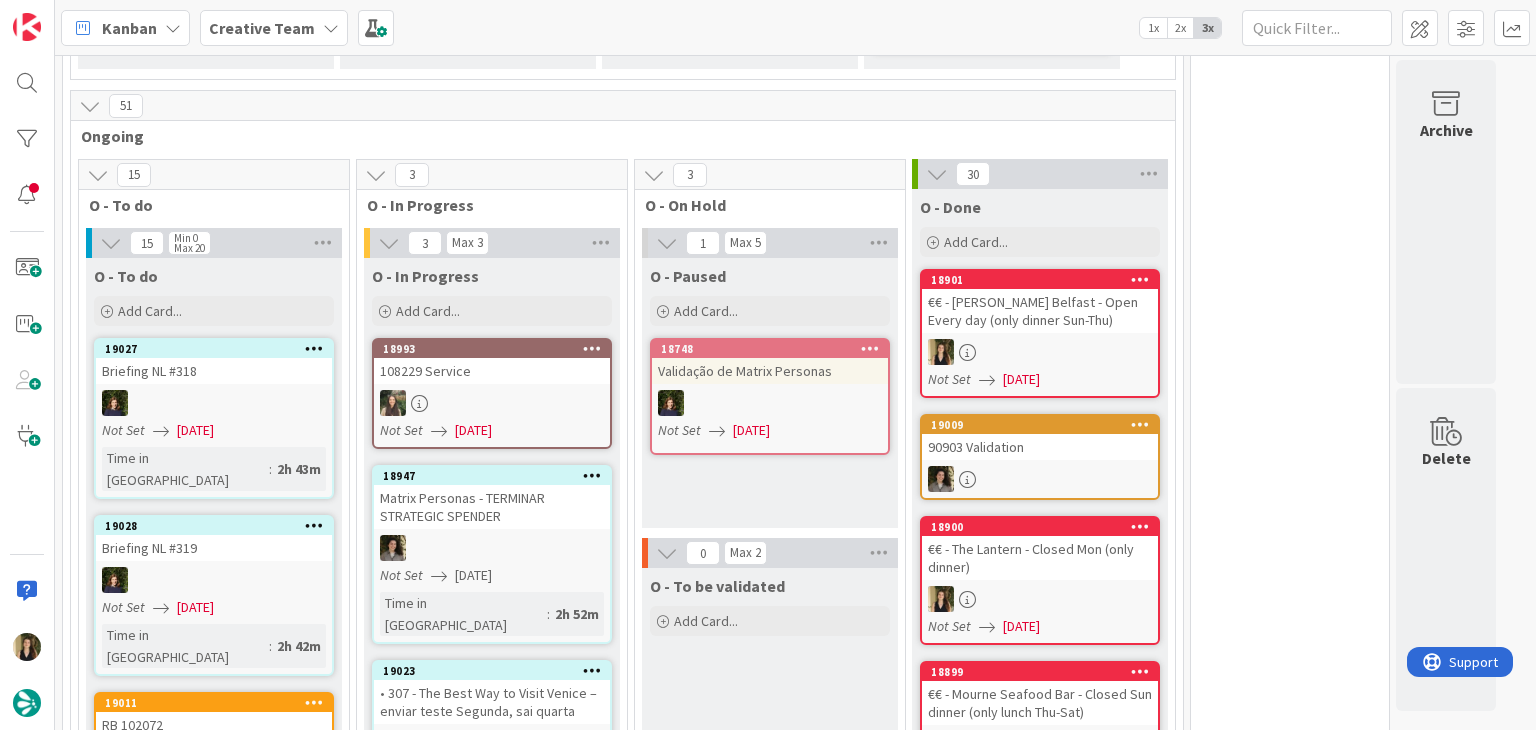 click on "0 Tempos máximos Roadbook  - Create -  30 min Roadbook  - Validation  - 20 min Roadbook  - Revision  - 25 min NL  - Blog Post + Email  - 4h30 NL  - Paginação  - 3 h NL  - Teste/agendar  - 30min Daytrip  - 5 min Car  - 20 min Service  - 20 min Service  Aux  - 10 min POI  - Pesquisa (exclui redação)  - 45 min POI  - Create  - 20 min Location  - 20 min Accommodation  - 30 min Accommodation  RB  - 20 min Website   -  Carregamento de Tours  - 6h Website  -  Edição conteúdo -  20min" at bounding box center [1290, 3188] 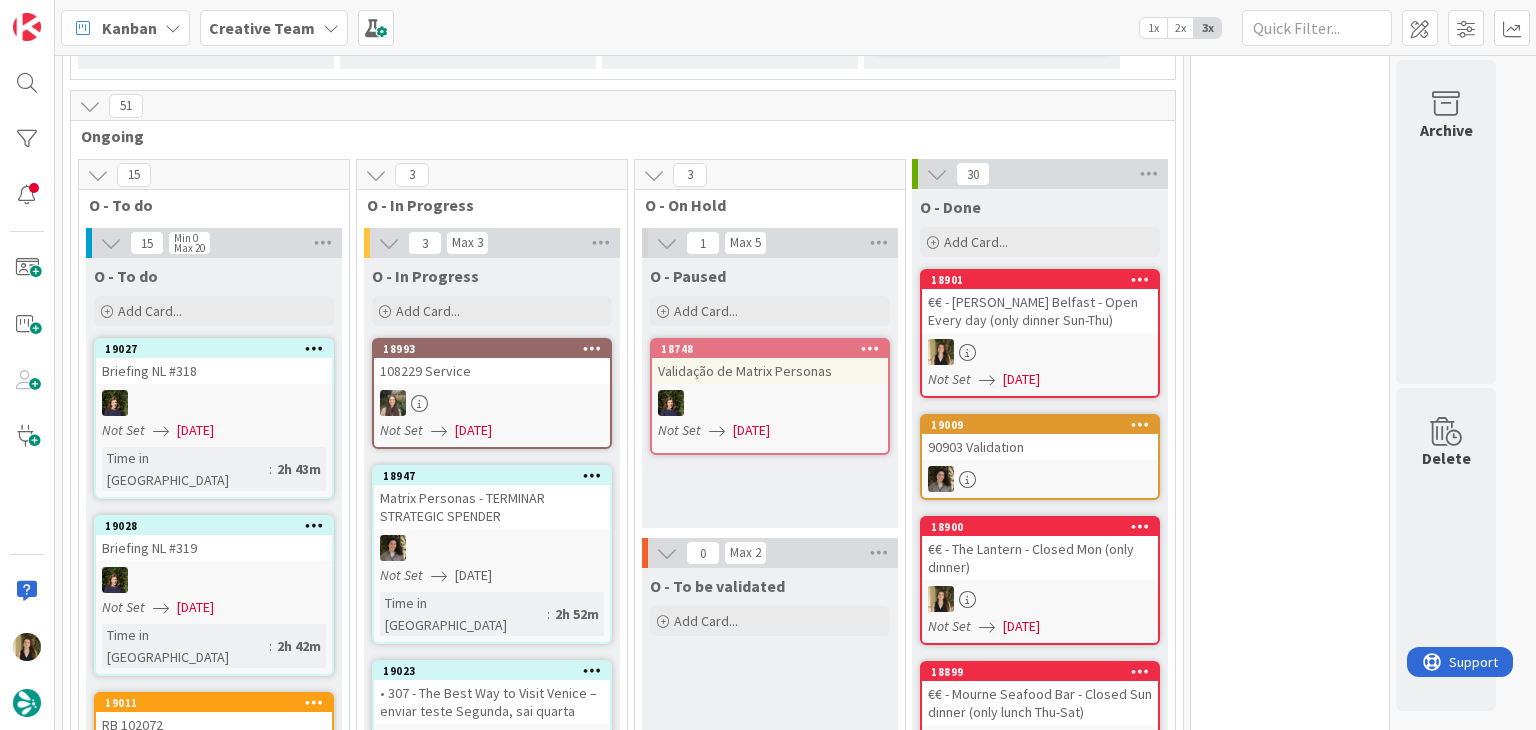 click on "O - Paused Add Card... 18748 Validação de Matrix Personas  Not Set [DATE]" at bounding box center [770, 393] 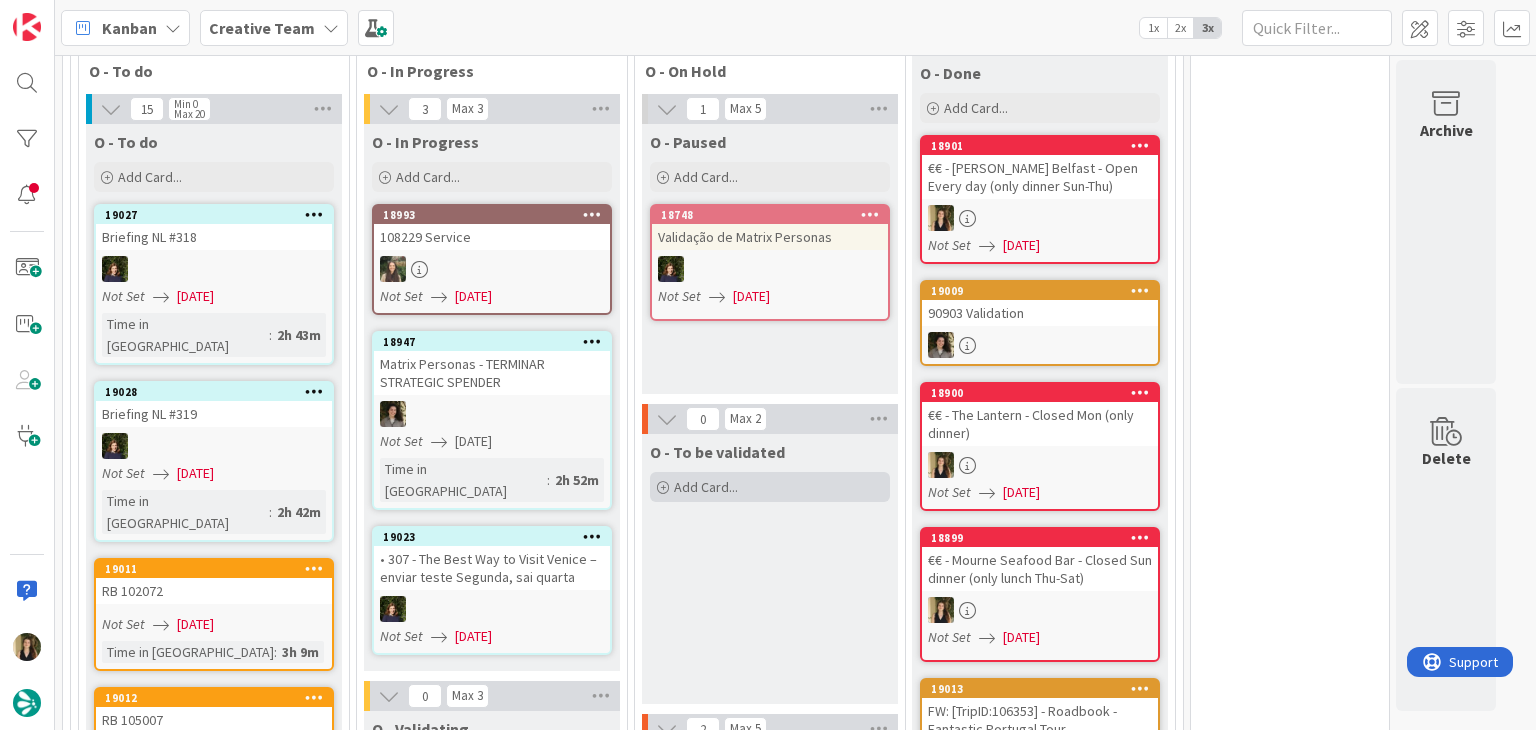 scroll, scrollTop: 842, scrollLeft: 0, axis: vertical 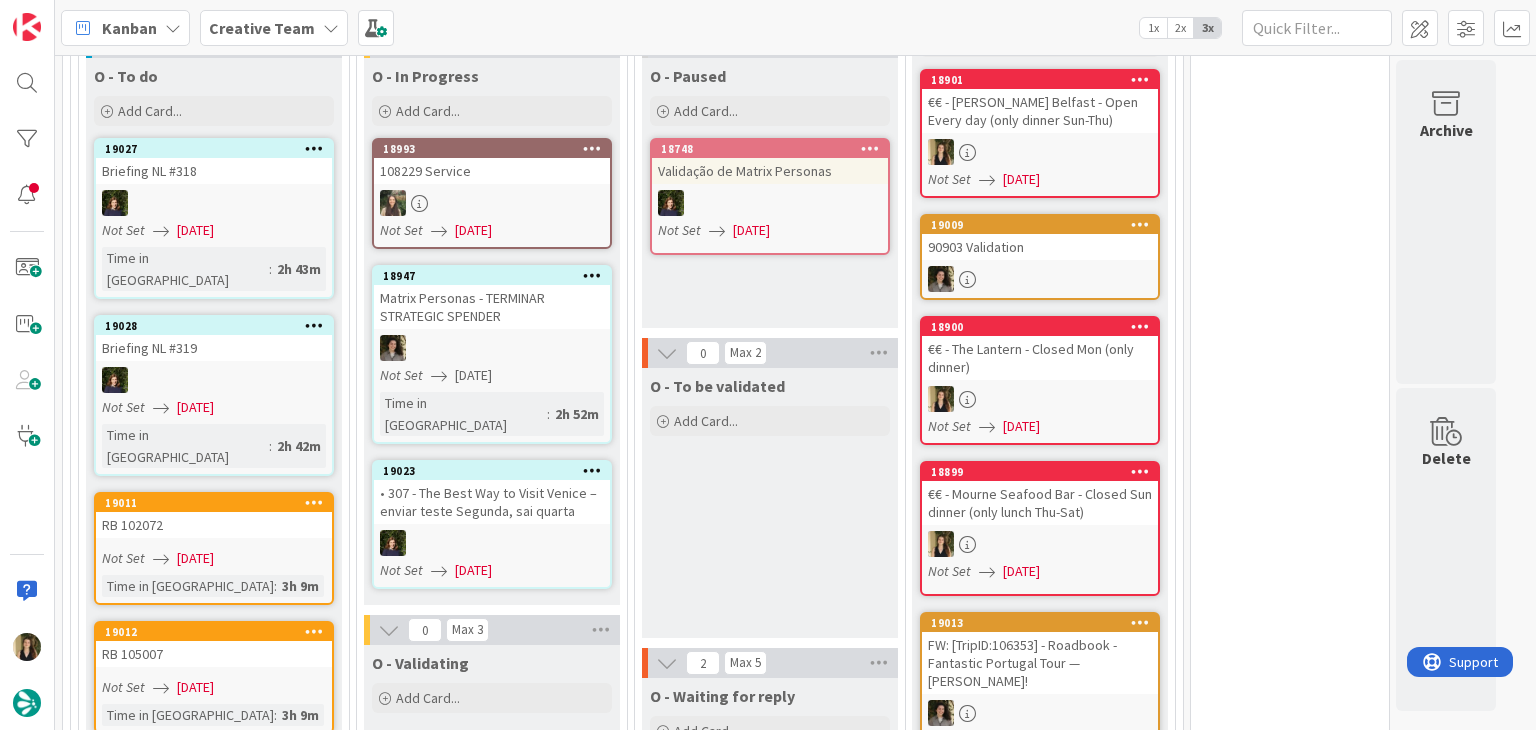 click on "Not Set [DATE]" at bounding box center (217, 558) 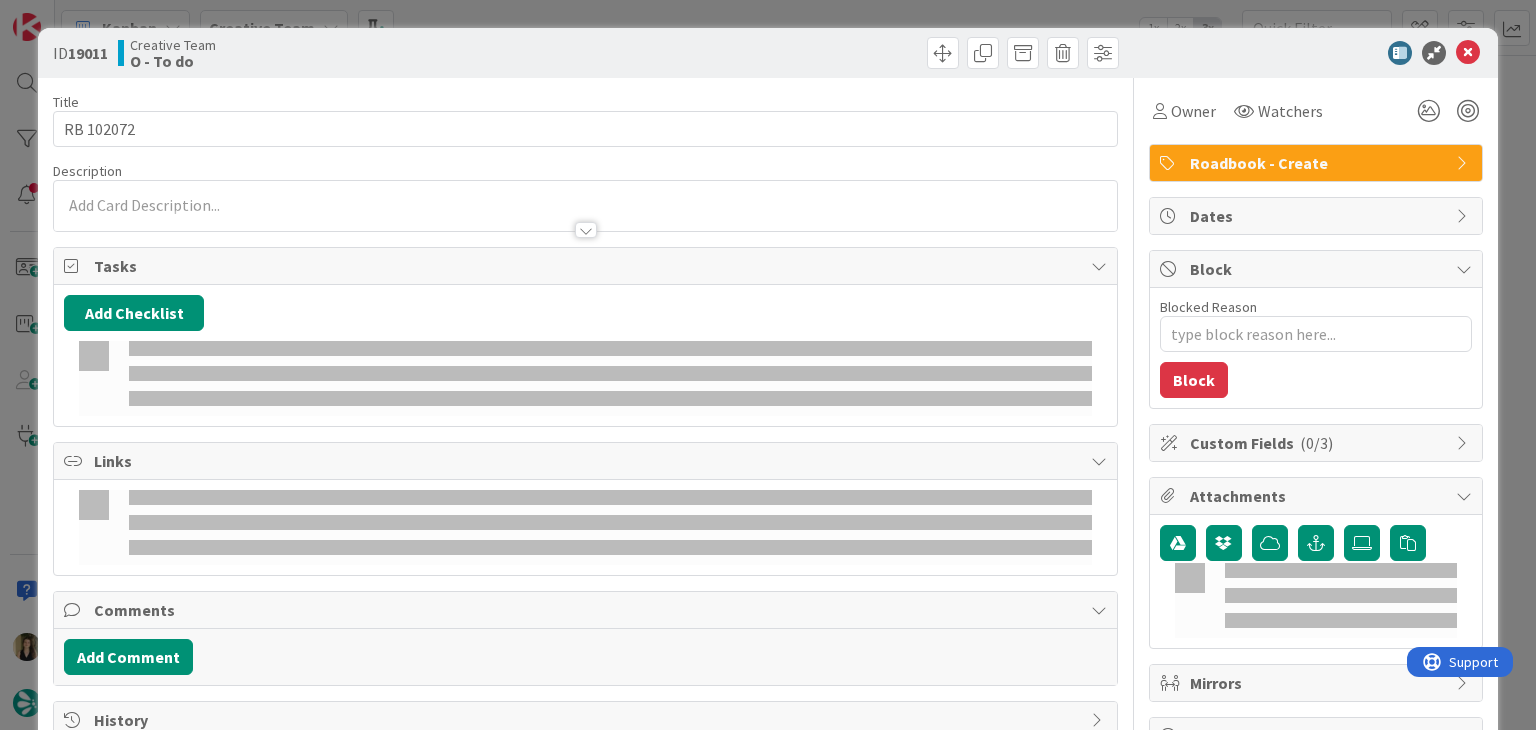 type on "x" 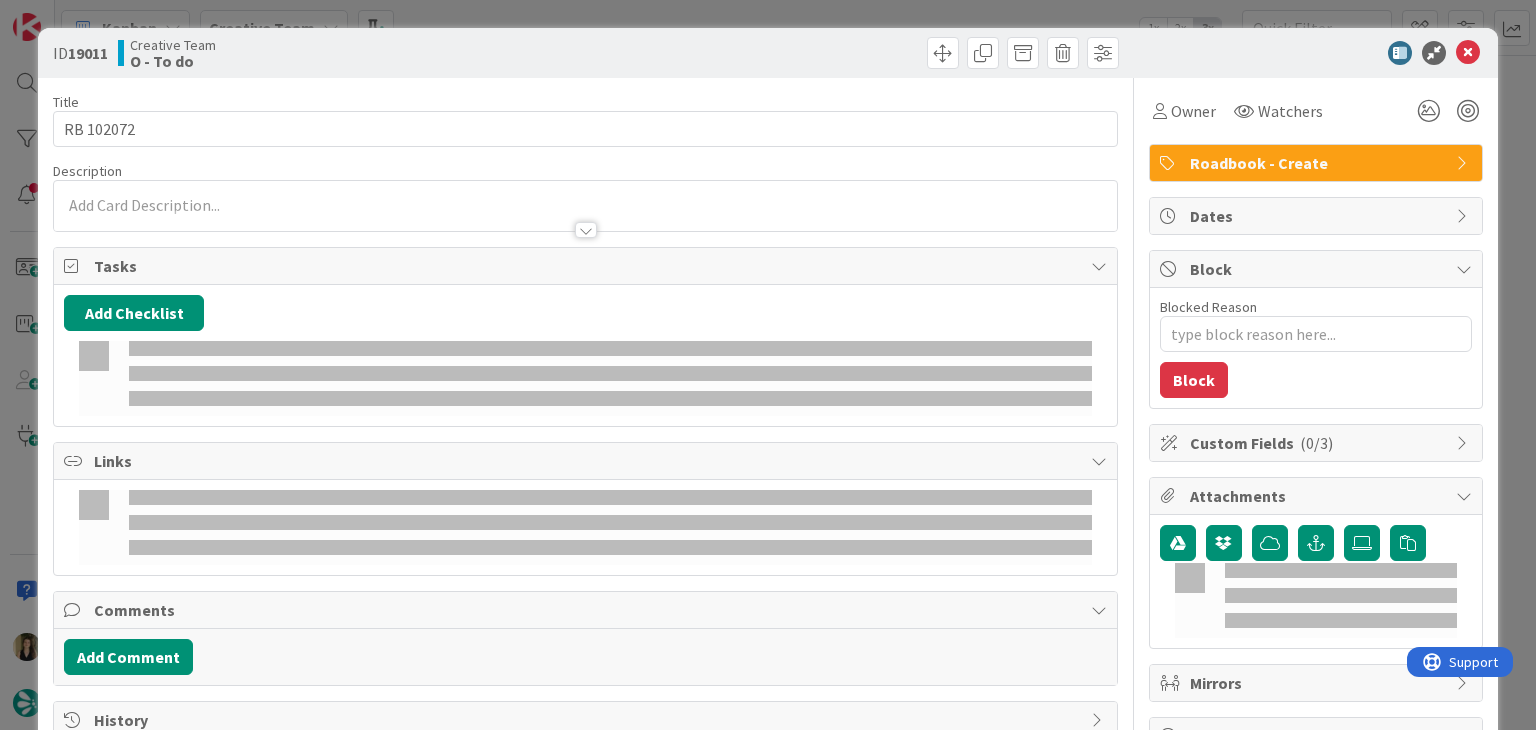 type on "RB 102072" 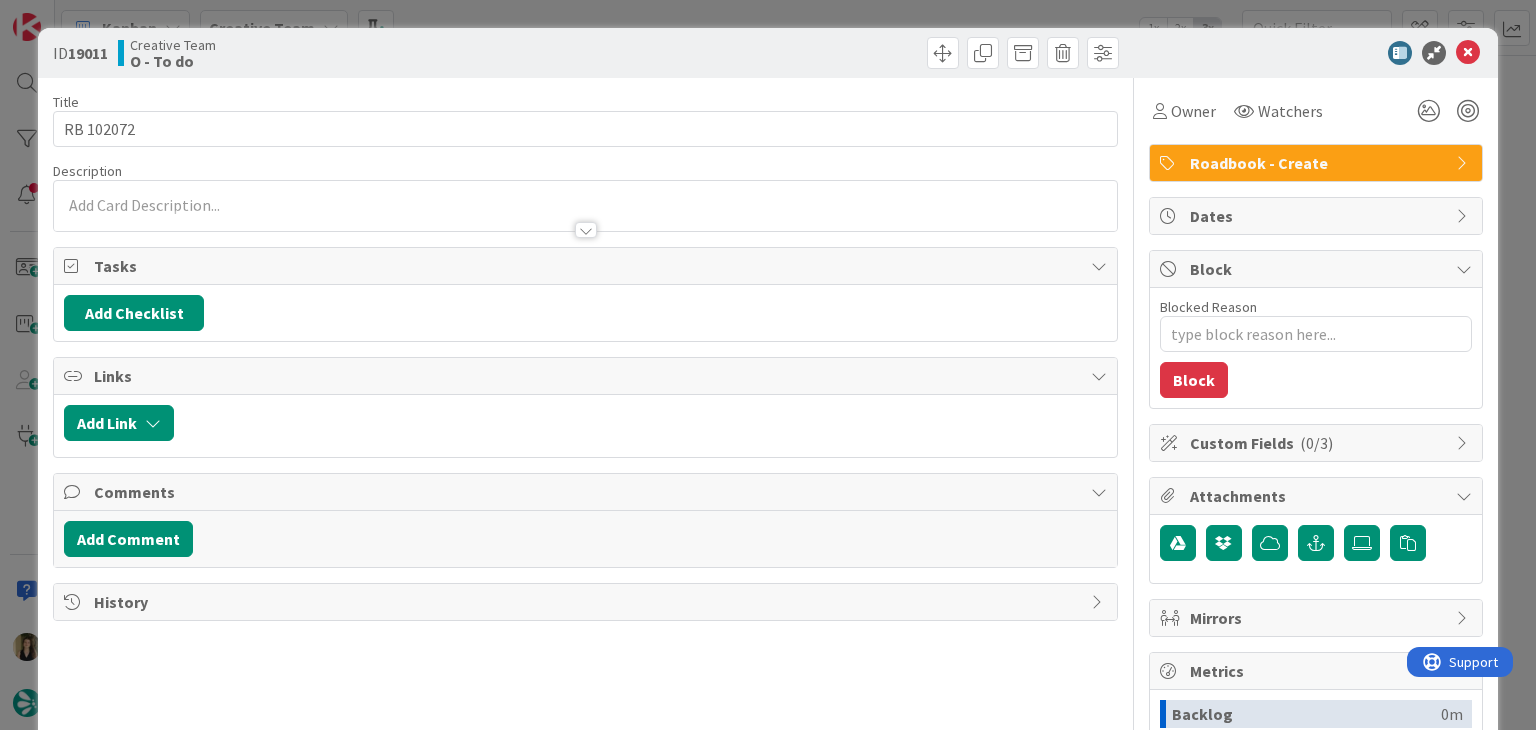type on "x" 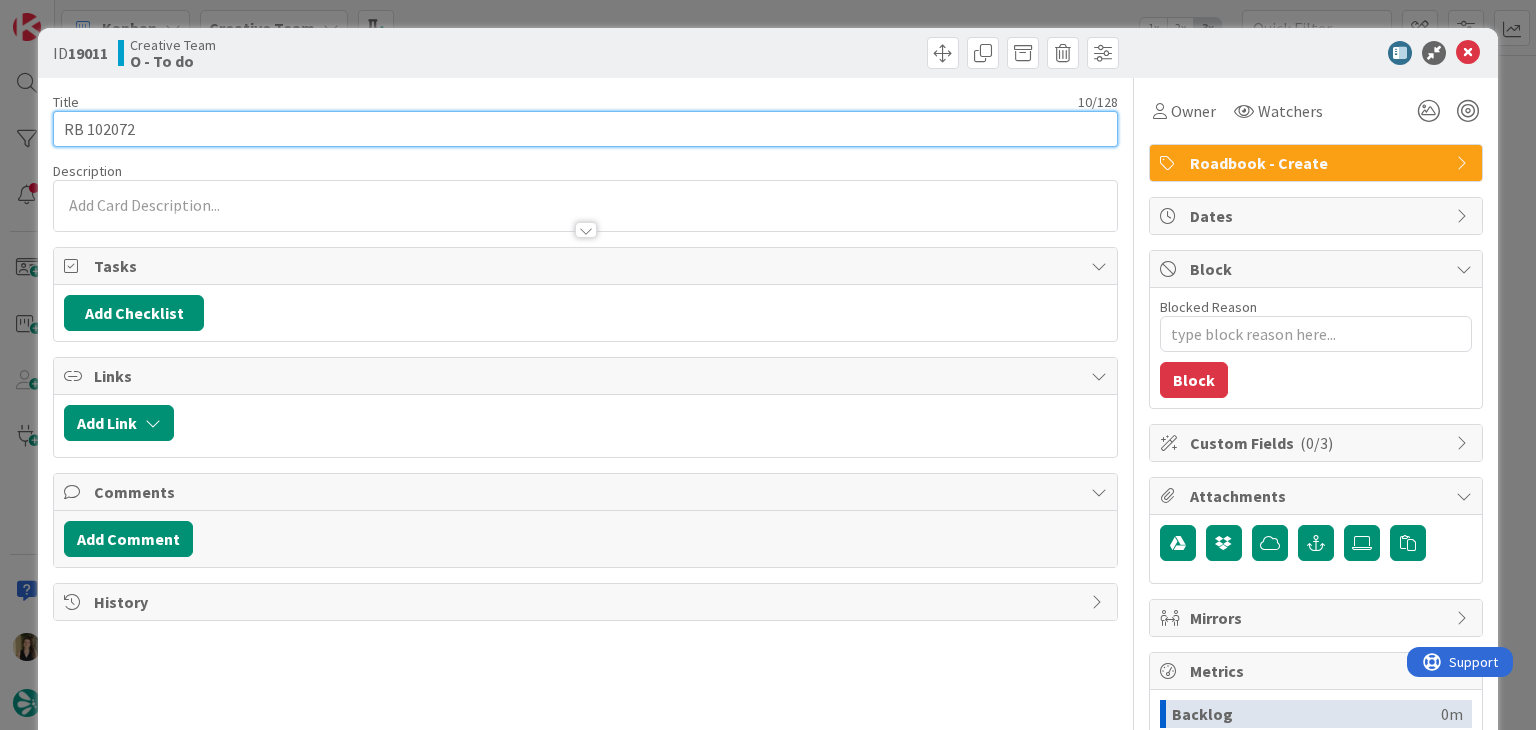 click on "RB 102072" at bounding box center [585, 129] 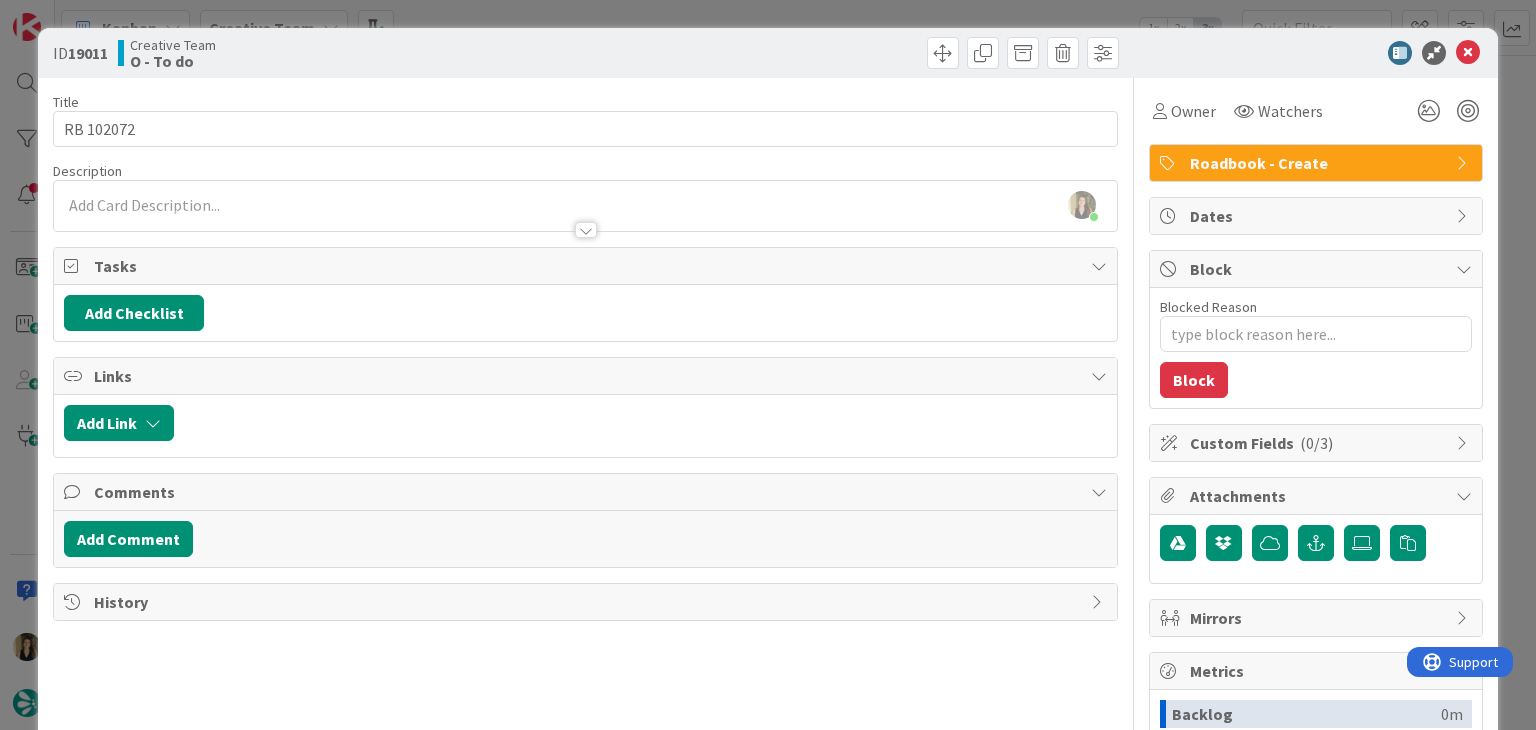 click on "ID  19011 Creative Team O - To do Title 10 / 128 RB 102072 Description [PERSON_NAME] just joined Owner Watchers Roadbook - Create Tasks Add Checklist Links Add Link Comments Add Comment History Owner Watchers Roadbook - Create Dates Block Blocked Reason 0 / 256 Block Custom Fields ( 0/3 ) Attachments Mirrors Metrics Backlog 0m To Do 3h 56m Buffer 0m In Progress 0m Total Time 3h 56m Lead Time 3h 56m Cycle Time 0m Blocked Time 0m Show Details" at bounding box center [768, 365] 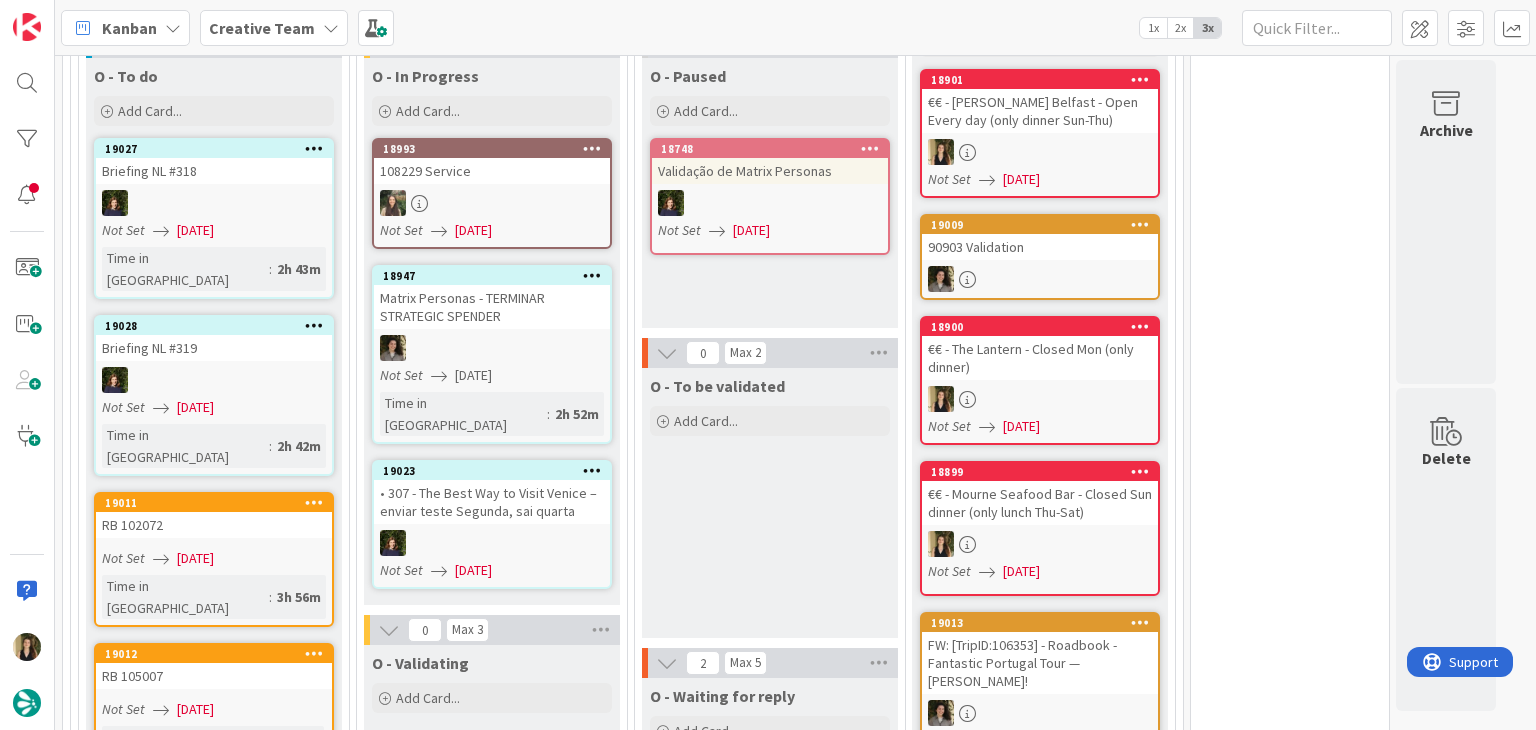 click on "[DATE]" at bounding box center (195, 709) 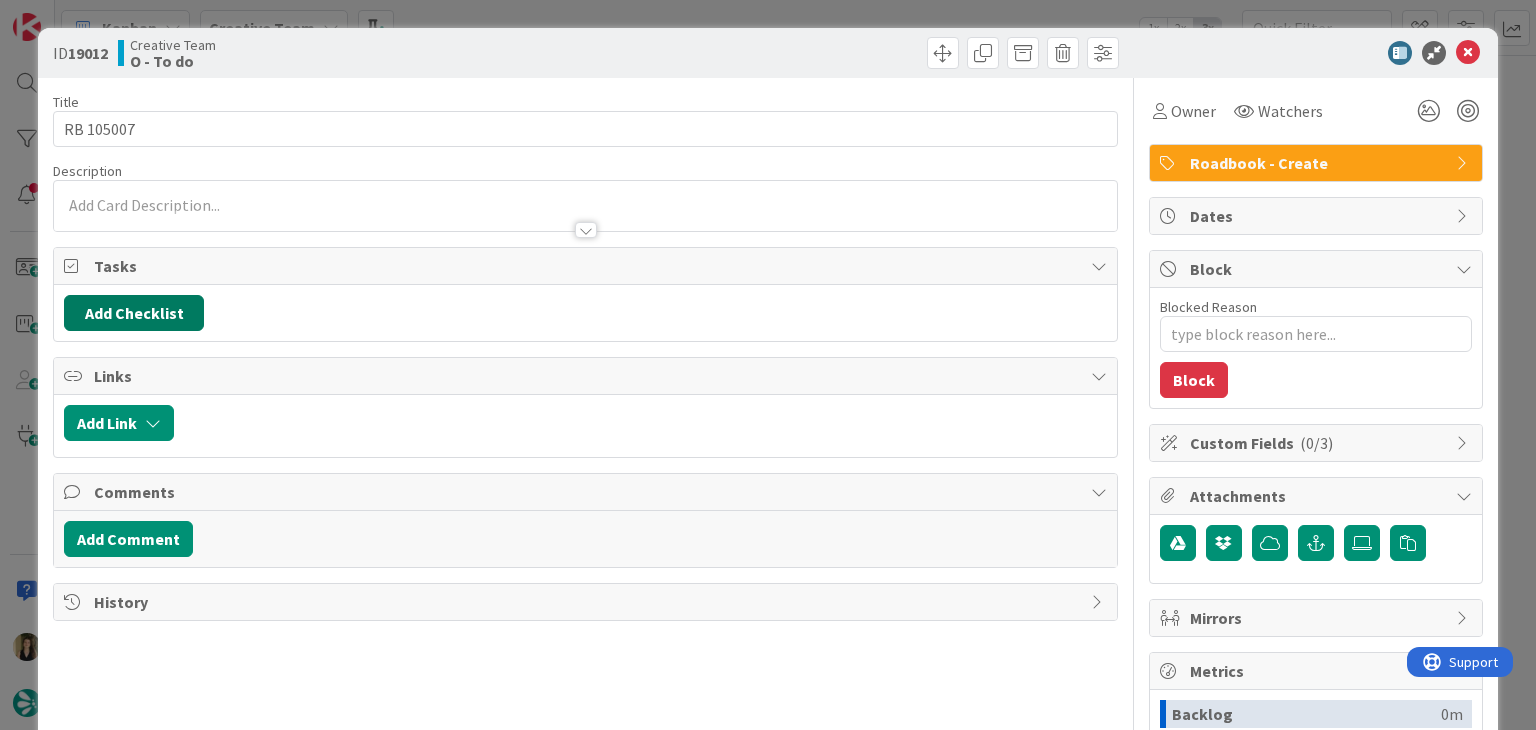 scroll, scrollTop: 0, scrollLeft: 0, axis: both 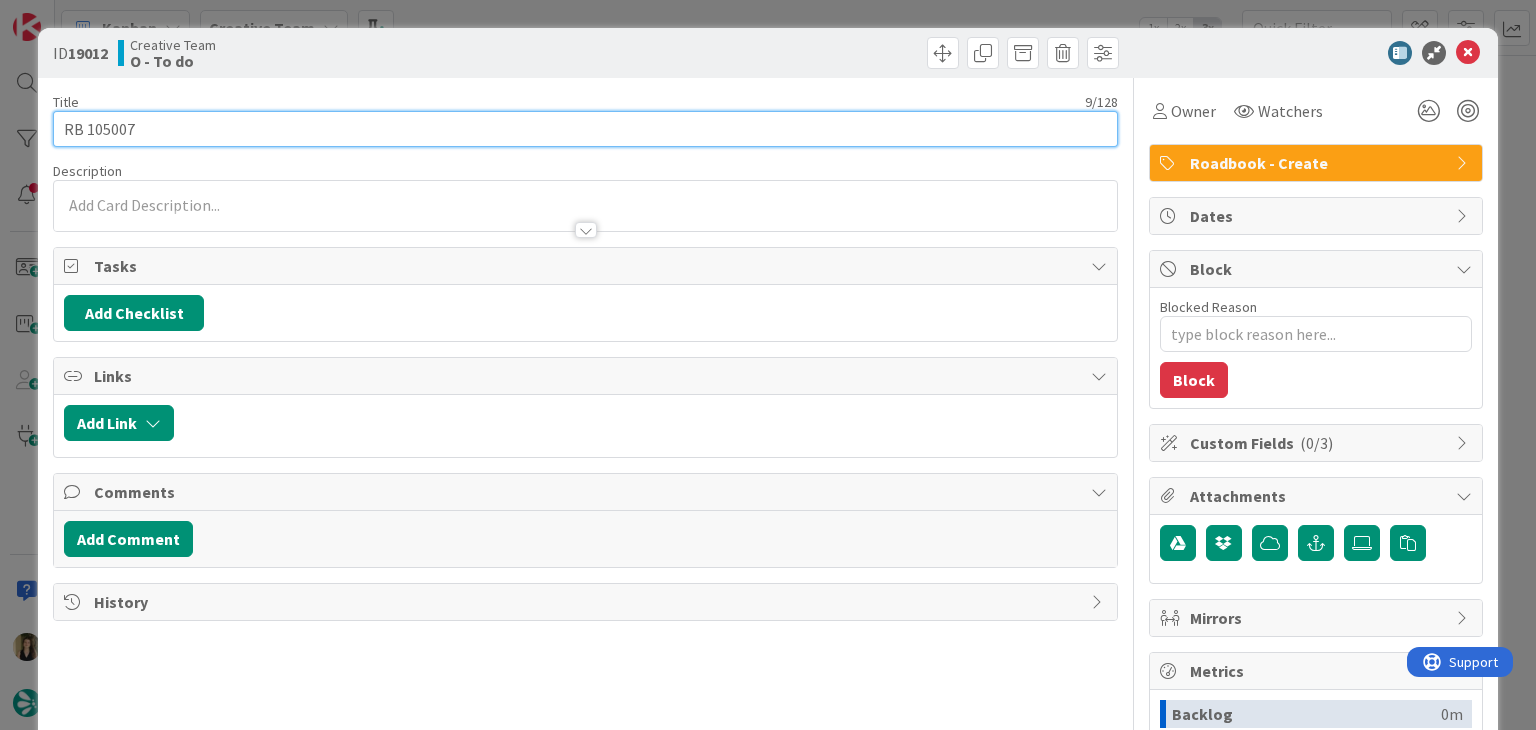 click on "RB 105007" at bounding box center (585, 129) 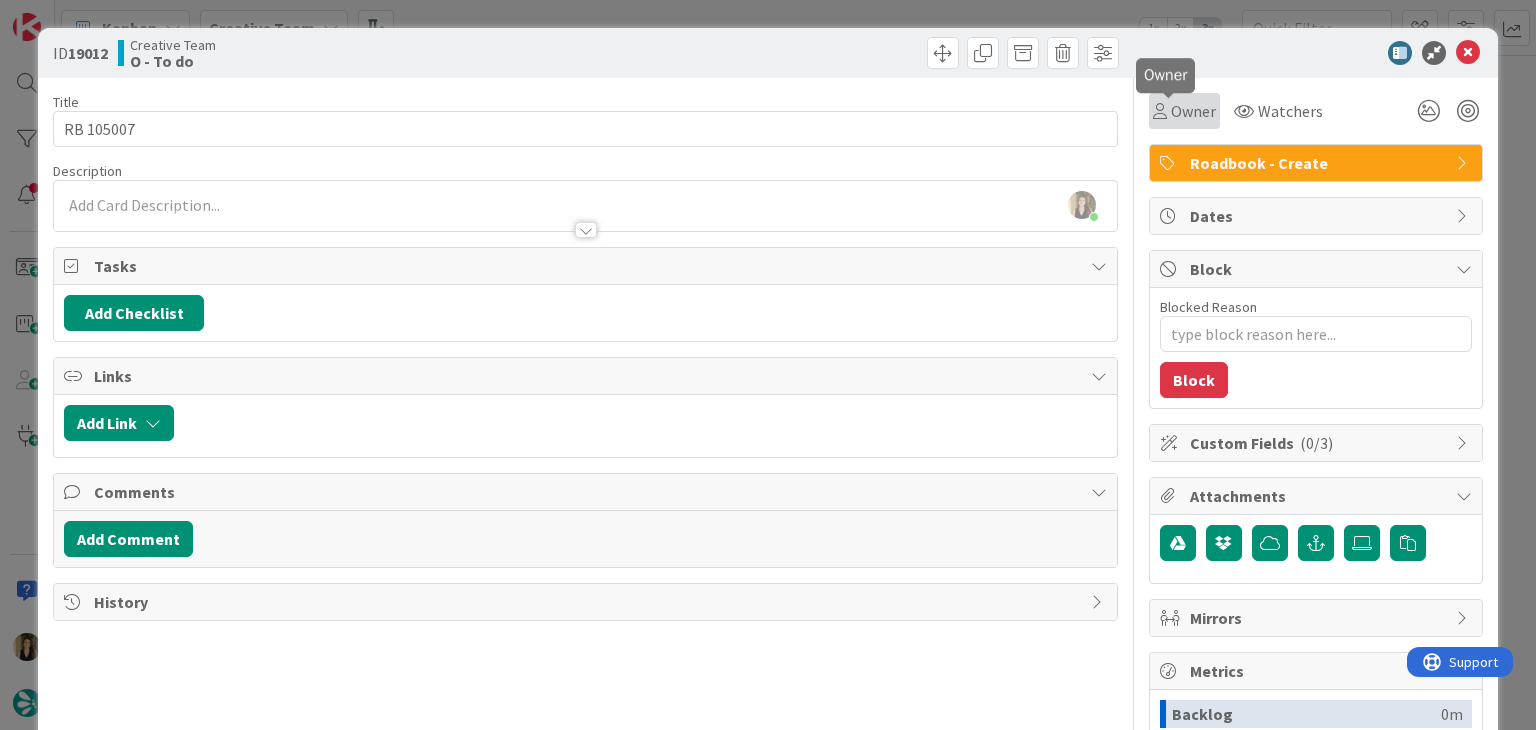 click on "Owner" at bounding box center [1184, 111] 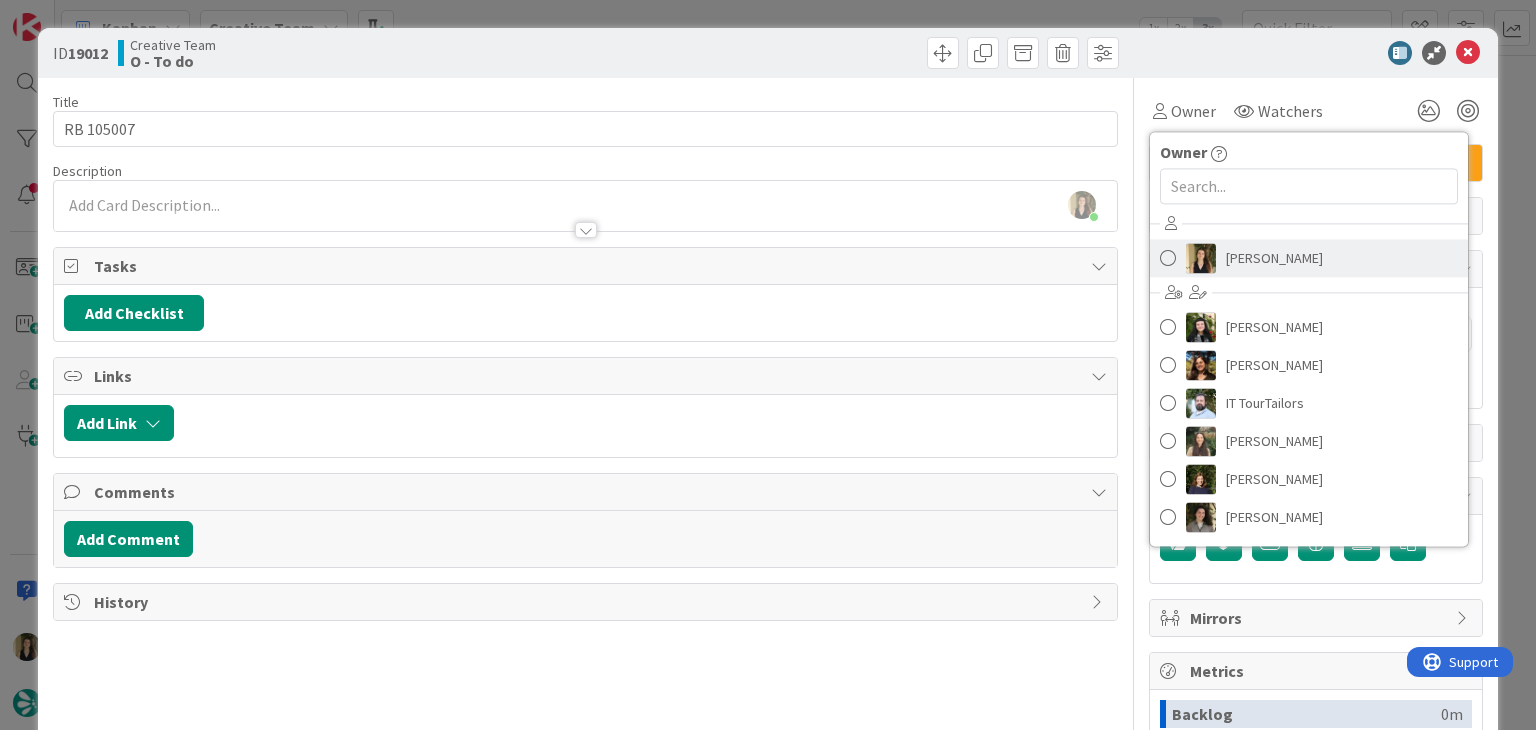 click on "[PERSON_NAME]" at bounding box center (1274, 258) 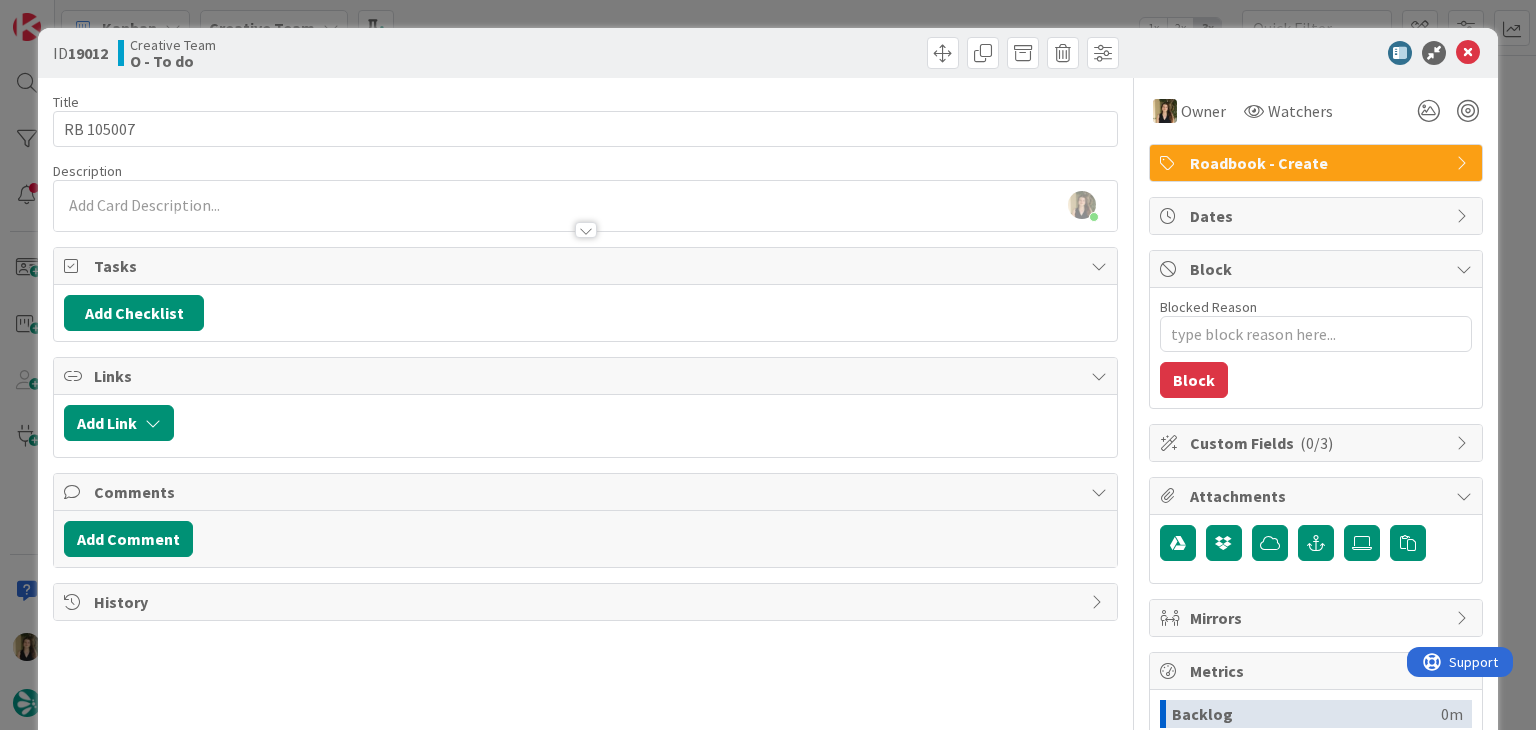 click on "ID  19012 Creative Team O - To do Title 9 / 128 RB 105007 Description [PERSON_NAME] just joined Owner Watchers Roadbook - Create Tasks Add Checklist Links Add Link Comments Add Comment History Owner Owner Remove Set as Watcher [PERSON_NAME] [PERSON_NAME] [PERSON_NAME]  IT TourTailors [PERSON_NAME] [PERSON_NAME] [PERSON_NAME] Watchers Roadbook - Create Dates Block Blocked Reason 0 / 256 Block Custom Fields ( 0/3 ) Attachments Mirrors Metrics Backlog 0m To Do 3h 56m Buffer 0m In Progress 0m Total Time 3h 56m Lead Time 3h 56m Cycle Time 0m Blocked Time 0m Show Details" at bounding box center (768, 365) 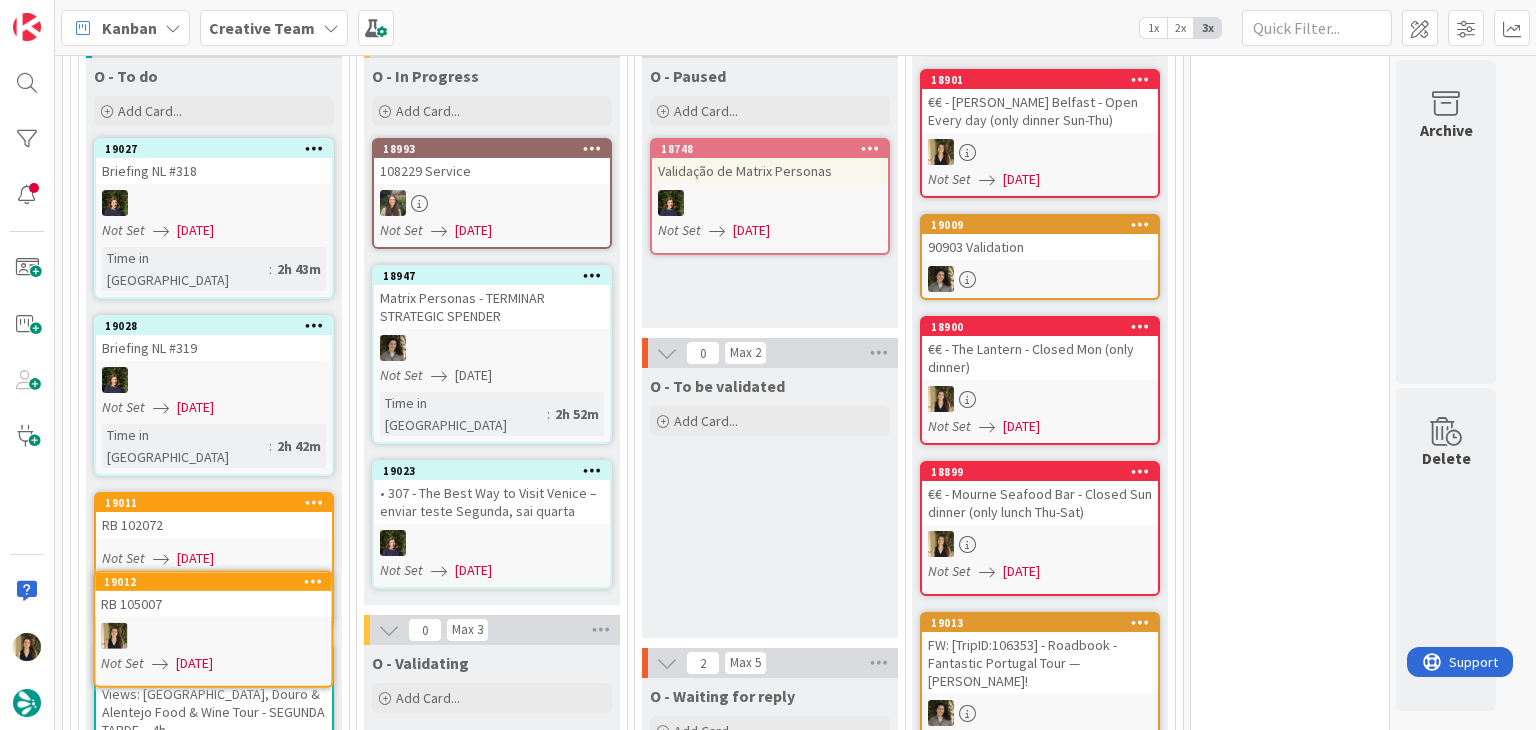 scroll, scrollTop: 906, scrollLeft: 0, axis: vertical 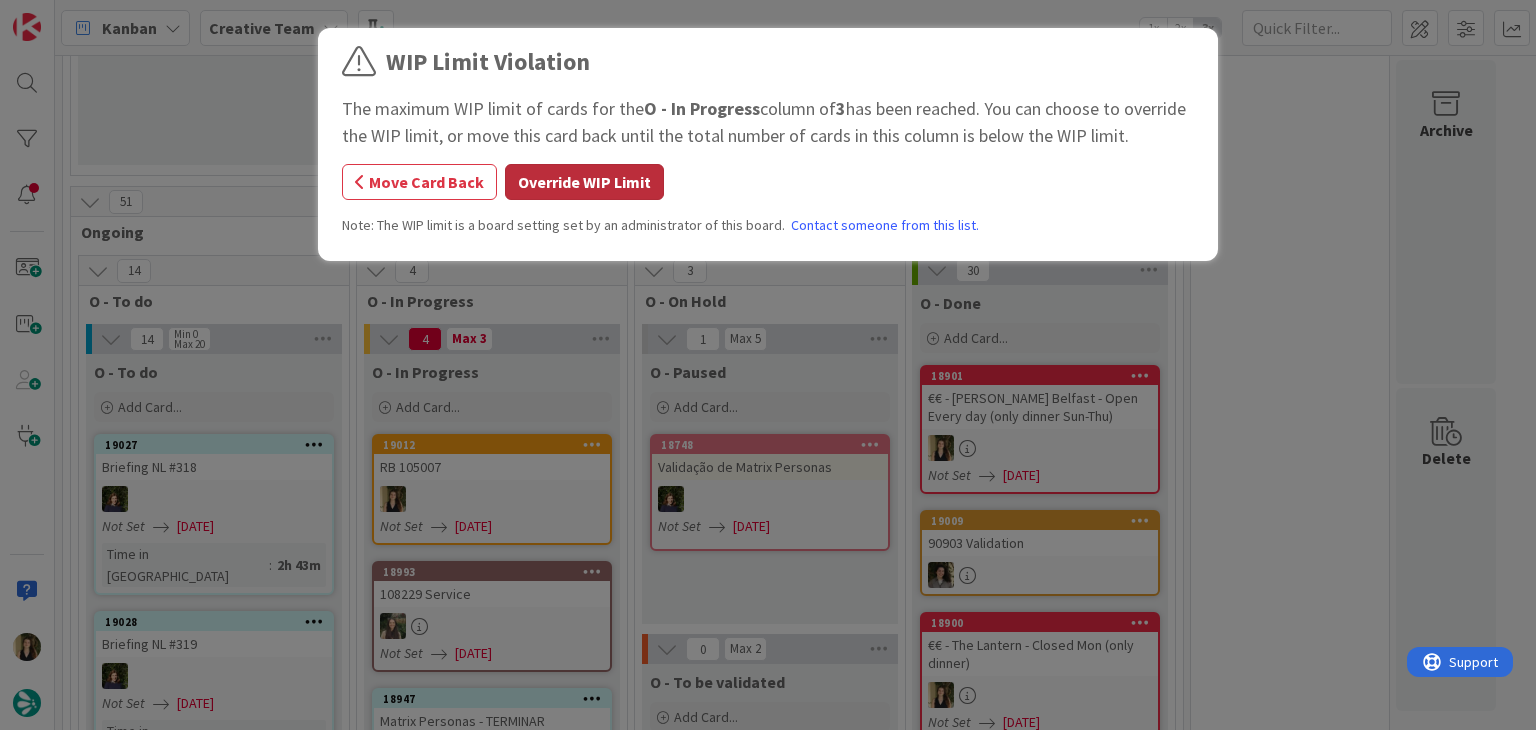 click on "Override WIP Limit" at bounding box center [584, 182] 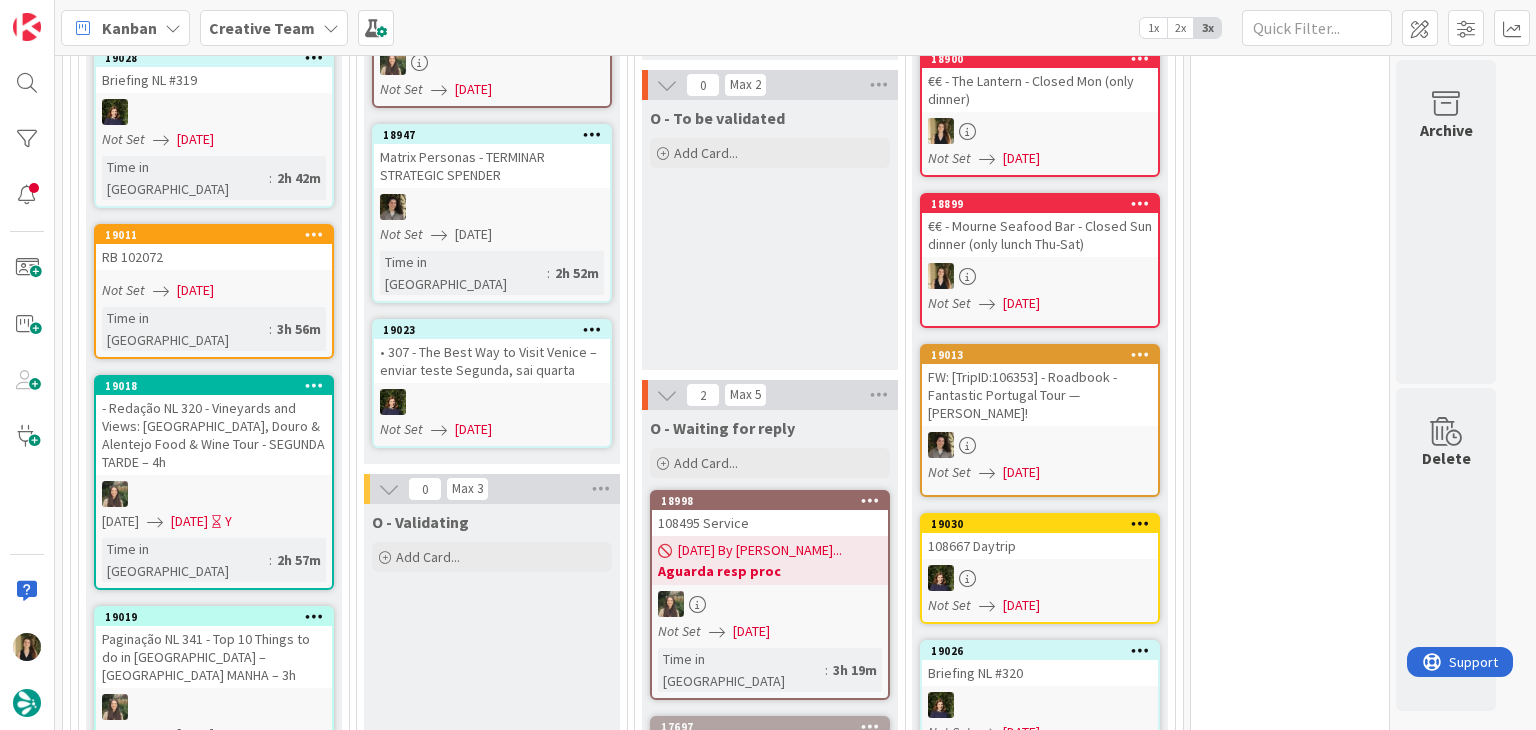 scroll, scrollTop: 800, scrollLeft: 0, axis: vertical 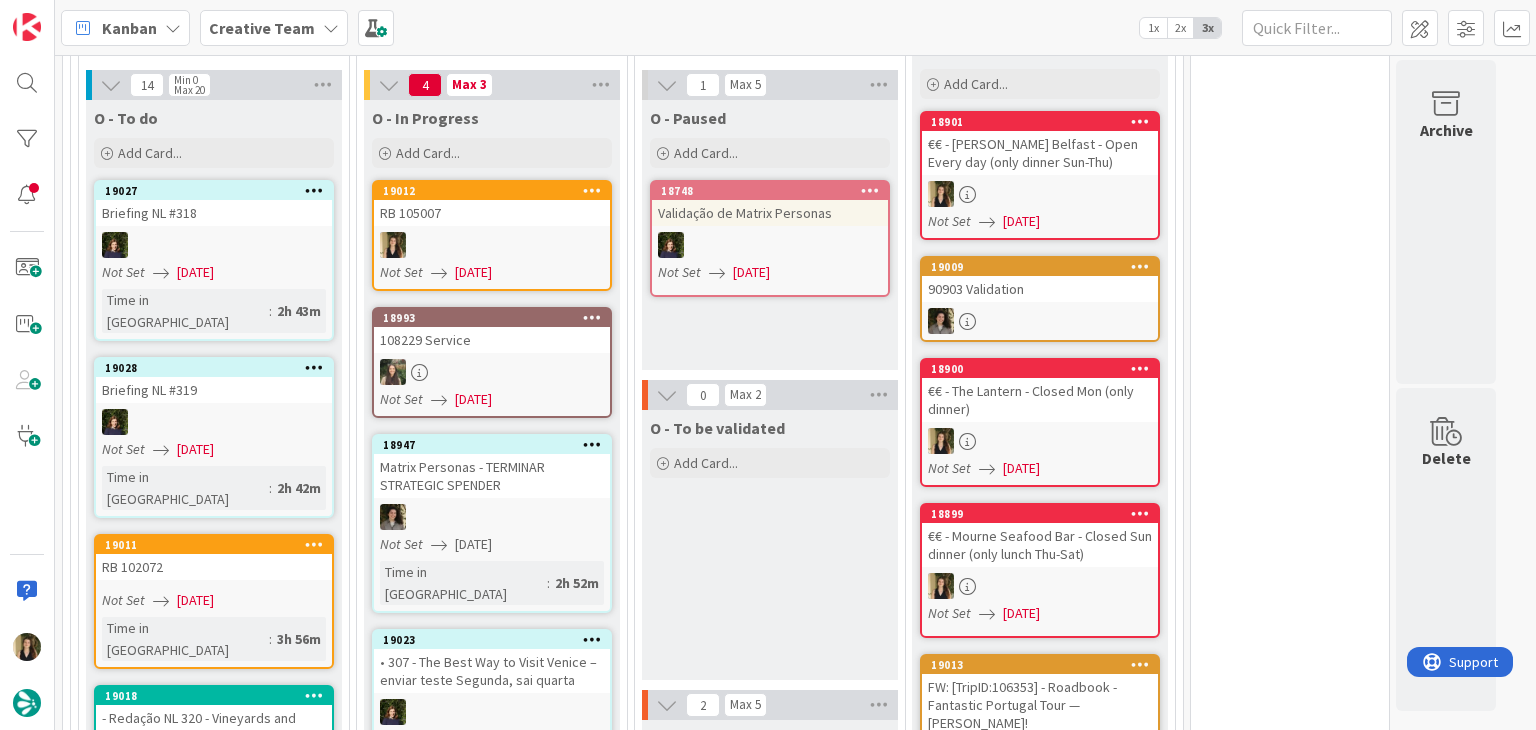 click on "O - To be validated Add Card..." at bounding box center (770, 545) 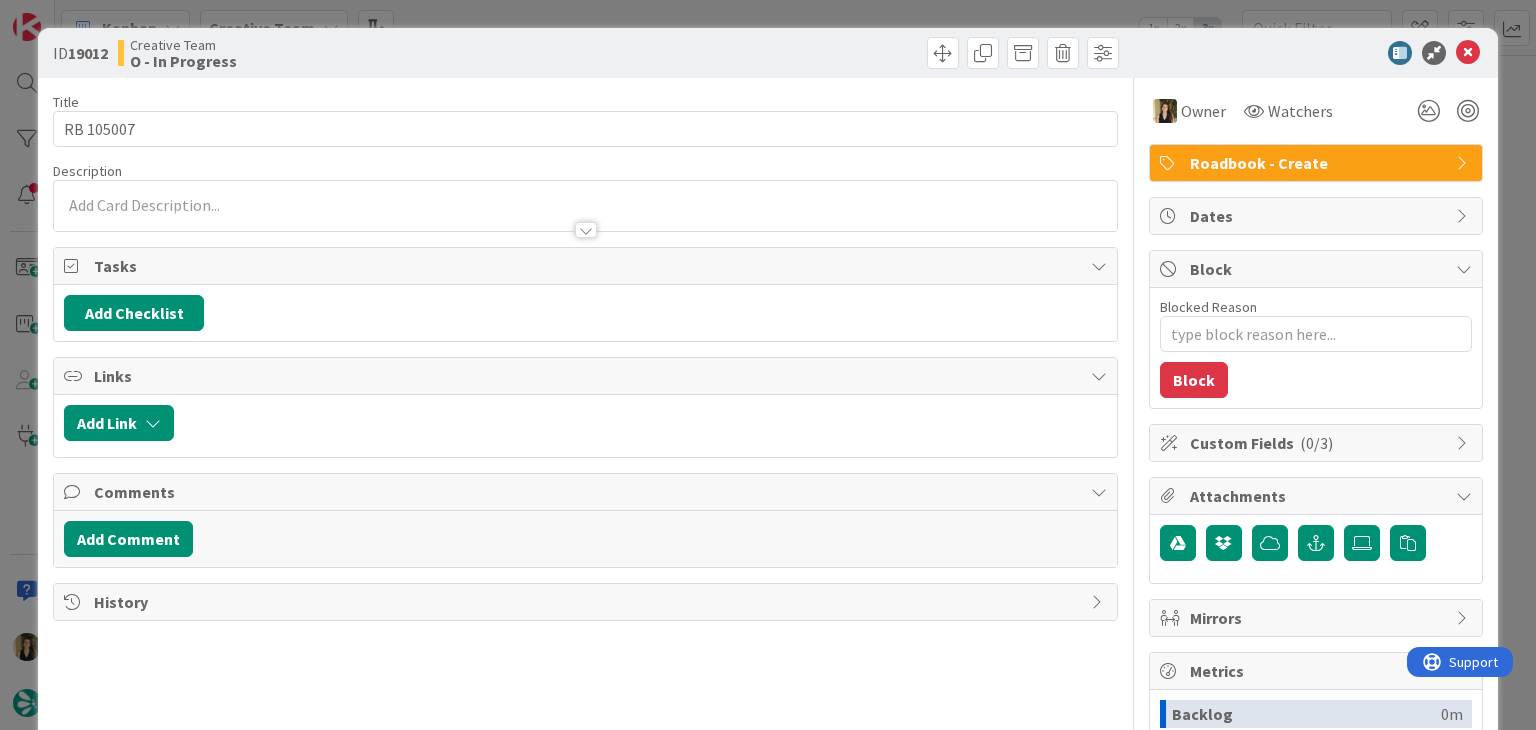 scroll, scrollTop: 0, scrollLeft: 0, axis: both 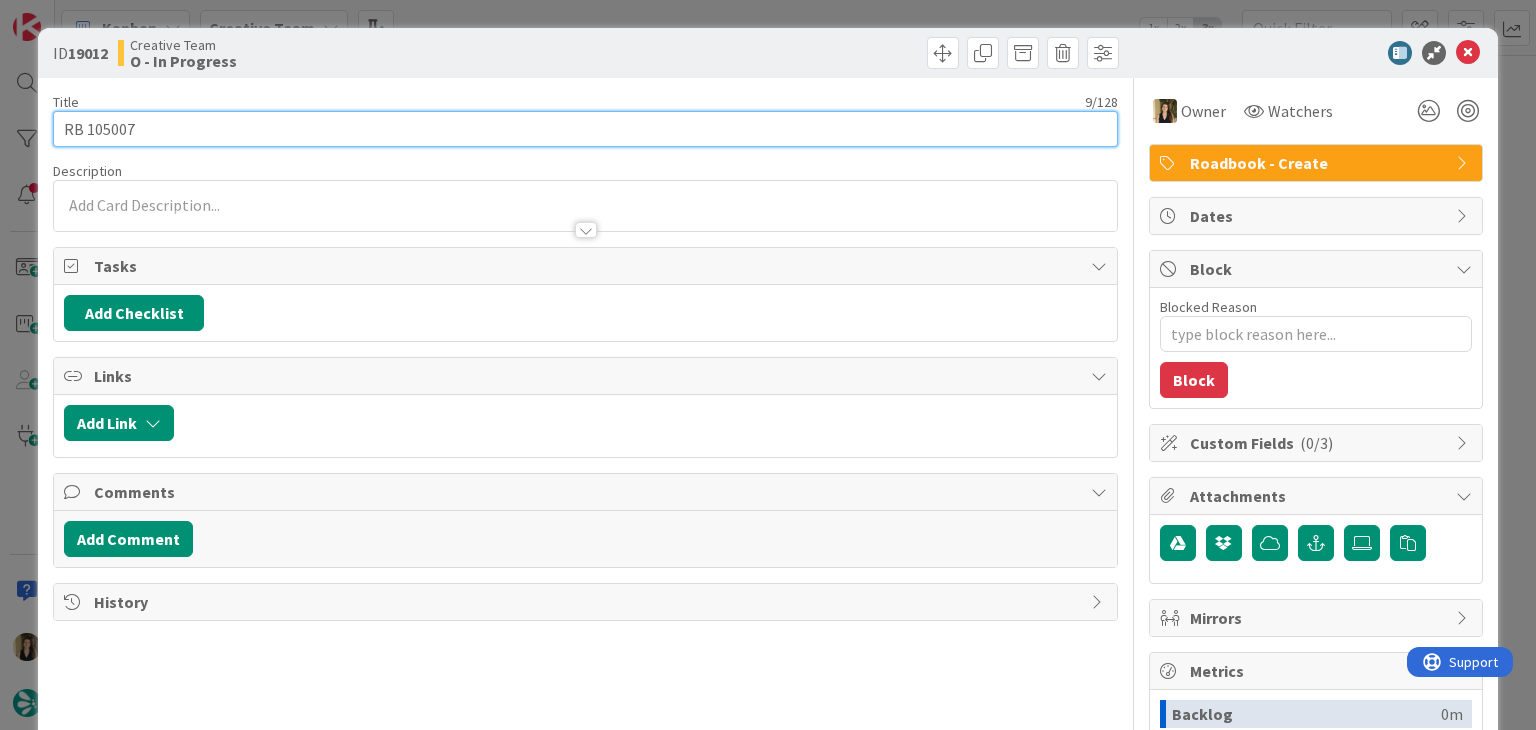 click on "RB 105007" at bounding box center [585, 129] 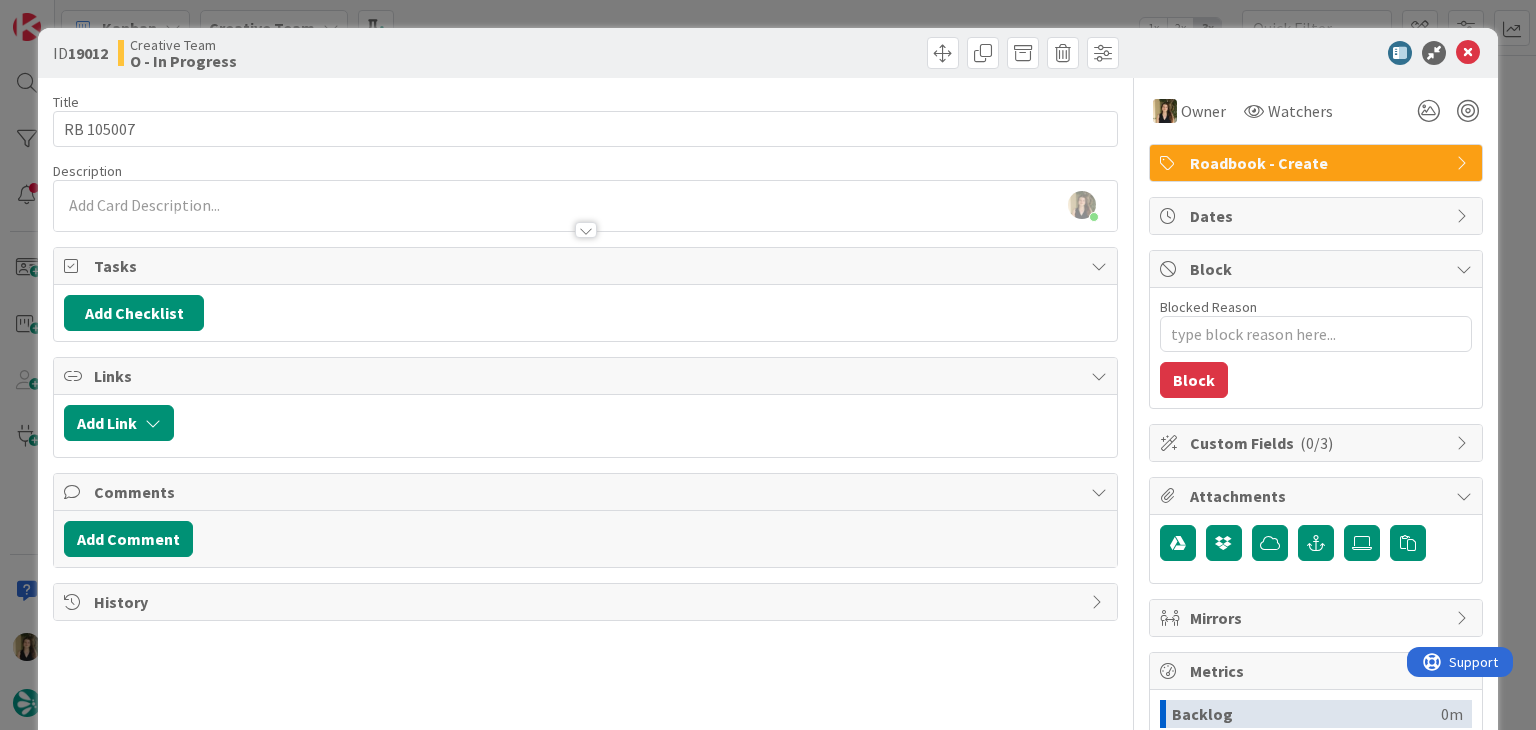 type on "x" 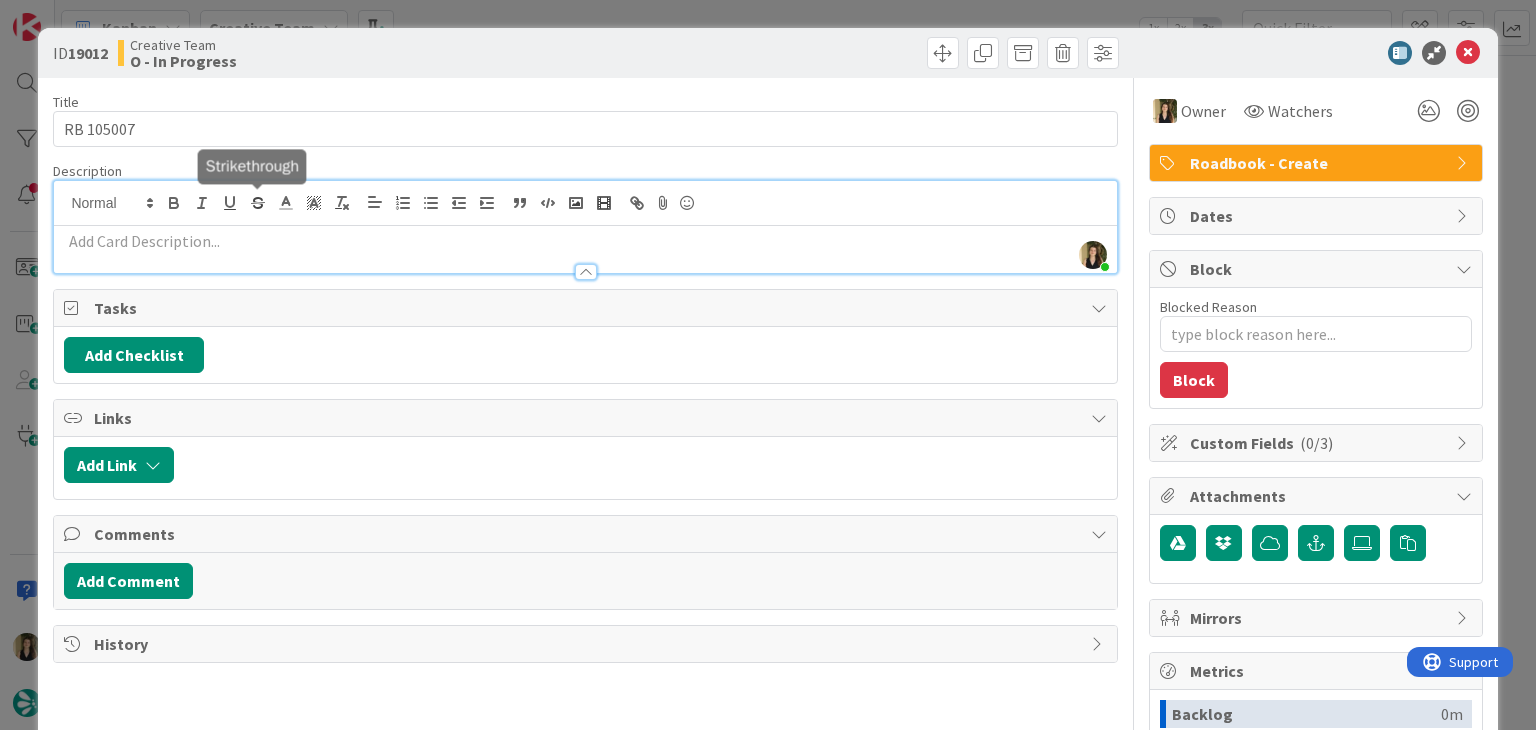 paste 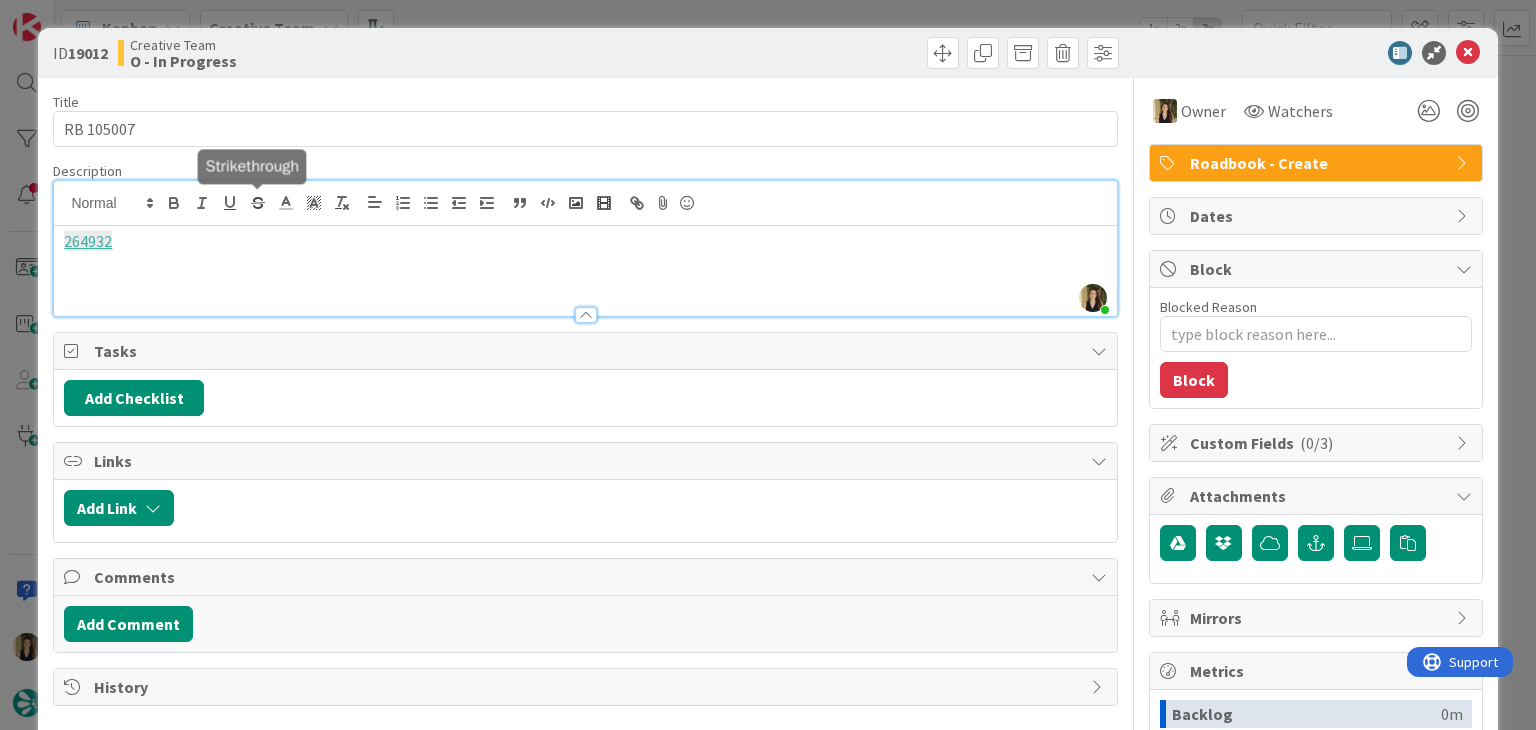 type 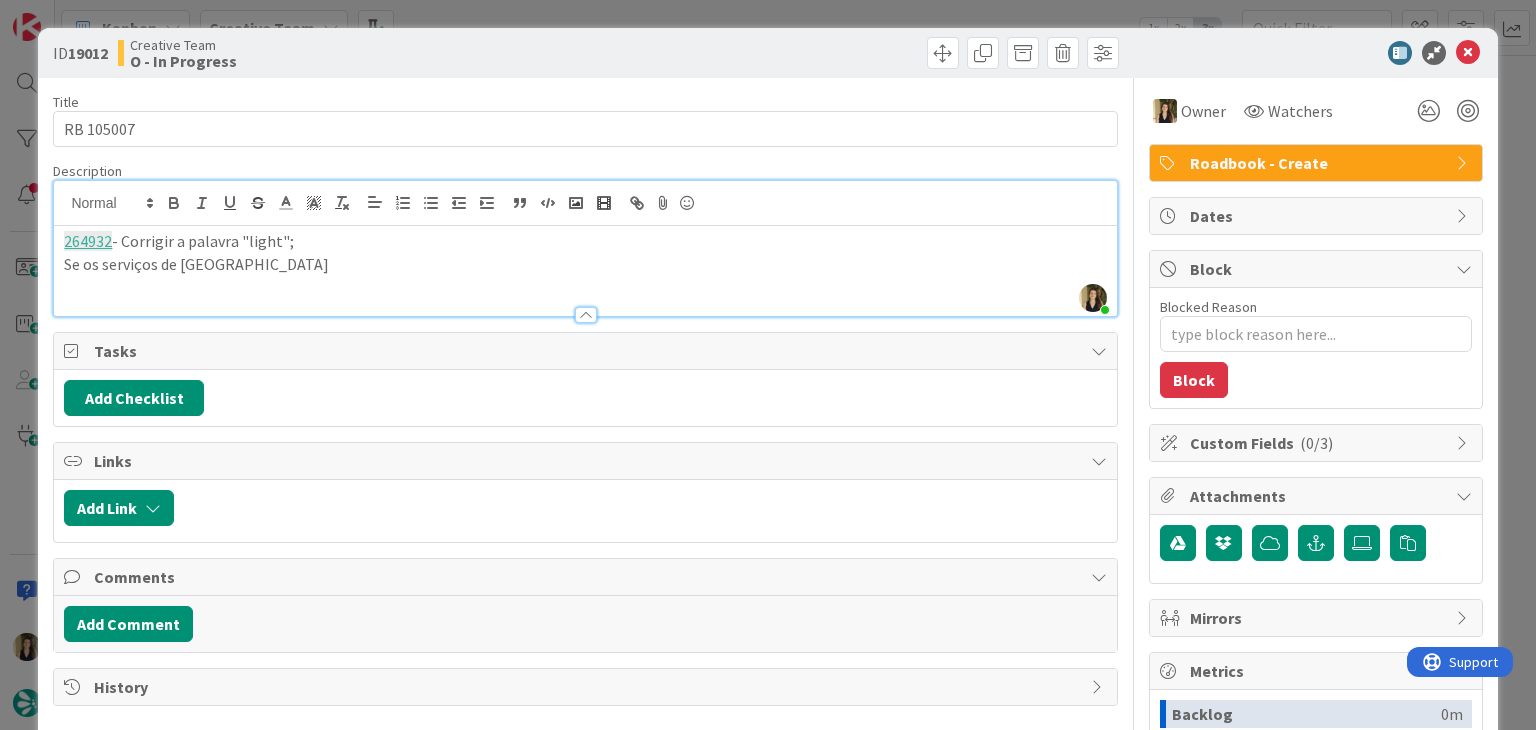 click on "Se os serviços de [GEOGRAPHIC_DATA]" at bounding box center (585, 264) 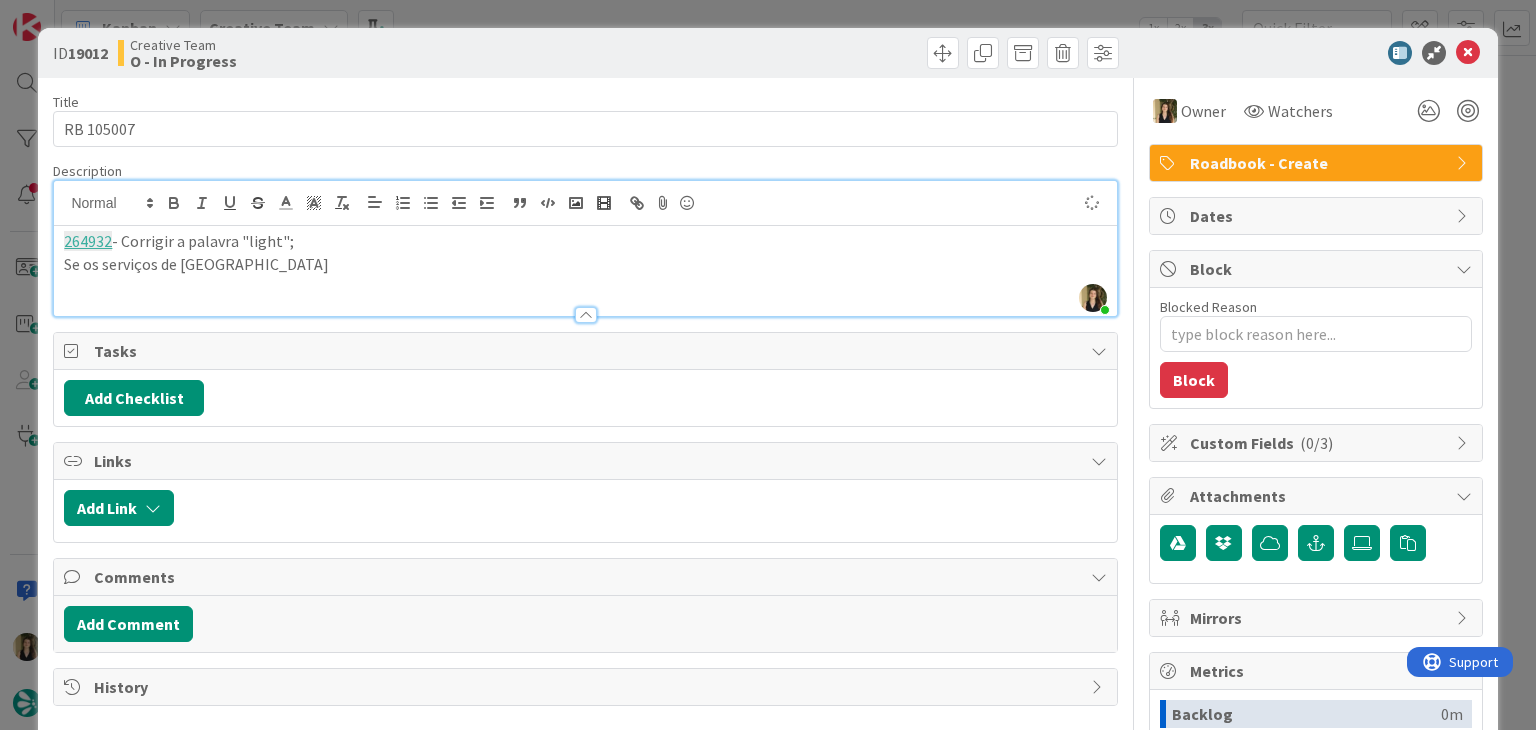 click on "Se os serviços de [GEOGRAPHIC_DATA]" at bounding box center [585, 264] 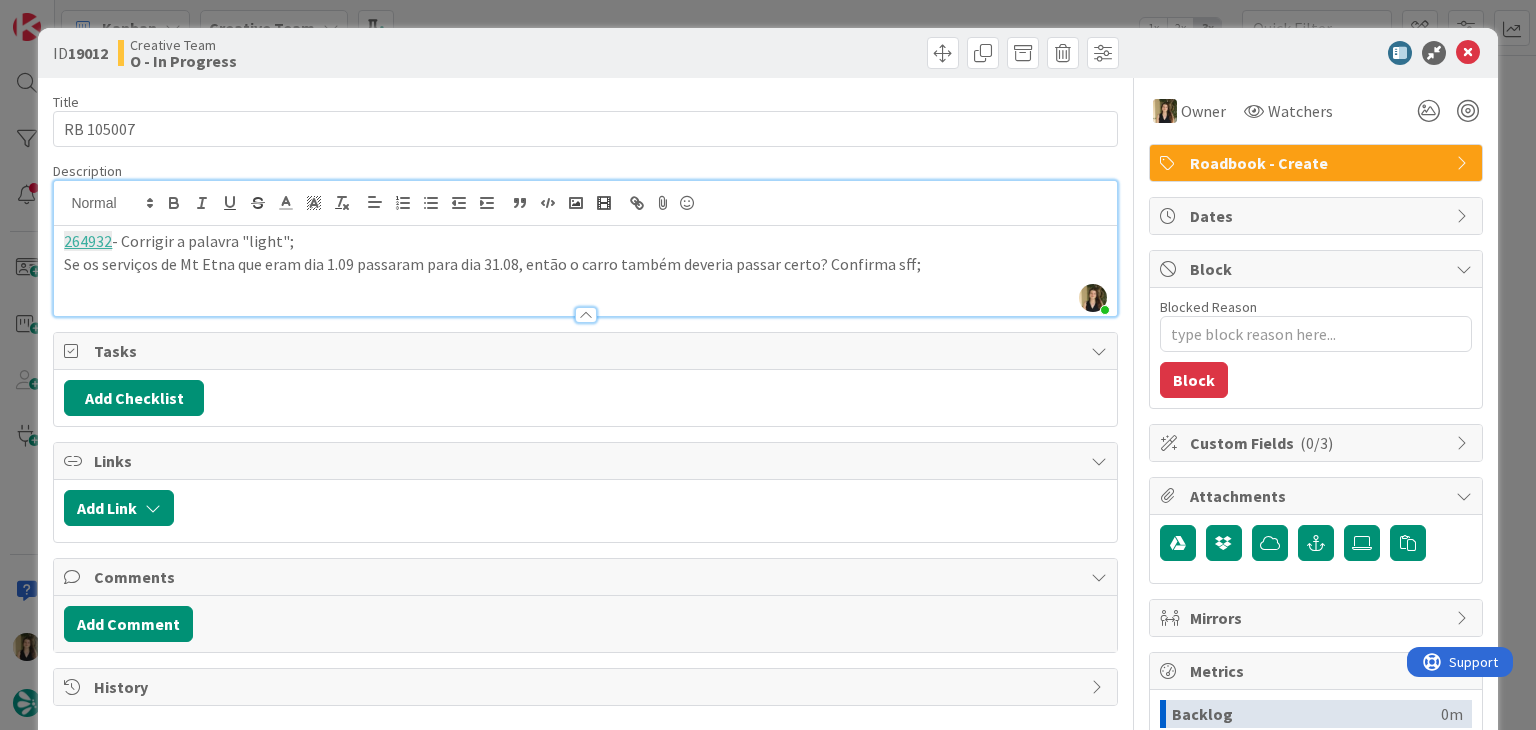 click on "Creative Team O - In Progress" at bounding box center [349, 53] 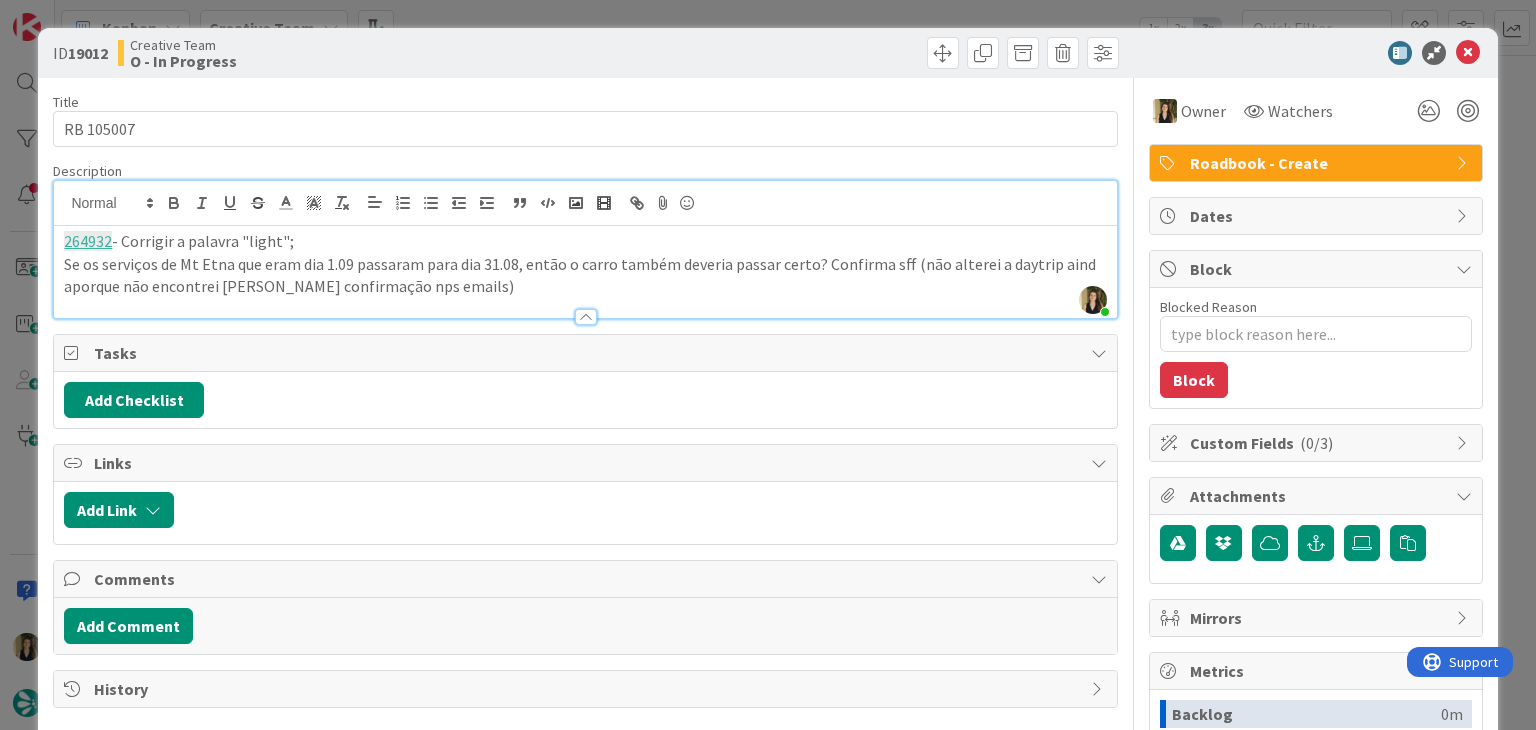 click on "Se os serviços de Mt Etna que eram dia 1.09 passaram para dia 31.08, então o carro também deveria passar certo? Confirma sff (não alterei a daytrip aind aporque não encontrei [PERSON_NAME] confirmação nps emails)" at bounding box center (585, 275) 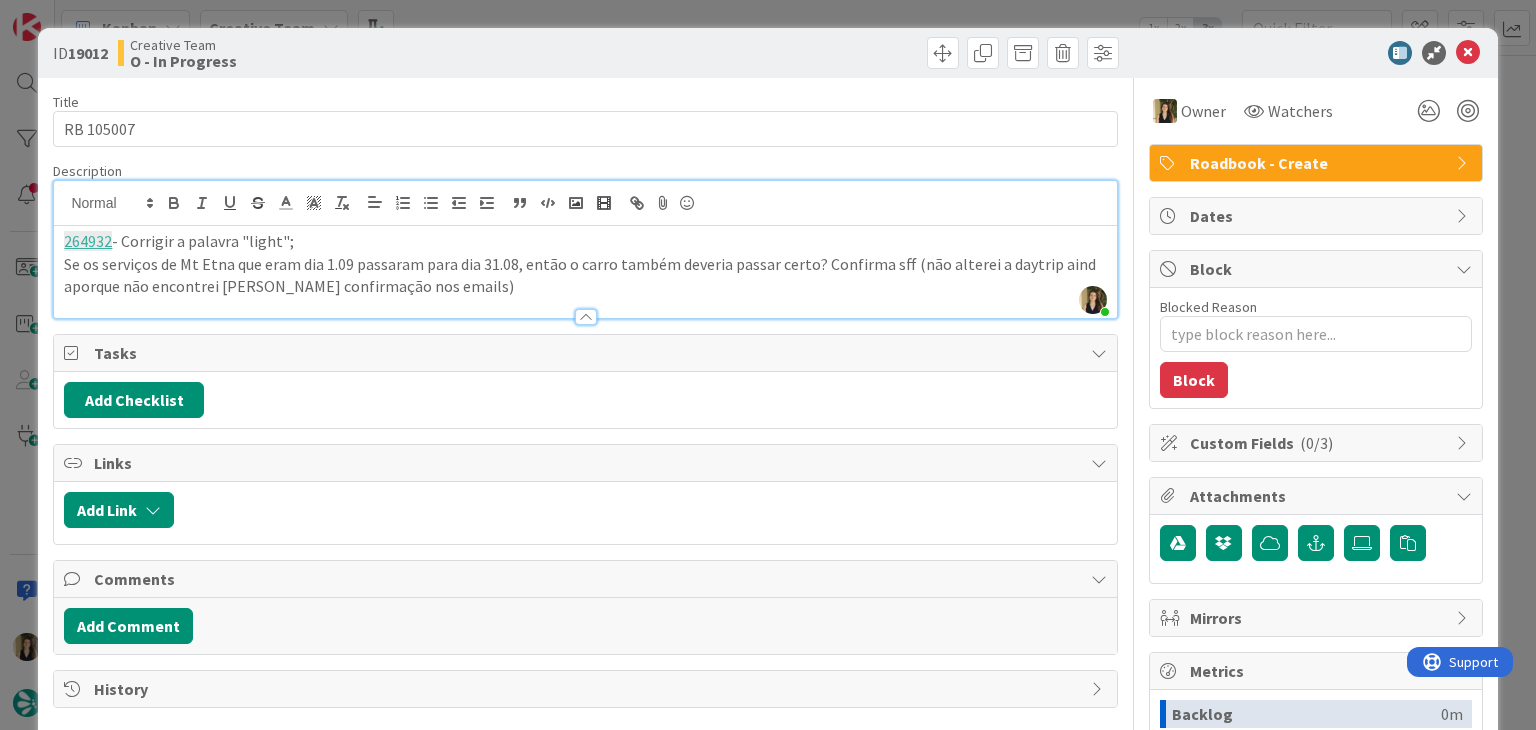 click on "Se os serviços de Mt Etna que eram dia 1.09 passaram para dia 31.08, então o carro também deveria passar certo? Confirma sff (não alterei a daytrip aind aporque não encontrei [PERSON_NAME] confirmação nos emails)" at bounding box center [585, 275] 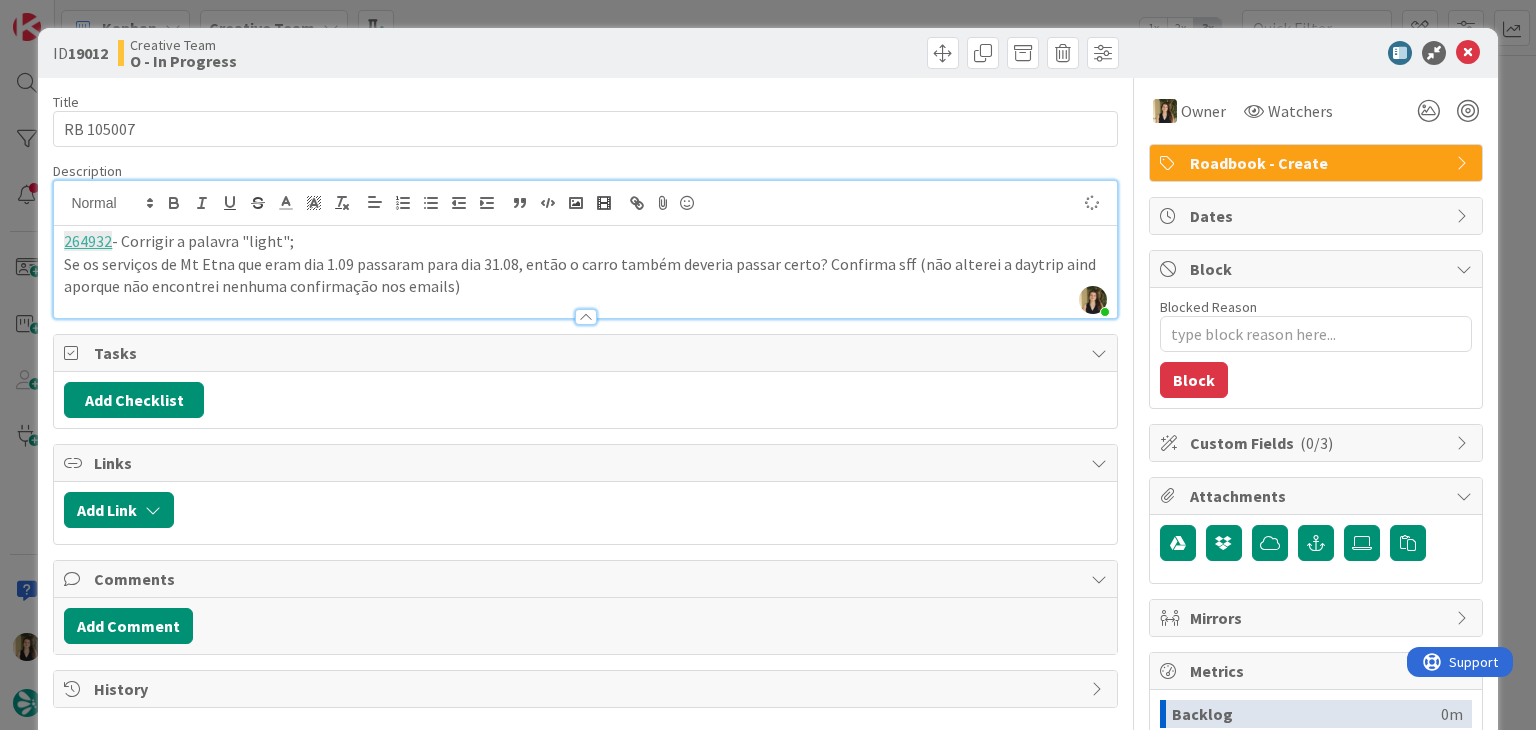 click on "Se os serviços de Mt Etna que eram dia 1.09 passaram para dia 31.08, então o carro também deveria passar certo? Confirma sff (não alterei a daytrip aind aporque não encontrei nenhuma confirmação nos emails)" at bounding box center [585, 275] 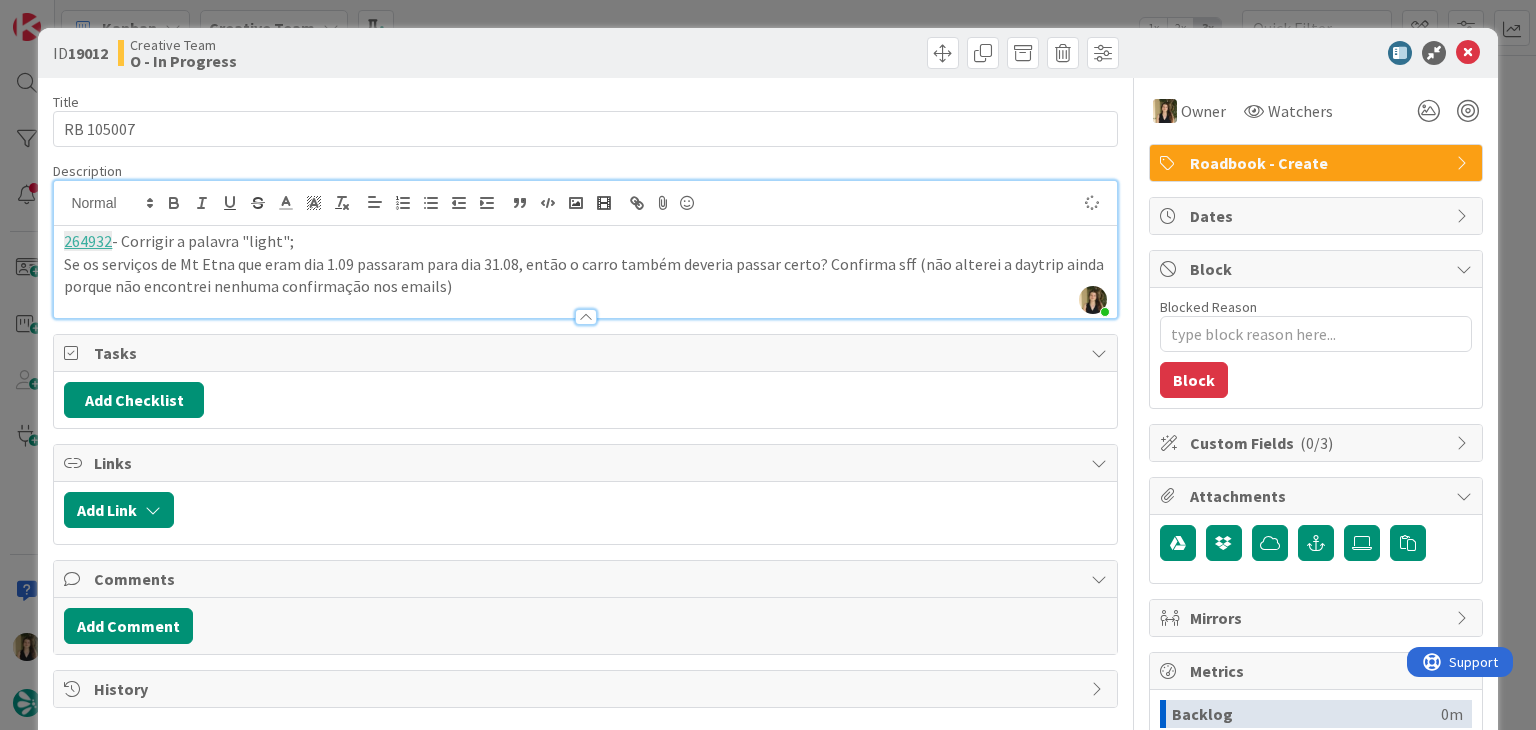 click on "Se os serviços de Mt Etna que eram dia 1.09 passaram para dia 31.08, então o carro também deveria passar certo? Confirma sff (não alterei a daytrip ainda porque não encontrei nenhuma confirmação nos emails)" at bounding box center [585, 275] 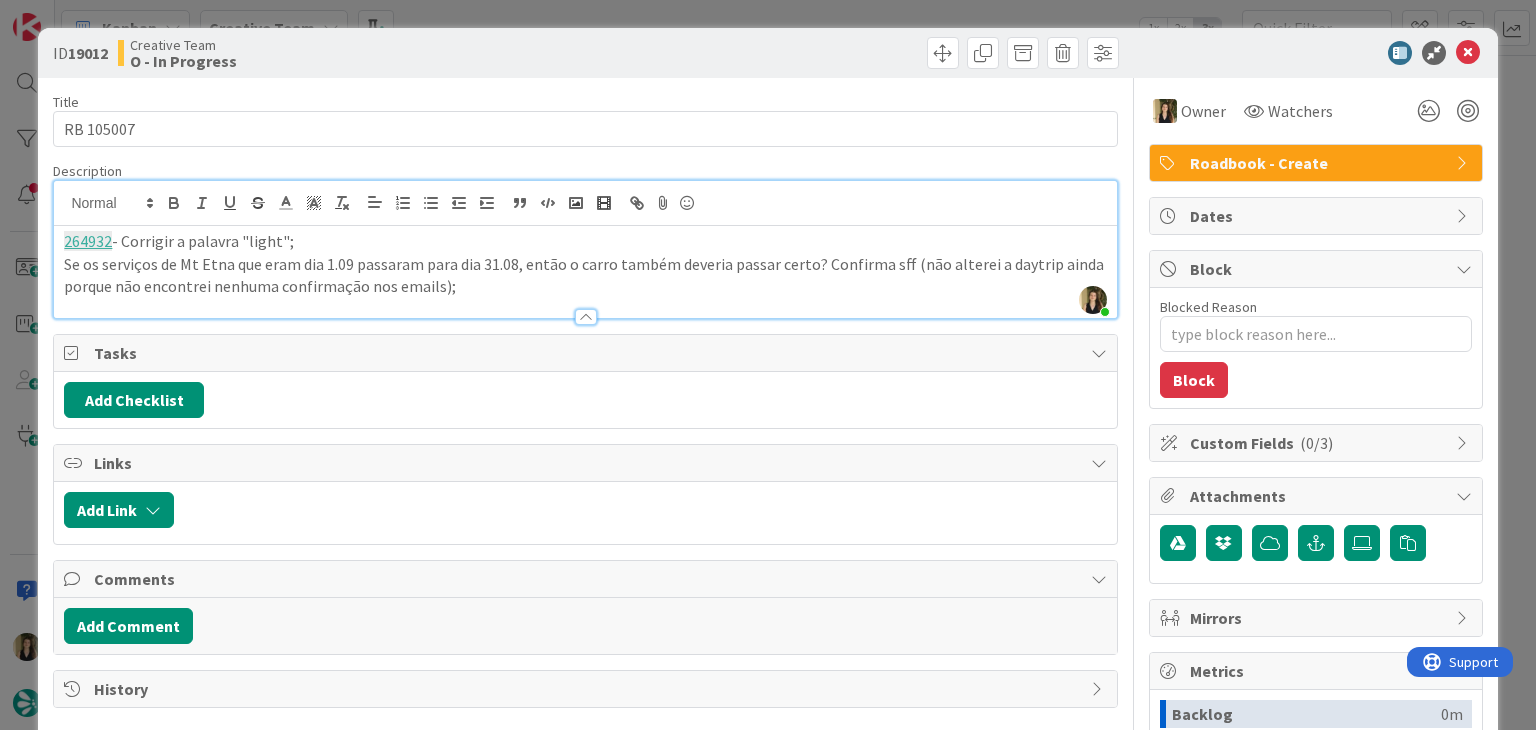 click on "ID  19012 Creative Team O - In Progress" at bounding box center [585, 53] 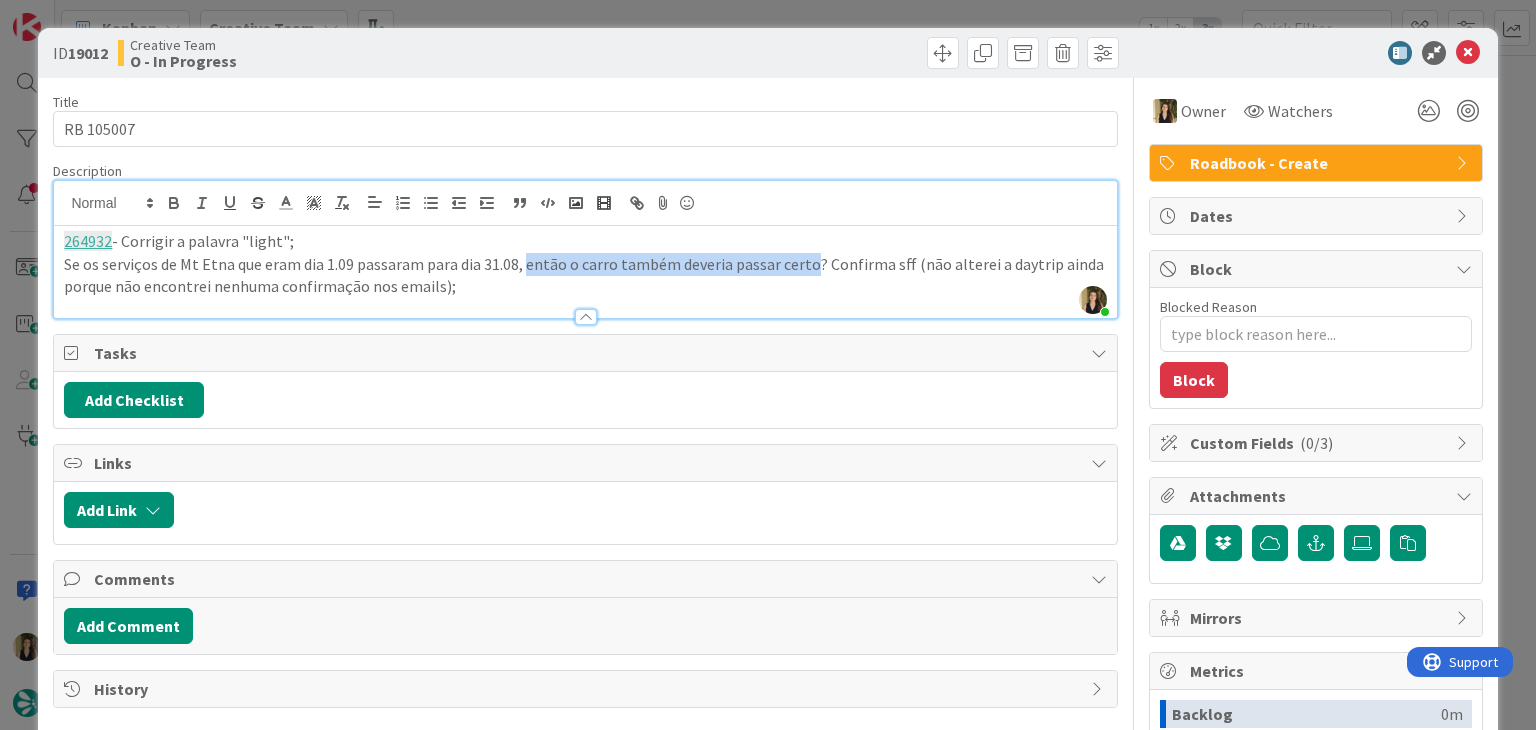 drag, startPoint x: 526, startPoint y: 264, endPoint x: 812, endPoint y: 266, distance: 286.007 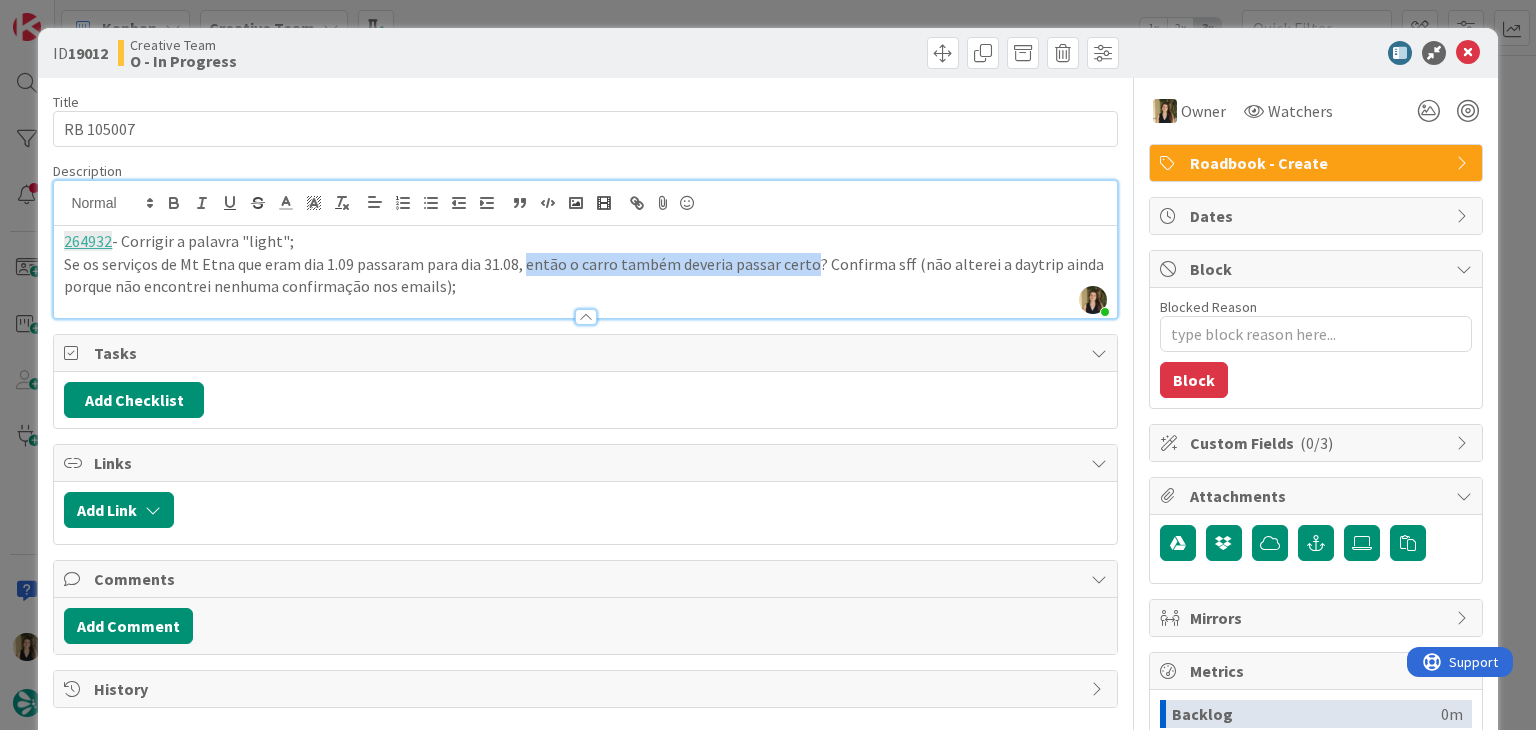 click on "Se os serviços de Mt Etna que eram dia 1.09 passaram para dia 31.08, então o carro também deveria passar certo? Confirma sff (não alterei a daytrip ainda porque não encontrei nenhuma confirmação nos emails);" at bounding box center (585, 275) 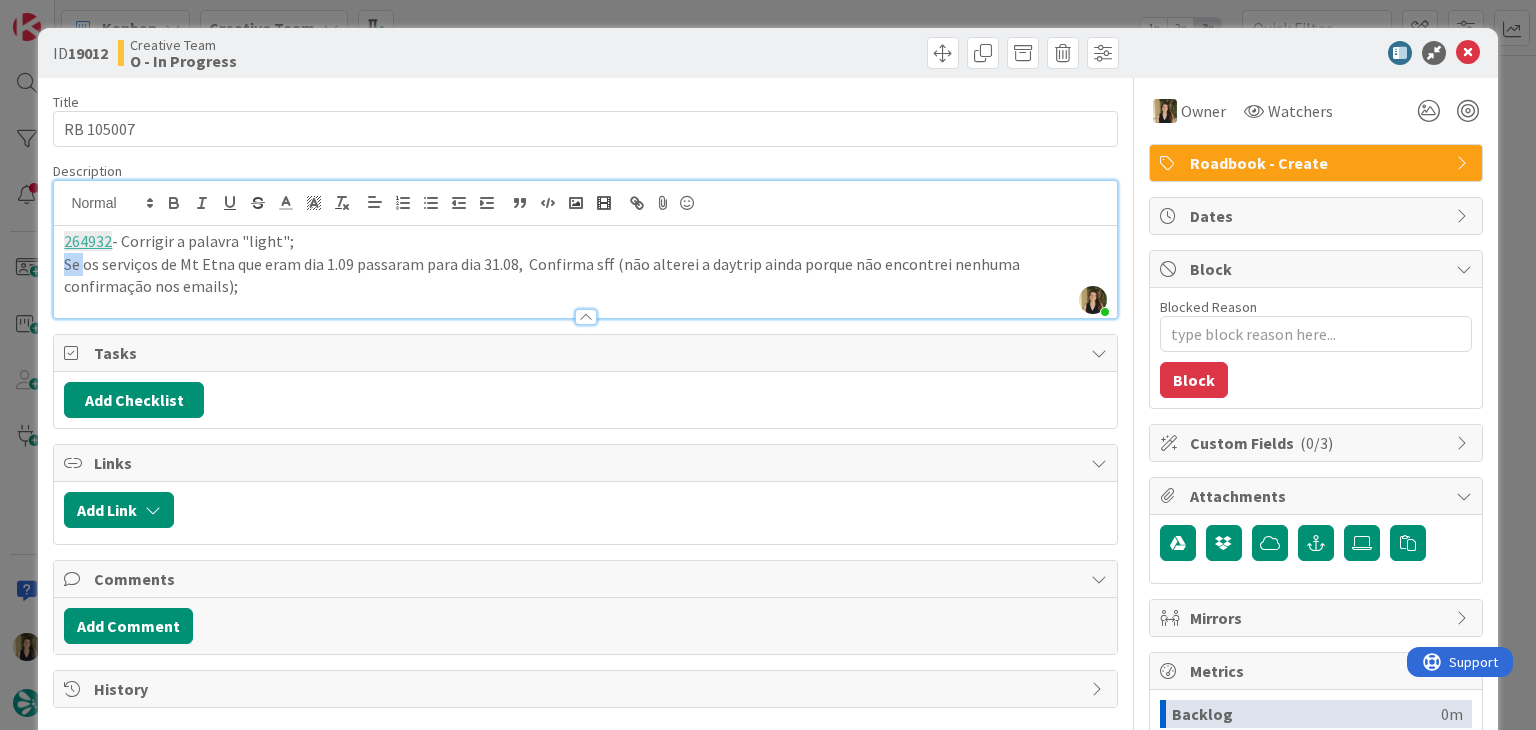 click on "Se os serviços de Mt Etna que eram dia 1.09 passaram para dia 31.08,  Confirma sff (não alterei a daytrip ainda porque não encontrei nenhuma confirmação nos emails);" at bounding box center (585, 275) 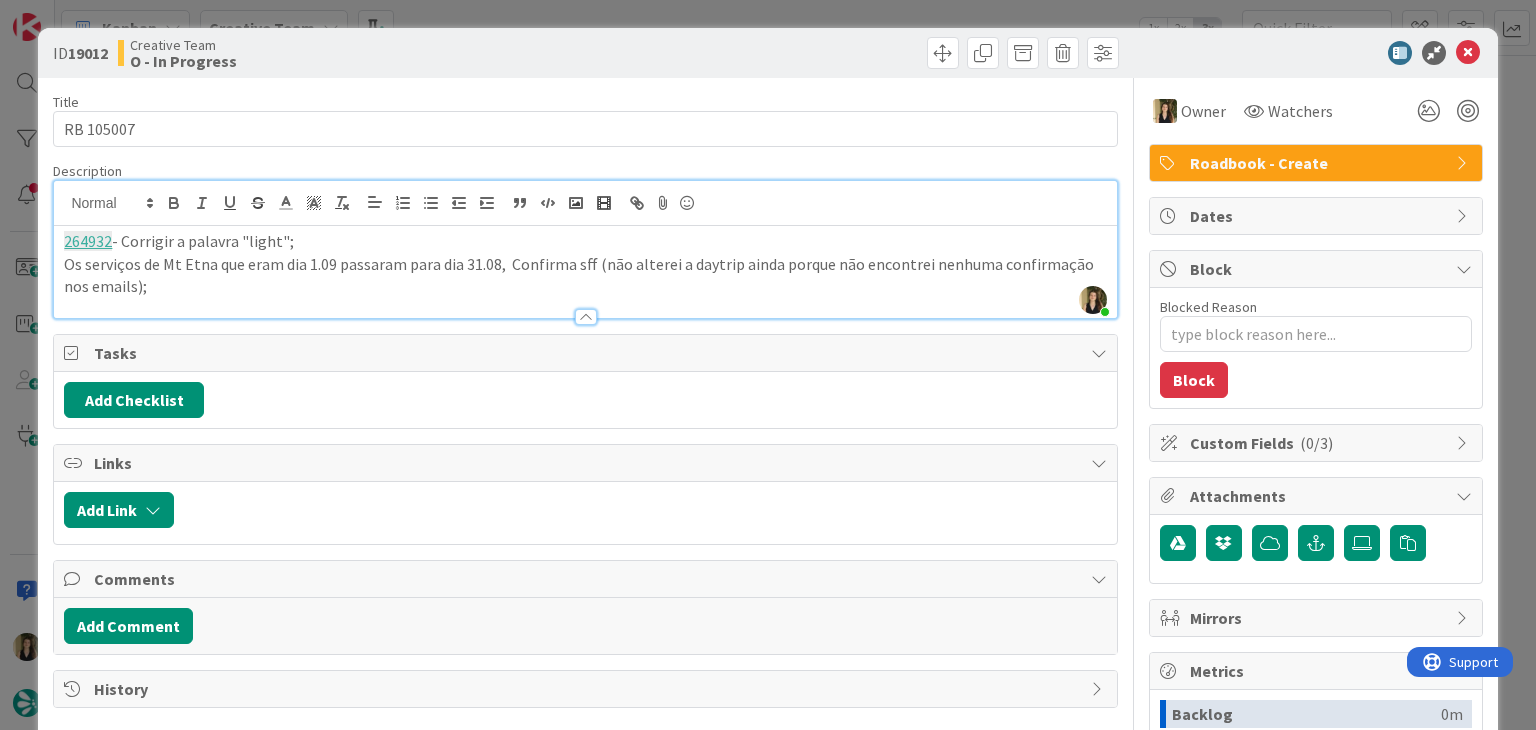 click on "Os serviços de Mt Etna que eram dia 1.09 passaram para dia 31.08,  Confirma sff (não alterei a daytrip ainda porque não encontrei nenhuma confirmação nos emails);" at bounding box center [585, 275] 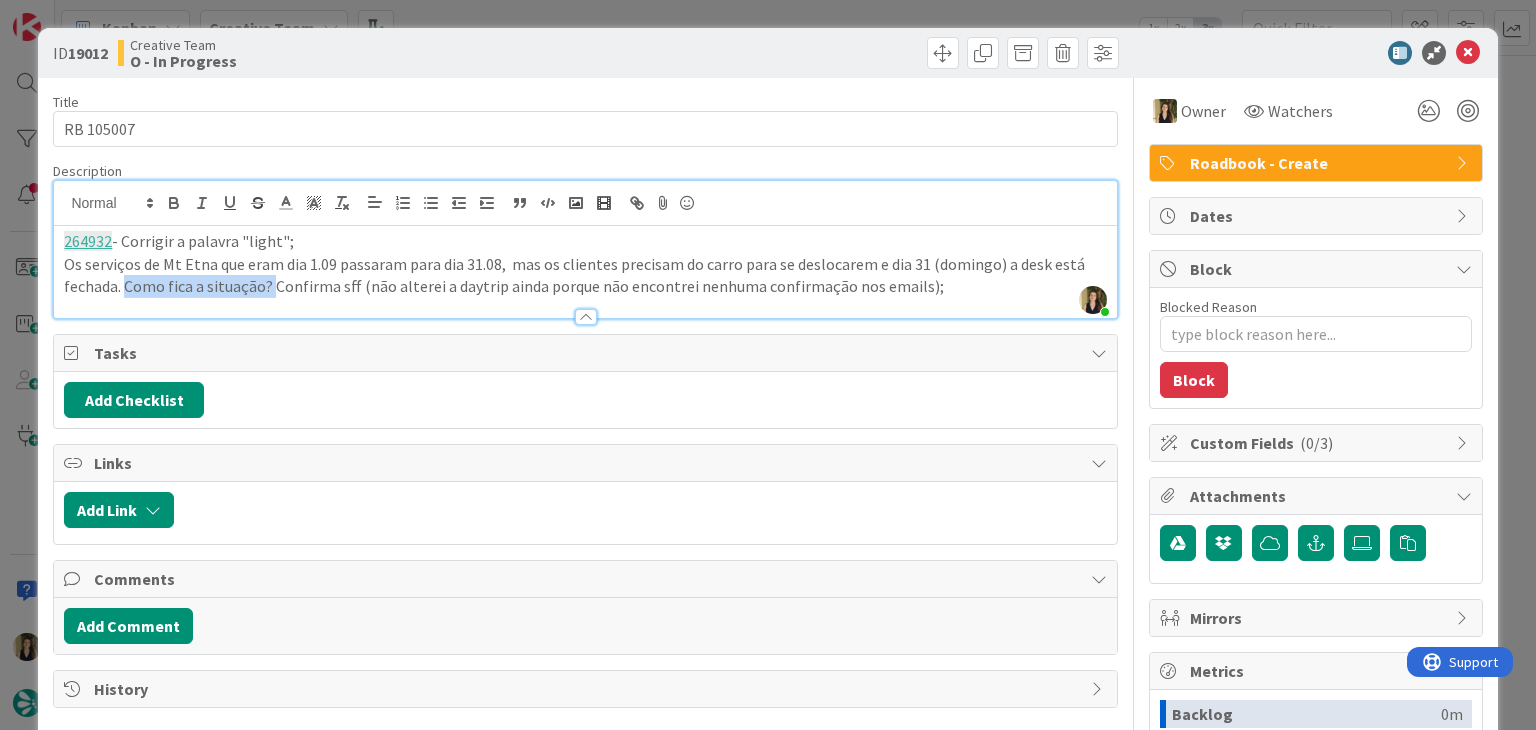 drag, startPoint x: 266, startPoint y: 284, endPoint x: 124, endPoint y: 283, distance: 142.00352 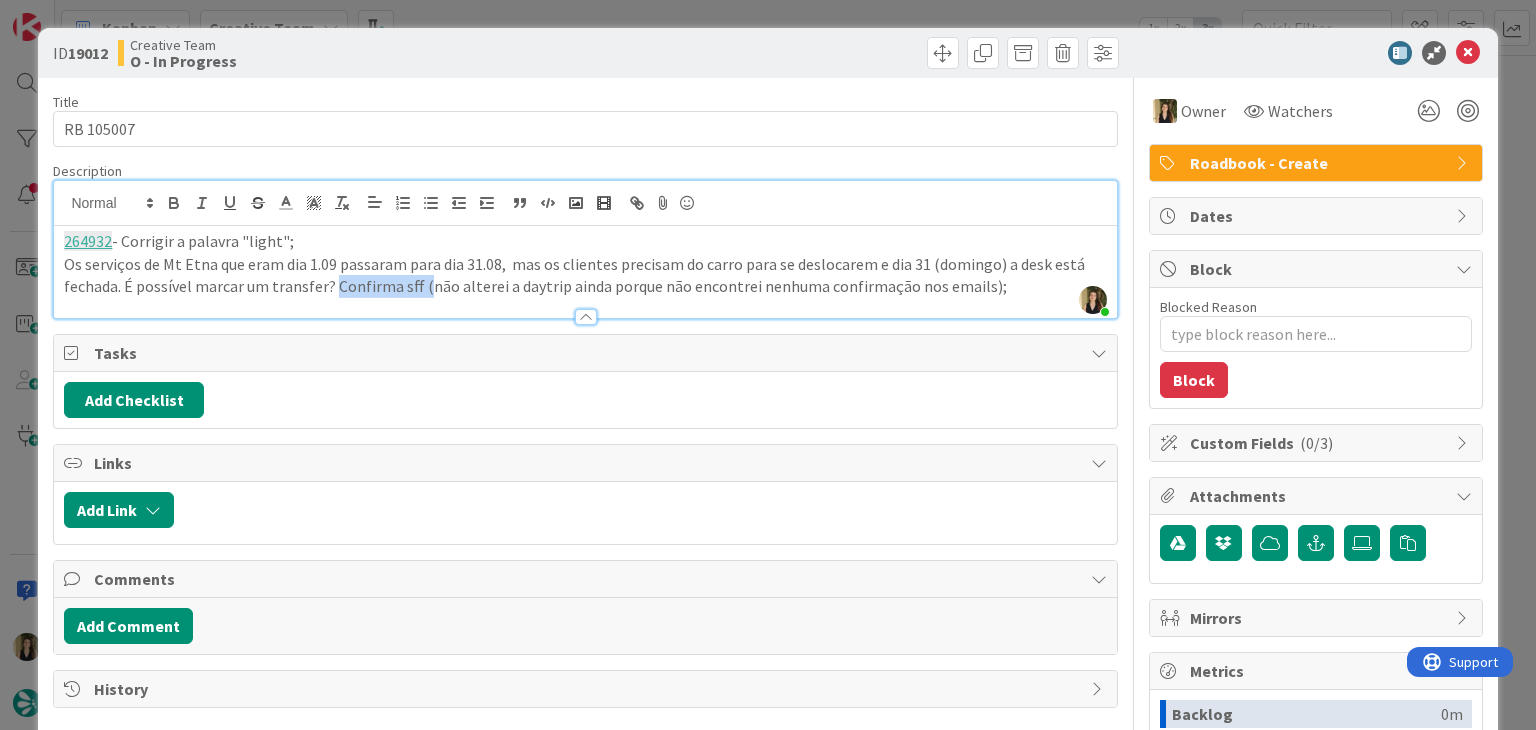 drag, startPoint x: 419, startPoint y: 285, endPoint x: 333, endPoint y: 288, distance: 86.05231 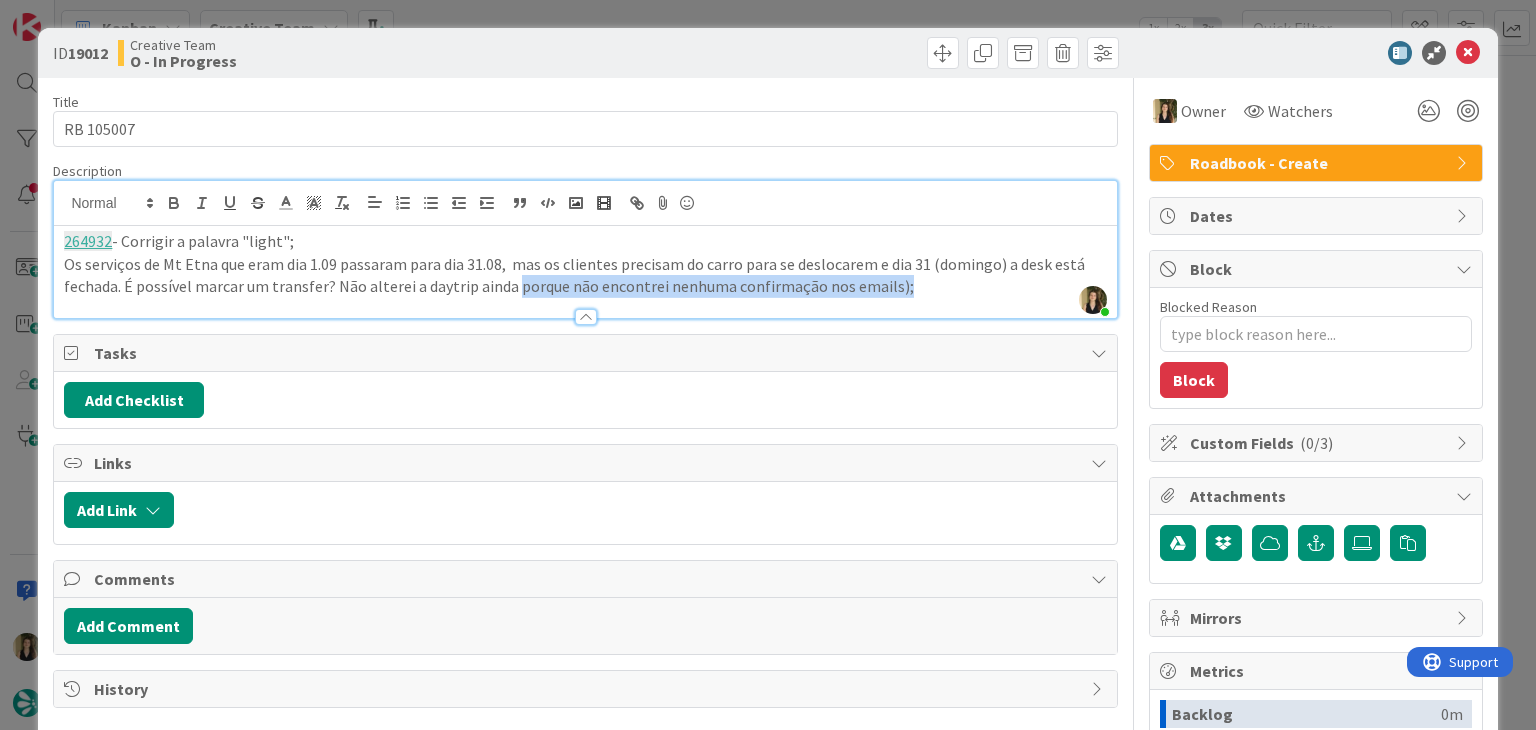 drag, startPoint x: 928, startPoint y: 288, endPoint x: 511, endPoint y: 285, distance: 417.0108 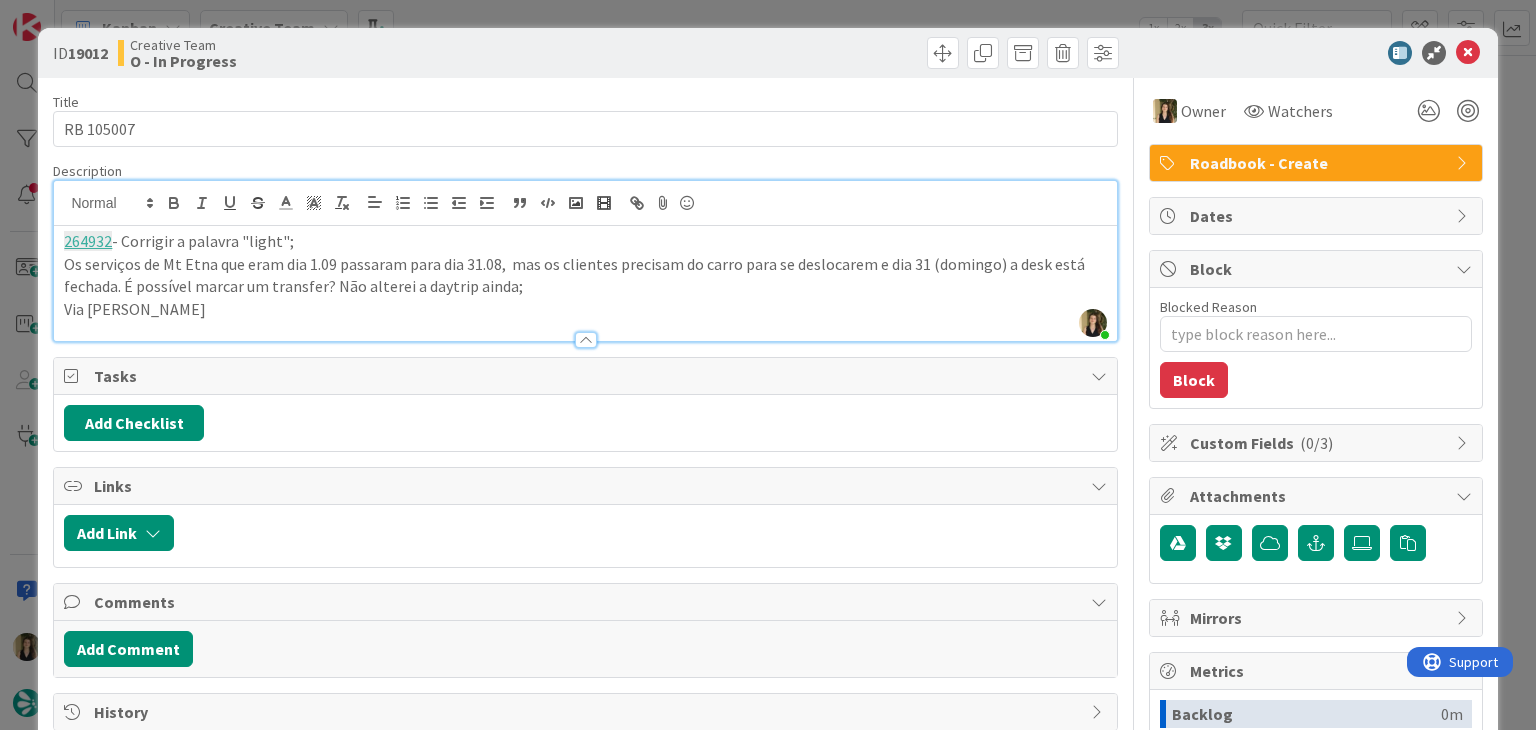 click on "264932  - Corrigir a palavra "light"; Os serviços de [GEOGRAPHIC_DATA] que eram dia 1.09 passaram para dia 31.08,  mas os clientes precisam do carro para se deslocarem e dia 31 (domingo) a desk está fechada. É possível marcar um transfer? Não alterei a daytrip ainda; Via [PERSON_NAME]" at bounding box center (585, 283) 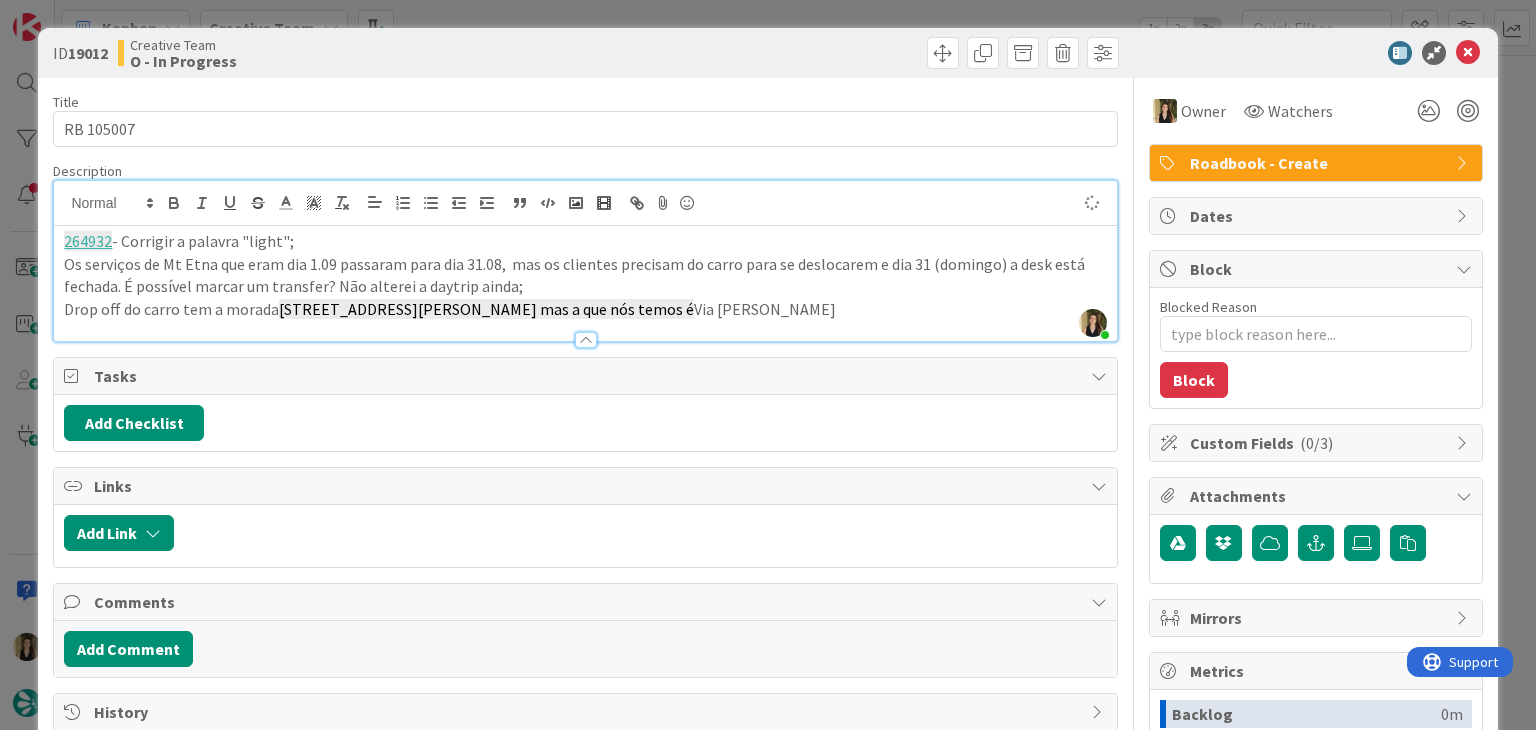 click on "Drop off do carro tem a morada   [STREET_ADDRESS][PERSON_NAME] mas a que nós temos é  Via [PERSON_NAME]" at bounding box center (585, 309) 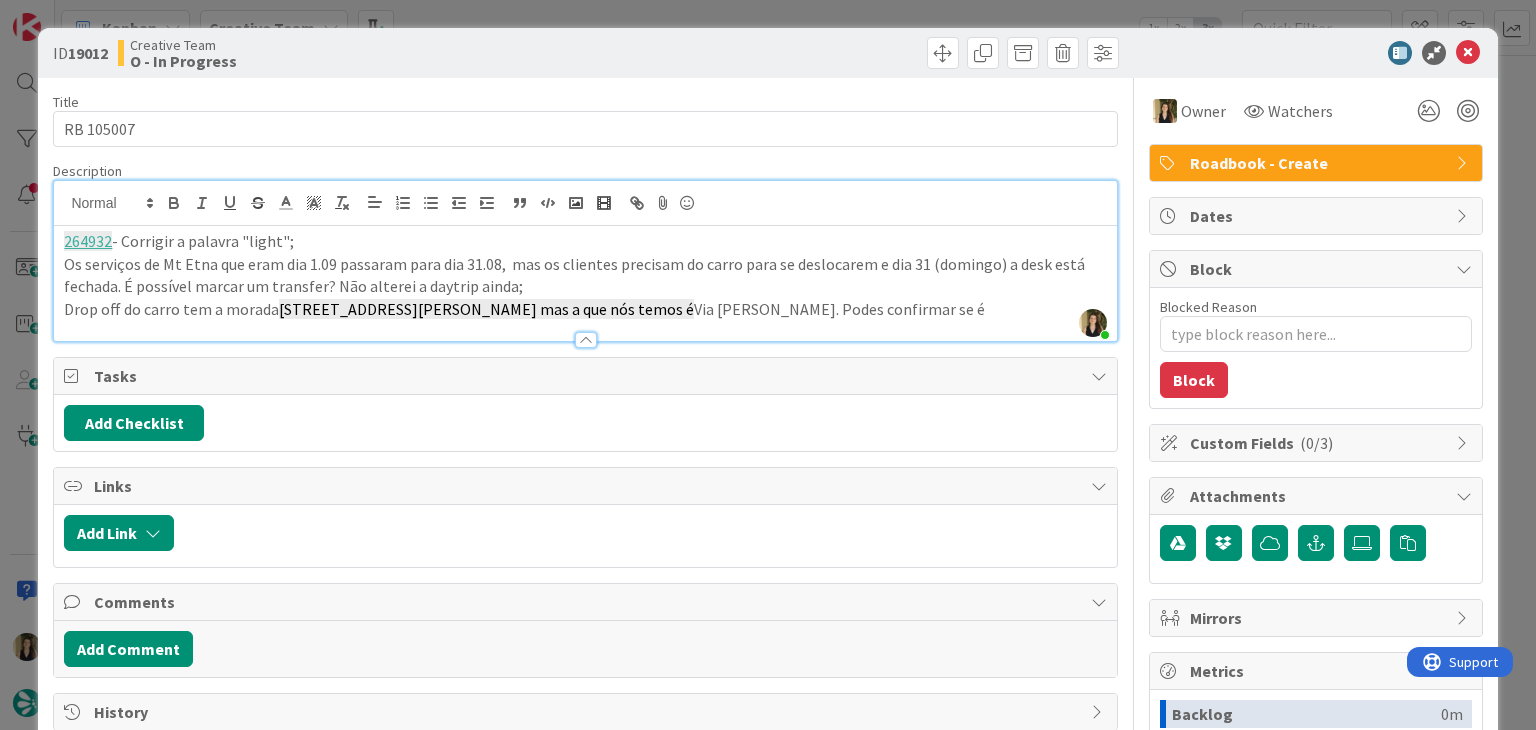 click on "Drop off do carro tem a morada   [STREET_ADDRESS][PERSON_NAME] mas a que nós temos é  Via [PERSON_NAME]. Podes confirmar se é" at bounding box center [585, 309] 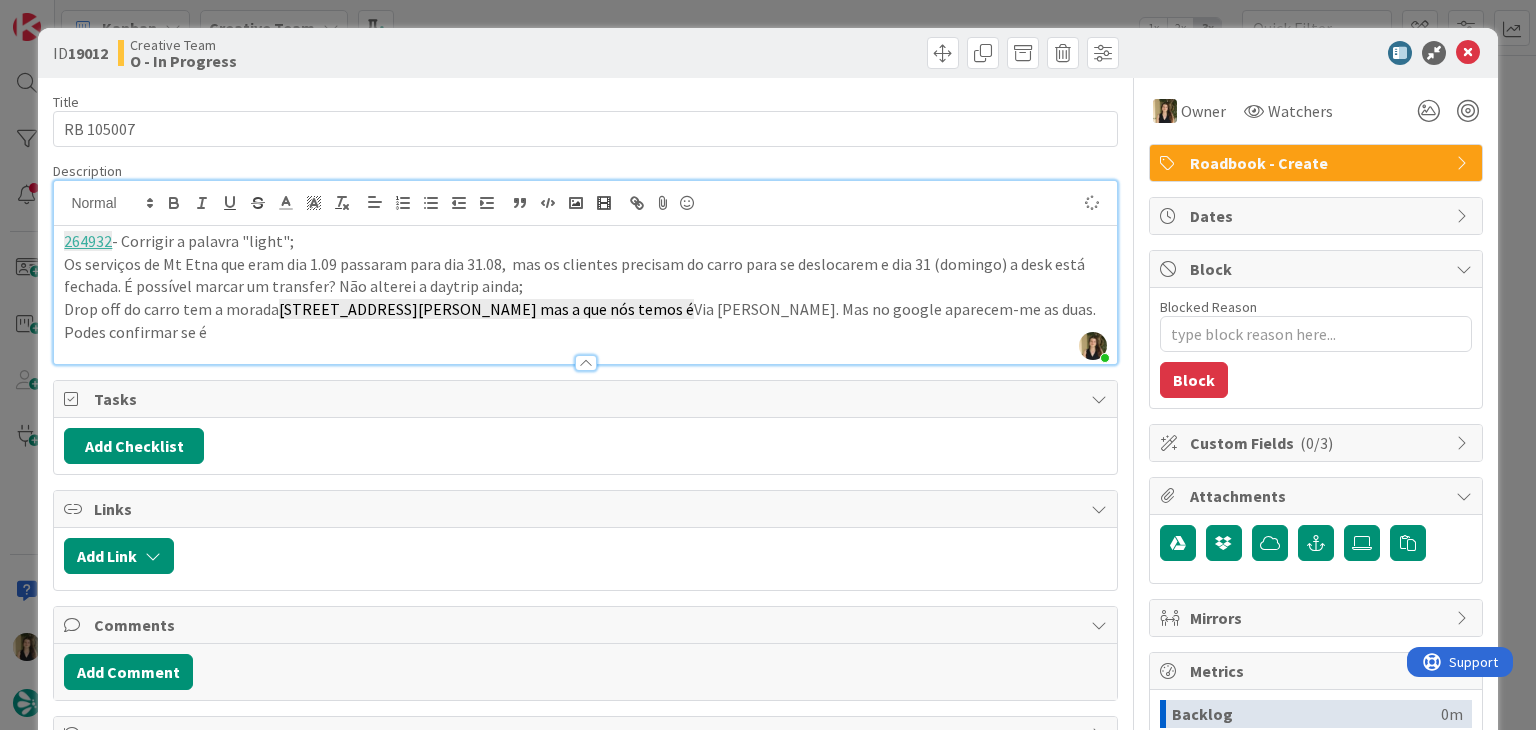 click at bounding box center (585, 353) 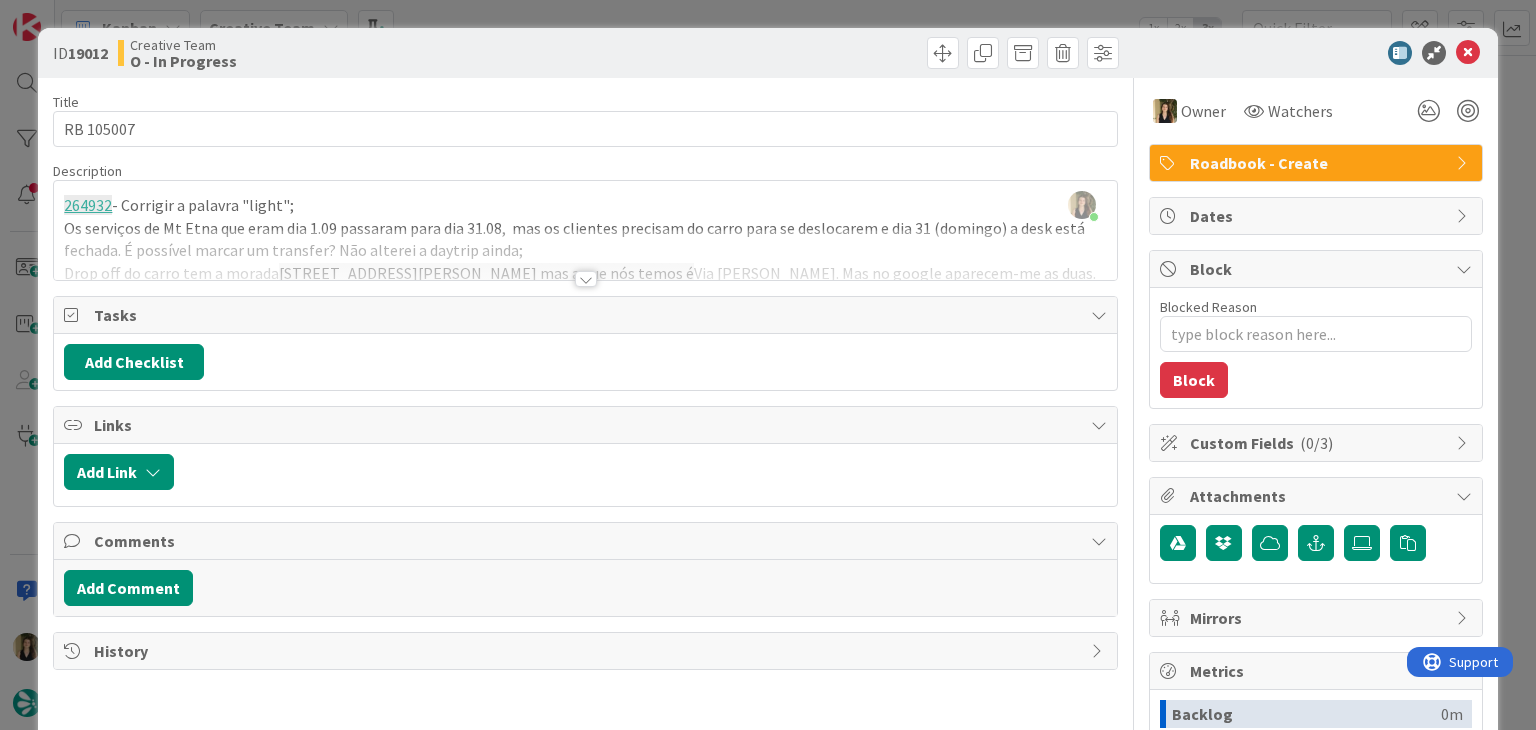 click at bounding box center [586, 279] 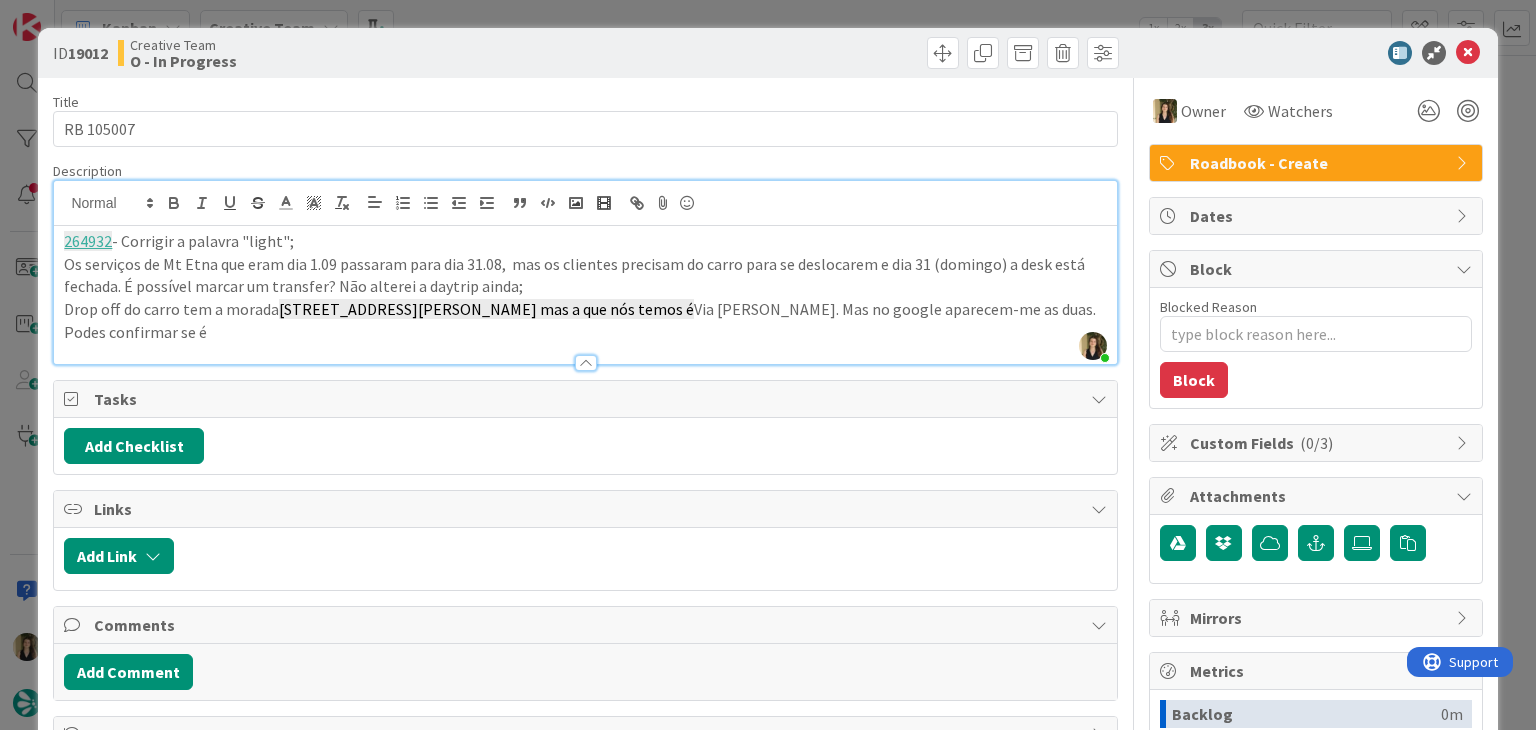 click on "Drop off do carro tem a morada   [STREET_ADDRESS][PERSON_NAME] mas a que nós temos é  Via [PERSON_NAME]. Mas no google aparecem-me as duas. Podes confirmar se é" at bounding box center (585, 320) 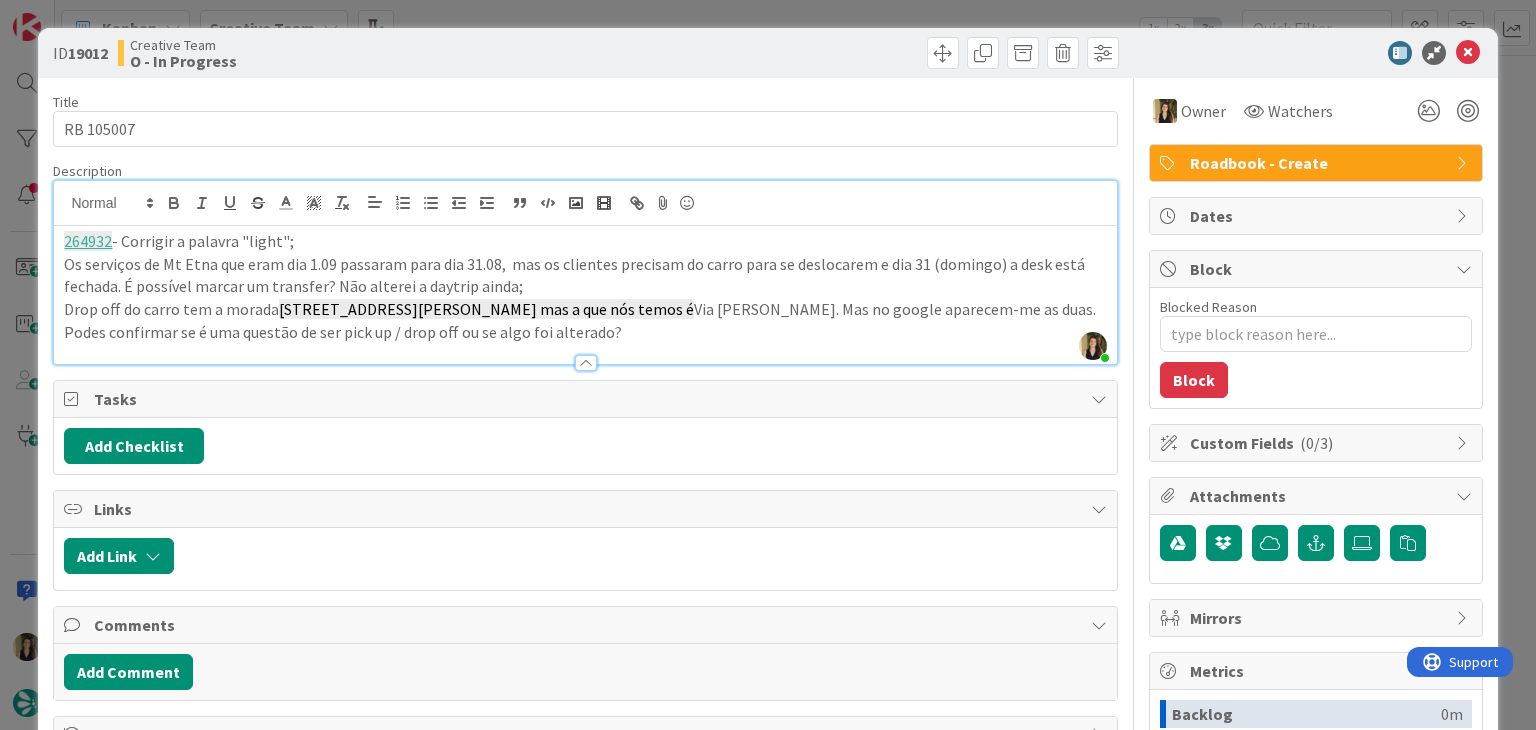 click at bounding box center (855, 53) 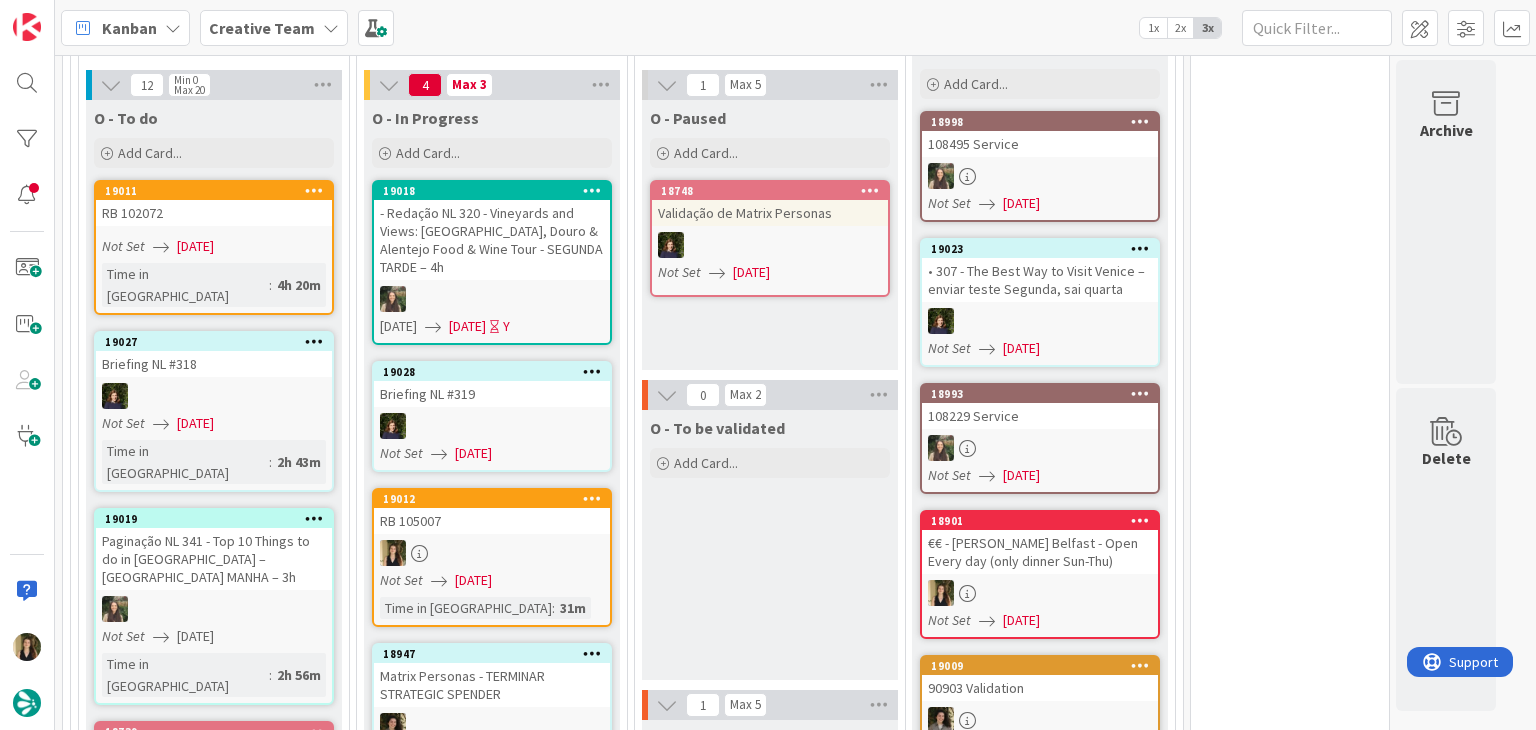 click on "[DATE]" at bounding box center [473, 580] 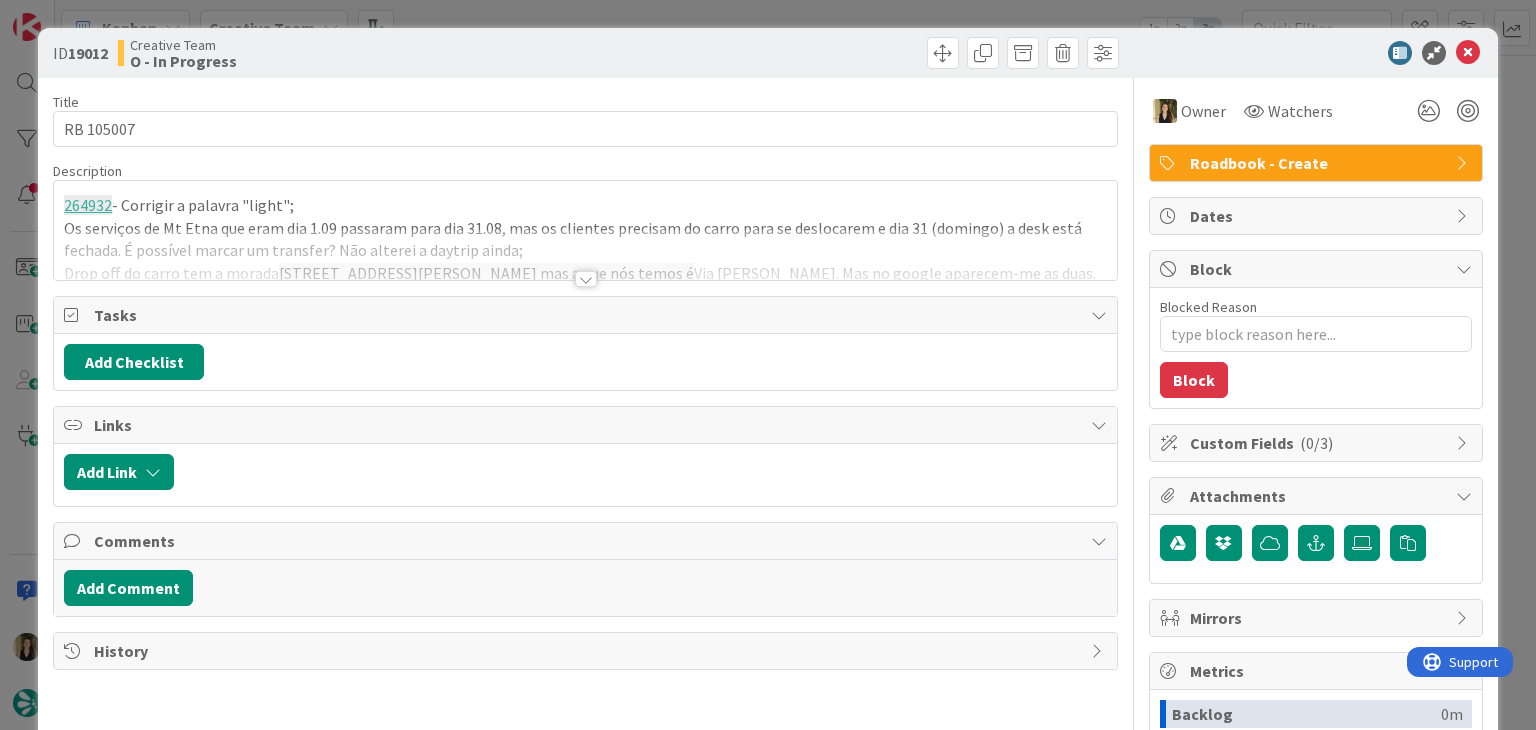 scroll, scrollTop: 0, scrollLeft: 0, axis: both 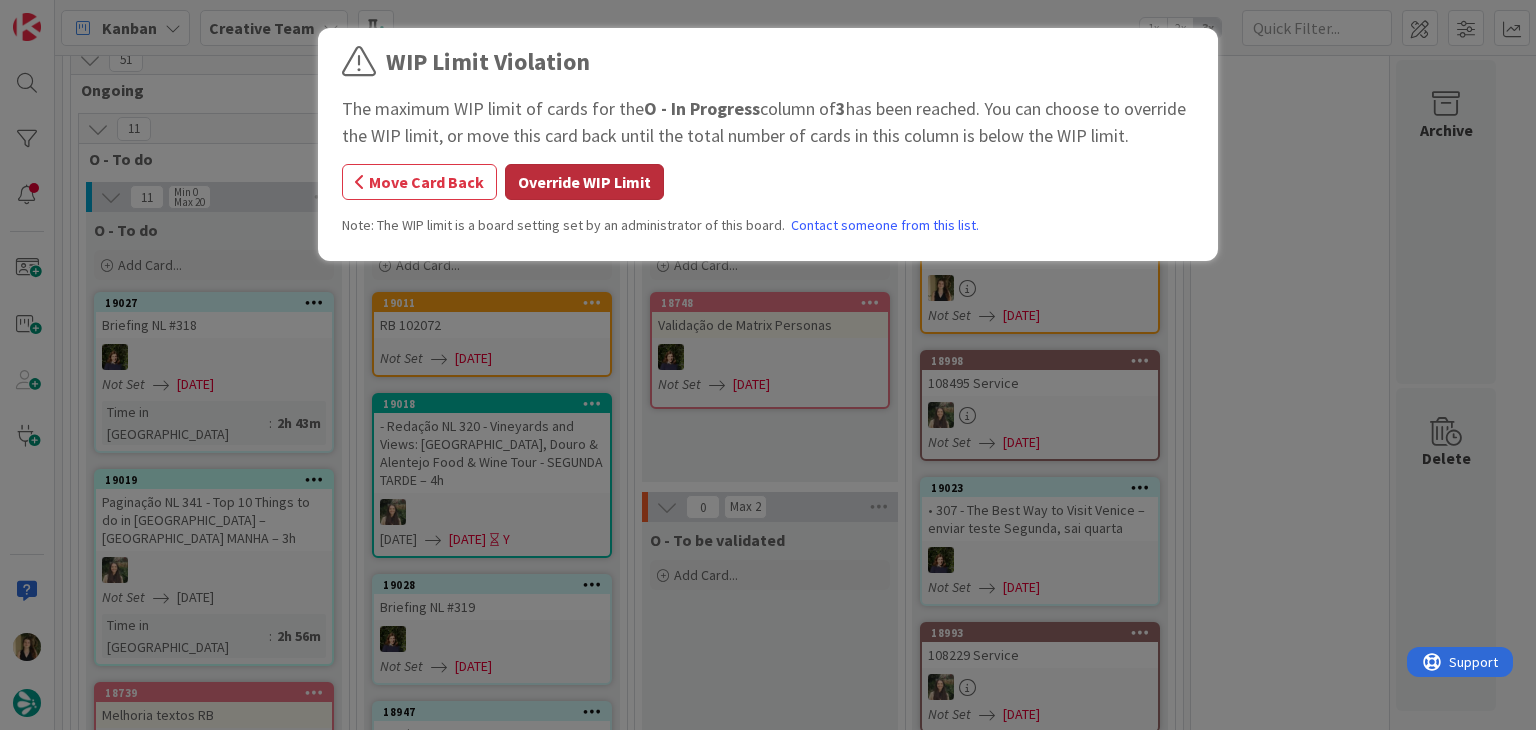 click on "Override WIP Limit" at bounding box center [584, 182] 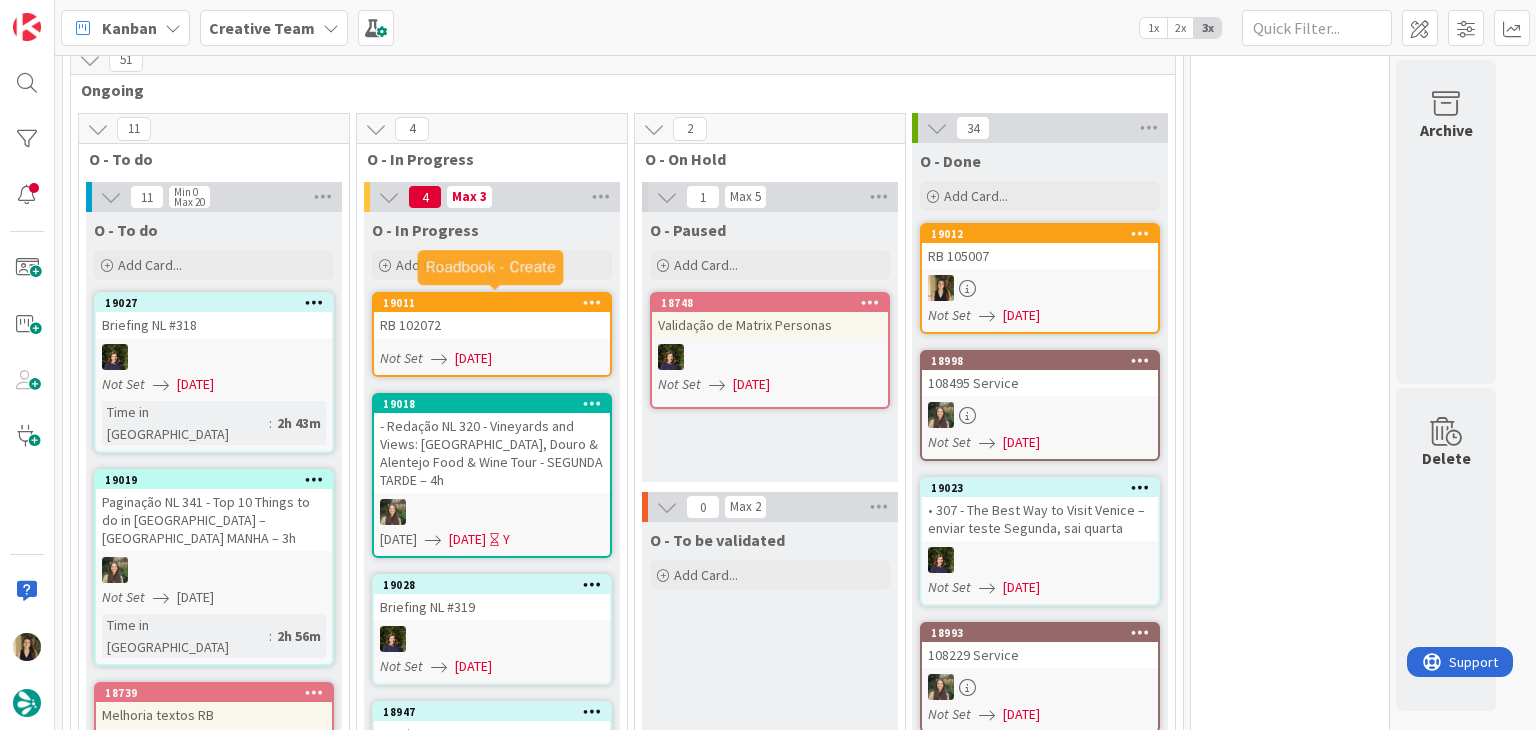 click on "RB 102072" at bounding box center (492, 325) 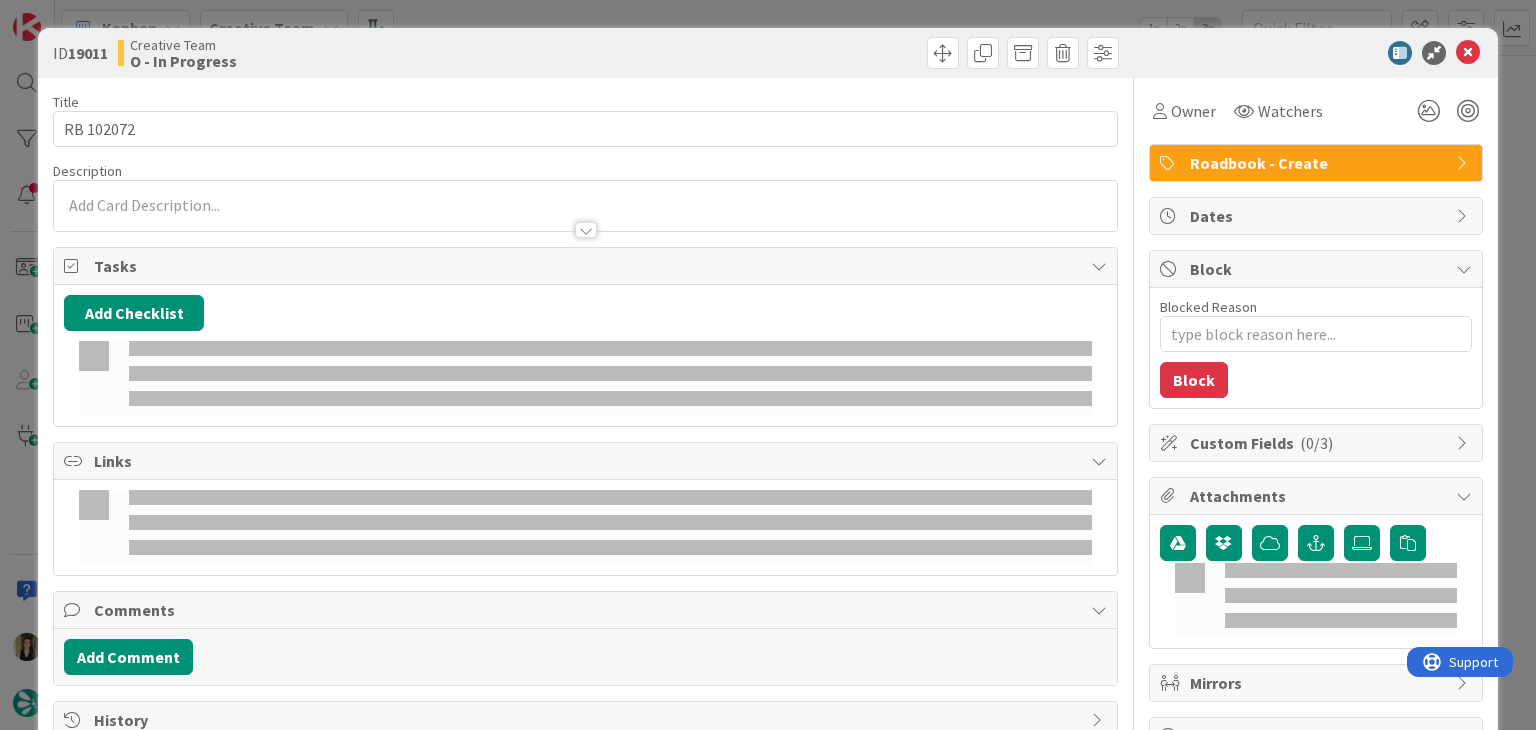 scroll, scrollTop: 0, scrollLeft: 0, axis: both 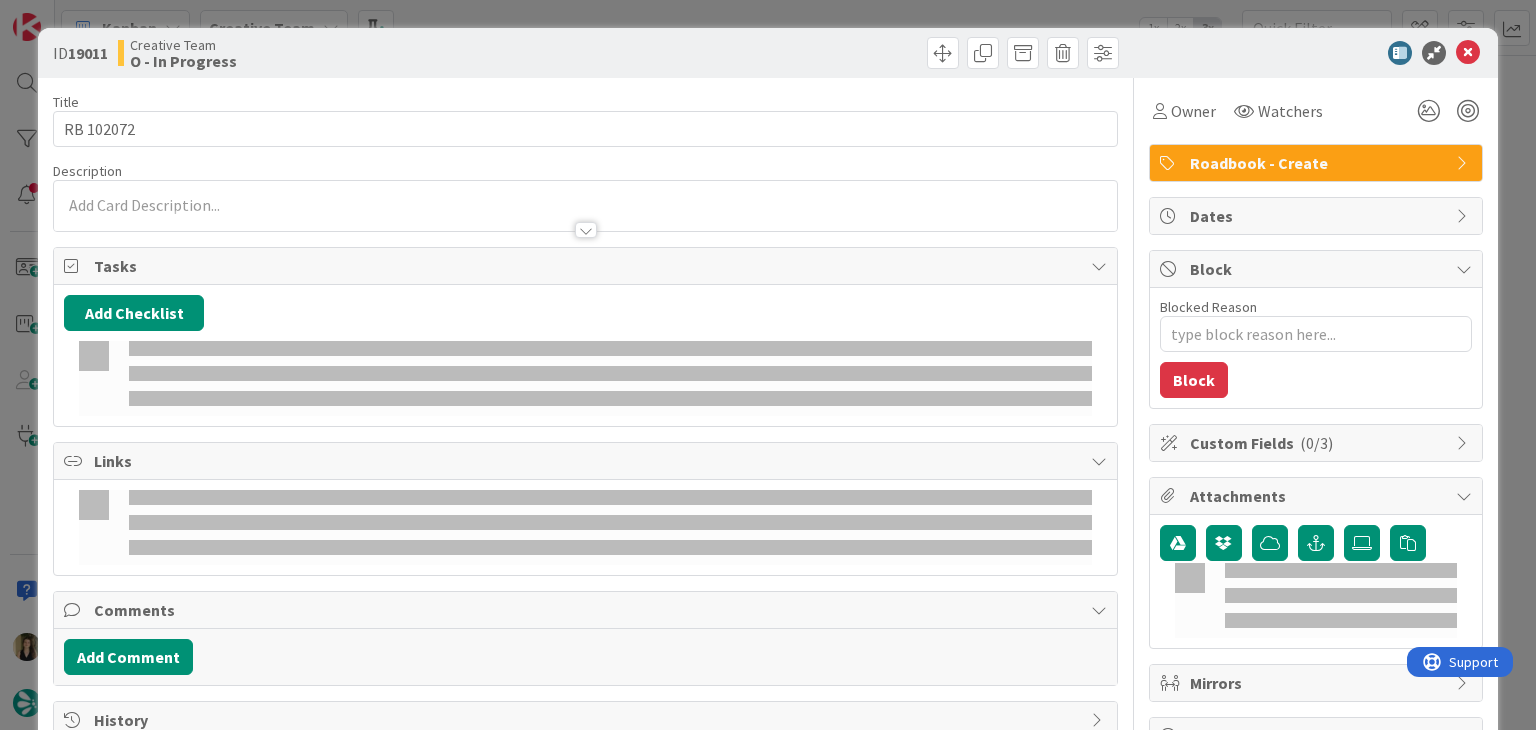 type on "x" 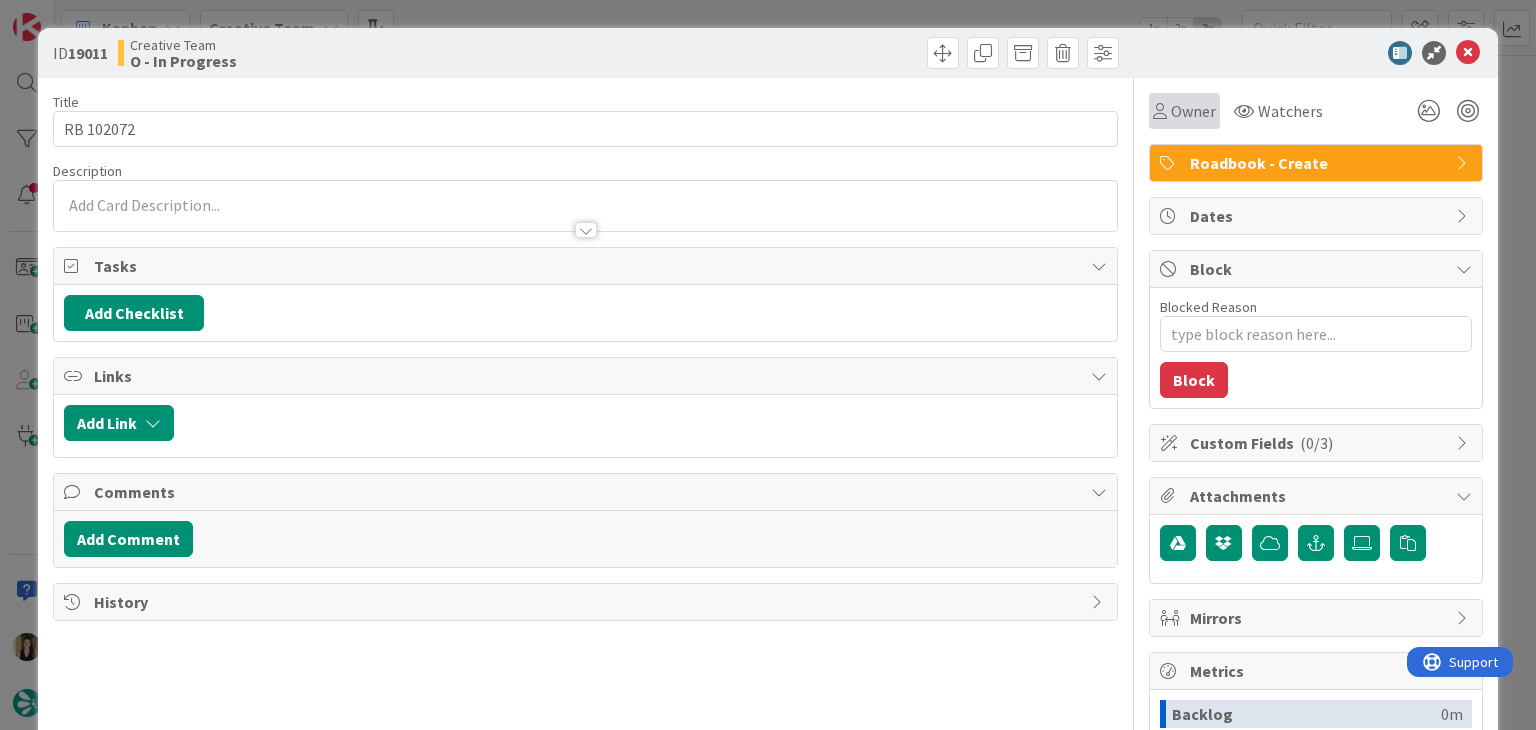 type on "x" 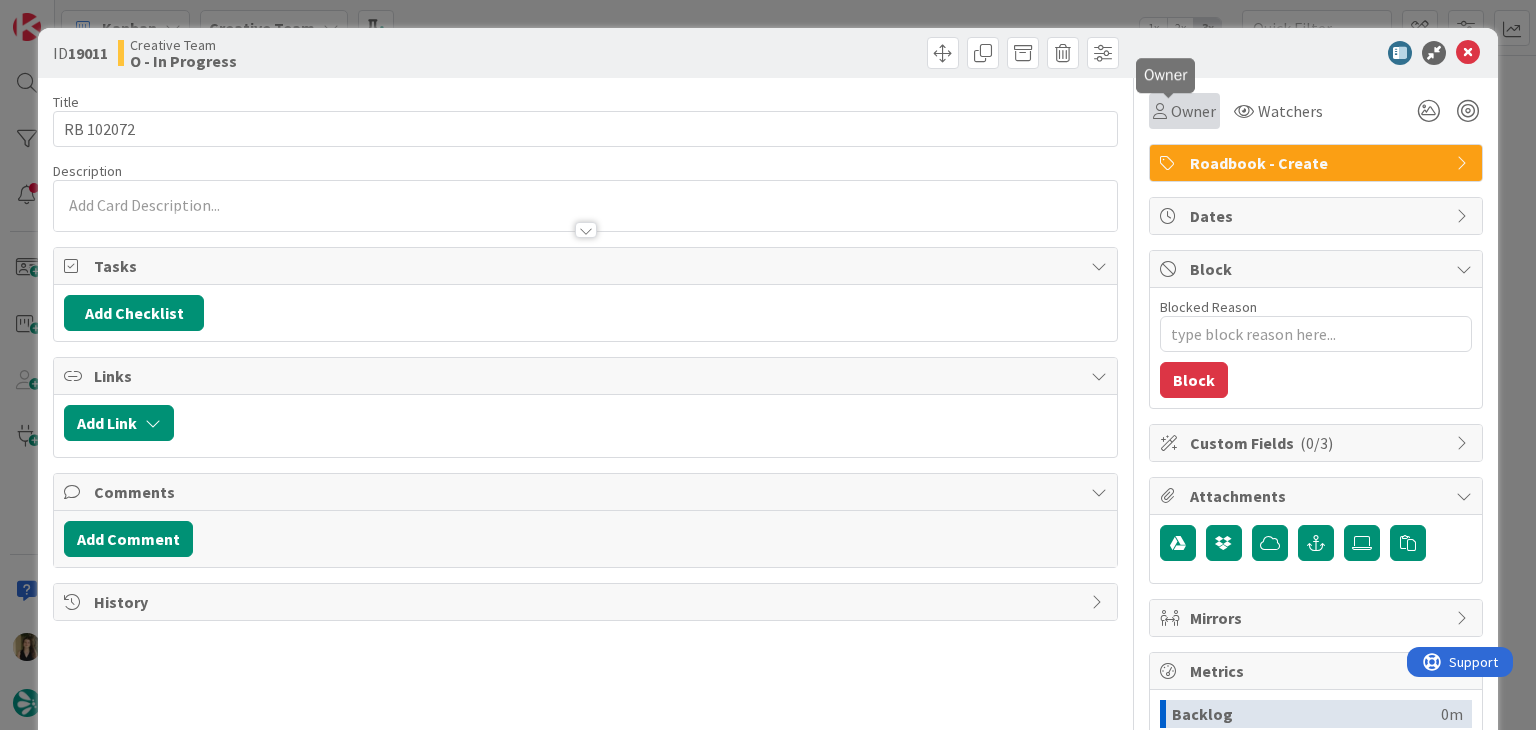 click at bounding box center [1160, 111] 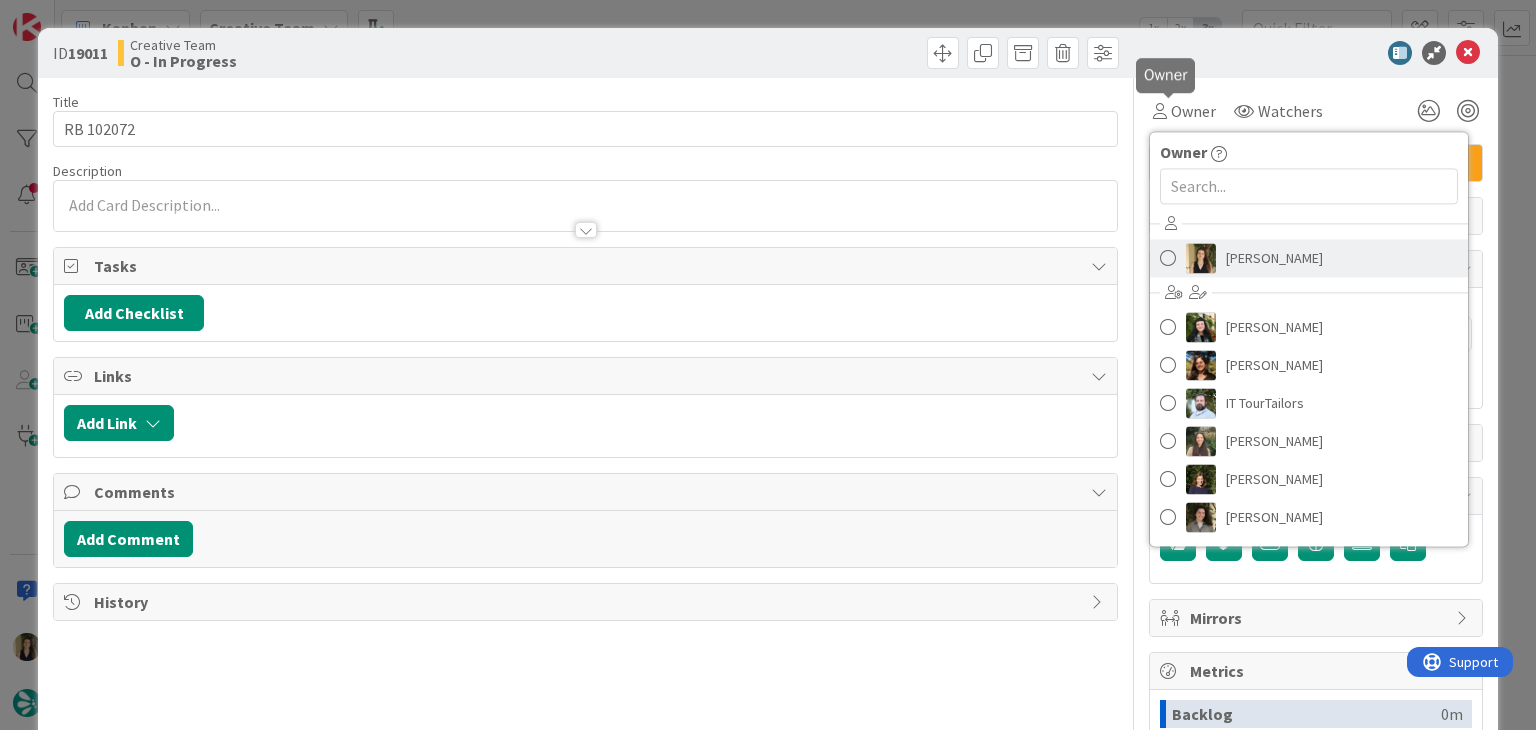 scroll, scrollTop: 0, scrollLeft: 0, axis: both 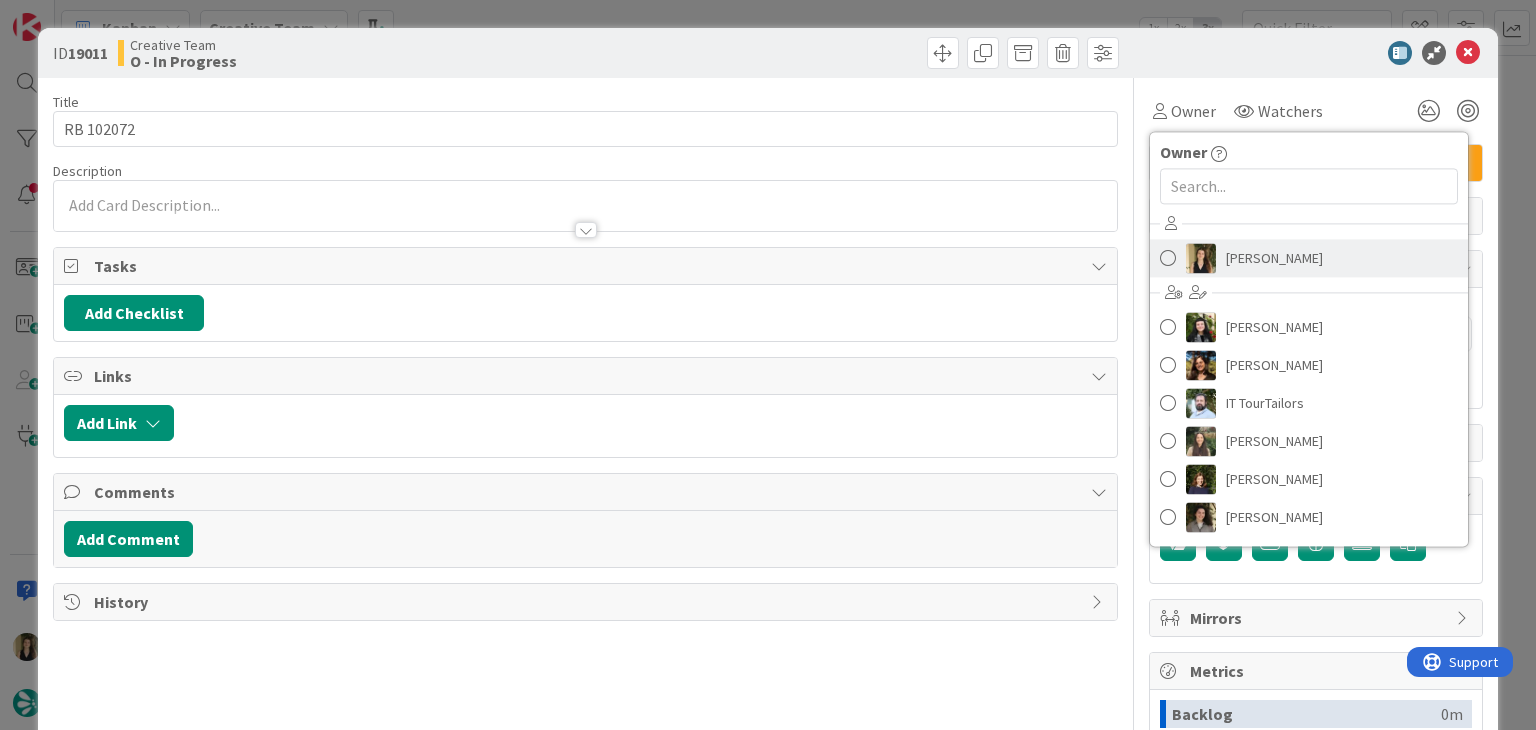 click on "[PERSON_NAME]" at bounding box center [1309, 258] 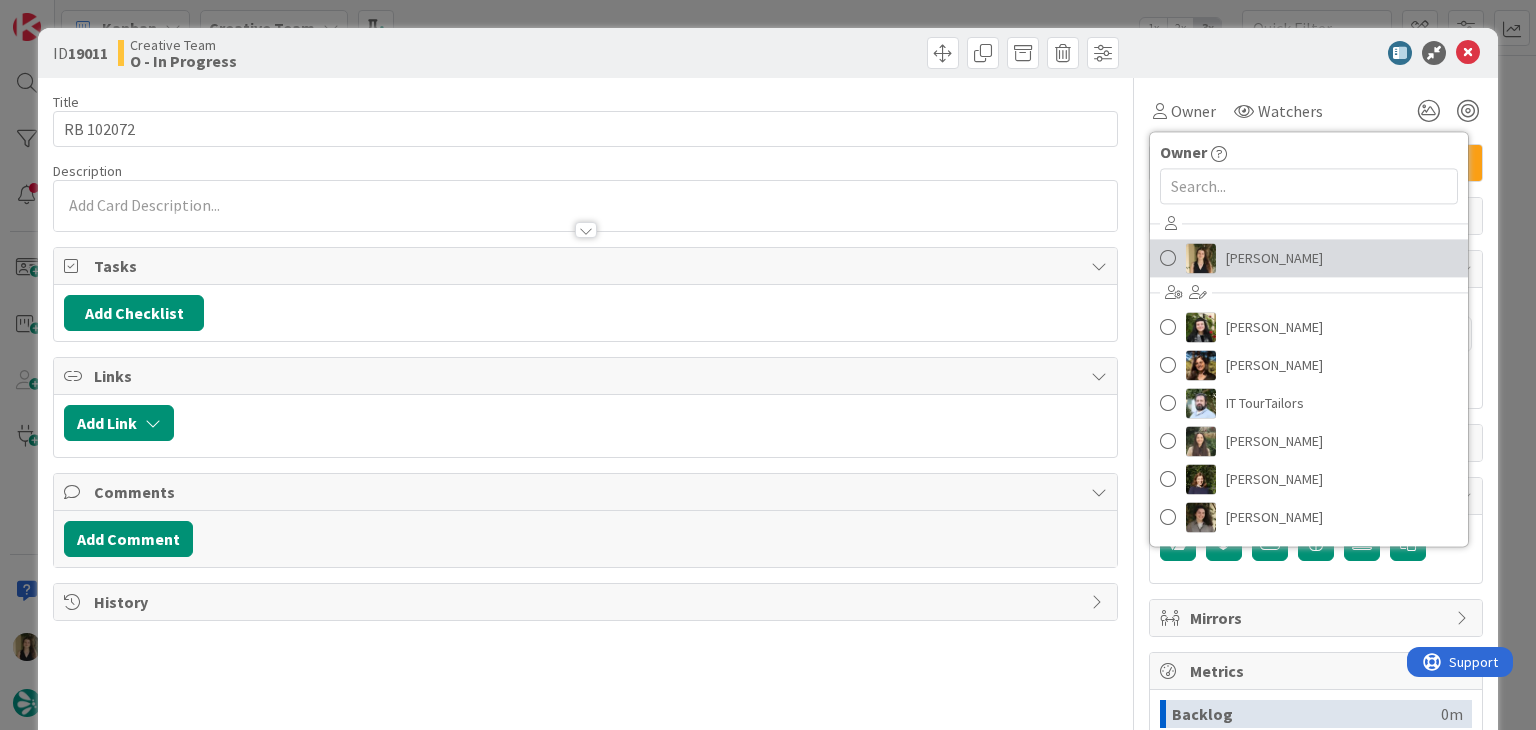 type on "x" 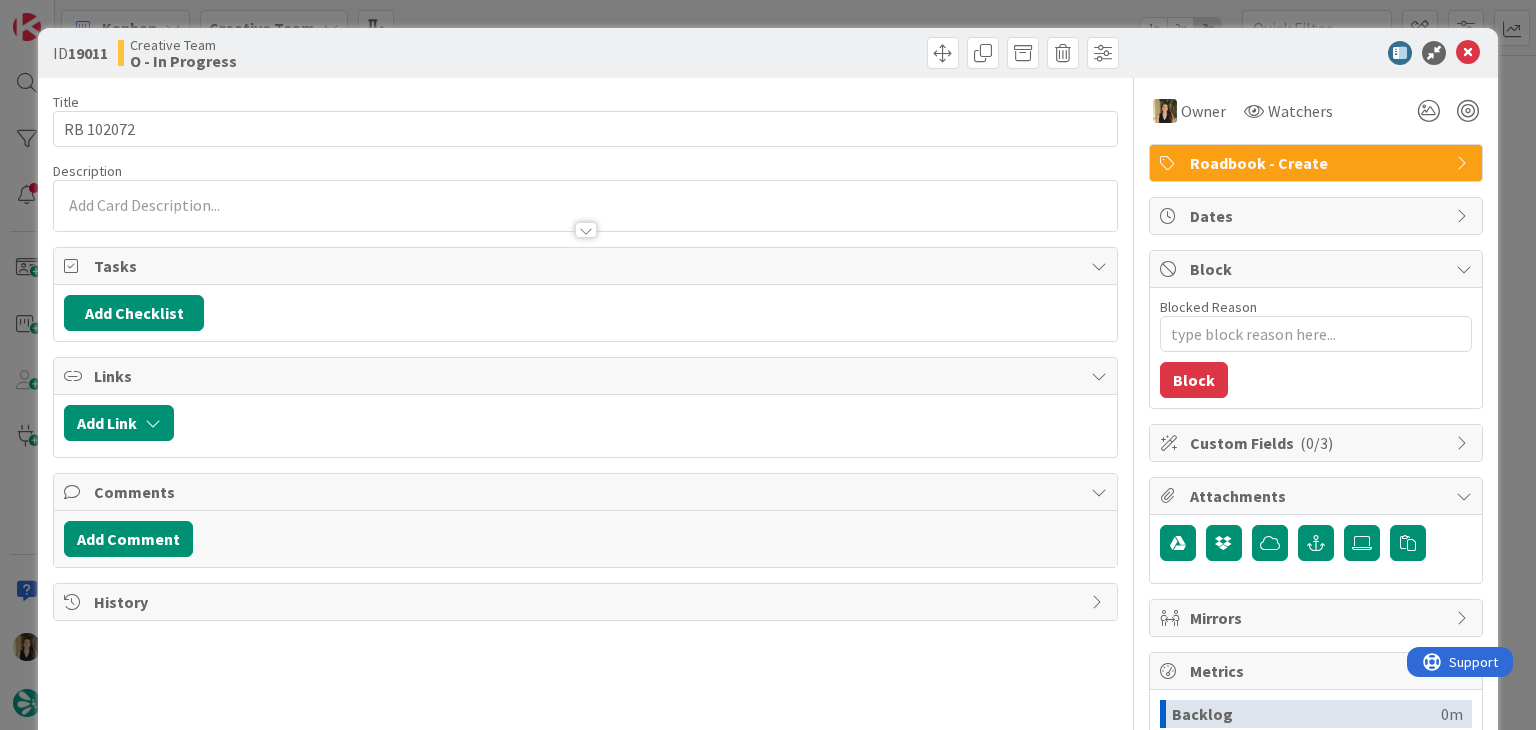type on "x" 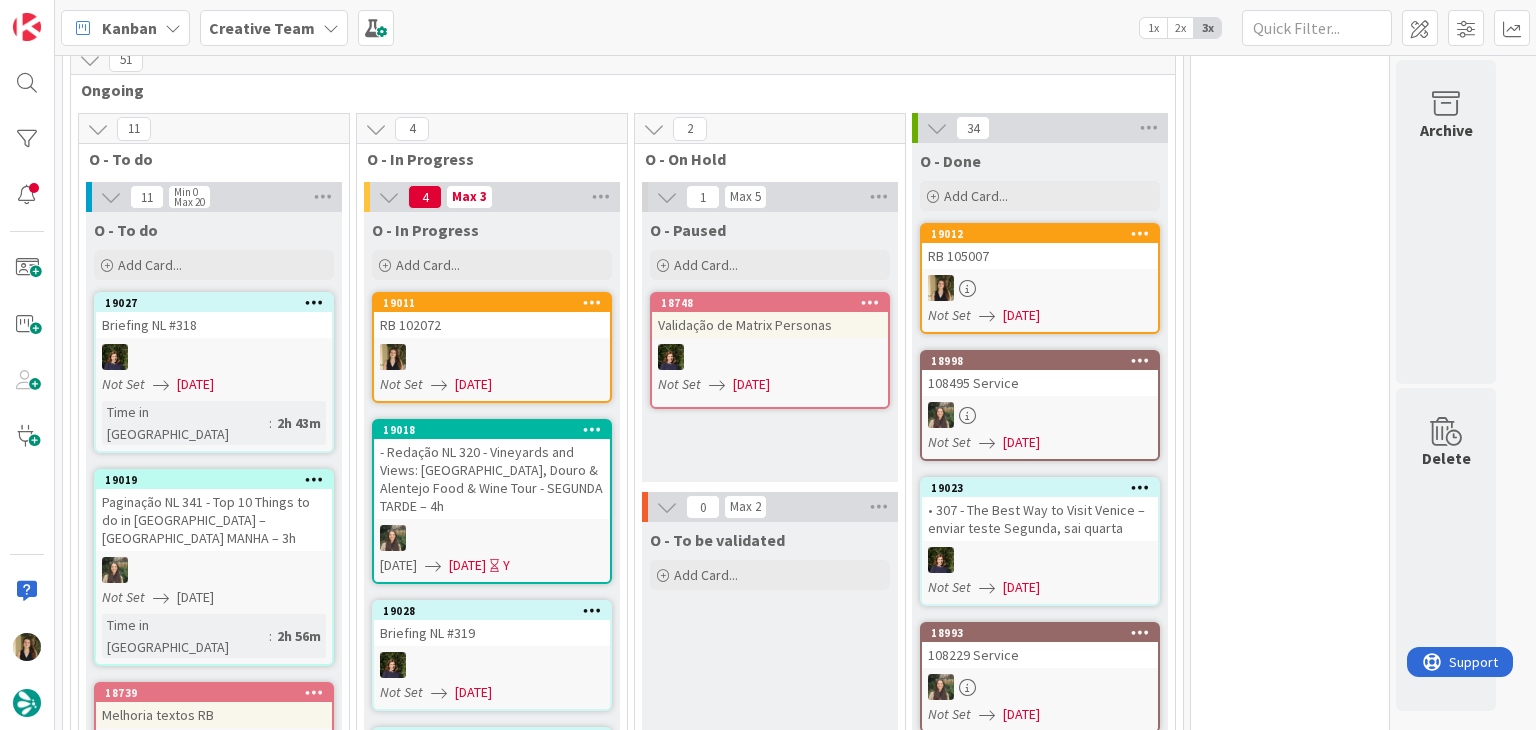 click at bounding box center (1040, 288) 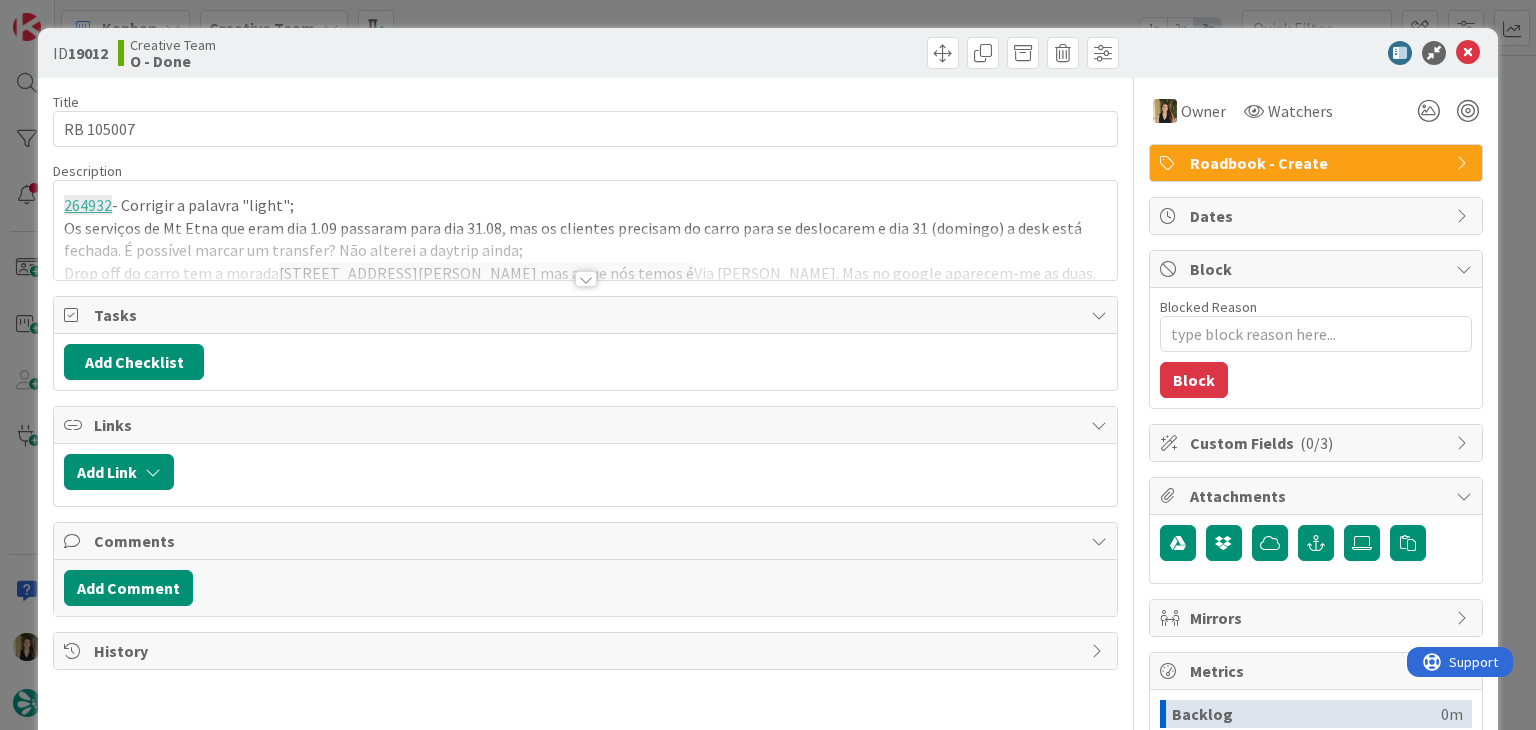 scroll, scrollTop: 0, scrollLeft: 0, axis: both 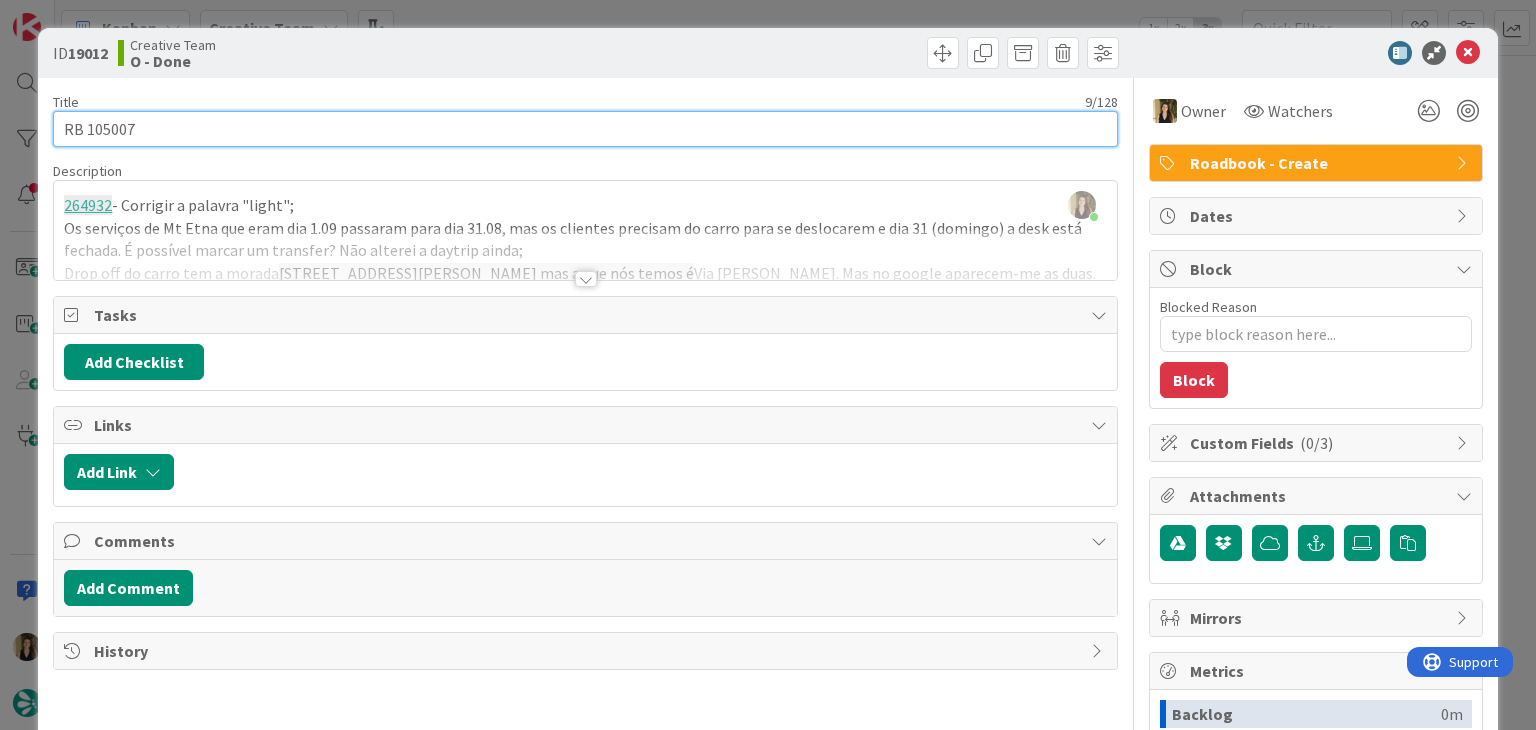 drag, startPoint x: 150, startPoint y: 121, endPoint x: 39, endPoint y: 116, distance: 111.11256 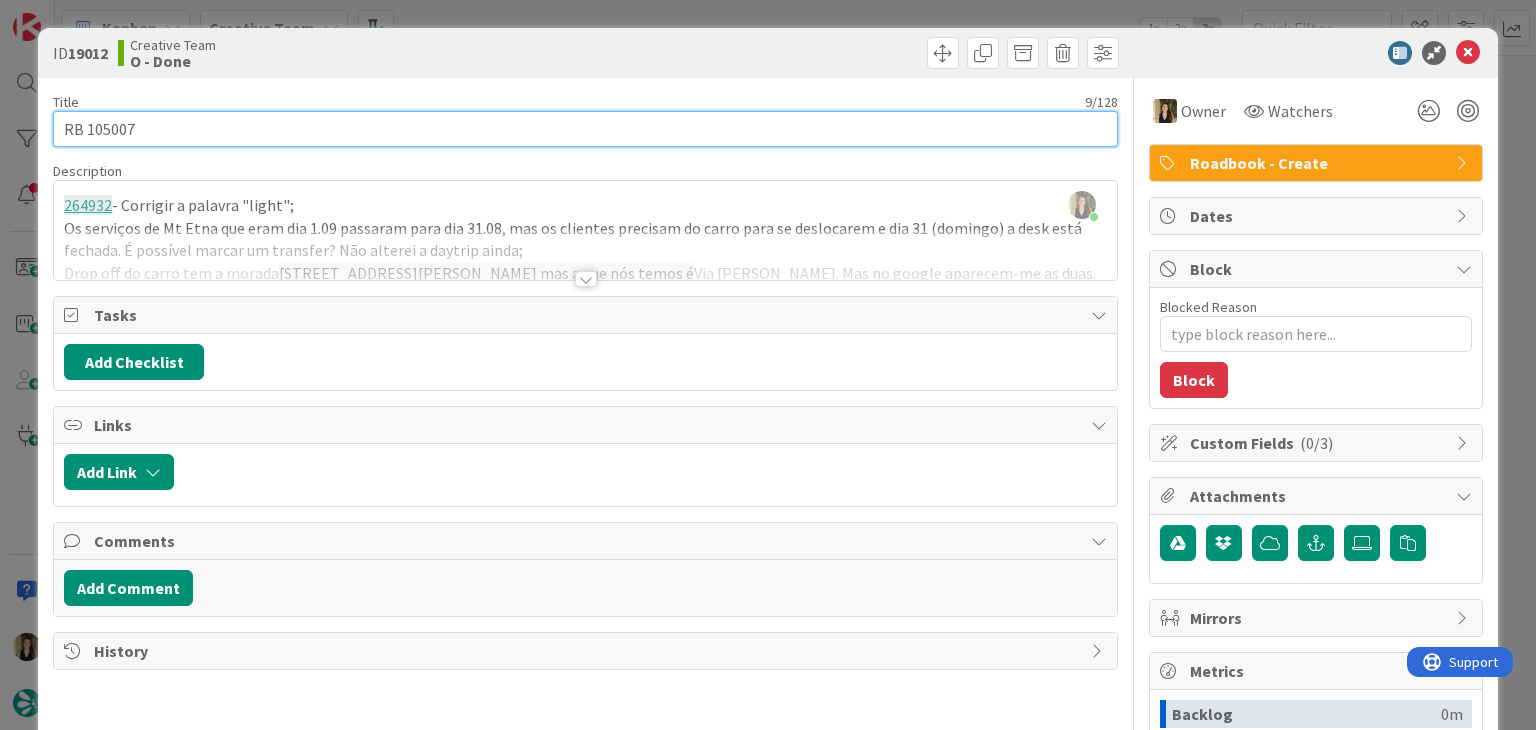 click on "ID  19012 Creative Team O - Done Title 9 / 128 RB 105007 Description [PERSON_NAME] just joined 264932  - Corrigir a palavra "light"; Os serviços de Mt Etna que eram dia 1.09 passaram para dia 31.08, mas os clientes precisam do carro para se deslocarem e dia 31 (domingo) a desk está fechada. É possível marcar um transfer? Não alterei a daytrip ainda; Drop off do carro tem a morada   [STREET_ADDRESS][PERSON_NAME] mas a que nós temos é  Via [PERSON_NAME]. Mas no google aparecem-me as duas. Podes confirmar se é uma questão de ser pick up / drop off ou se algo foi alterado? Owner Watchers Roadbook - Create Tasks Add Checklist Links Add Link Comments Add Comment History Owner Watchers Roadbook - Create Dates Block Blocked Reason 0 / 256 Block Custom Fields ( 0/3 ) Attachments Mirrors Metrics Backlog 0m To Do 3h 57m Buffer 0m In Progress 35m Total Time 4h 32m Lead Time 4h 32m Cycle Time 35m Blocked Time 0m Show Details" at bounding box center (767, 537) 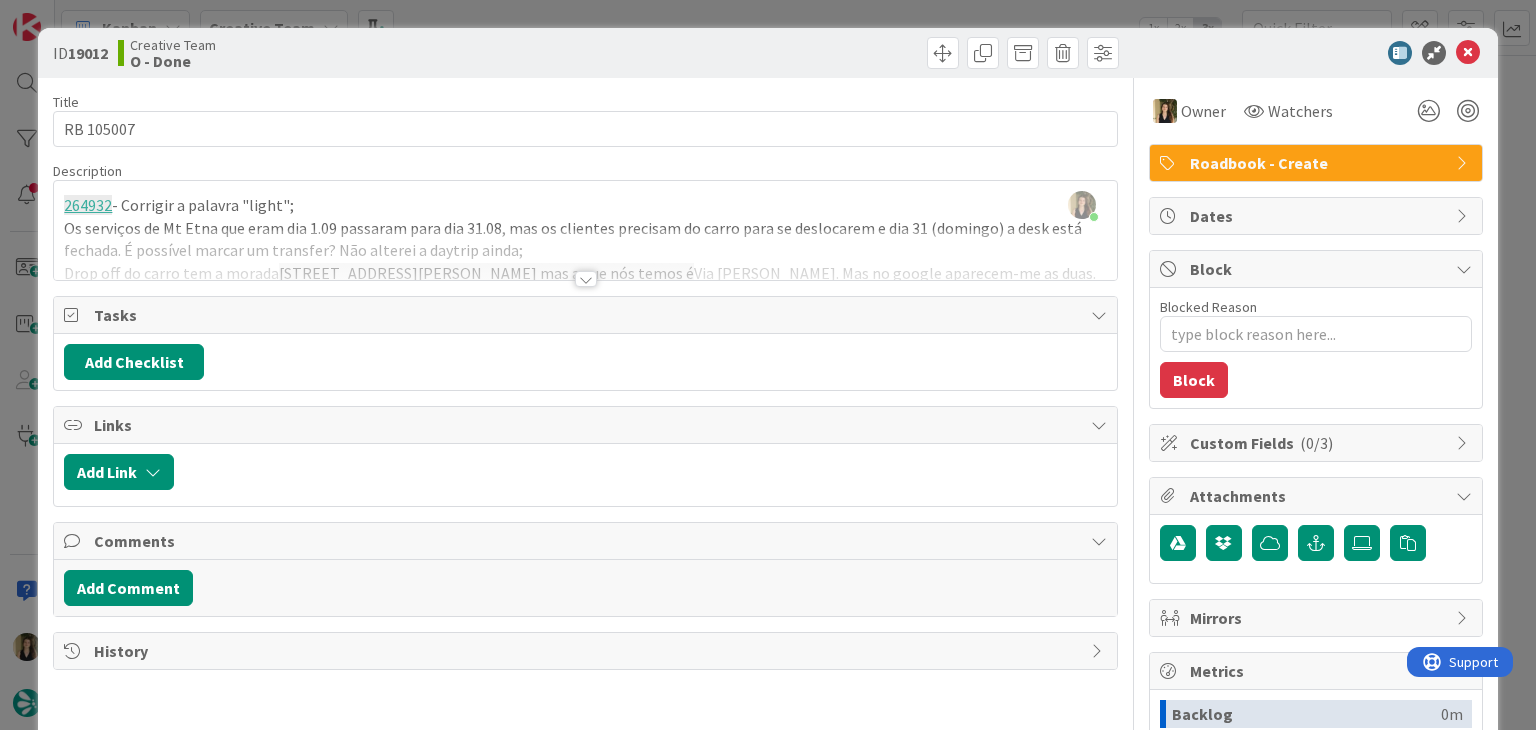 click on "Creative Team O - Done" at bounding box center (349, 53) 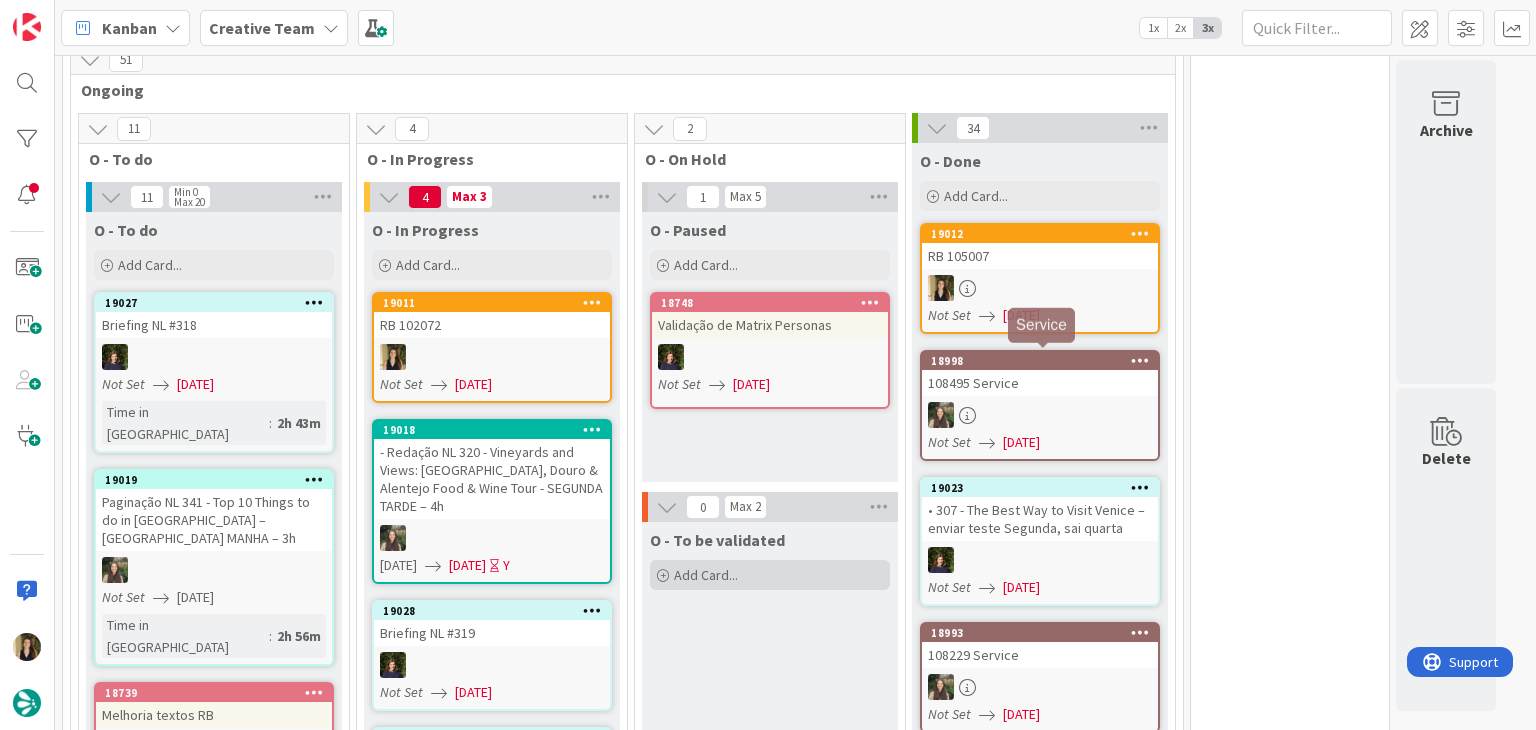 scroll, scrollTop: 0, scrollLeft: 0, axis: both 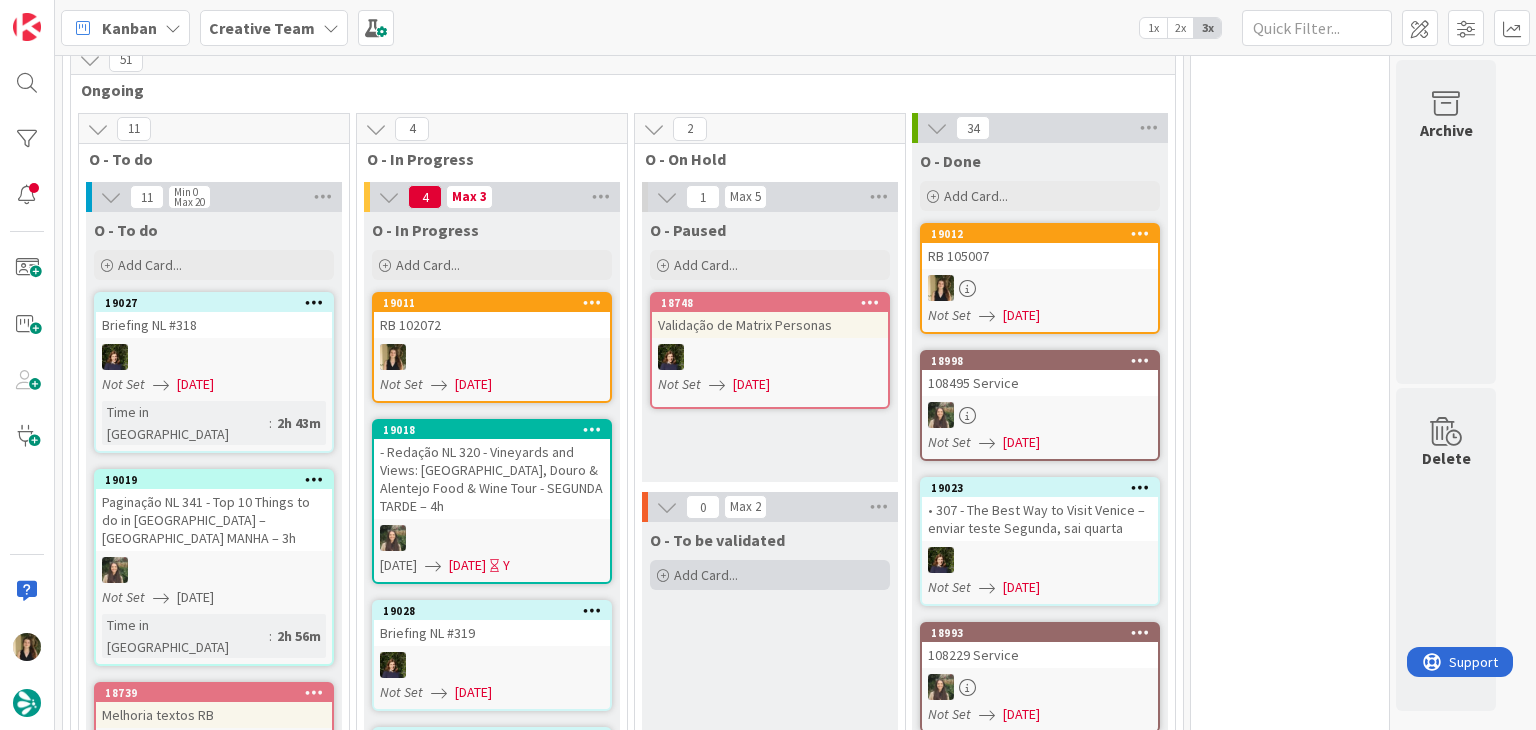 click on "Add Card..." at bounding box center (770, 575) 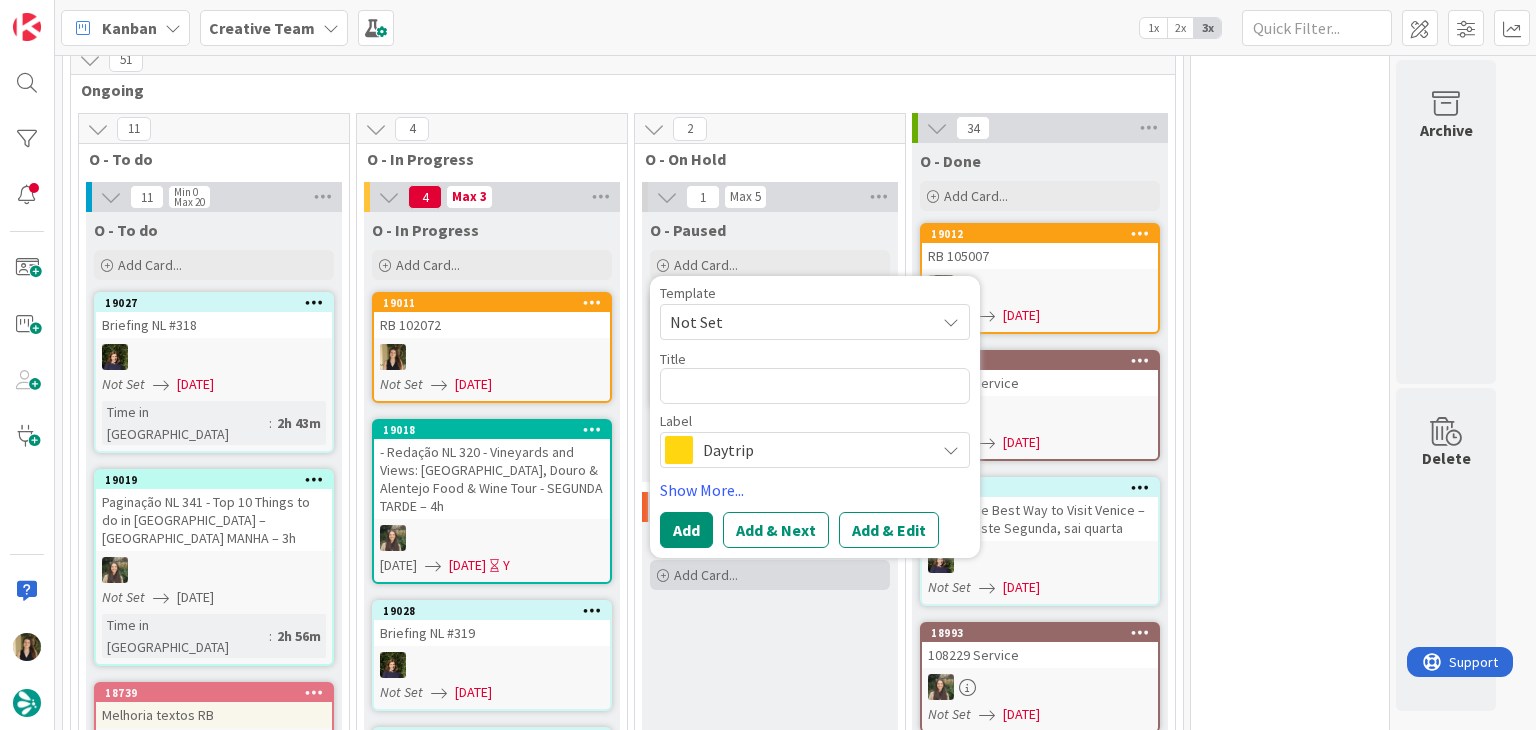 scroll, scrollTop: 0, scrollLeft: 0, axis: both 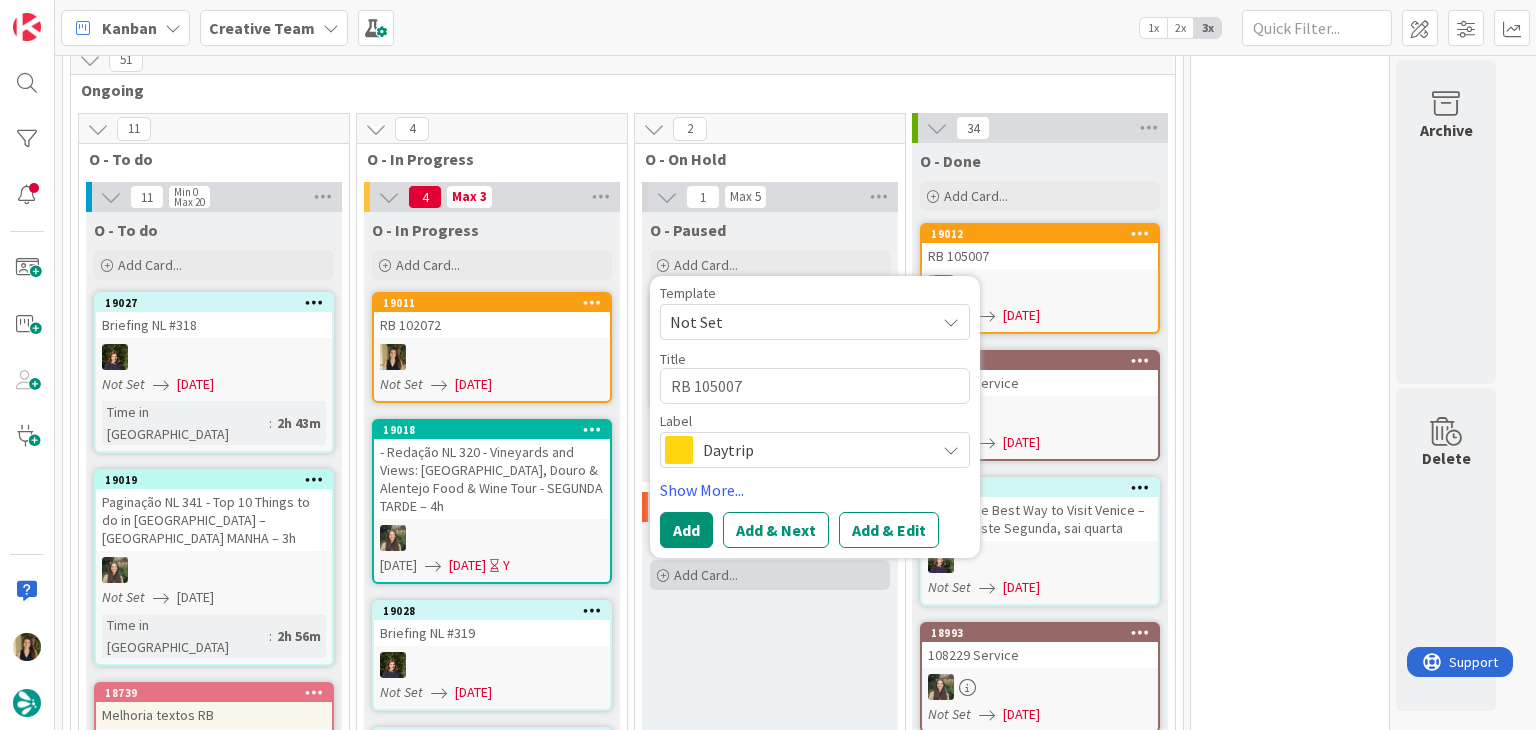 type on "x" 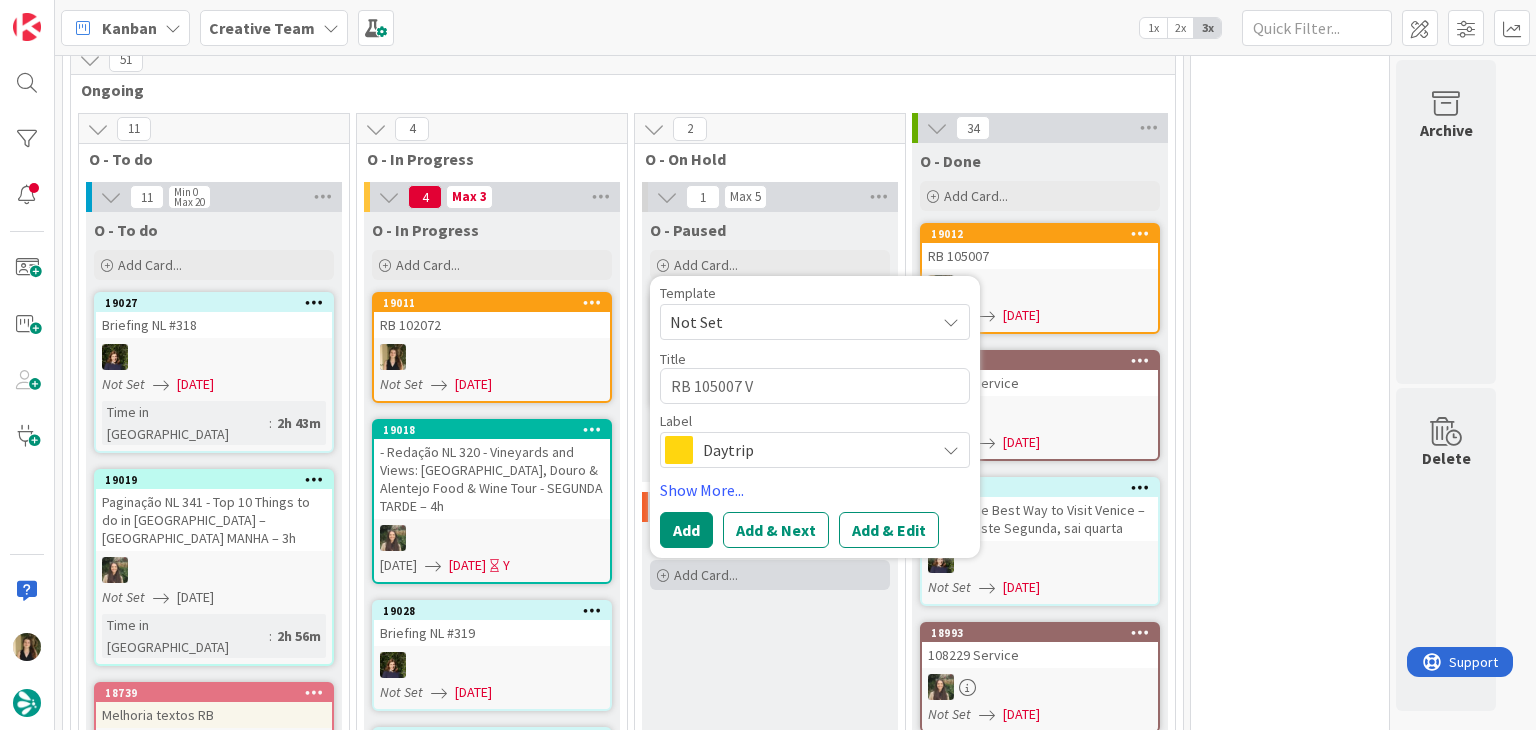 type on "x" 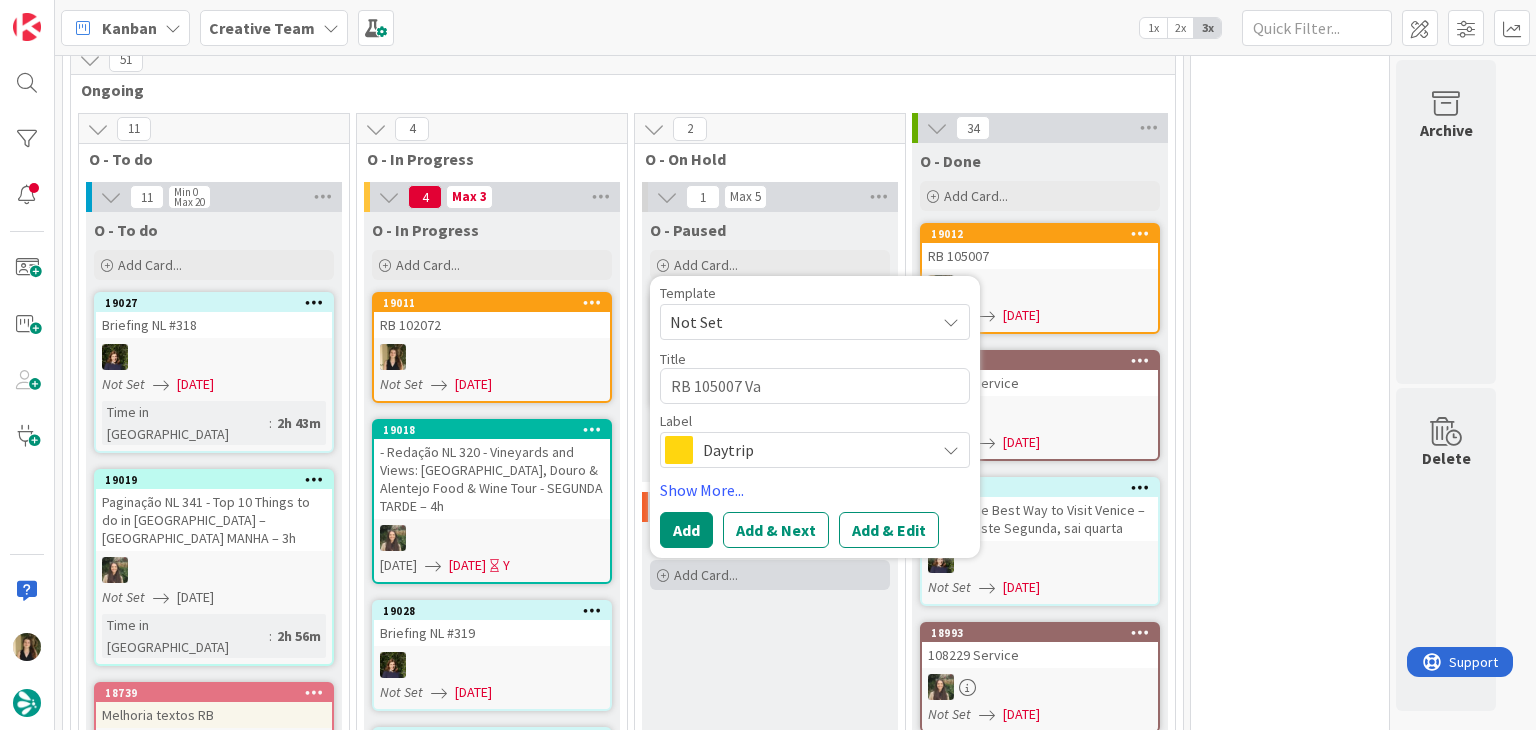 type on "x" 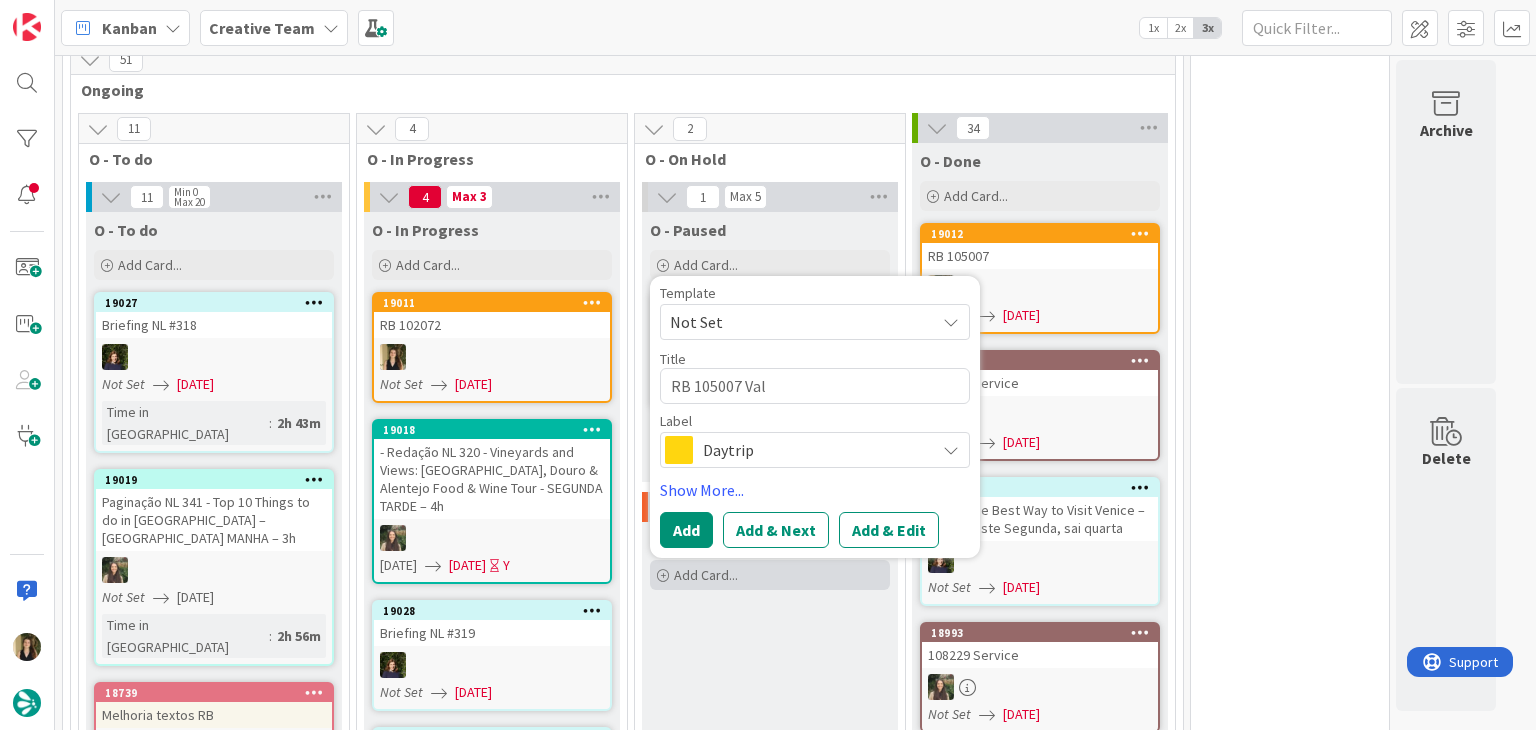 type on "x" 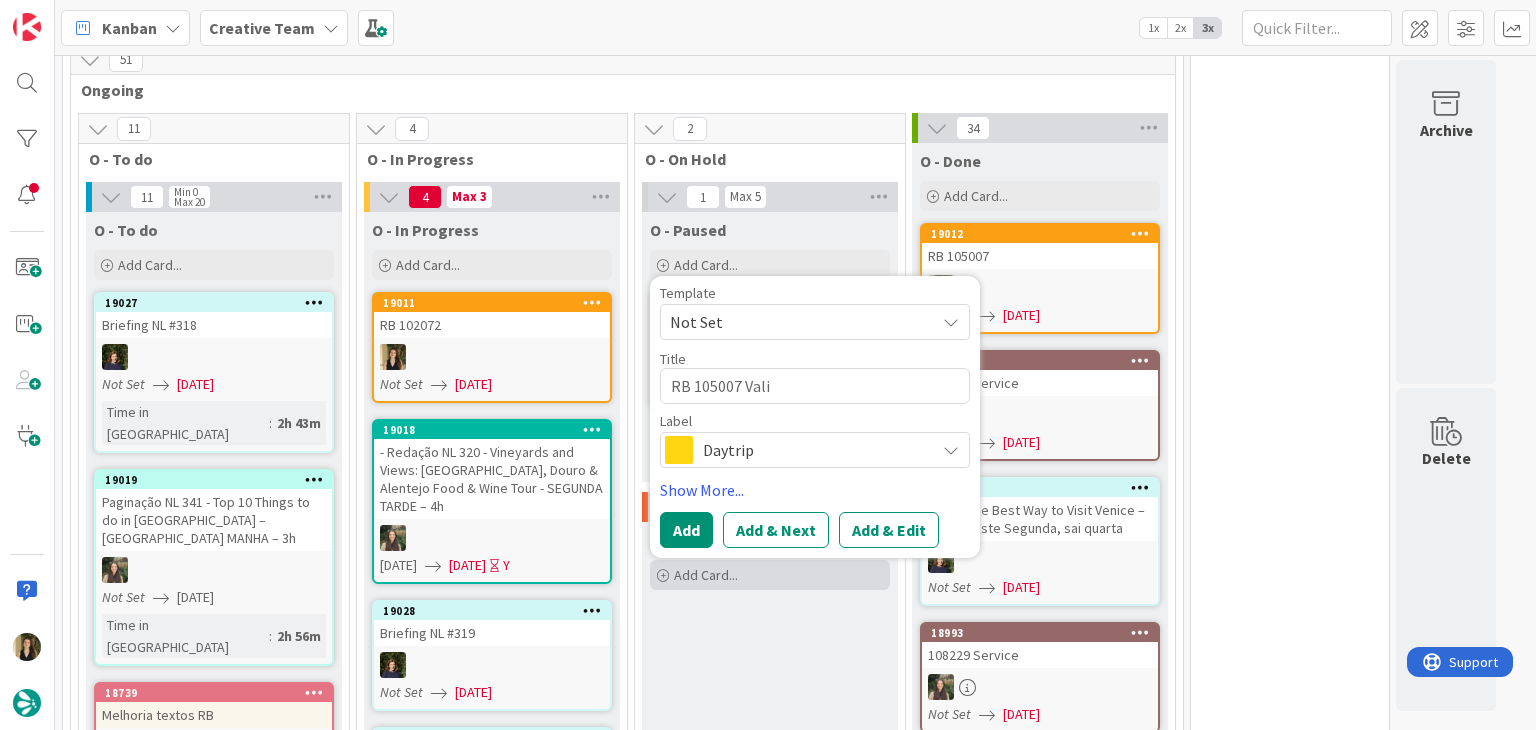 type on "x" 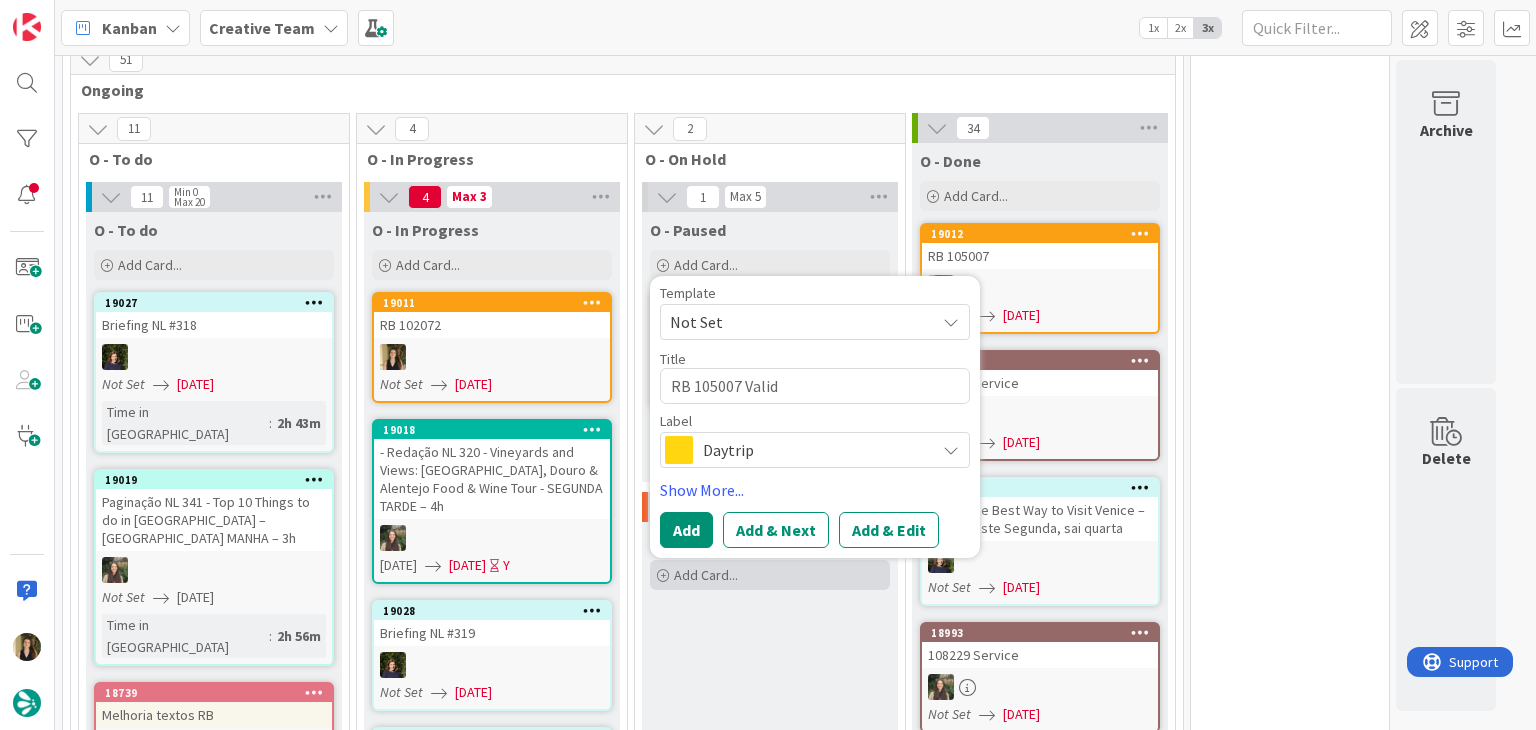 type on "x" 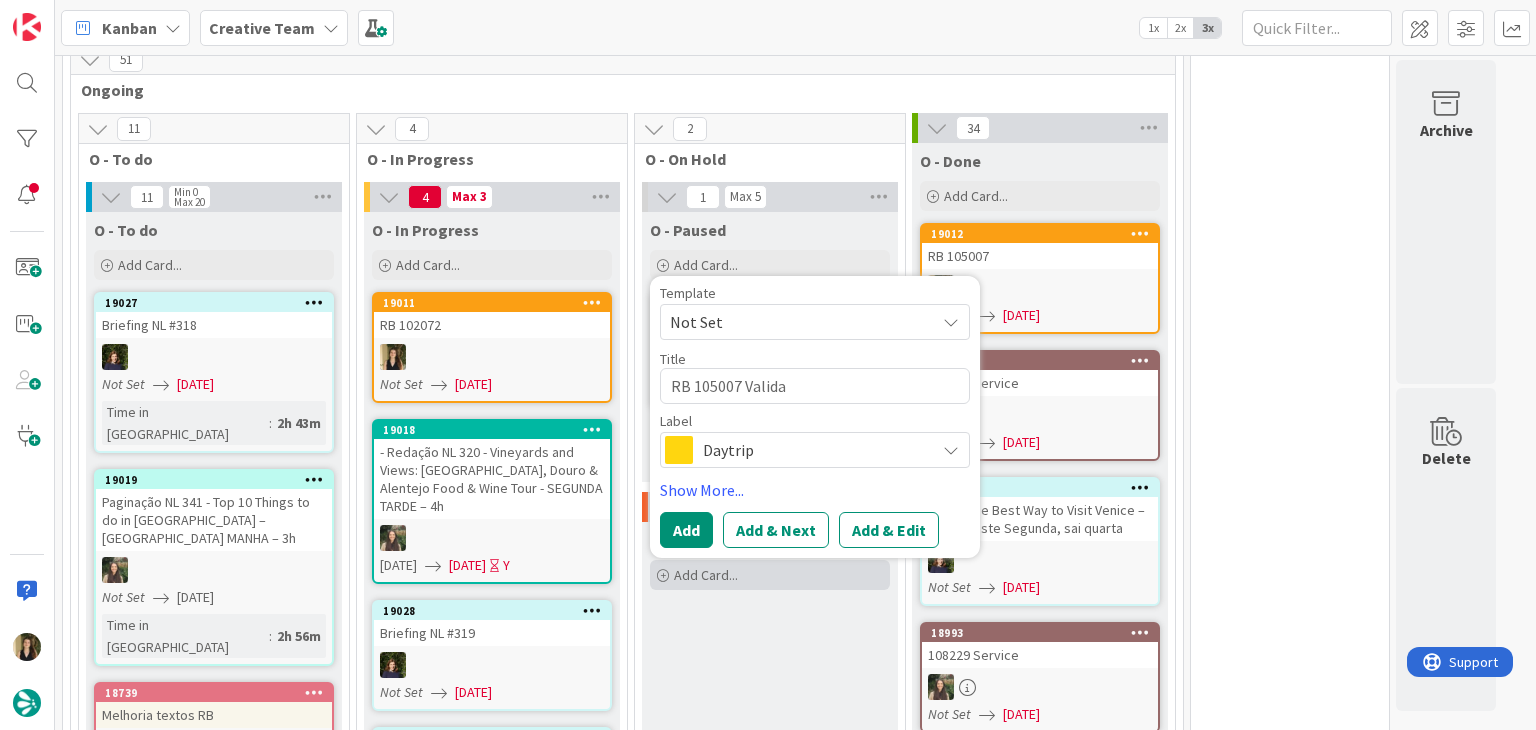type on "x" 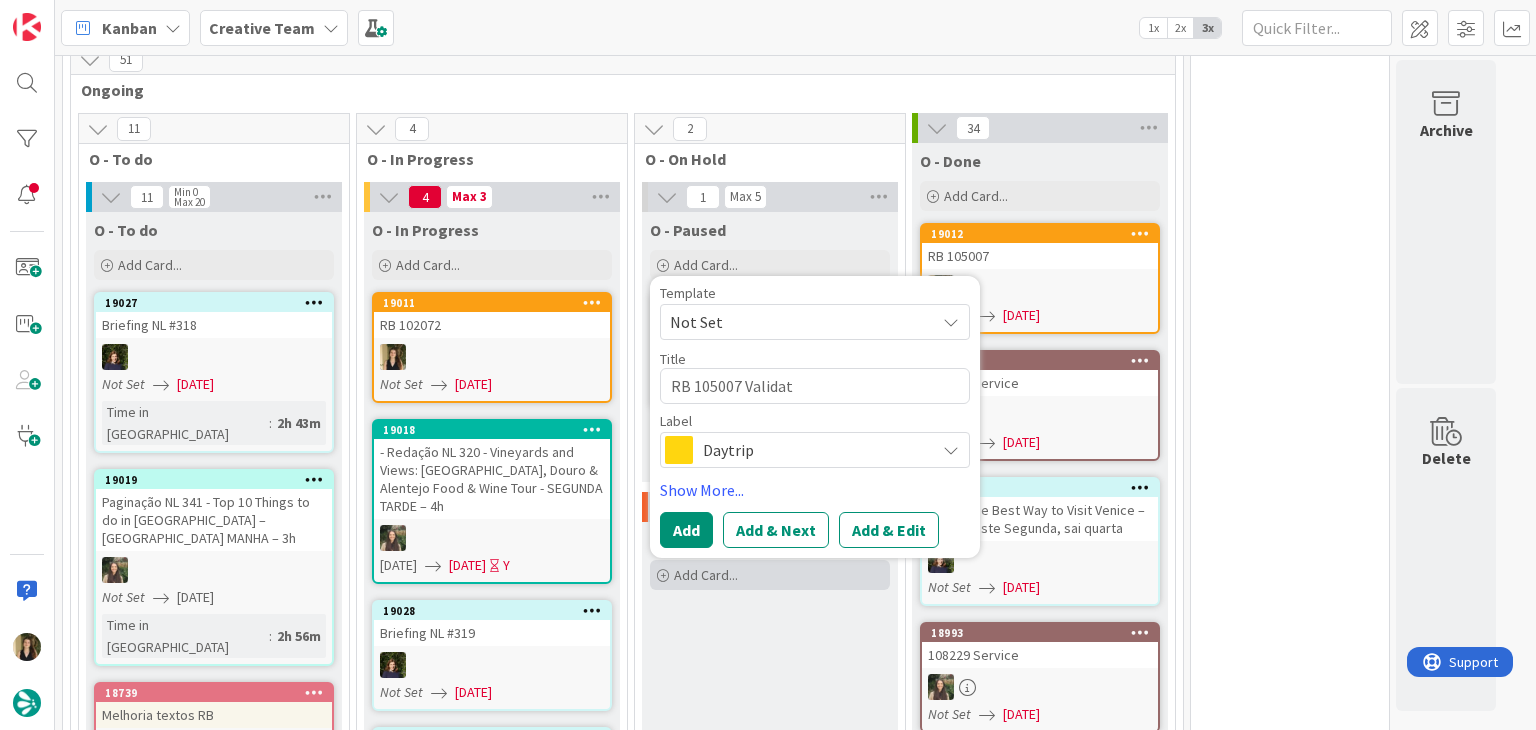 type on "x" 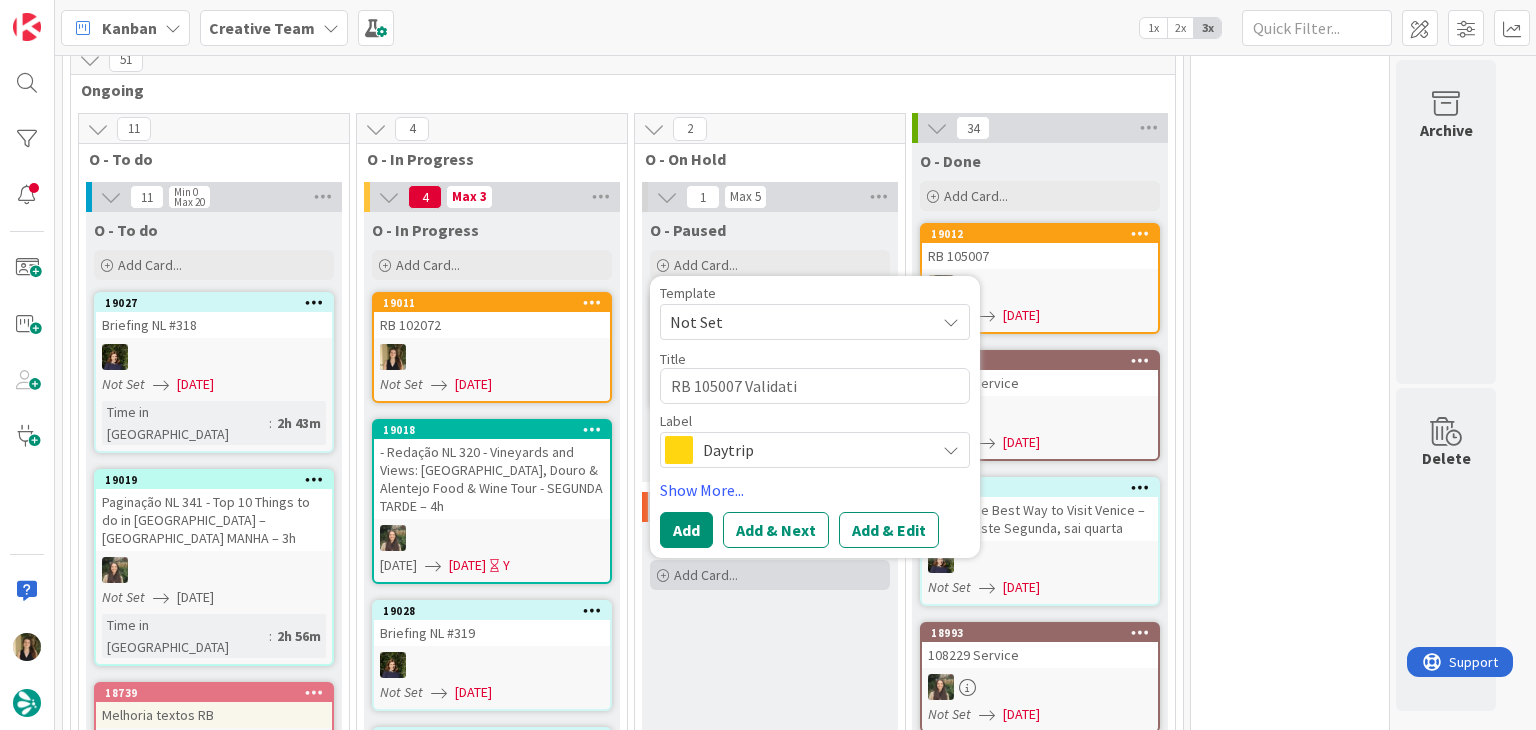 type on "x" 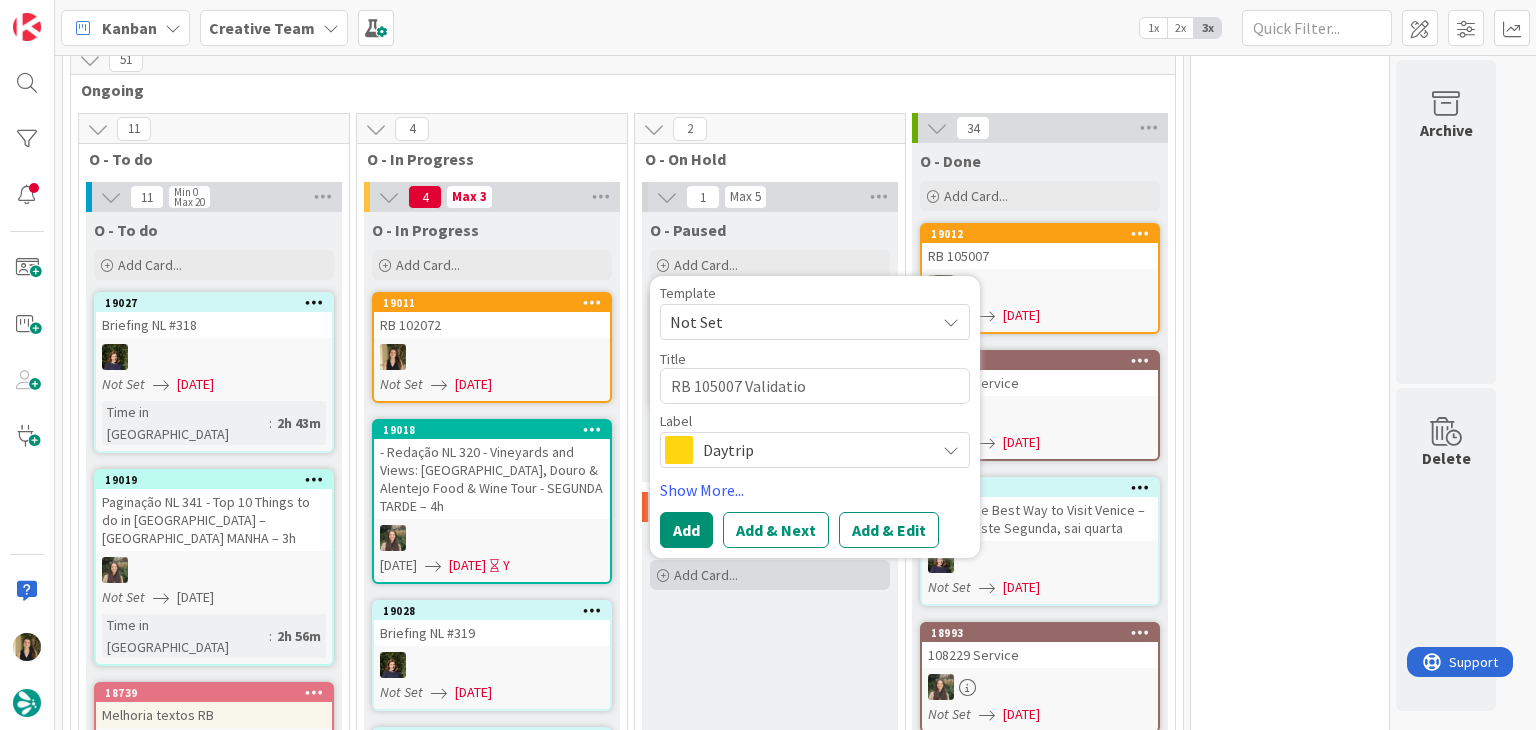 type on "x" 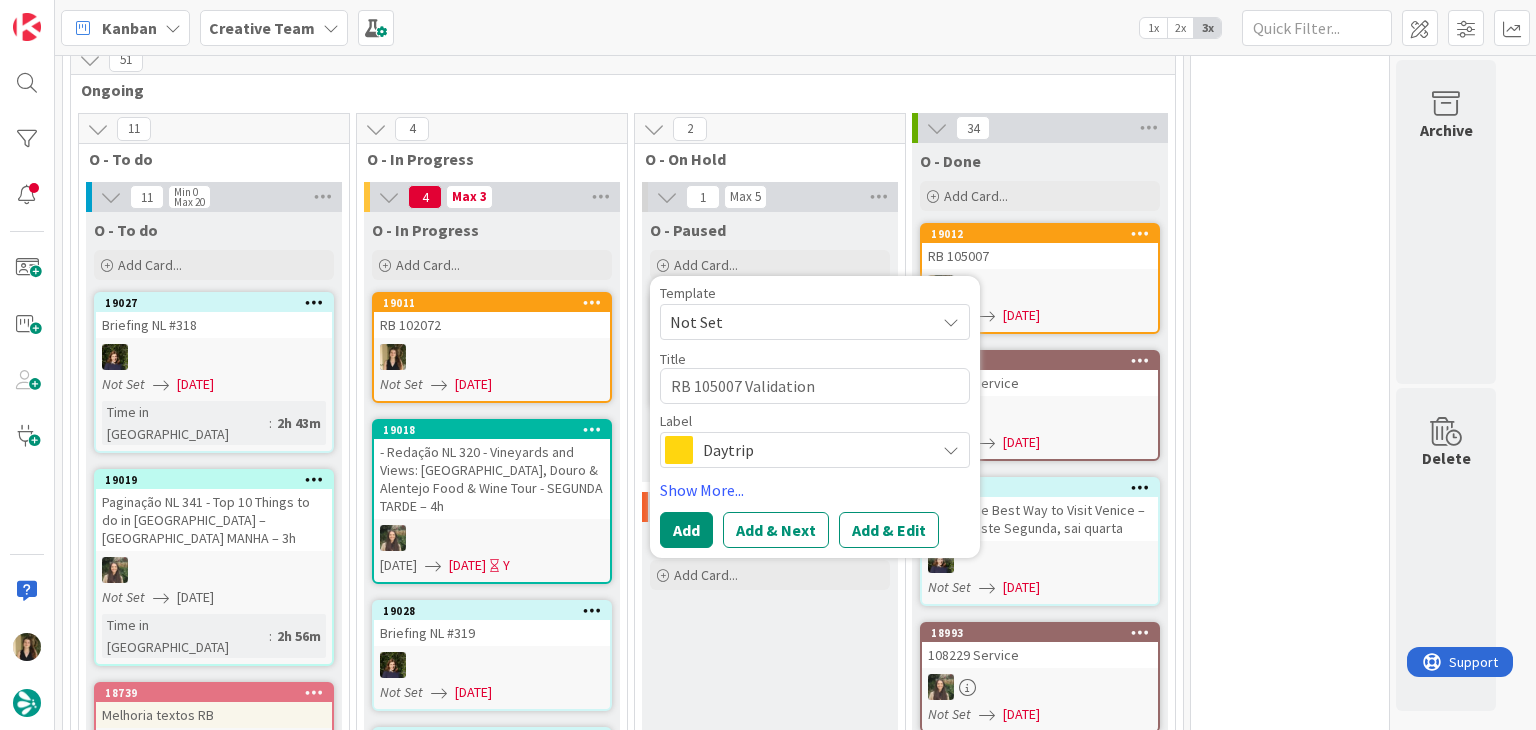 type on "RB 105007 Validation" 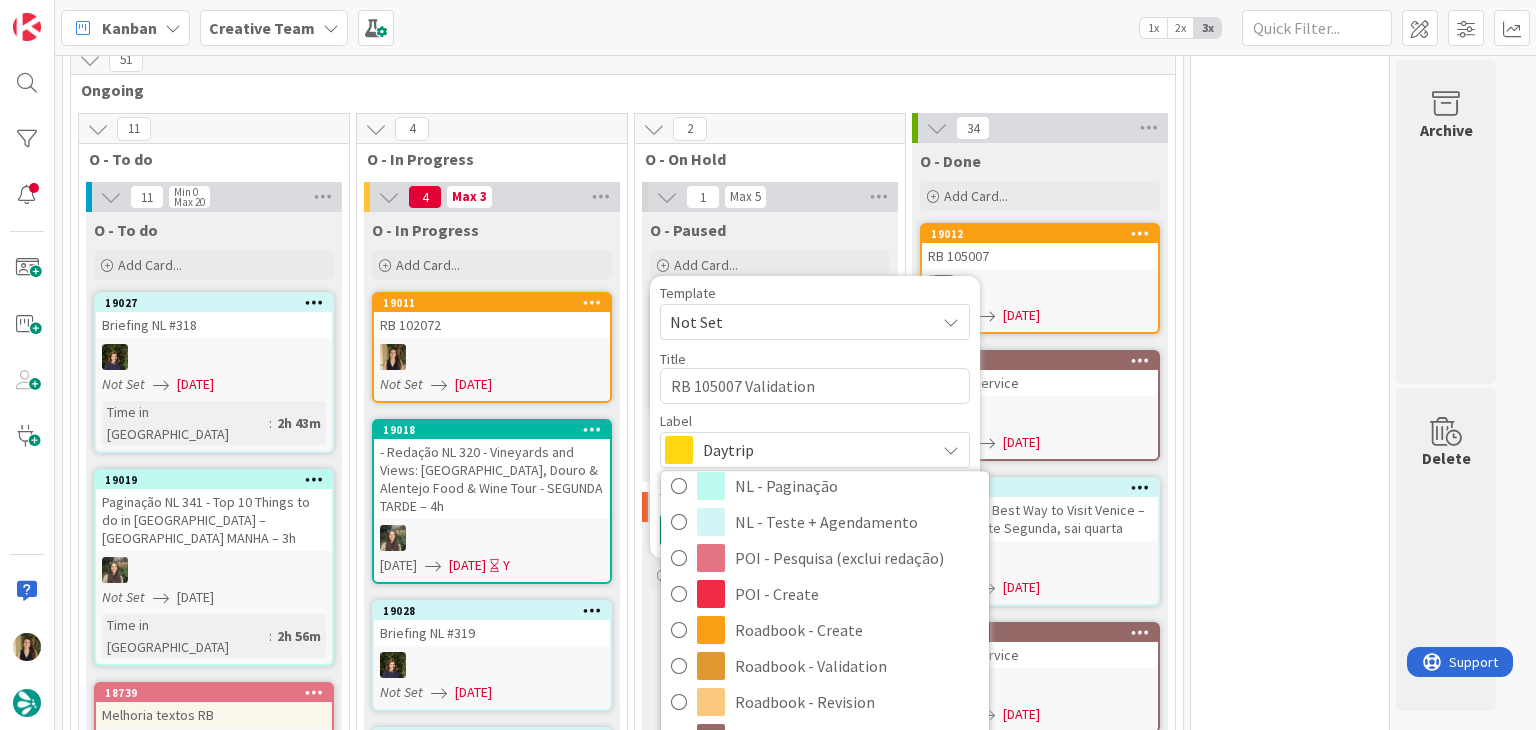 scroll, scrollTop: 272, scrollLeft: 0, axis: vertical 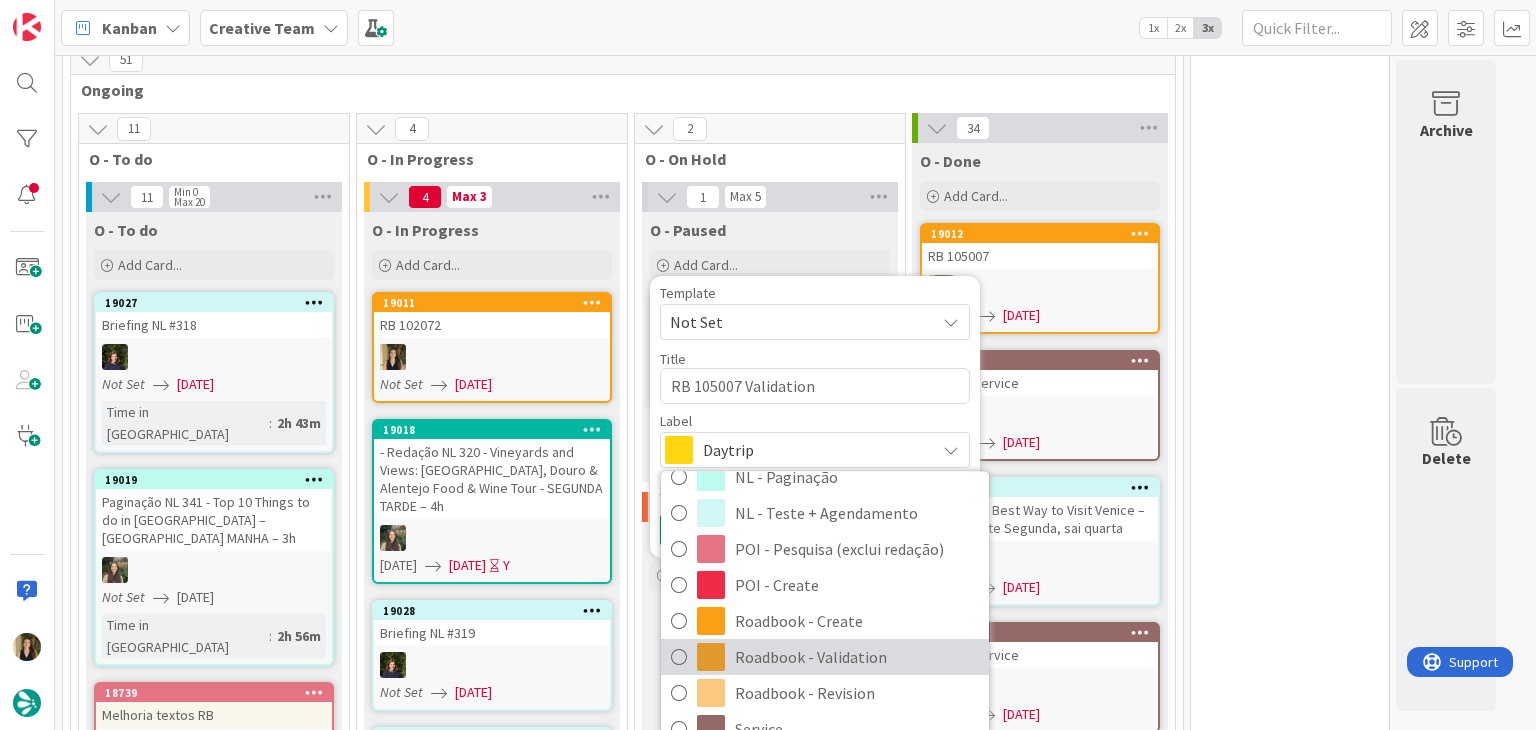 click on "Roadbook - Validation" at bounding box center [857, 658] 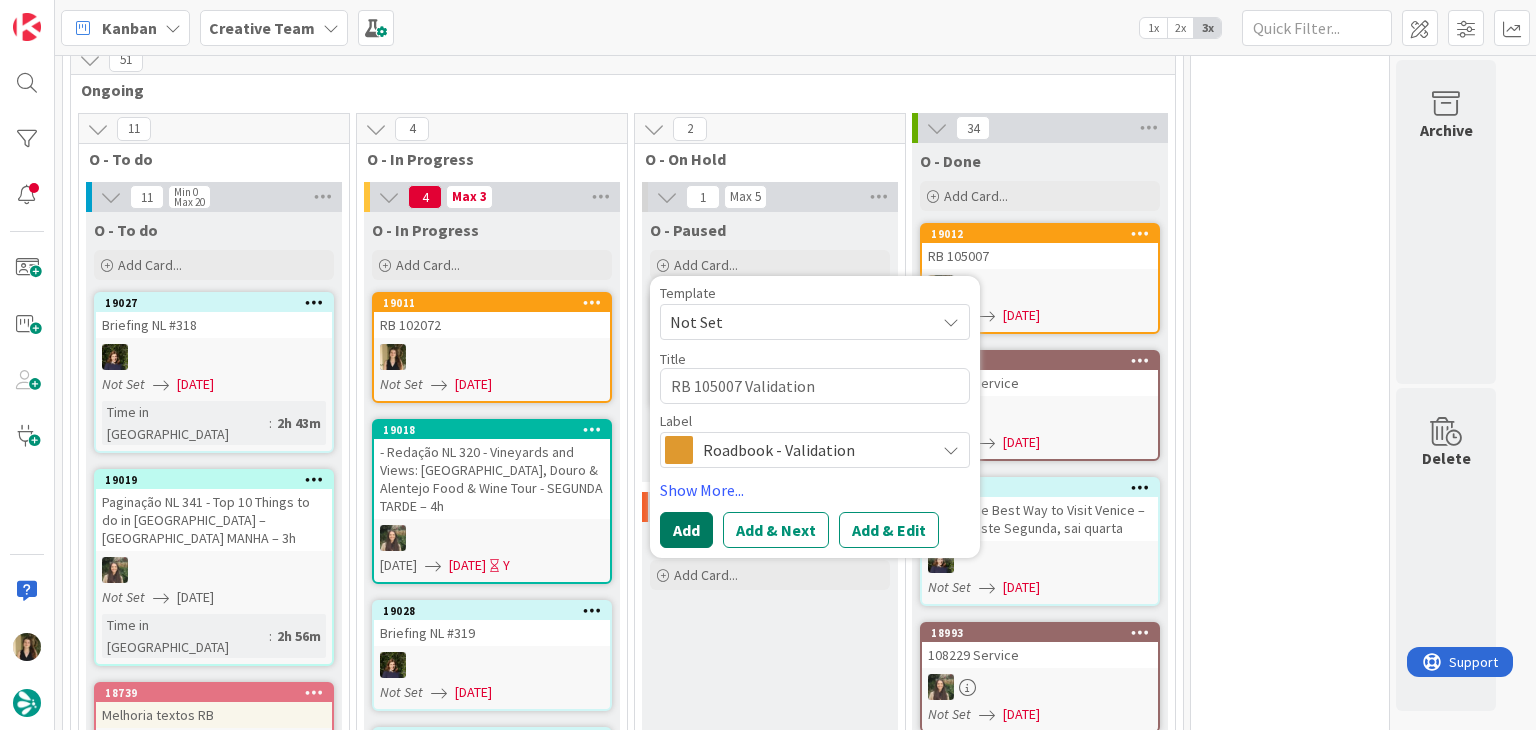 click on "Add" at bounding box center [686, 530] 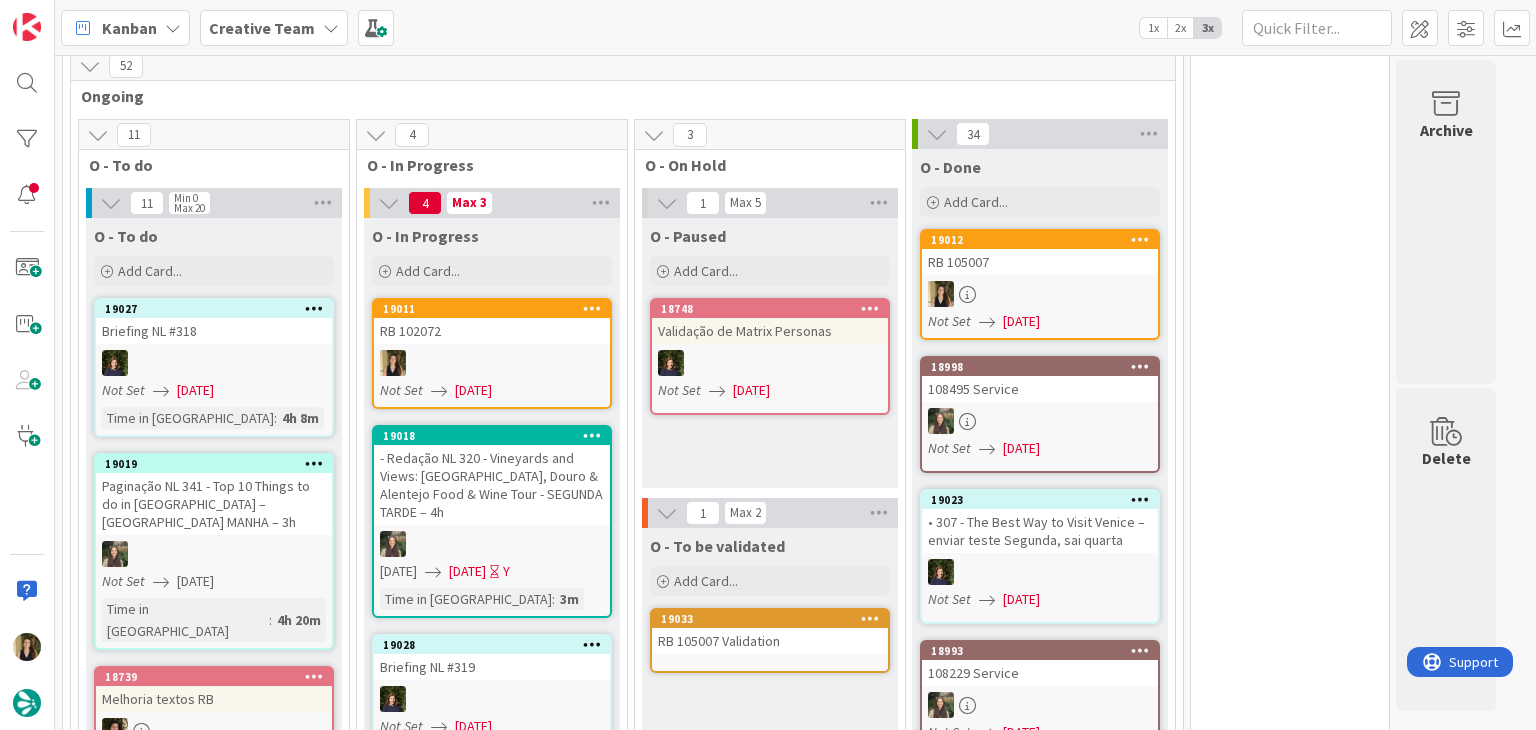 scroll, scrollTop: 694, scrollLeft: 0, axis: vertical 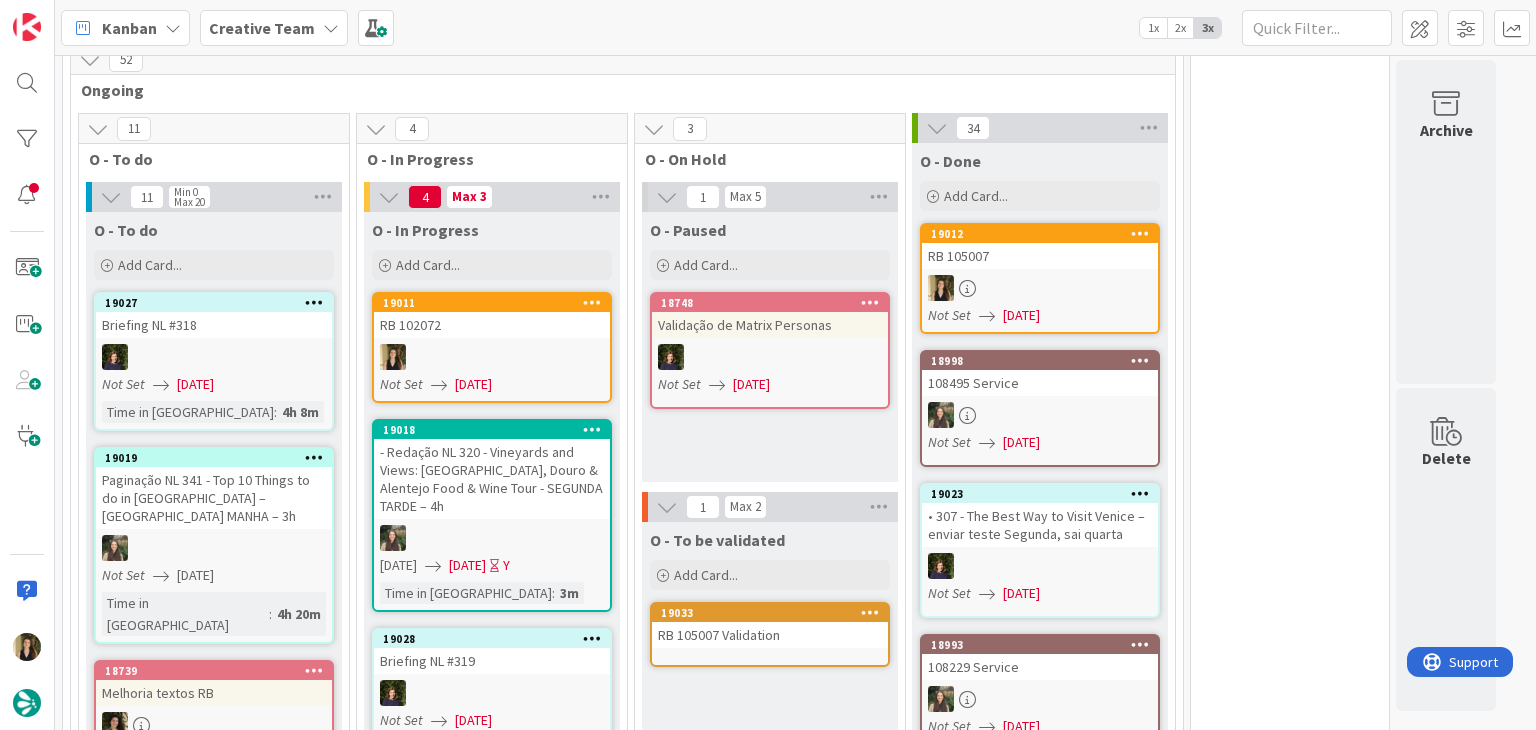 click on "[DATE]" at bounding box center [1021, 315] 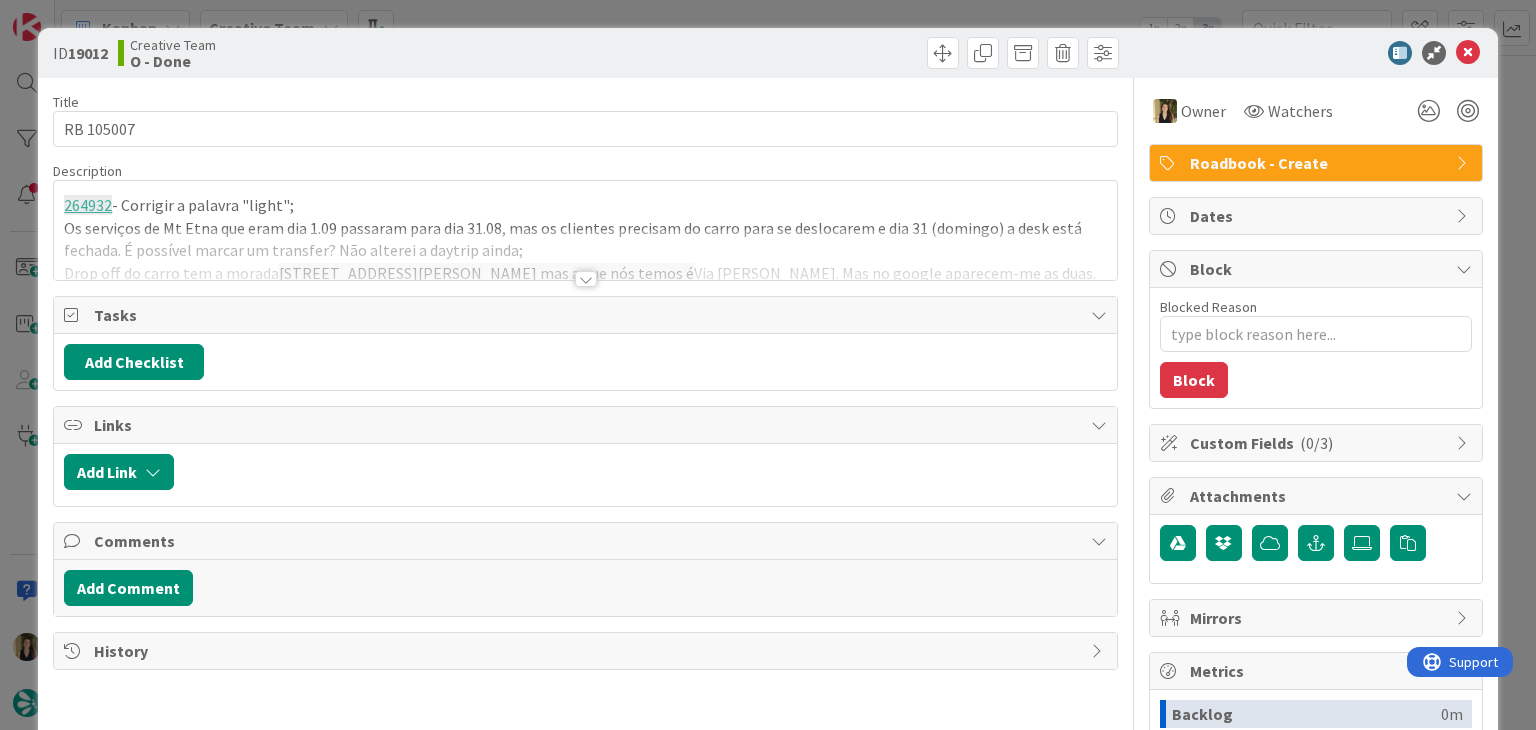 scroll, scrollTop: 0, scrollLeft: 0, axis: both 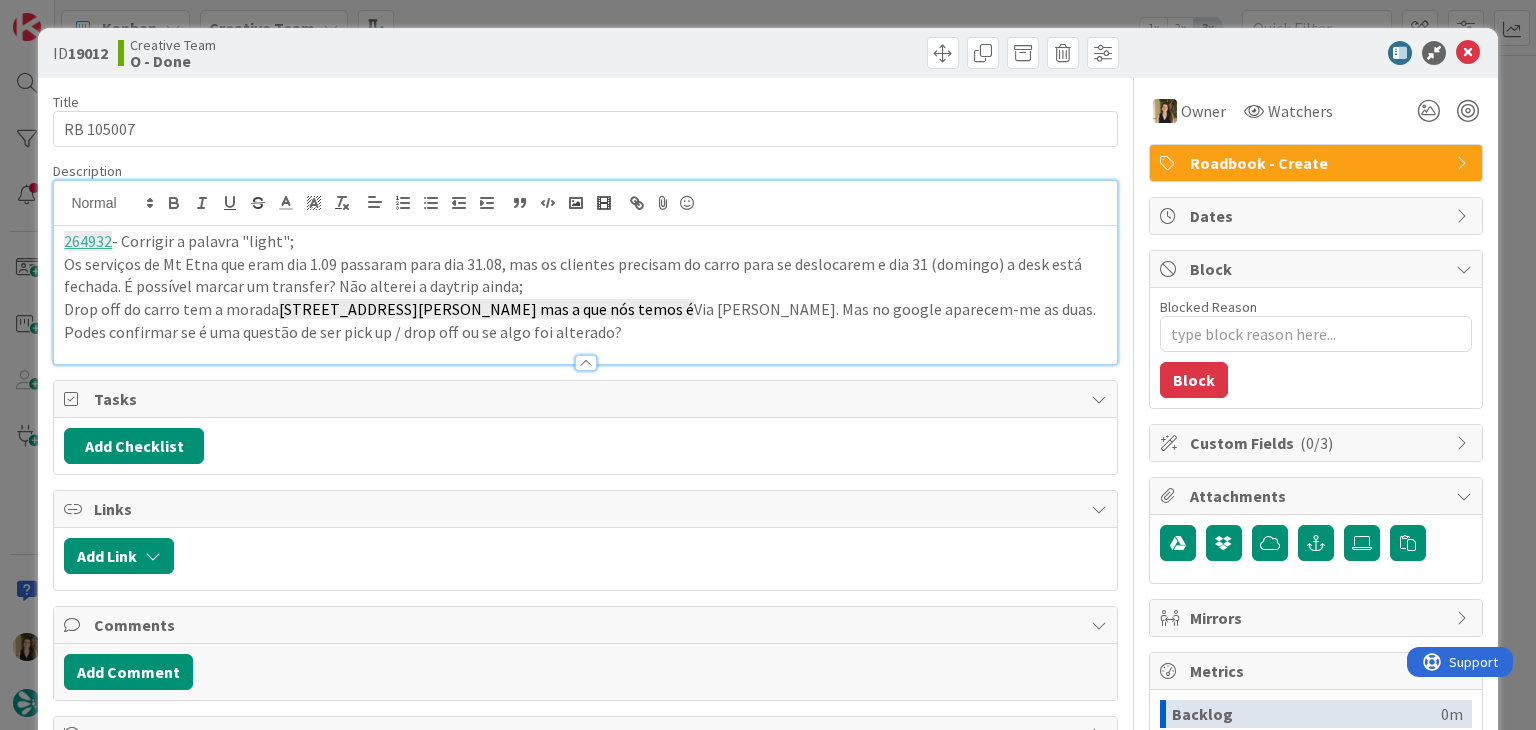 drag, startPoint x: 619, startPoint y: 334, endPoint x: 0, endPoint y: 216, distance: 630.1468 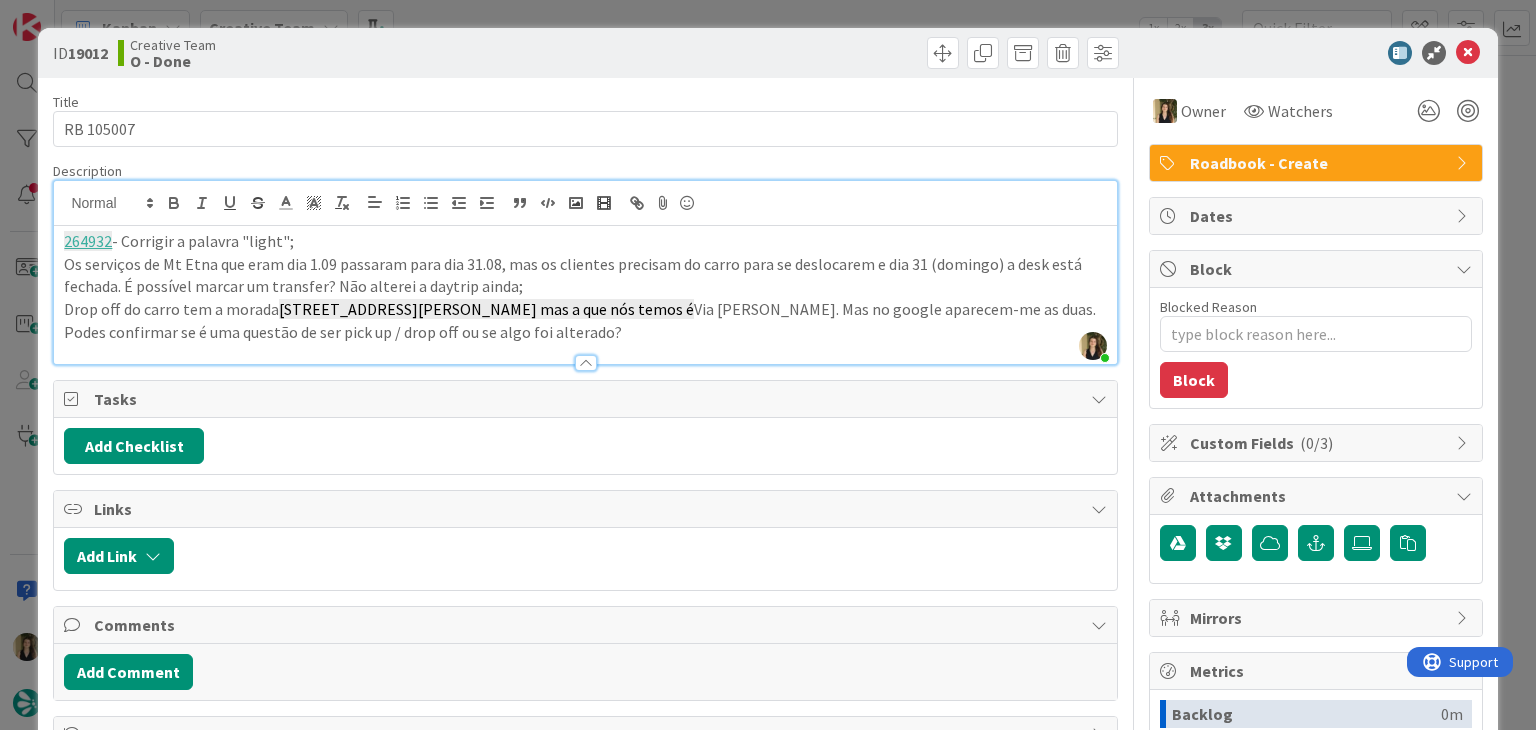 copy on "264932  - Corrigir a palavra "light"; Os serviços de [GEOGRAPHIC_DATA] que eram dia 1.09 passaram para dia 31.08, mas os clientes precisam do carro para se deslocarem e dia 31 (domingo) a desk está fechada. É possível marcar um transfer? Não alterei a daytrip ainda; Drop off do carro tem a morada   [STREET_ADDRESS][PERSON_NAME] mas a que nós temos é  Via [PERSON_NAME]. Mas no google aparecem-me as duas. Podes confirmar se é uma questão de ser pick up / drop off ou se algo foi alterado?" 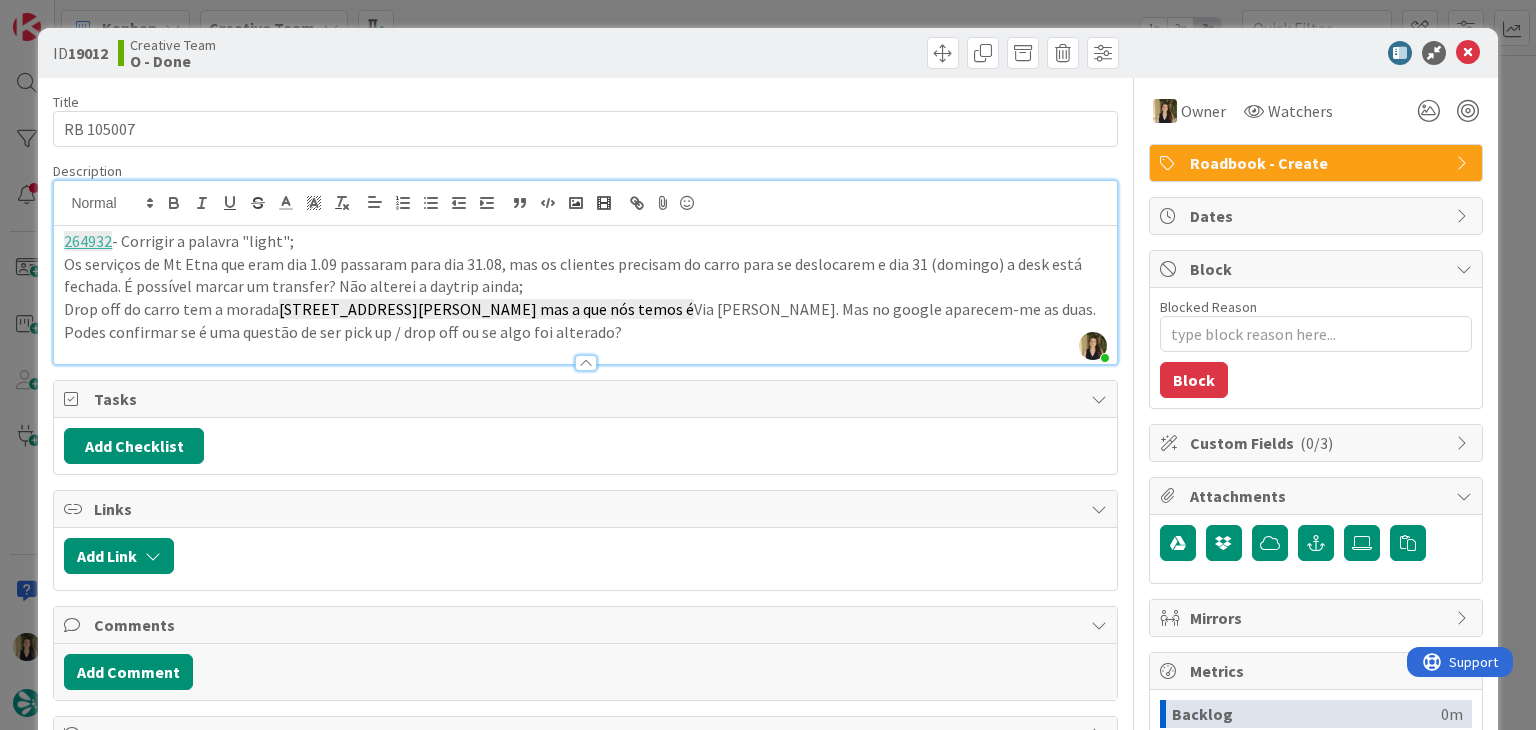 click at bounding box center (855, 53) 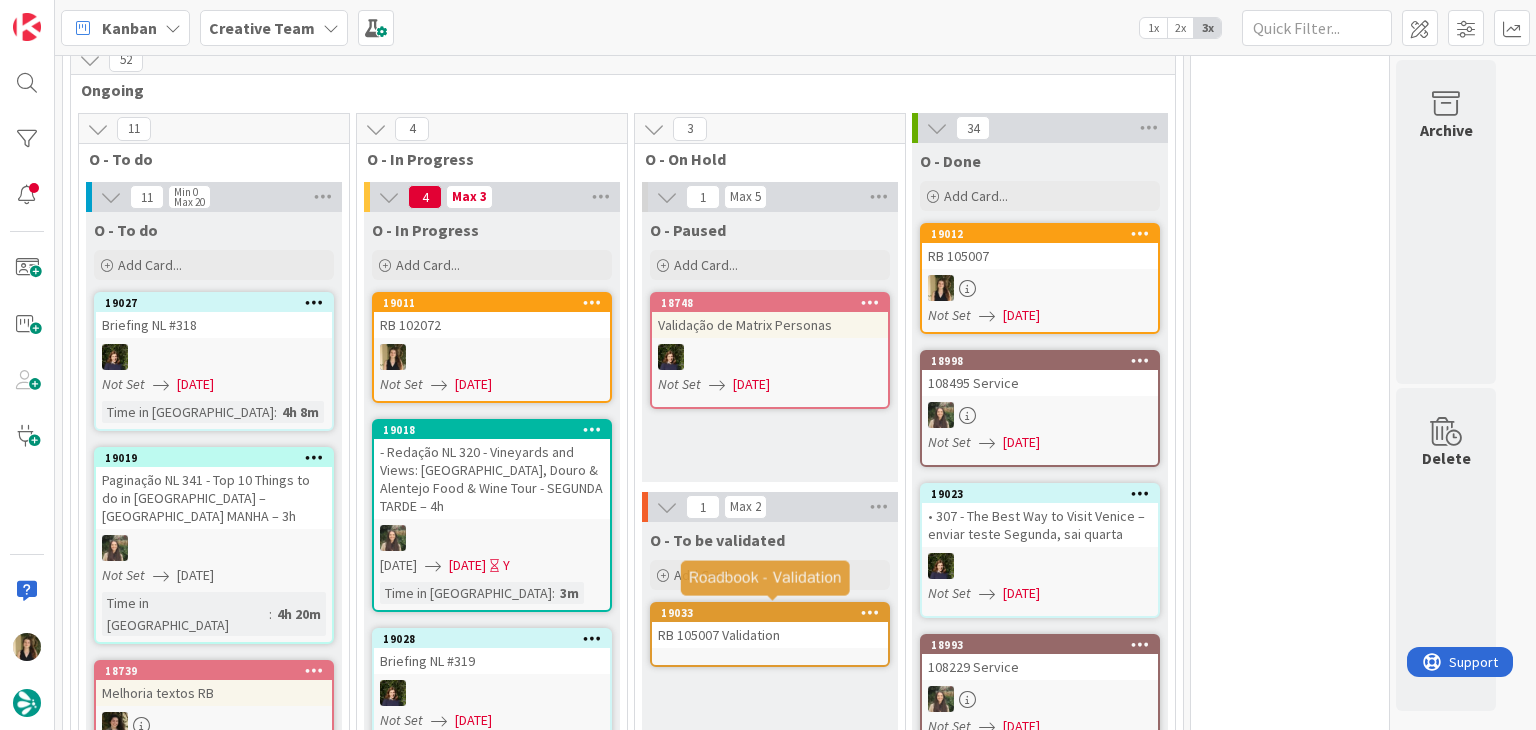 click on "RB 105007 Validation" at bounding box center [770, 635] 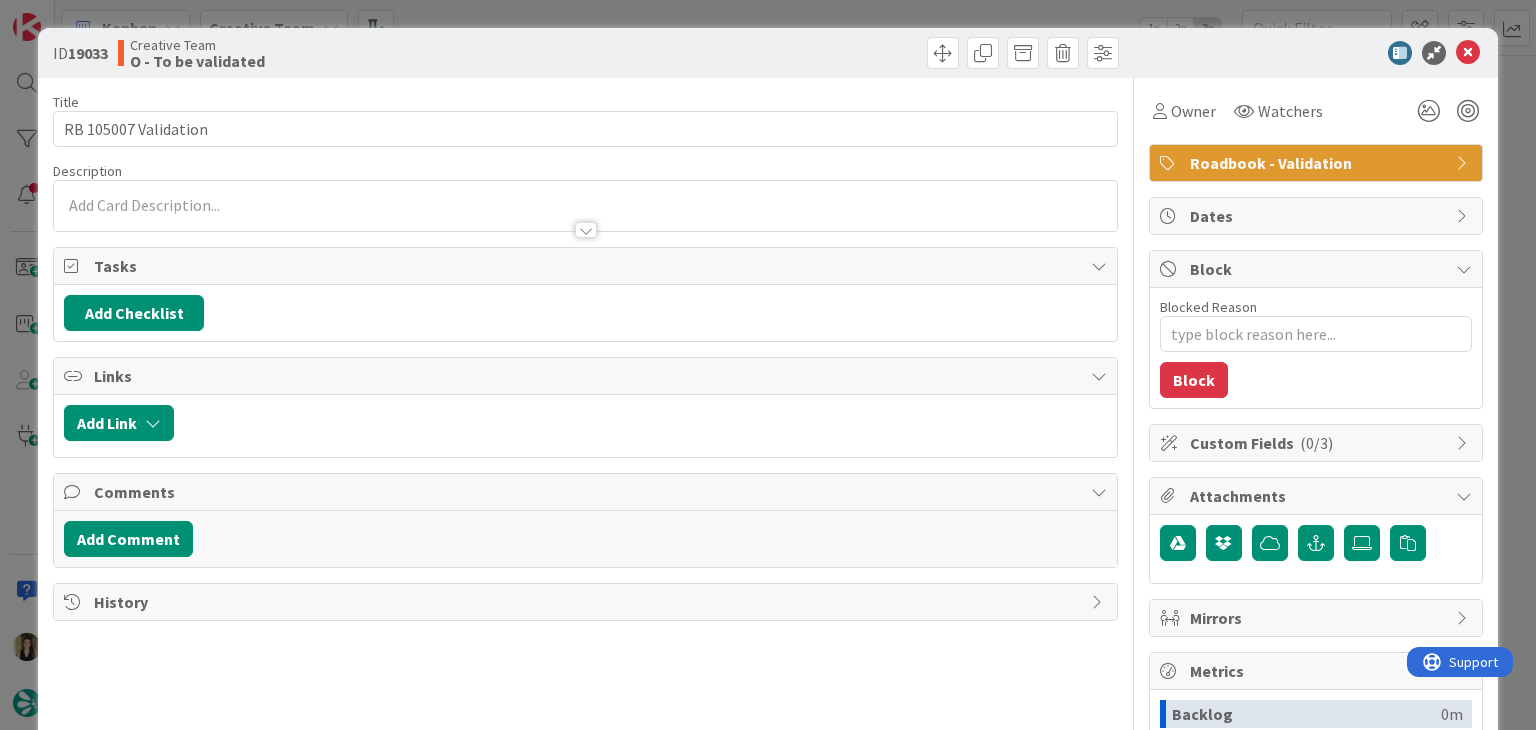scroll, scrollTop: 0, scrollLeft: 0, axis: both 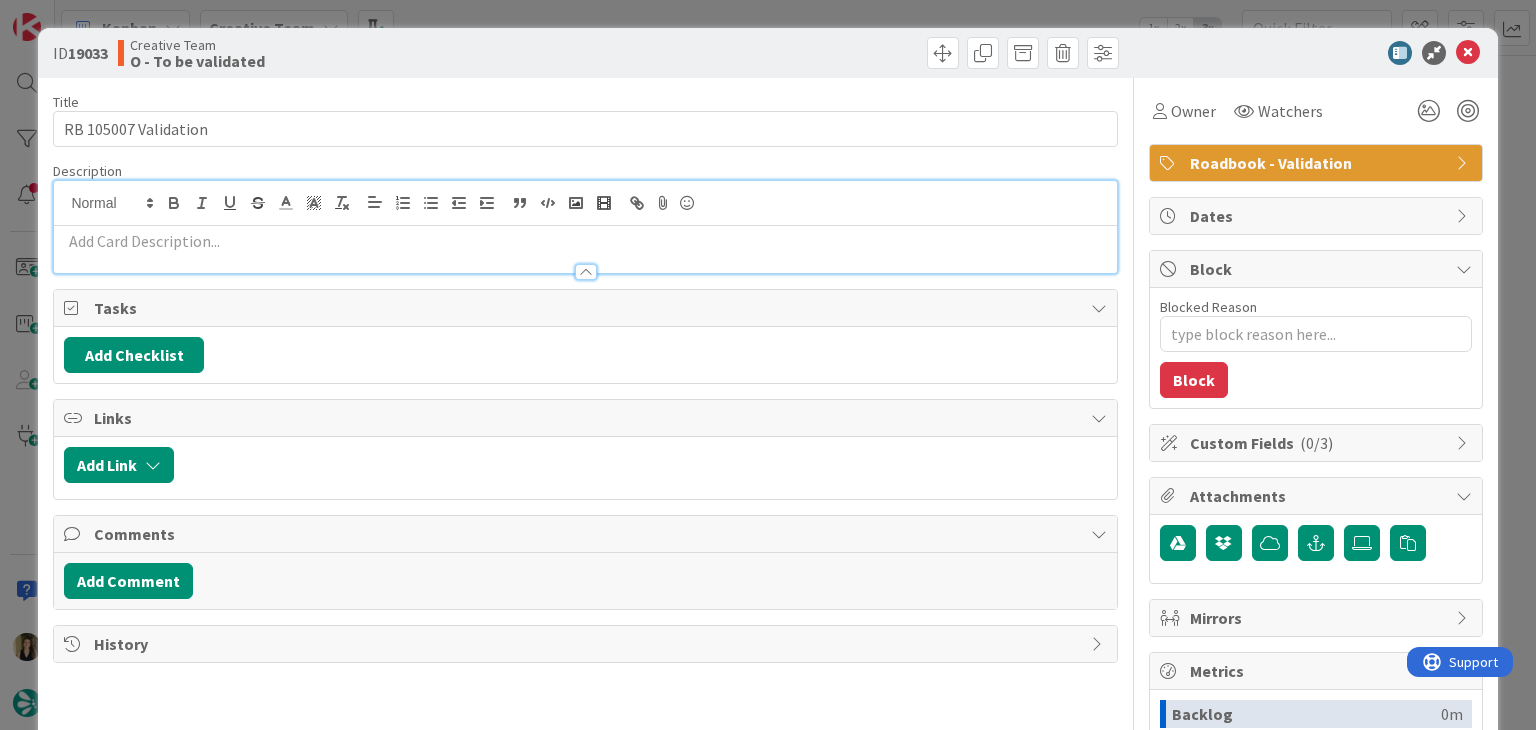 click at bounding box center (585, 241) 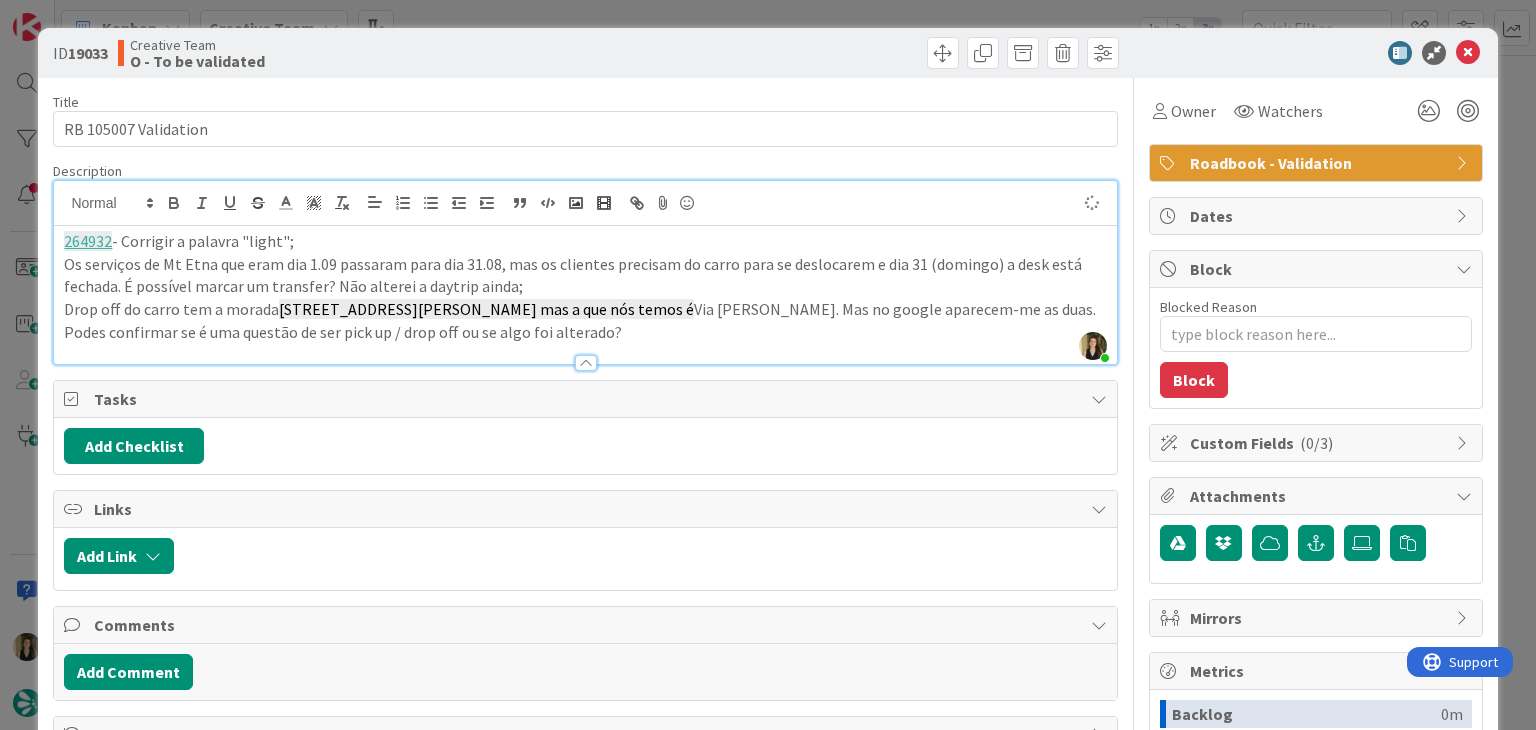 click on "Creative Team O - To be validated" at bounding box center [349, 53] 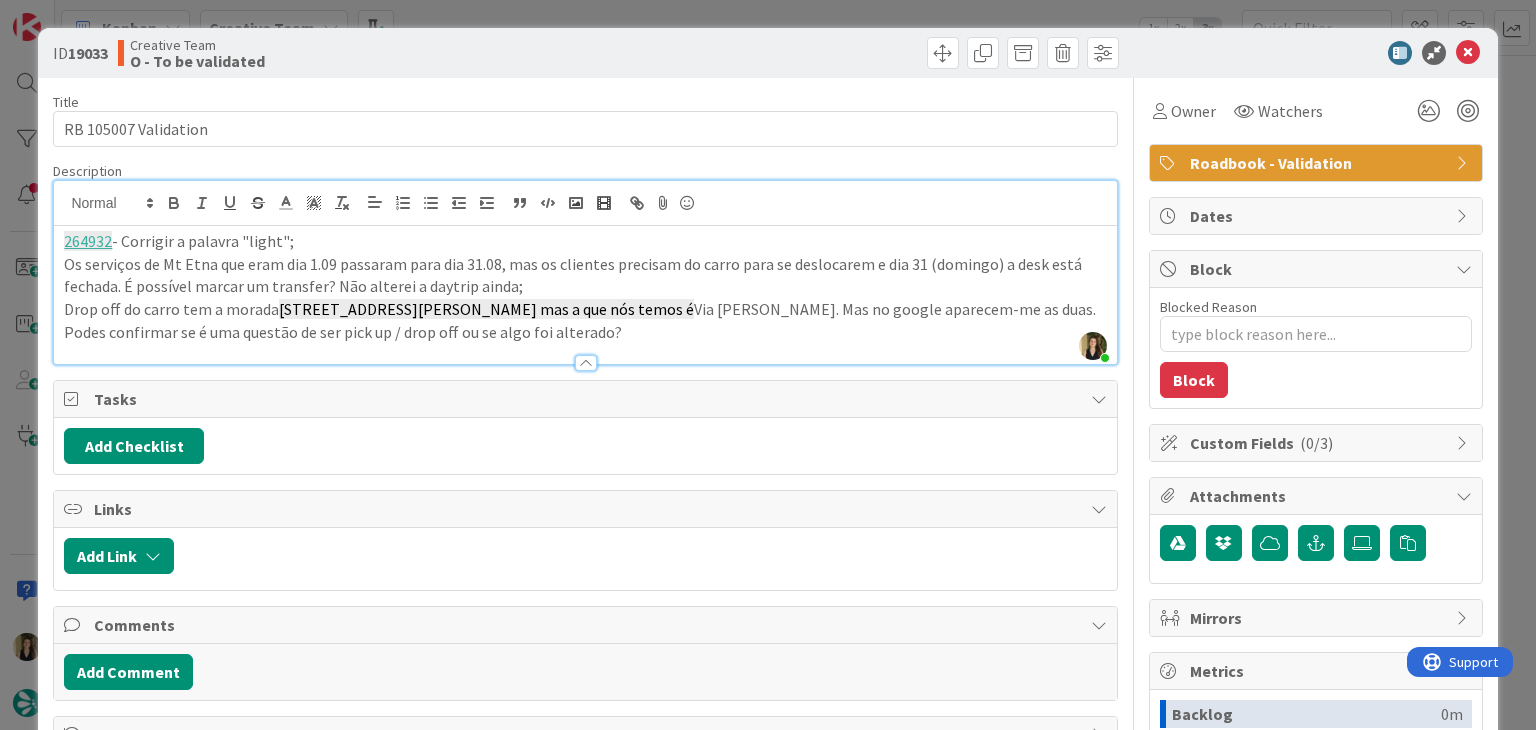 click at bounding box center (585, 353) 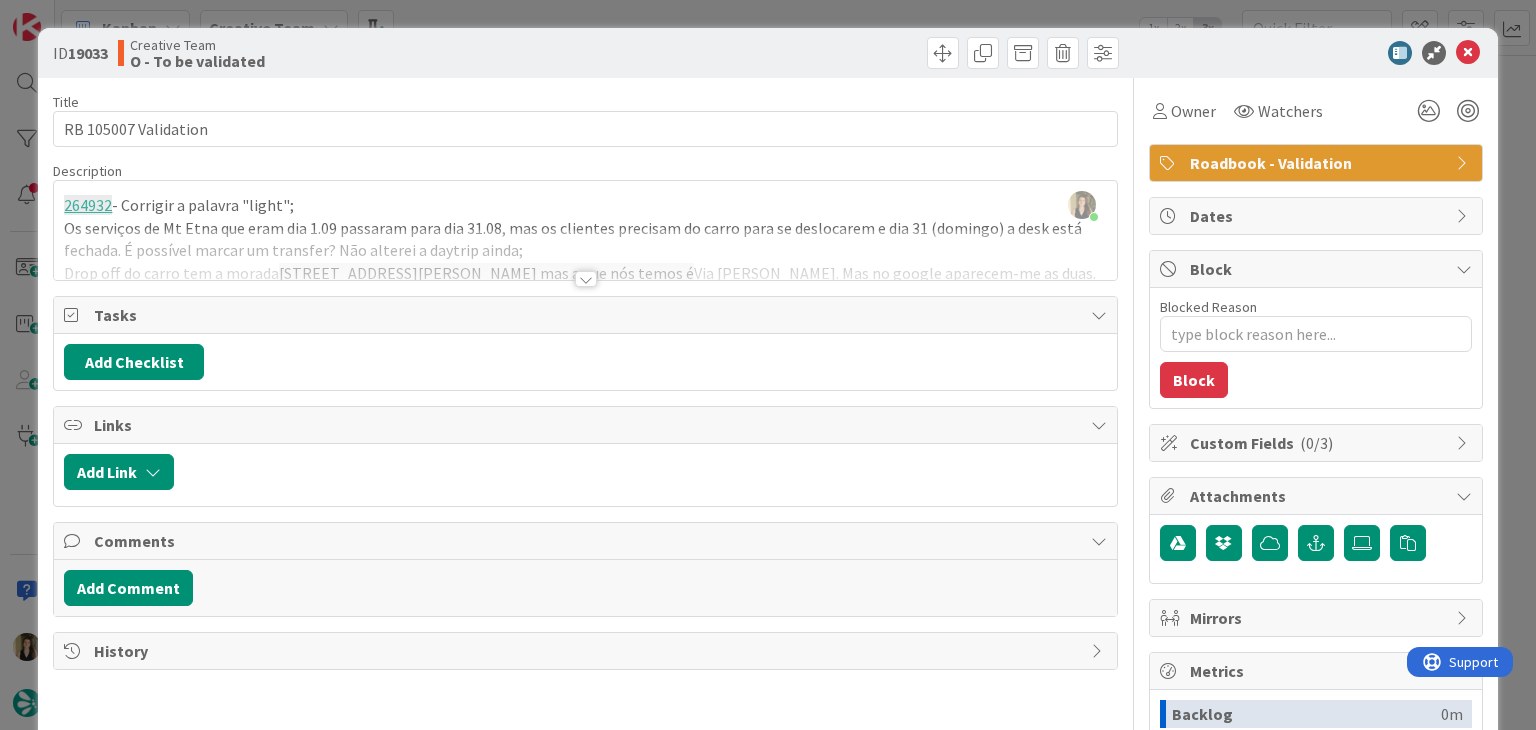click at bounding box center [585, 254] 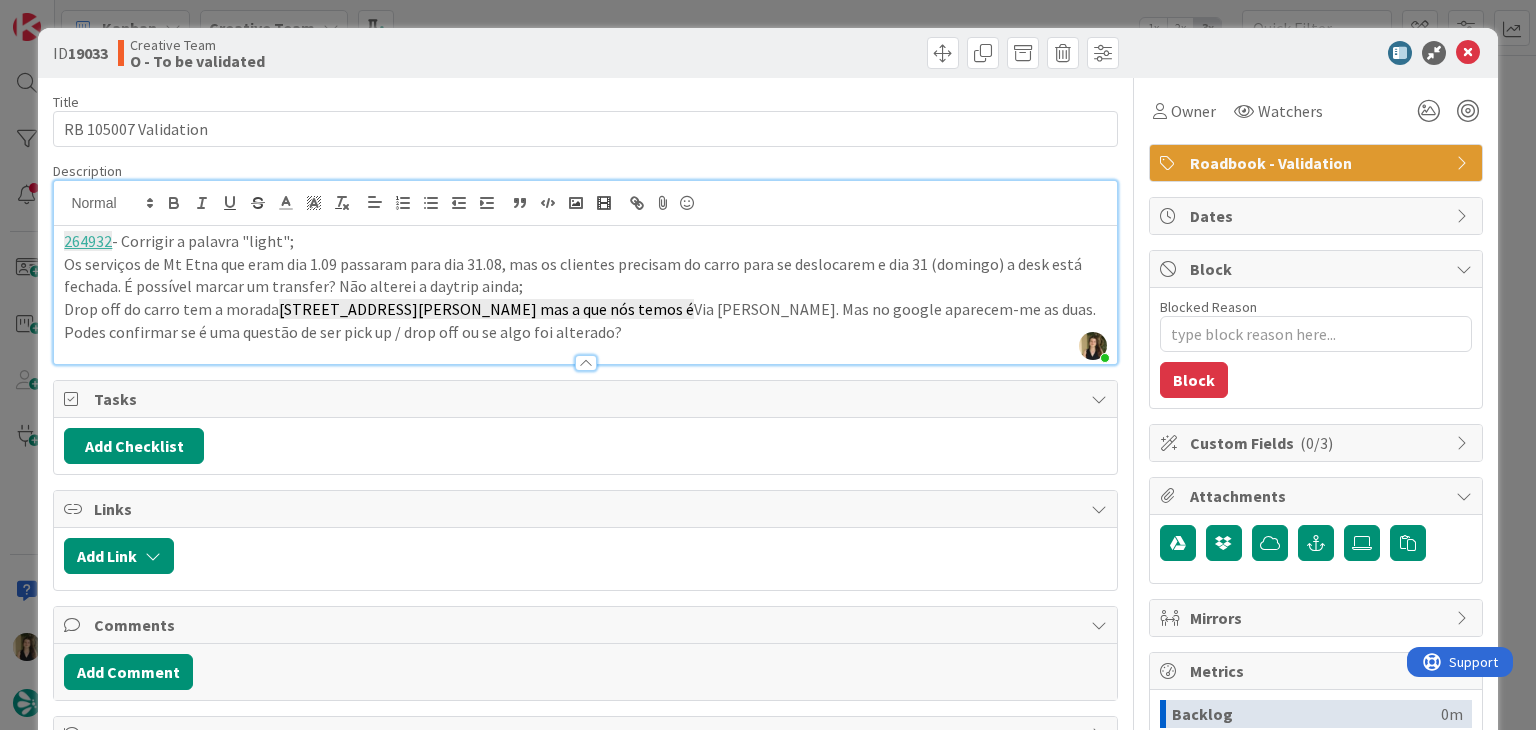 click on "Drop off do carro tem a morada   [STREET_ADDRESS][PERSON_NAME] mas a que nós temos é  Via [PERSON_NAME]. Mas no google aparecem-me as duas. Podes confirmar se é uma questão de ser pick up / drop off ou se algo foi alterado?" at bounding box center [585, 320] 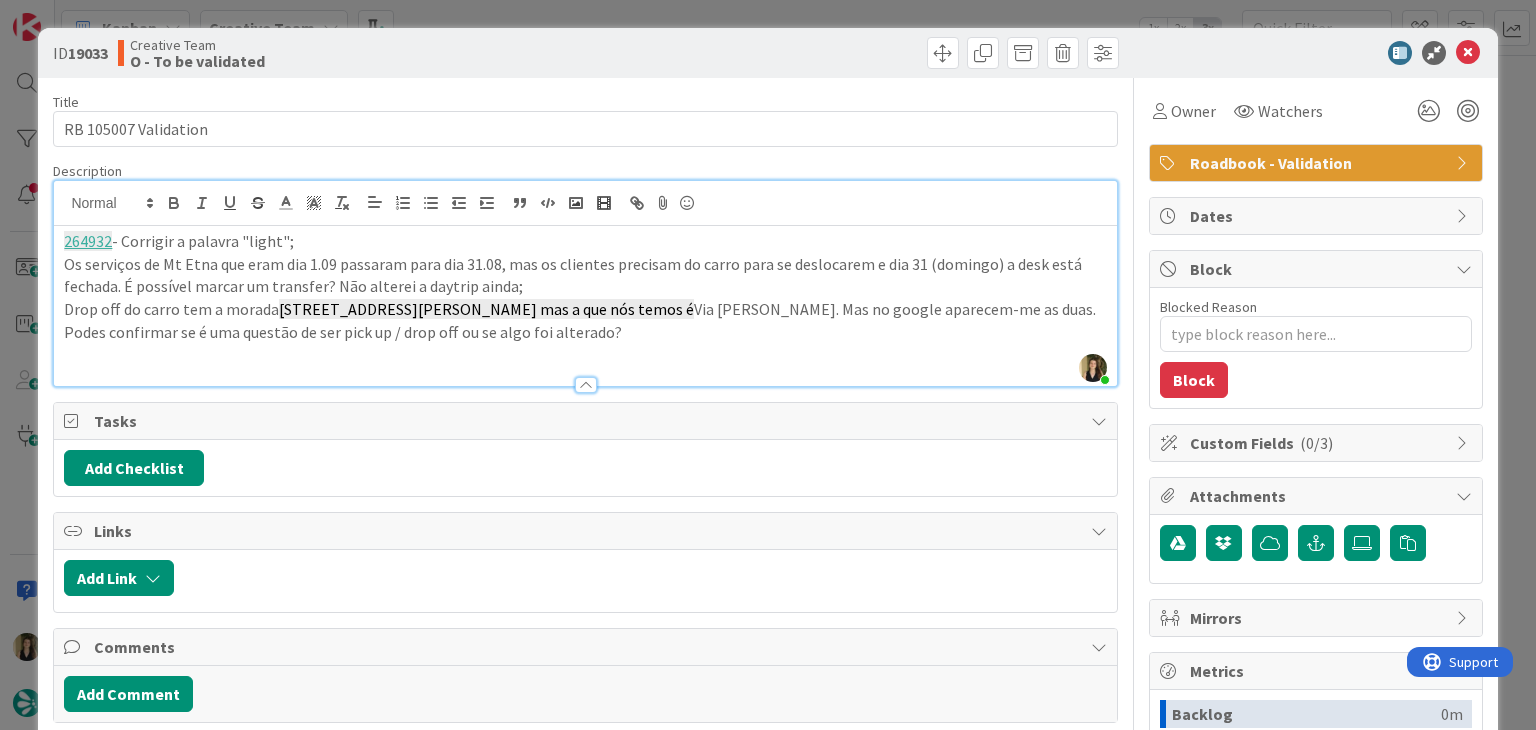 type 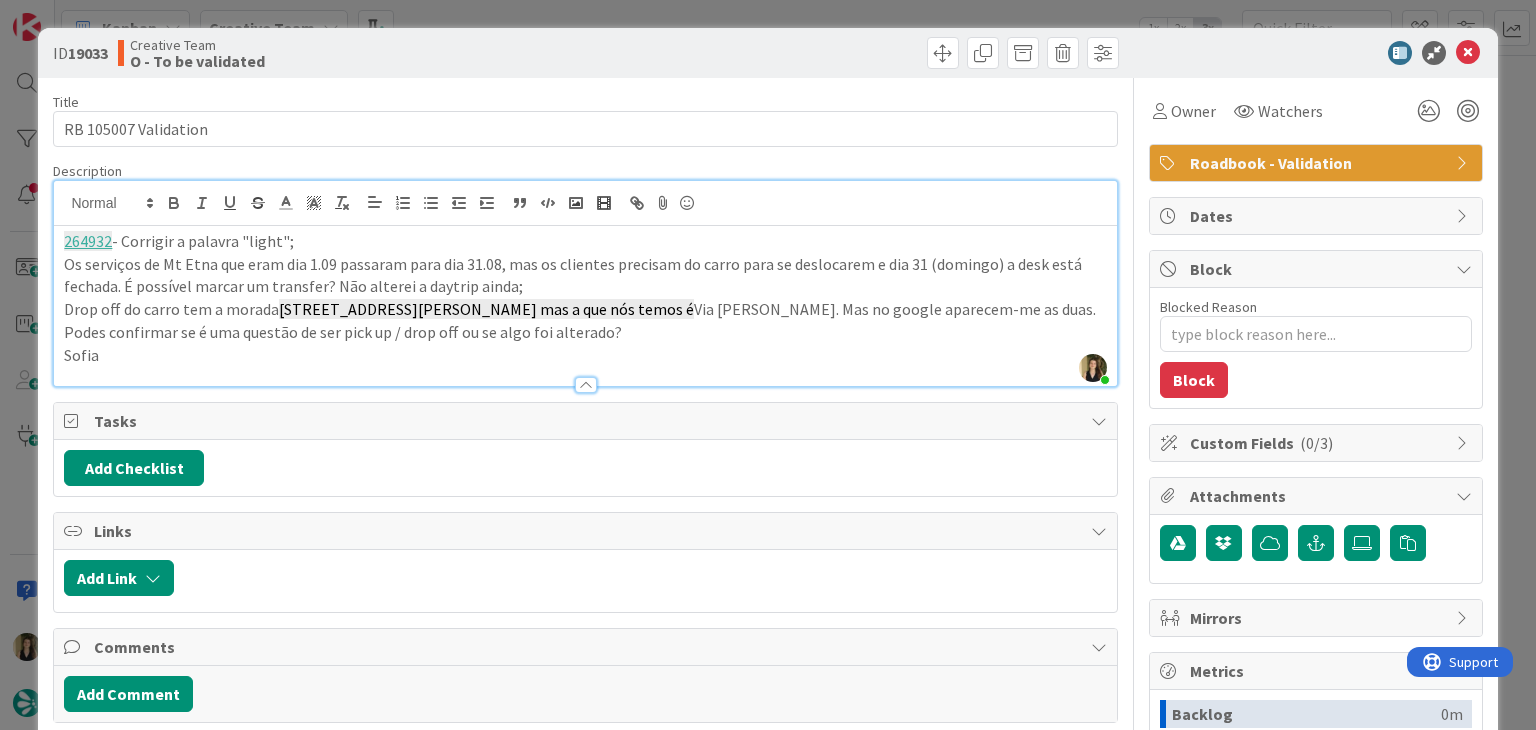 click on "ID  19033 Creative Team O - To be validated" at bounding box center (767, 53) 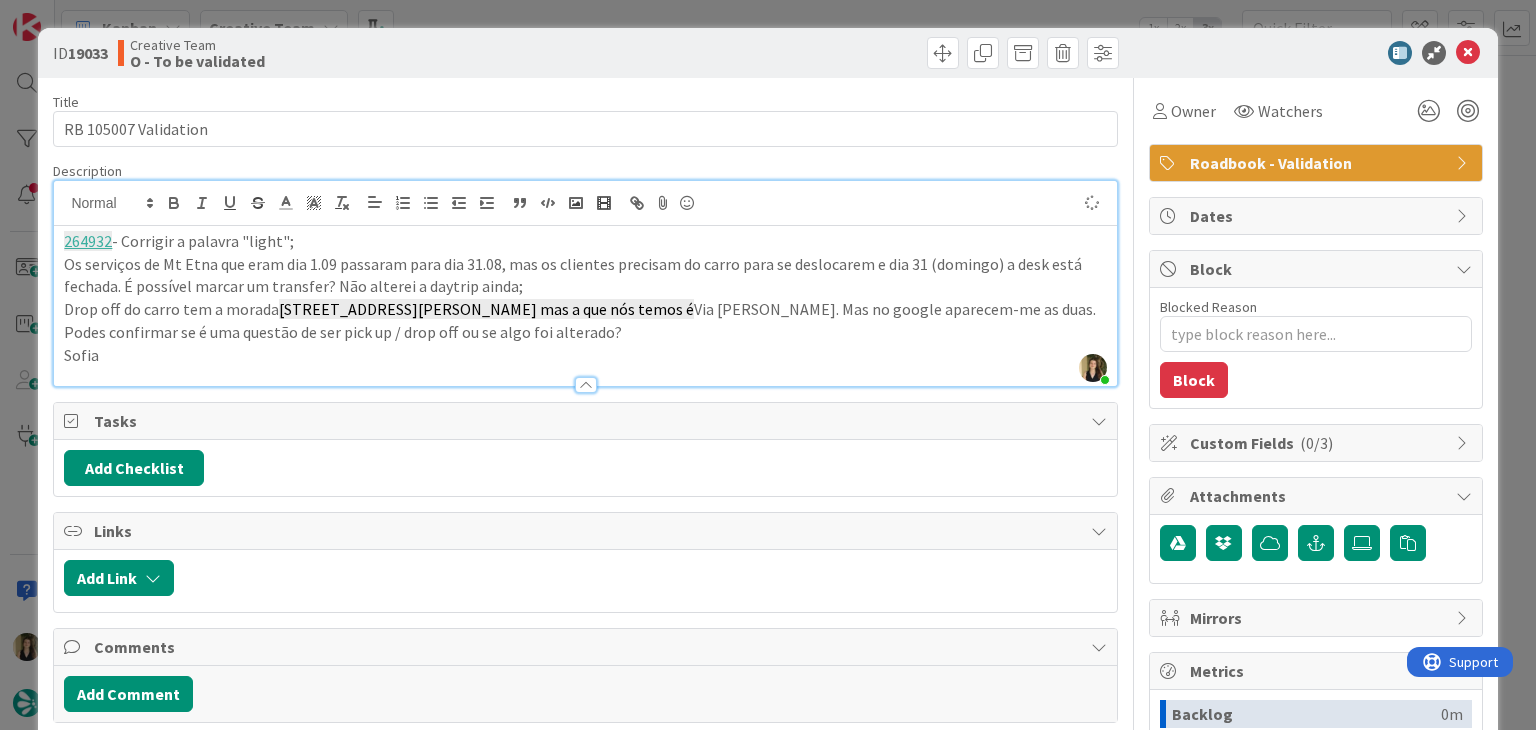 click on "ID  19033 Creative Team O - To be validated Title 20 / 128 RB 105007 Validation Description [PERSON_NAME] just joined 264932  - Corrigir a palavra "light"; Os serviços de Mt Etna que eram dia 1.09 passaram para dia 31.08, mas os clientes precisam do carro para se deslocarem e dia 31 (domingo) a desk está fechada. É possível marcar um transfer? Não alterei a daytrip ainda; Drop off do carro tem a morada   [STREET_ADDRESS][PERSON_NAME] mas a que nós temos é  Via [PERSON_NAME]. Mas no google aparecem-me as duas. Podes confirmar se é uma questão de ser pick up / drop off ou se algo foi alterado? [PERSON_NAME] Owner Watchers Roadbook - Validation Tasks Add Checklist Links Add Link Comments Add Comment History Owner Watchers Roadbook - Validation Dates Block Blocked Reason 0 / 256 Block Custom Fields ( 0/3 ) Attachments Mirrors Metrics Backlog 0m To Do 0m Buffer 0m In Progress 0m Total Time 0m Lead Time 0m Cycle Time 0m Blocked Time 0m Show Details" at bounding box center (768, 365) 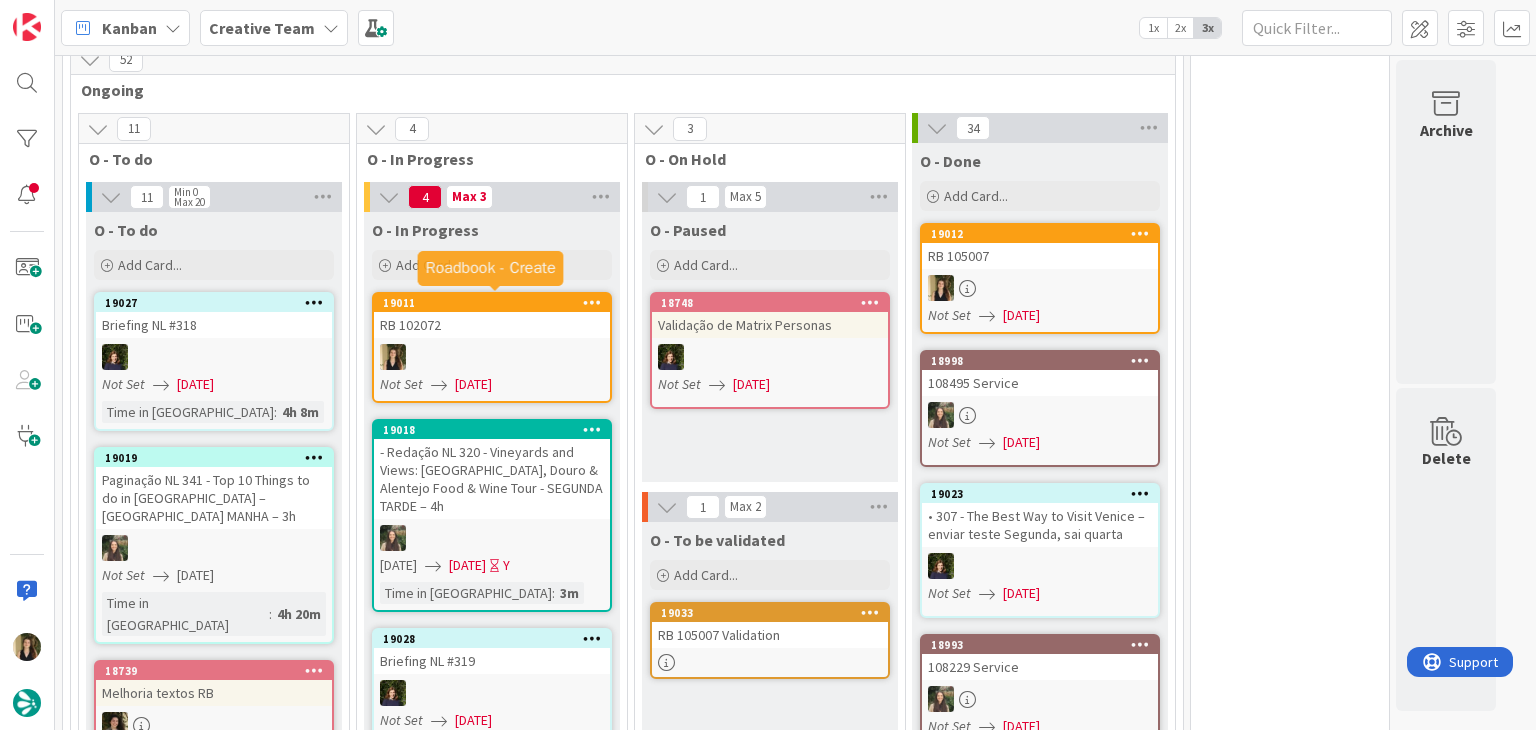 click at bounding box center [492, 357] 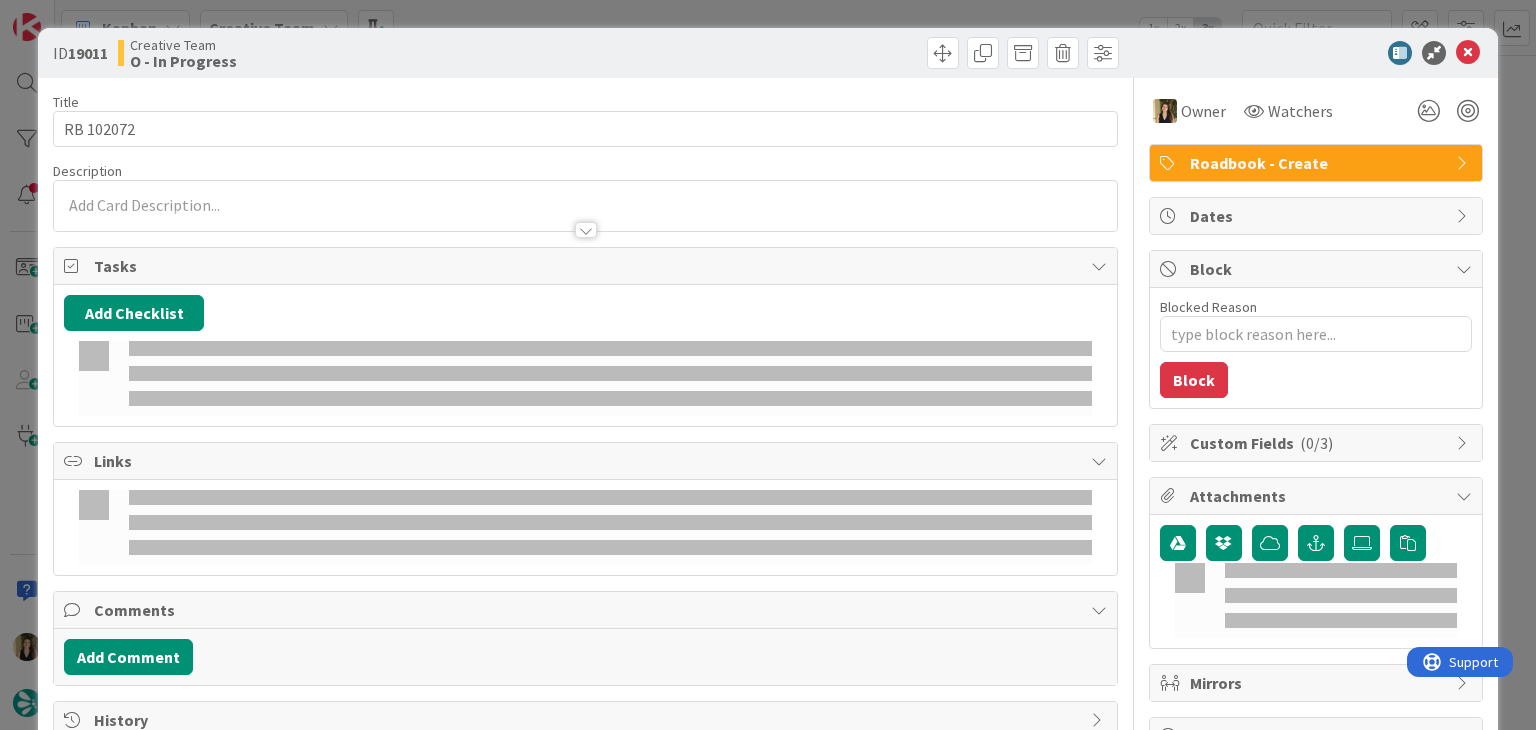 scroll, scrollTop: 0, scrollLeft: 0, axis: both 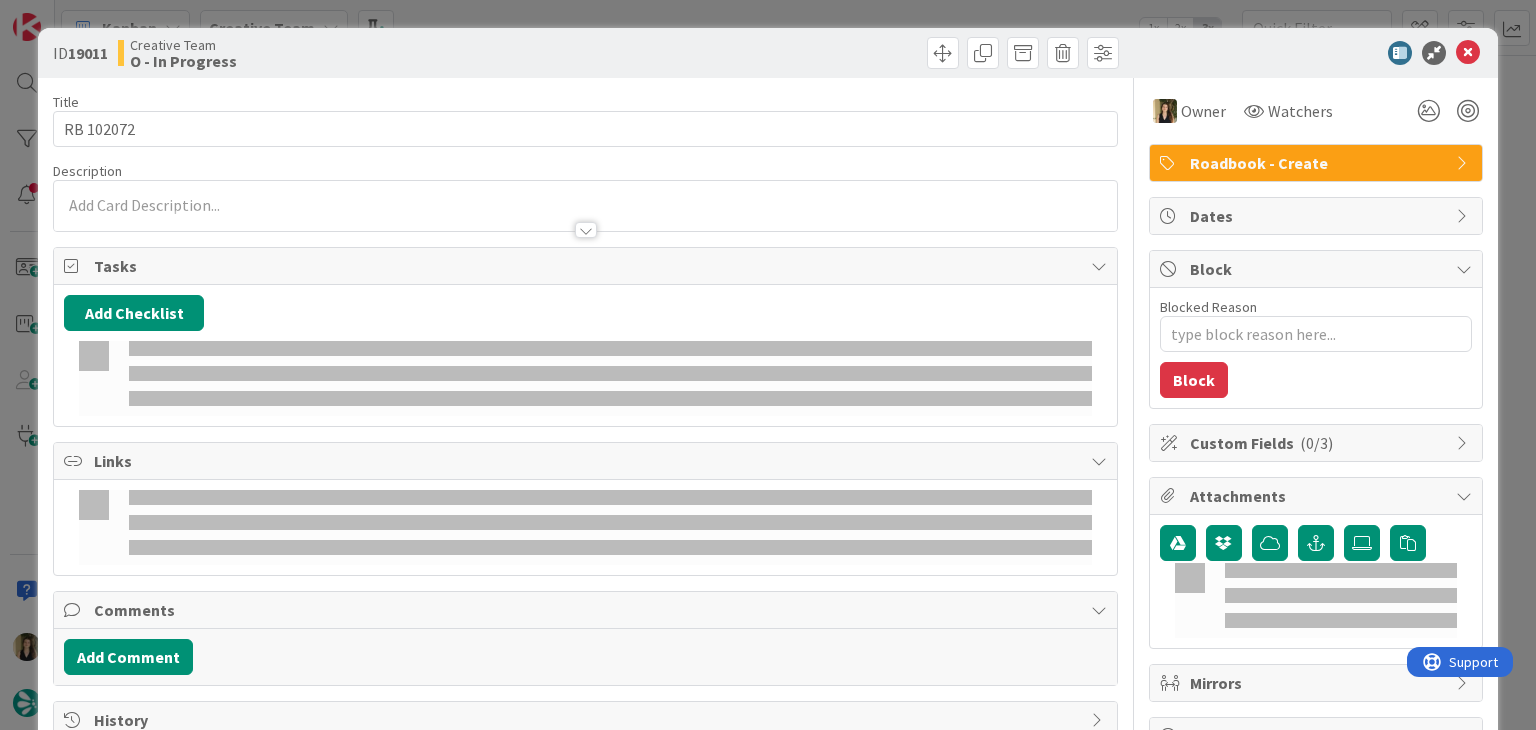 type on "x" 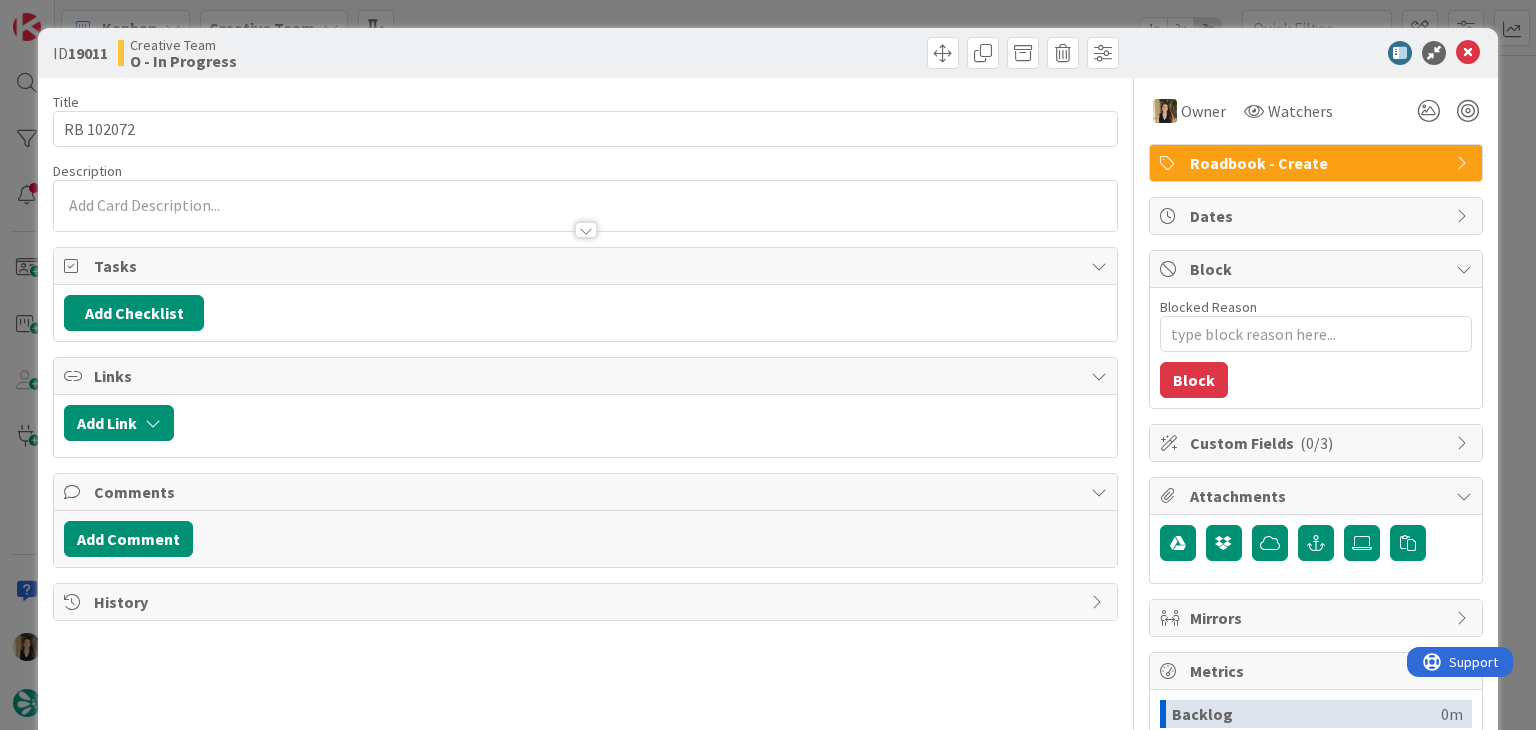 scroll, scrollTop: 0, scrollLeft: 0, axis: both 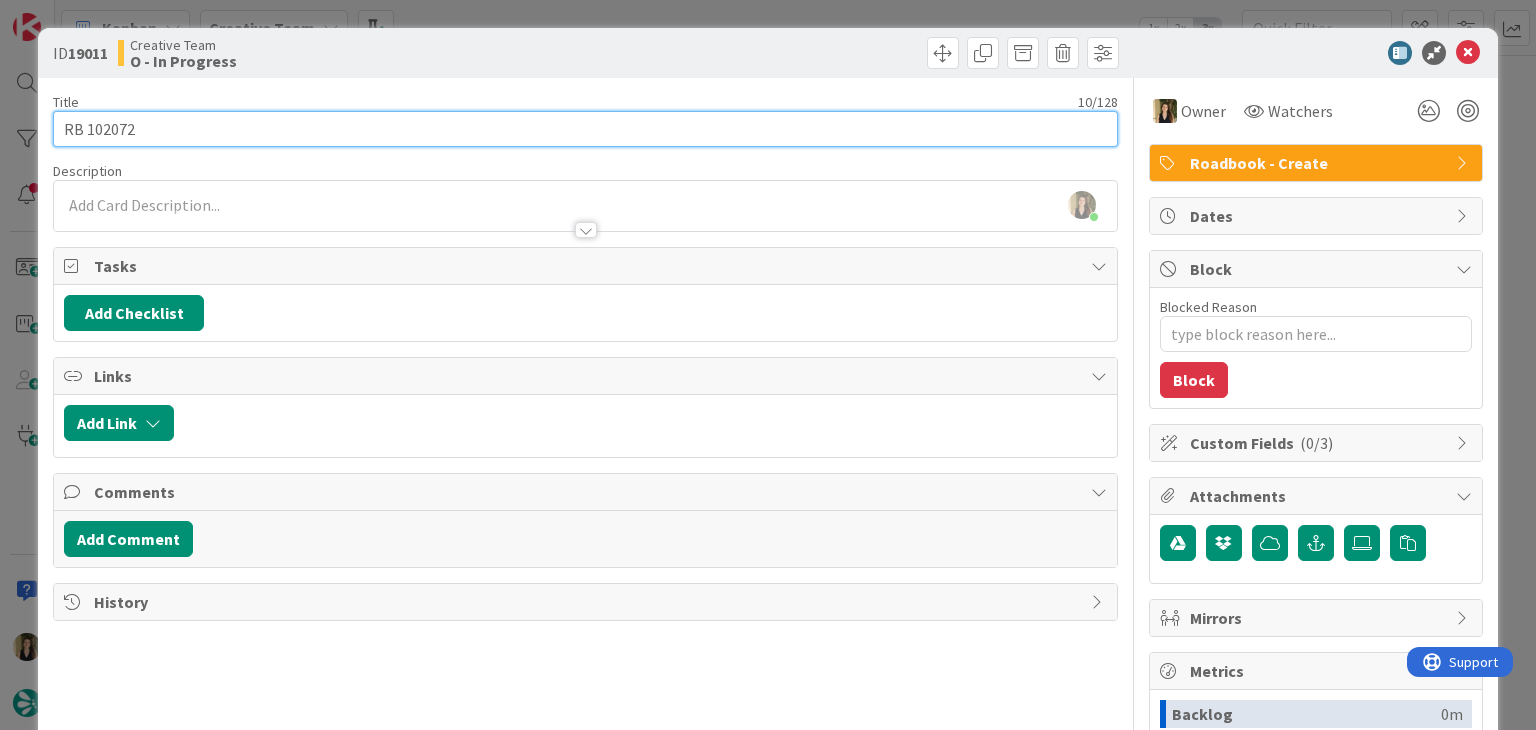 click on "RB 102072" at bounding box center (585, 129) 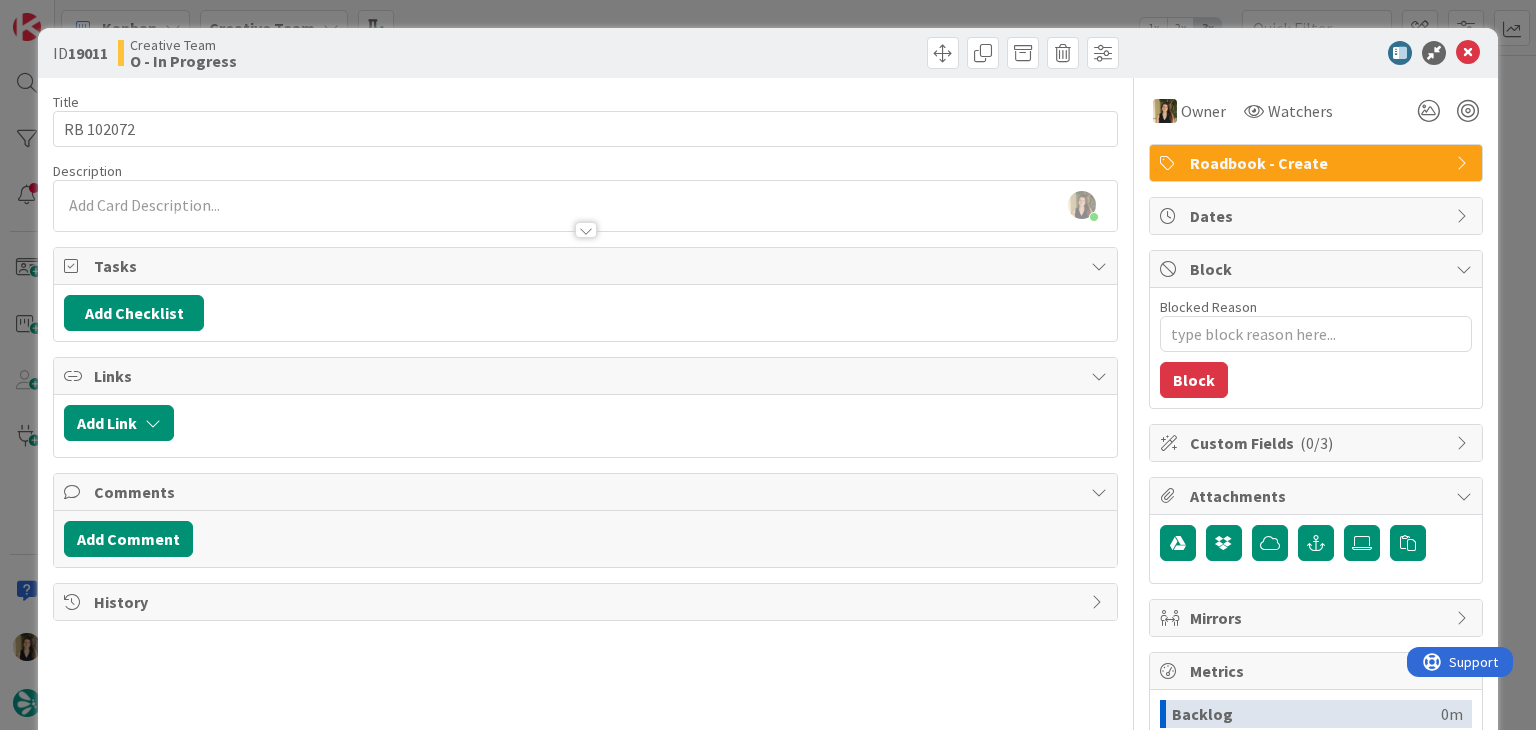 click on "ID  19011 Creative Team O - In Progress Title 10 / 128 RB 102072 Description [PERSON_NAME] joined  2 m ago Owner Watchers Roadbook - Create Tasks Add Checklist Links Add Link Comments Add Comment History Owner Watchers Roadbook - Create Dates Block Blocked Reason 0 / 256 Block Custom Fields ( 0/3 ) Attachments Mirrors Metrics Backlog 0m To Do 4h 33m Buffer 0m In Progress 0m Total Time 4h 33m Lead Time 4h 33m Cycle Time 0m Blocked Time 0m Show Details" at bounding box center [768, 365] 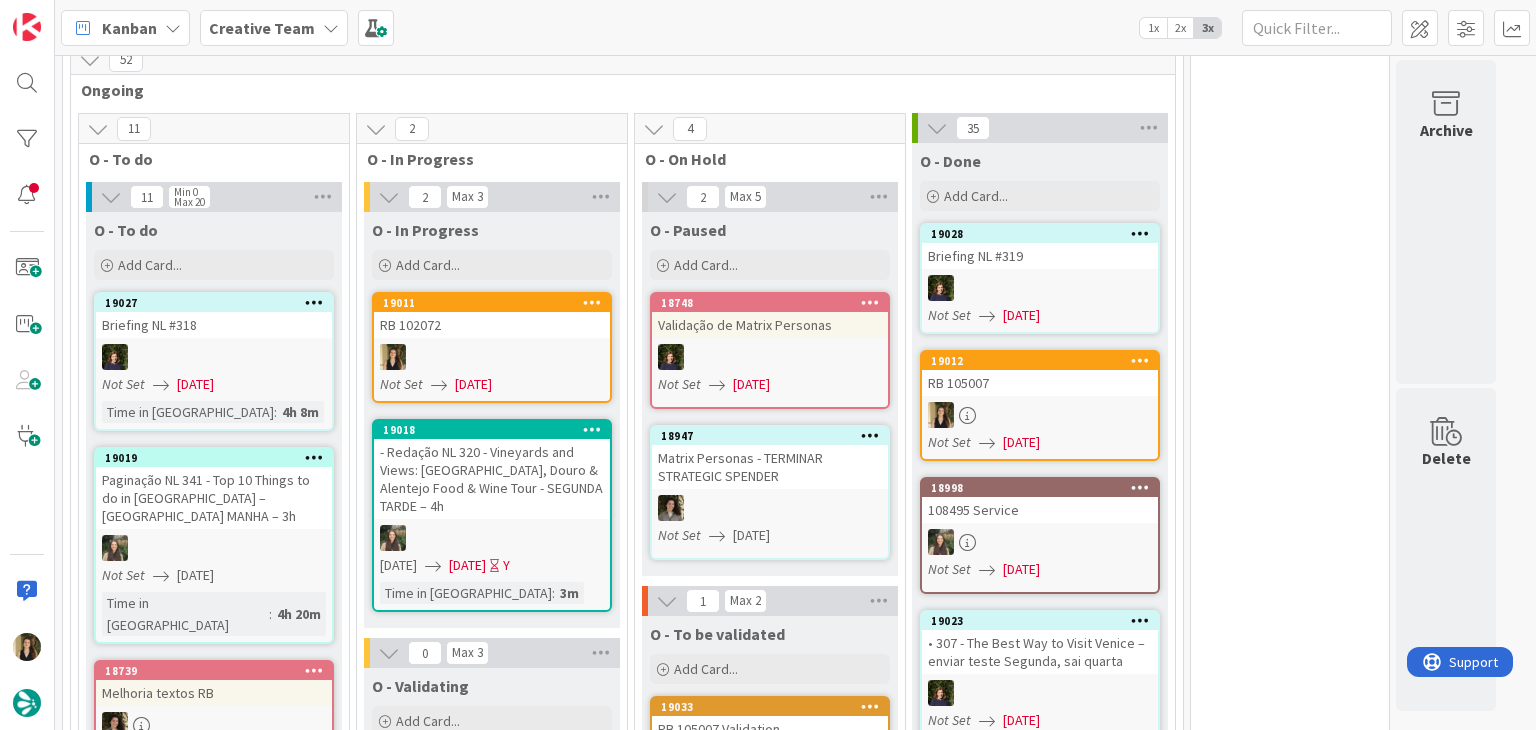scroll, scrollTop: 0, scrollLeft: 0, axis: both 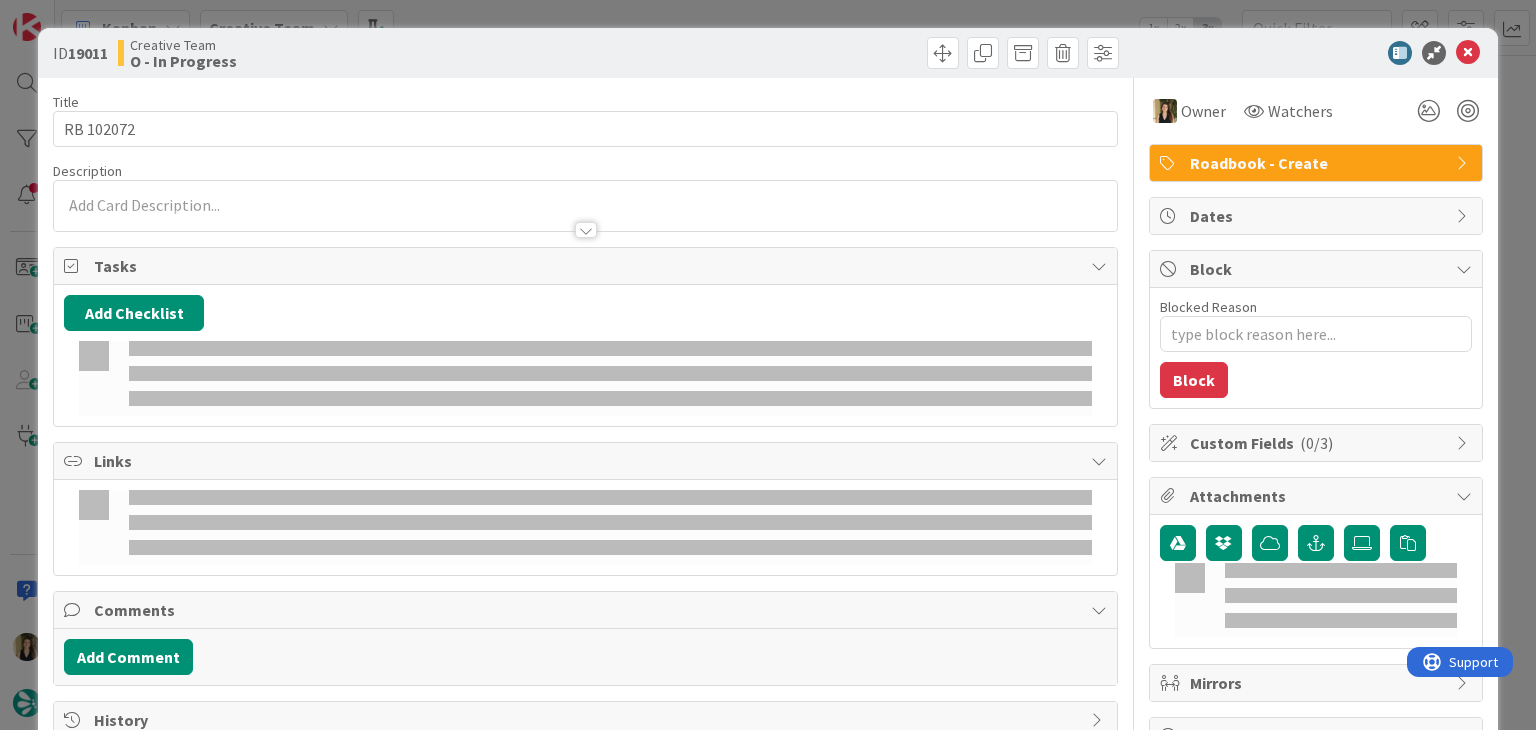 type on "x" 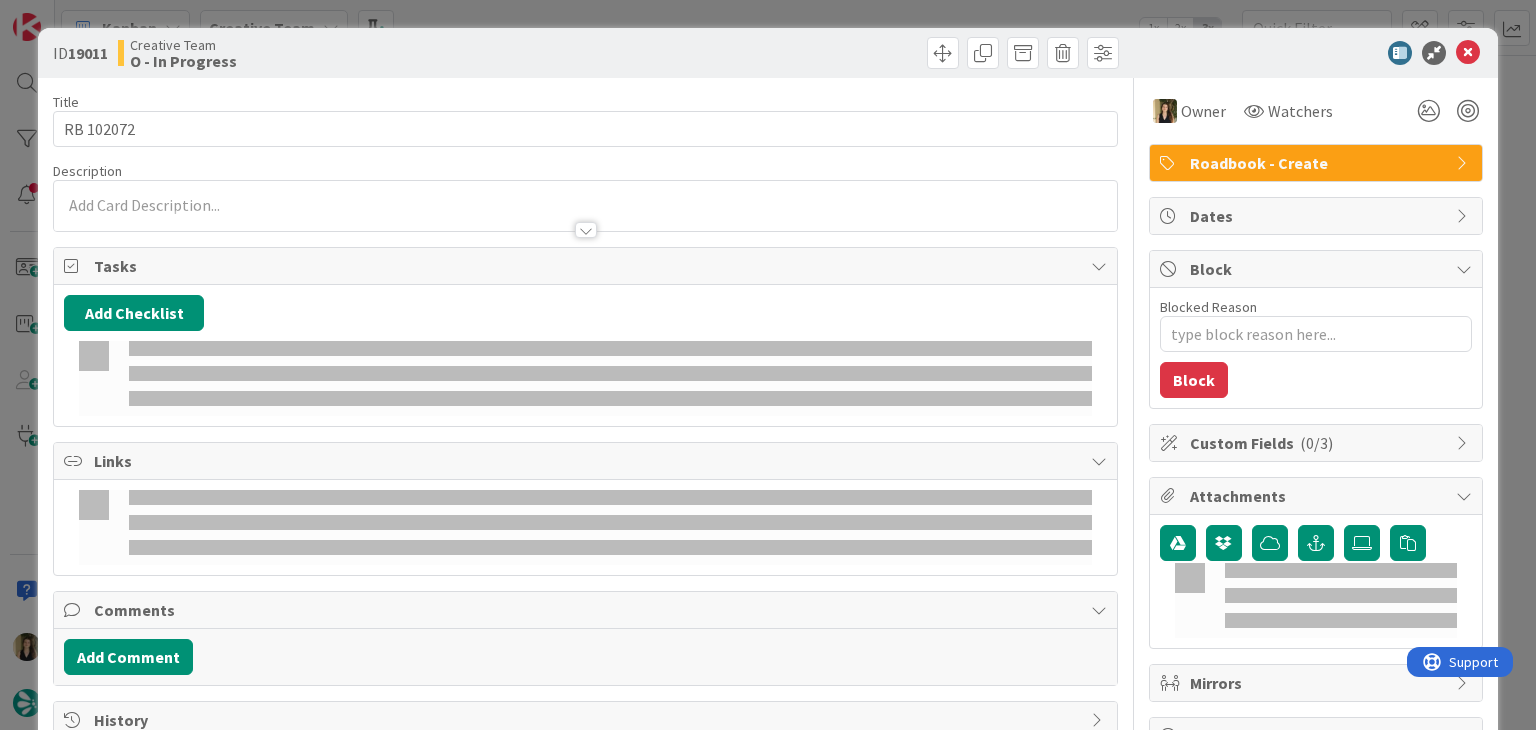 type on "RB 102072" 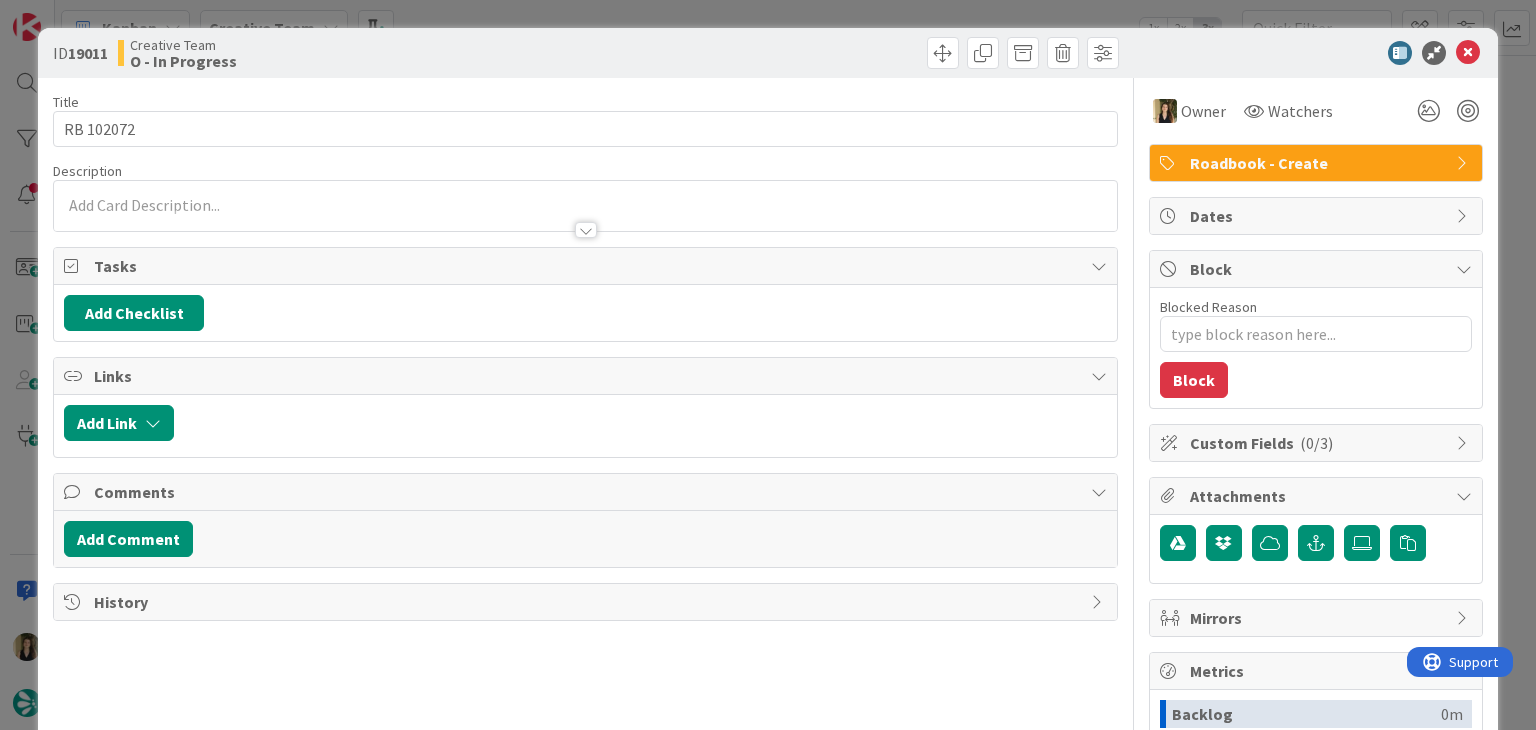 type on "x" 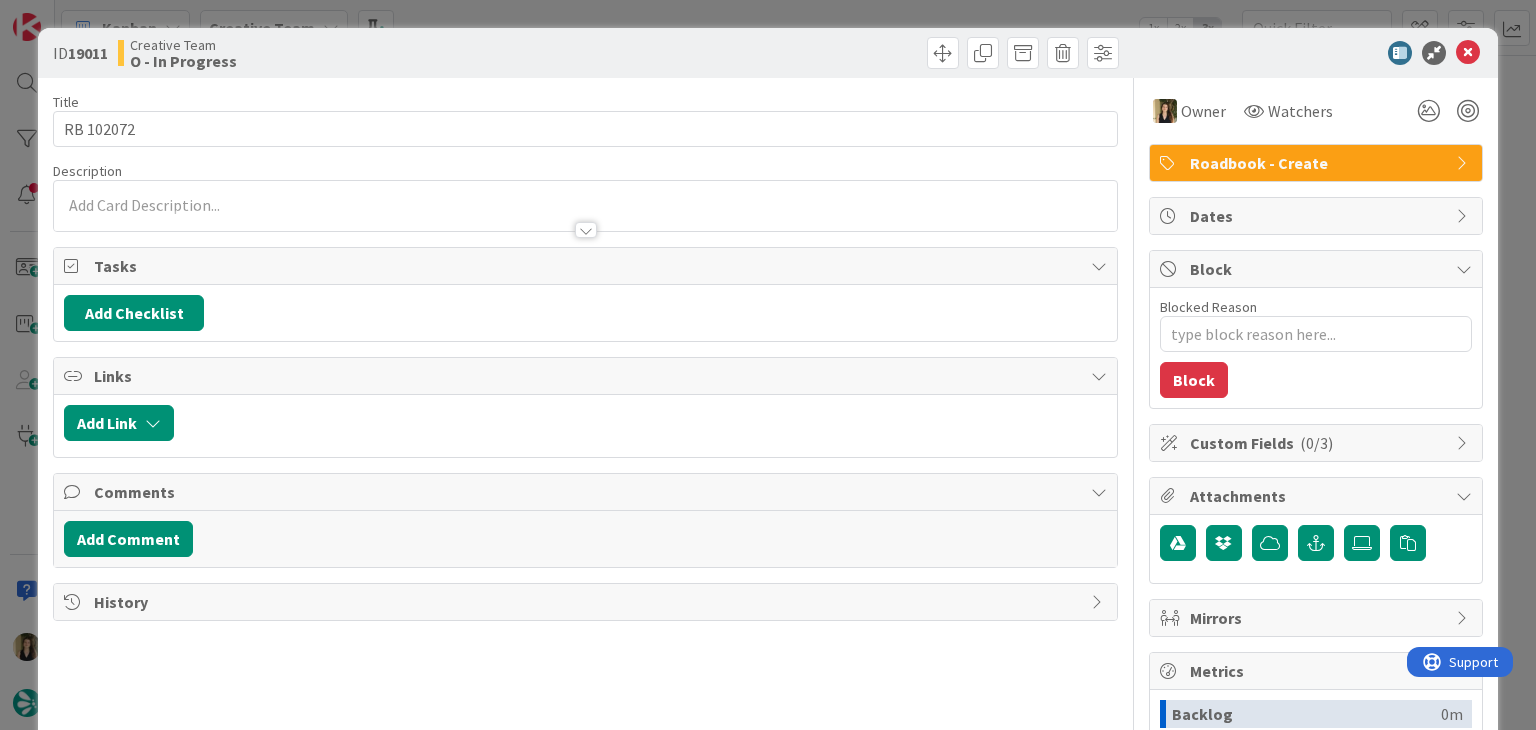 click at bounding box center [585, 205] 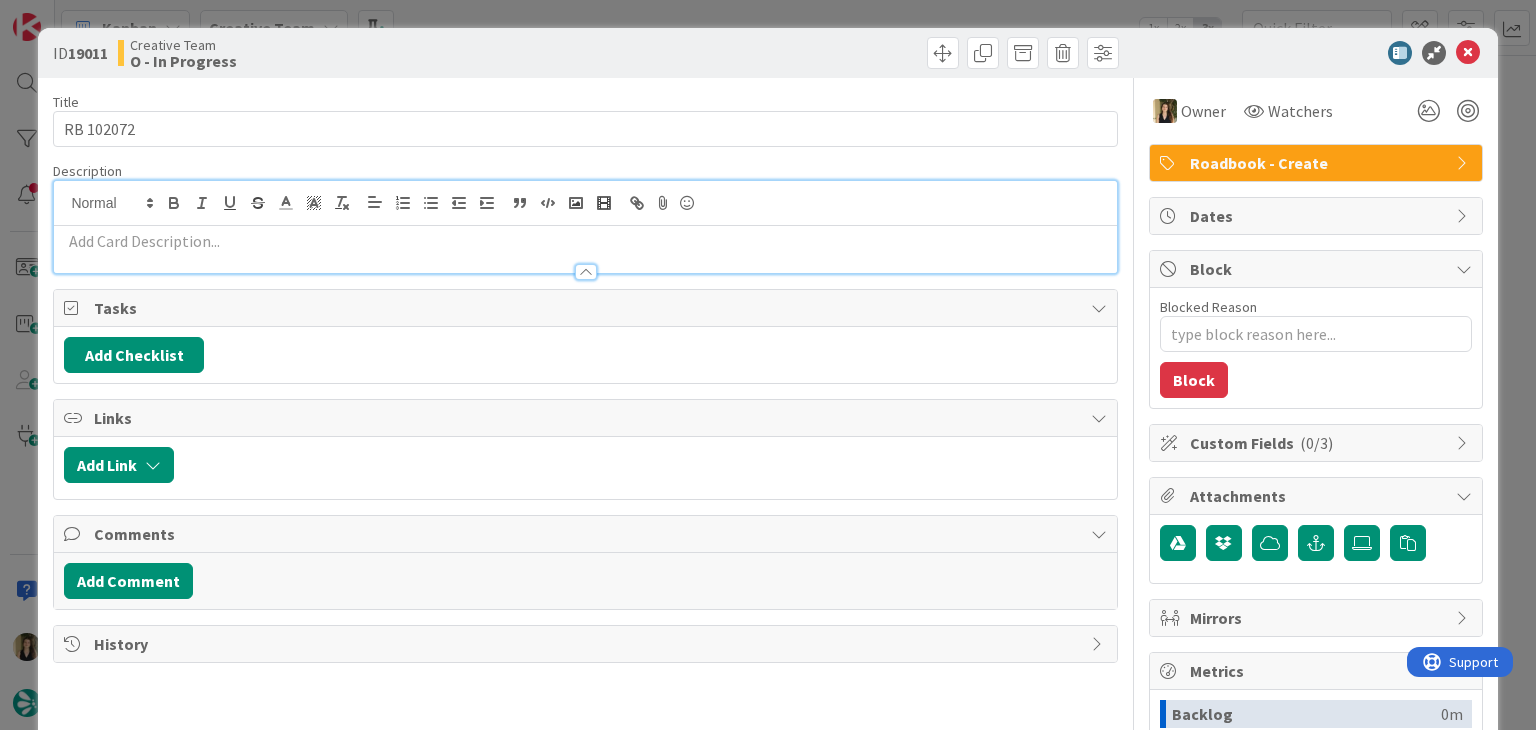 scroll, scrollTop: 0, scrollLeft: 0, axis: both 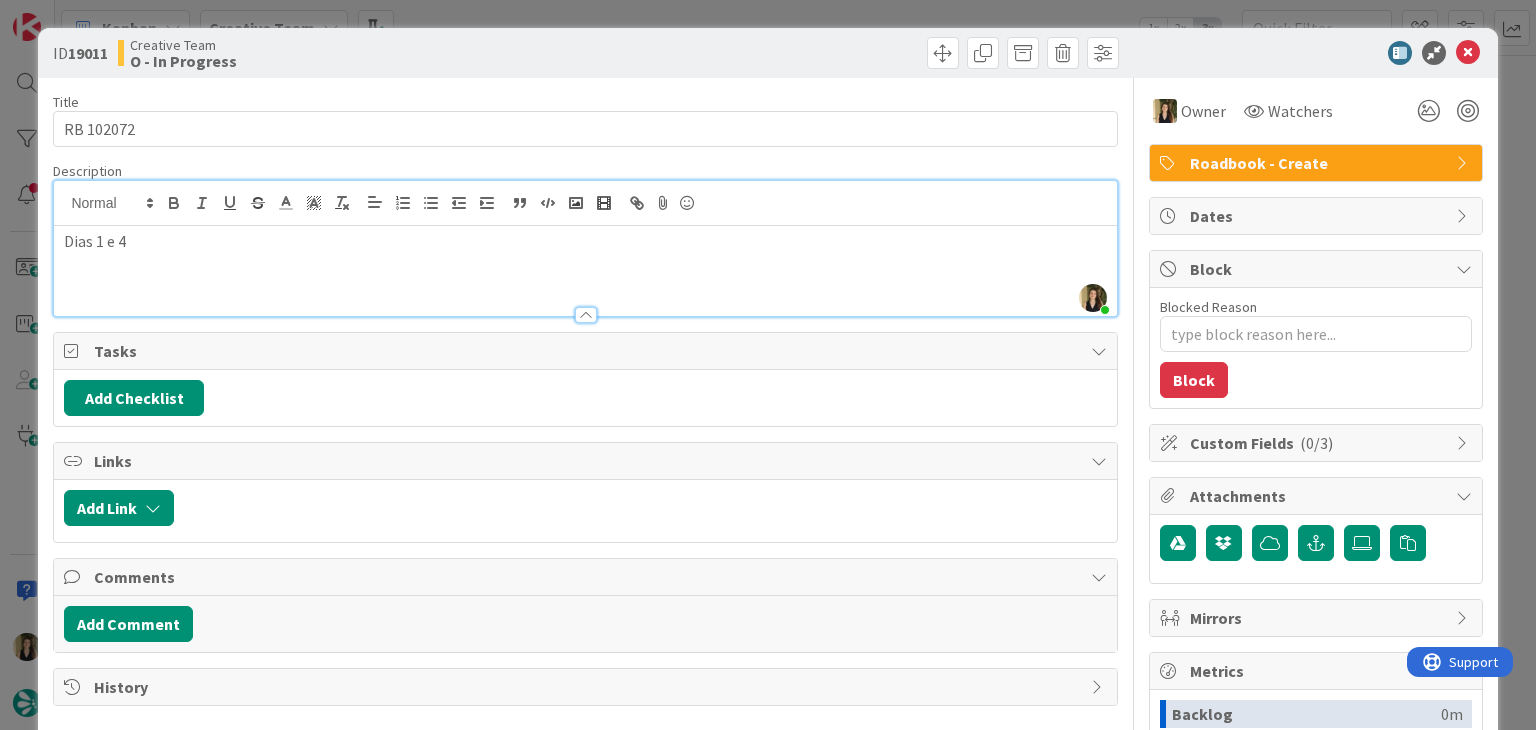 type on "x" 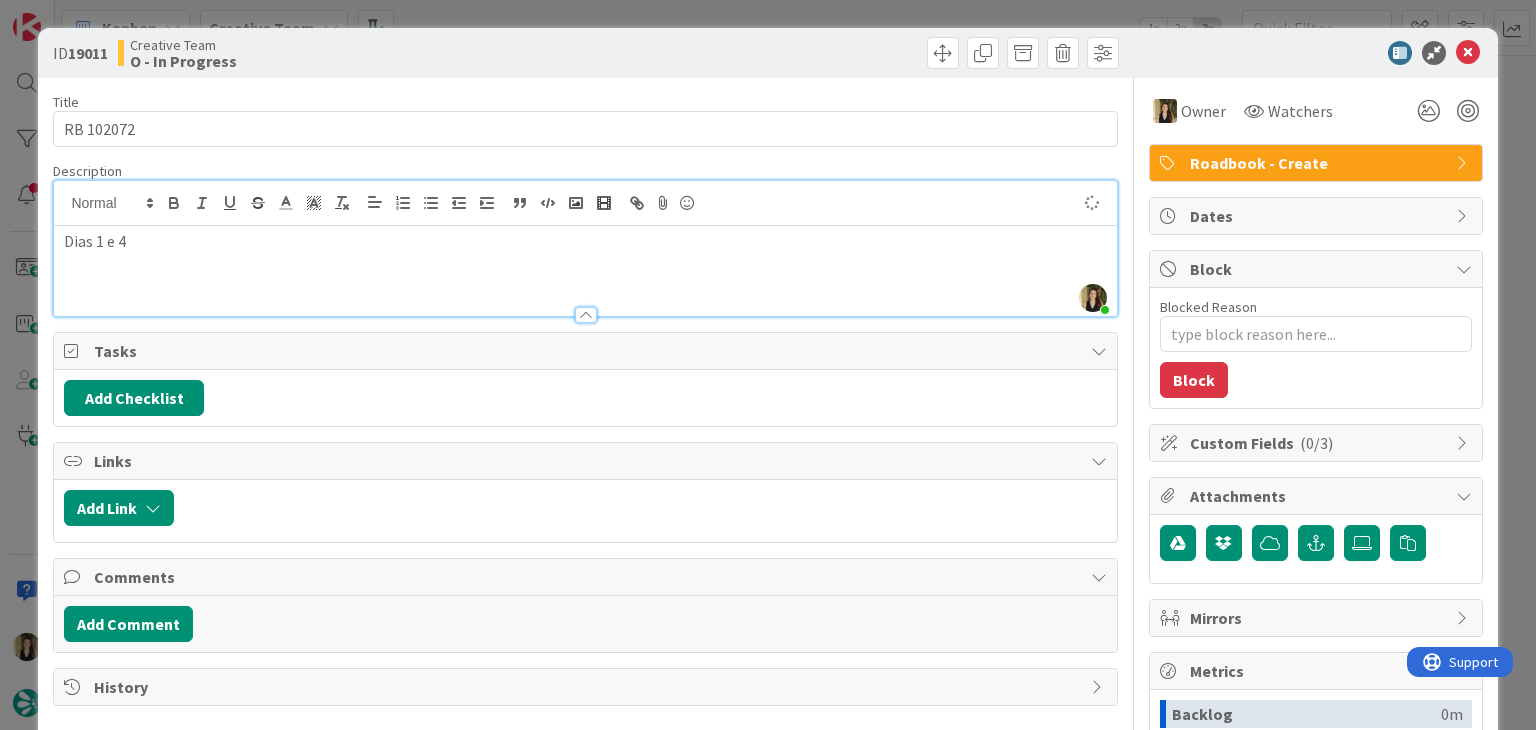 type on "x" 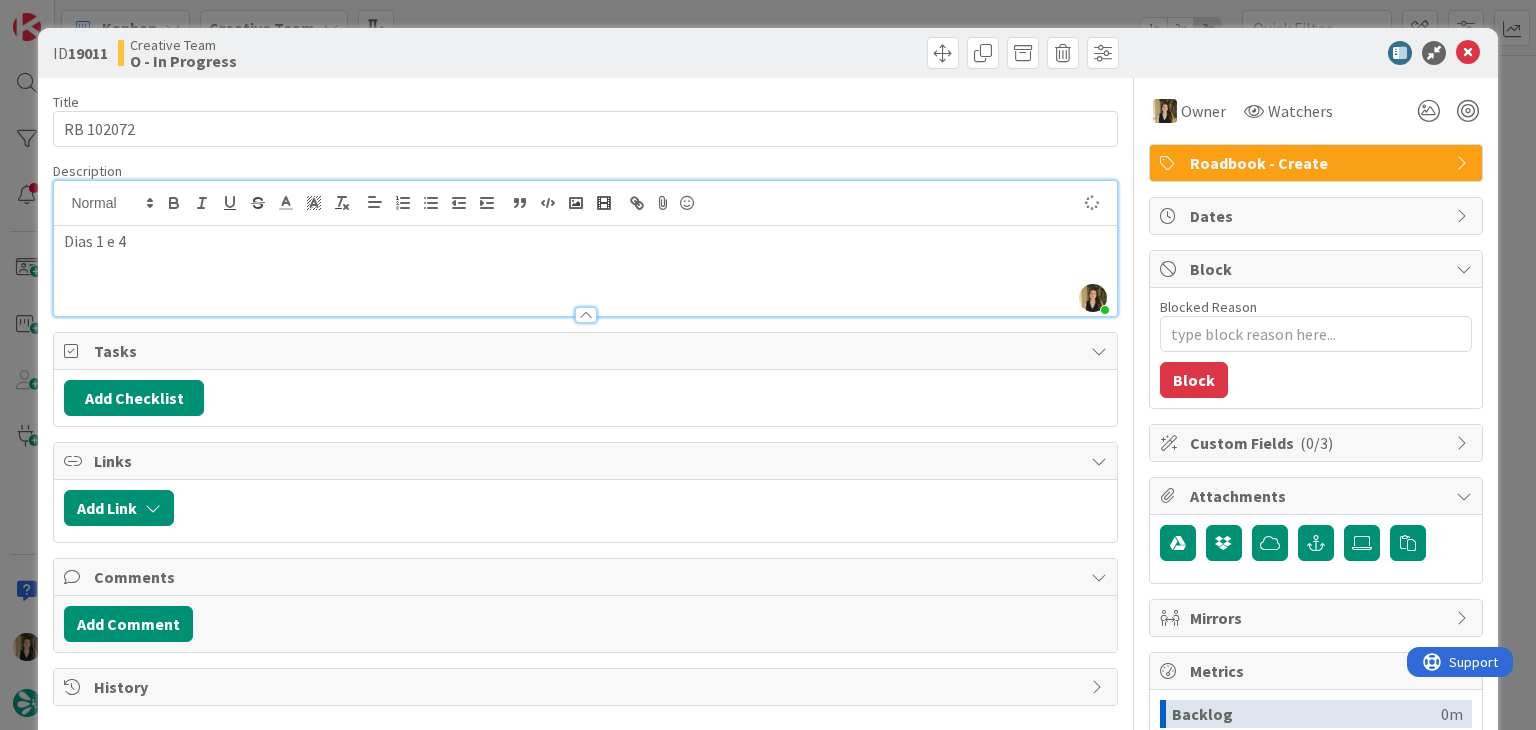type on "RB 102072" 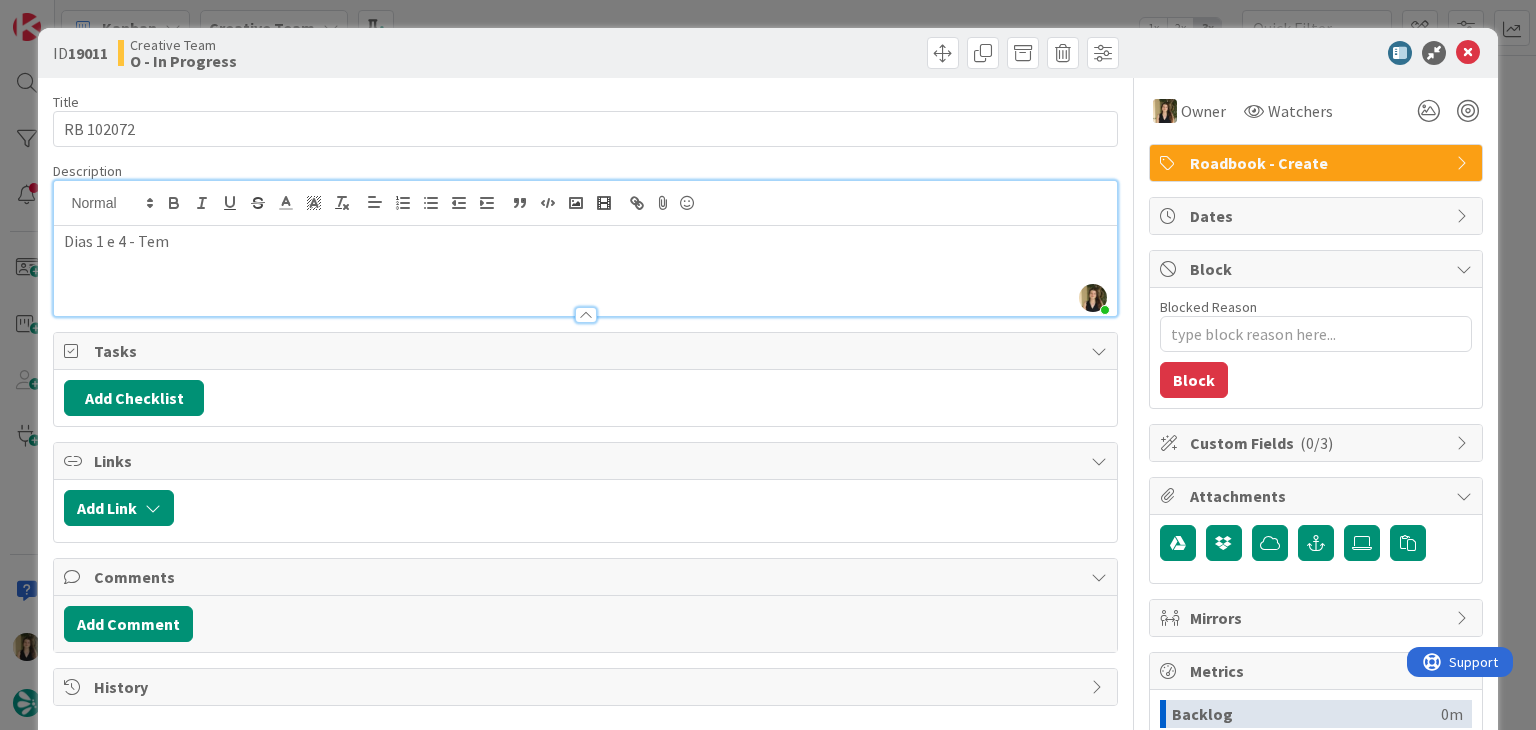 type on "x" 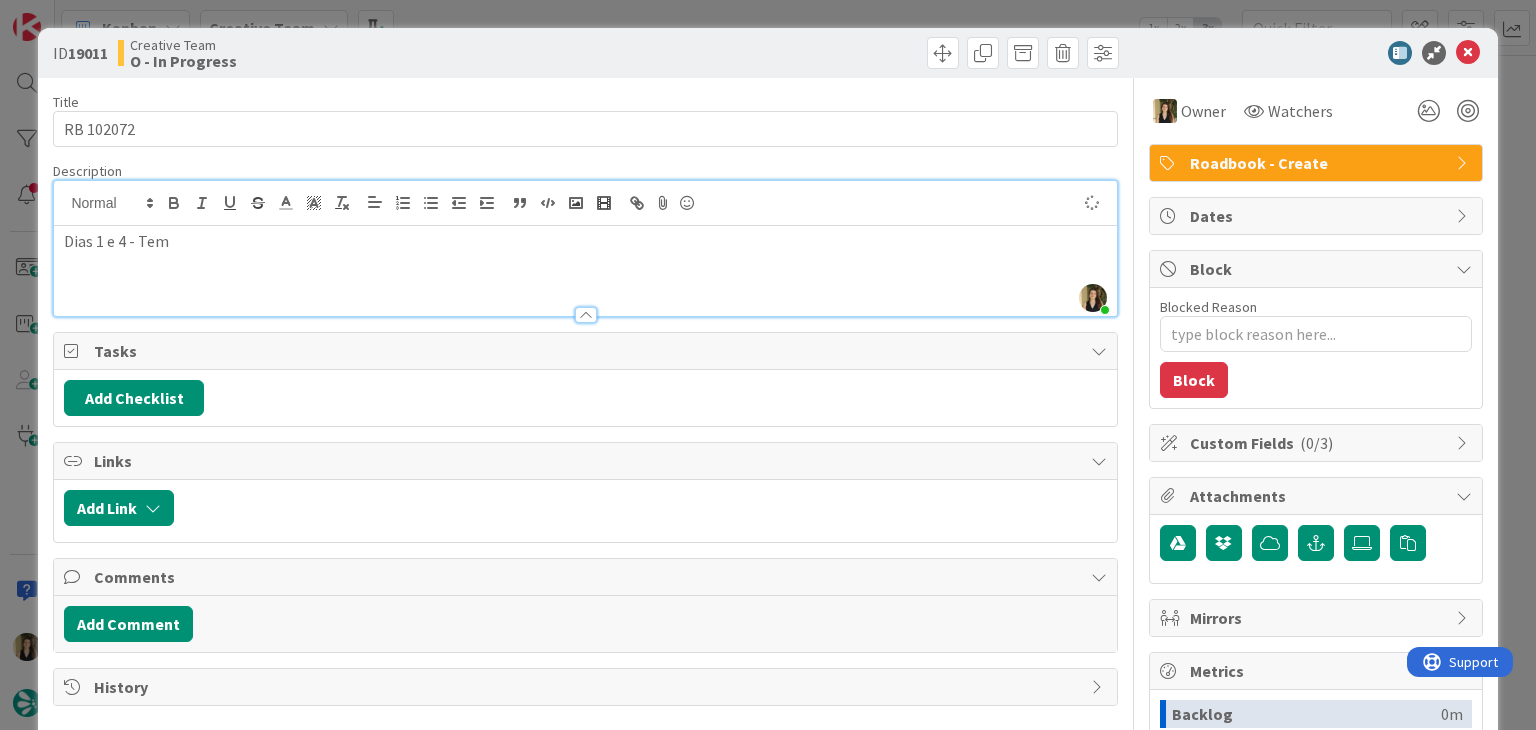 type on "x" 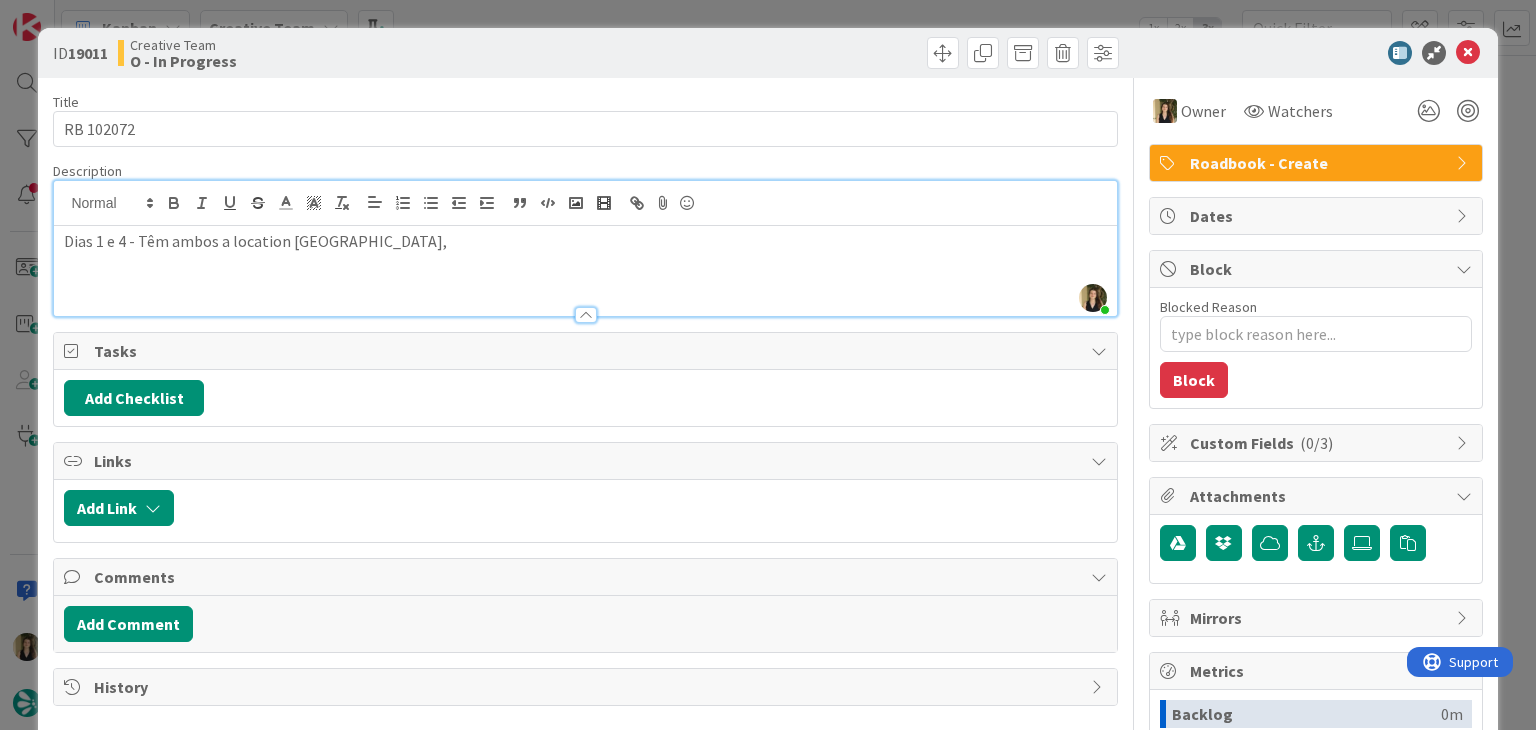 type on "x" 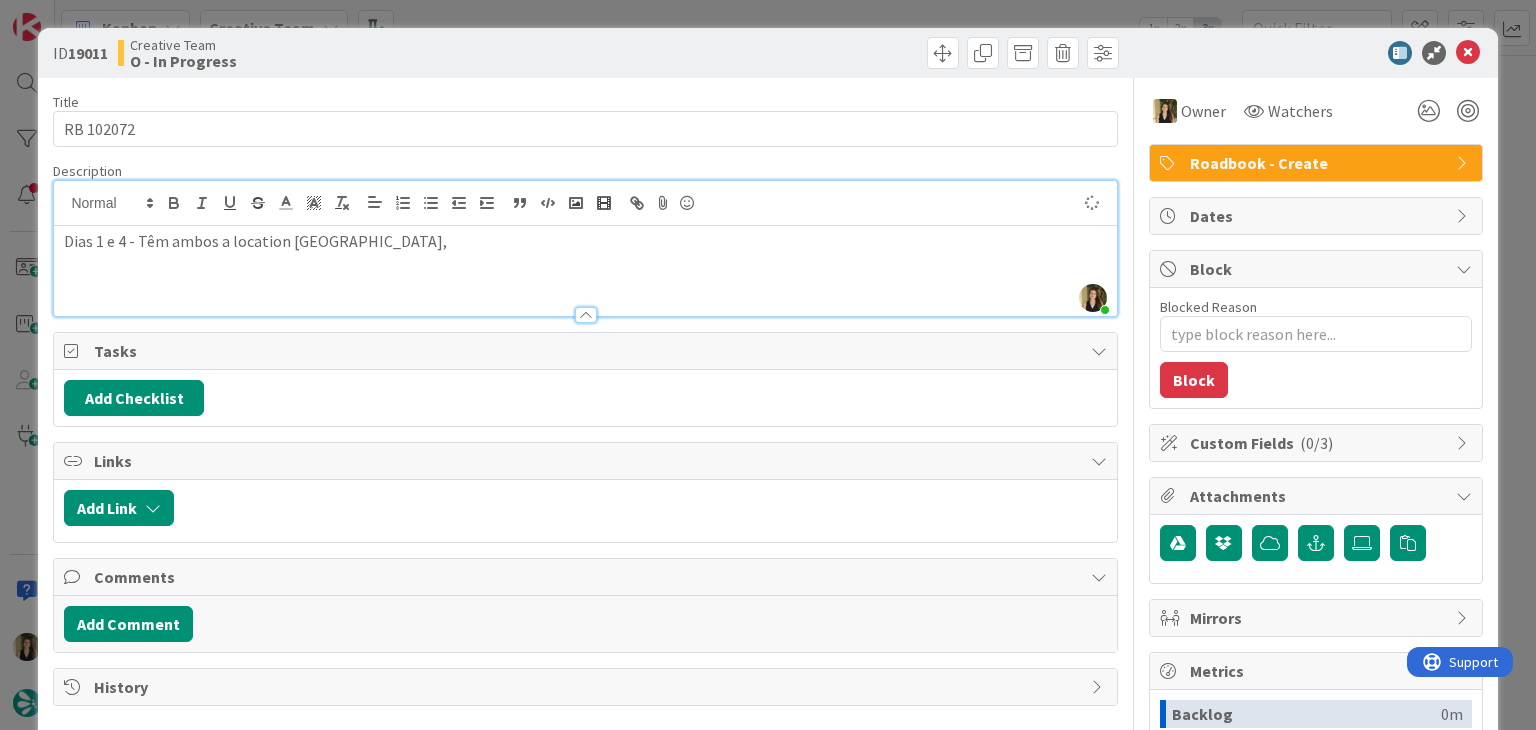 type on "x" 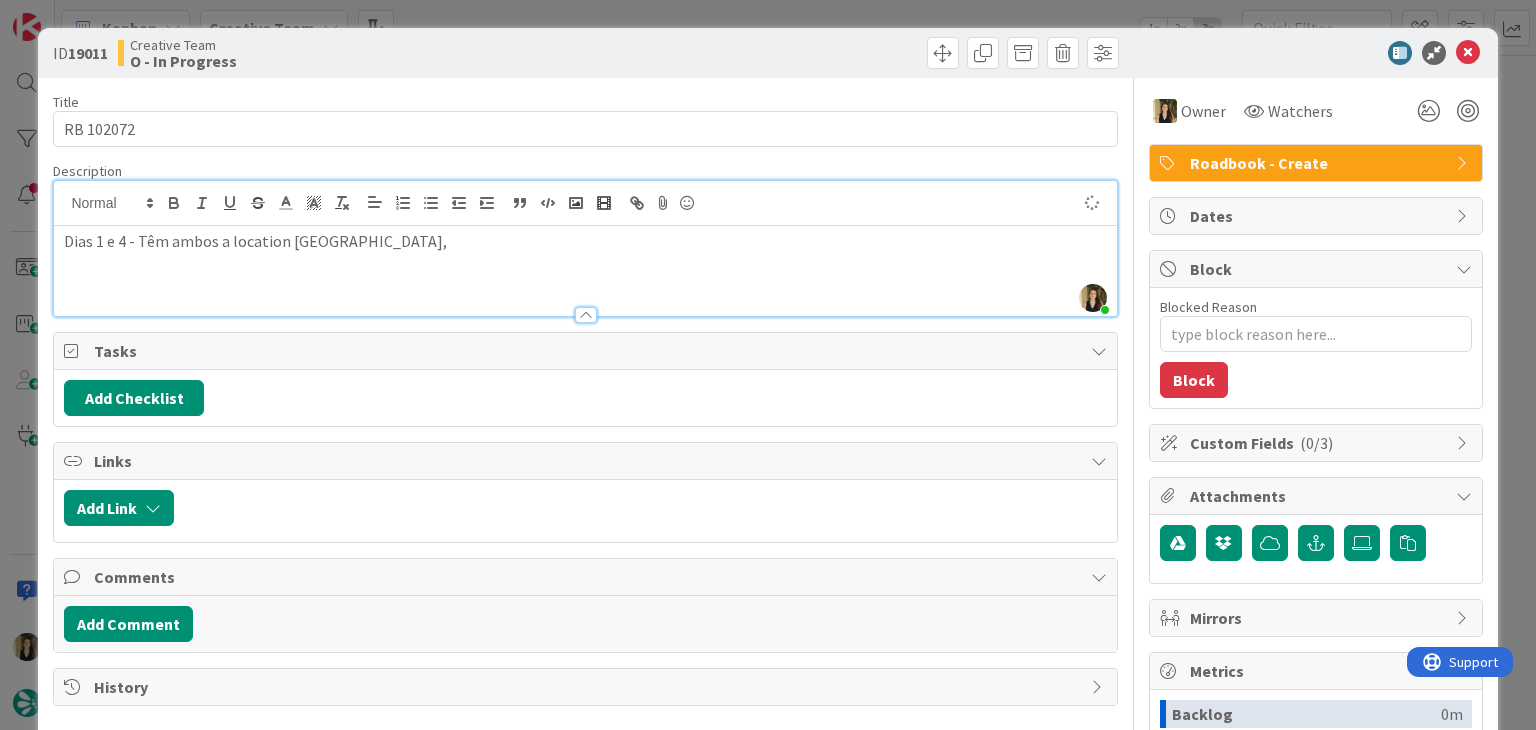 type on "RB 102072" 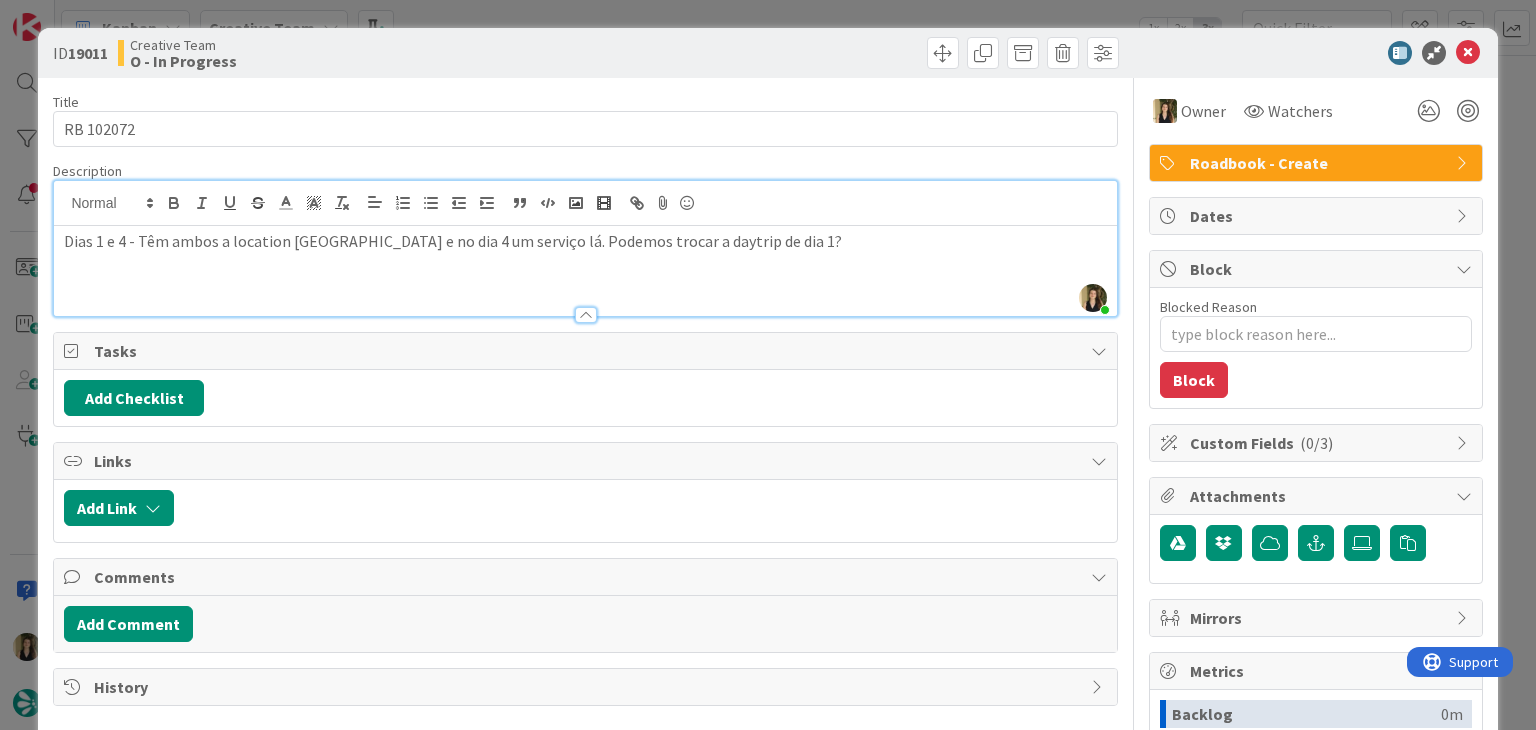 type on "x" 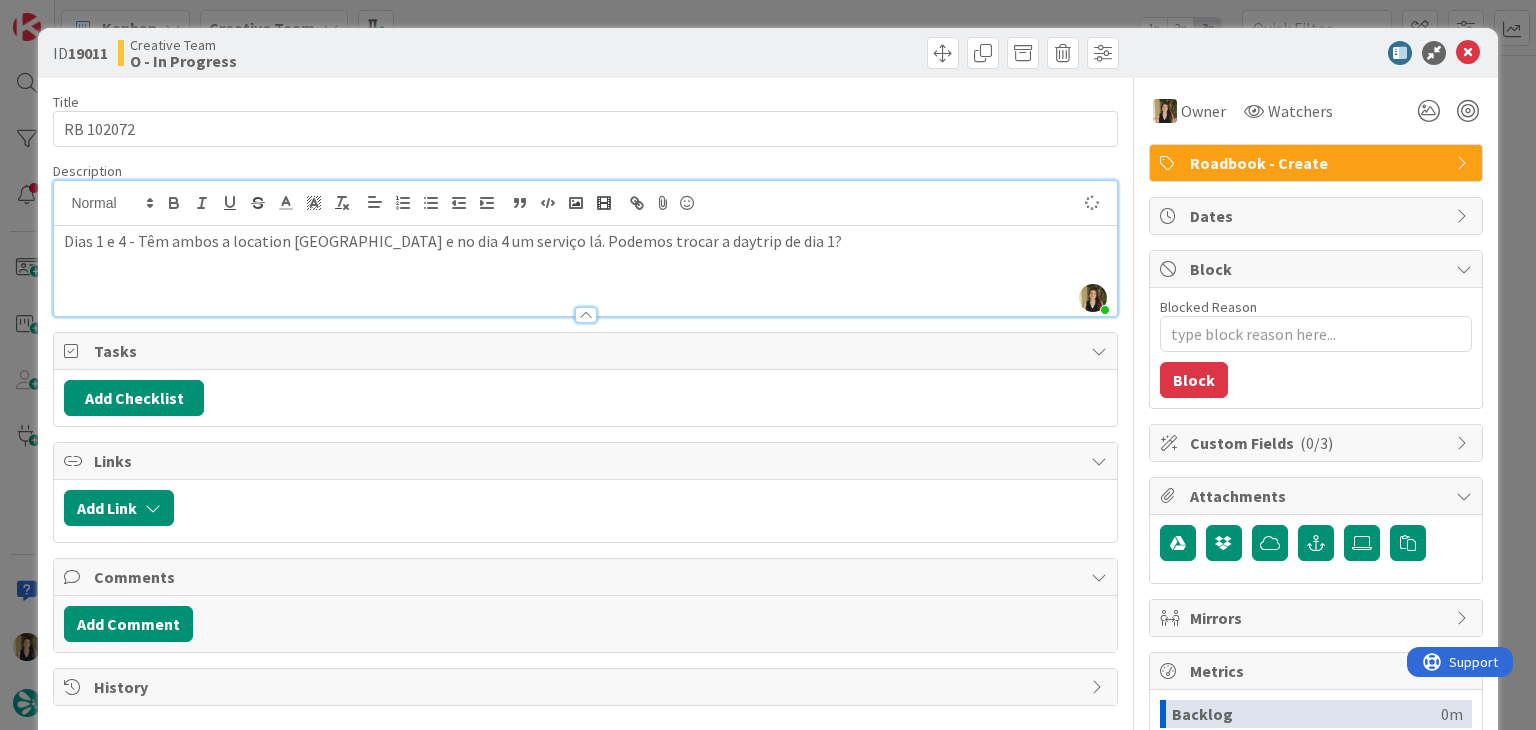 type on "x" 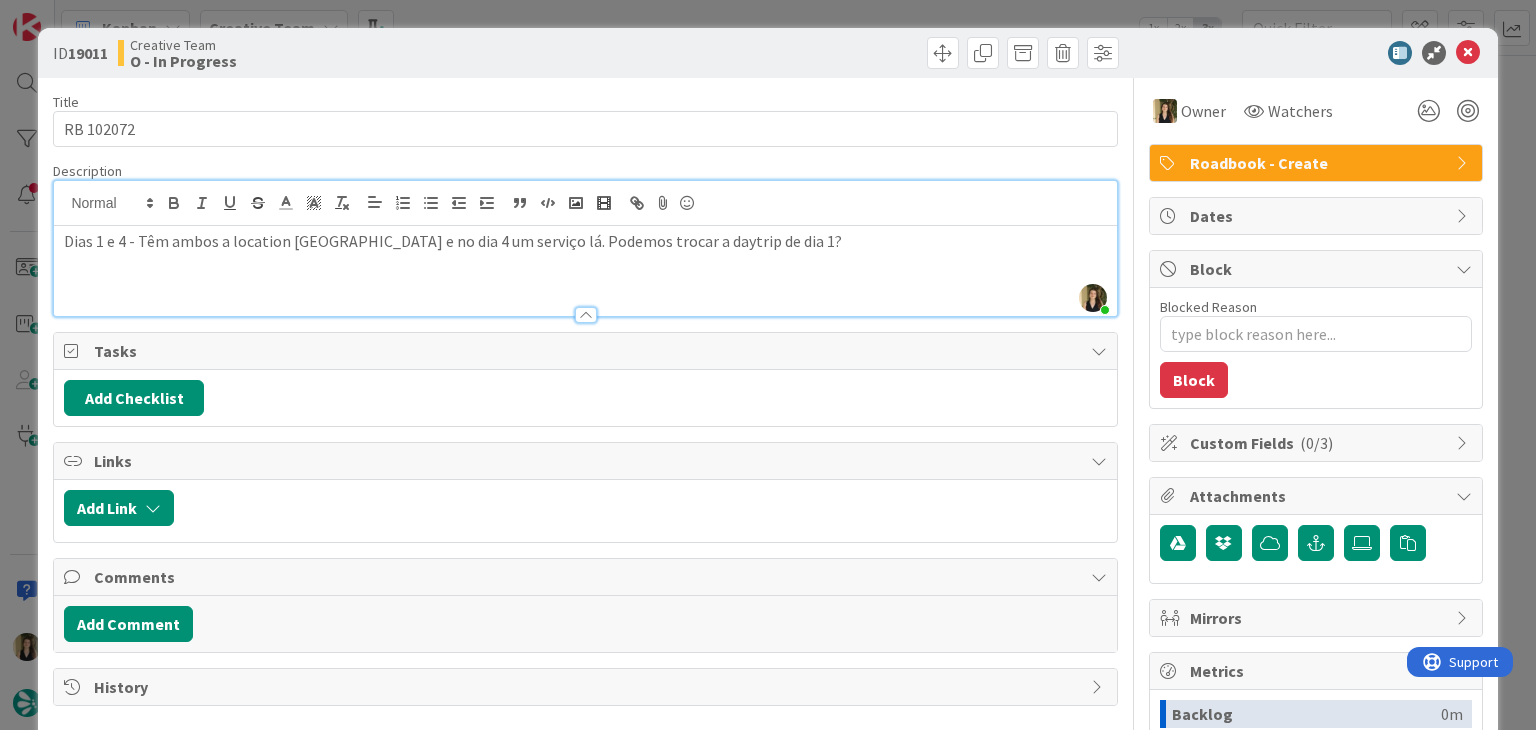 click on "ID  19011 Creative Team O - In Progress" at bounding box center [767, 53] 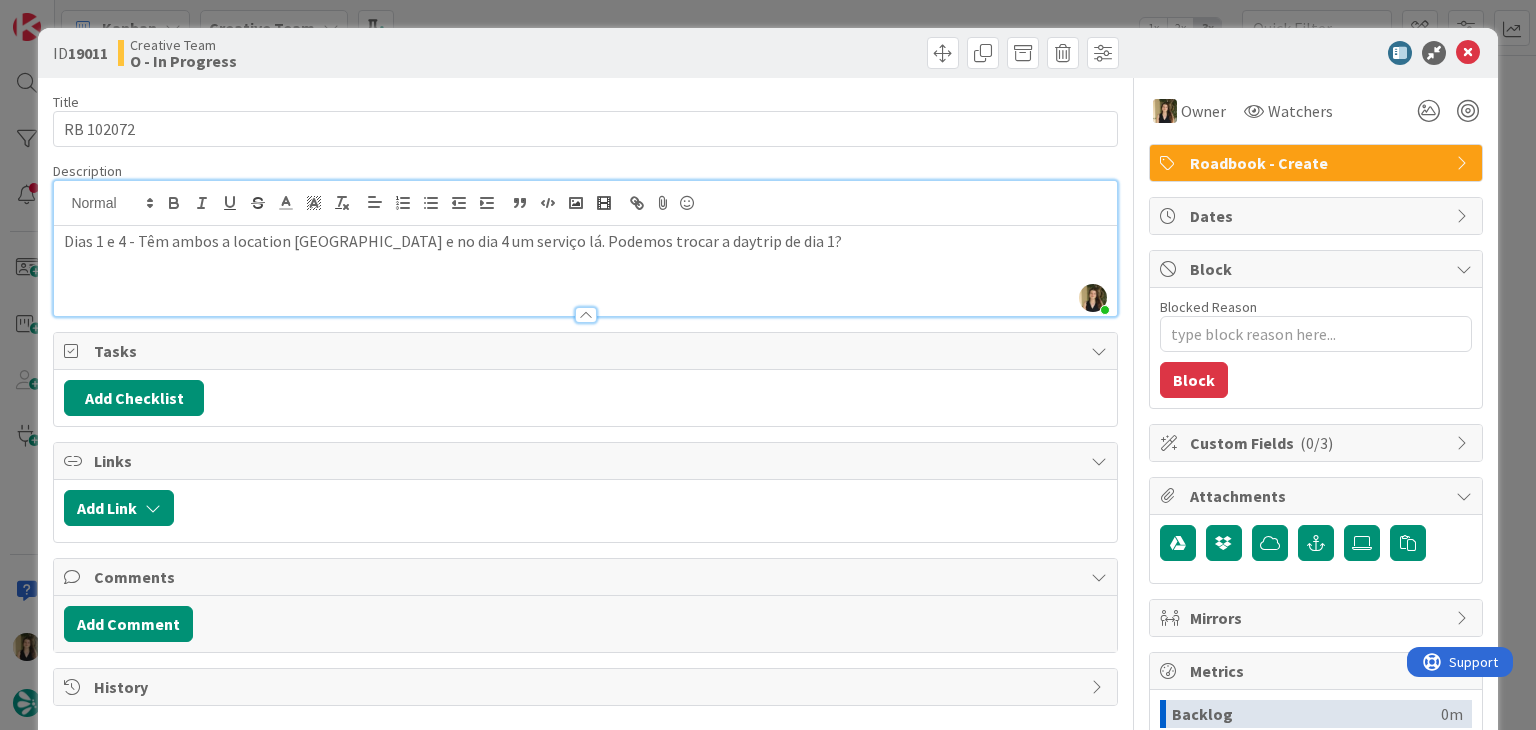 click on "Creative Team O - In Progress" at bounding box center (349, 53) 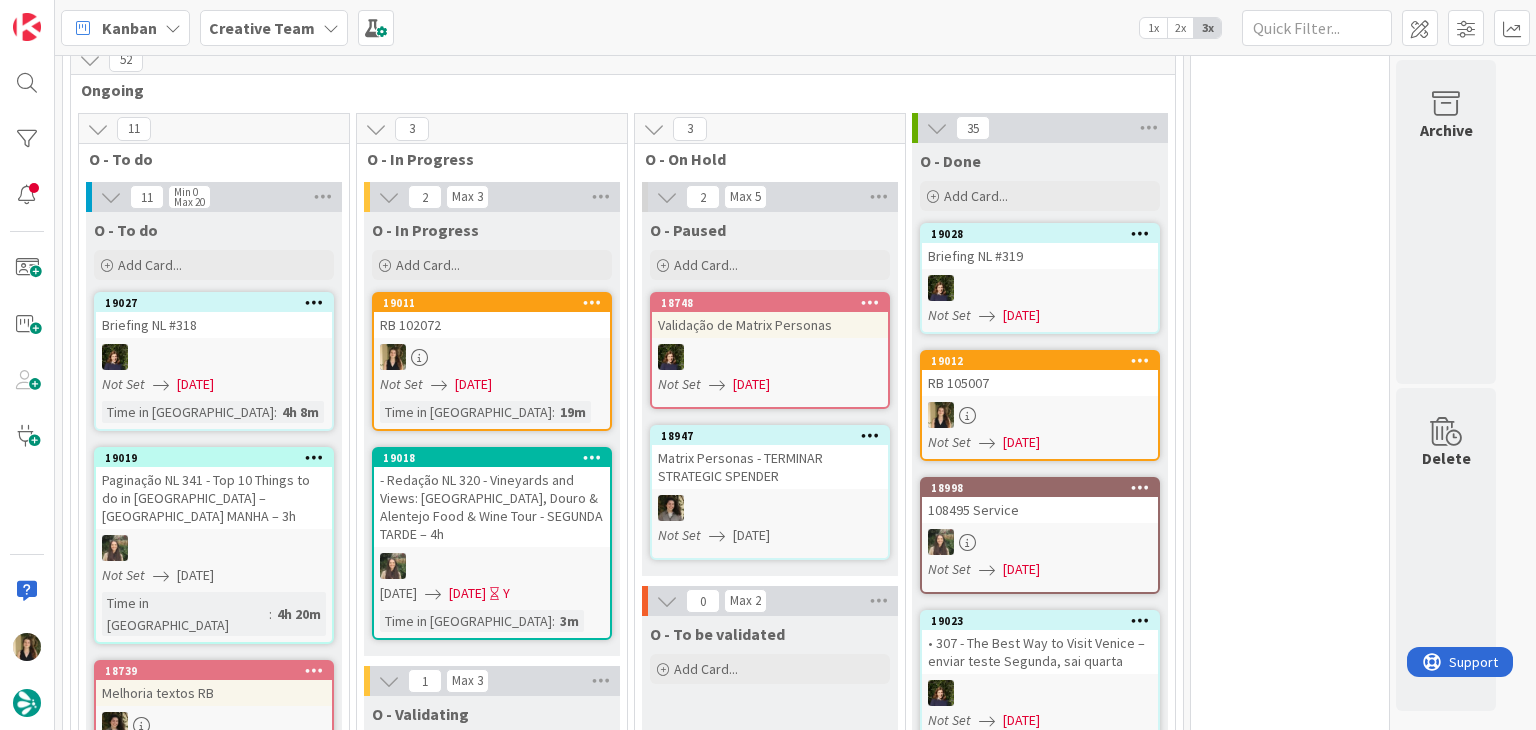 scroll, scrollTop: 0, scrollLeft: 0, axis: both 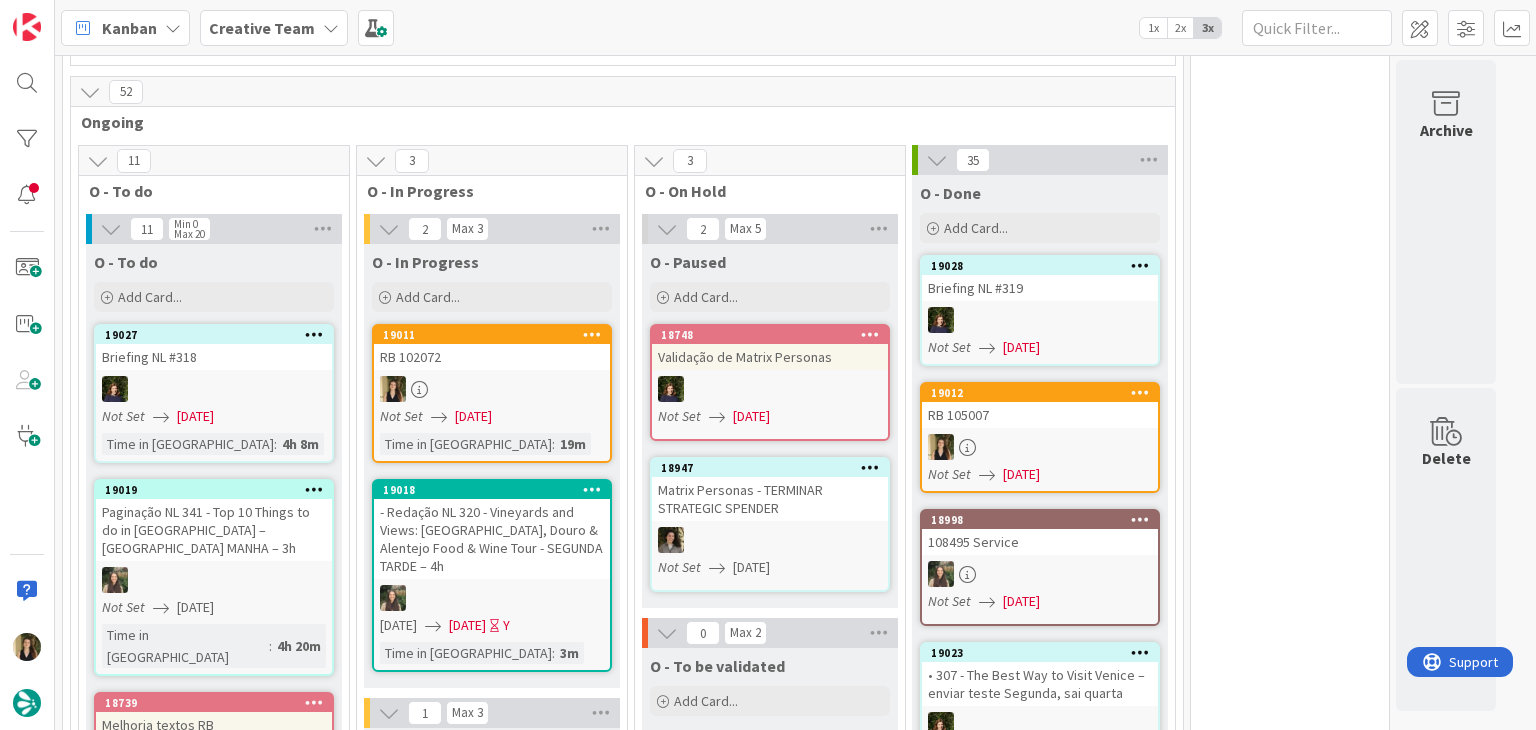 click at bounding box center [492, 389] 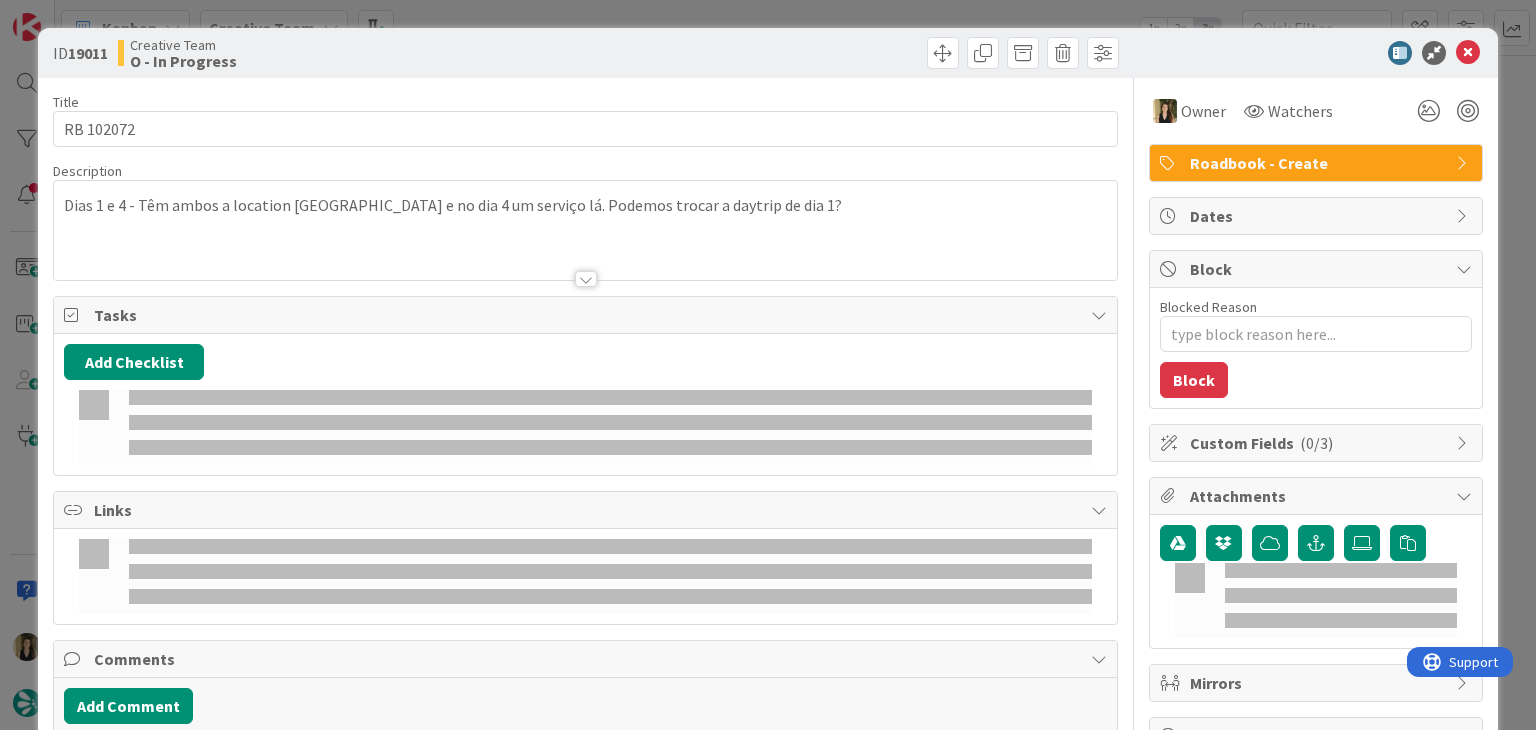 scroll, scrollTop: 0, scrollLeft: 0, axis: both 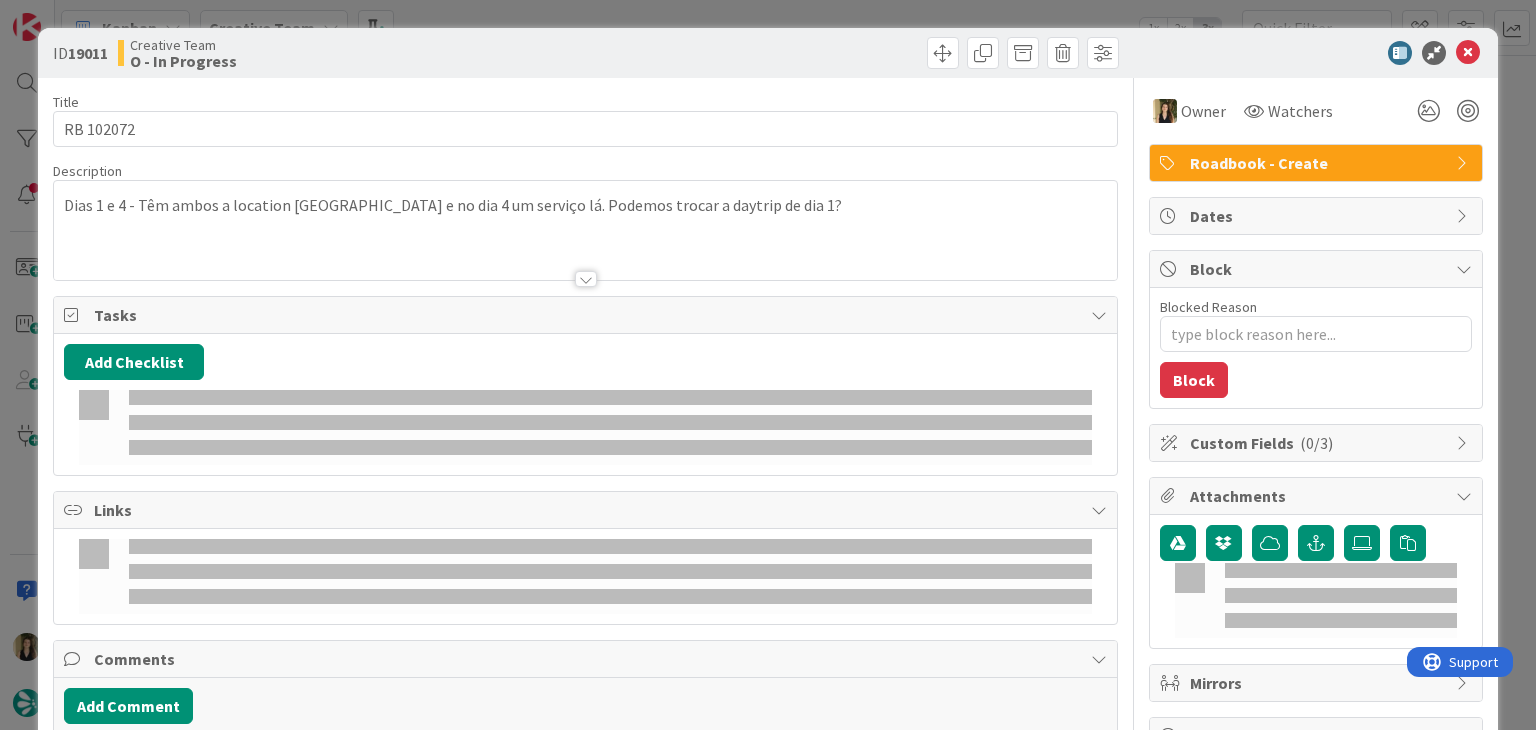 type on "x" 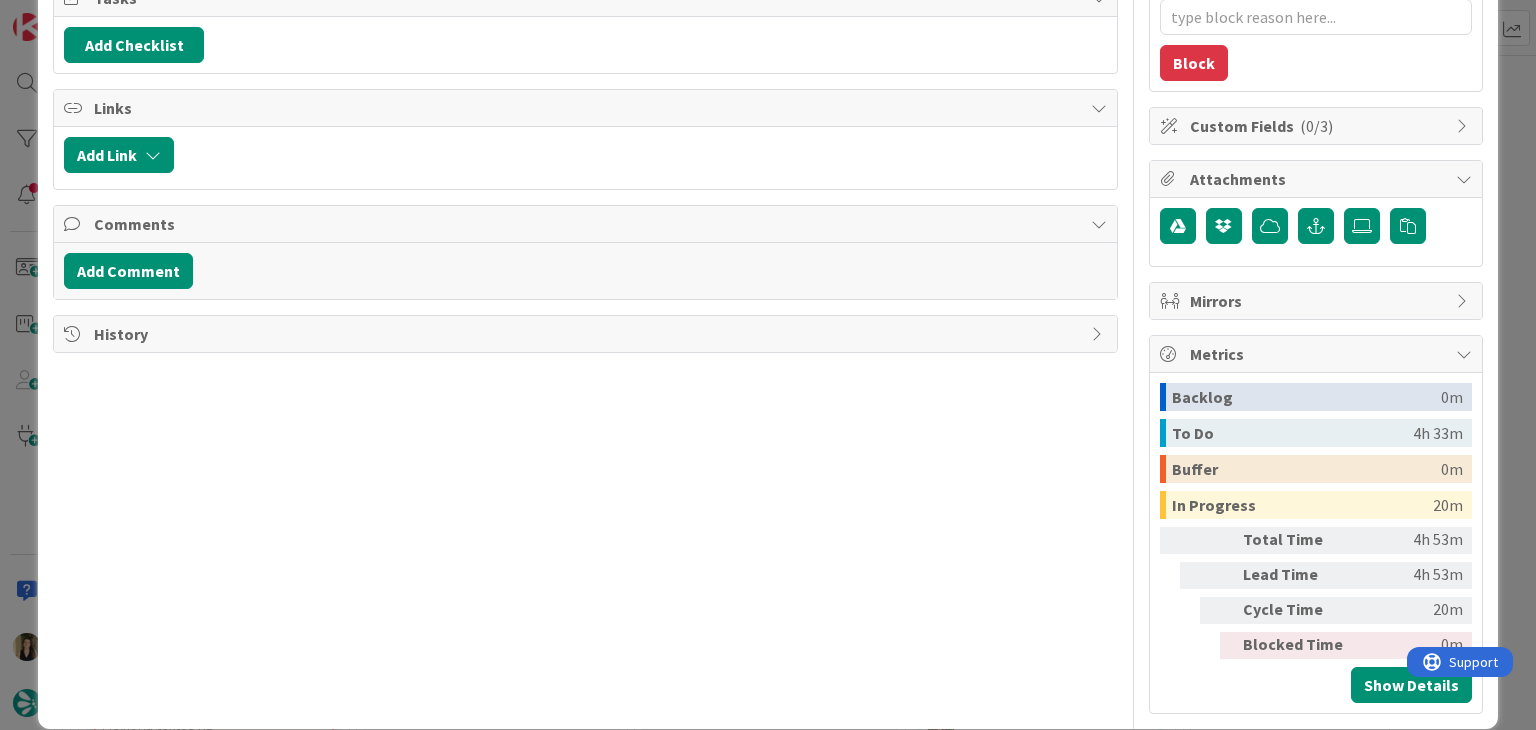 scroll, scrollTop: 328, scrollLeft: 0, axis: vertical 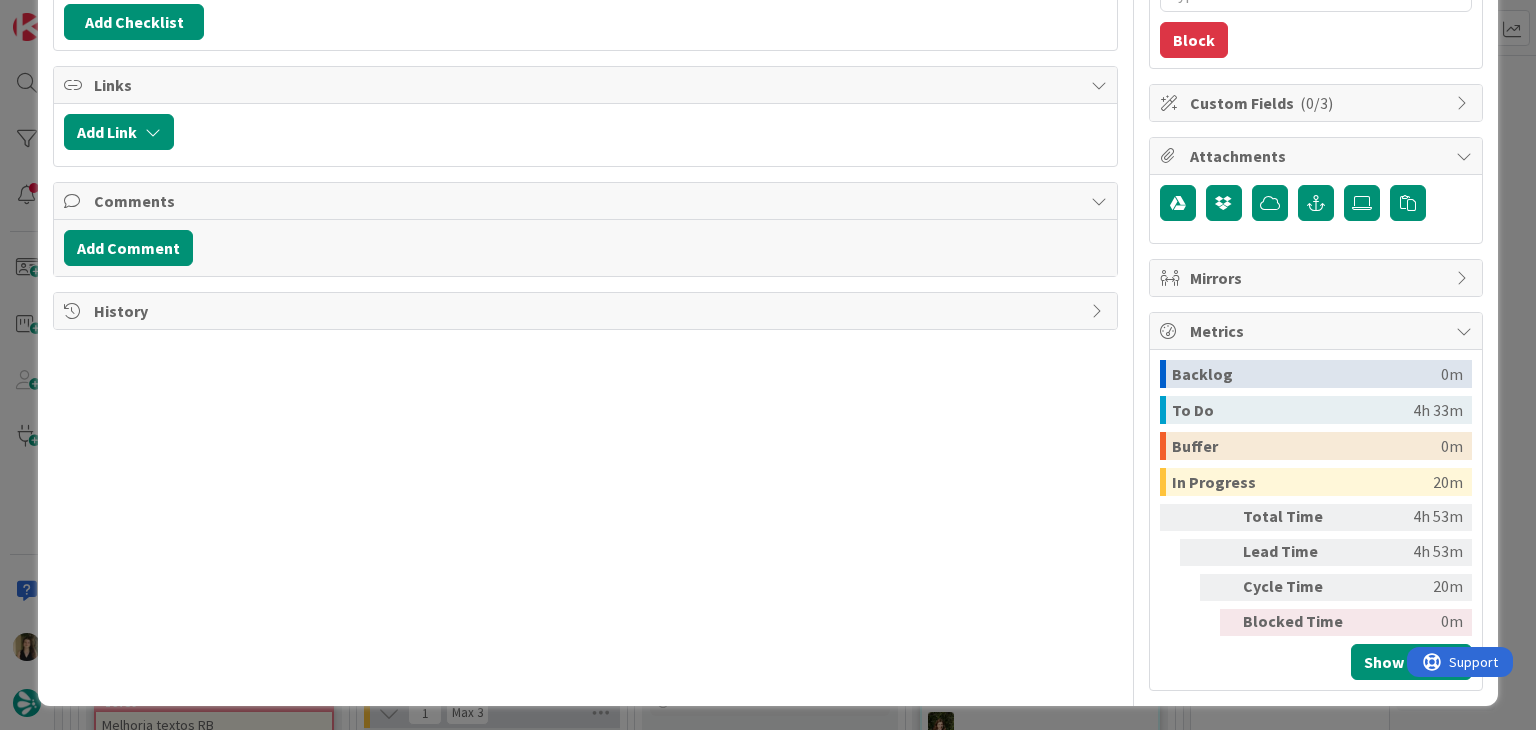 type on "x" 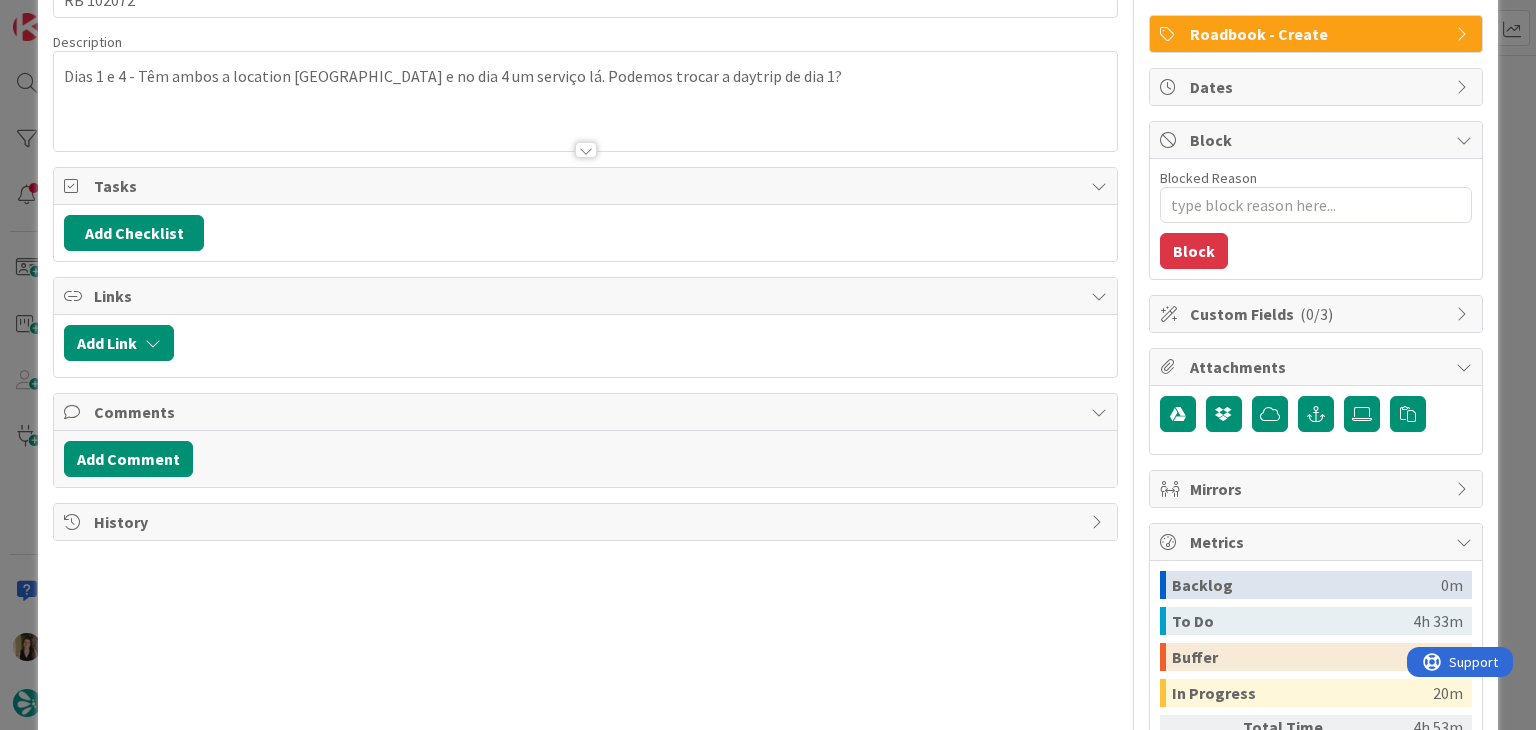 scroll, scrollTop: 59, scrollLeft: 0, axis: vertical 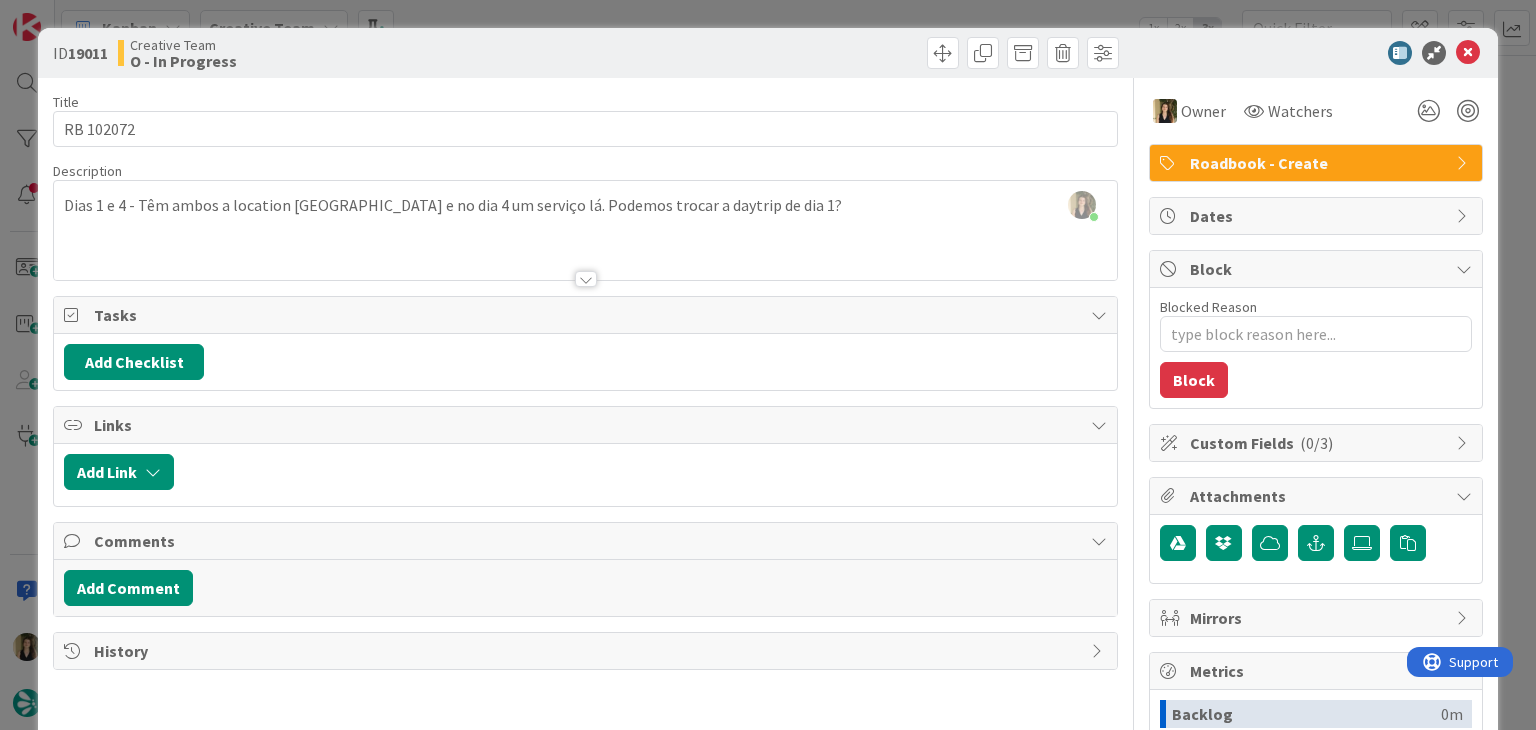 click on "ID  19011 Creative Team O - In Progress Title 10 / 128 RB 102072 Description [PERSON_NAME] just joined Dias 1 e 4 - Têm ambos a location [GEOGRAPHIC_DATA] e no dia 4 um serviço lá. Podemos trocar a daytrip de dia 1? Owner Watchers Roadbook - Create Tasks Add Checklist Links Add Link Comments Add Comment History Owner Watchers Roadbook - Create Dates Block Blocked Reason 0 / 256 Block Custom Fields ( 0/3 ) Attachments Mirrors Metrics Backlog 0m To Do 4h 33m Buffer 0m In Progress 20m Total Time 4h 53m Lead Time 4h 53m Cycle Time 20m Blocked Time 0m Show Details" at bounding box center (768, 365) 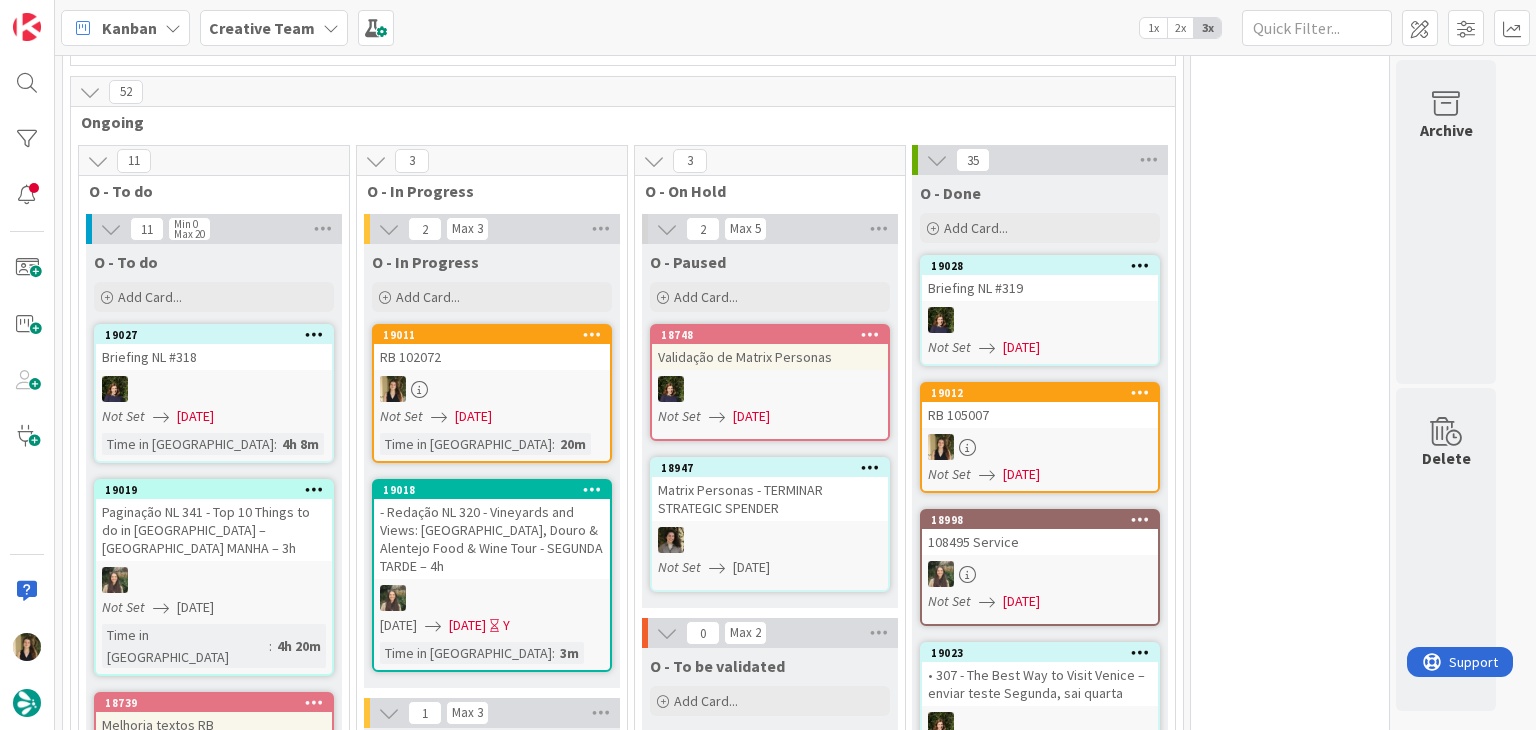 scroll, scrollTop: 0, scrollLeft: 0, axis: both 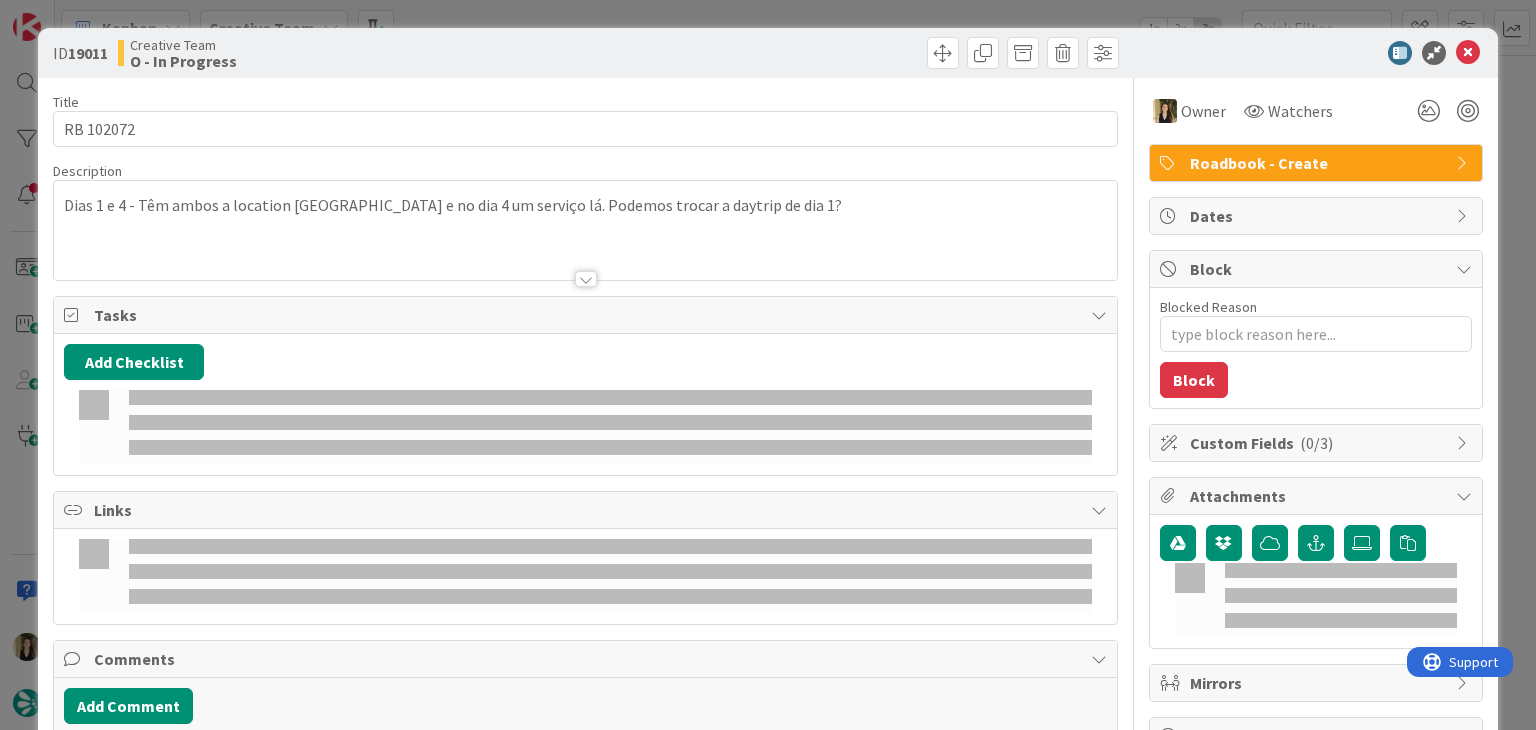 type on "x" 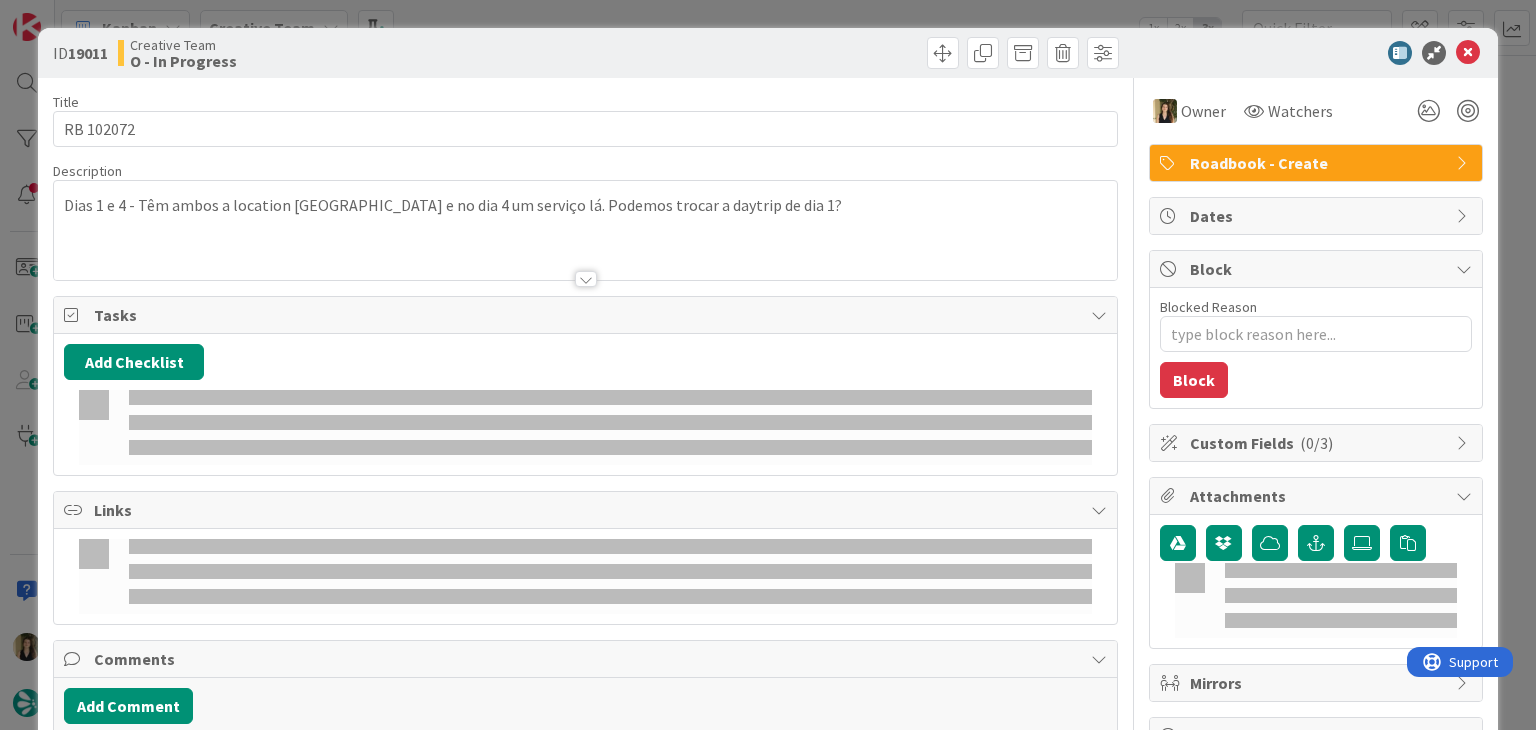 type on "RB 102072" 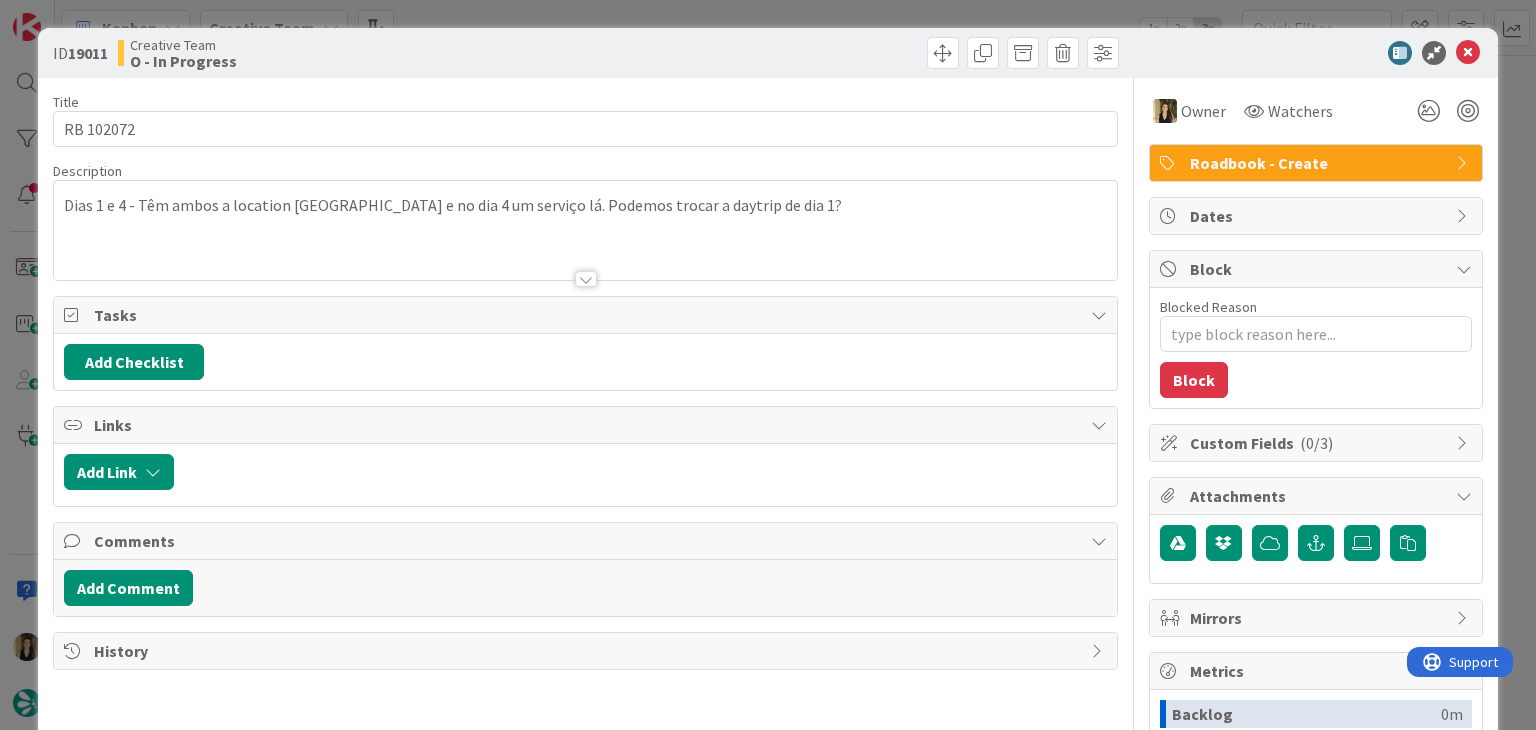 type on "x" 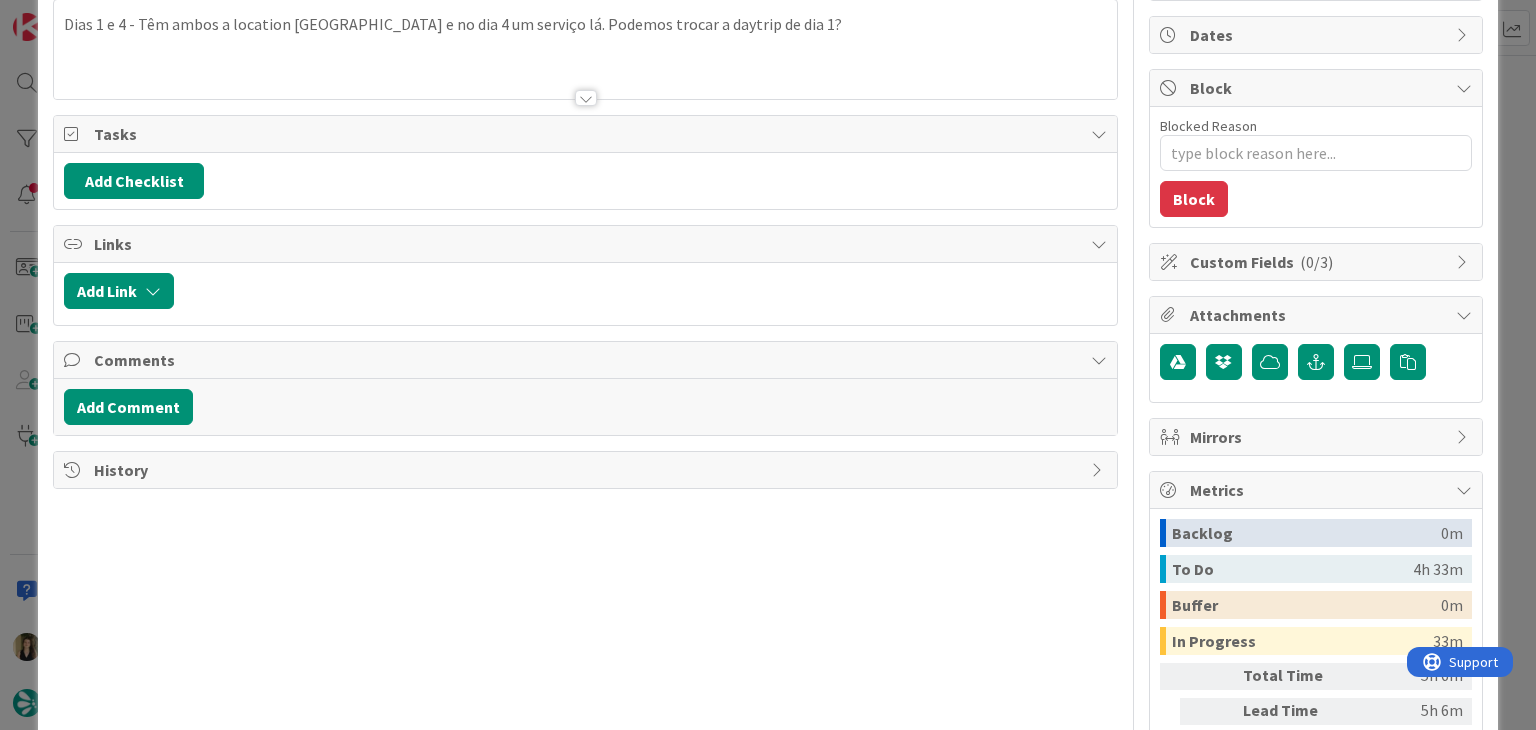 scroll, scrollTop: 0, scrollLeft: 0, axis: both 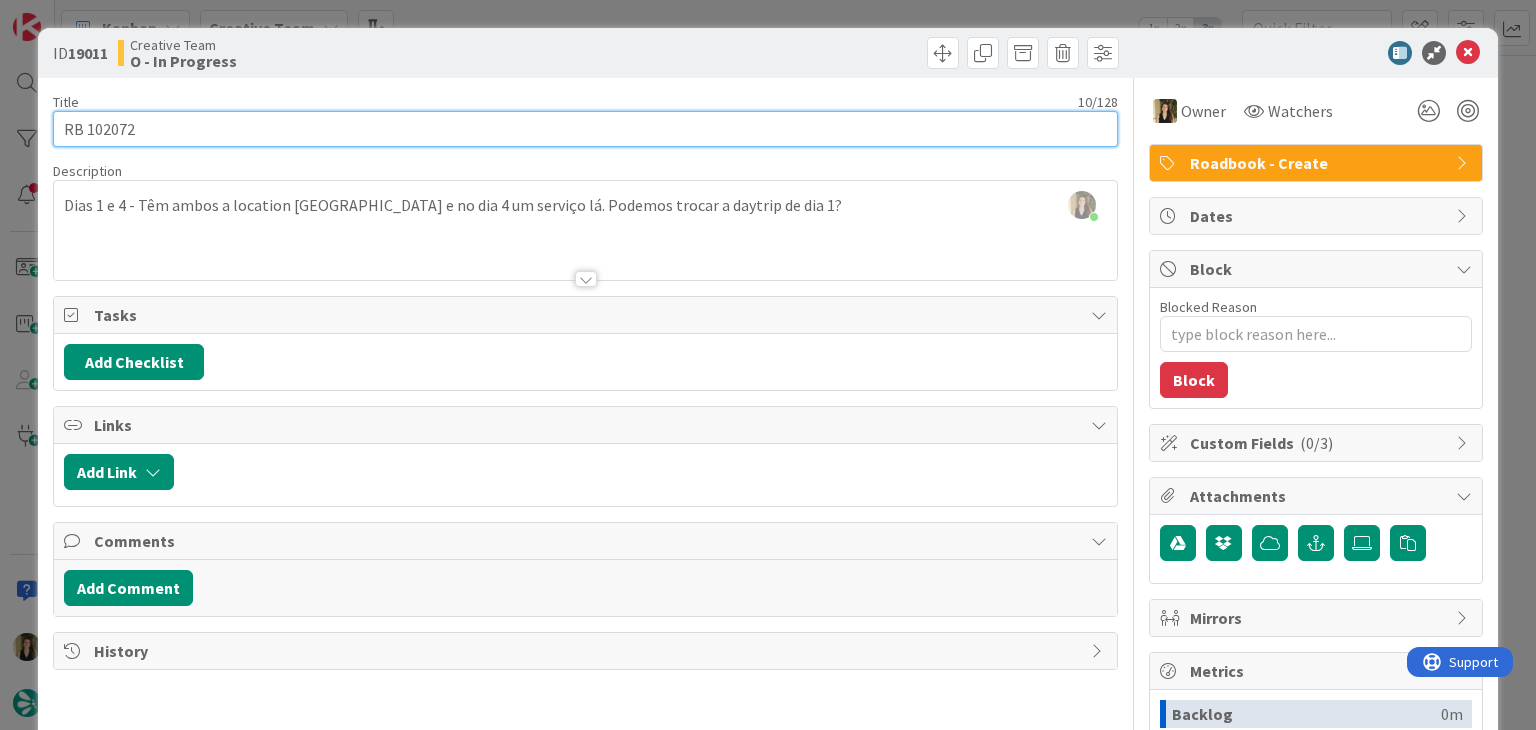 drag, startPoint x: 186, startPoint y: 136, endPoint x: 35, endPoint y: 135, distance: 151.00331 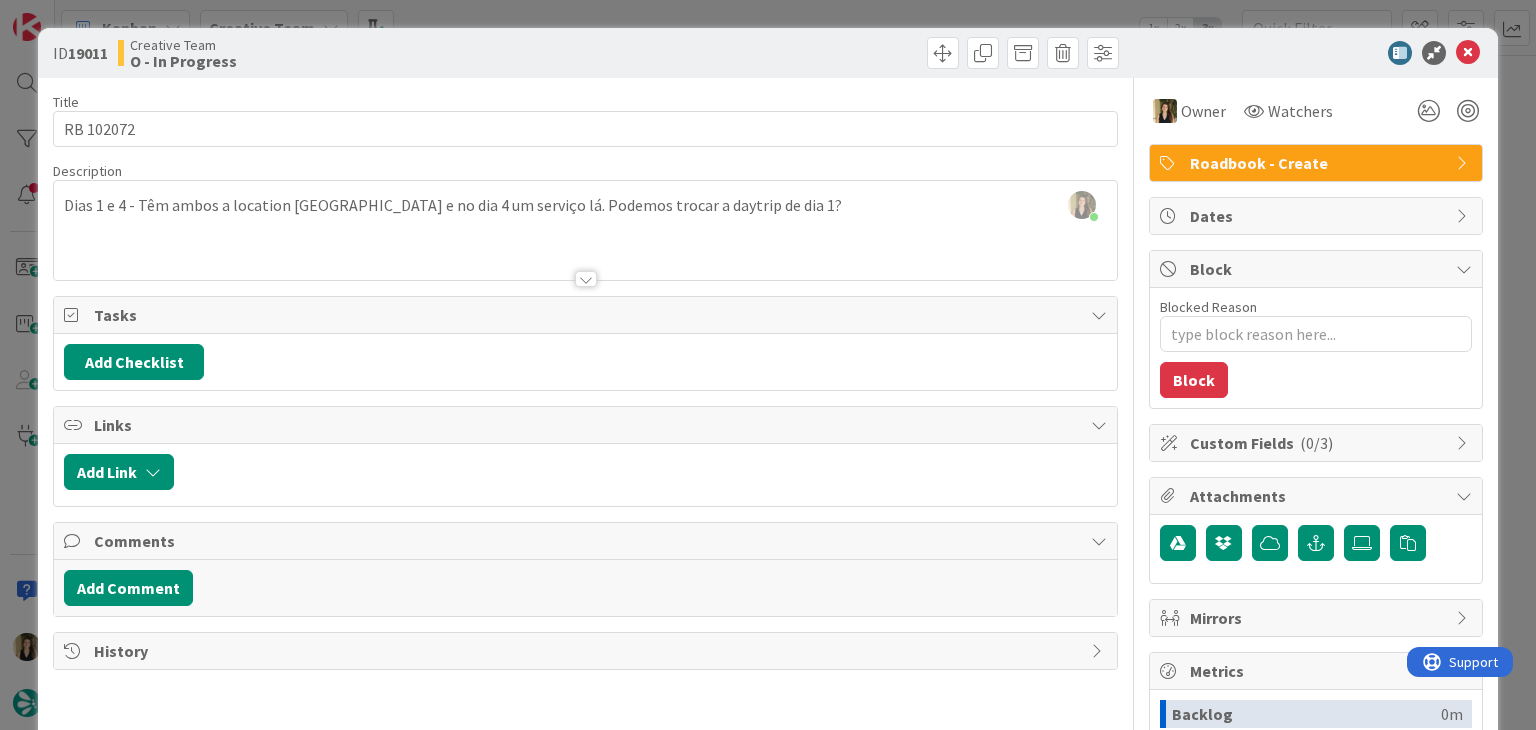 click on "ID  19011 Creative Team O - In Progress Title 10 / 128 RB 102072 Description [PERSON_NAME] just joined Dias 1 e 4 - Têm ambos a location [GEOGRAPHIC_DATA] e no dia 4 um serviço lá. Podemos trocar a daytrip de dia 1? Owner Watchers Roadbook - Create Tasks Add Checklist Links Add Link Comments Add Comment History Owner Watchers Roadbook - Create Dates Block Blocked Reason 0 / 256 Block Custom Fields ( 0/3 ) Attachments Mirrors Metrics Backlog 0m To Do 4h 33m Buffer 0m In Progress 33m Total Time 5h 6m Lead Time 5h 6m Cycle Time 33m Blocked Time 0m Show Details" at bounding box center [767, 537] 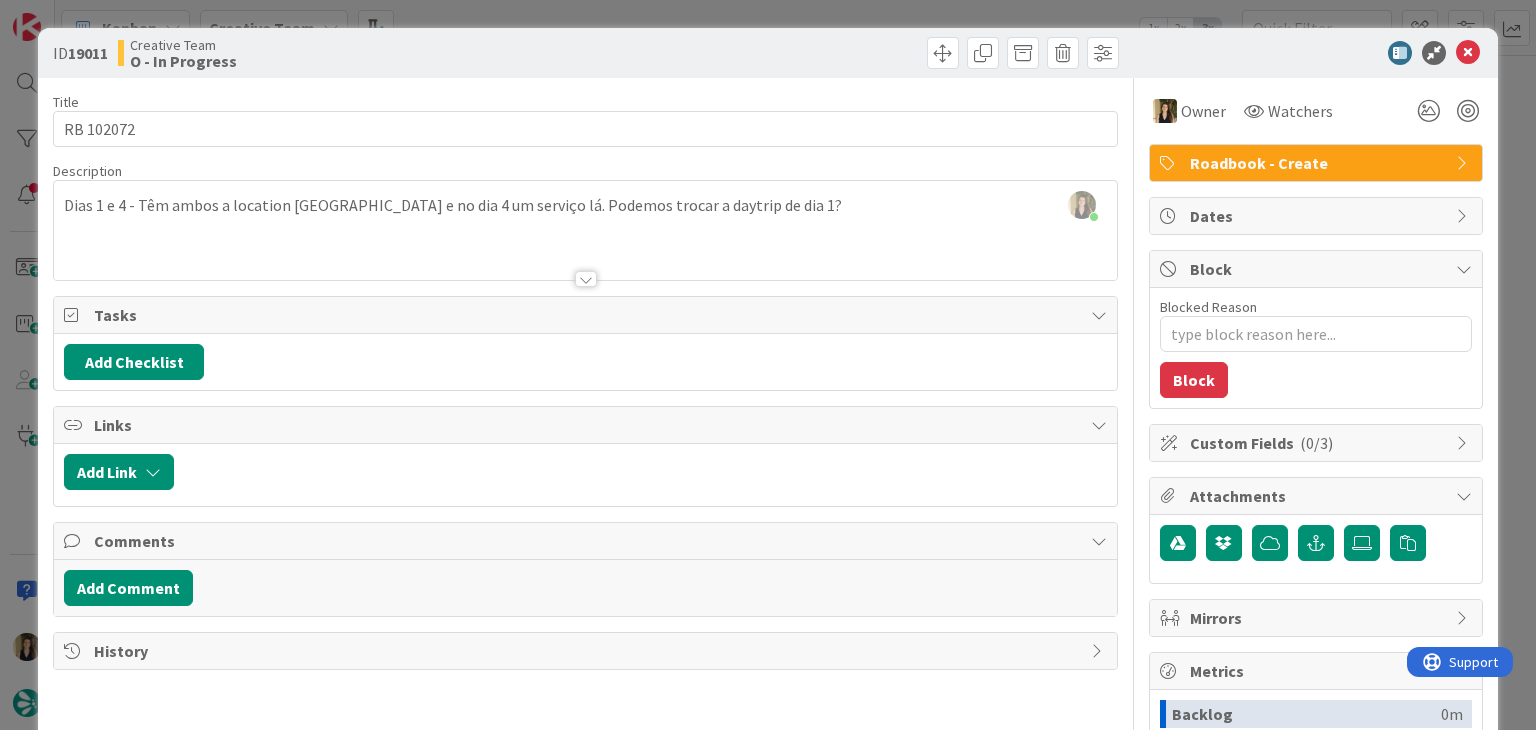 click on "ID  19011 Creative Team O - In Progress Title 10 / 128 RB 102072 Description [PERSON_NAME] just joined Dias 1 e 4 - Têm ambos a location [GEOGRAPHIC_DATA] e no dia 4 um serviço lá. Podemos trocar a daytrip de dia 1? Owner Watchers Roadbook - Create Tasks Add Checklist Links Add Link Comments Add Comment History Owner Watchers Roadbook - Create Dates Block Blocked Reason 0 / 256 Block Custom Fields ( 0/3 ) Attachments Mirrors Metrics Backlog 0m To Do 4h 33m Buffer 0m In Progress 33m Total Time 5h 6m Lead Time 5h 6m Cycle Time 33m Blocked Time 0m Show Details" at bounding box center [768, 365] 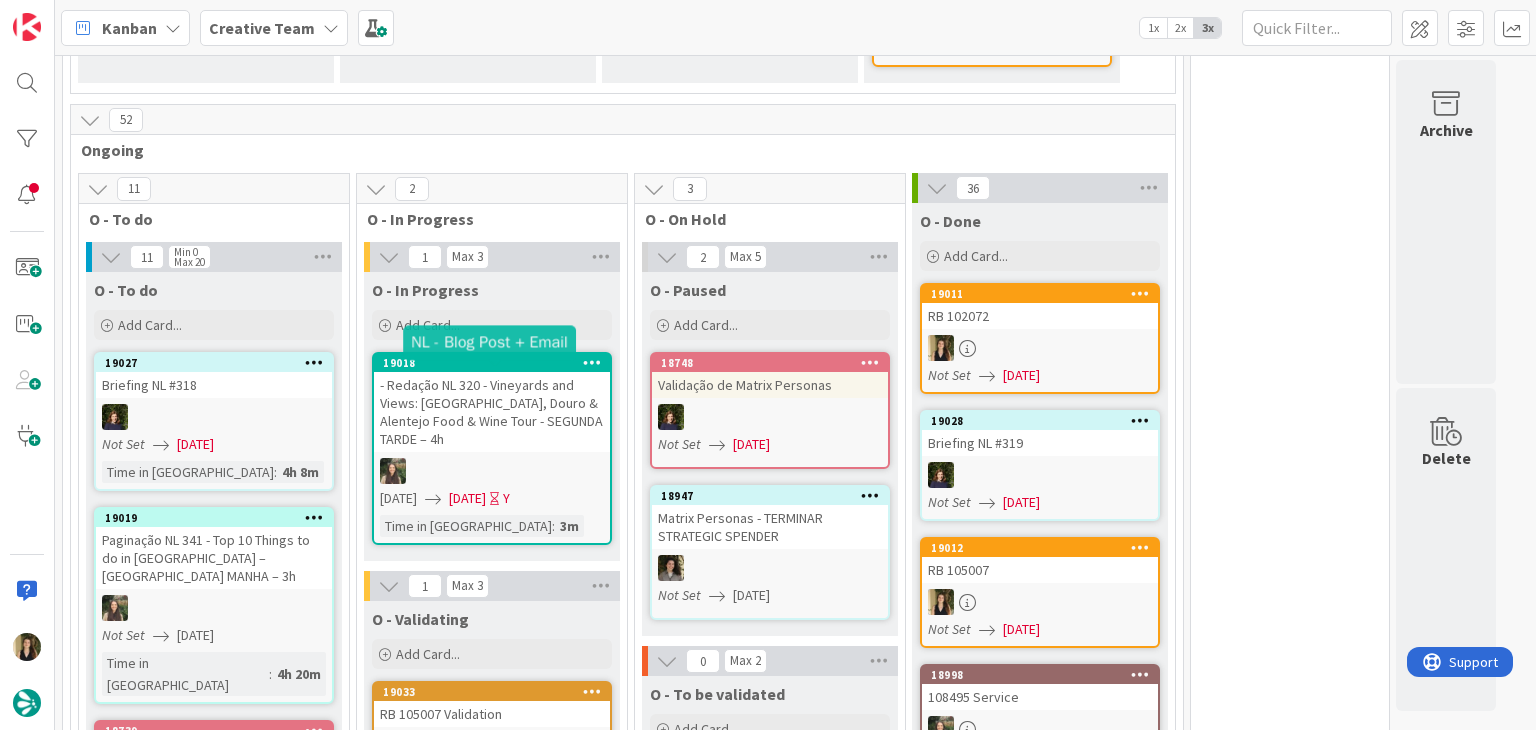 scroll, scrollTop: 620, scrollLeft: 0, axis: vertical 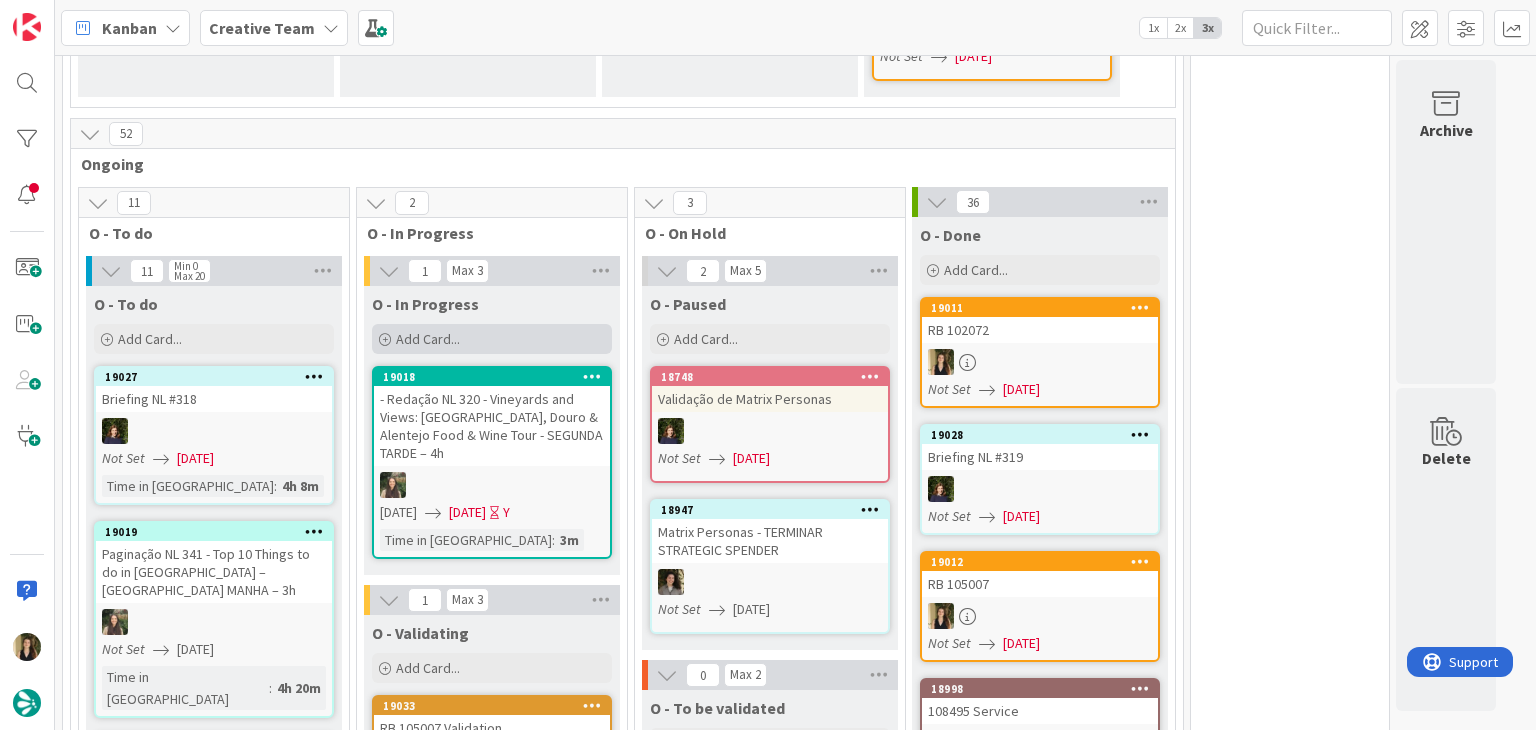click on "Add Card..." at bounding box center [492, 339] 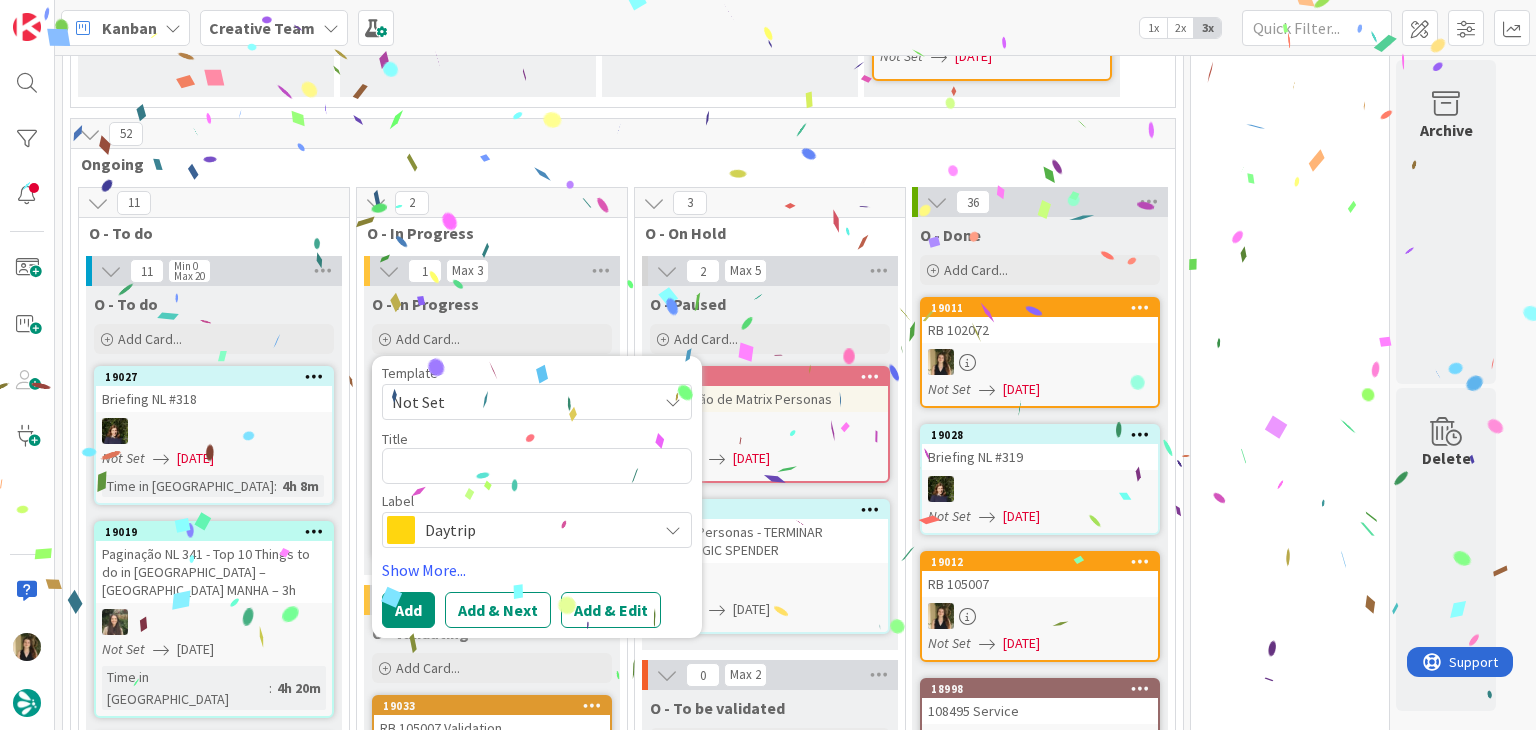 type on "RB 102072" 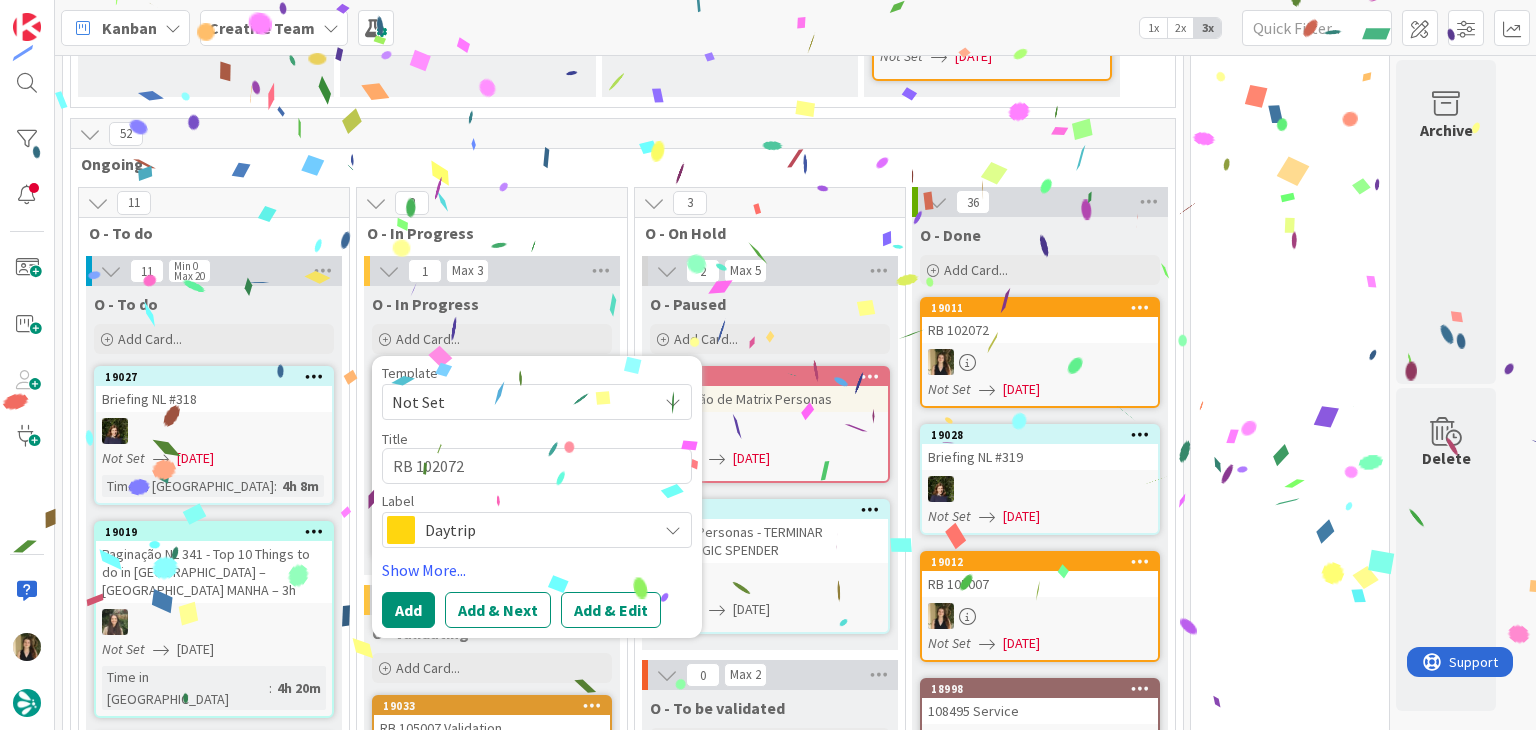 type on "x" 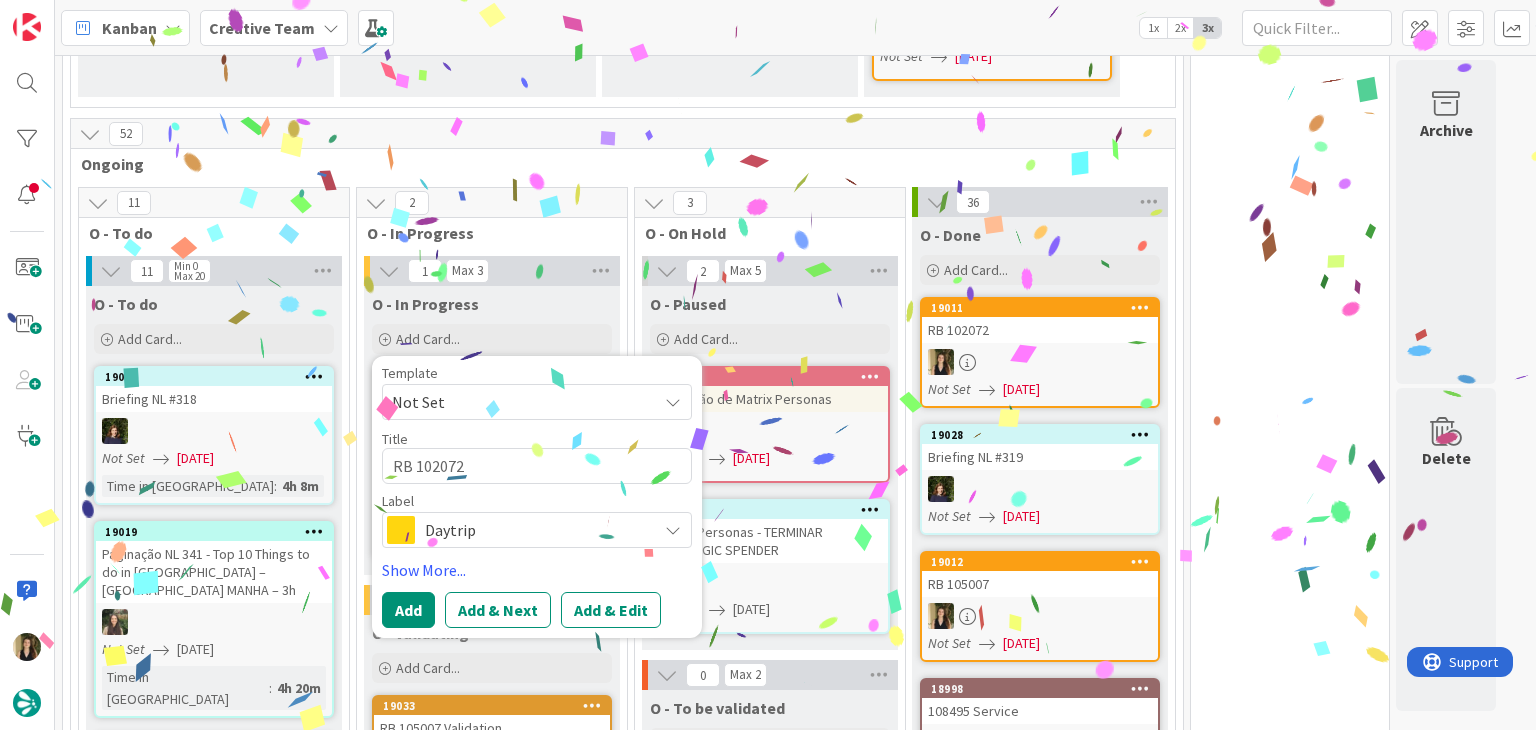 type on "x" 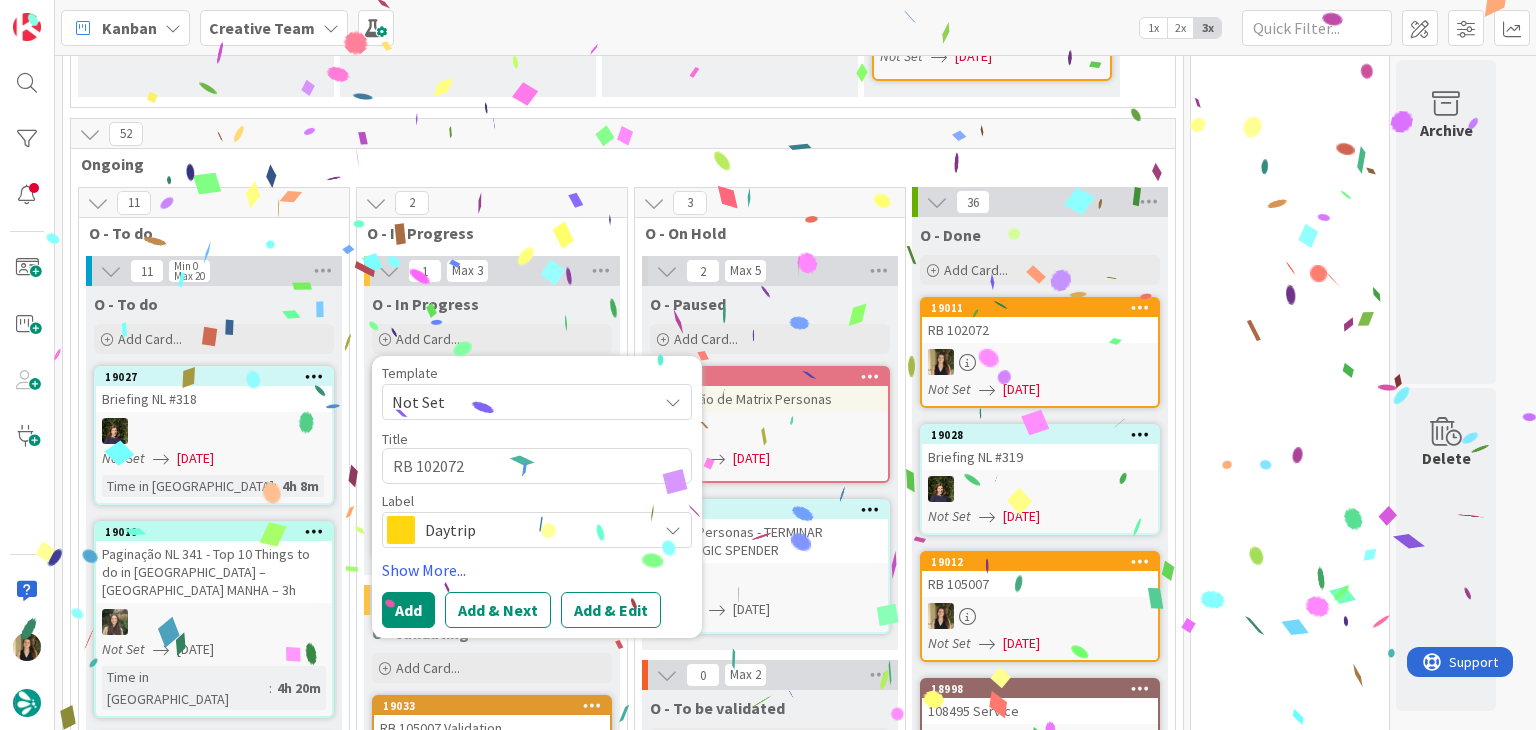 type on "RB 102072 C" 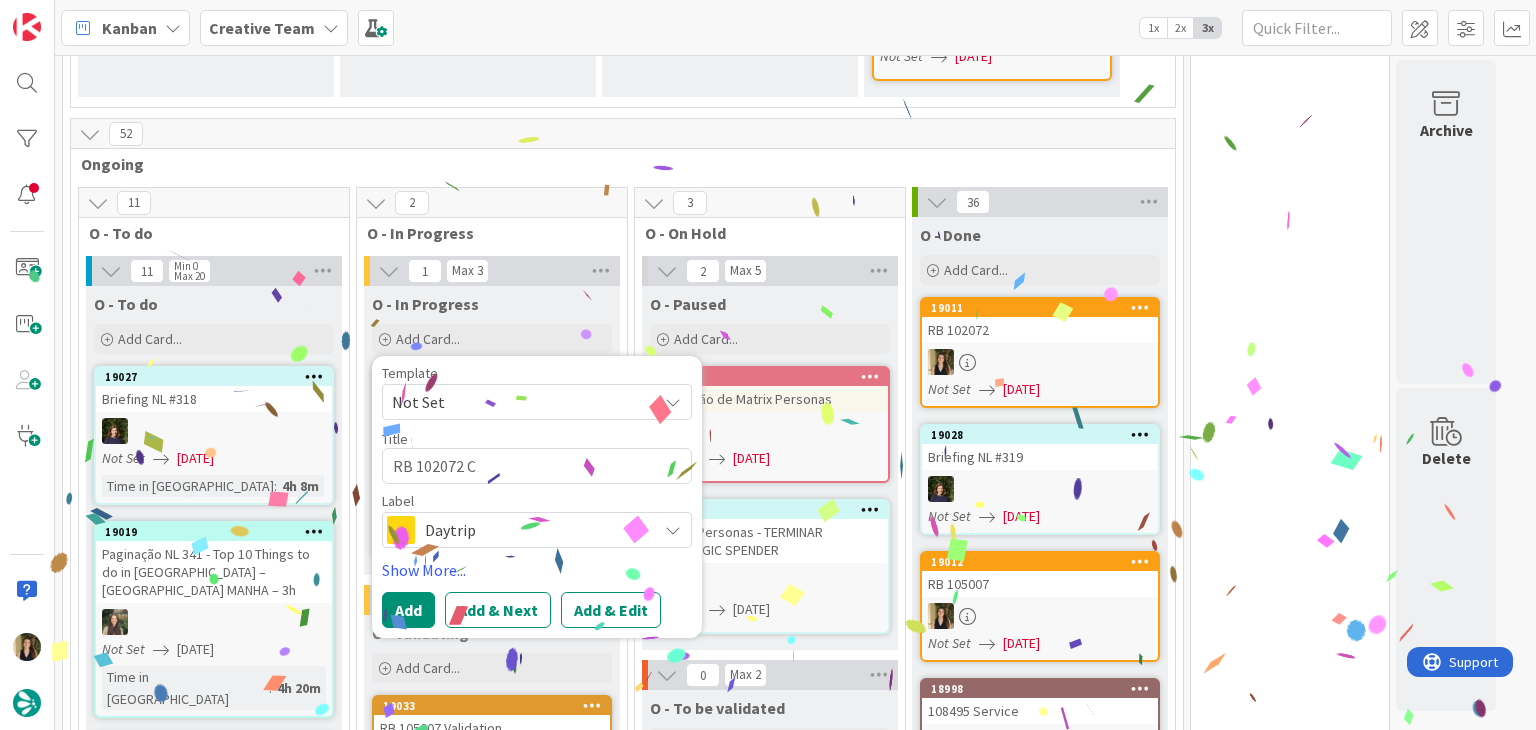 type on "x" 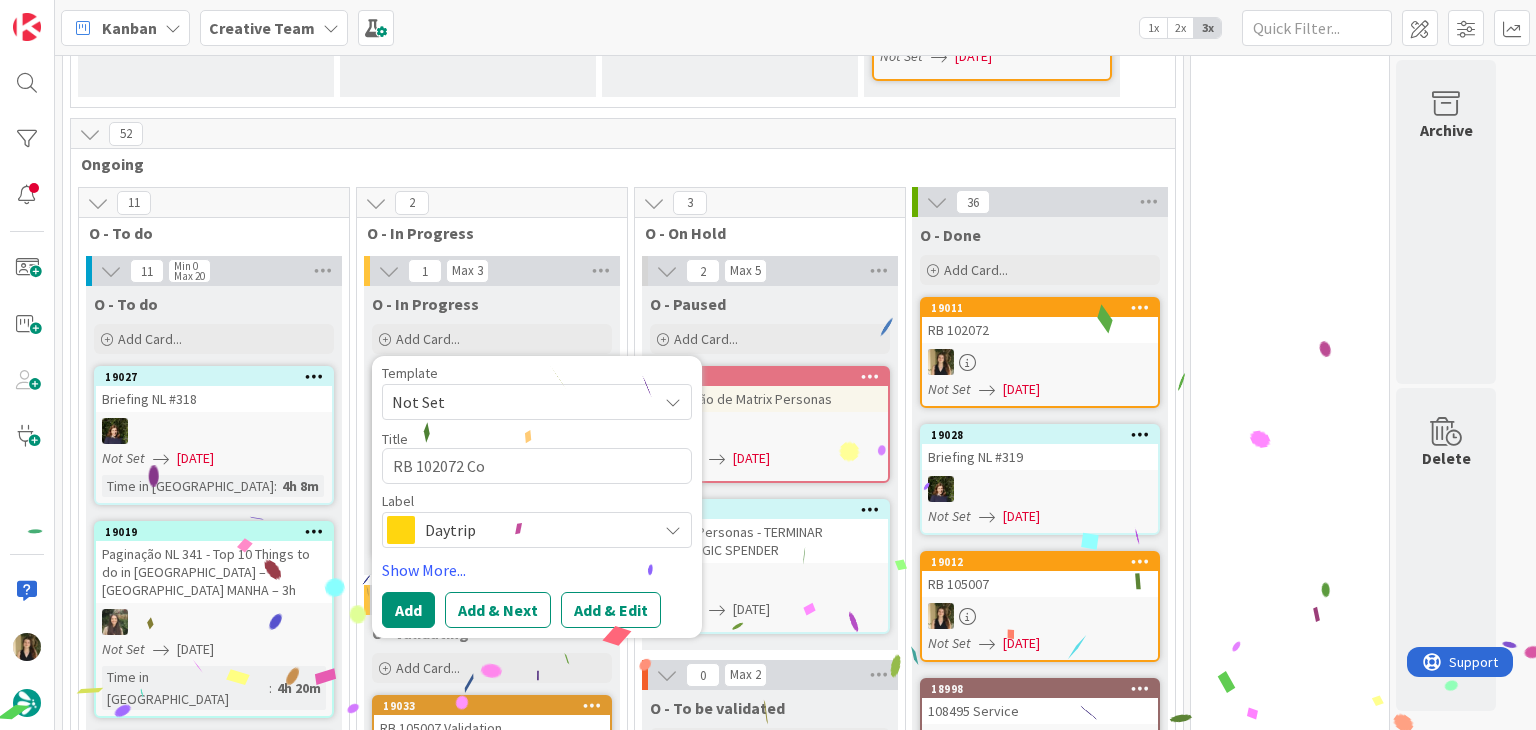 type on "x" 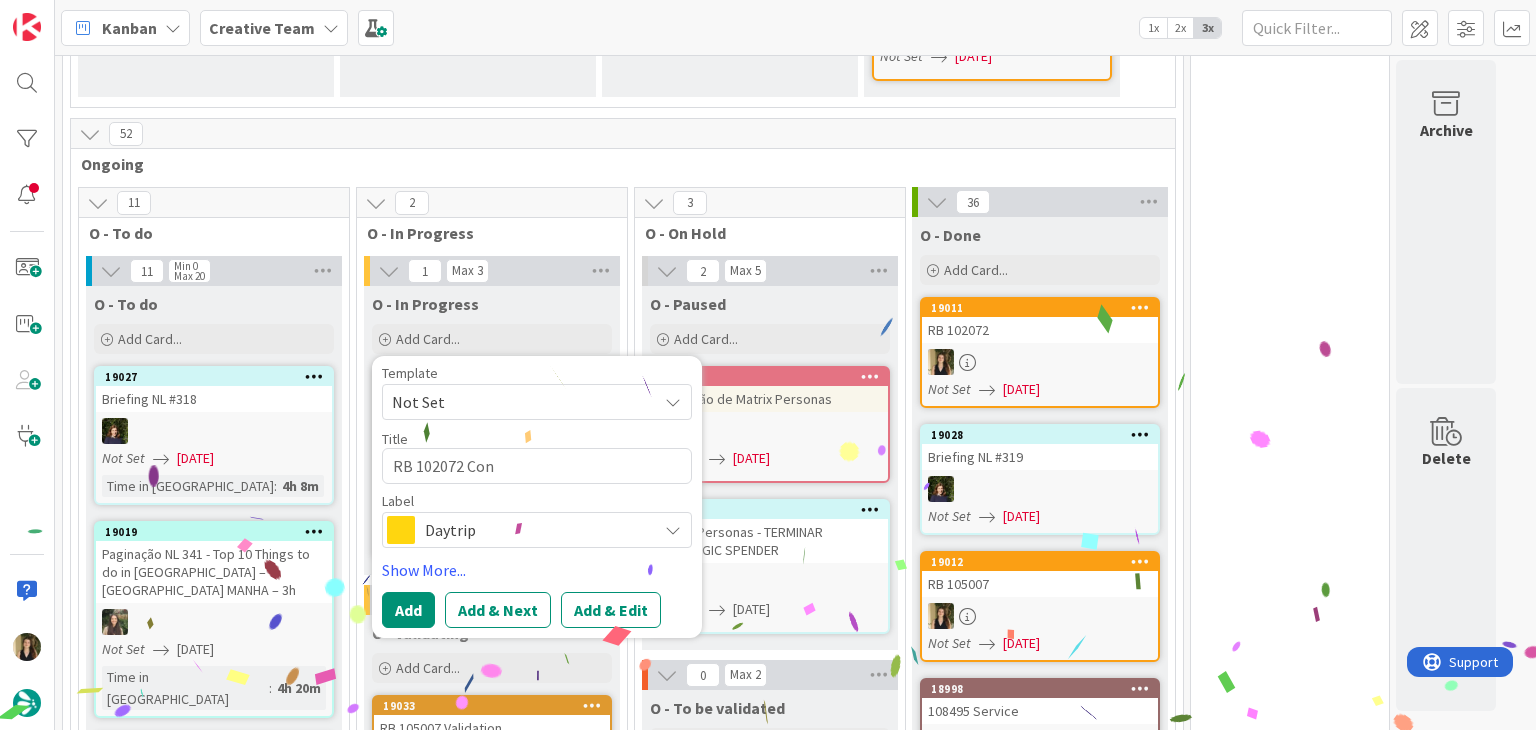 type on "x" 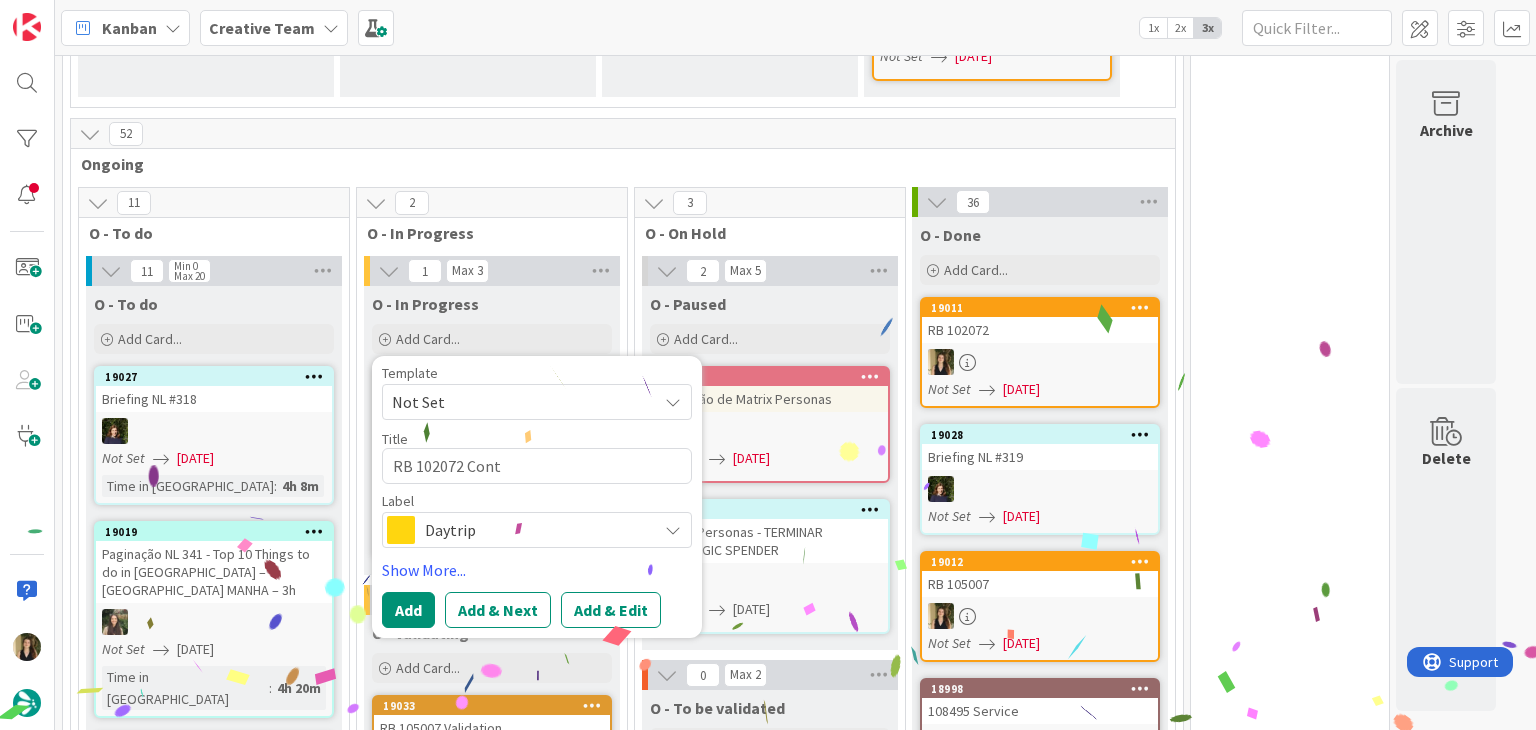type on "x" 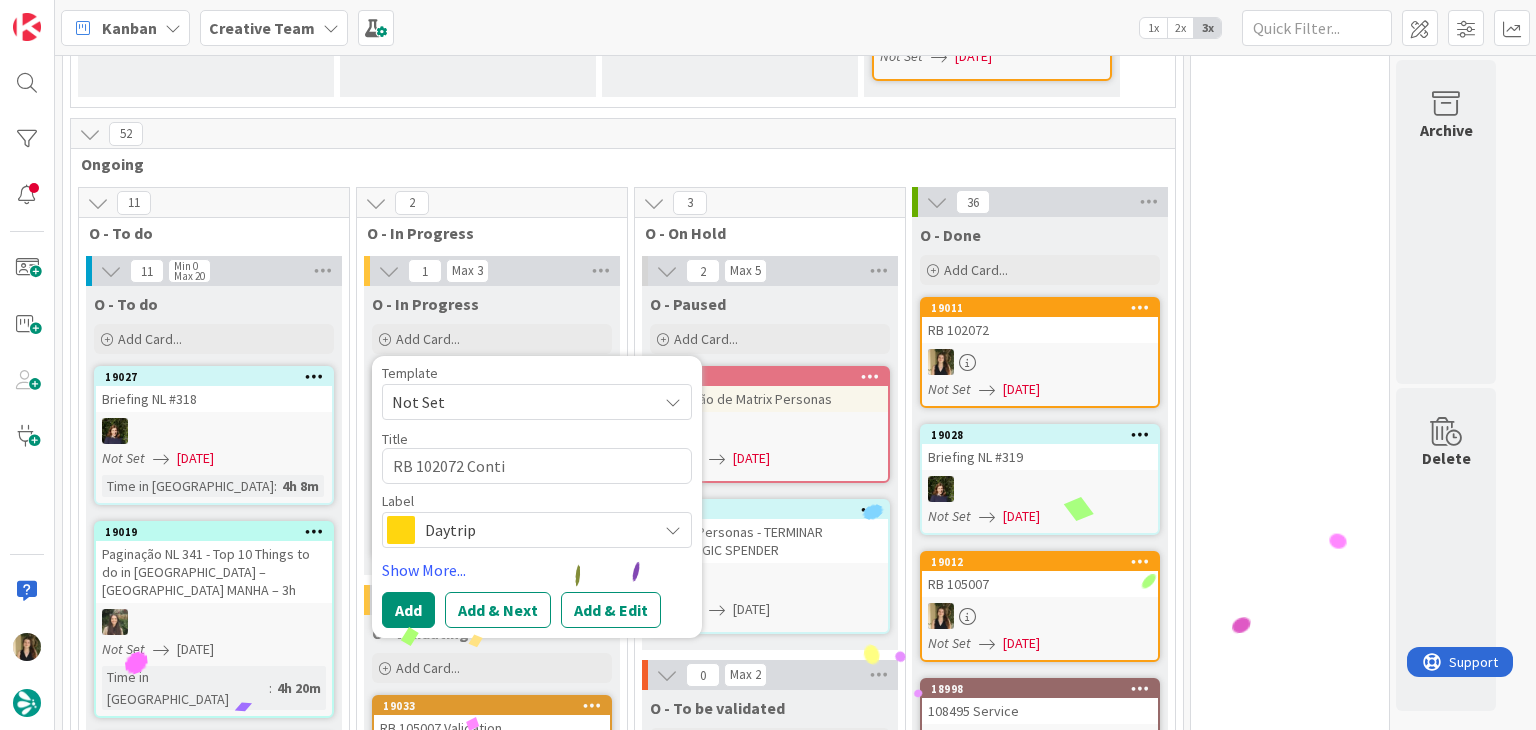 type on "x" 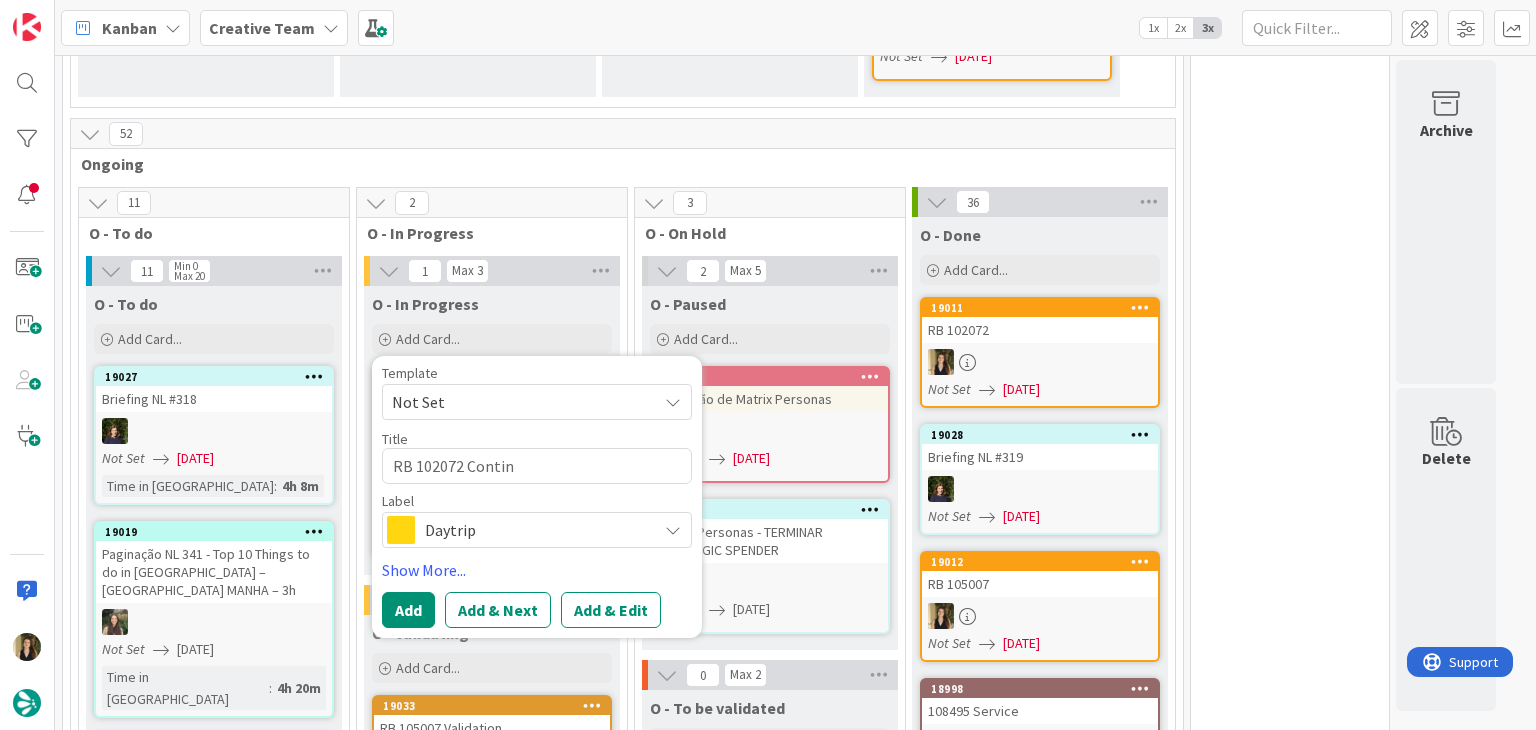 type on "x" 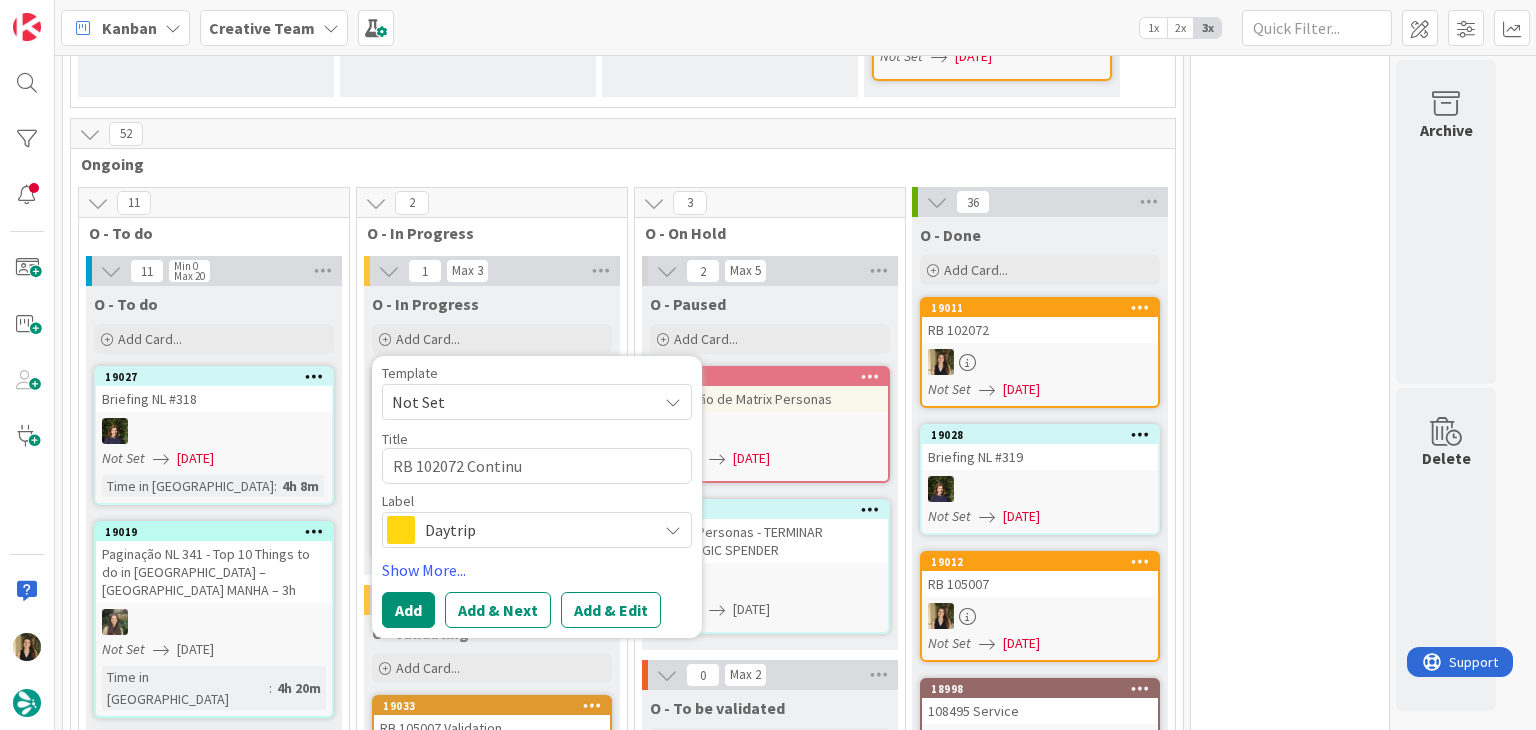 type on "x" 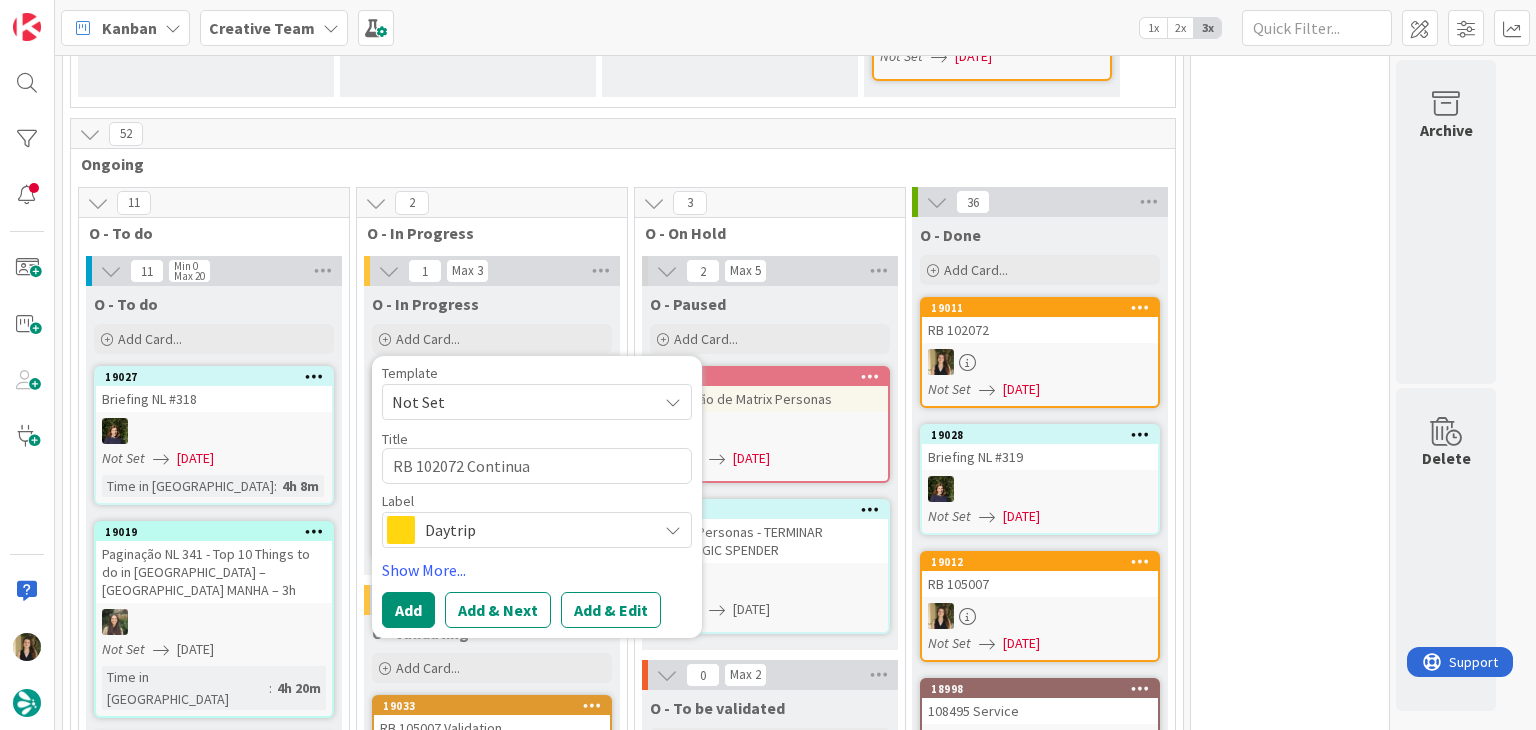 type on "x" 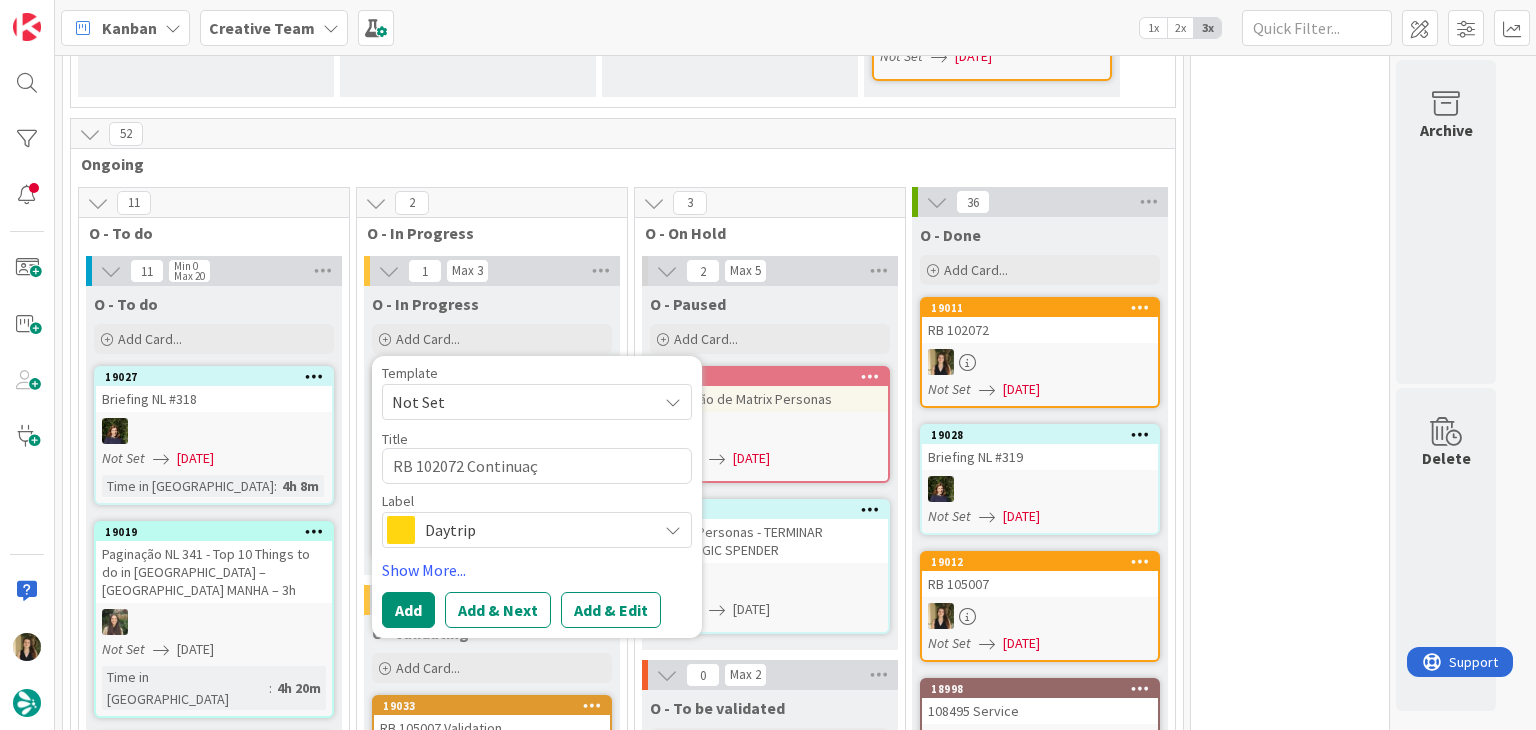 type on "x" 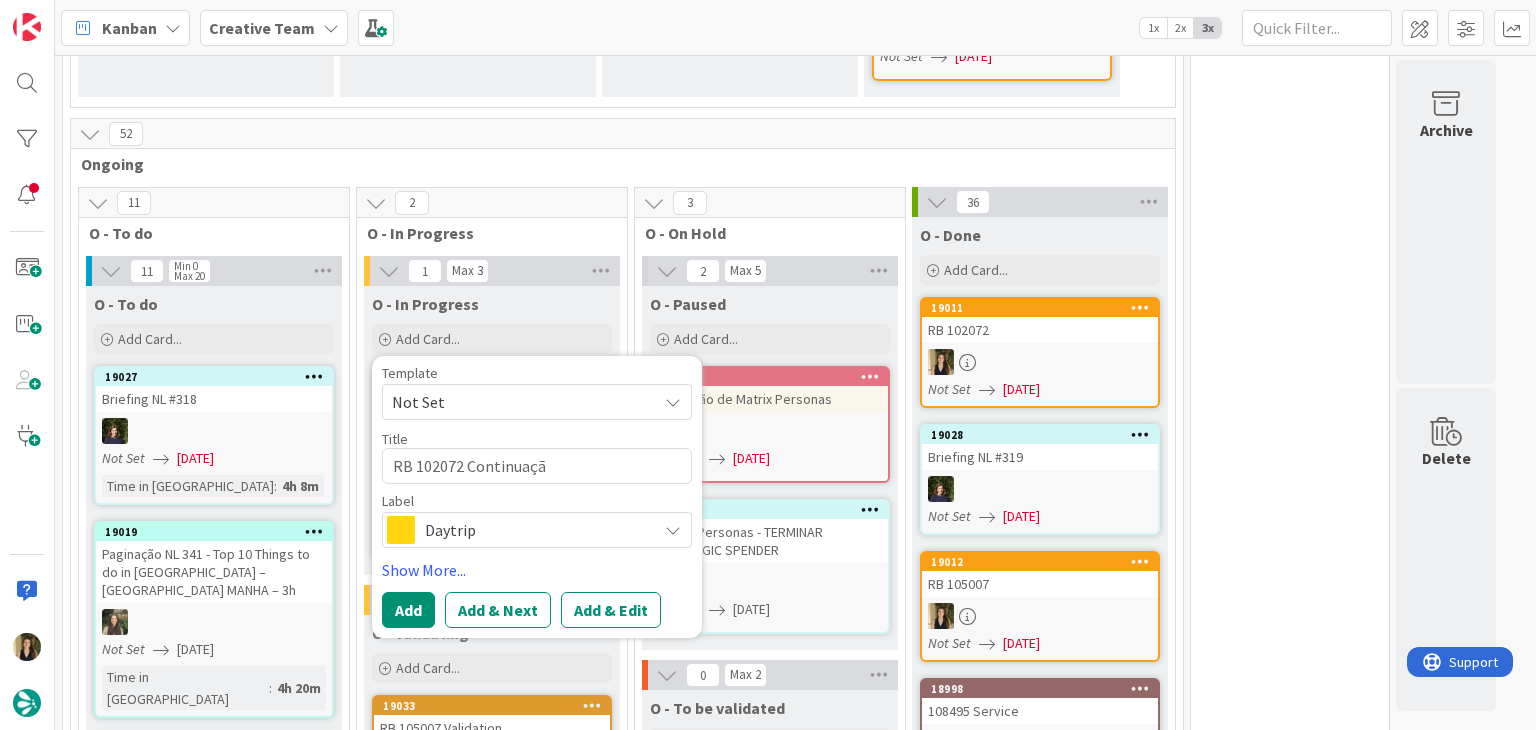 type on "x" 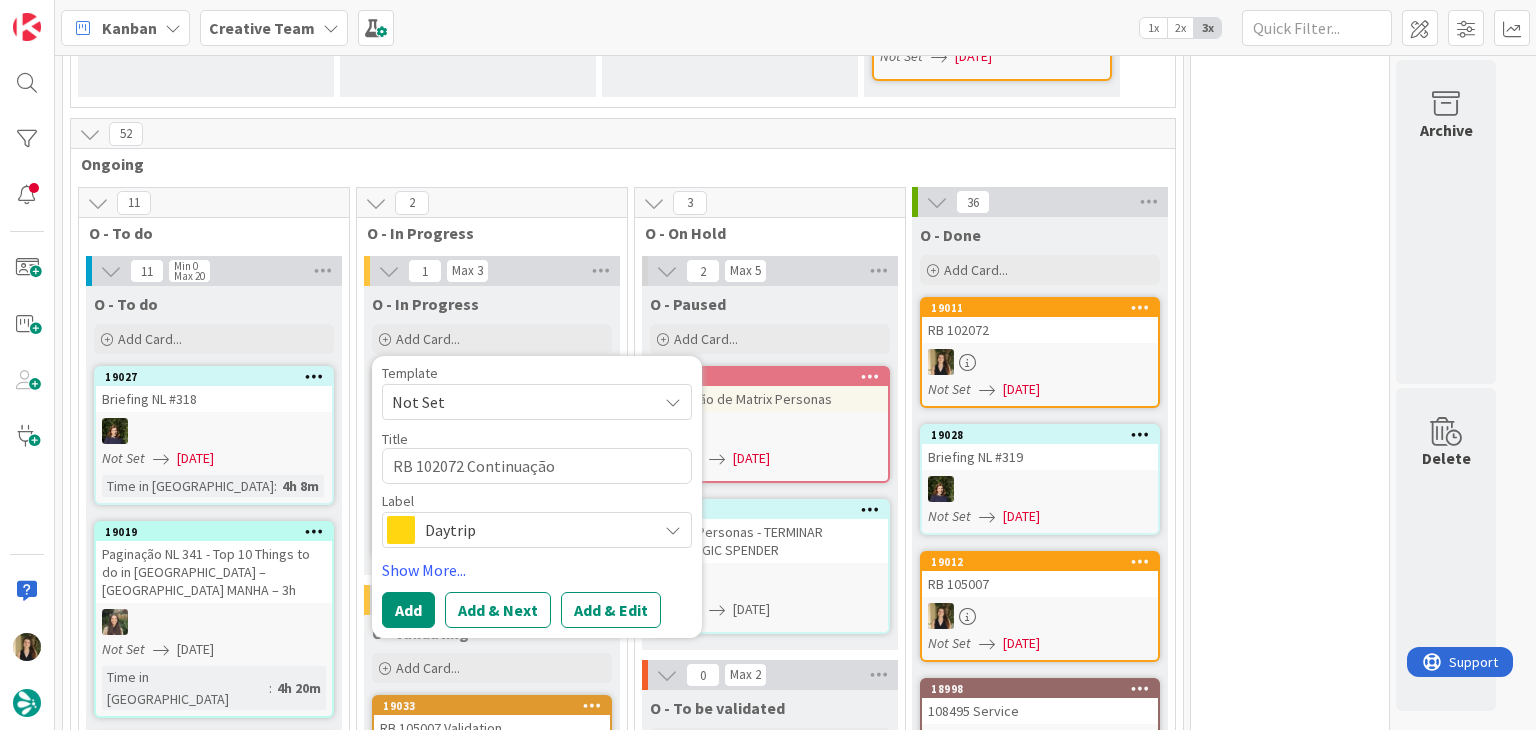 type on "RB 102072 Continuação" 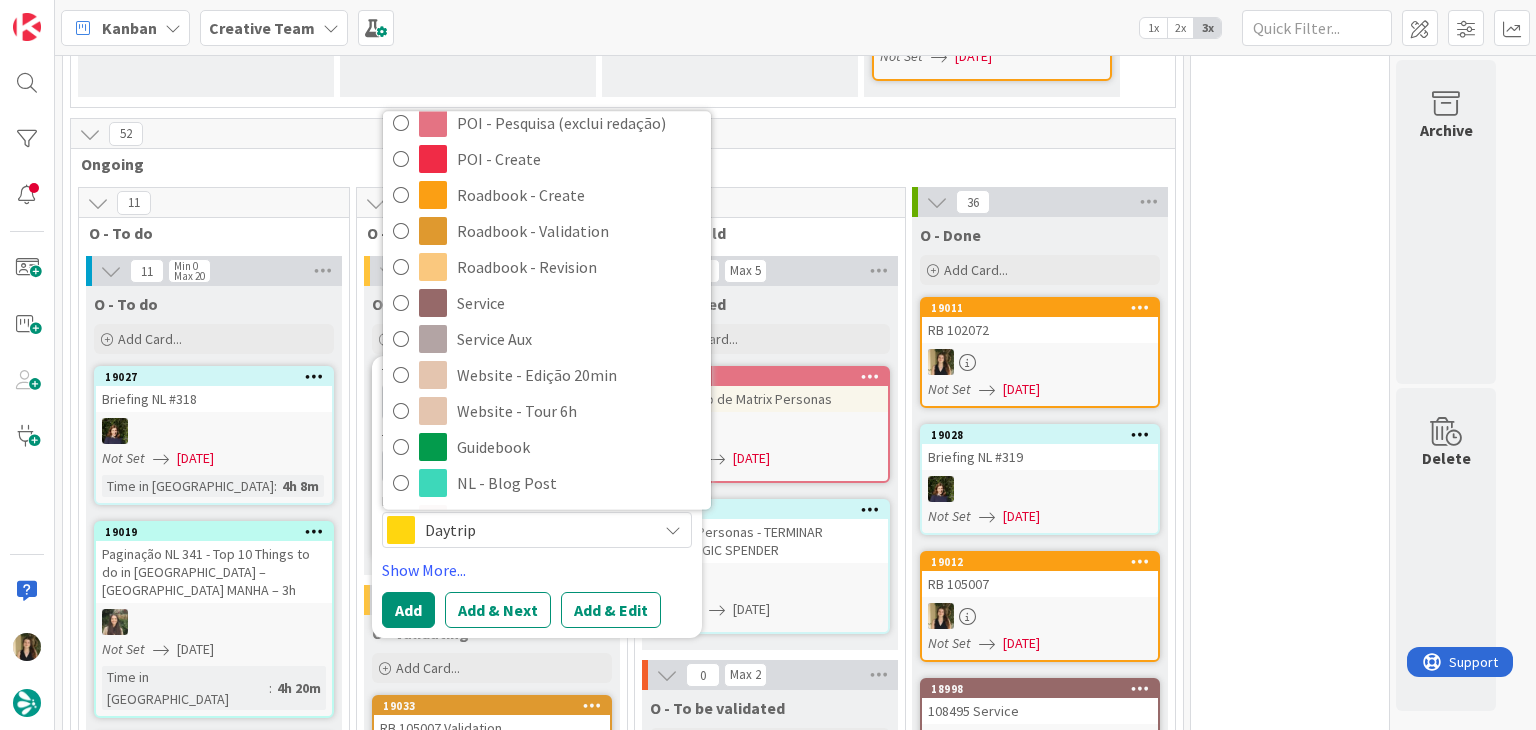 scroll, scrollTop: 280, scrollLeft: 0, axis: vertical 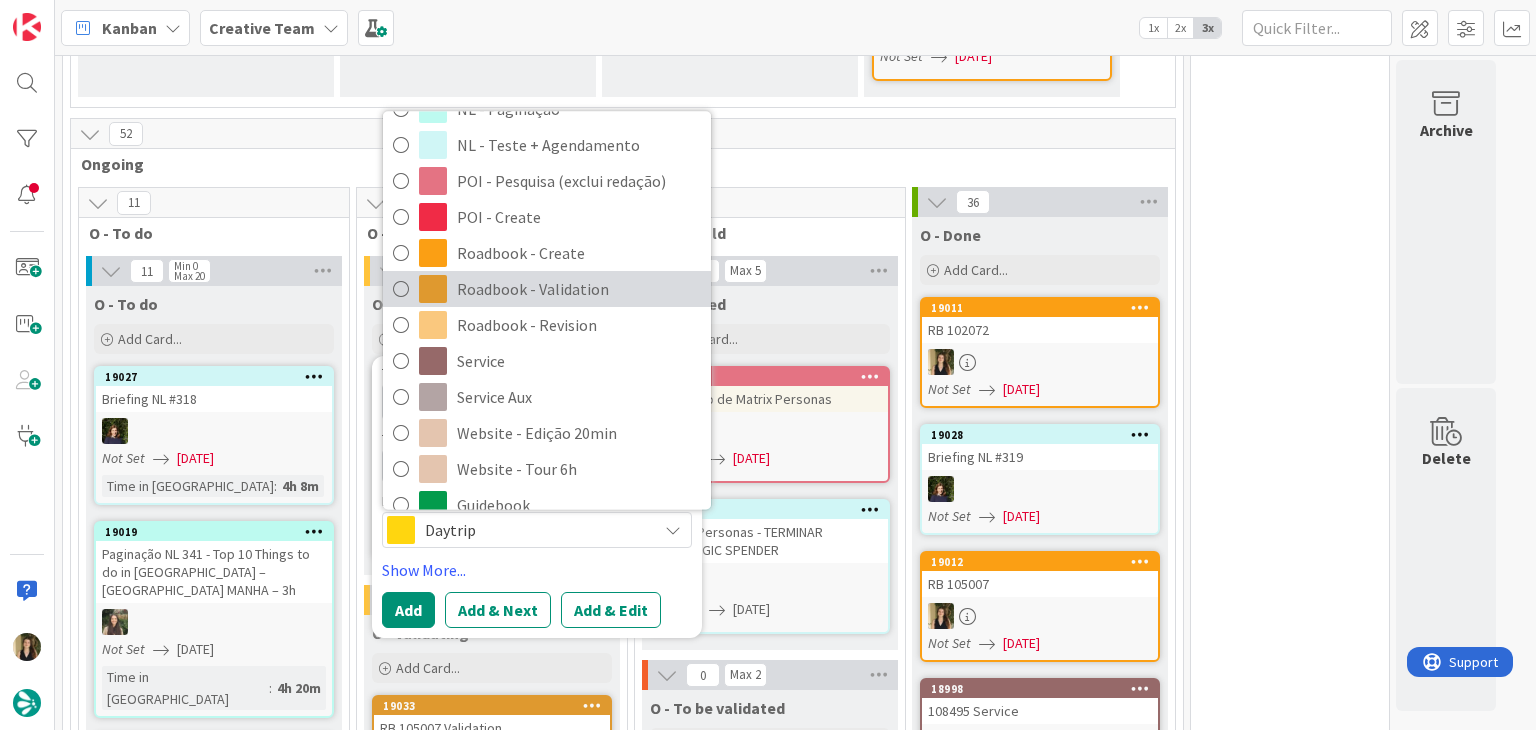 click on "Roadbook - Validation" at bounding box center (579, 290) 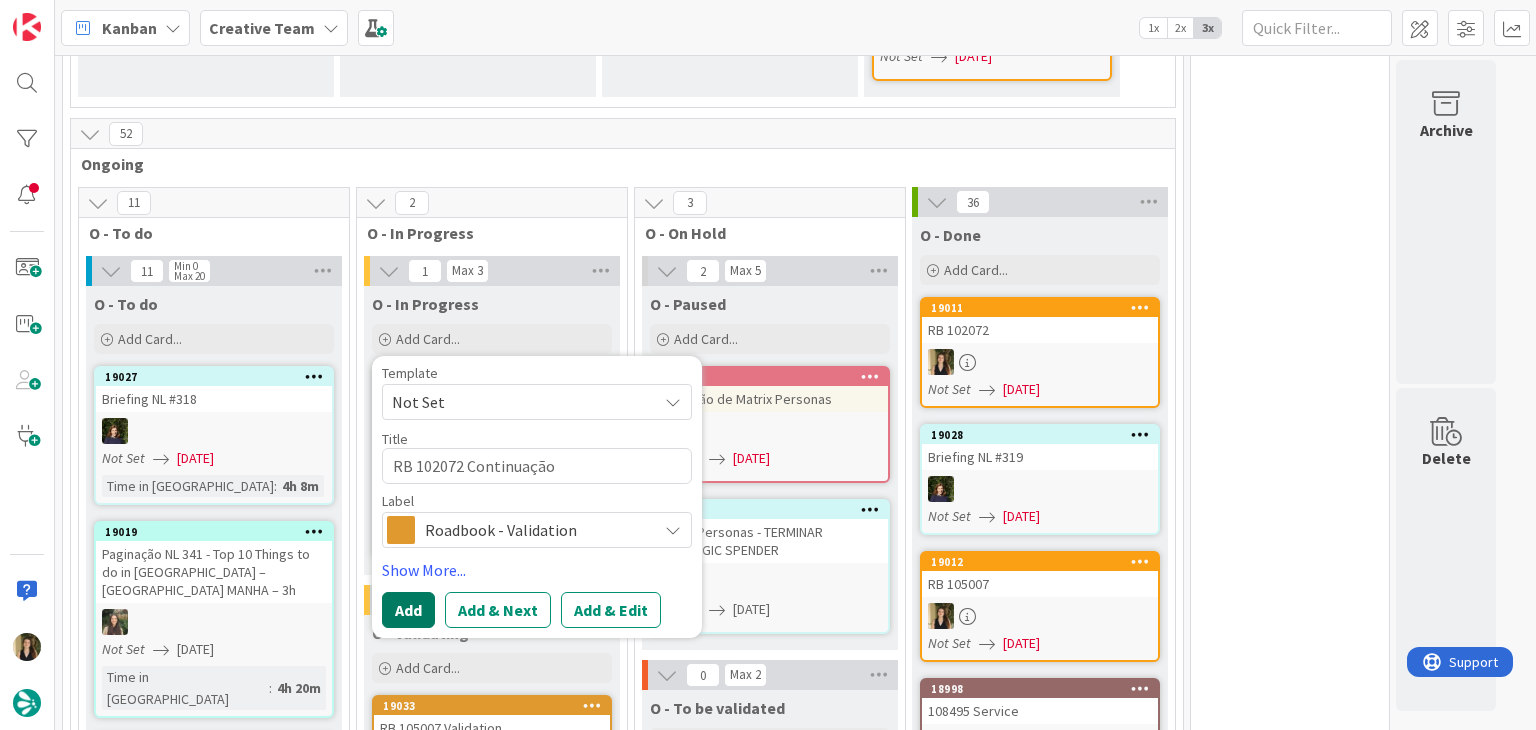 click on "Add" at bounding box center [408, 610] 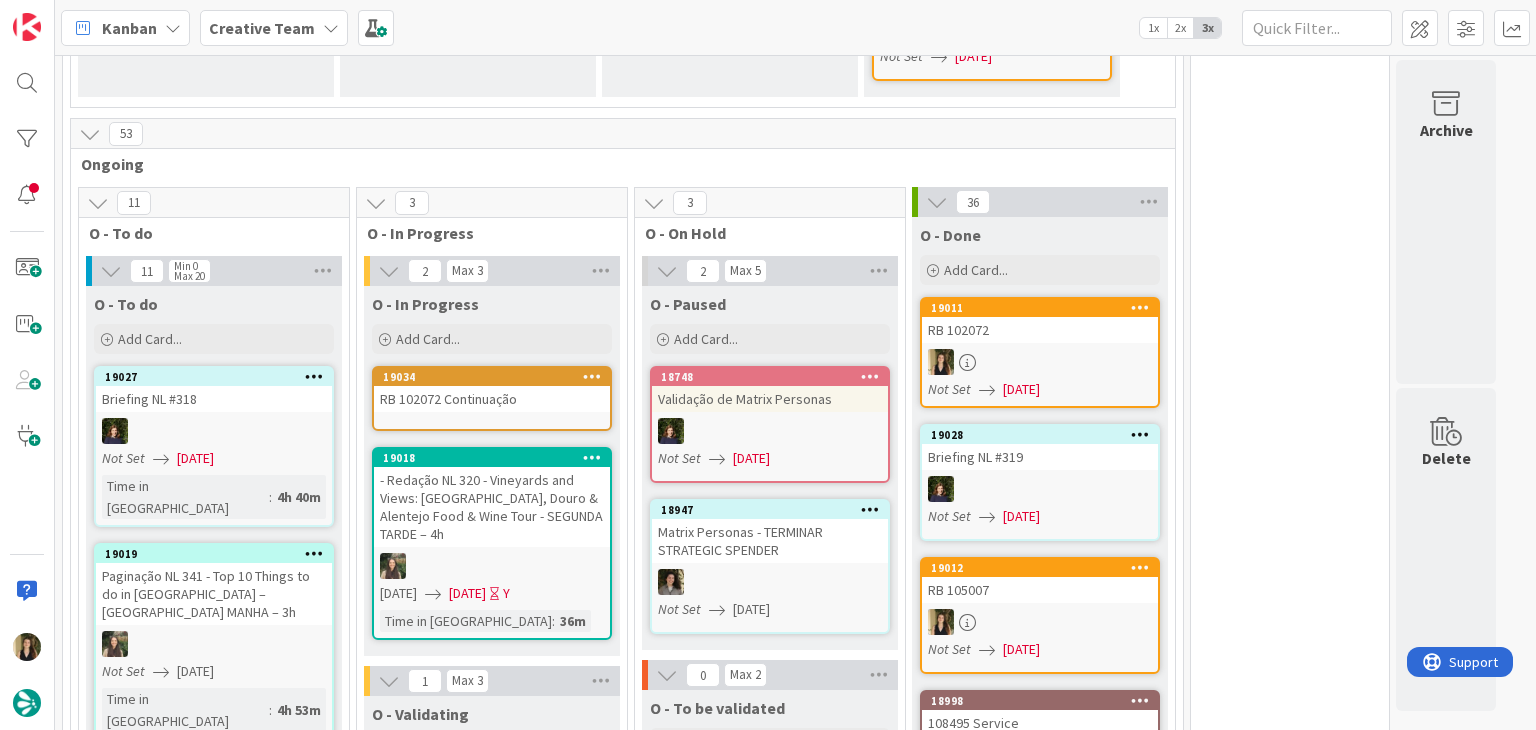 click at bounding box center (1040, 362) 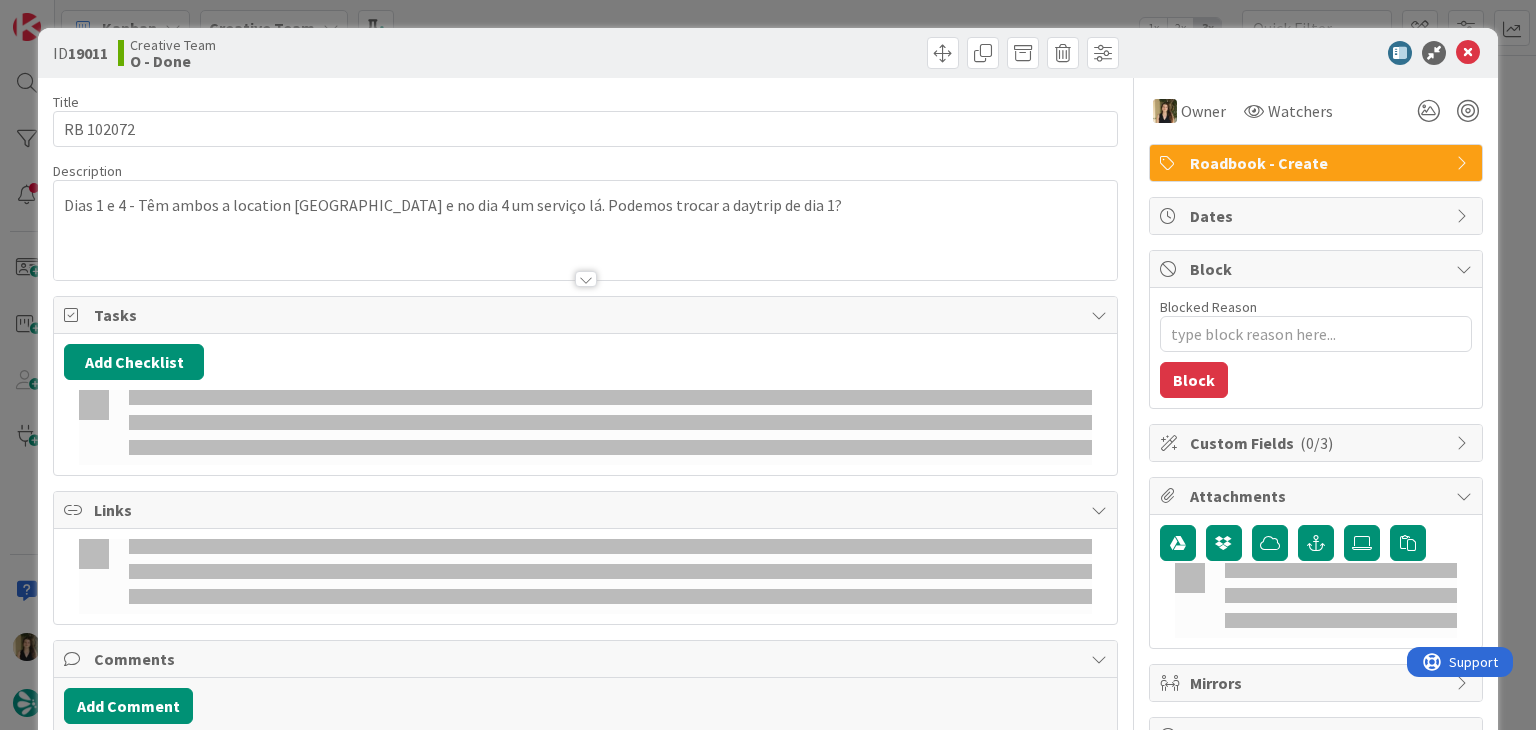 type on "x" 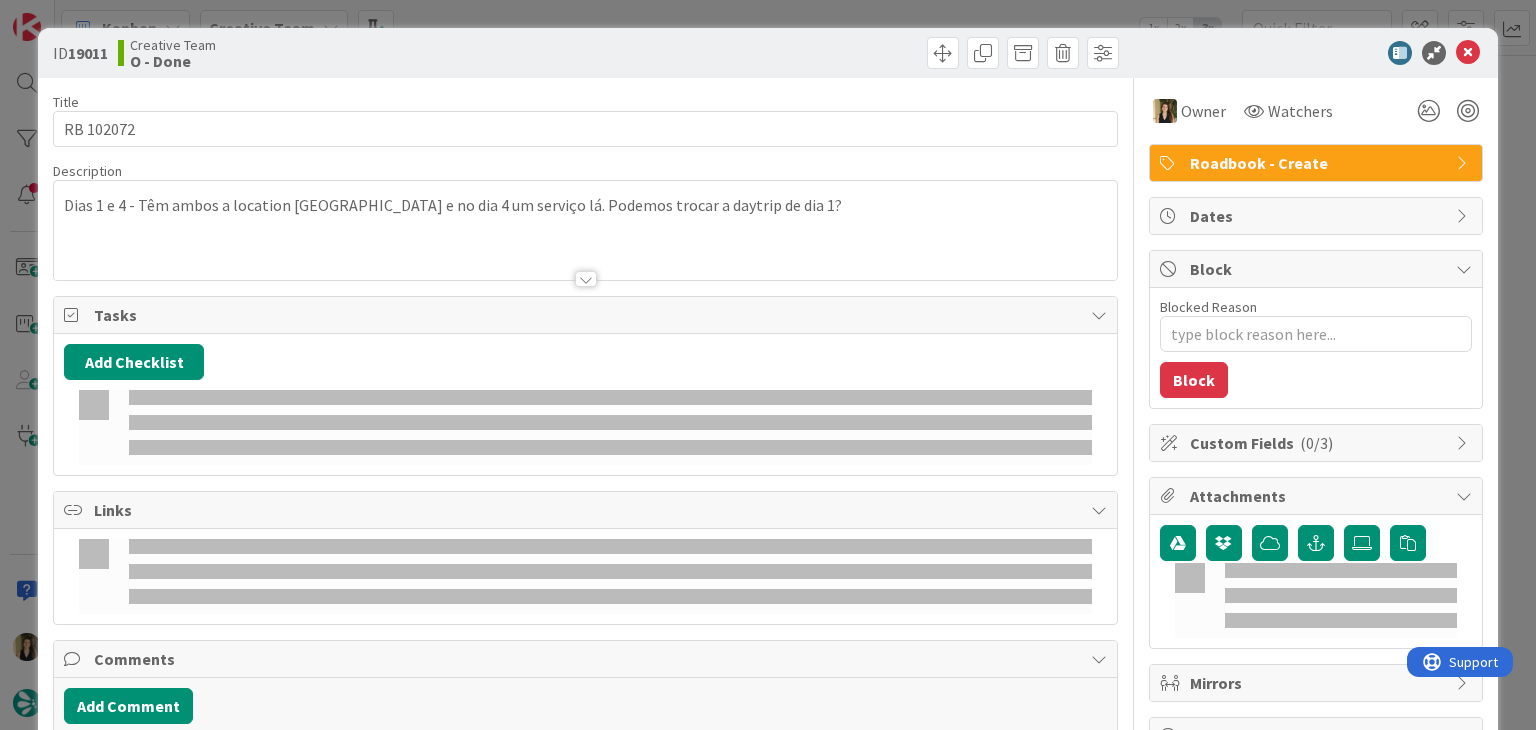 type on "RB 102072" 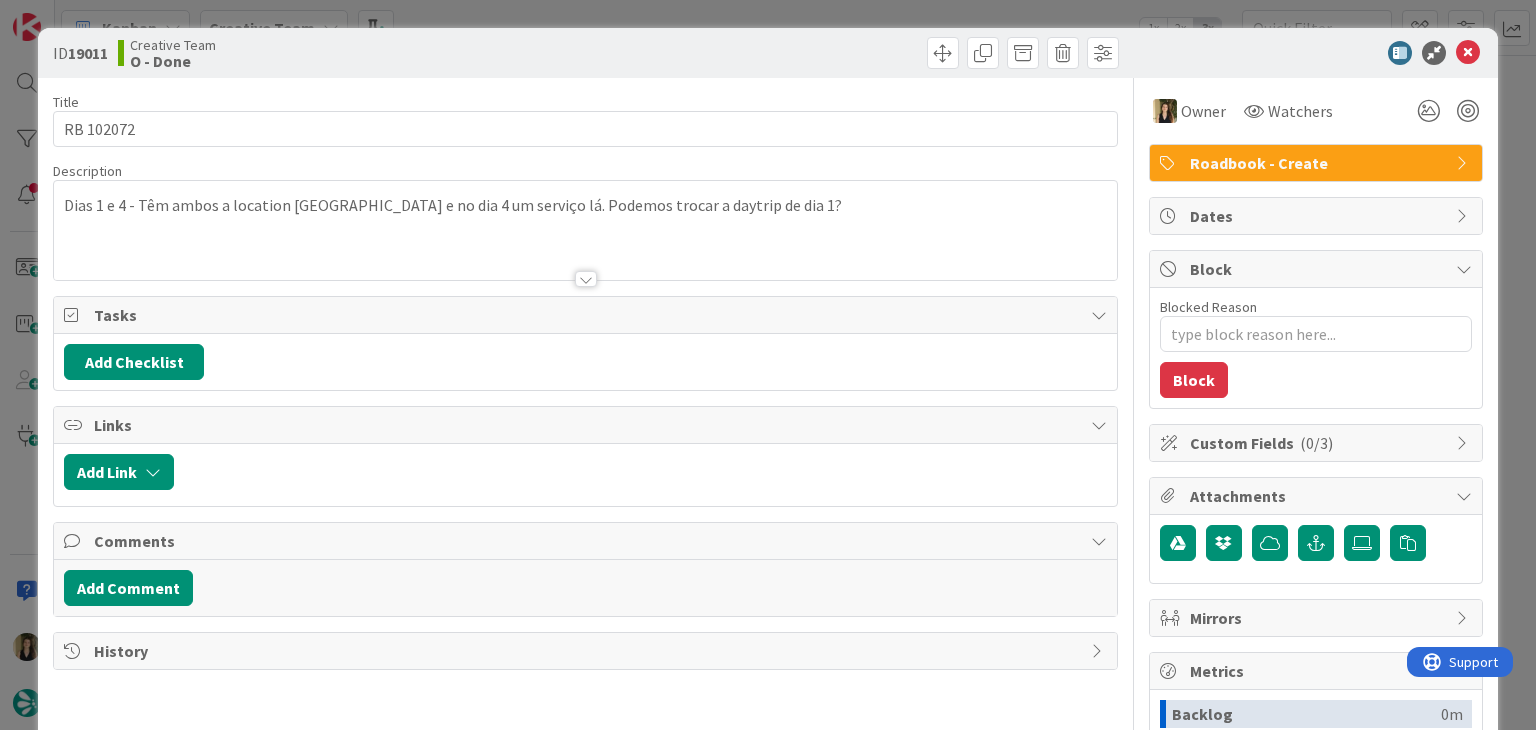 type on "x" 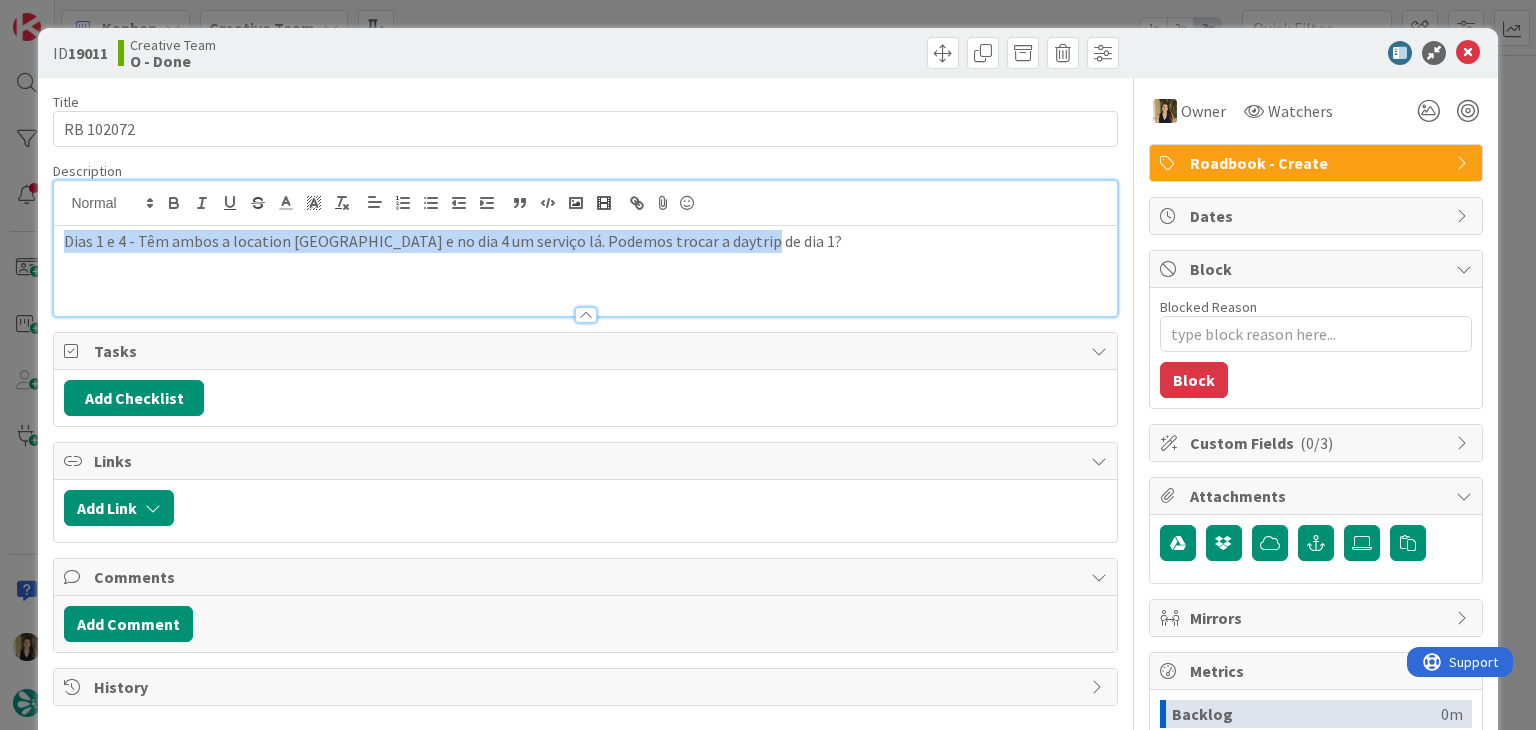 drag, startPoint x: 772, startPoint y: 246, endPoint x: 56, endPoint y: 257, distance: 716.0845 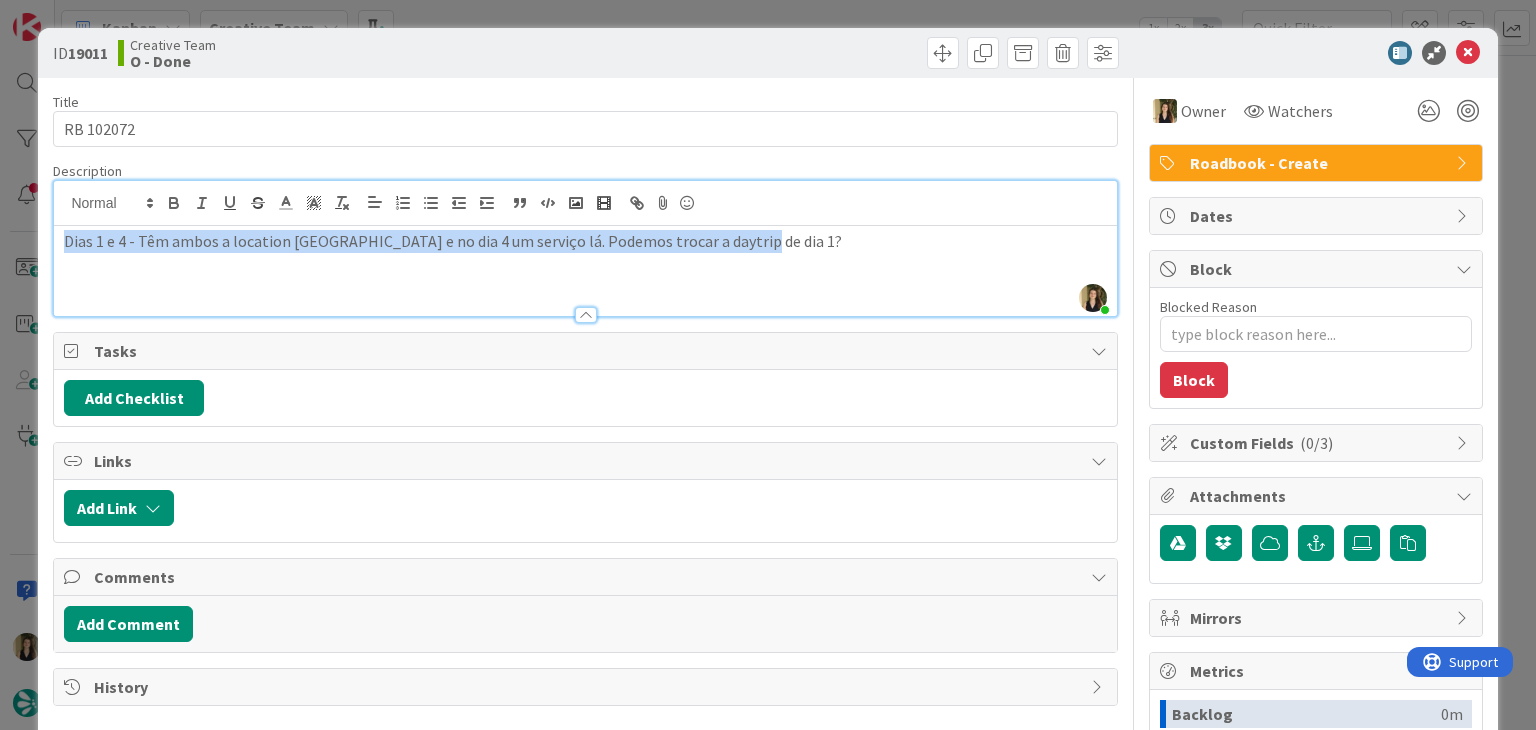 copy on "Dias 1 e 4 - Têm ambos a location [GEOGRAPHIC_DATA] e no dia 4 um serviço lá. Podemos trocar a daytrip de dia 1?" 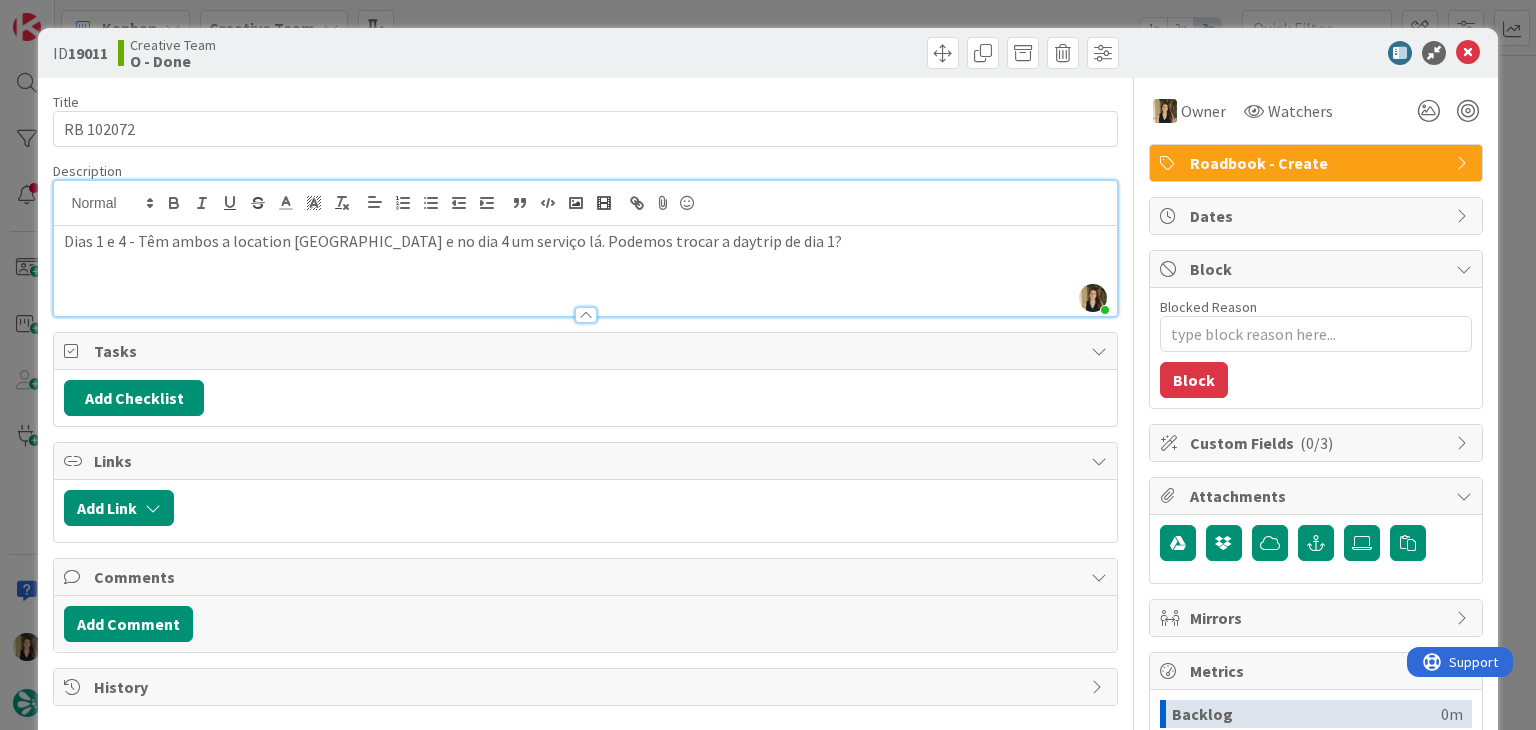 click on "Creative Team O - Done" at bounding box center [349, 53] 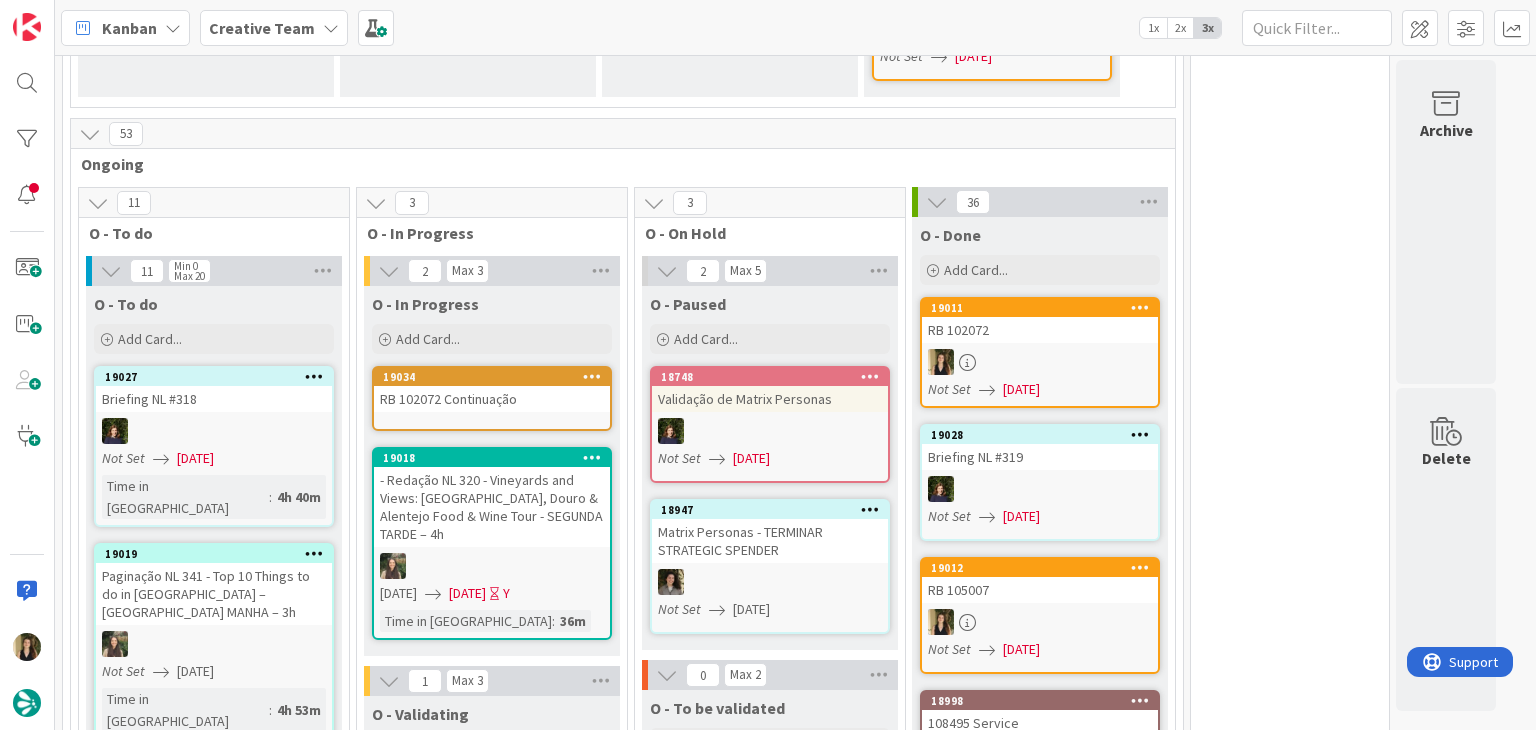 click on "19034 RB 102072 Continuação" at bounding box center (492, 398) 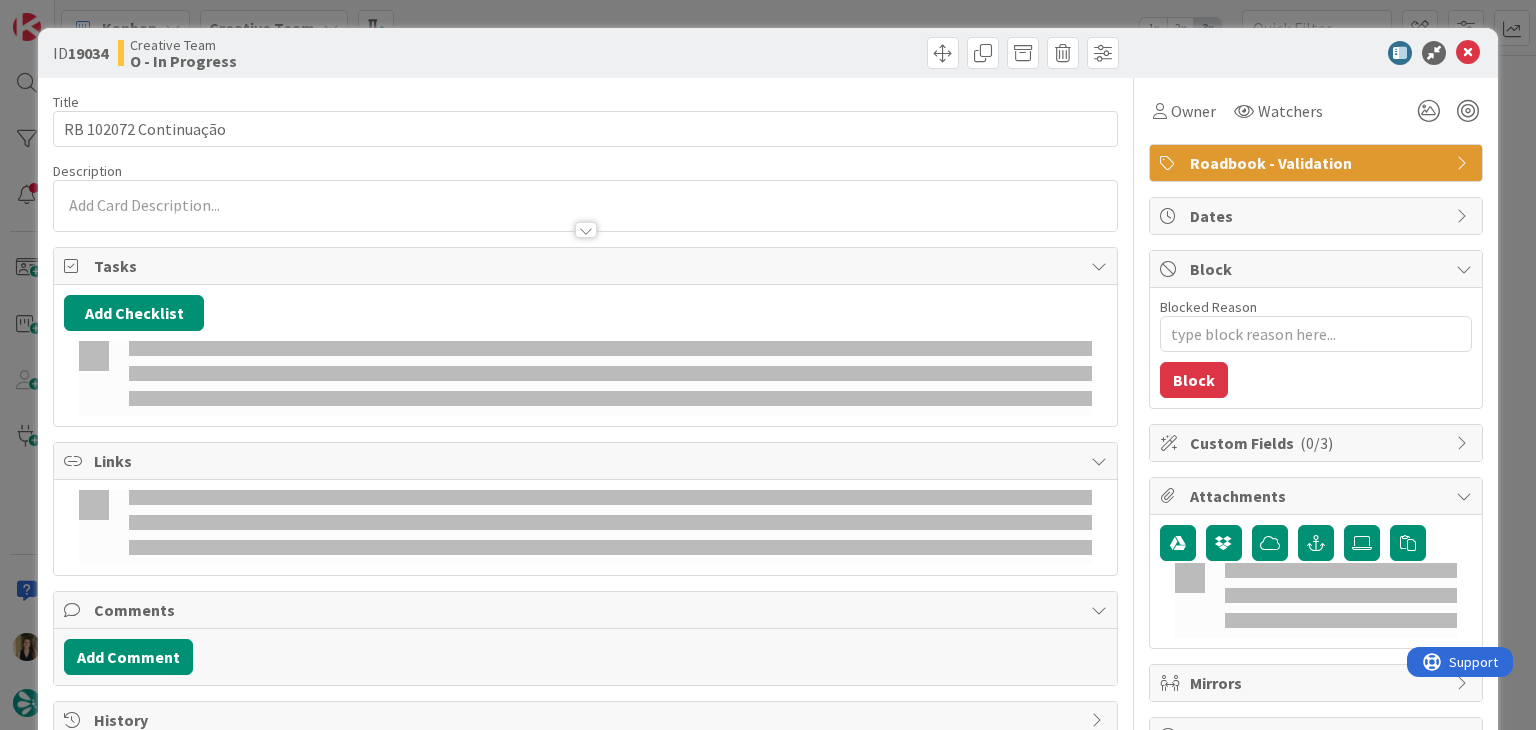 scroll, scrollTop: 0, scrollLeft: 0, axis: both 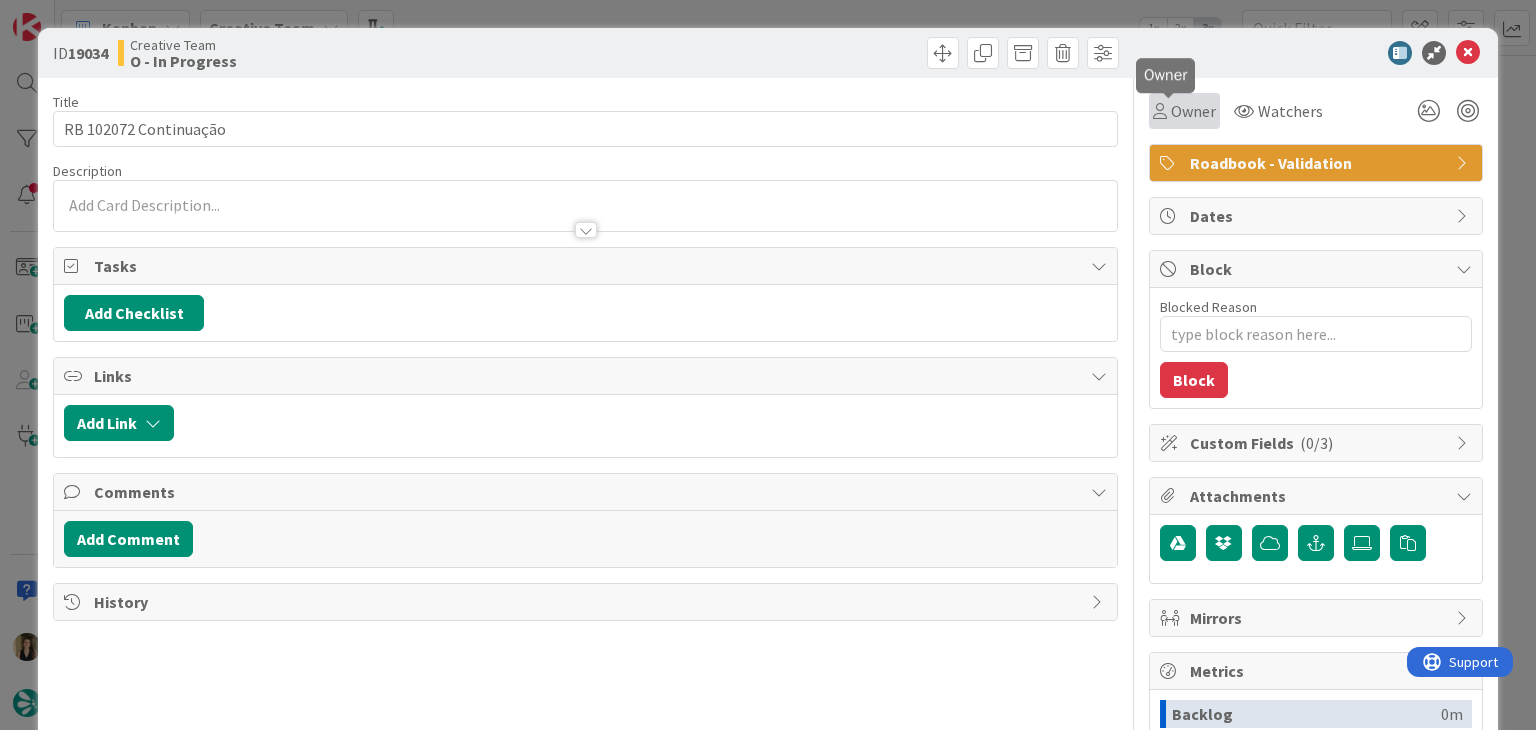 click on "Owner" at bounding box center (1193, 111) 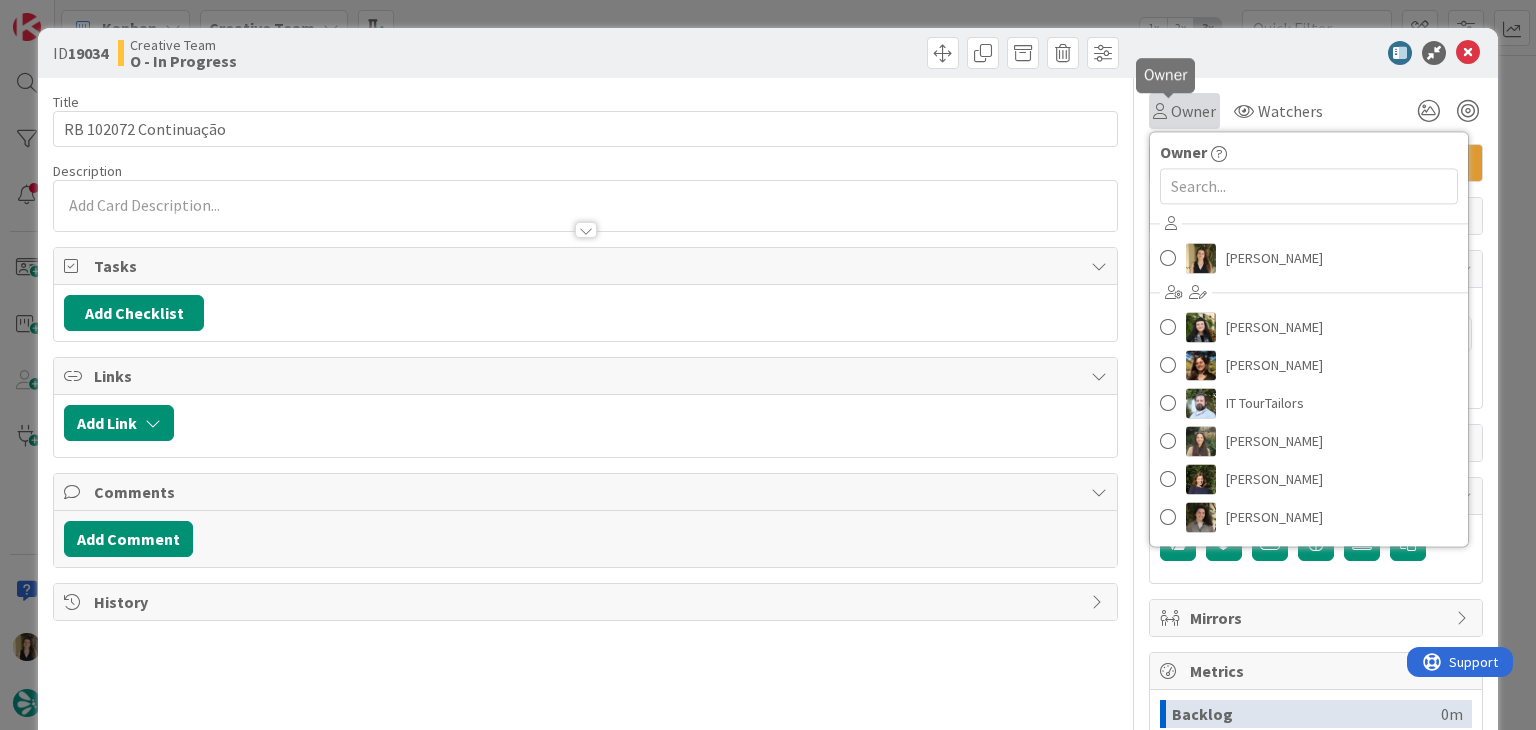 scroll, scrollTop: 0, scrollLeft: 0, axis: both 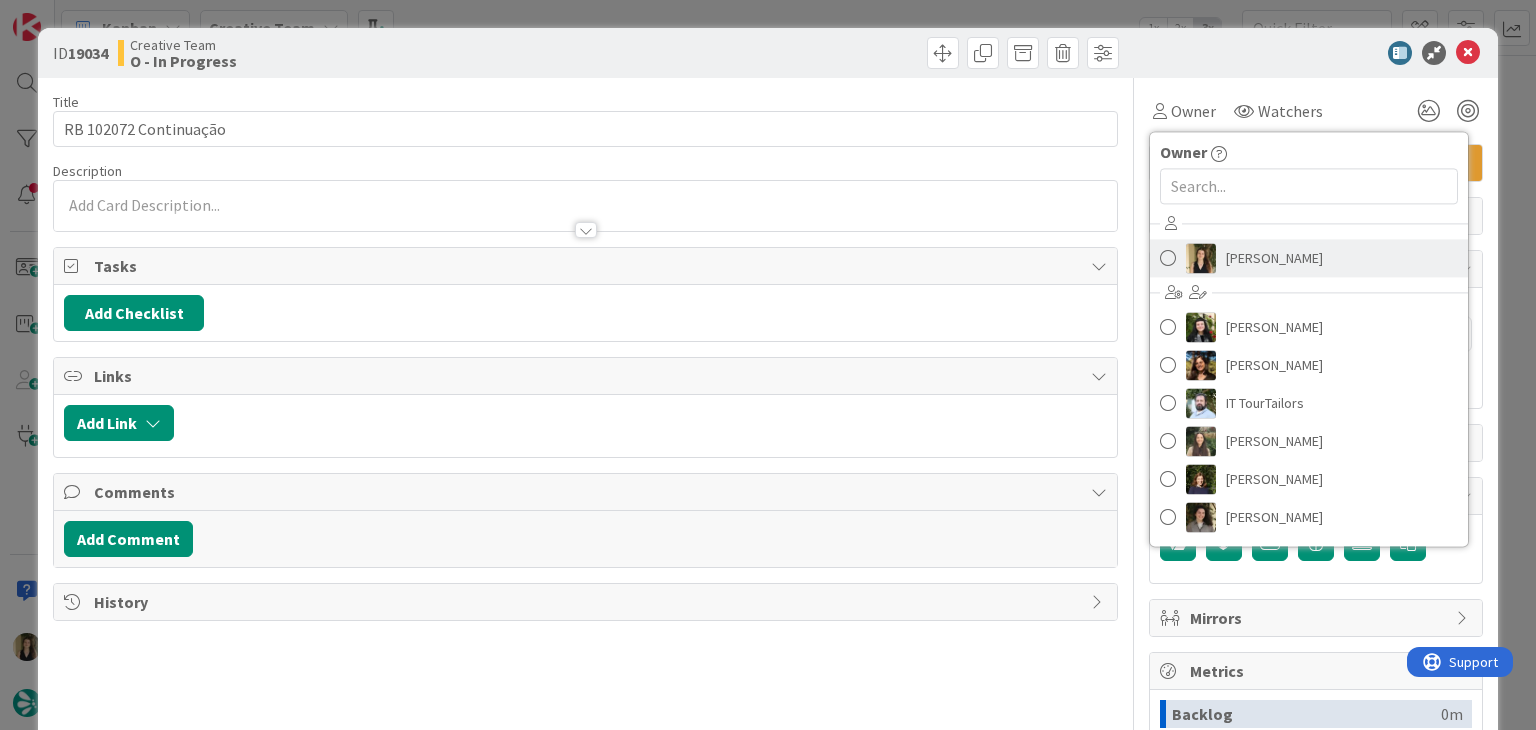 click on "[PERSON_NAME]" at bounding box center [1274, 258] 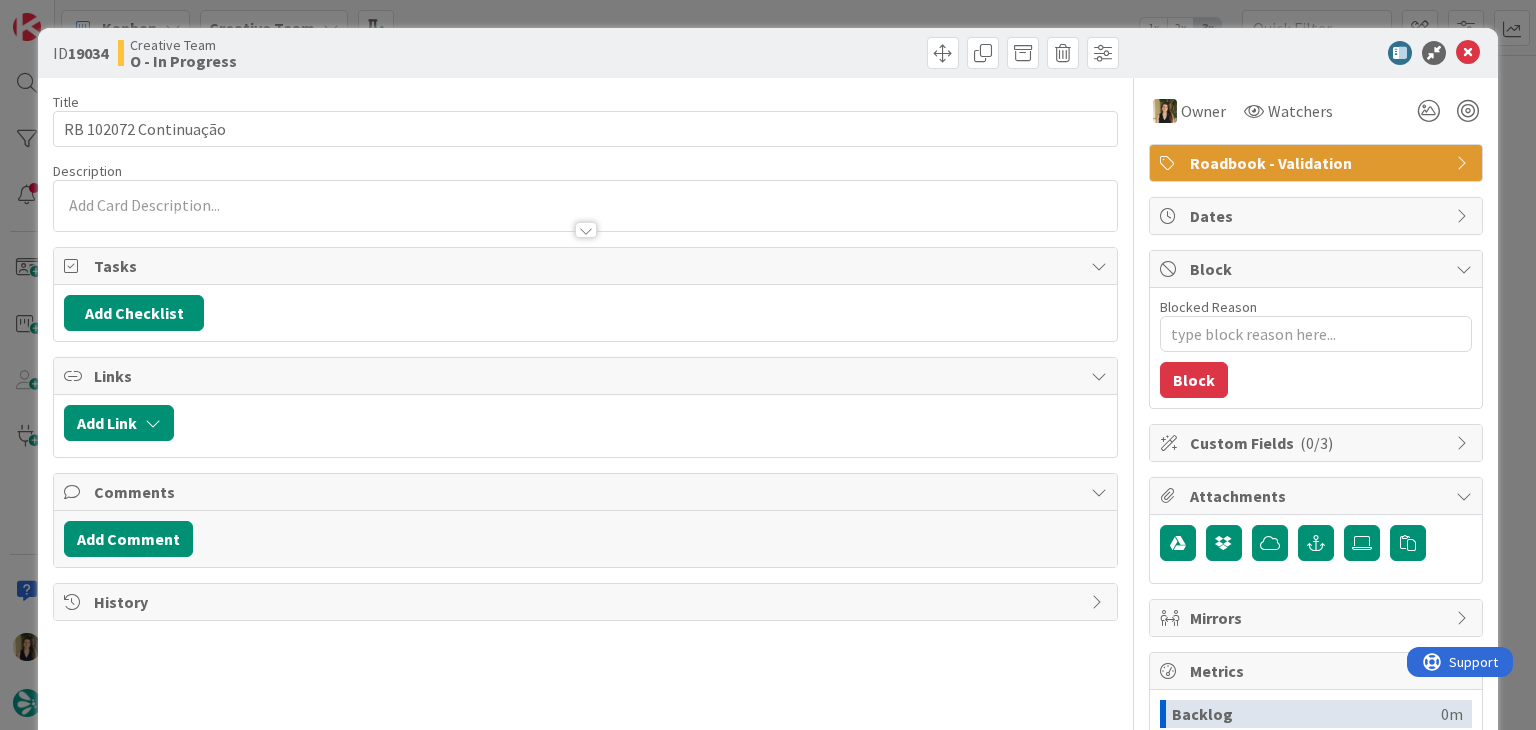 click at bounding box center (585, 206) 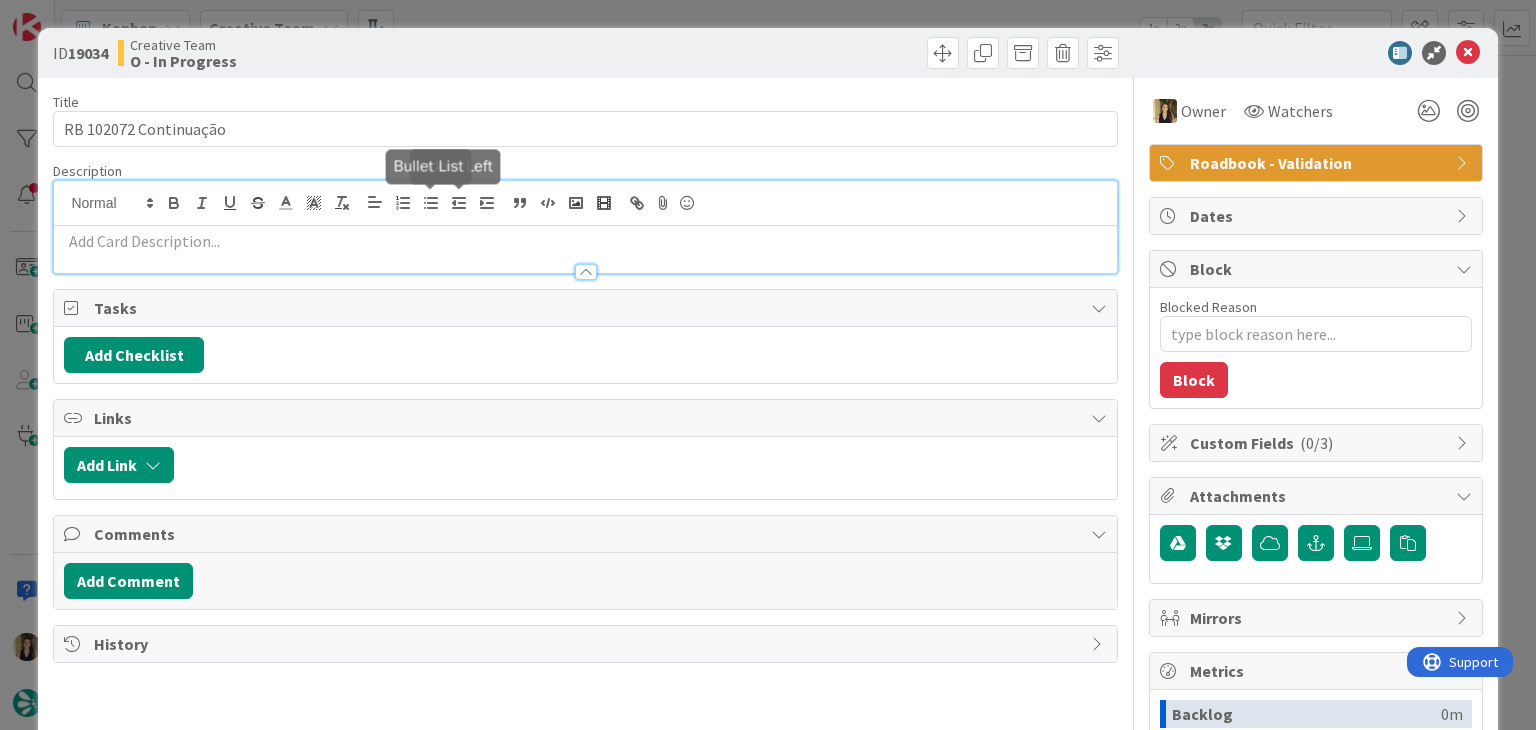 click at bounding box center [585, 241] 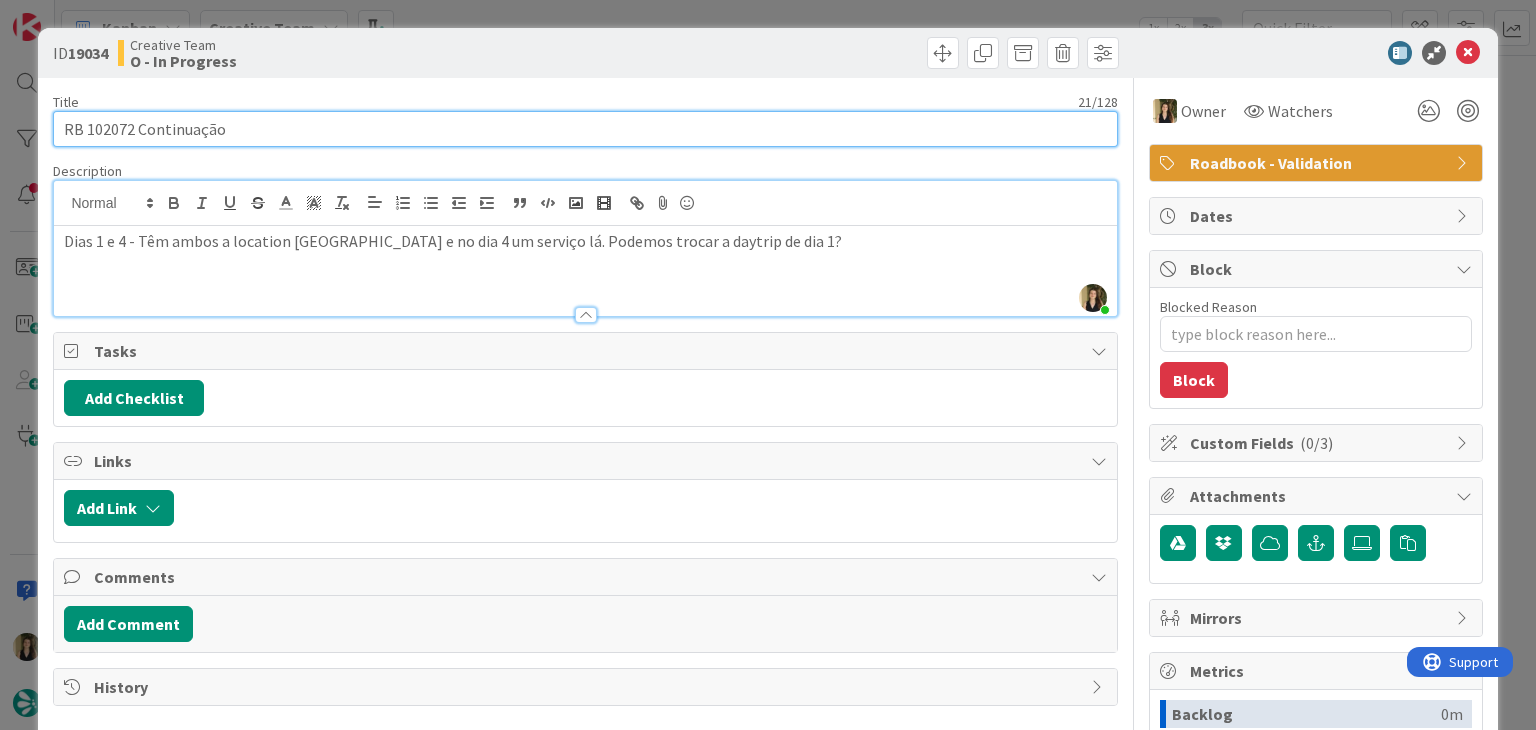 drag, startPoint x: 134, startPoint y: 128, endPoint x: 52, endPoint y: 127, distance: 82.006096 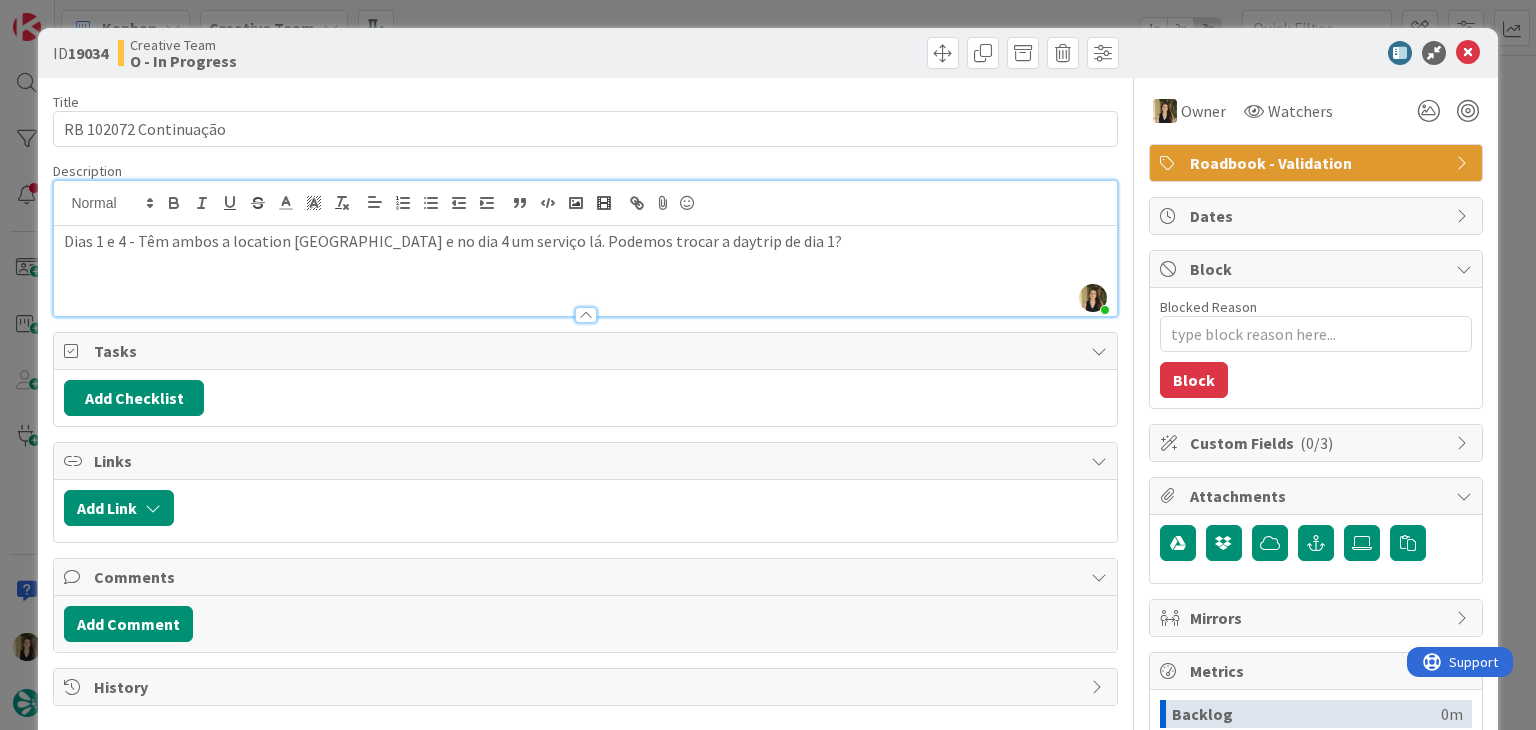 click on "Creative Team O - In Progress" at bounding box center [349, 53] 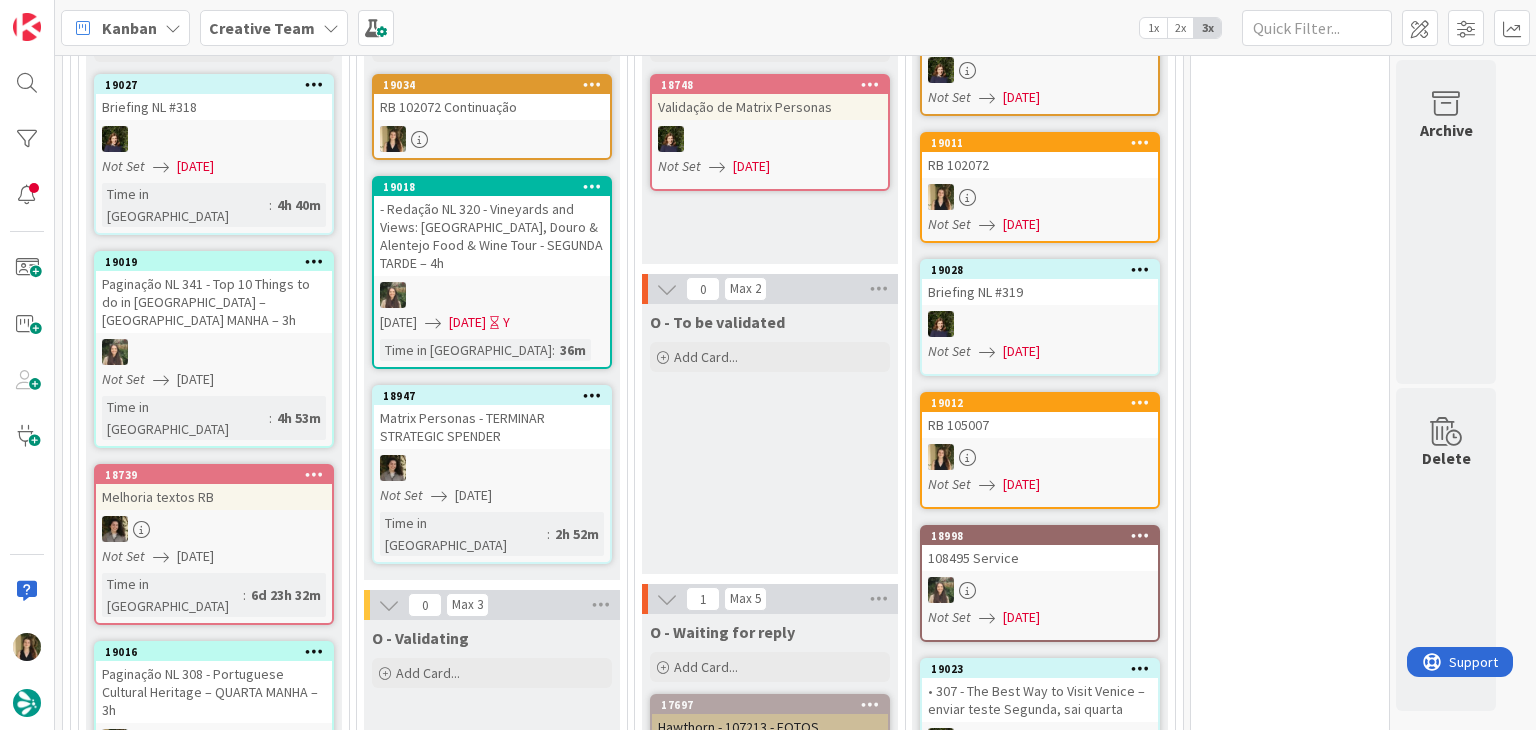 scroll, scrollTop: 920, scrollLeft: 0, axis: vertical 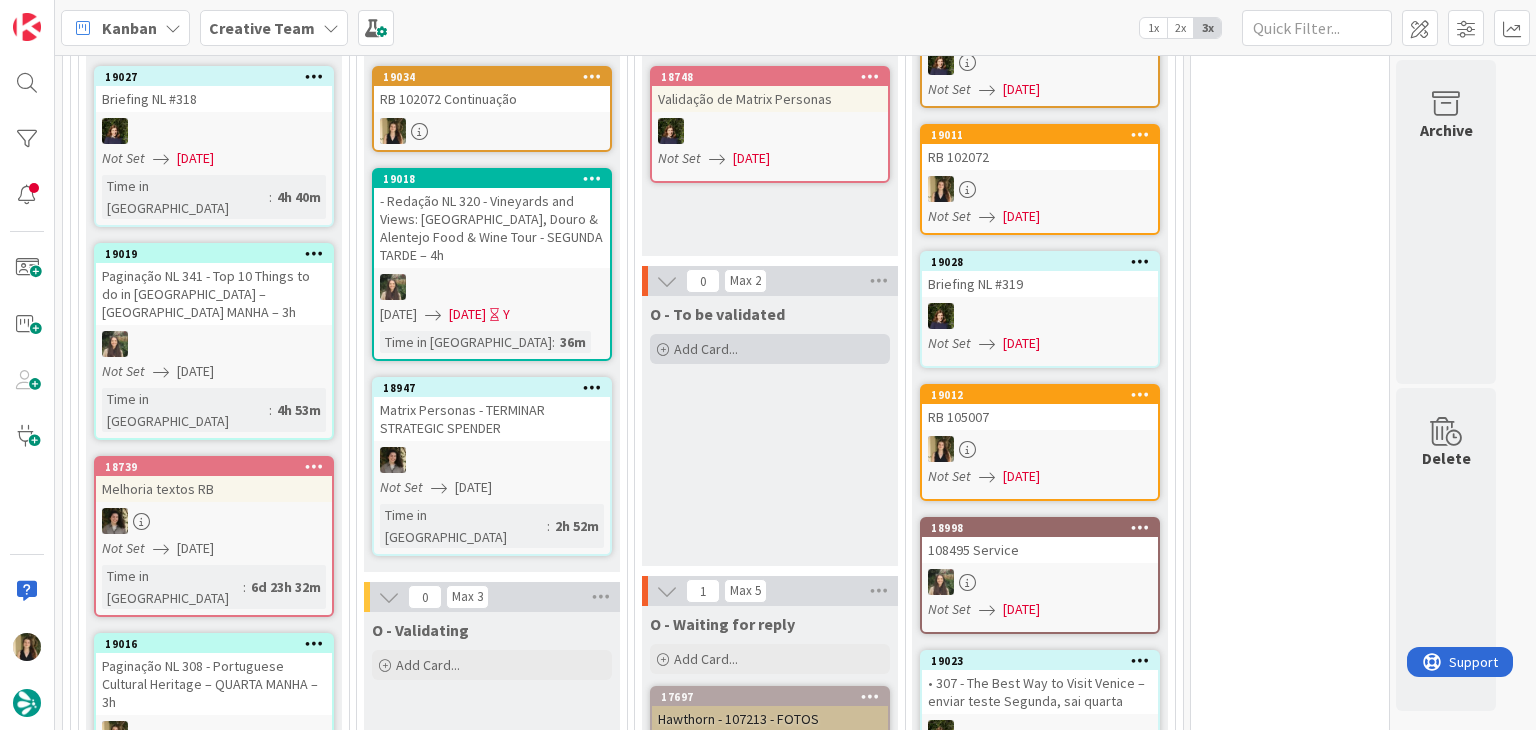 click on "Add Card..." at bounding box center [770, 349] 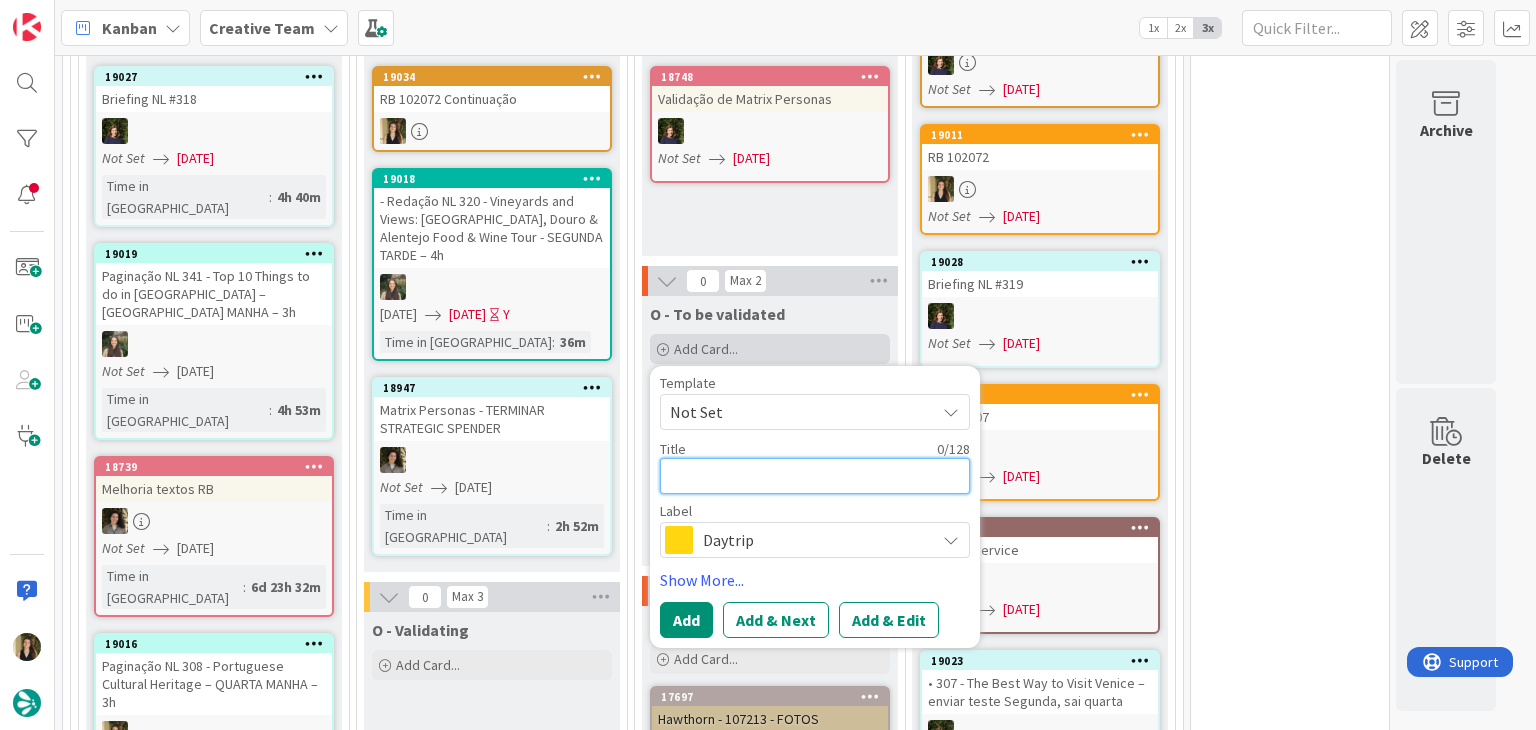 scroll, scrollTop: 0, scrollLeft: 0, axis: both 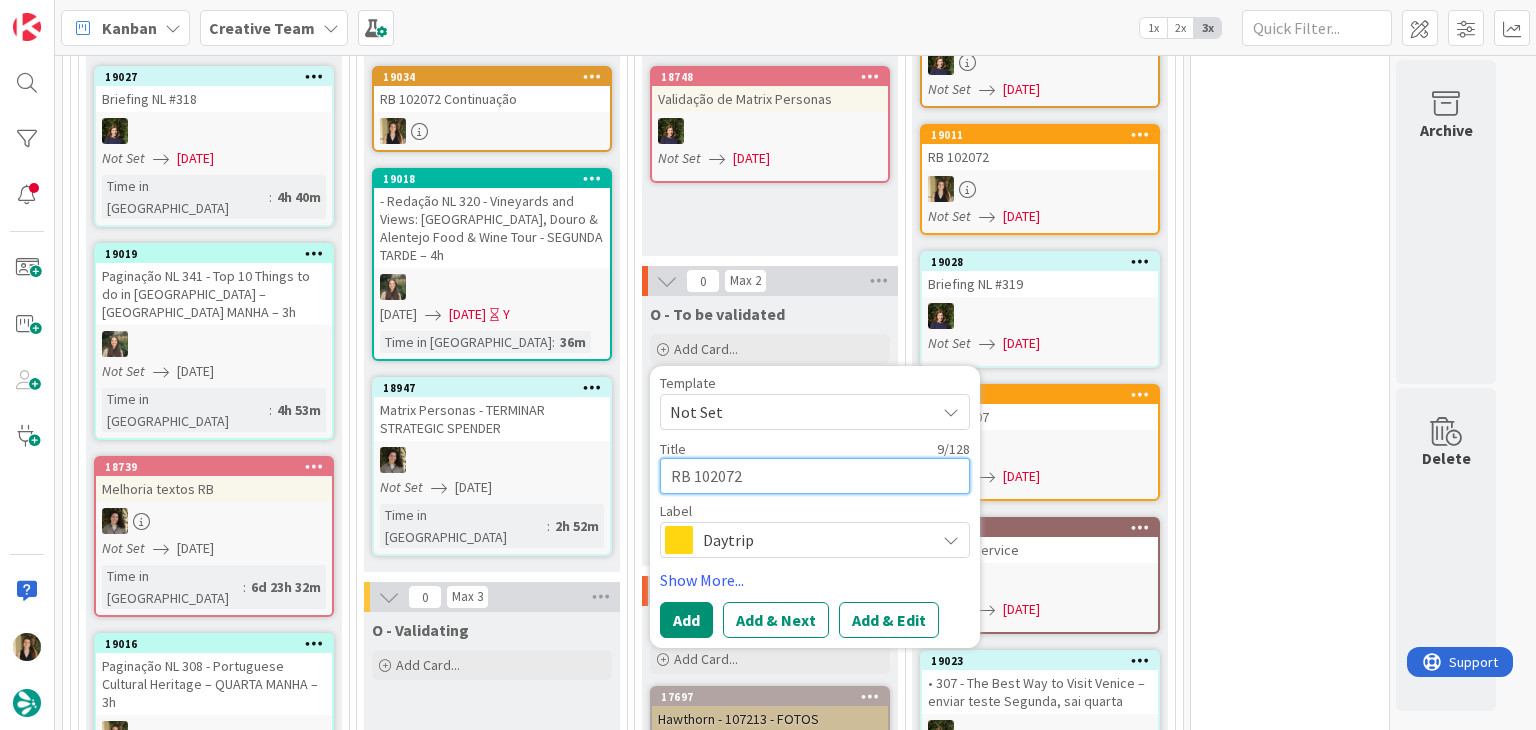 type on "x" 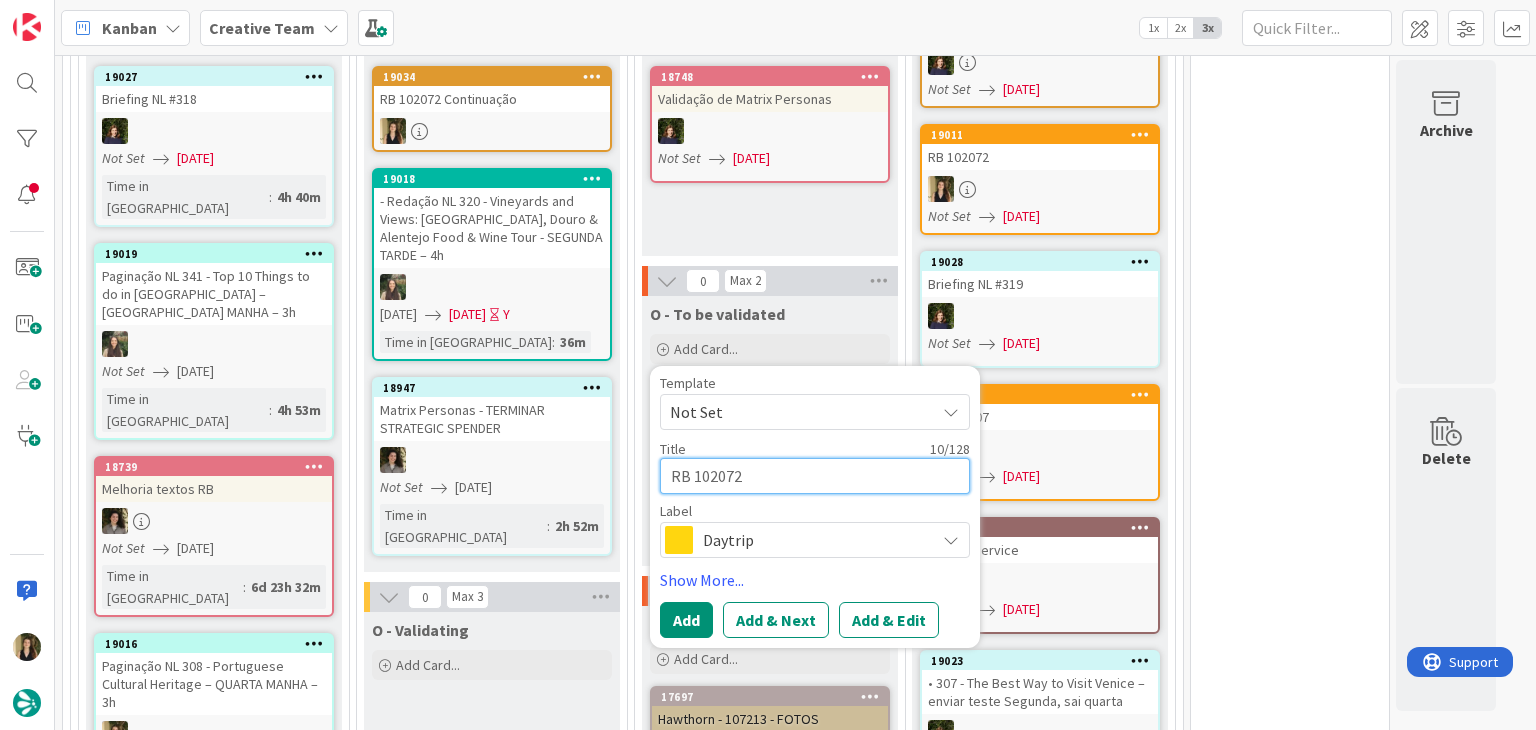 type on "x" 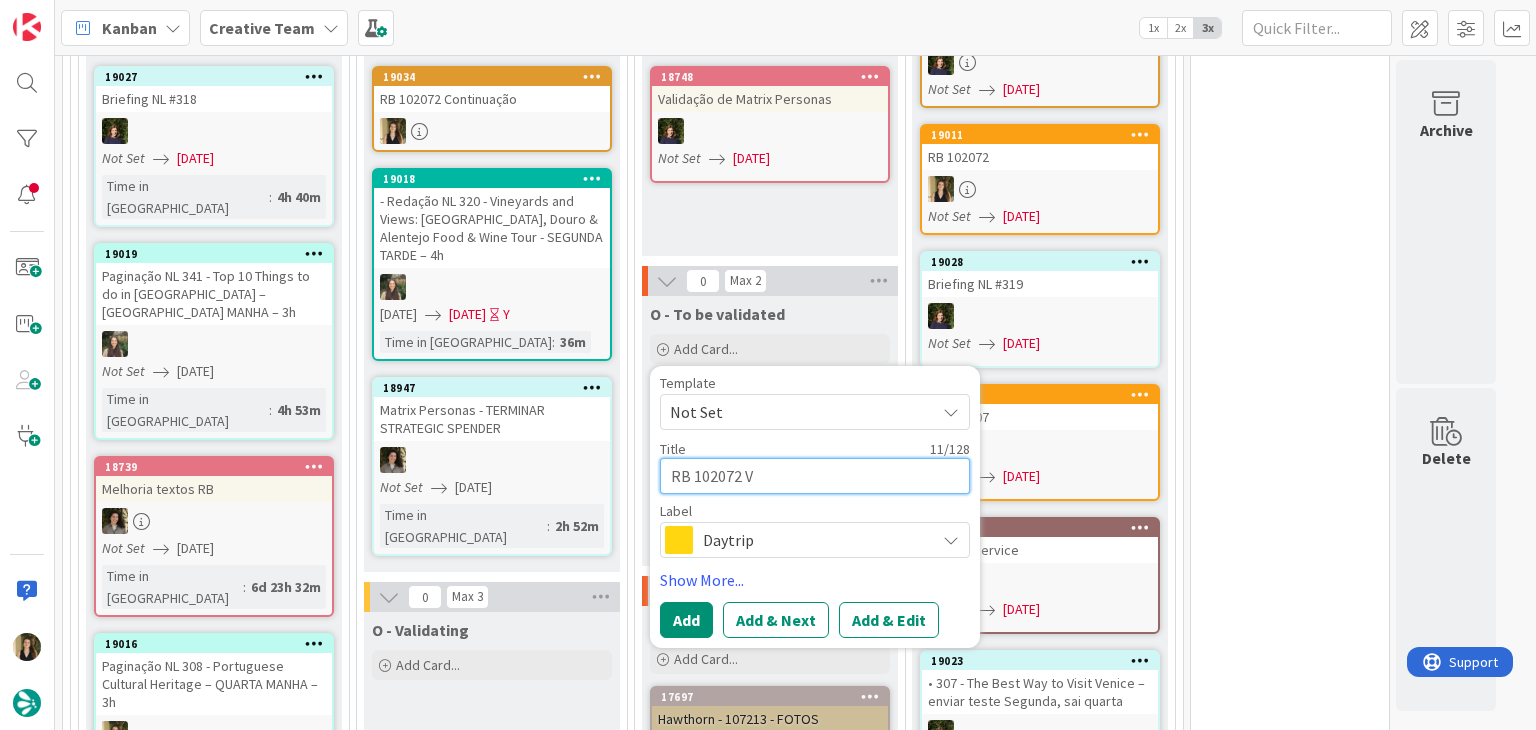 type on "x" 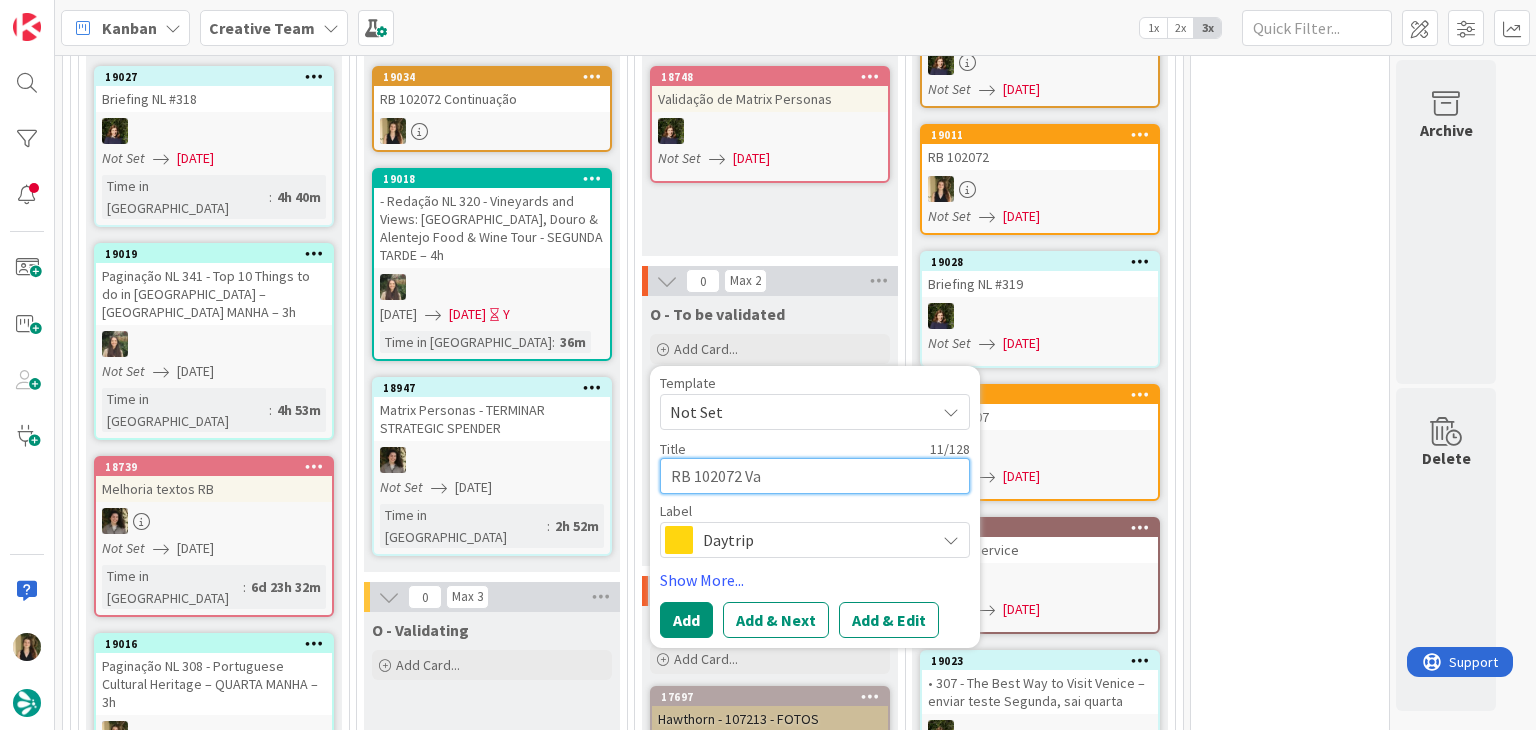 type on "x" 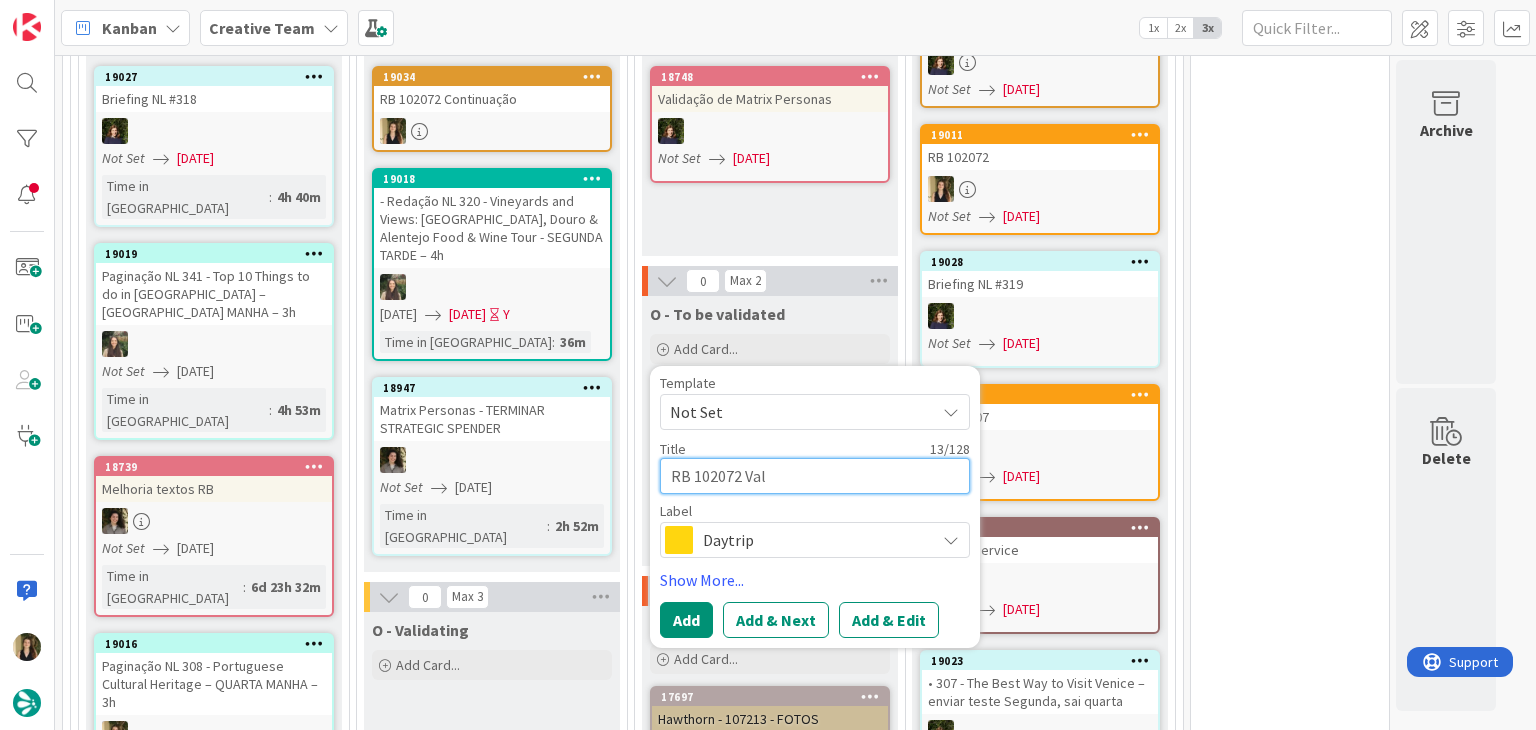 type on "x" 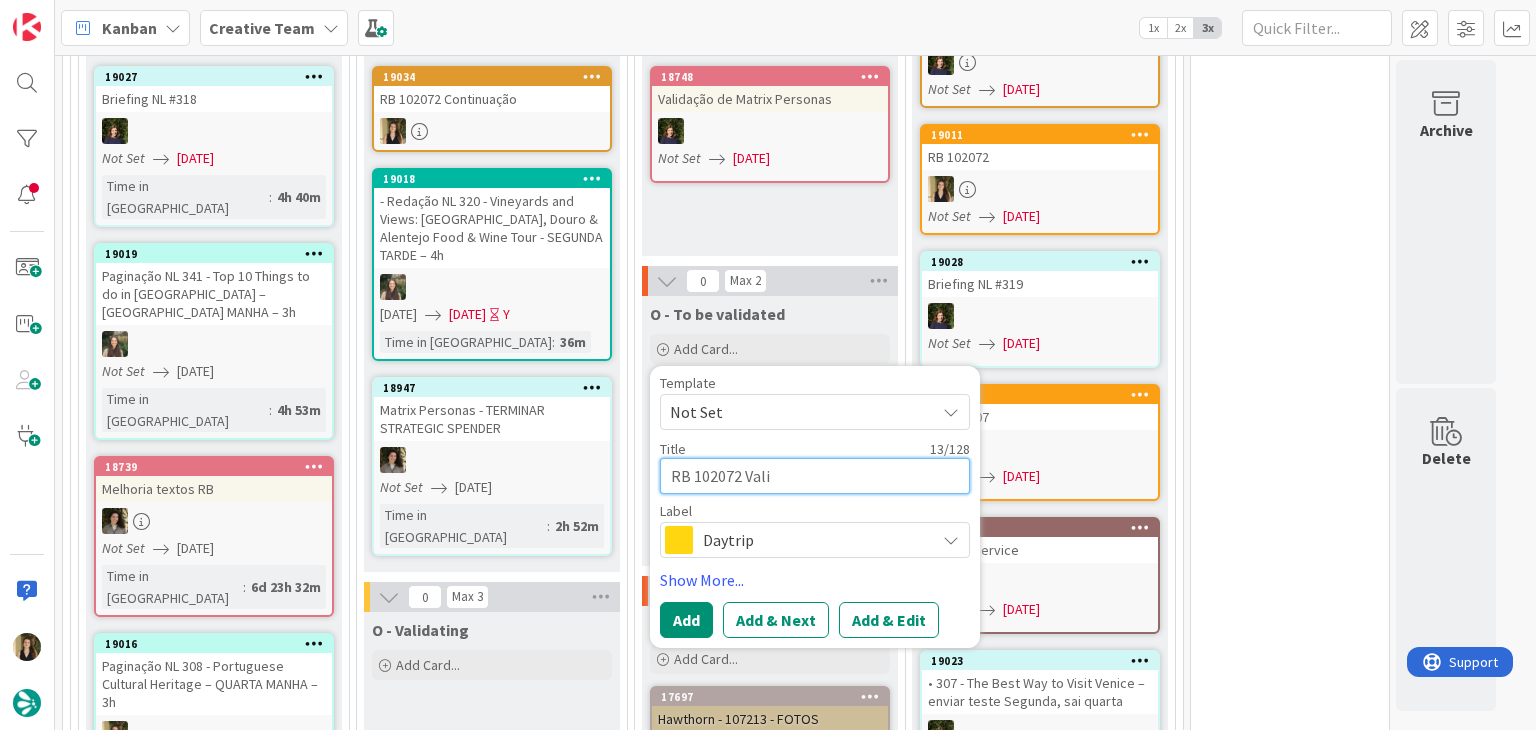 type on "x" 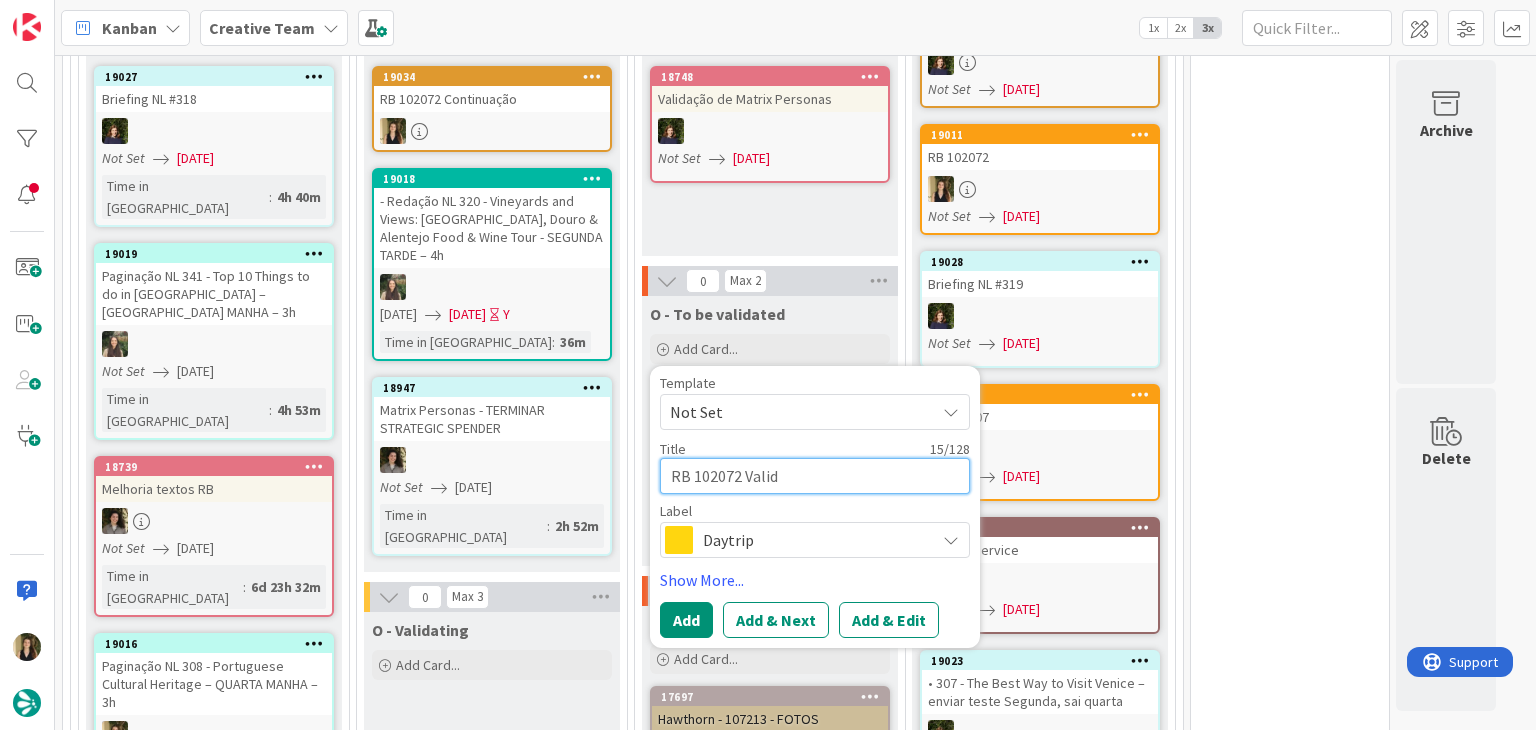 type on "x" 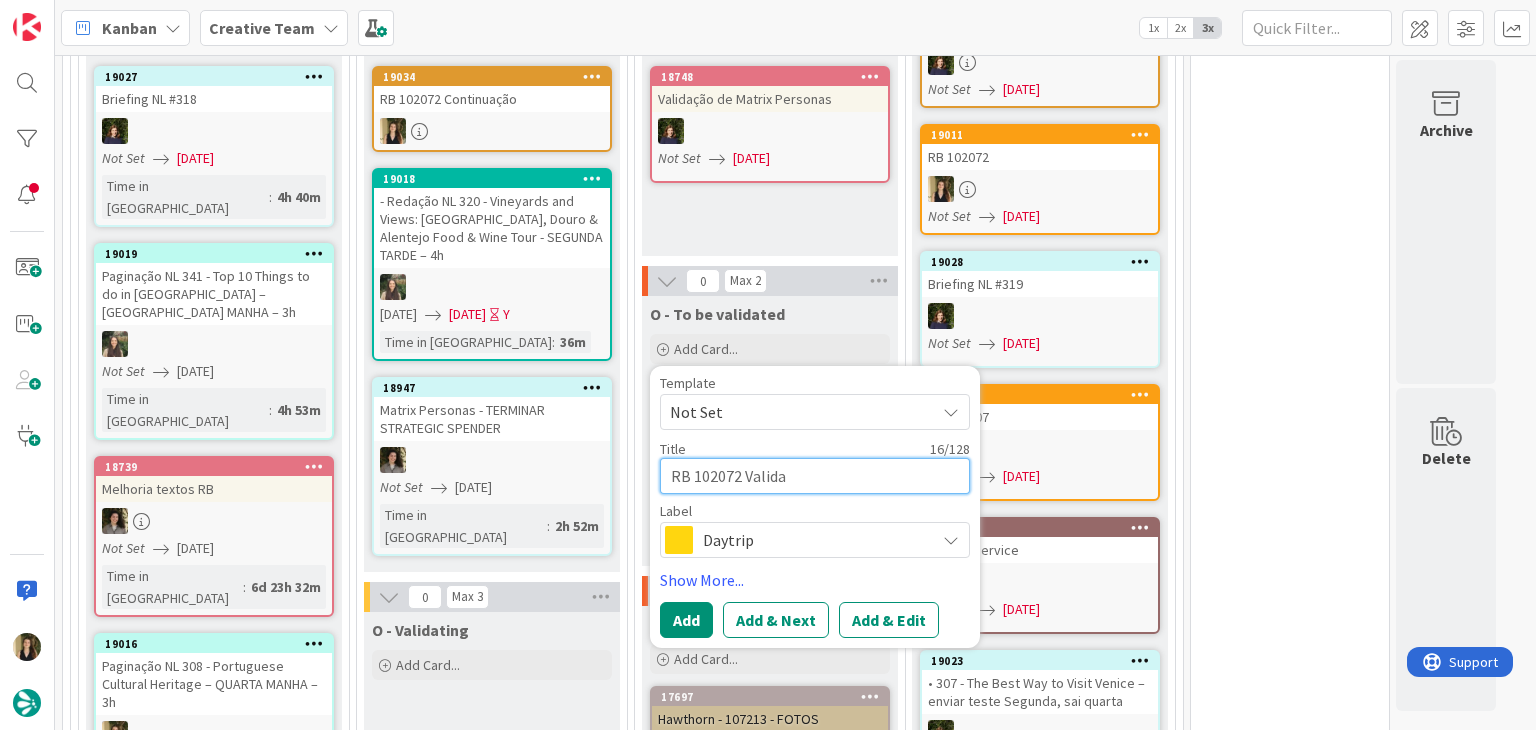 type on "x" 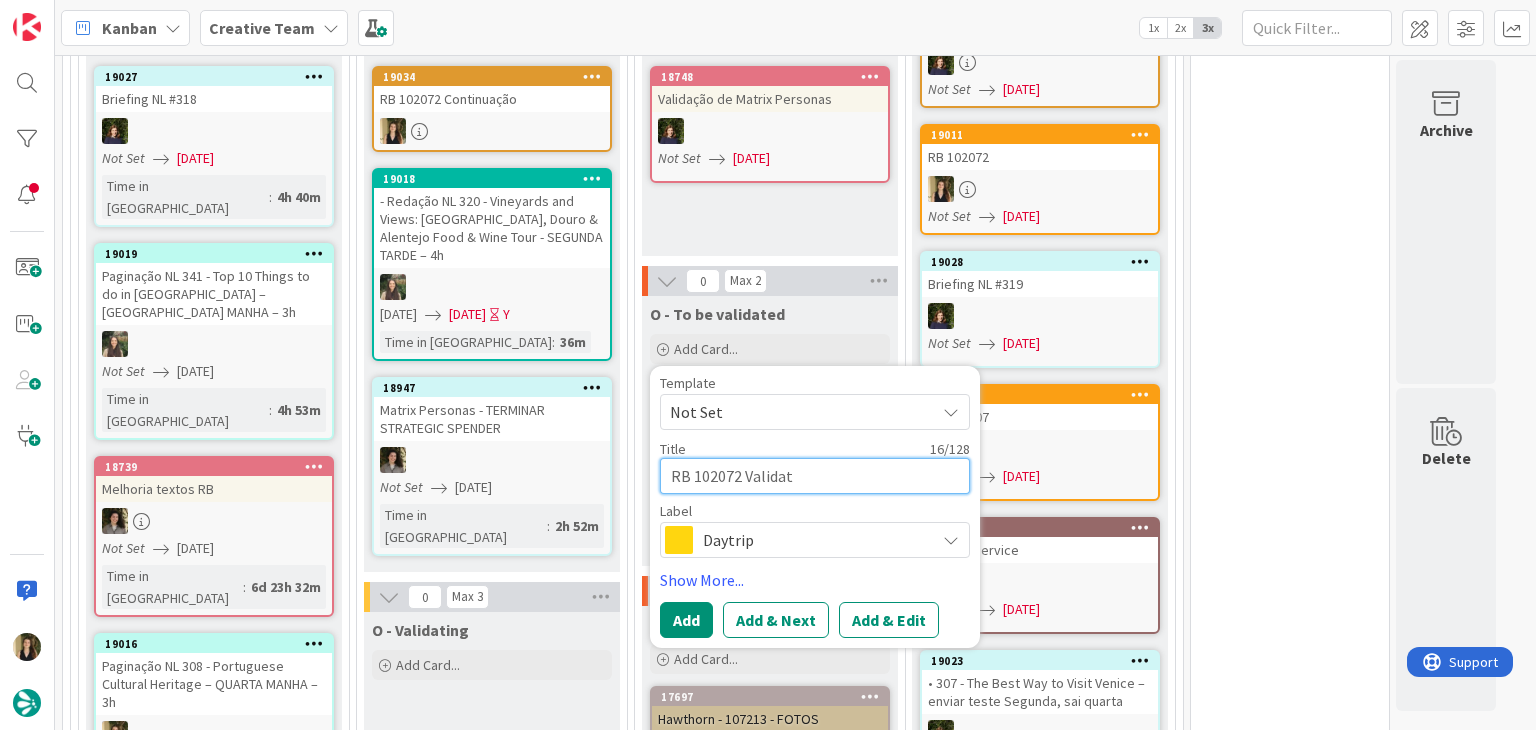 type on "x" 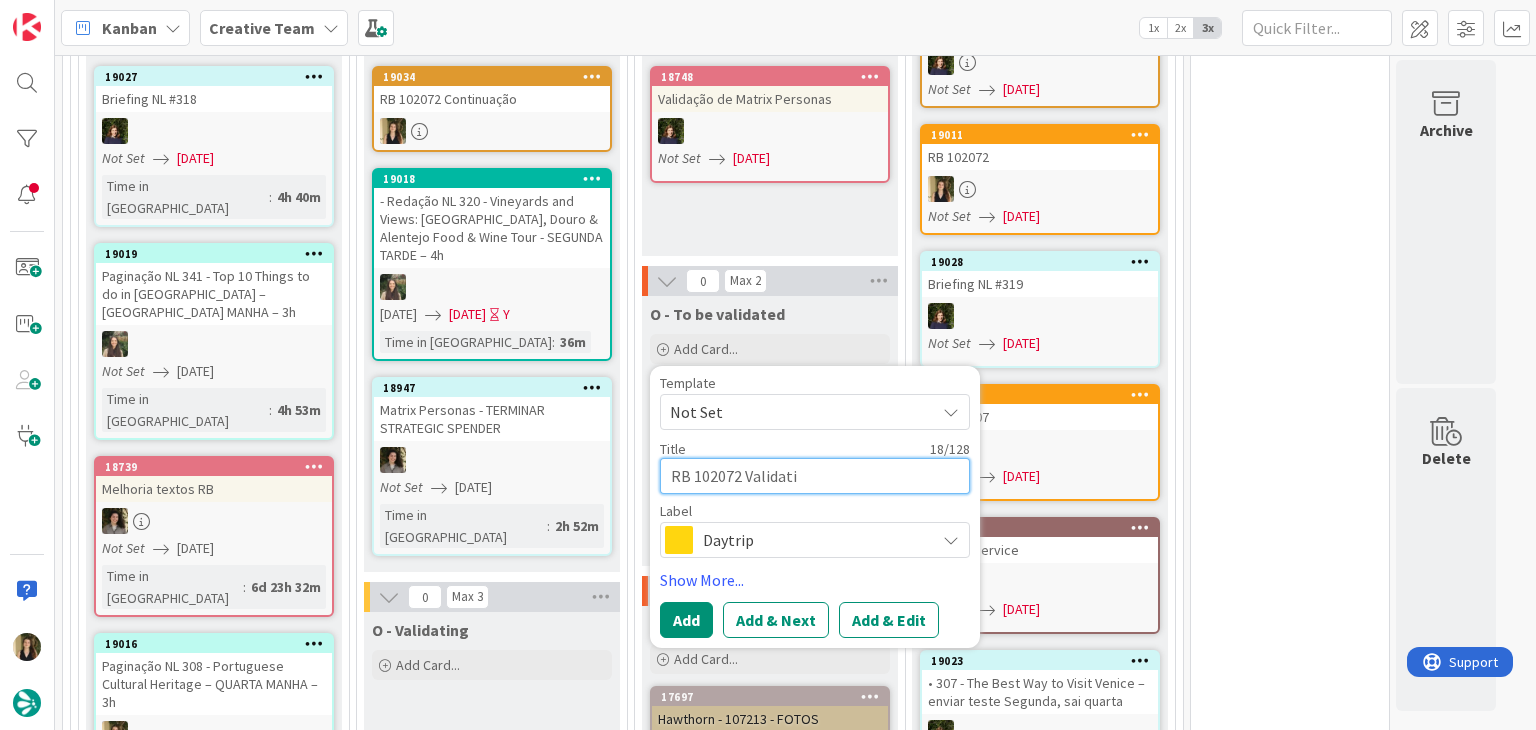 type on "x" 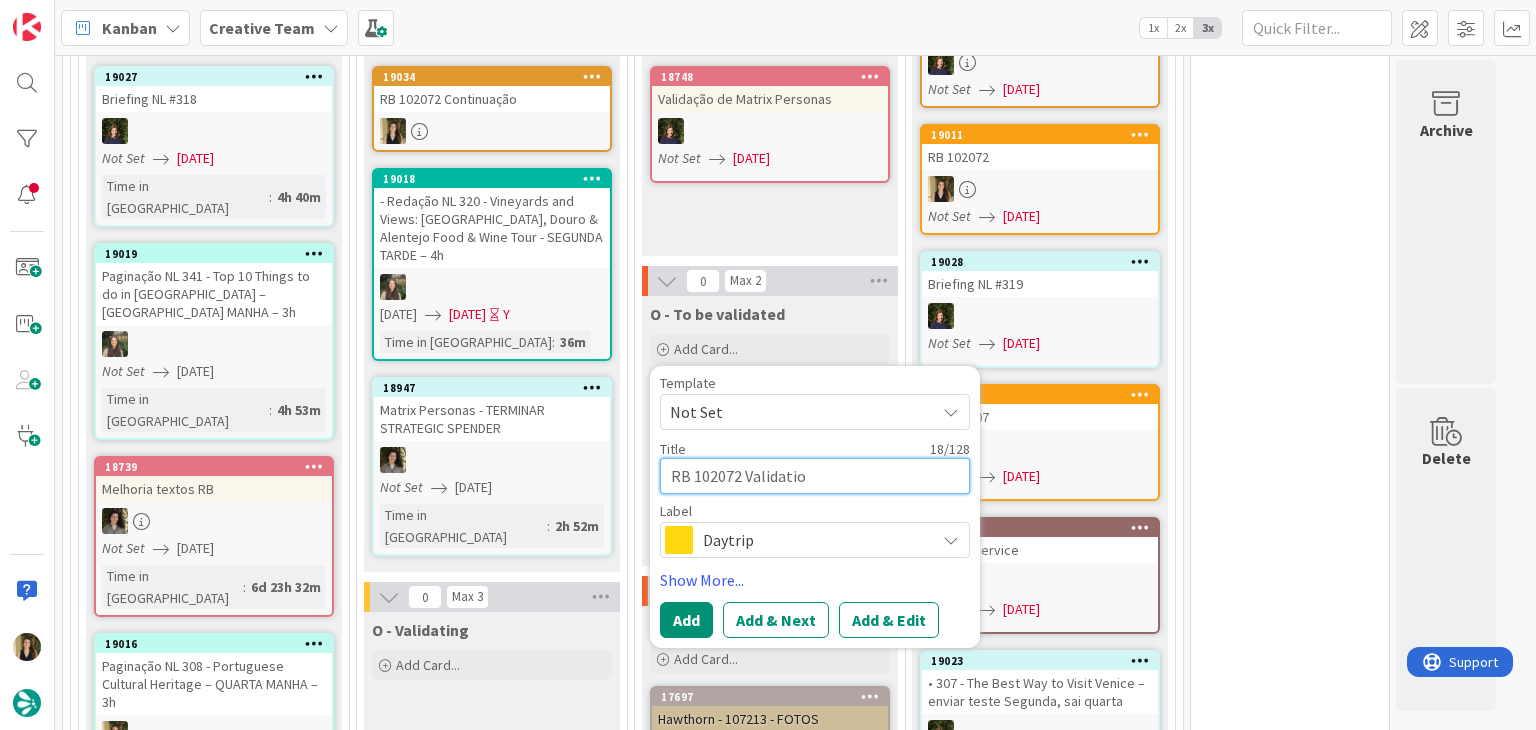 type on "x" 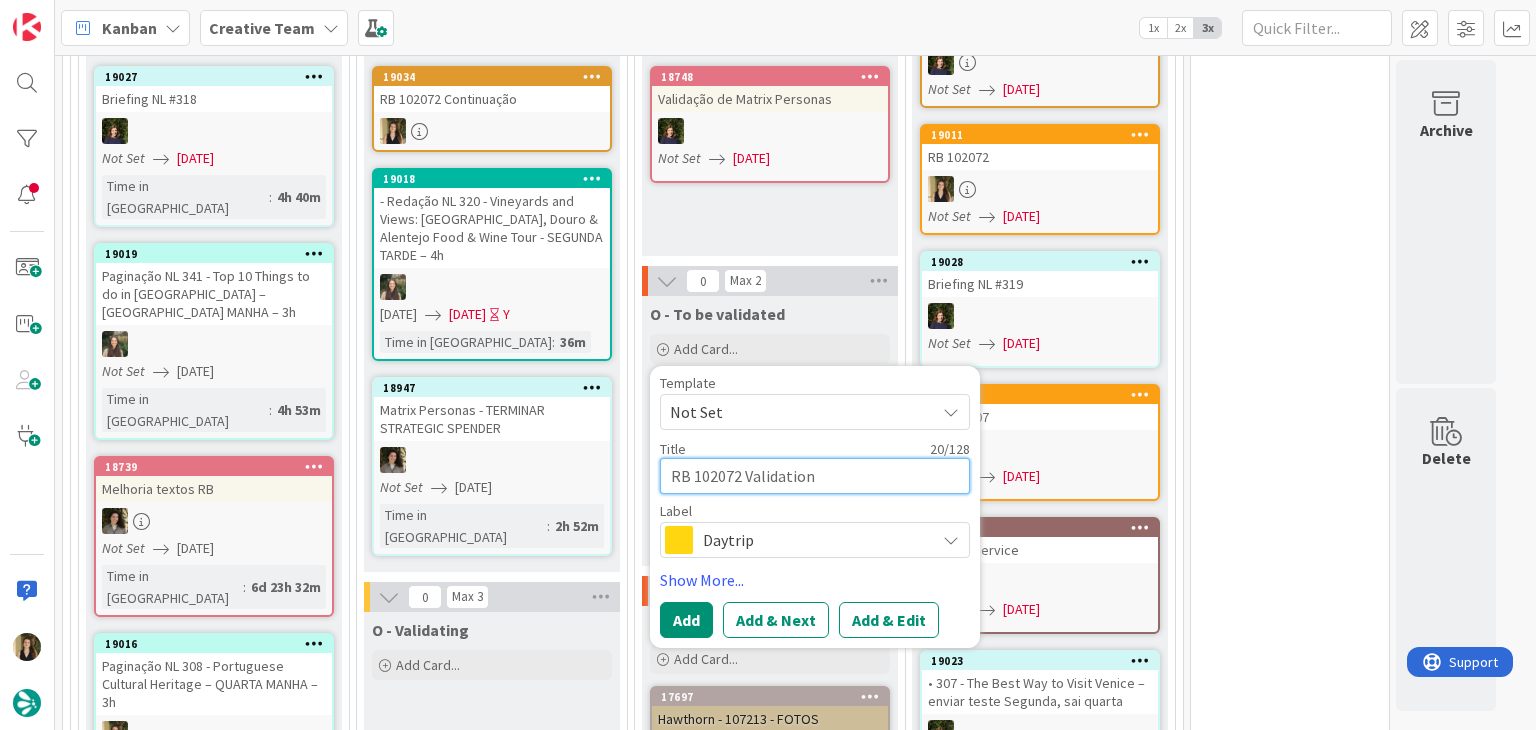 type on "RB 102072 Validation" 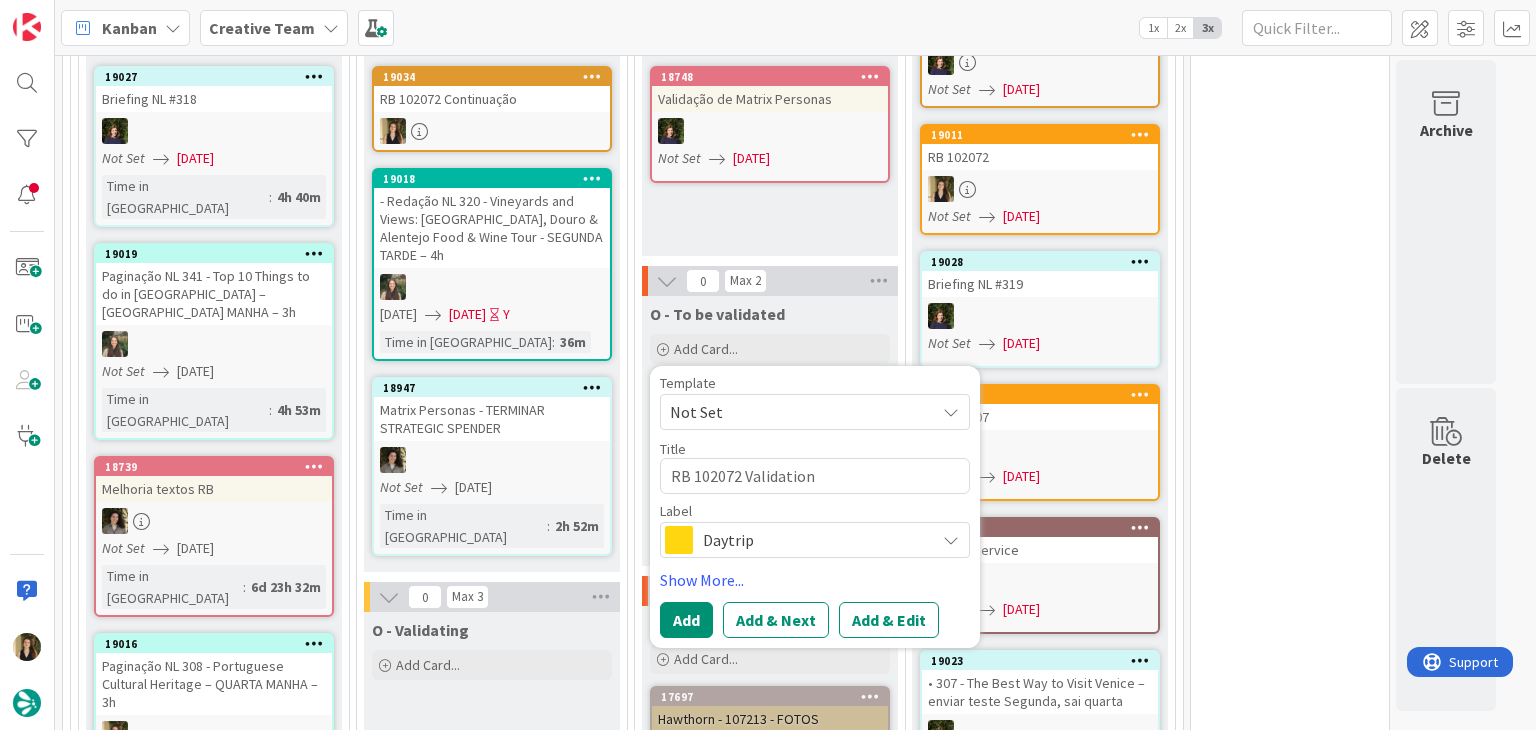 click on "Daytrip" at bounding box center [814, 540] 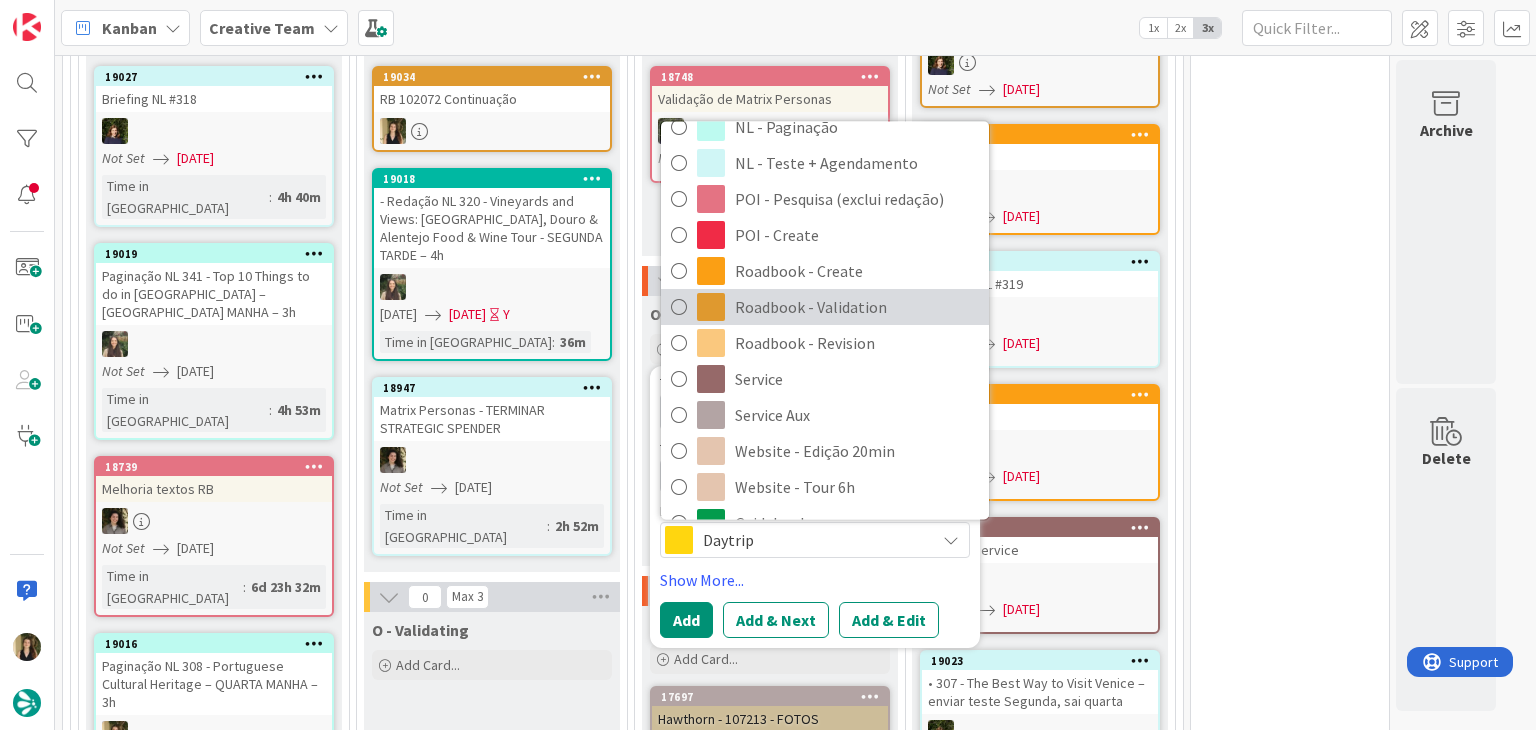 click on "Roadbook - Validation" at bounding box center (857, 308) 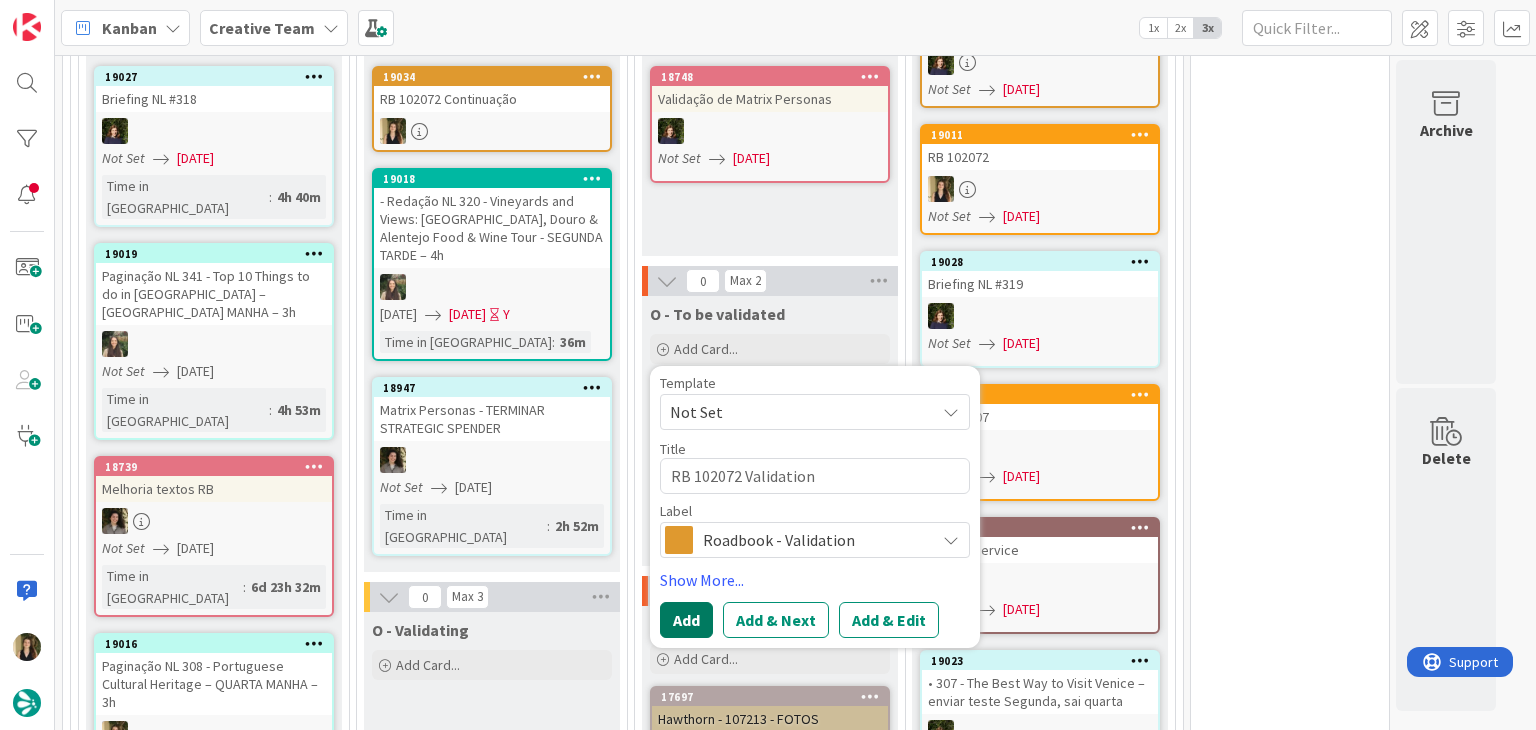 click on "Add" at bounding box center (686, 620) 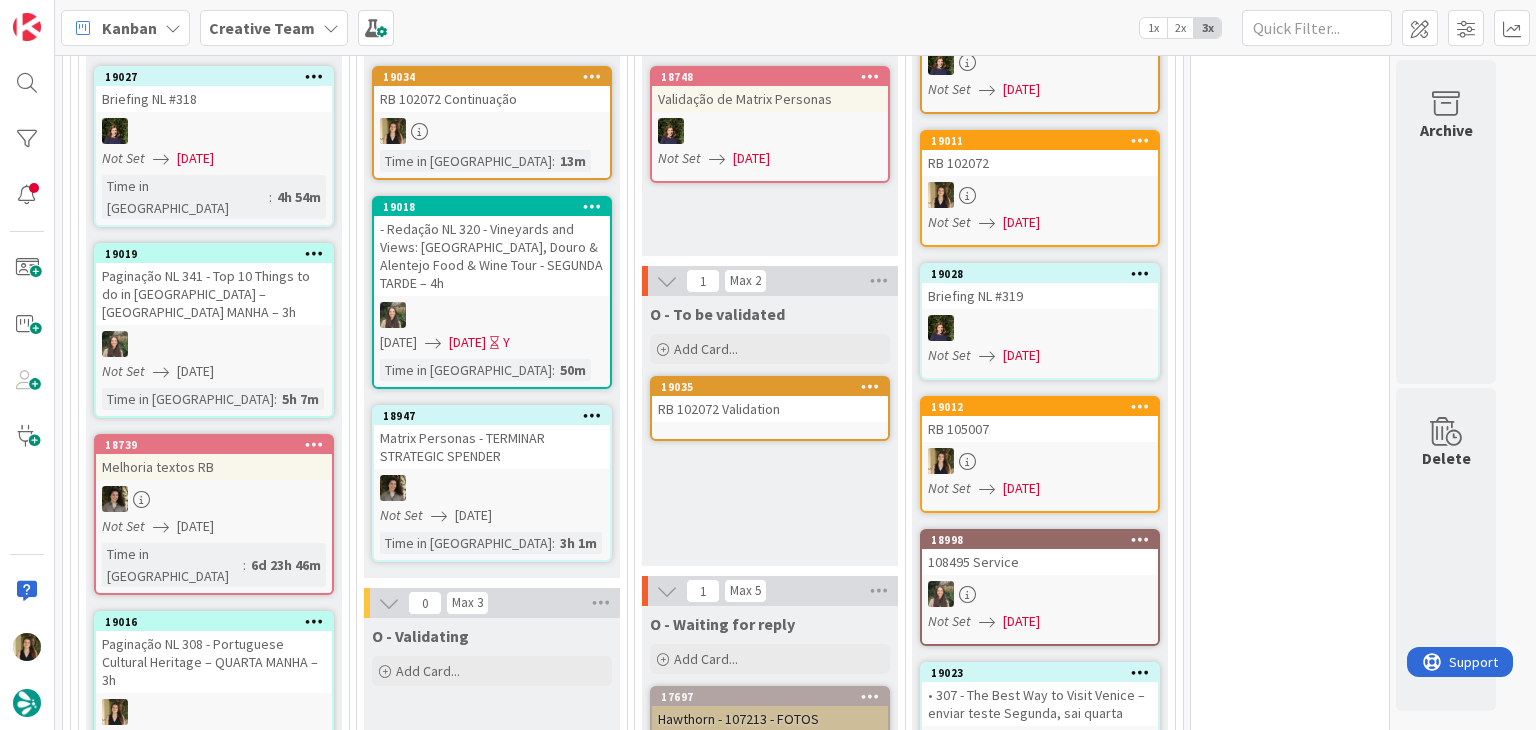 click at bounding box center [492, 131] 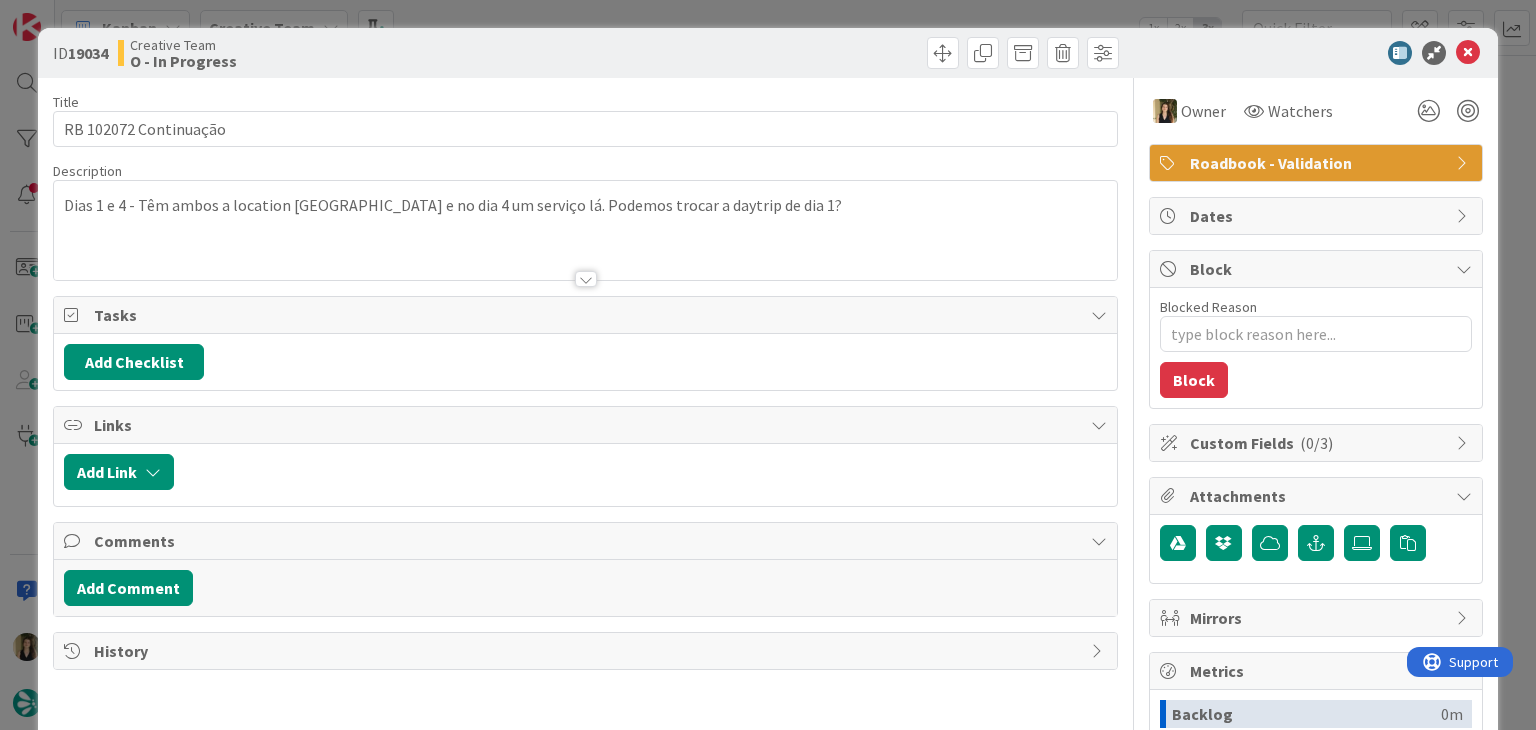 scroll, scrollTop: 0, scrollLeft: 0, axis: both 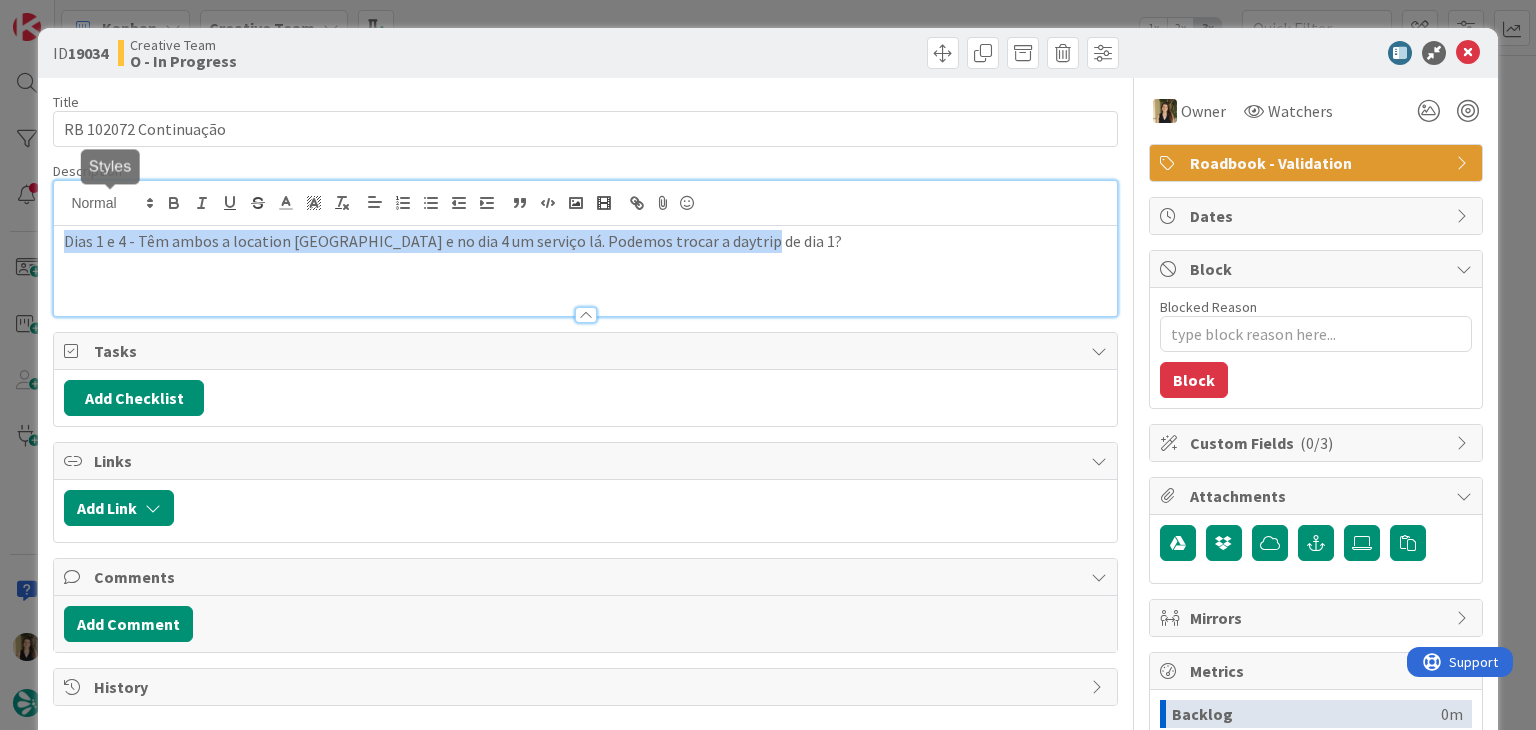 drag, startPoint x: 800, startPoint y: 204, endPoint x: 32, endPoint y: 224, distance: 768.2604 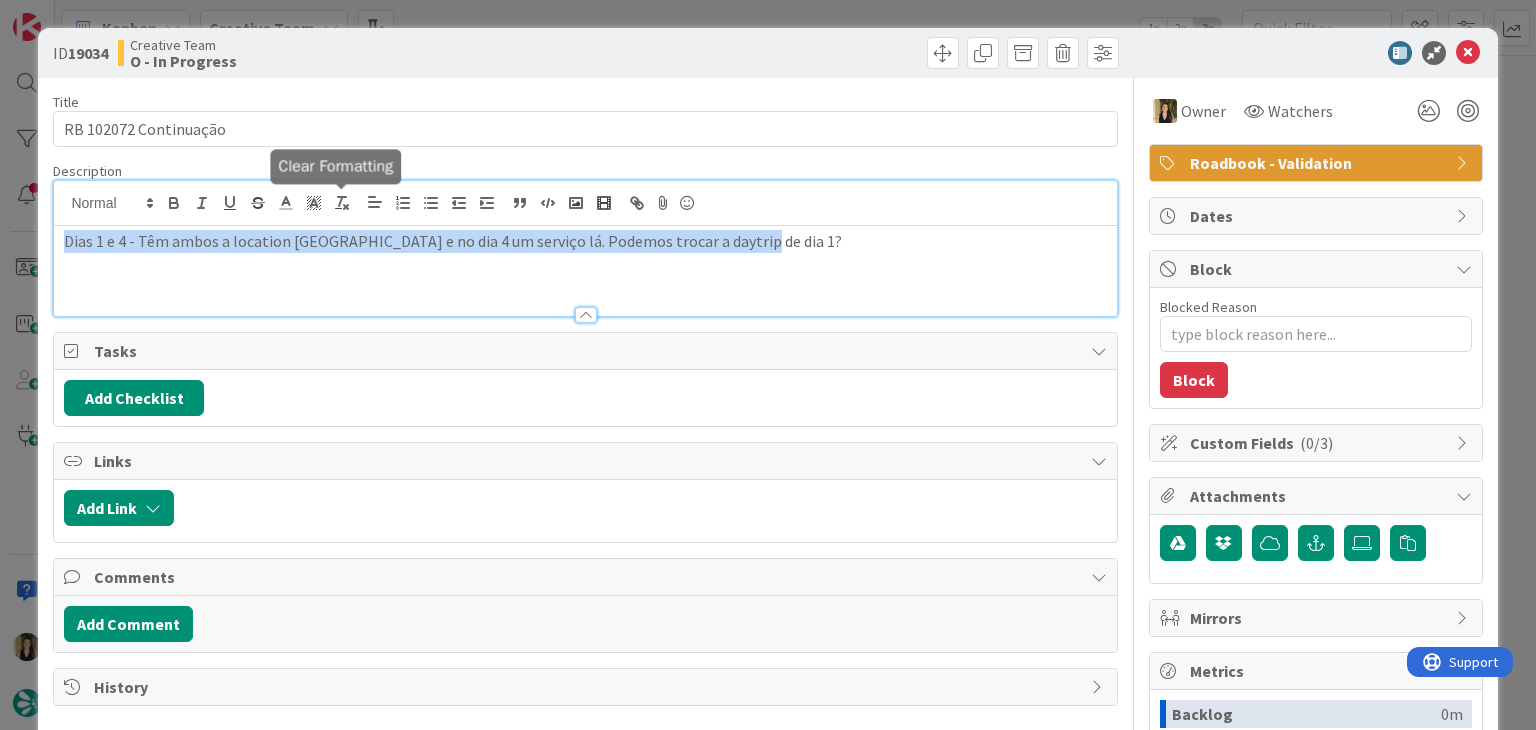 copy on "Dias 1 e 4 - Têm ambos a location [GEOGRAPHIC_DATA] e no dia 4 um serviço lá. Podemos trocar a daytrip de dia 1?" 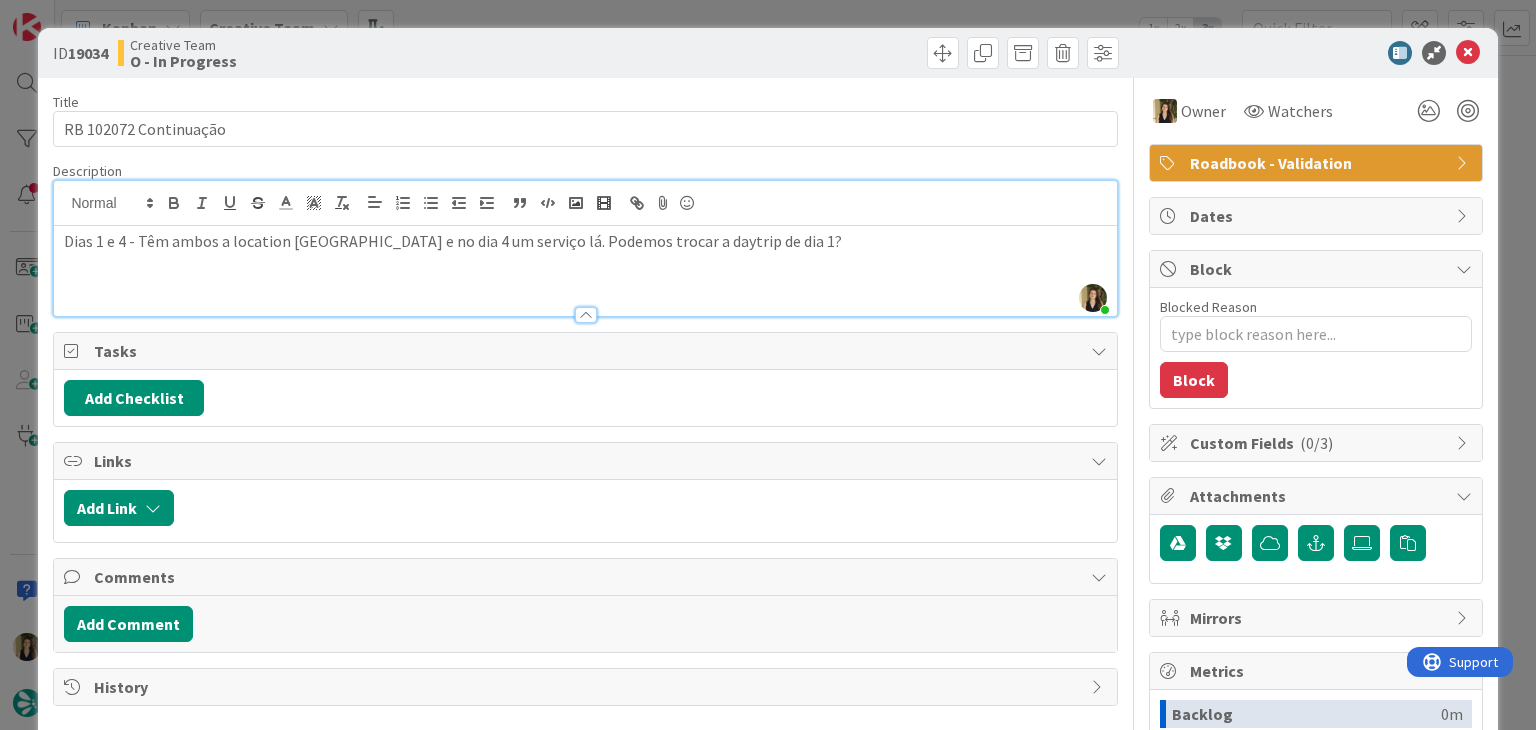 drag, startPoint x: 612, startPoint y: 85, endPoint x: 621, endPoint y: 57, distance: 29.410883 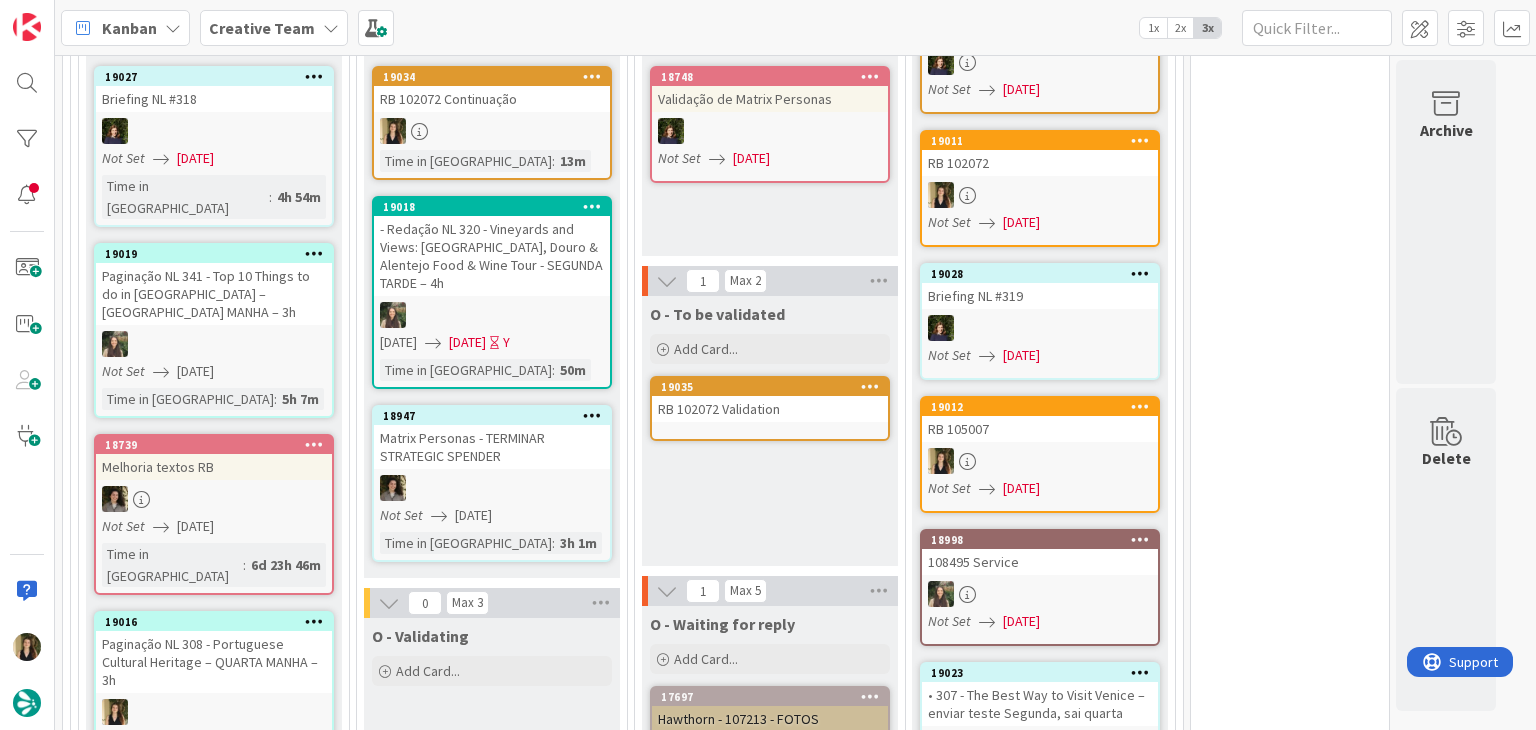 click on "RB 102072 Validation" at bounding box center [770, 409] 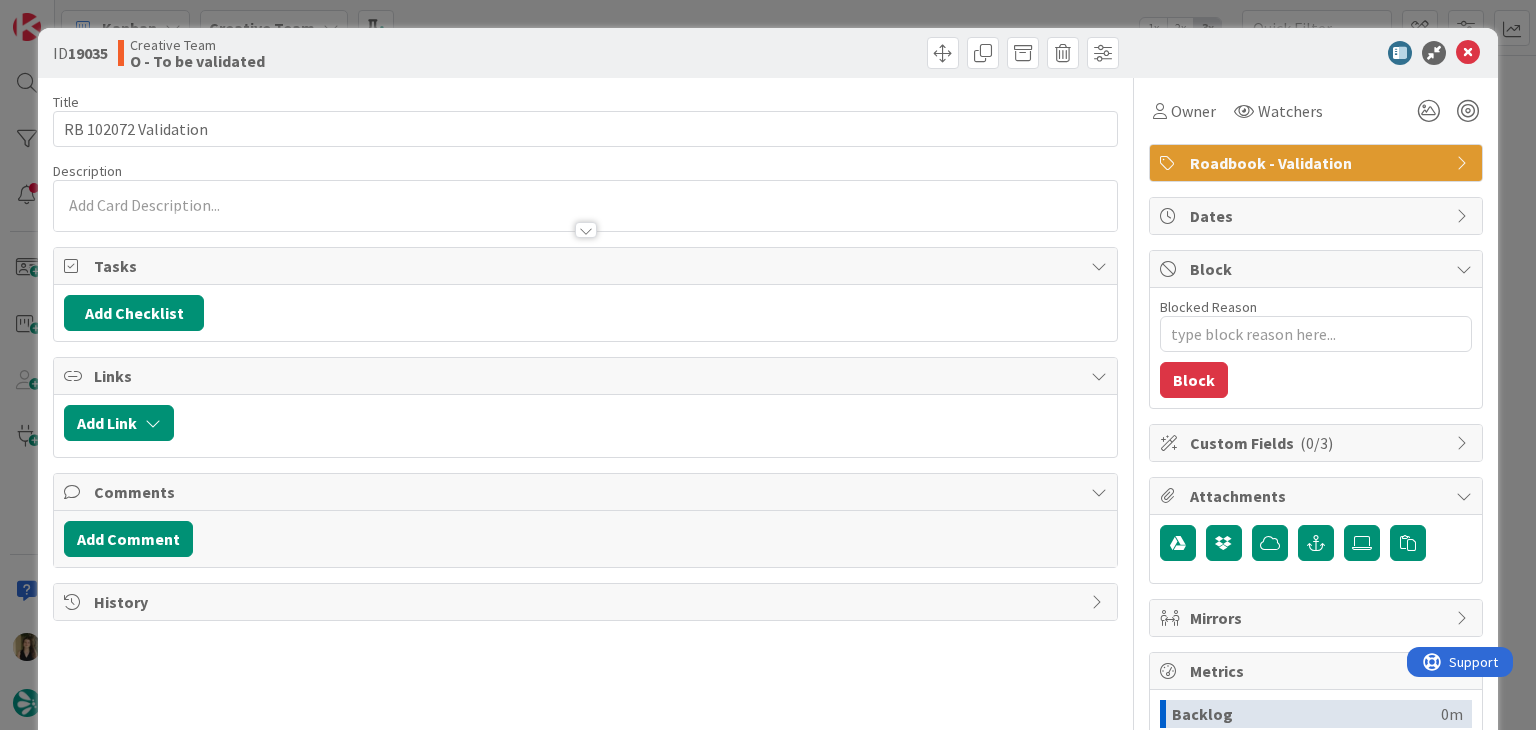scroll, scrollTop: 0, scrollLeft: 0, axis: both 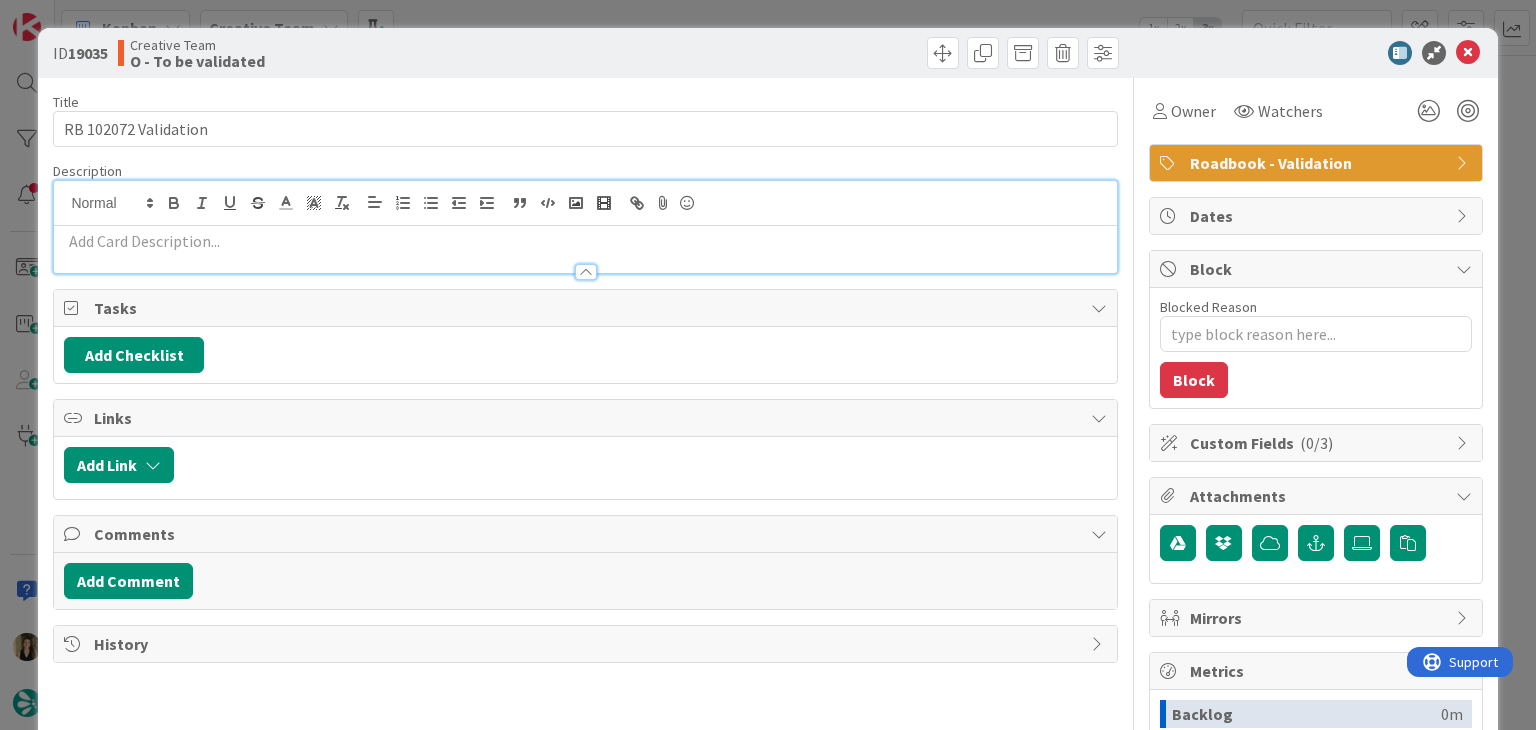 click at bounding box center (585, 241) 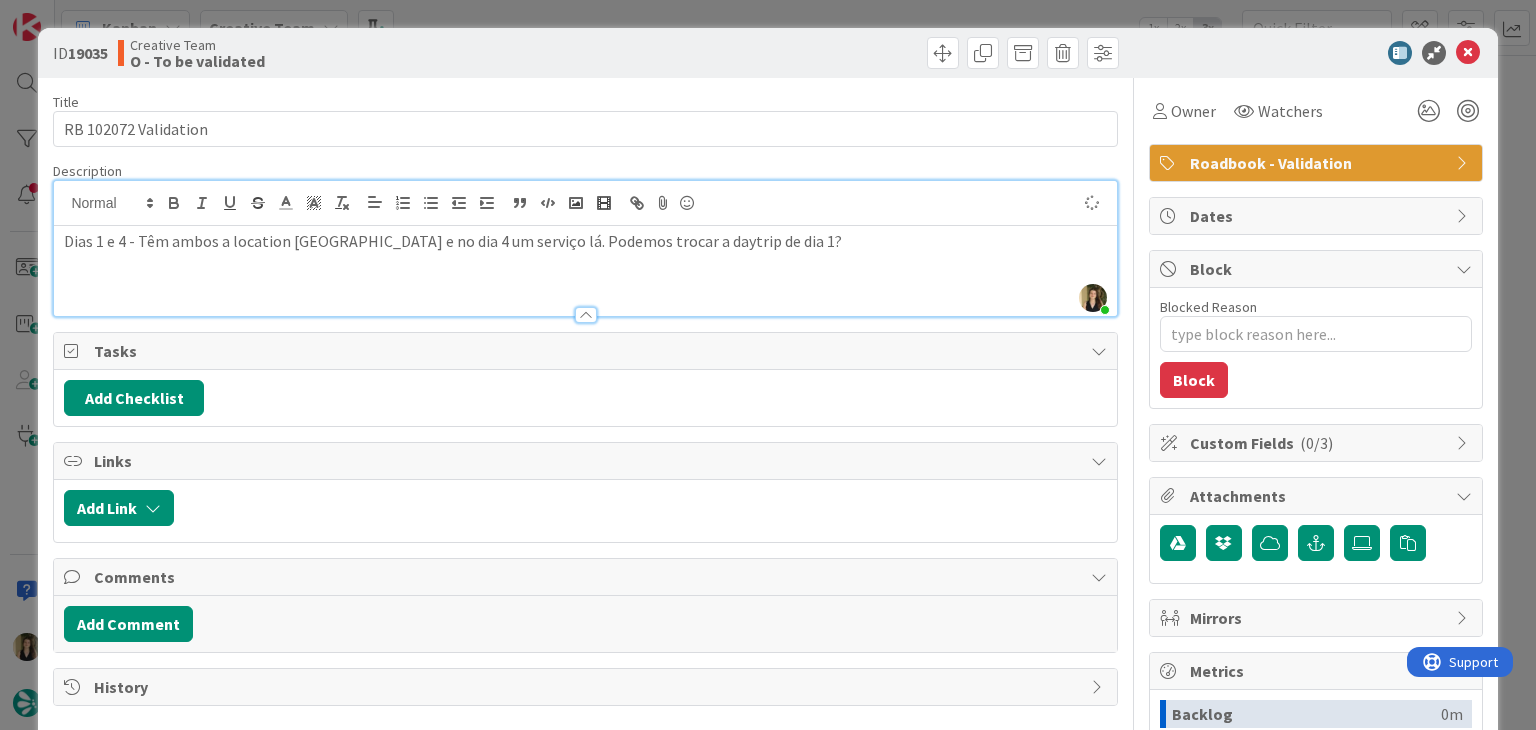 type on "x" 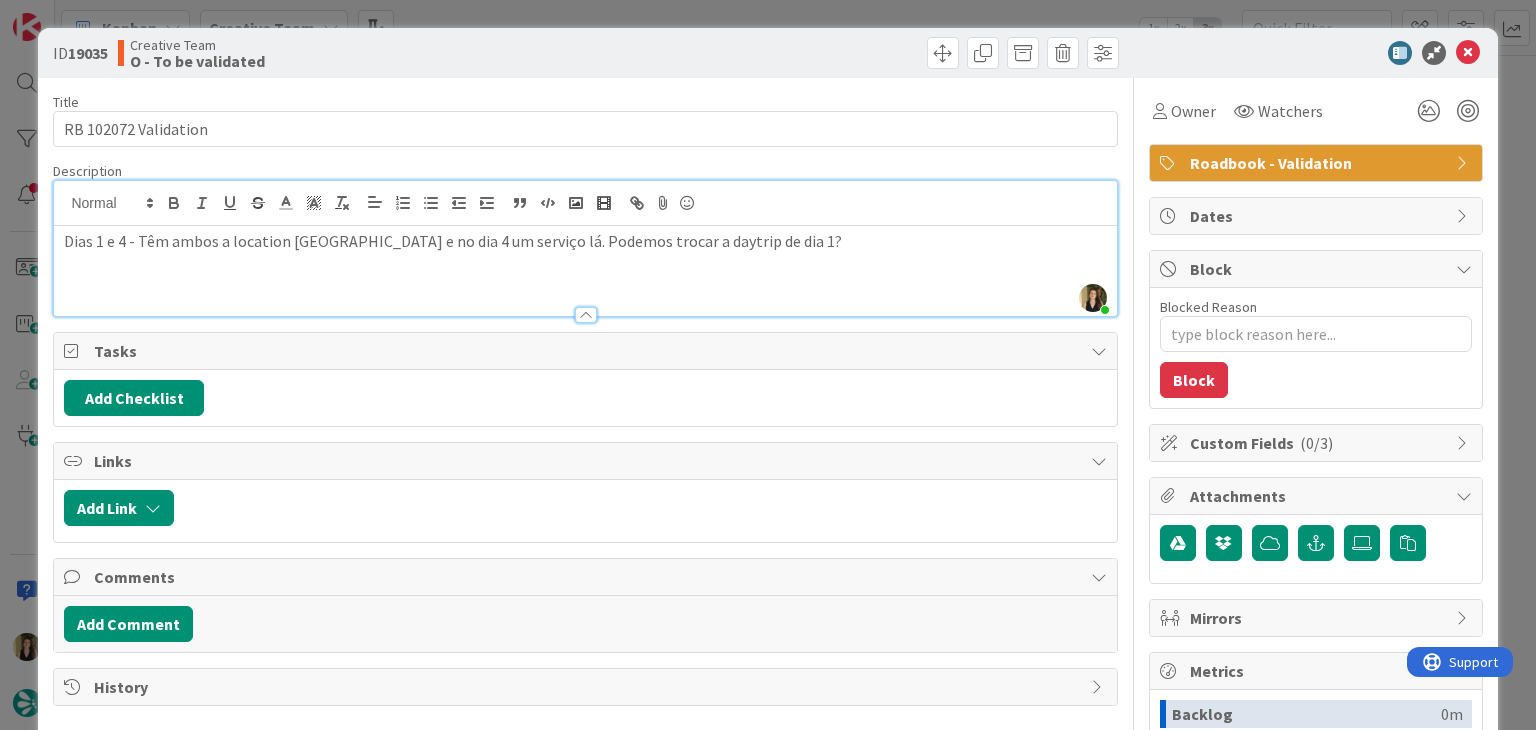 type 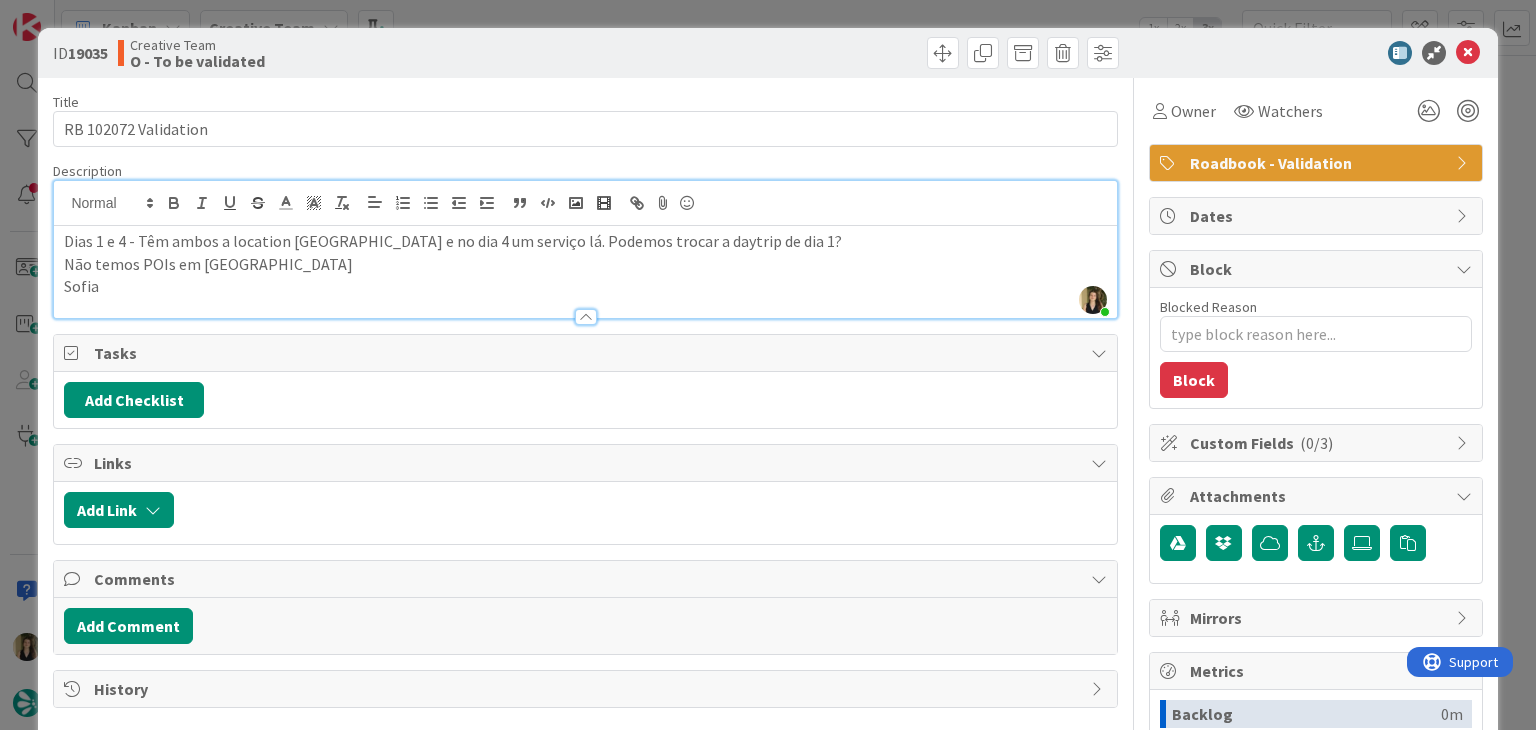 click at bounding box center [855, 53] 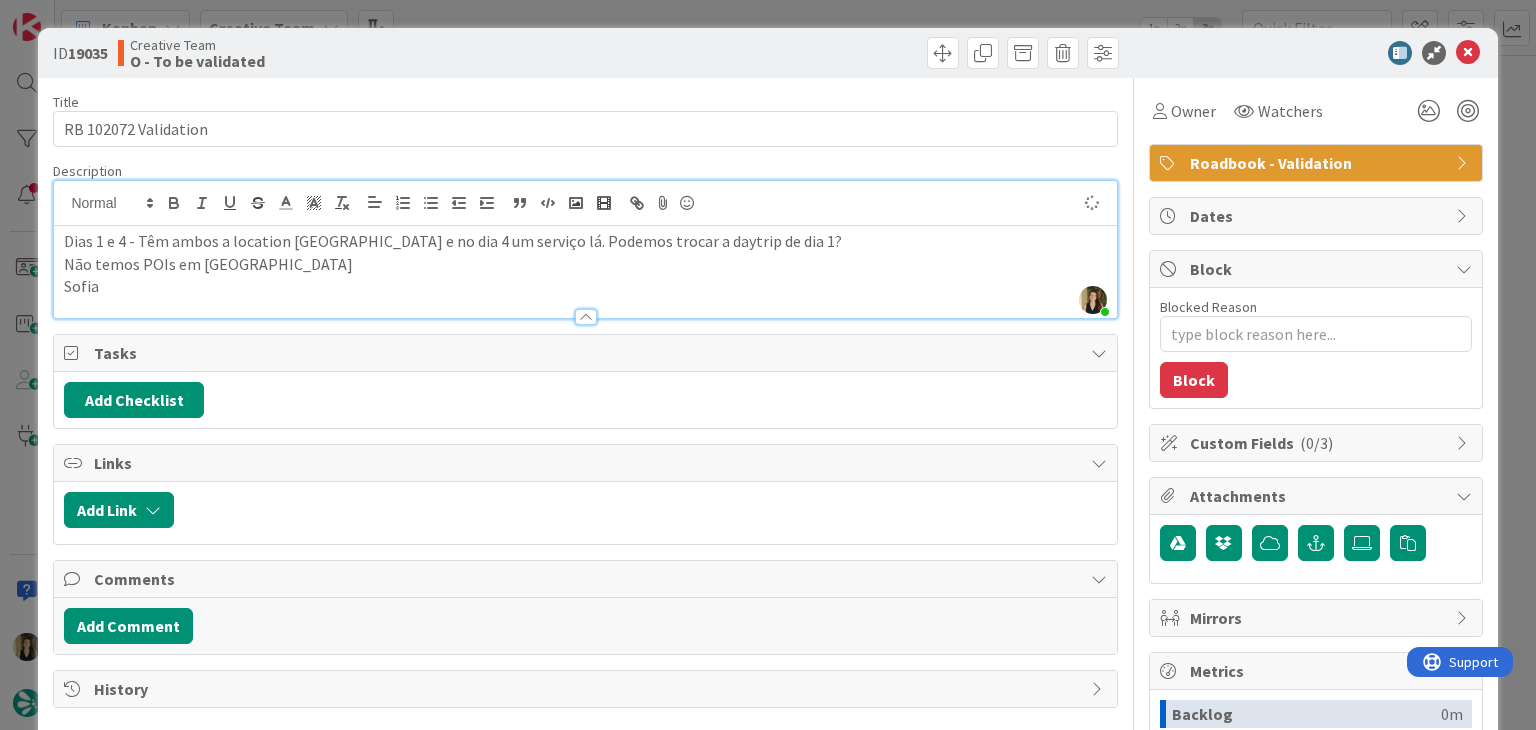 click on "ID  19035 Creative Team O - To be validated Title 20 / 128 RB 102072 Validation Description [PERSON_NAME] just joined Dias 1 e 4 - Têm ambos a location [GEOGRAPHIC_DATA] e no dia 4 um serviço lá. Podemos trocar a daytrip de dia 1? Não temos POIs em [GEOGRAPHIC_DATA] Sofia Owner Watchers Roadbook - Validation Tasks Add Checklist Links Add Link Comments Add Comment History Owner Watchers Roadbook - Validation Dates Block Blocked Reason 0 / 256 Block Custom Fields ( 0/3 ) Attachments Mirrors Metrics Backlog 0m To Do 0m Buffer 0m In Progress 0m Total Time 0m Lead Time 0m Cycle Time 0m Blocked Time 0m Show Details" at bounding box center (768, 365) 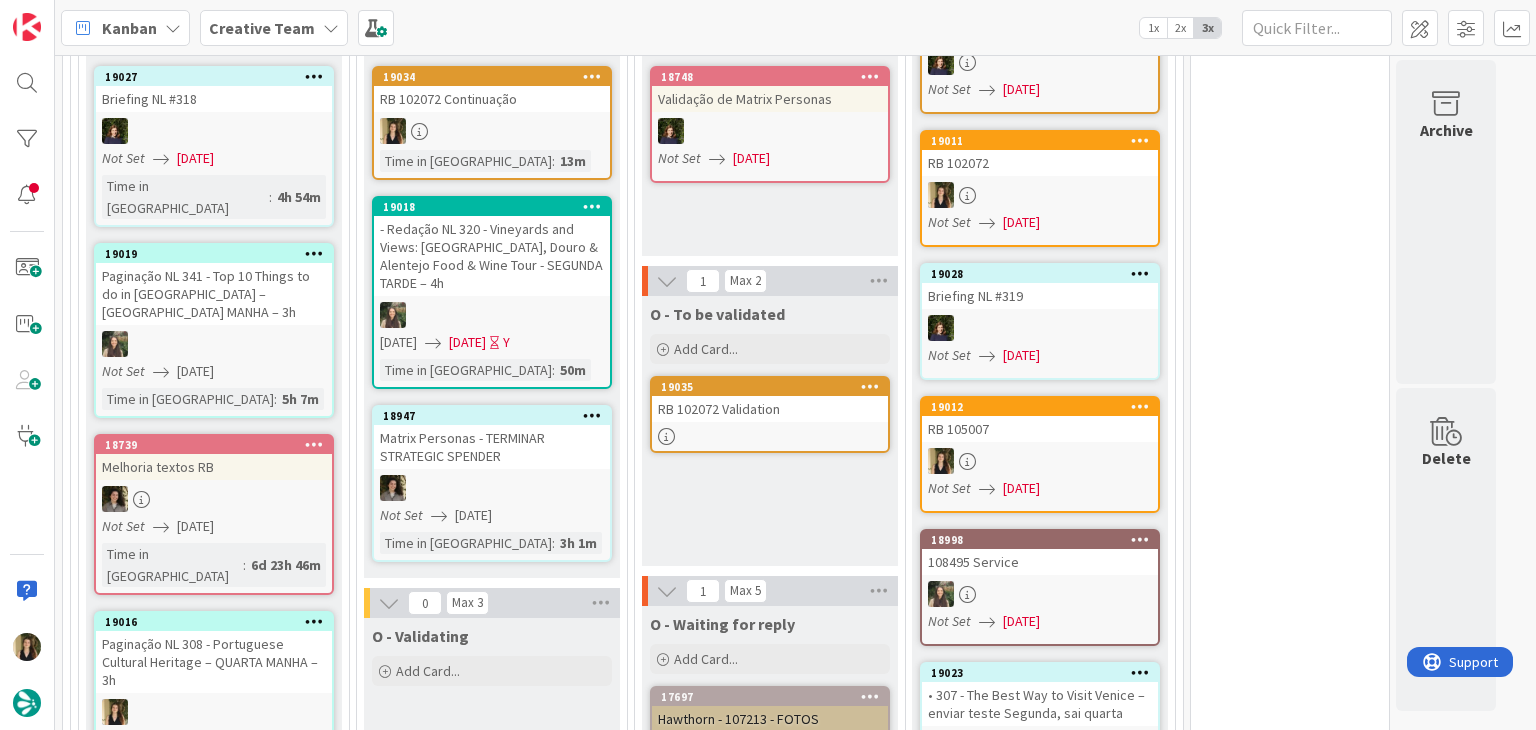 scroll, scrollTop: 0, scrollLeft: 0, axis: both 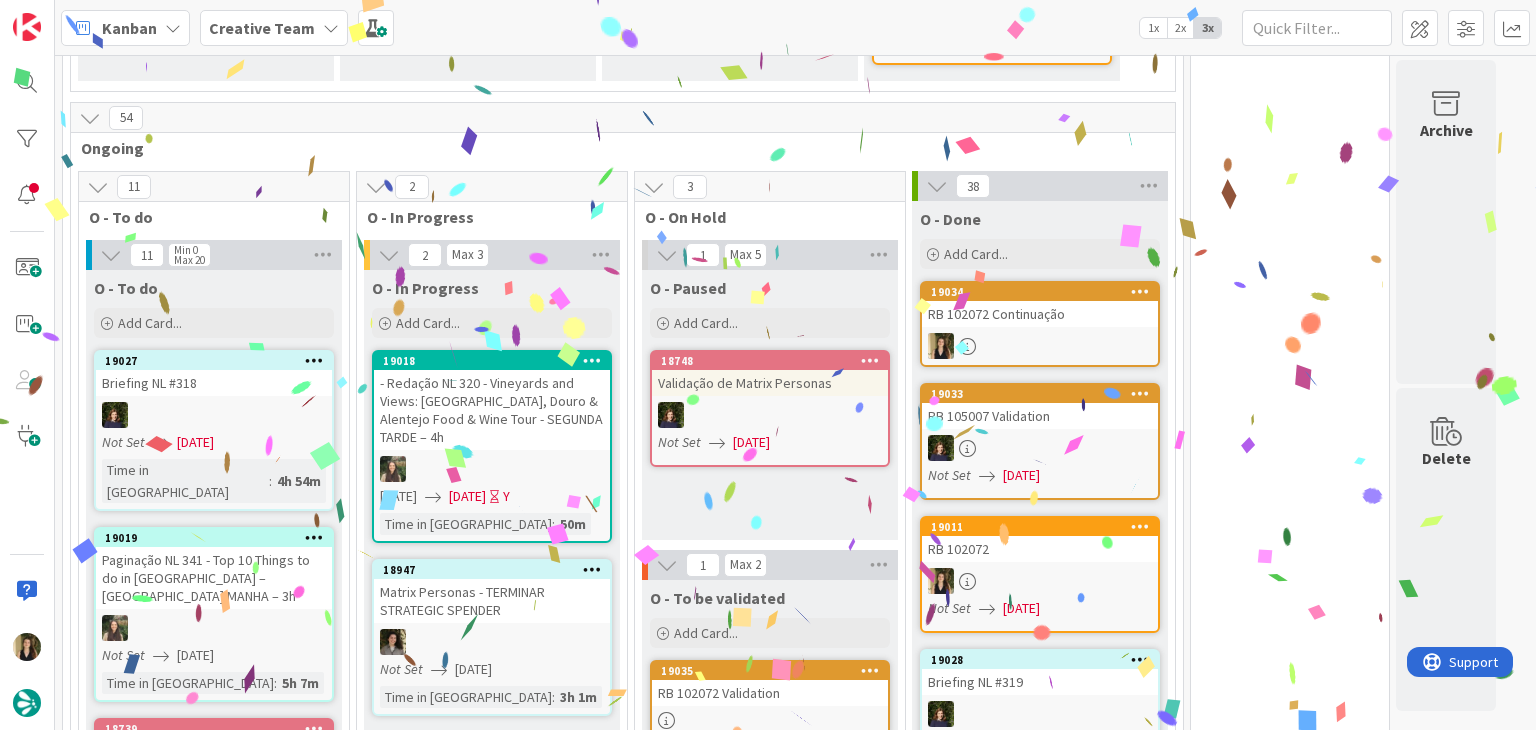 click on "RB 102072 Continuação" at bounding box center [1040, 314] 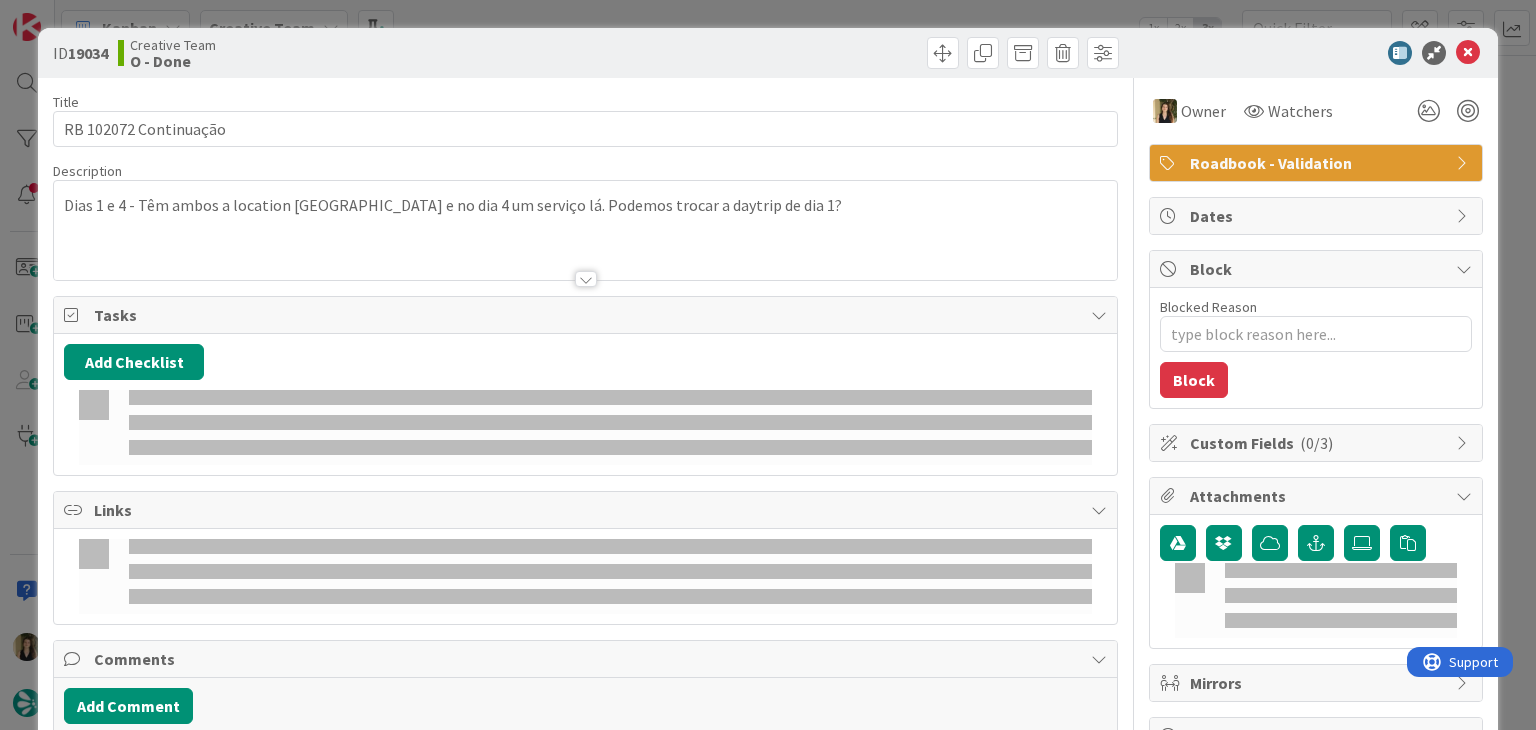 scroll, scrollTop: 0, scrollLeft: 0, axis: both 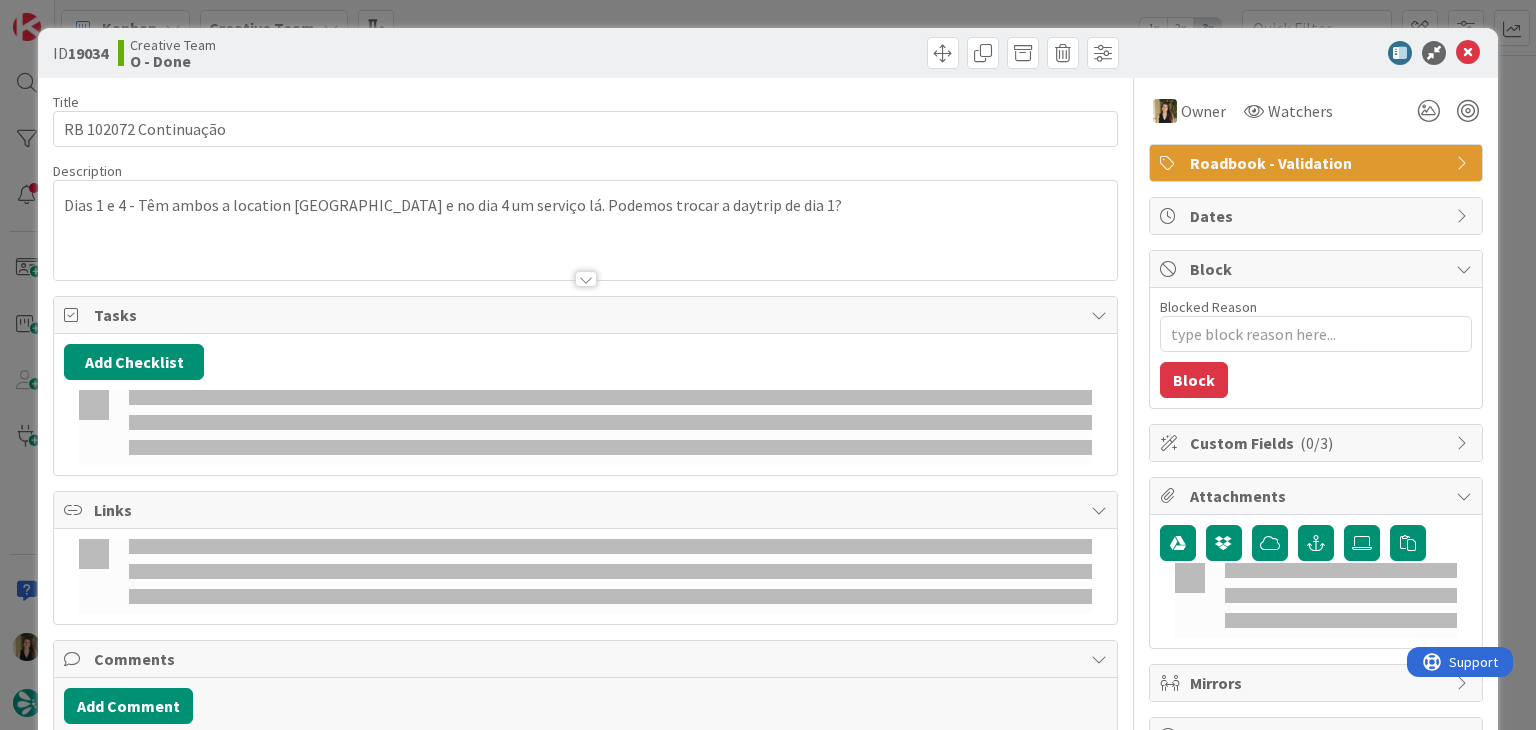 click on "Roadbook - Validation" at bounding box center [1318, 163] 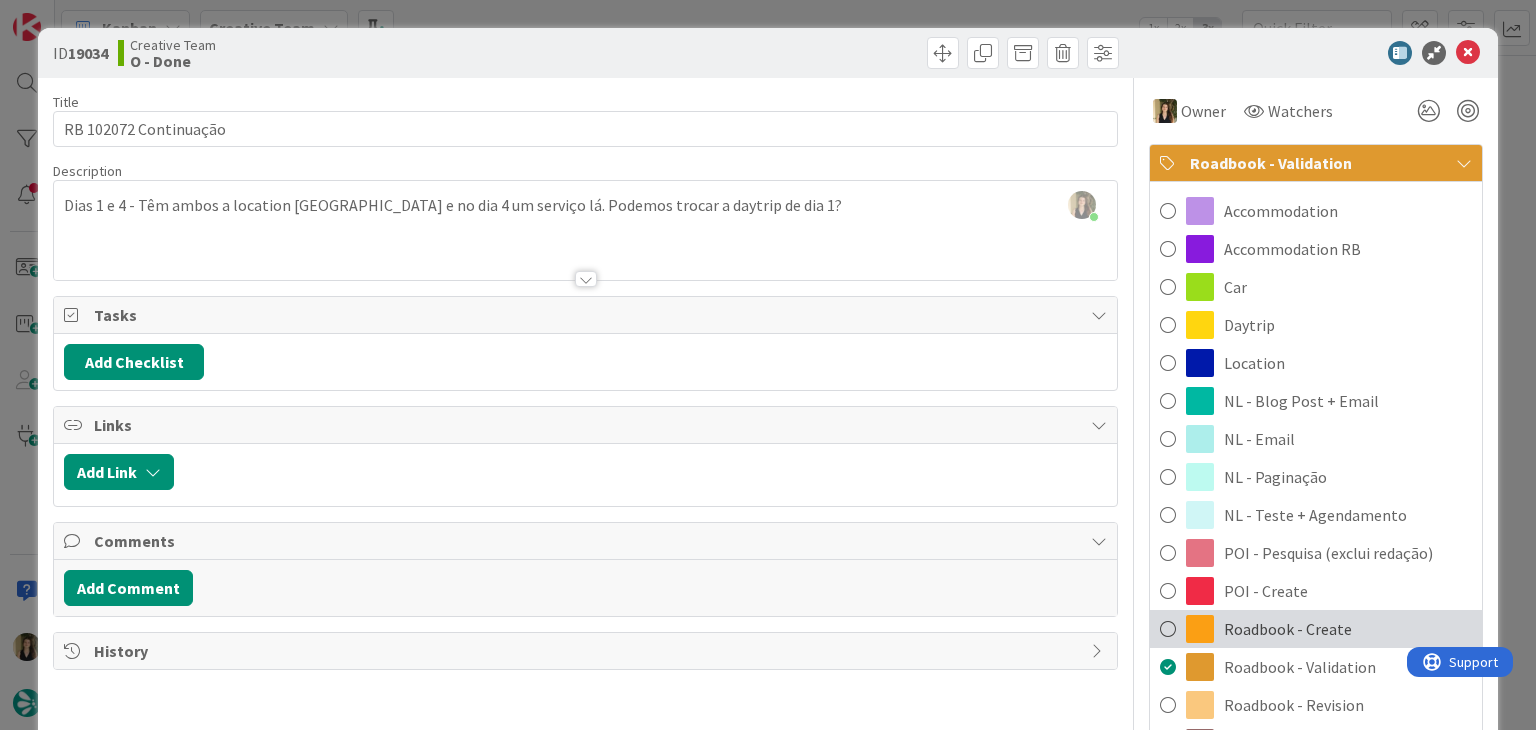 click on "Roadbook - Create" at bounding box center (1316, 629) 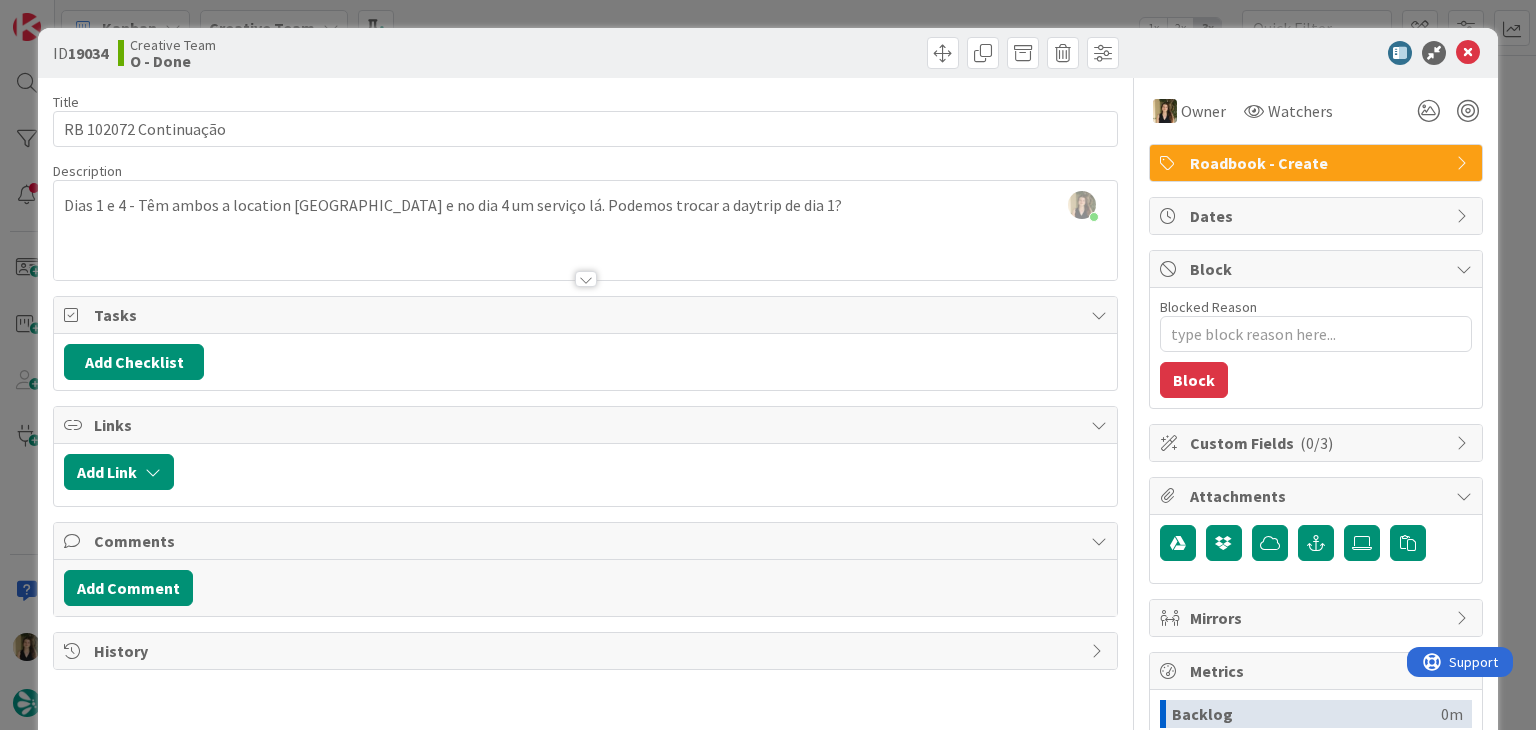 click at bounding box center [855, 53] 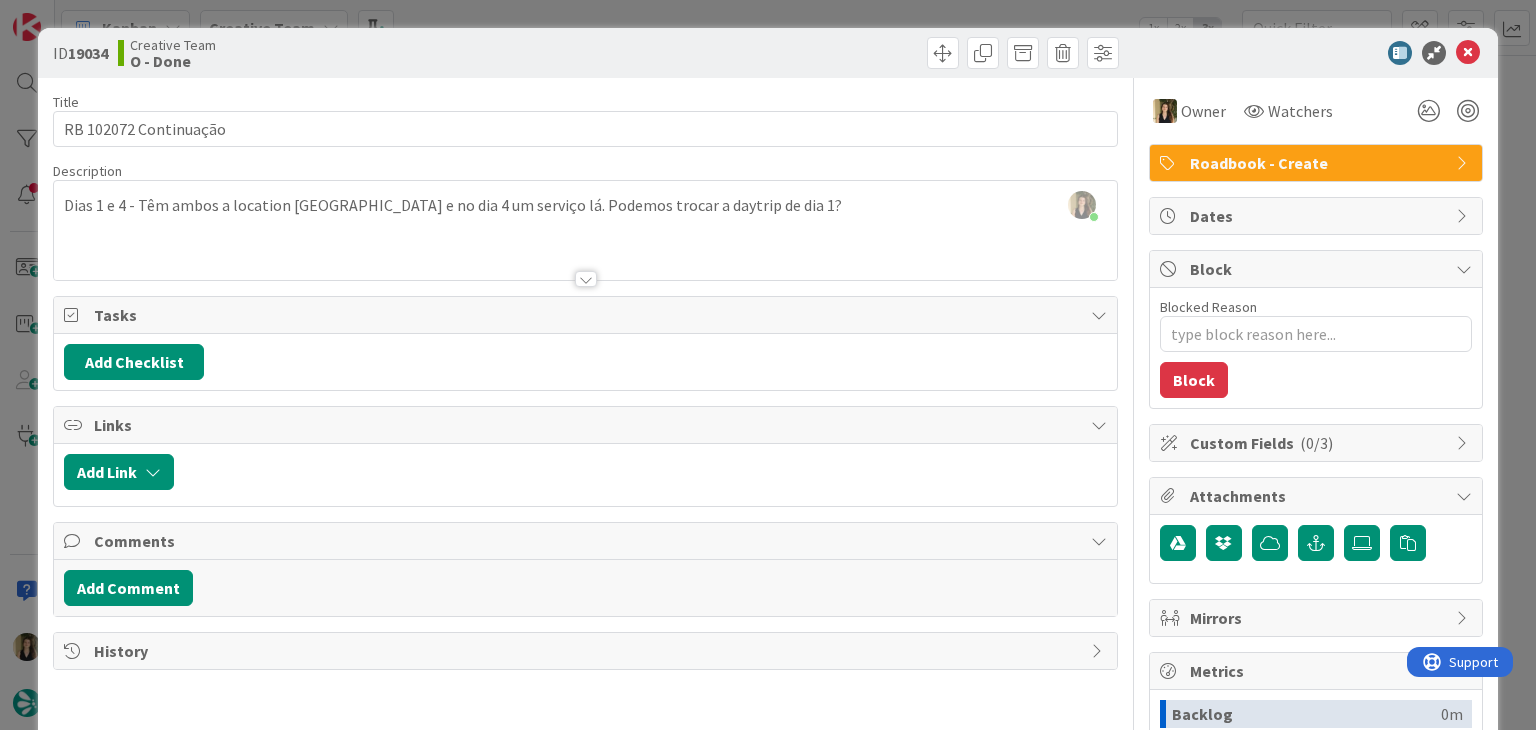 click on "ID  19034 Creative Team O - Done Title 21 / 128 RB 102072 Continuação Description [PERSON_NAME] just joined Dias 1 e 4 - Têm ambos a location [GEOGRAPHIC_DATA] e no dia 4 um serviço lá. Podemos trocar a daytrip de dia 1? Owner Watchers Roadbook - Create Tasks Add Checklist Links Add Link Comments Add Comment History Owner Watchers Roadbook - Create Dates Block Blocked Reason 0 / 256 Block Custom Fields ( 0/3 ) Attachments Mirrors Metrics Backlog 0m To Do 0m Buffer 0m In Progress 13m Total Time 13m Lead Time 13m Cycle Time 13m Blocked Time 0m Show Details" at bounding box center [768, 365] 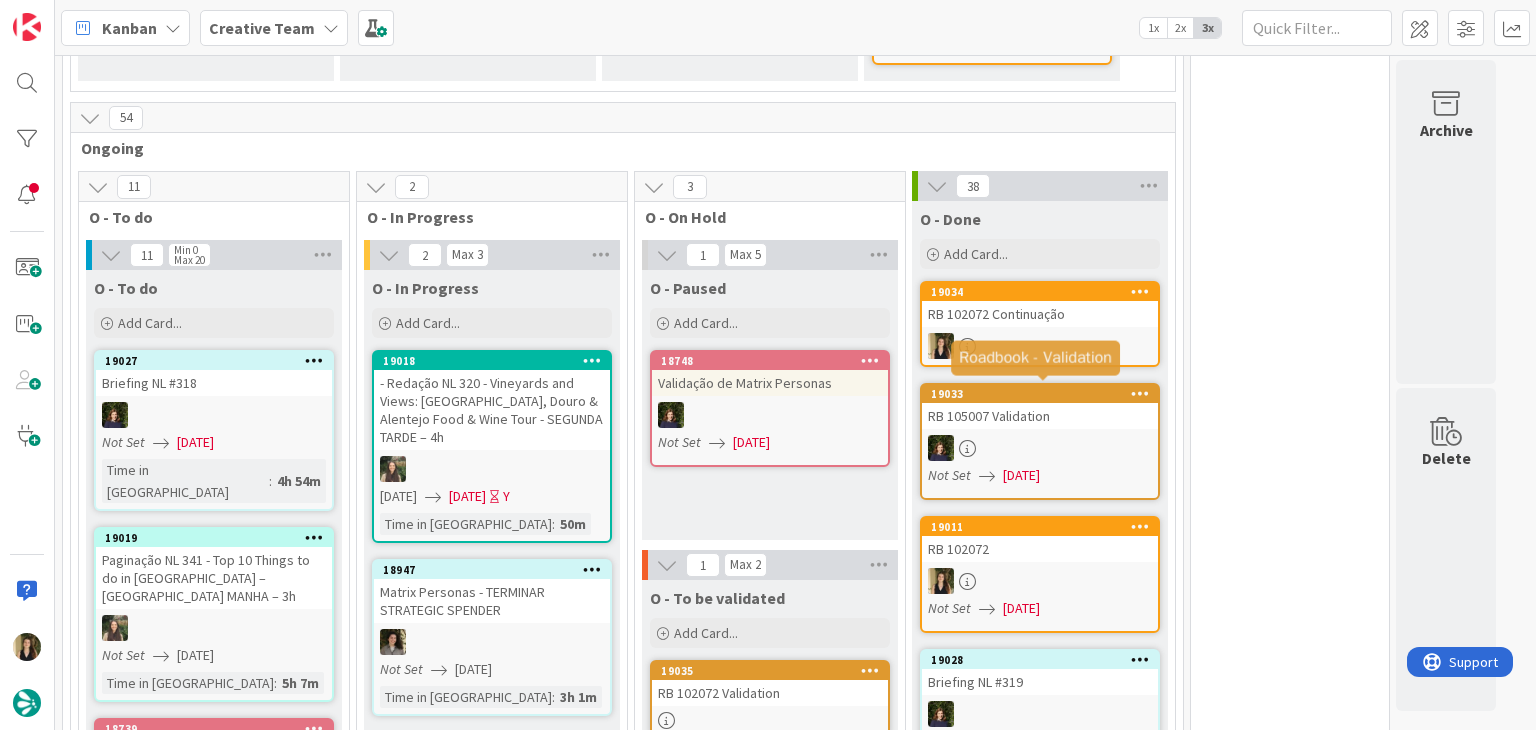 click on "19034 RB 102072 Continuação" at bounding box center [1040, 324] 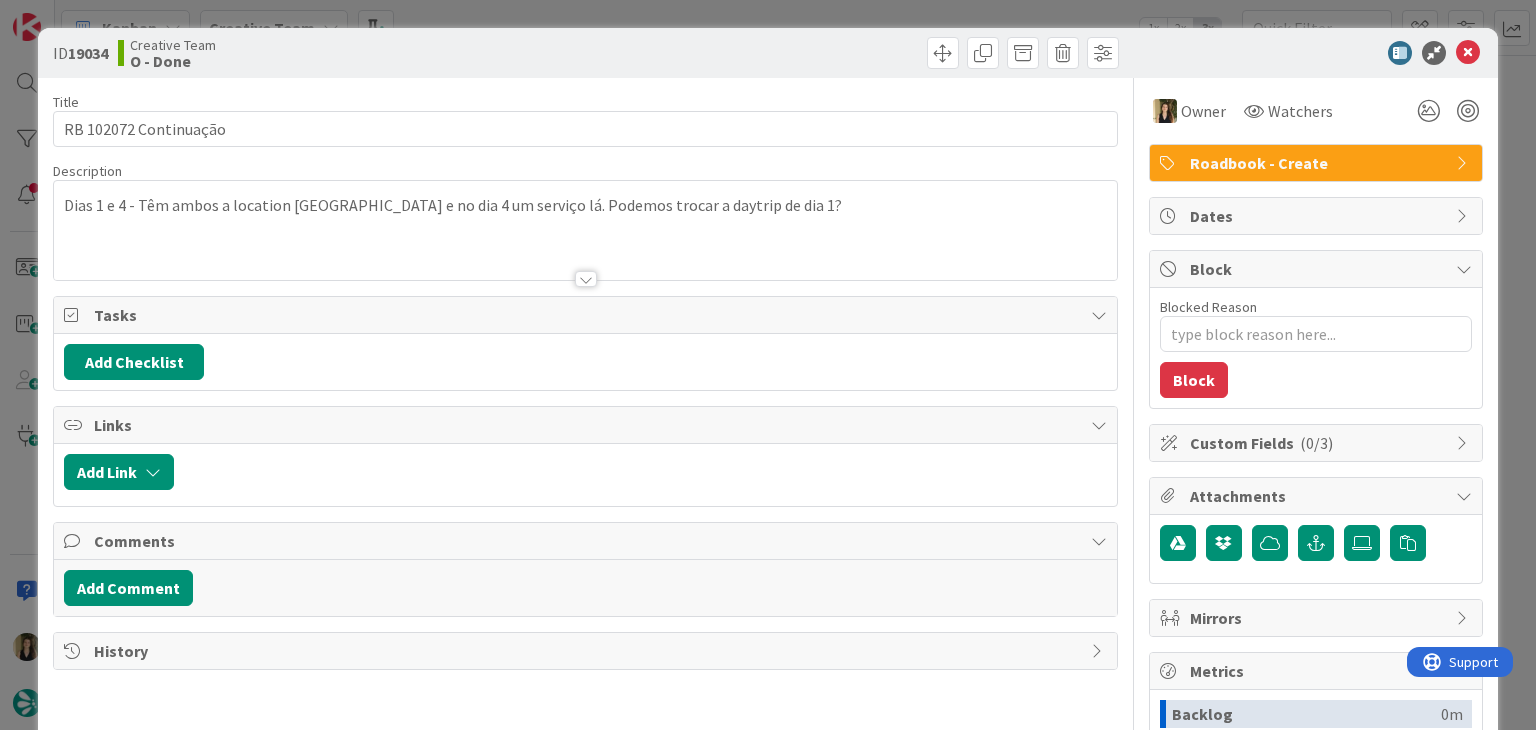 scroll, scrollTop: 340, scrollLeft: 0, axis: vertical 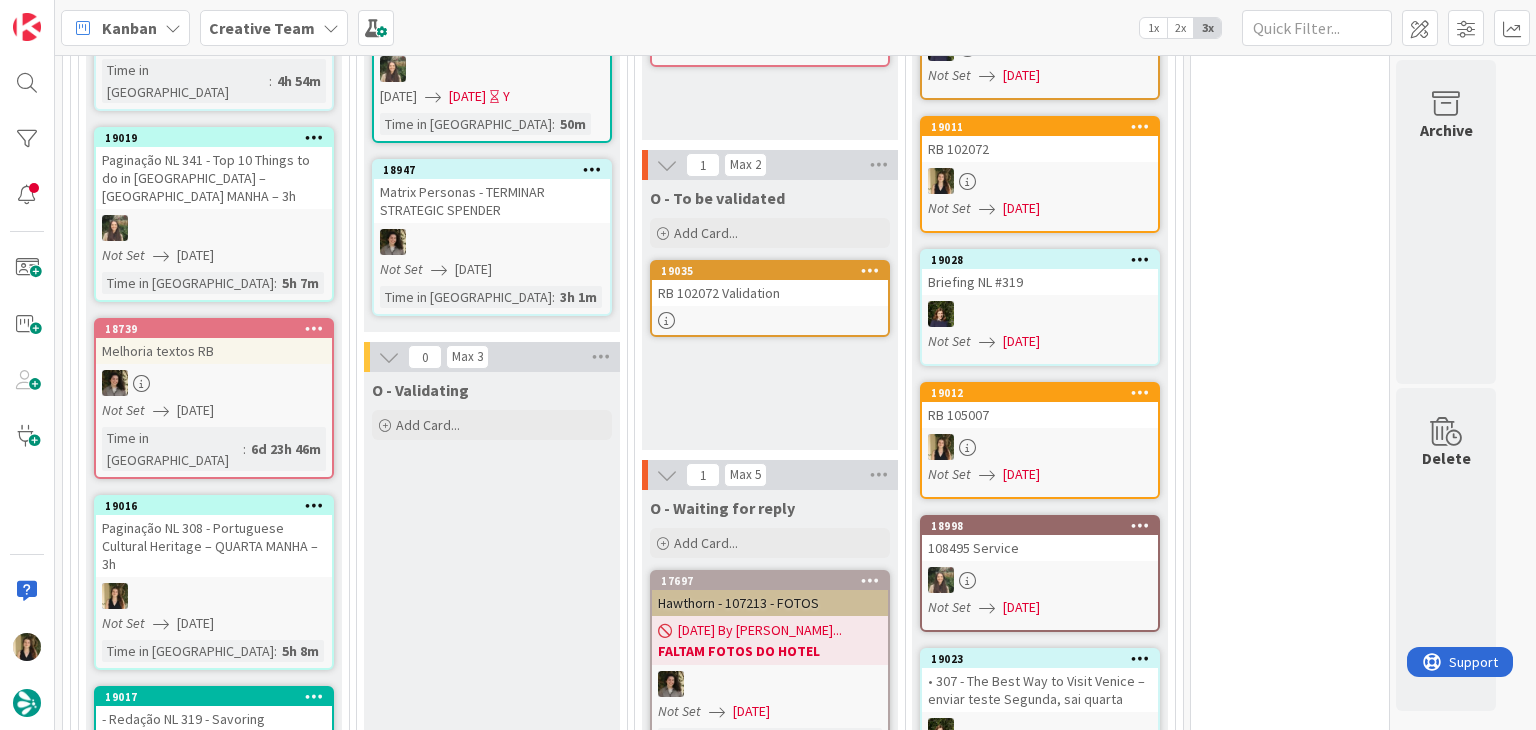 click on "RB 102072 Validation" at bounding box center [770, 293] 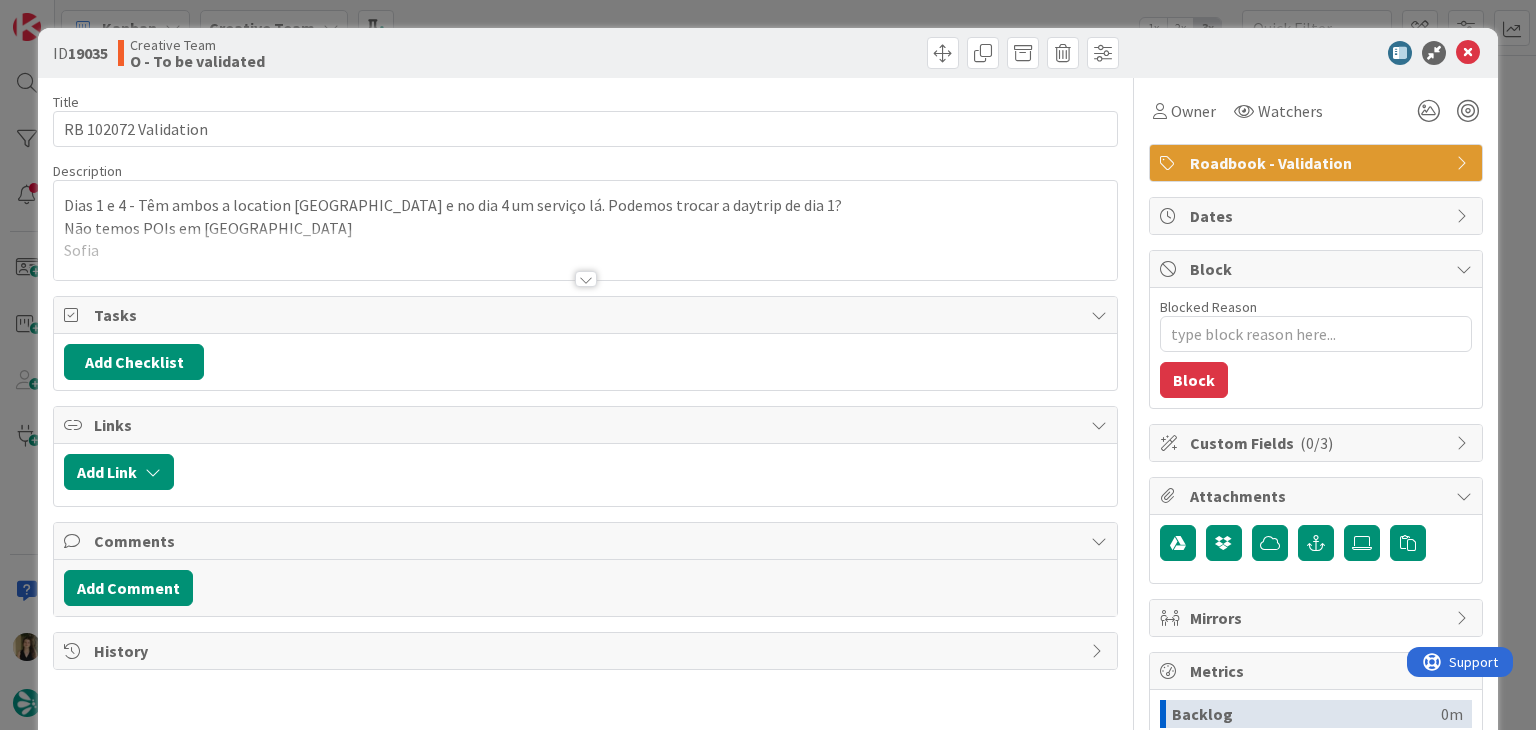 scroll, scrollTop: 0, scrollLeft: 0, axis: both 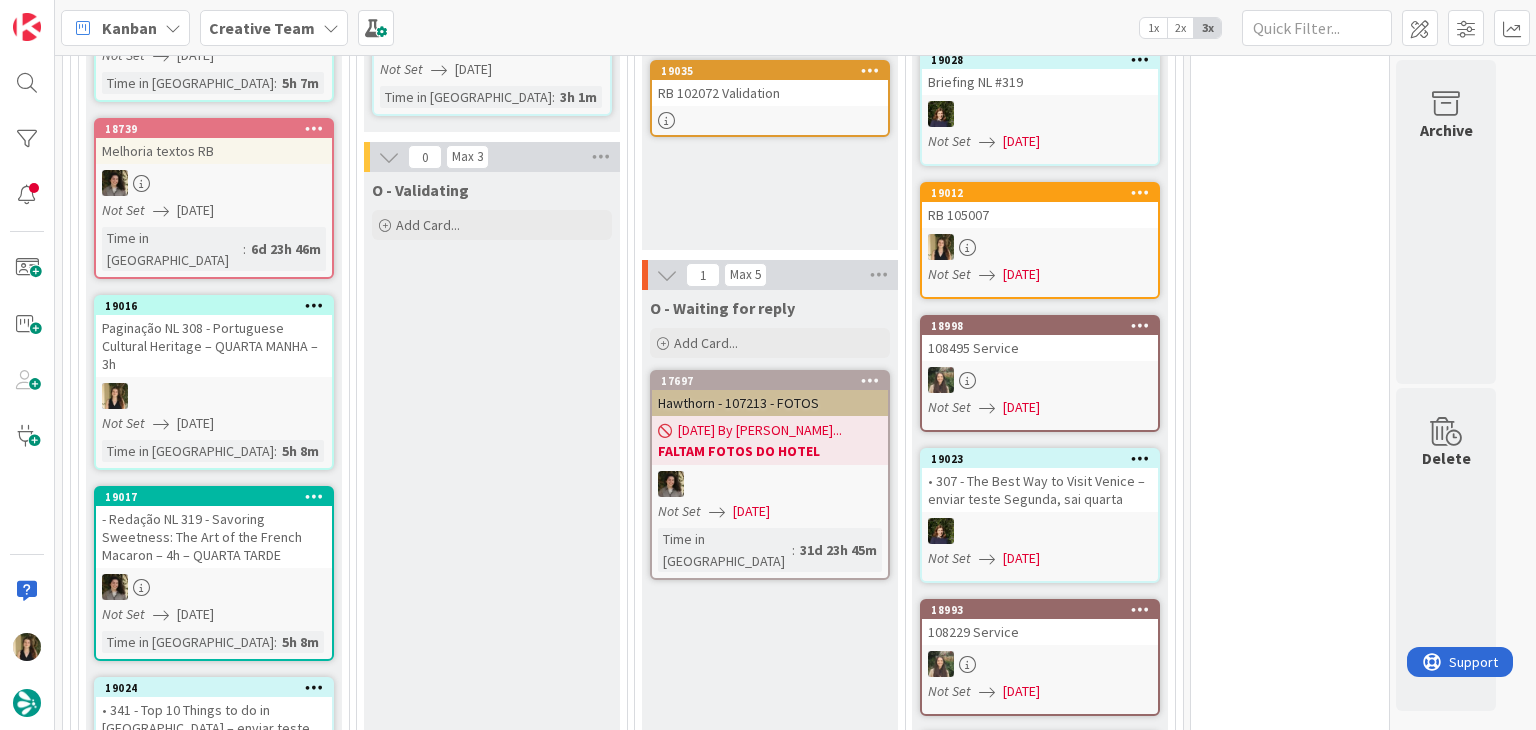 click at bounding box center (214, 183) 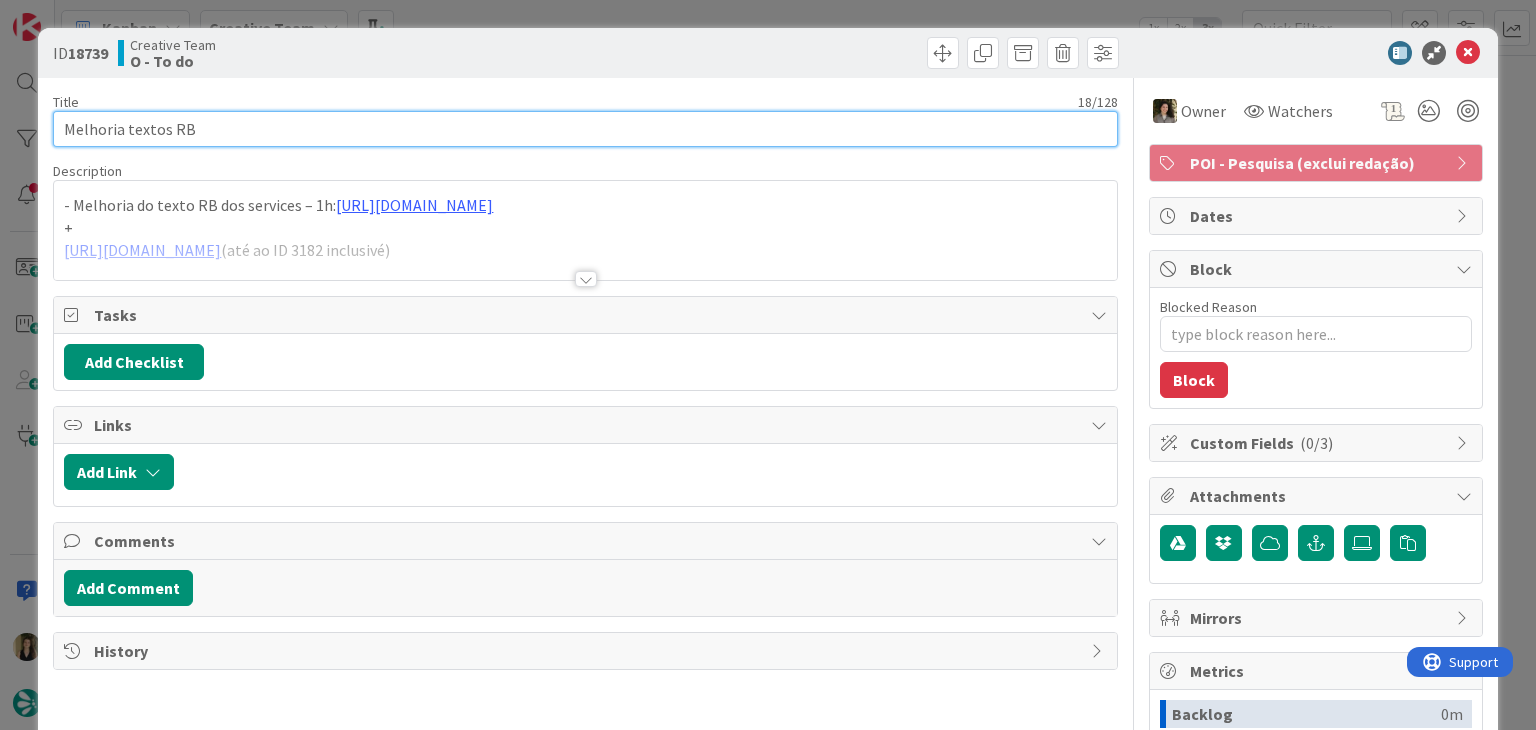 scroll, scrollTop: 0, scrollLeft: 0, axis: both 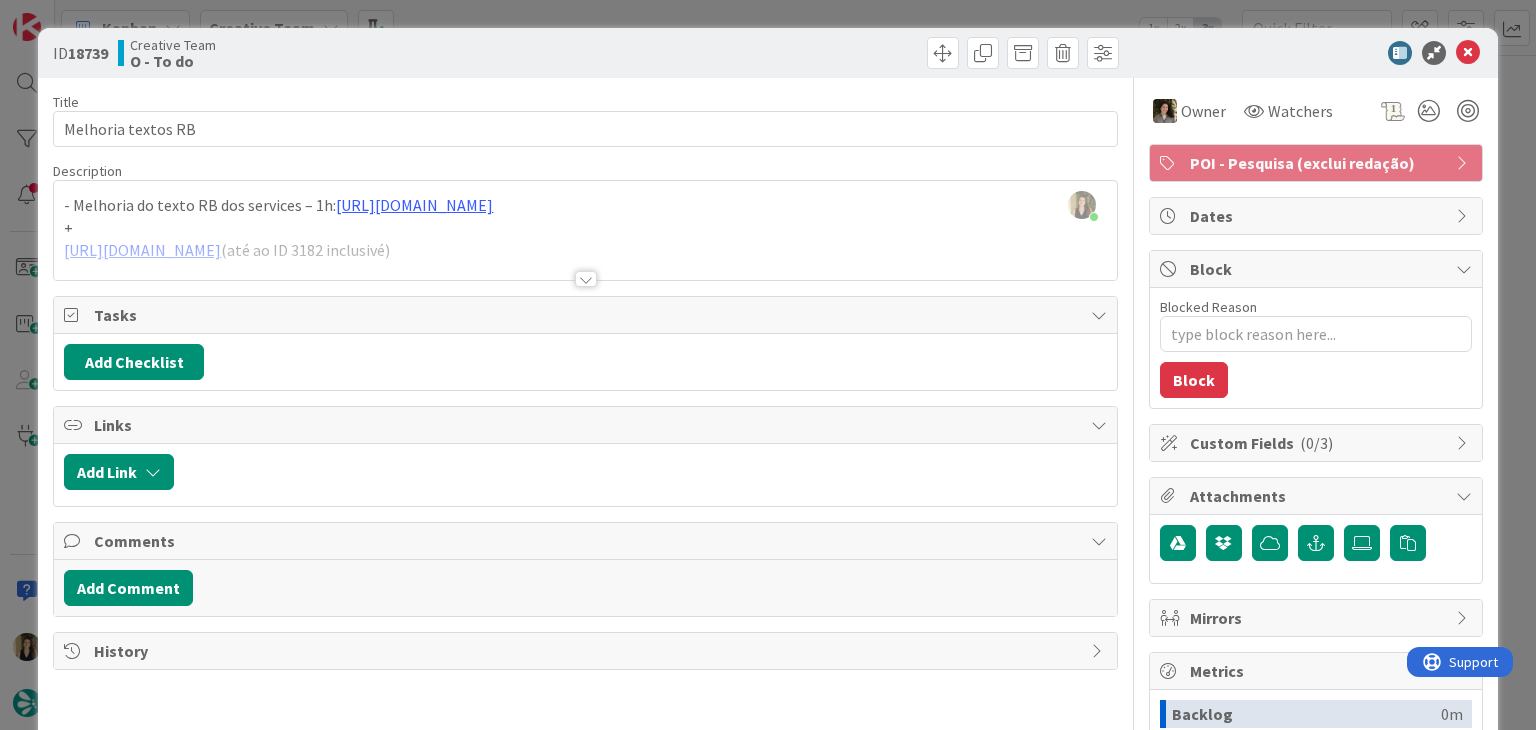 click on "ID  18739 Creative Team O - To do Title 18 / 128 Melhoria textos RB Description [PERSON_NAME] just joined - Melhoria do texto RB dos services – 1h:  [URL][DOMAIN_NAME] + [URL][DOMAIN_NAME]  (até ao ID 3182 inclusivé) Owner Watchers POI - Pesquisa (exclui redação) Tasks Add Checklist Links Add Link Comments Add Comment History Owner Watchers POI - Pesquisa (exclui redação) Dates Block Blocked Reason 0 / 256 Block Custom Fields ( 0/3 ) Attachments Mirrors Metrics Backlog 0m To Do 6d 23h 47m Buffer 0m In Progress 0m Total Time 6d 23h 47m Lead Time 6d 23h 47m Cycle Time 0m Blocked Time 0m Show Details" at bounding box center (768, 365) 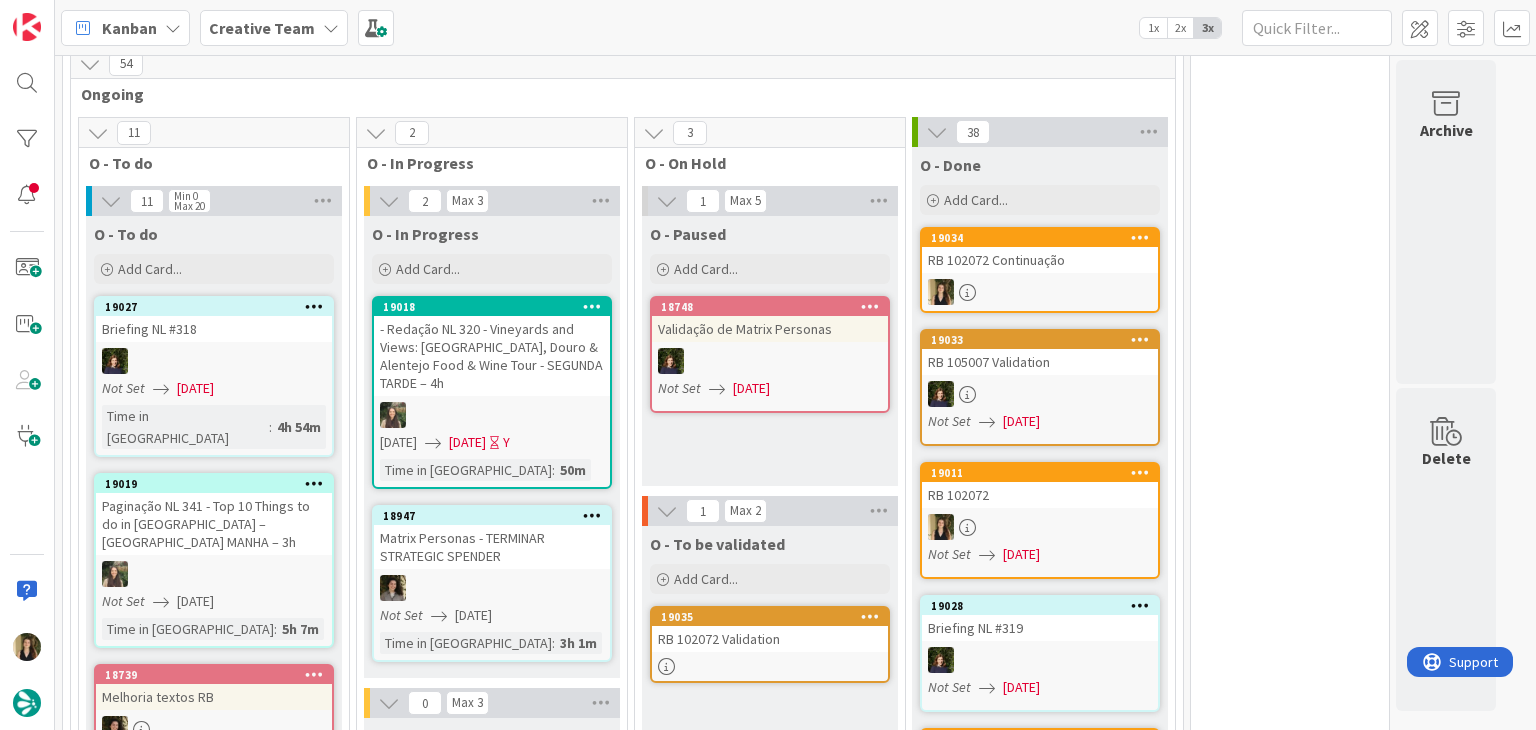 scroll, scrollTop: 536, scrollLeft: 0, axis: vertical 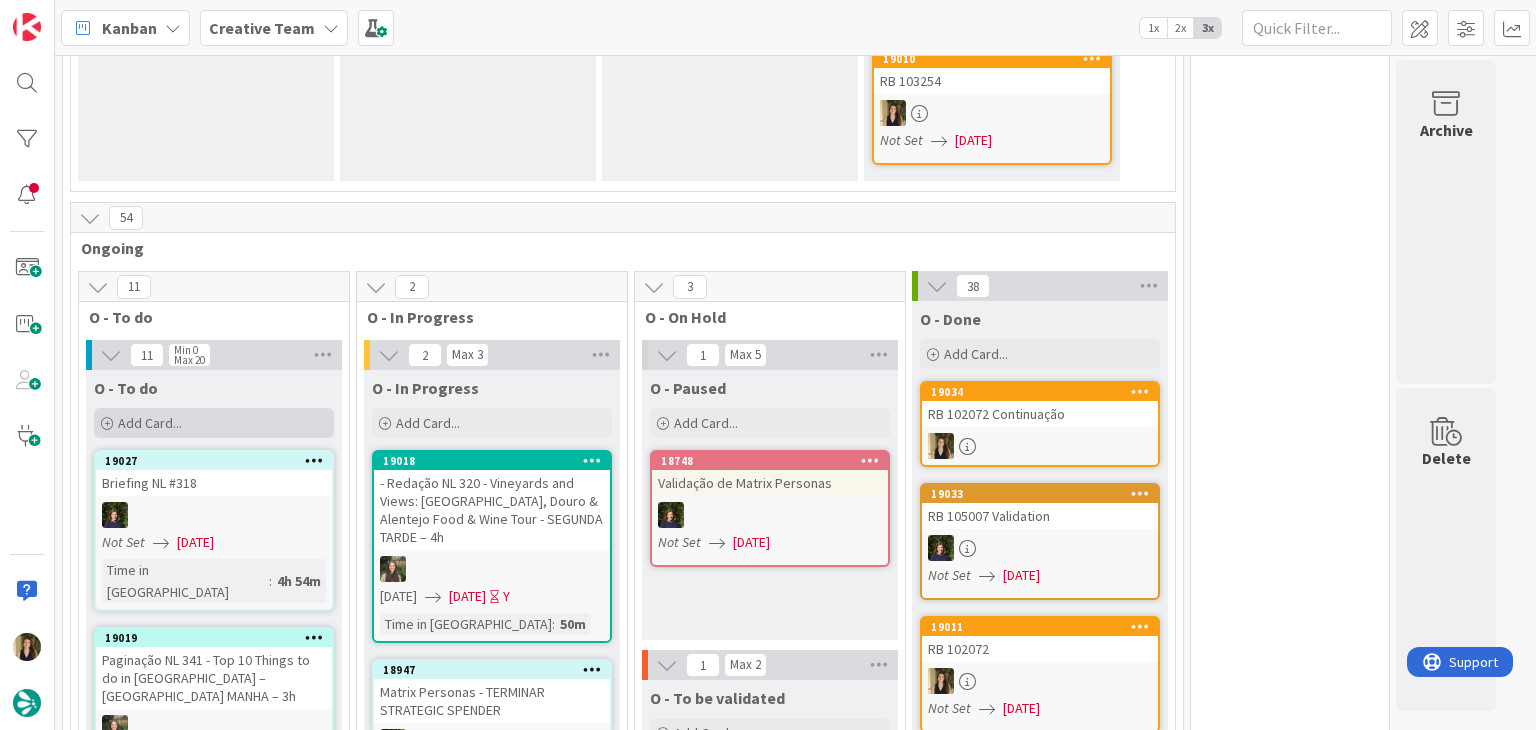 click on "Add Card..." at bounding box center (214, 423) 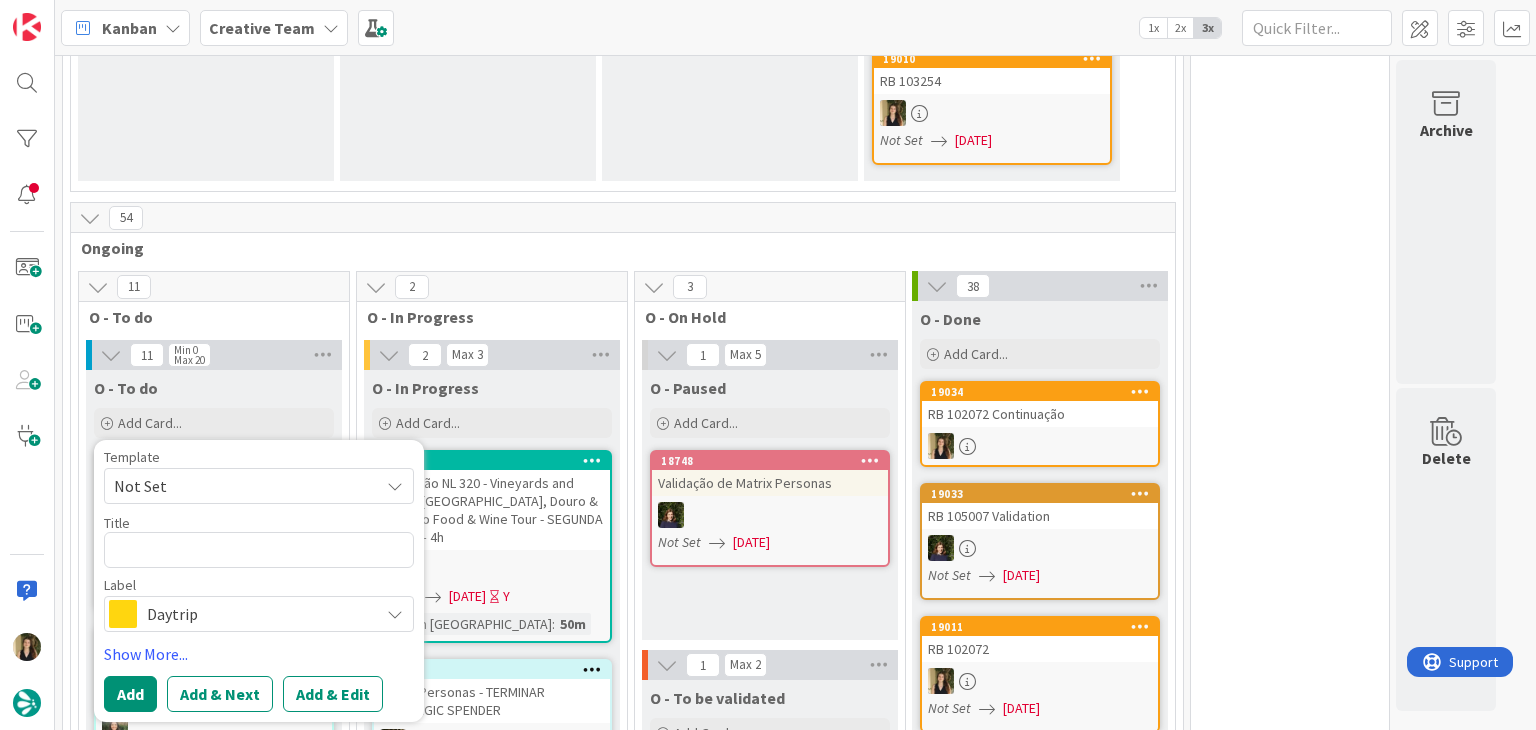 type on "x" 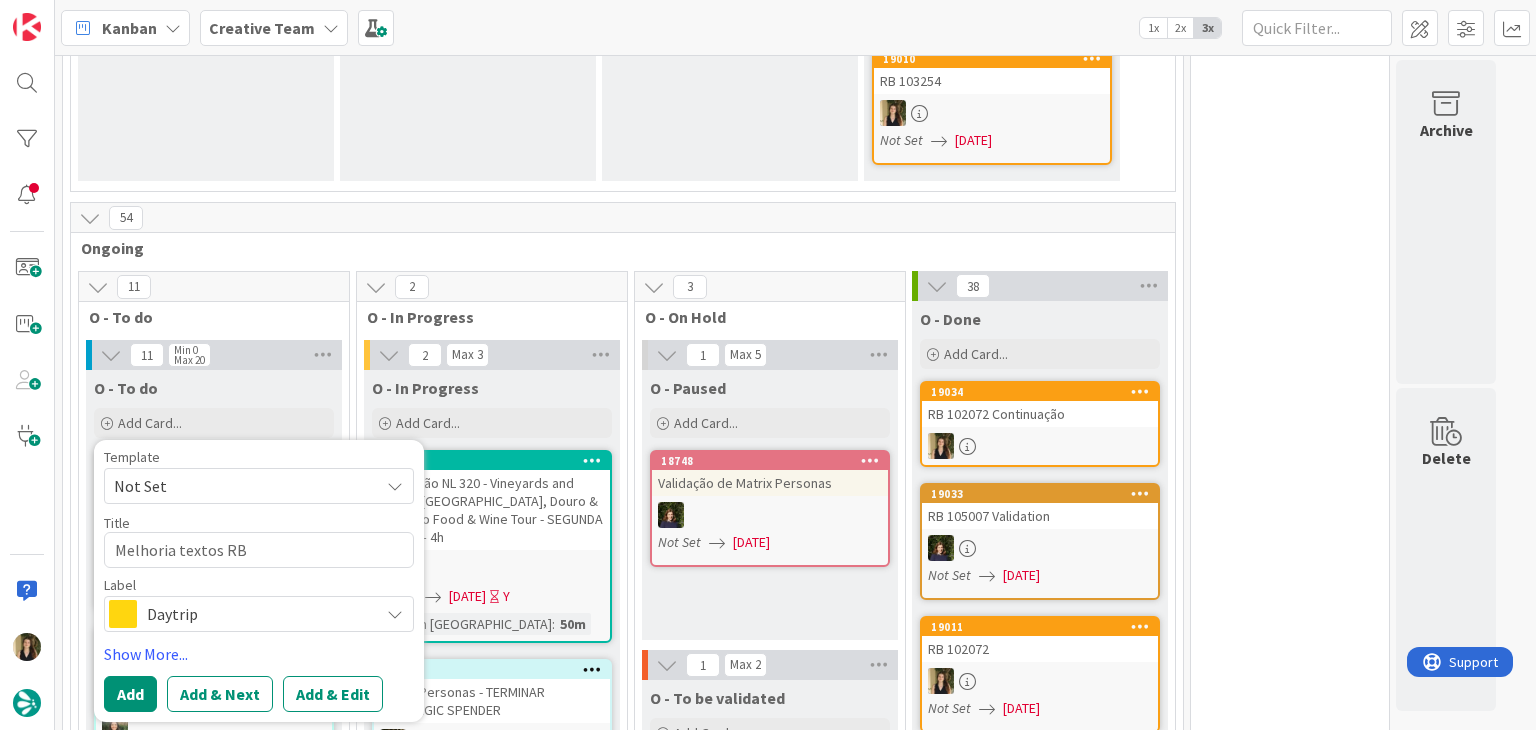 type on "Melhoria textos RB" 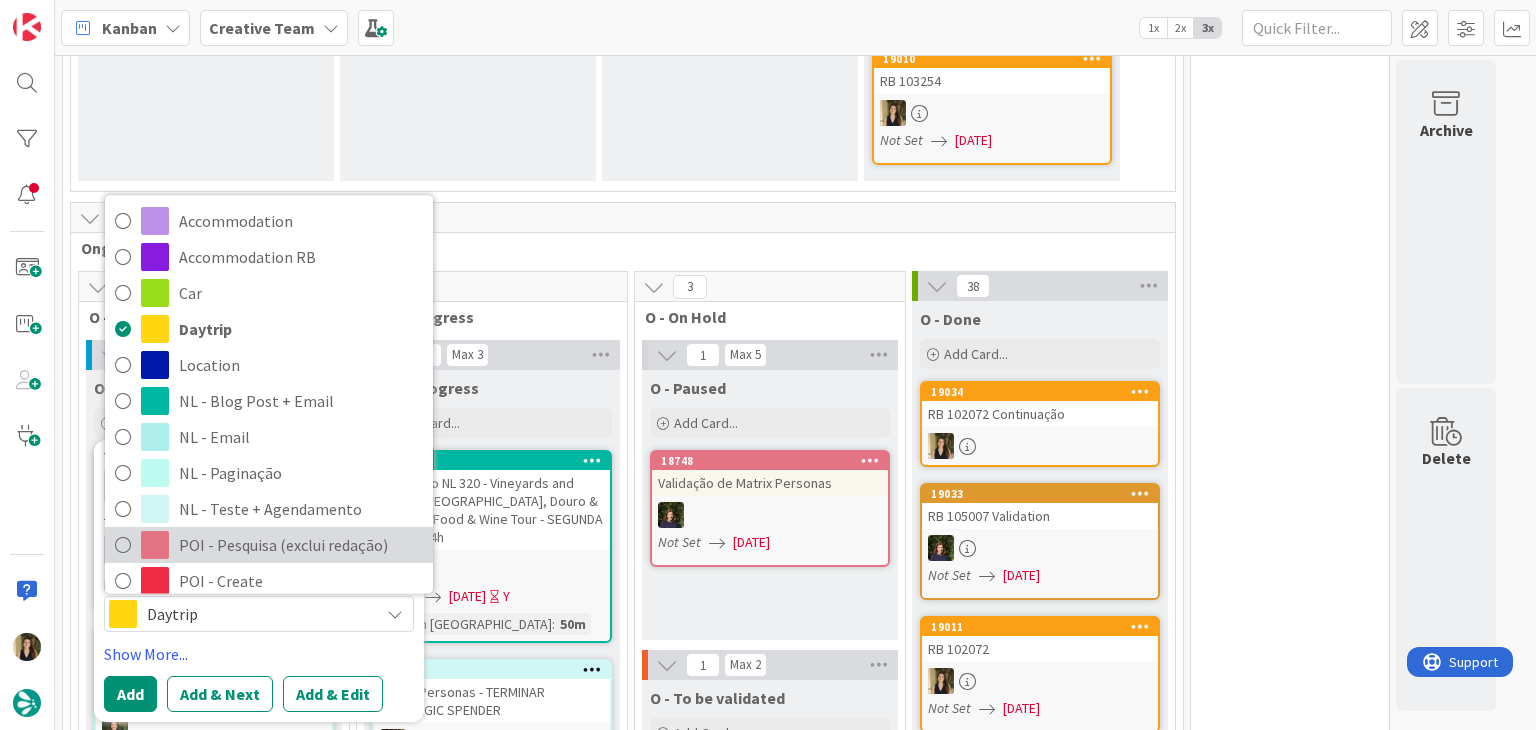 click on "POI - Pesquisa (exclui redação)" at bounding box center (301, 546) 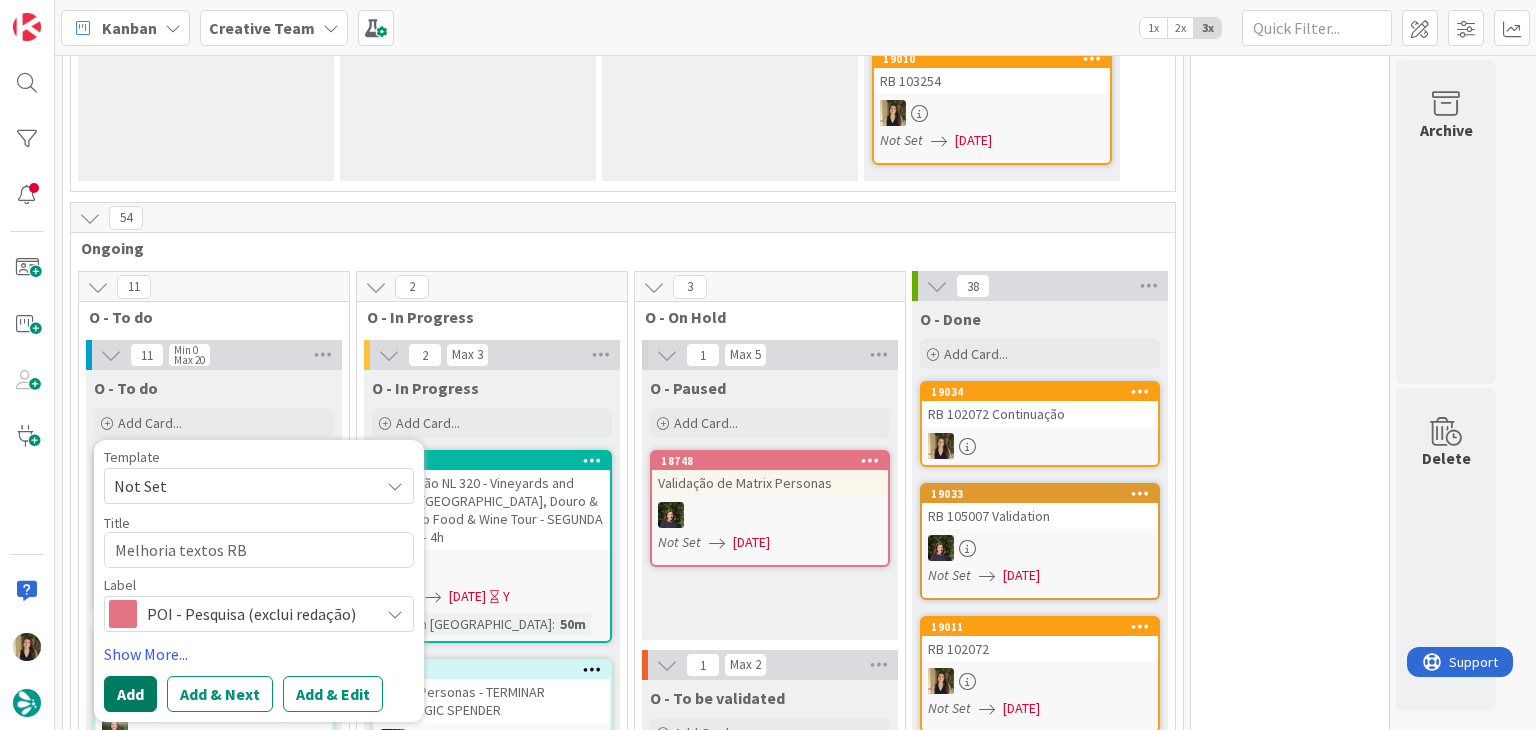 click on "Add" at bounding box center [130, 694] 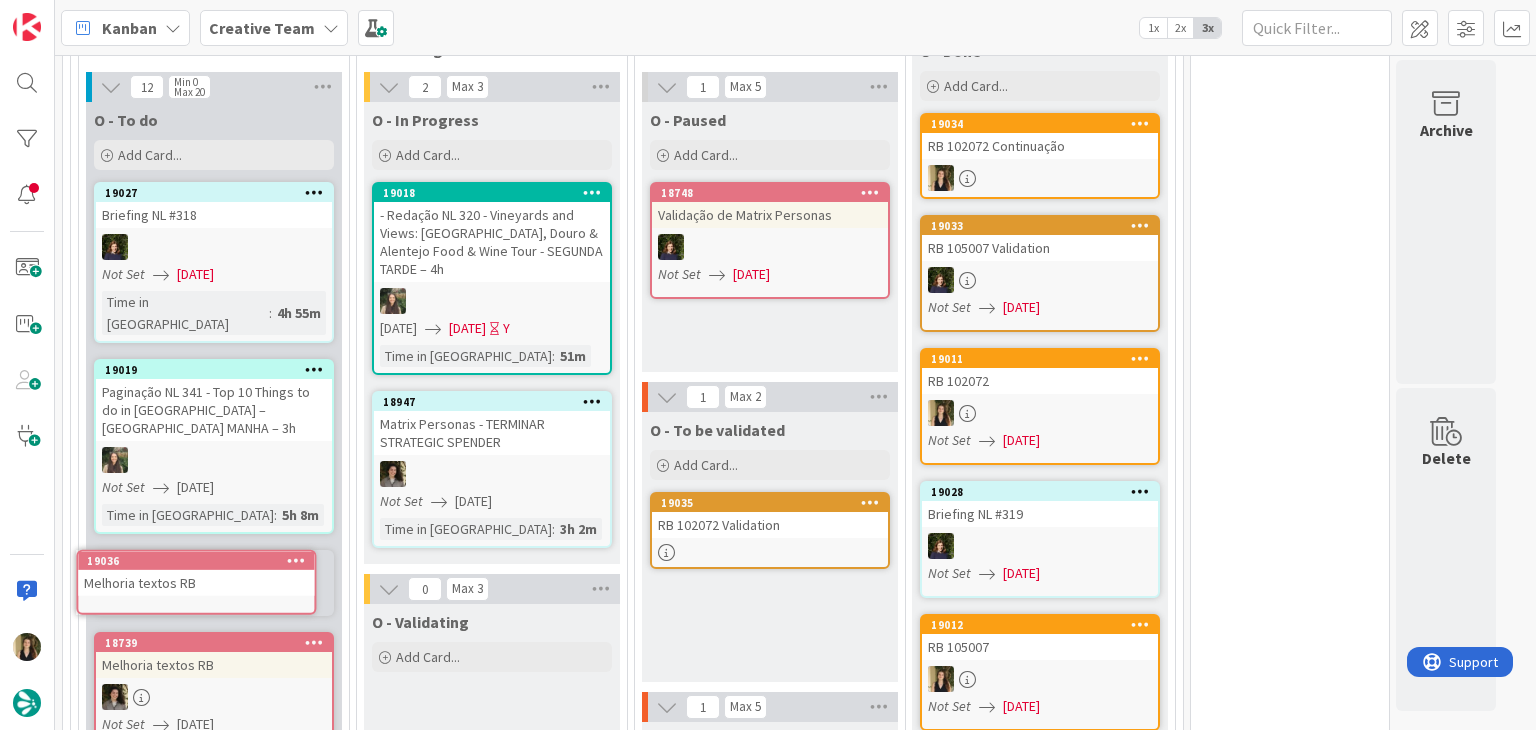 scroll, scrollTop: 804, scrollLeft: 0, axis: vertical 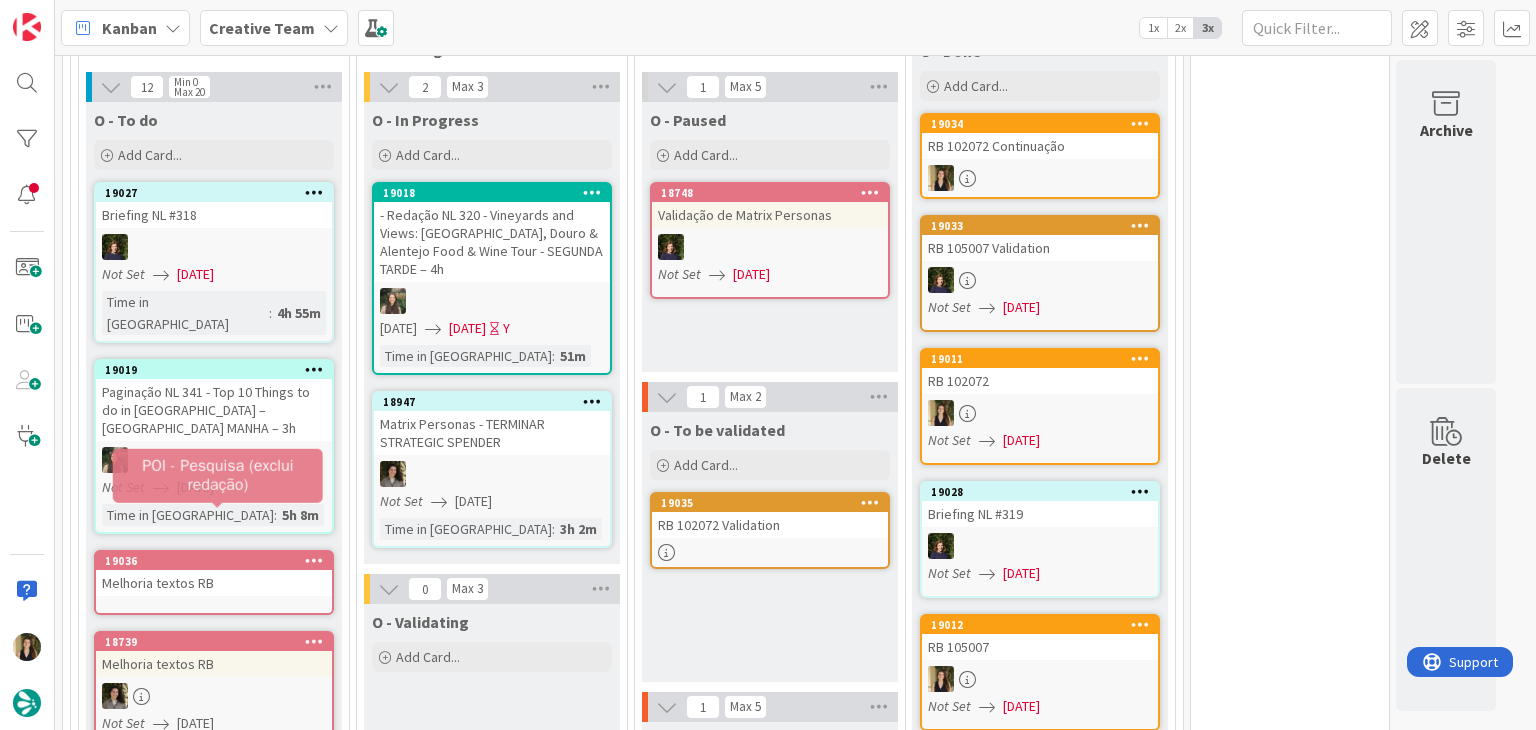 click on "Melhoria textos RB" at bounding box center [214, 583] 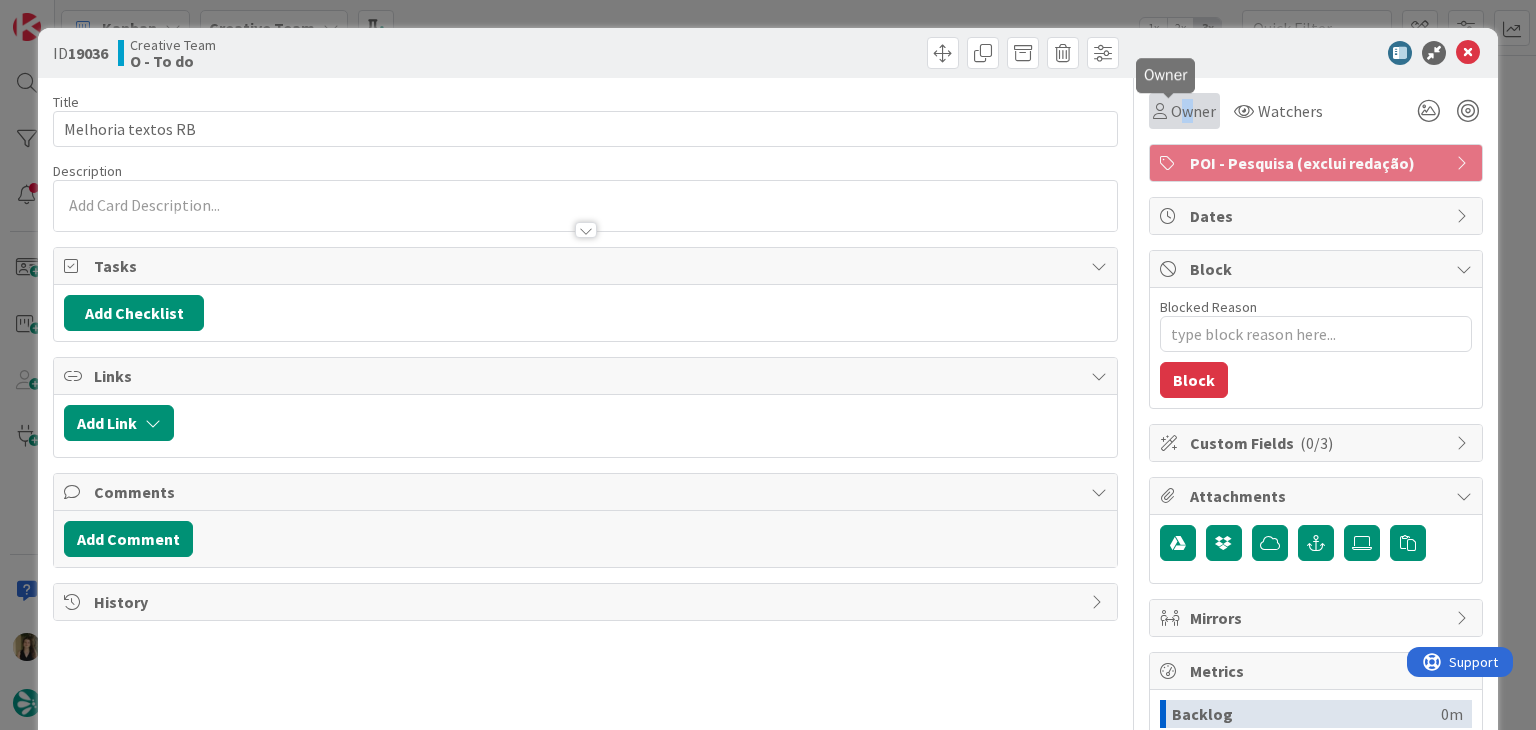 click on "Owner" at bounding box center (1193, 111) 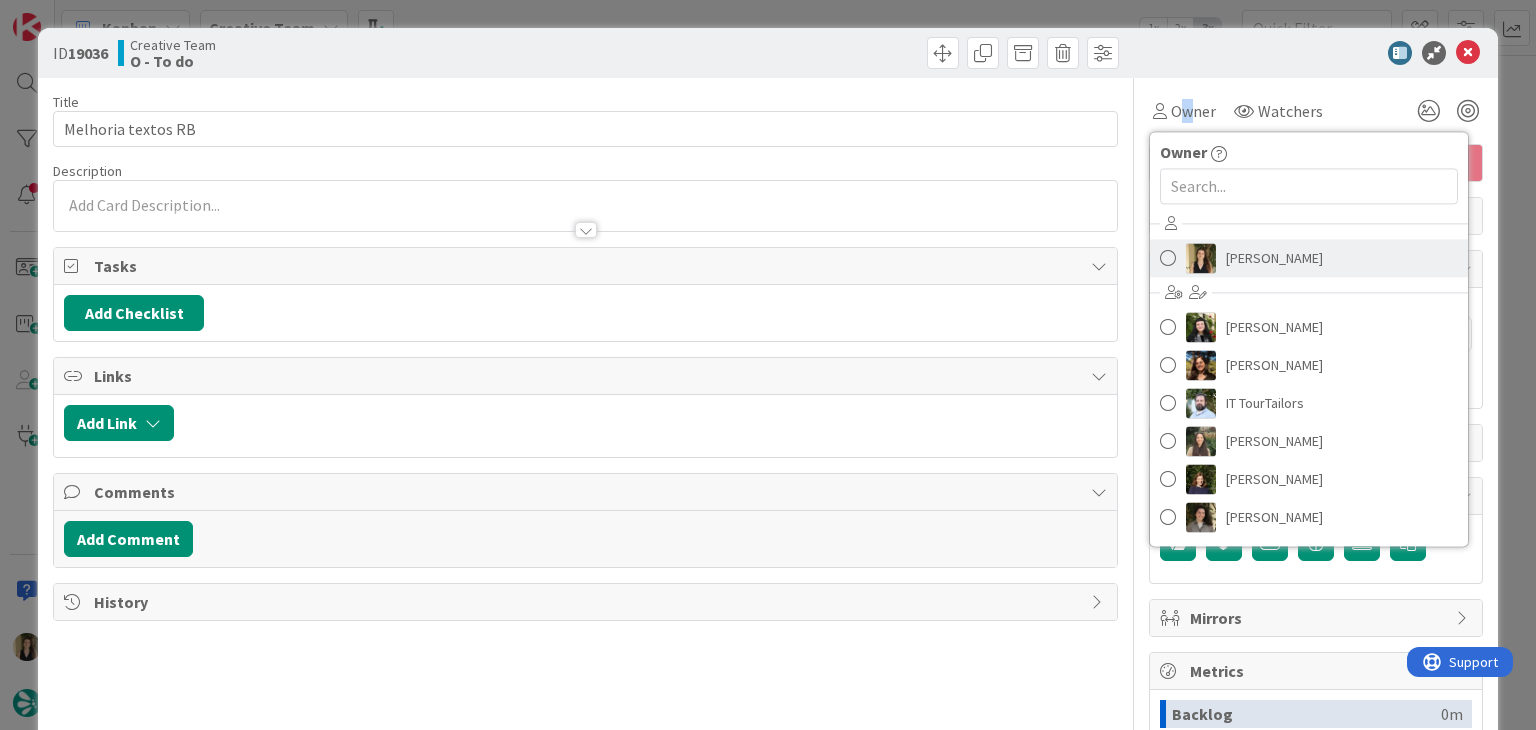 click on "[PERSON_NAME]" at bounding box center [1309, 258] 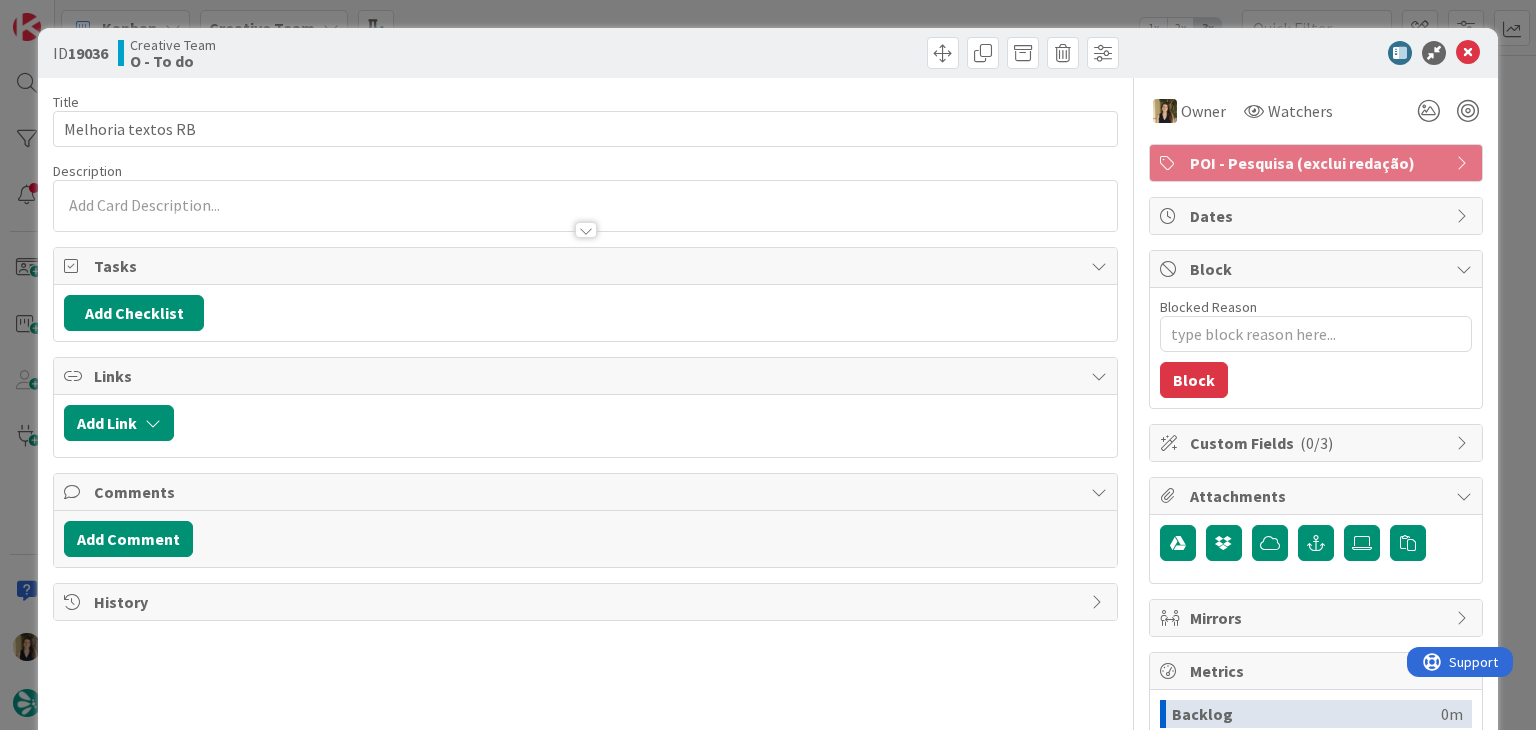click at bounding box center (855, 53) 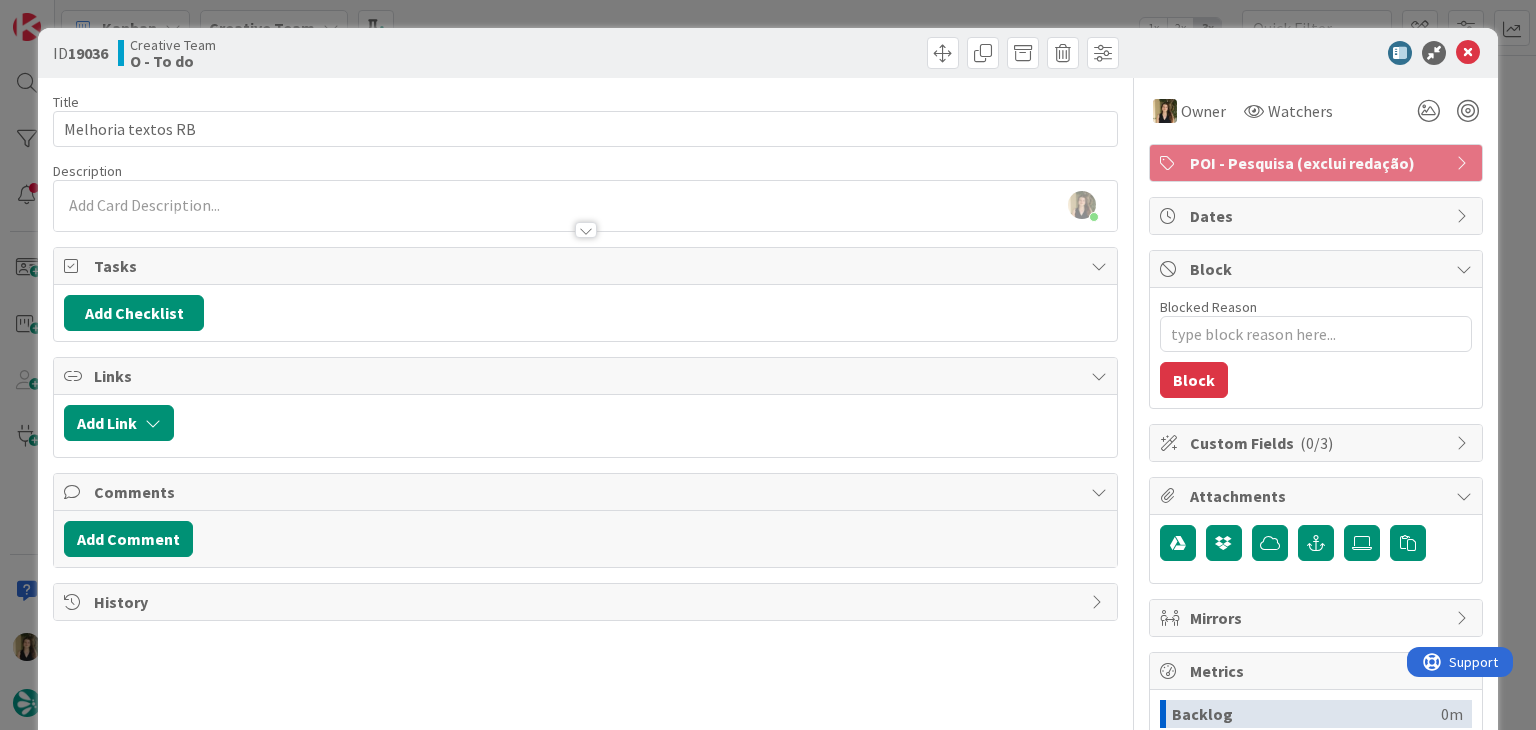 click at bounding box center (585, 220) 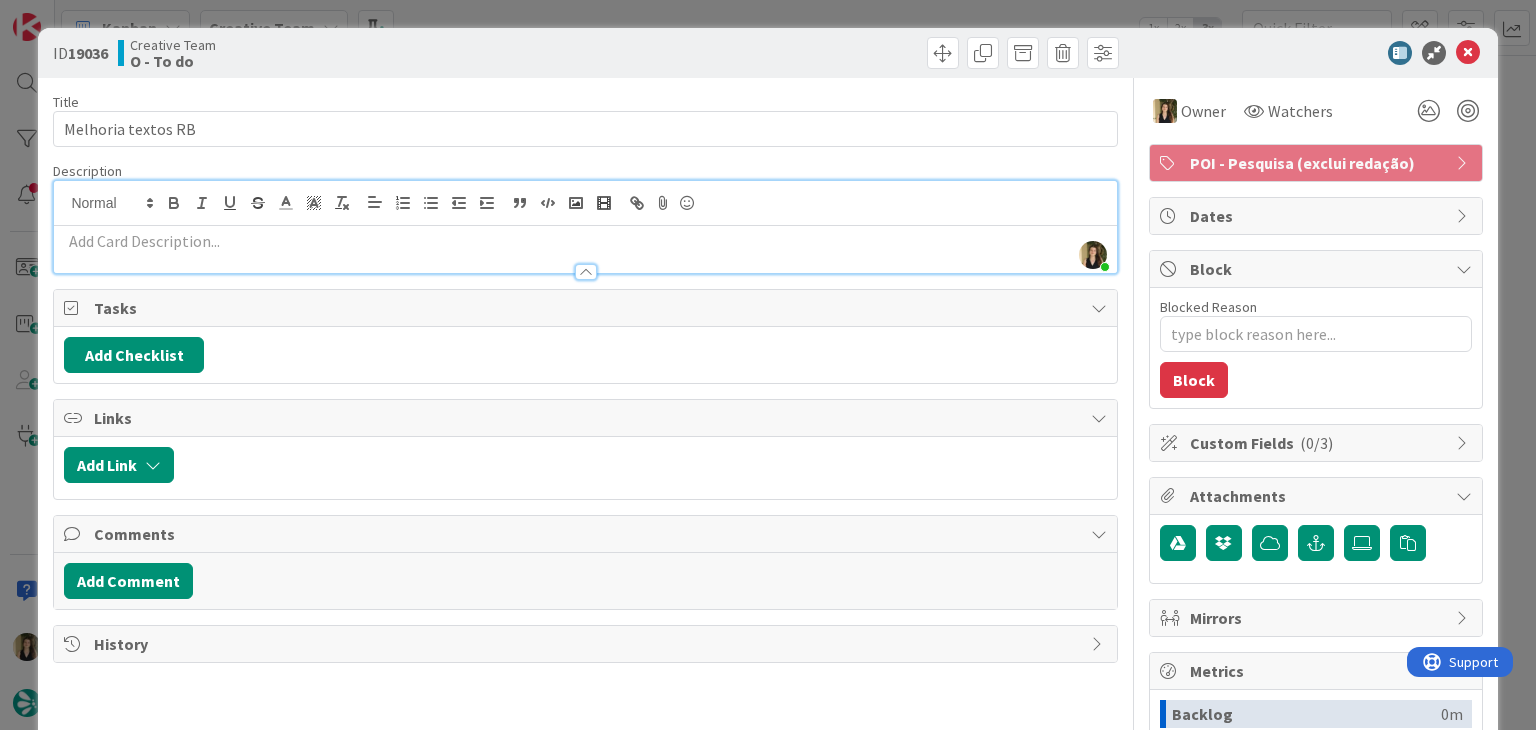 click at bounding box center (585, 241) 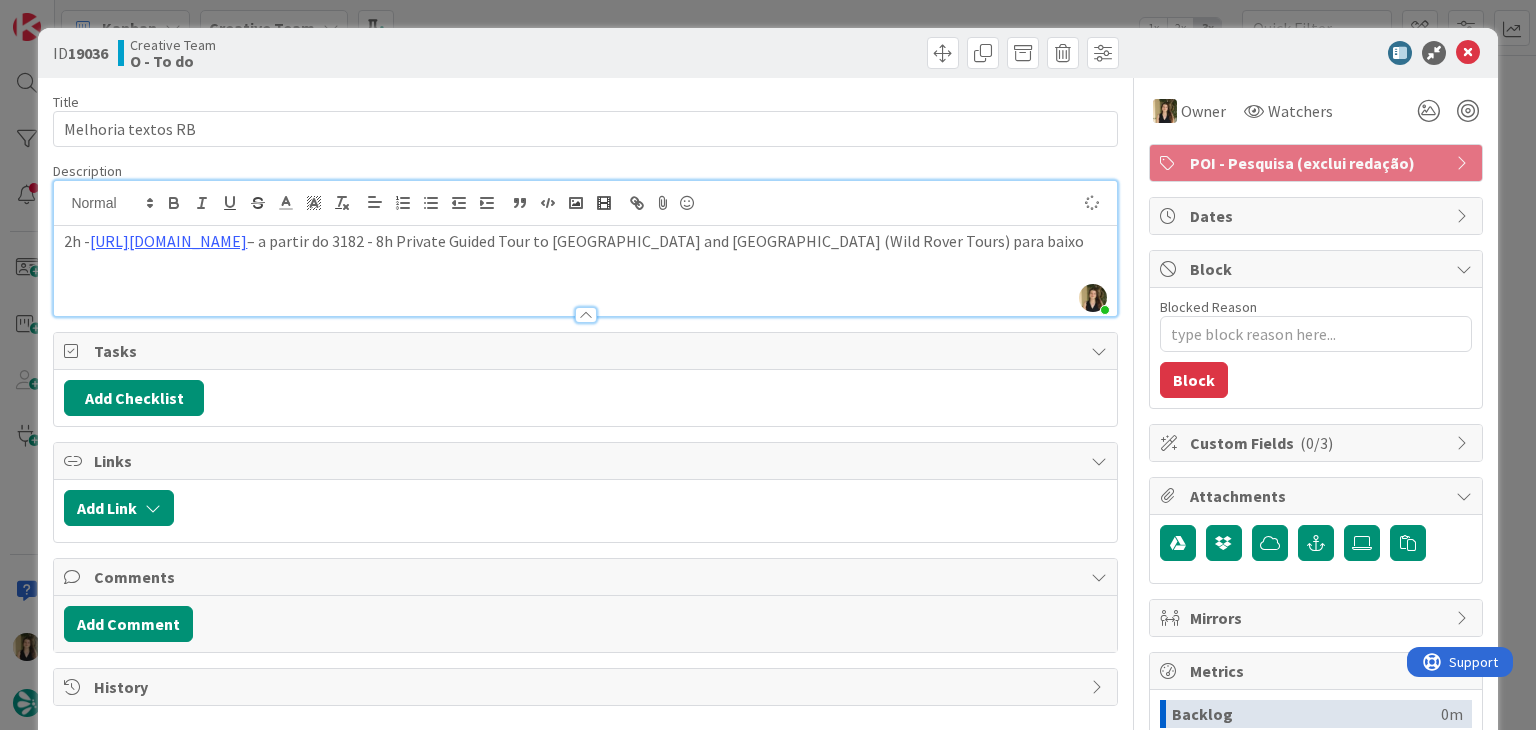 click at bounding box center (855, 53) 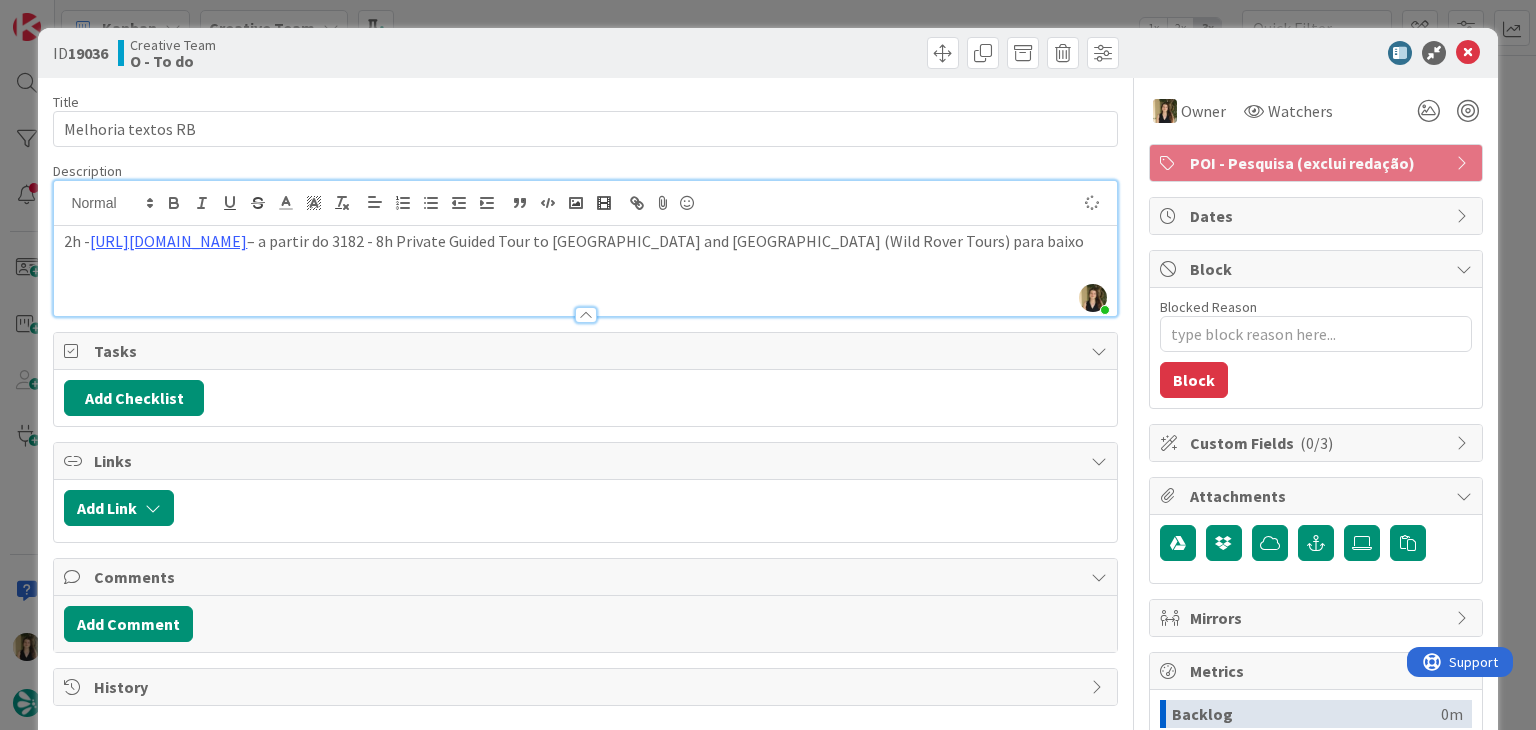 click on "ID  19036 Creative Team O - To do Title 18 / 128 Melhoria textos RB Description [PERSON_NAME] just joined 2h -  [URL][DOMAIN_NAME]  – a partir do 3182 - 8h Private Guided Tour to [GEOGRAPHIC_DATA] and [GEOGRAPHIC_DATA] (Wild Rover Tours) para baixo Owner Watchers POI - Pesquisa (exclui redação) Tasks Add Checklist Links Add Link Comments Add Comment History Owner Owner Remove Set as Watcher [PERSON_NAME] [PERSON_NAME] [PERSON_NAME]  IT TourTailors [PERSON_NAME] [PERSON_NAME] [PERSON_NAME] Watchers POI - Pesquisa (exclui redação) Dates Block Blocked Reason 0 / 256 Block Custom Fields ( 0/3 ) Attachments Mirrors Metrics Backlog 0m To Do 0m Buffer 0m In Progress 0m Total Time 0m Lead Time 0m Cycle Time 0m Blocked Time 0m Show Details" at bounding box center (768, 365) 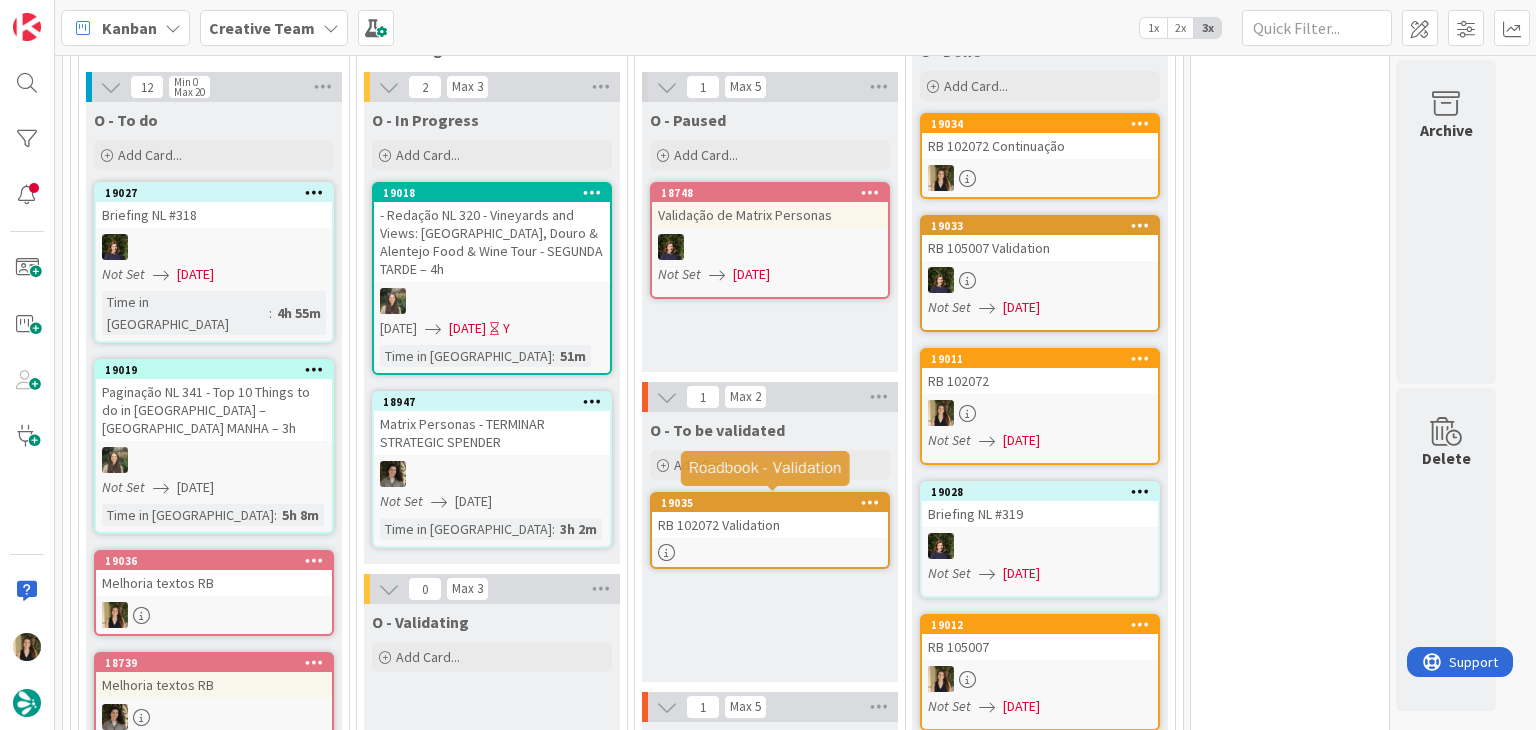 scroll, scrollTop: 0, scrollLeft: 0, axis: both 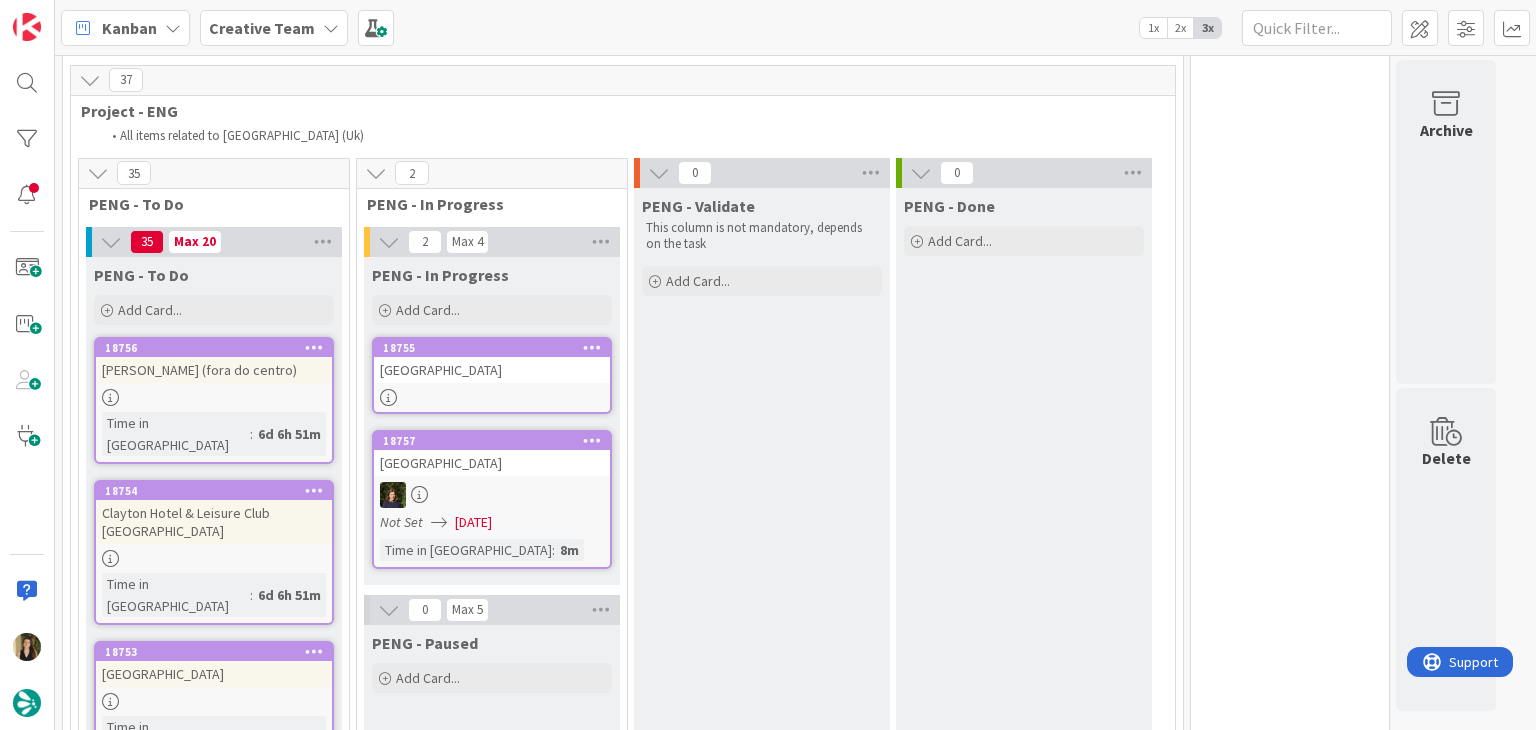 click at bounding box center [492, 397] 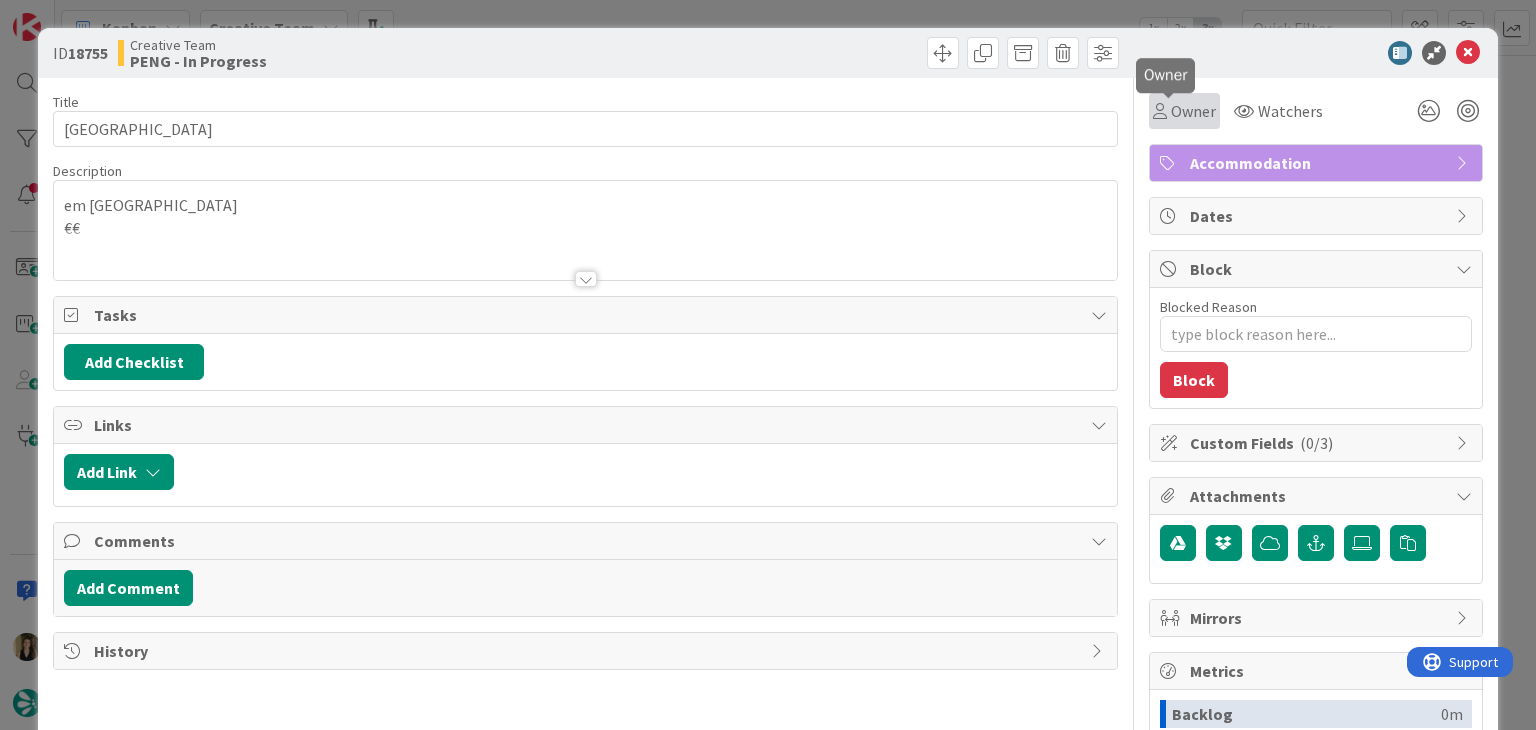 click on "Owner" at bounding box center (1193, 111) 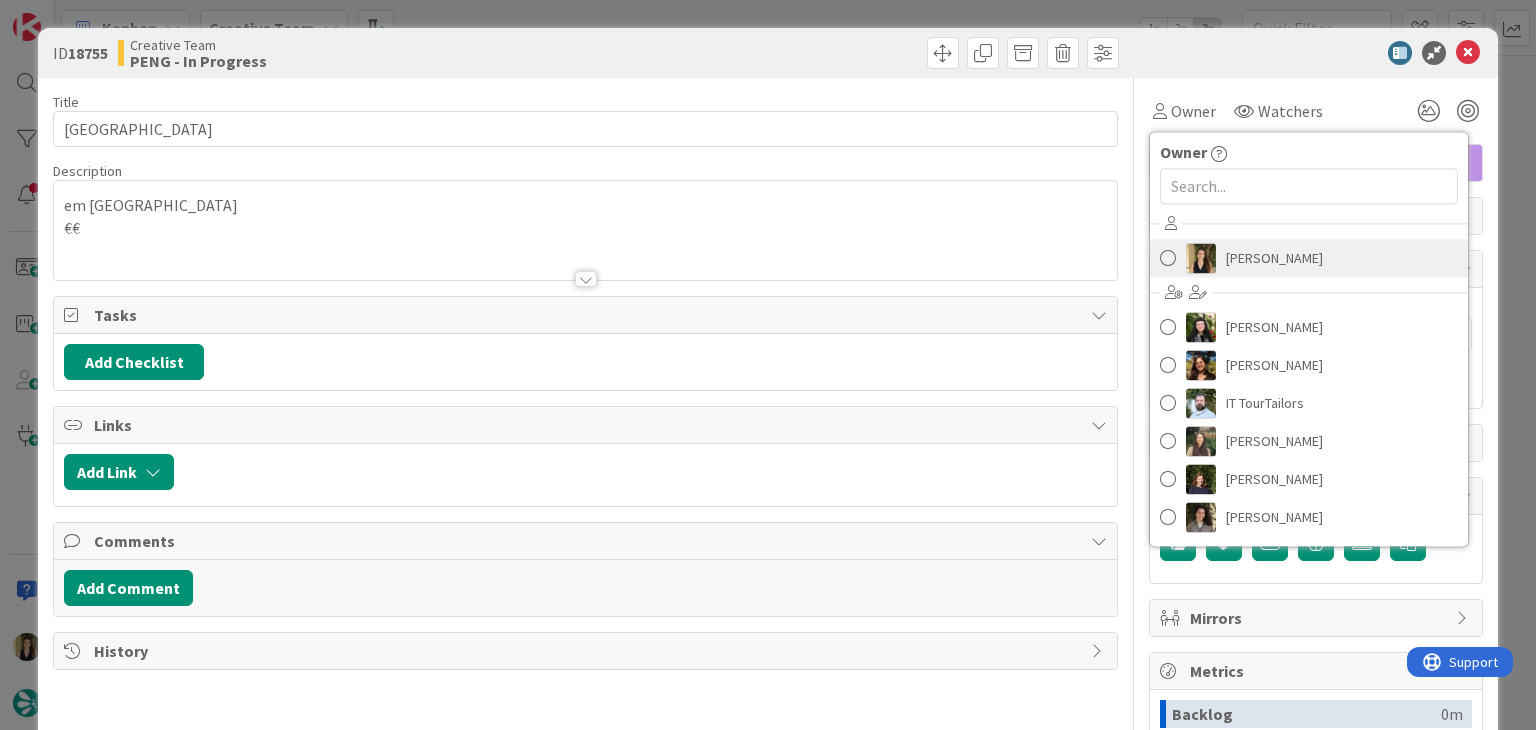 scroll, scrollTop: 0, scrollLeft: 0, axis: both 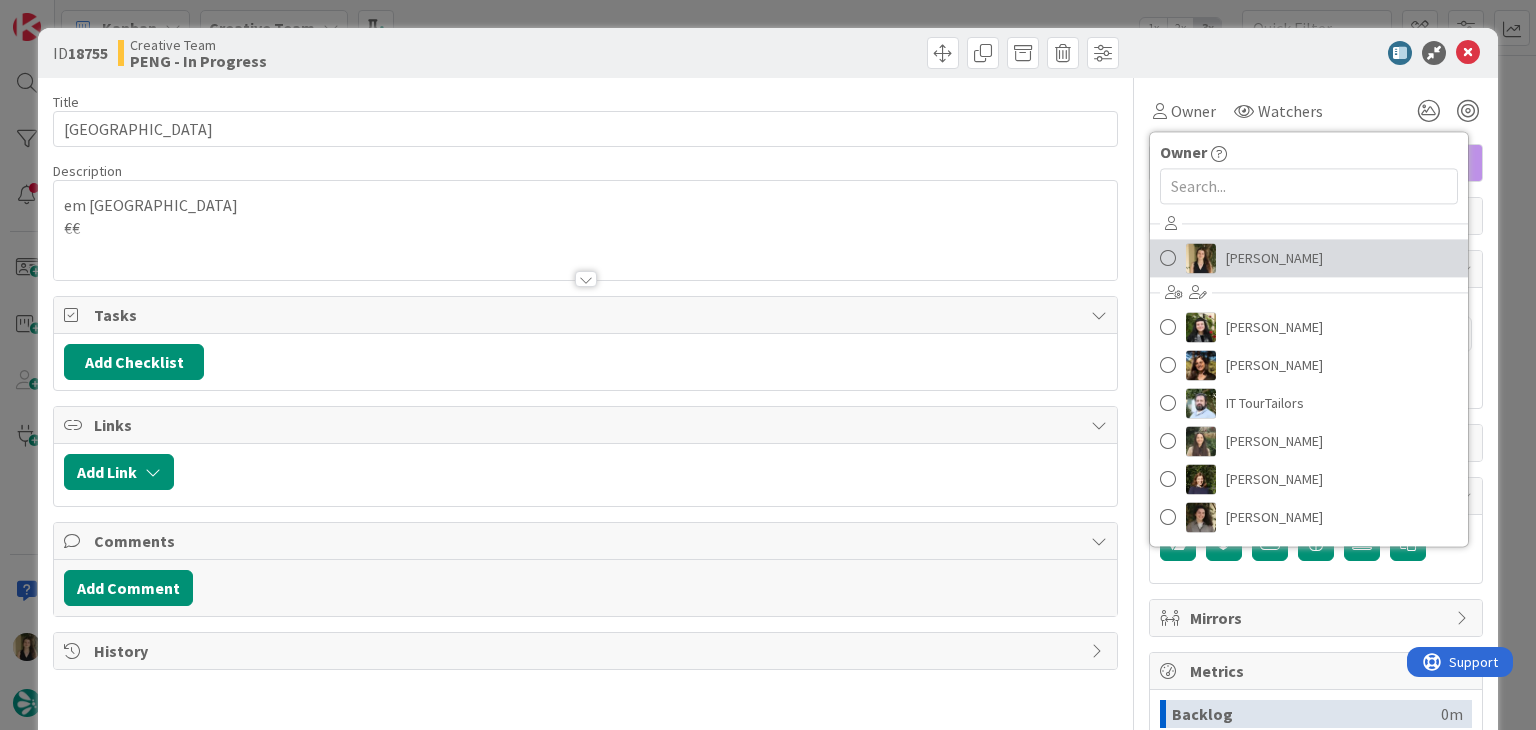 drag, startPoint x: 1244, startPoint y: 257, endPoint x: 1048, endPoint y: 355, distance: 219.13466 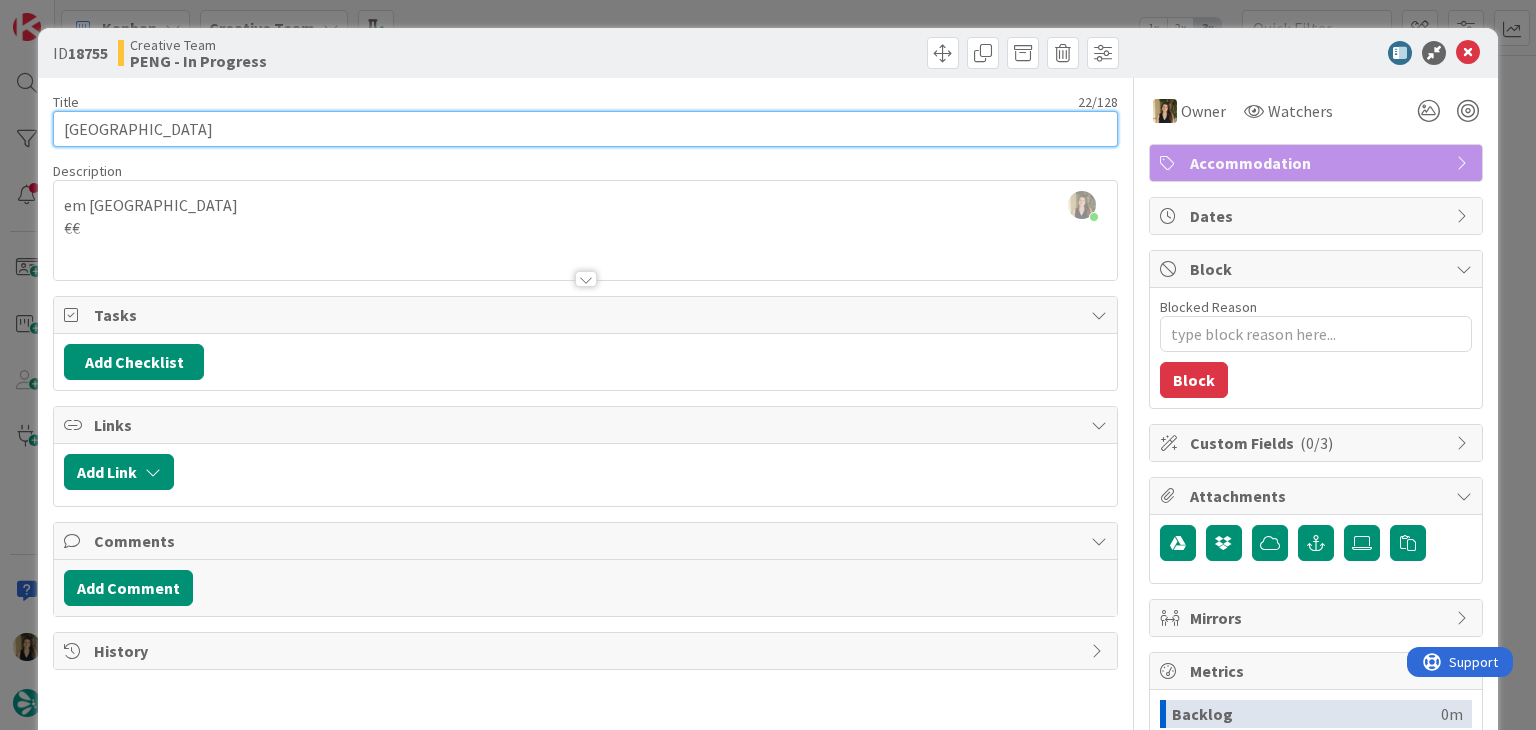 drag, startPoint x: 245, startPoint y: 125, endPoint x: 43, endPoint y: 117, distance: 202.15836 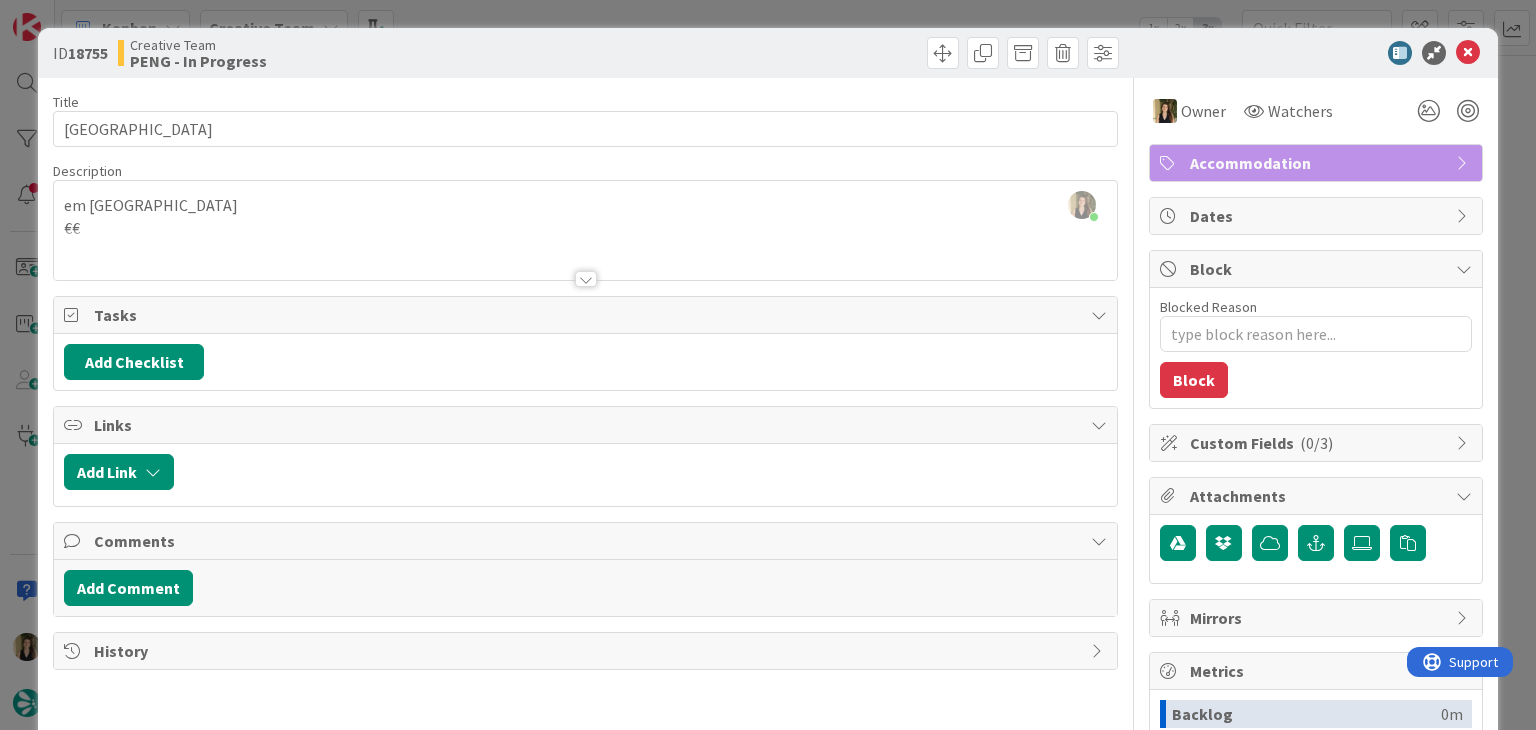 click on "Creative Team PENG - In Progress" at bounding box center (349, 53) 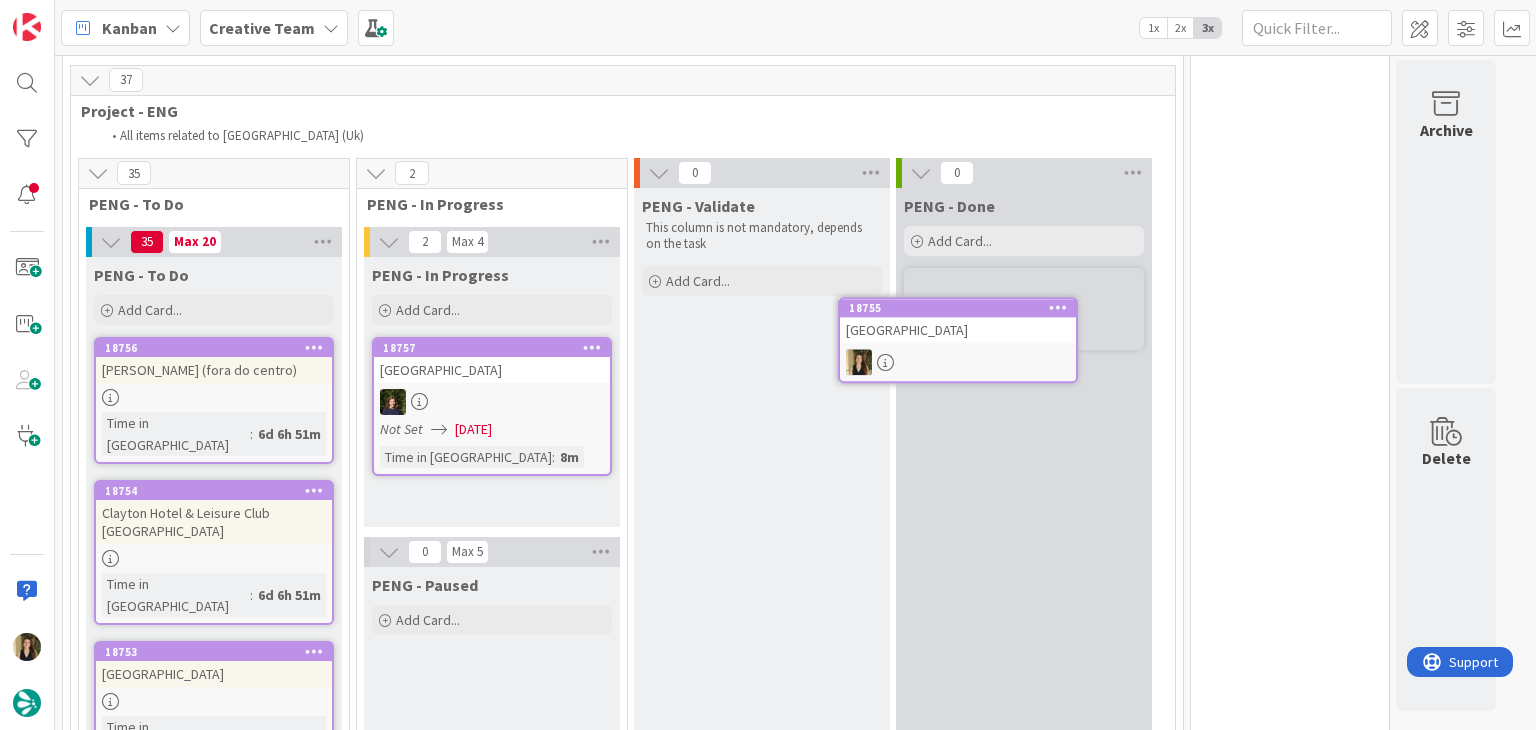 scroll, scrollTop: 0, scrollLeft: 0, axis: both 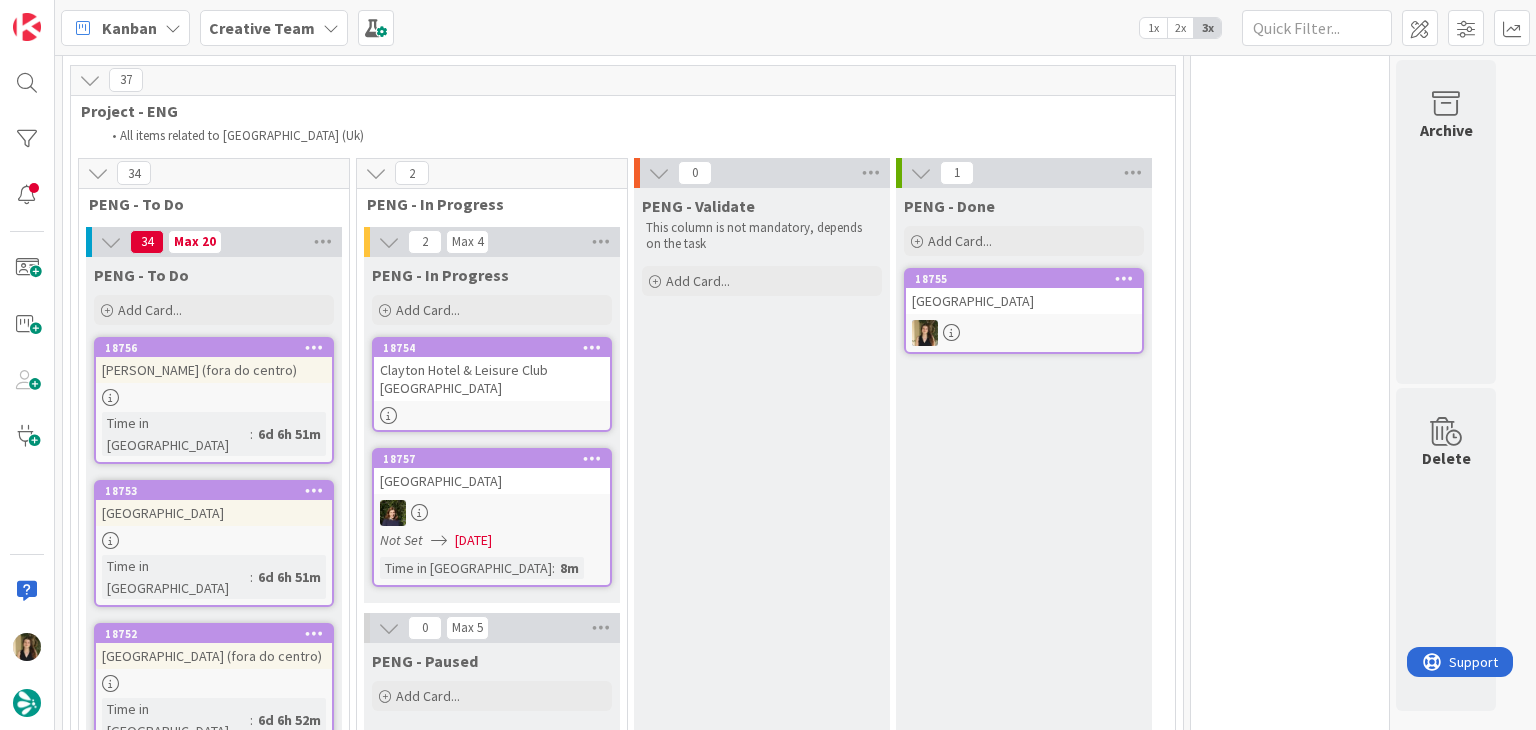 click on "18754 [GEOGRAPHIC_DATA] & Leisure Club [GEOGRAPHIC_DATA]" at bounding box center [492, 384] 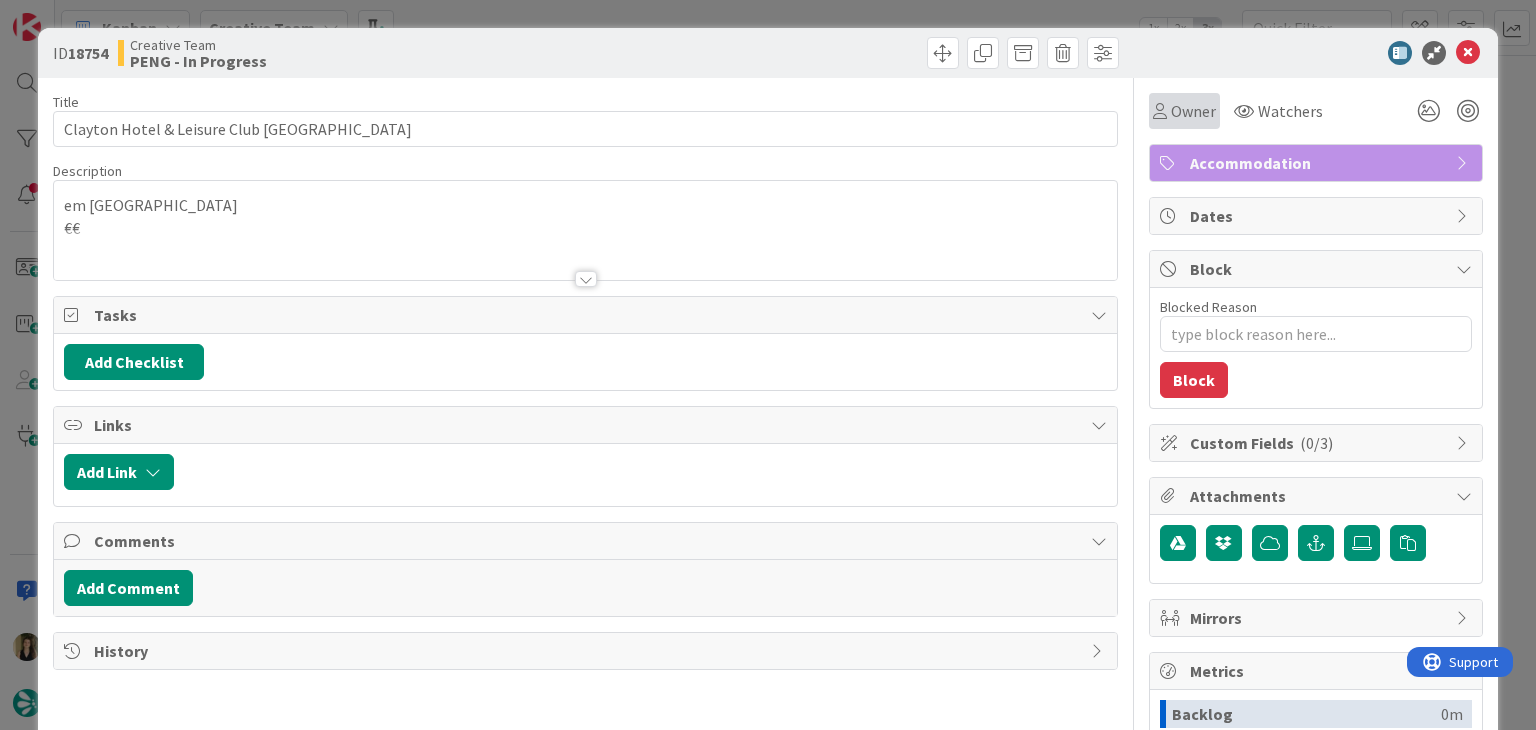 click on "Owner" at bounding box center (1184, 111) 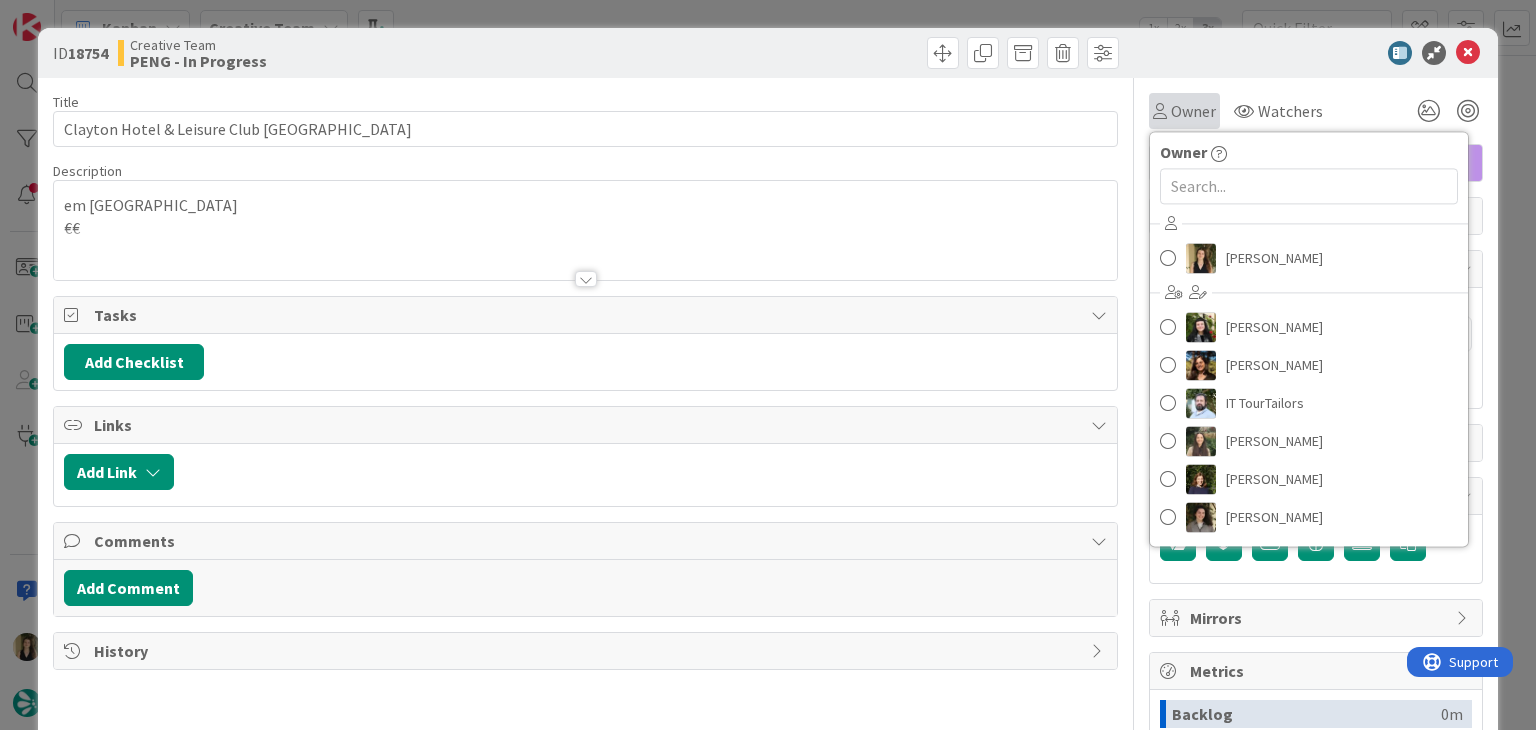 scroll, scrollTop: 0, scrollLeft: 0, axis: both 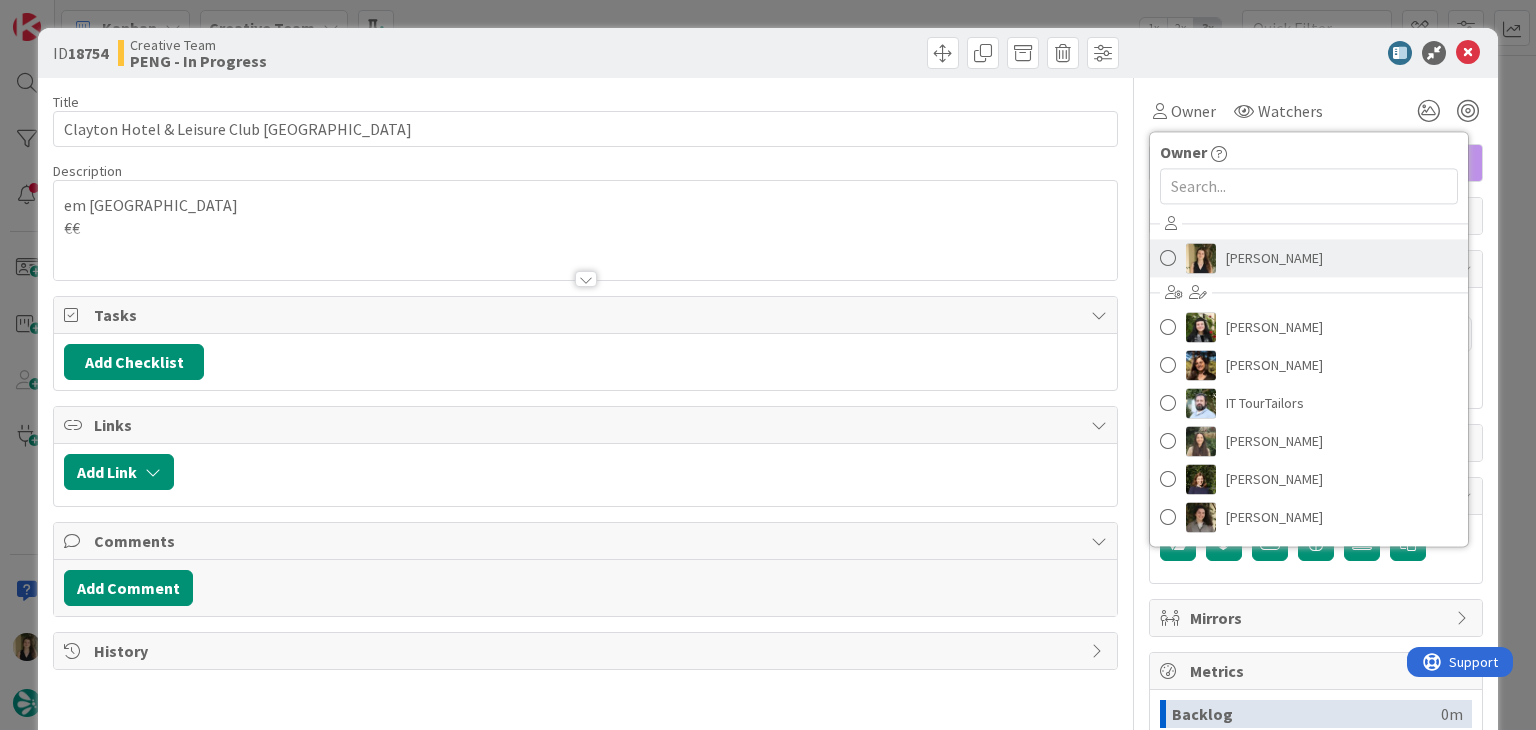 click on "[PERSON_NAME]" at bounding box center (1274, 258) 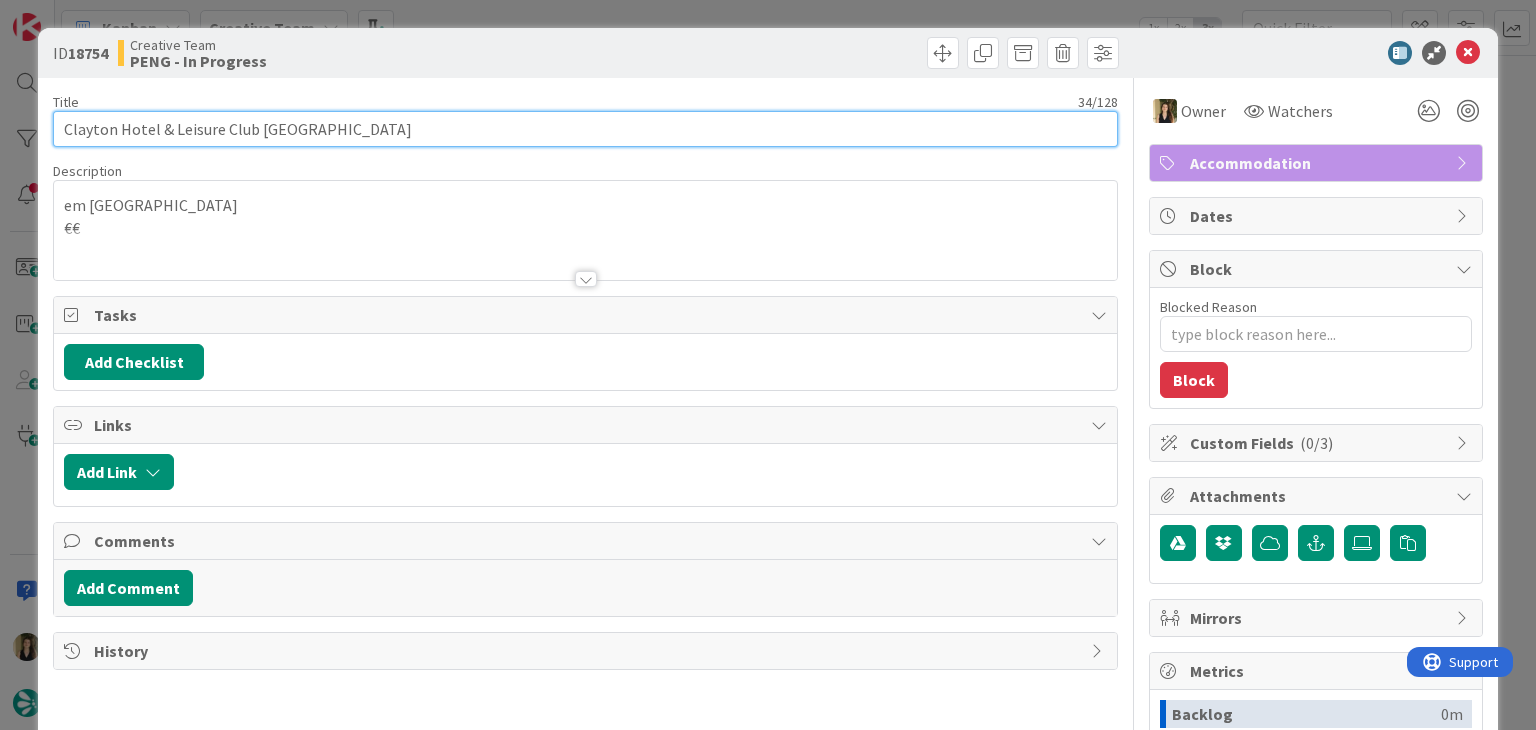 drag, startPoint x: 361, startPoint y: 129, endPoint x: 48, endPoint y: 133, distance: 313.02554 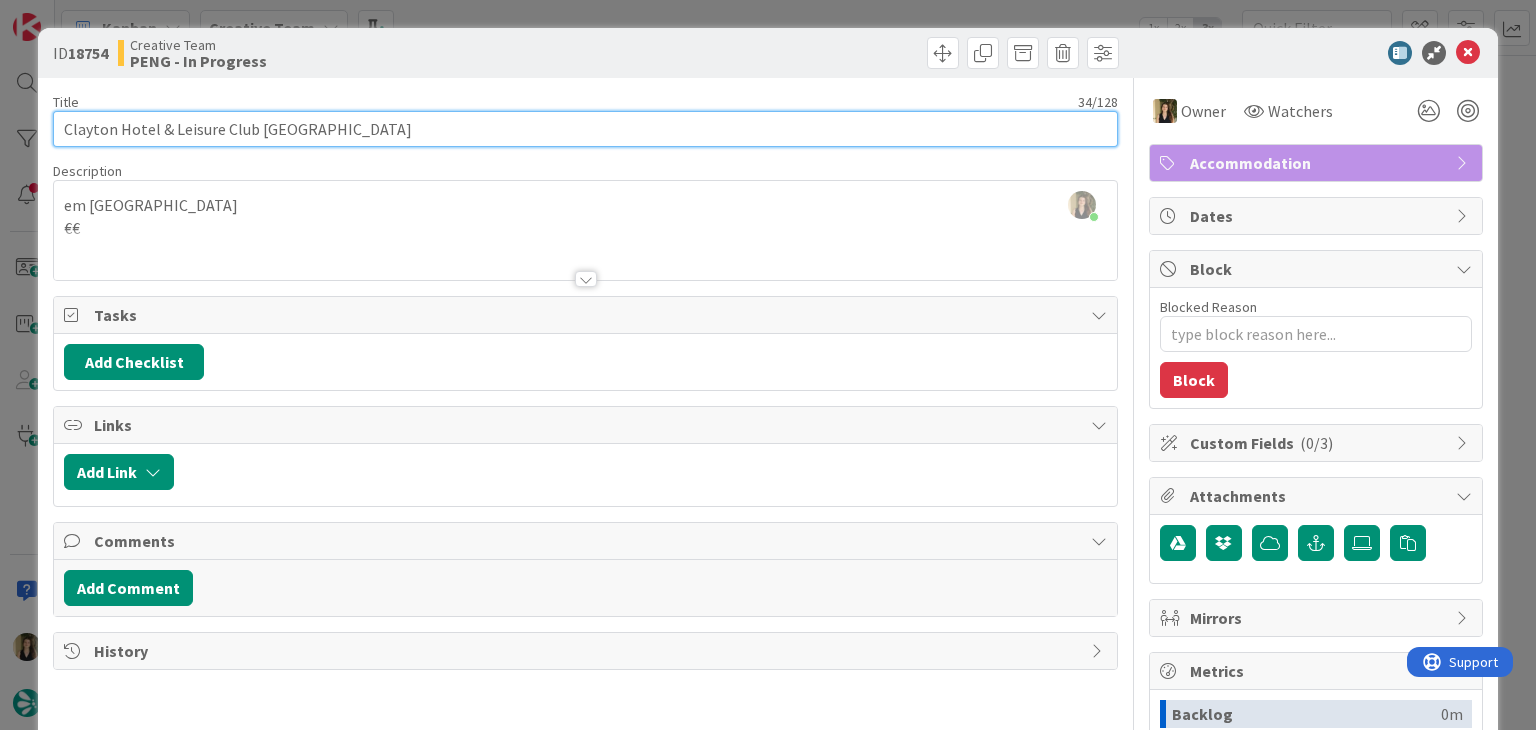 scroll, scrollTop: 6821, scrollLeft: 0, axis: vertical 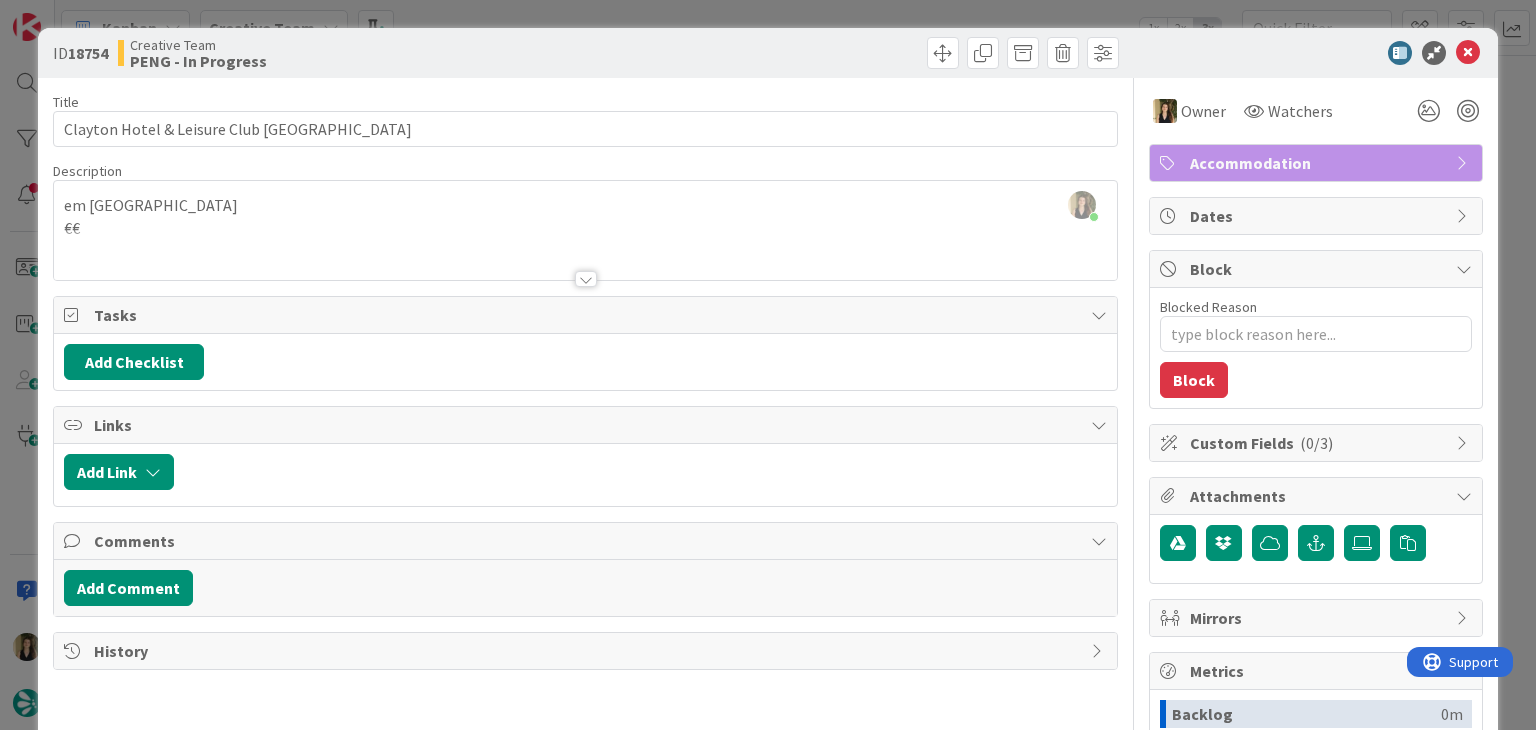 click on "Creative Team PENG - In Progress" at bounding box center (349, 53) 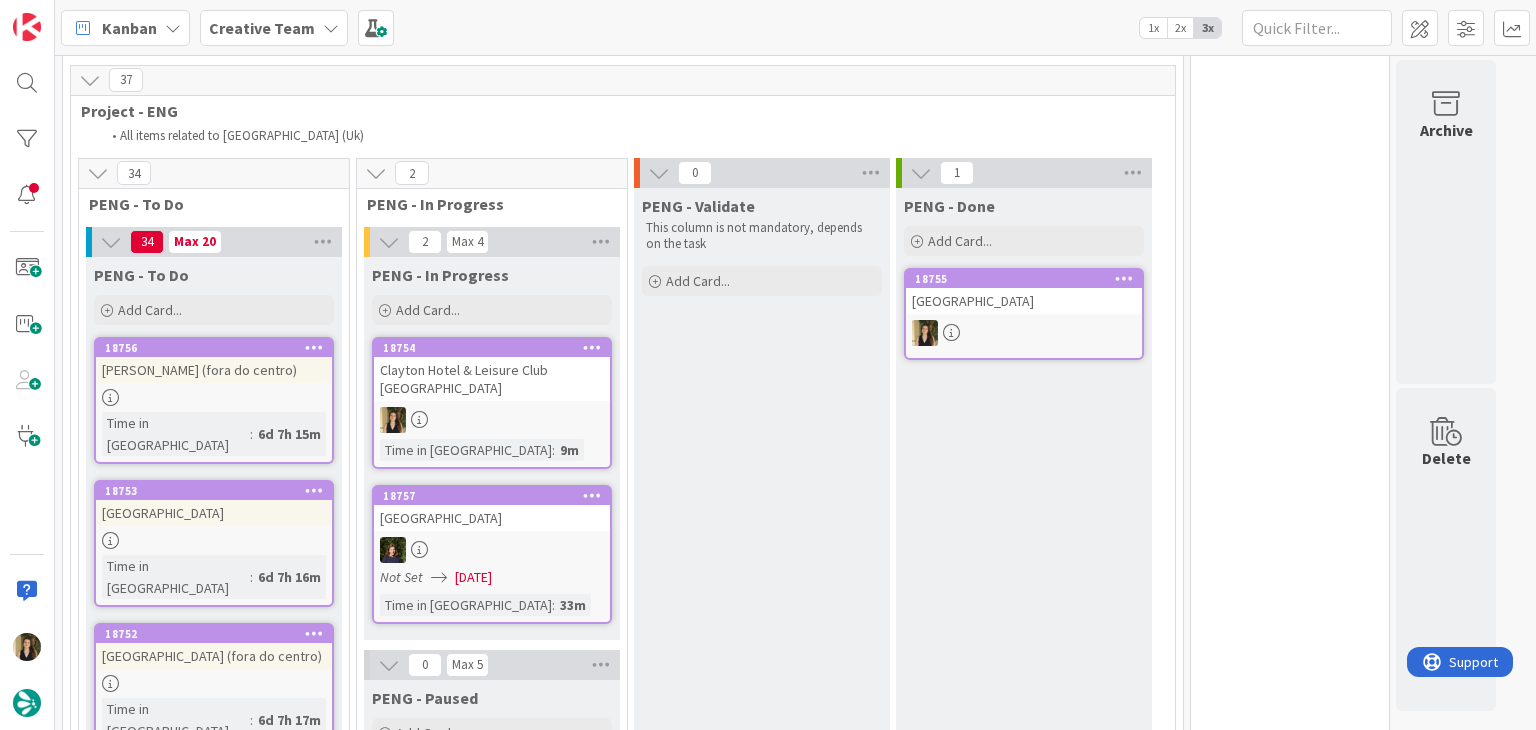 scroll, scrollTop: 0, scrollLeft: 0, axis: both 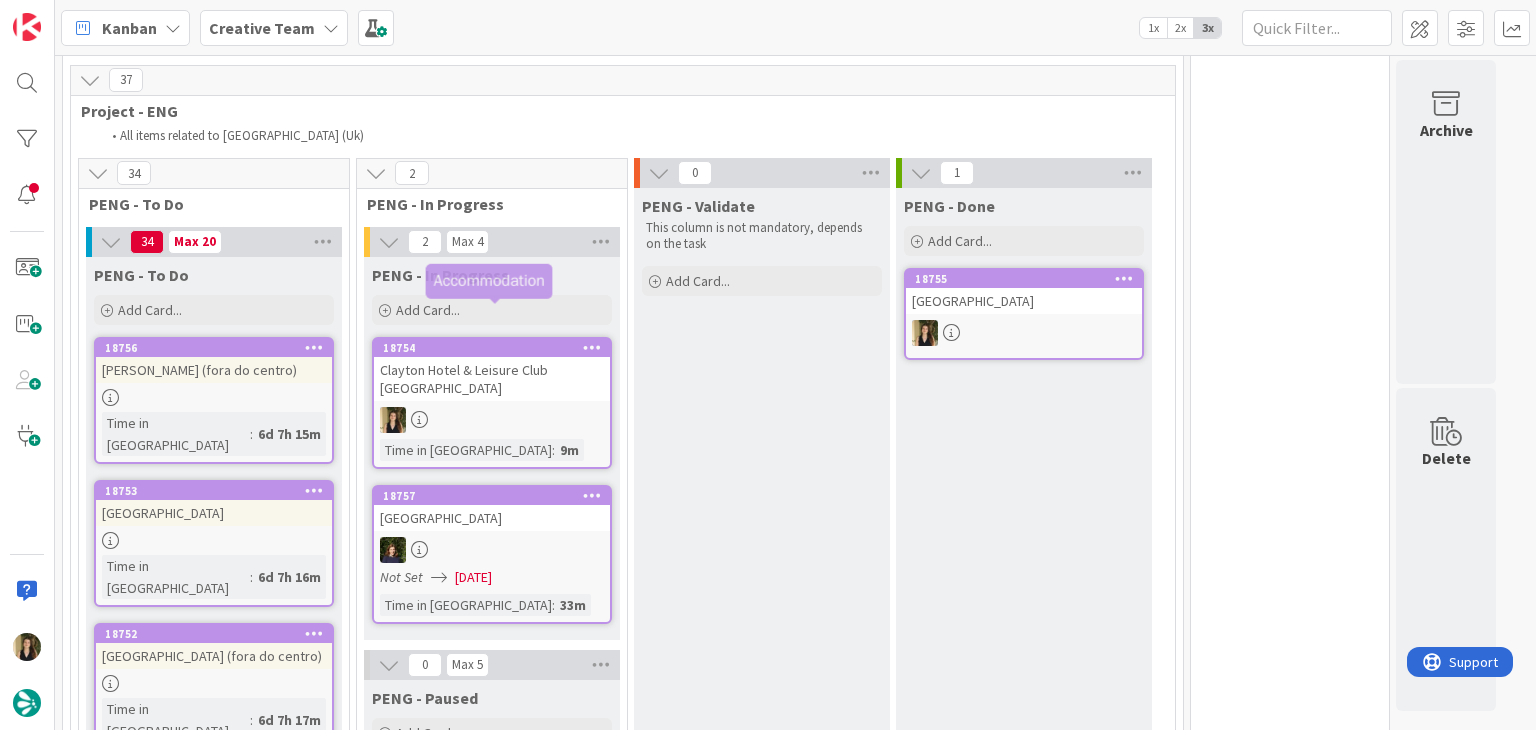 click at bounding box center (492, 420) 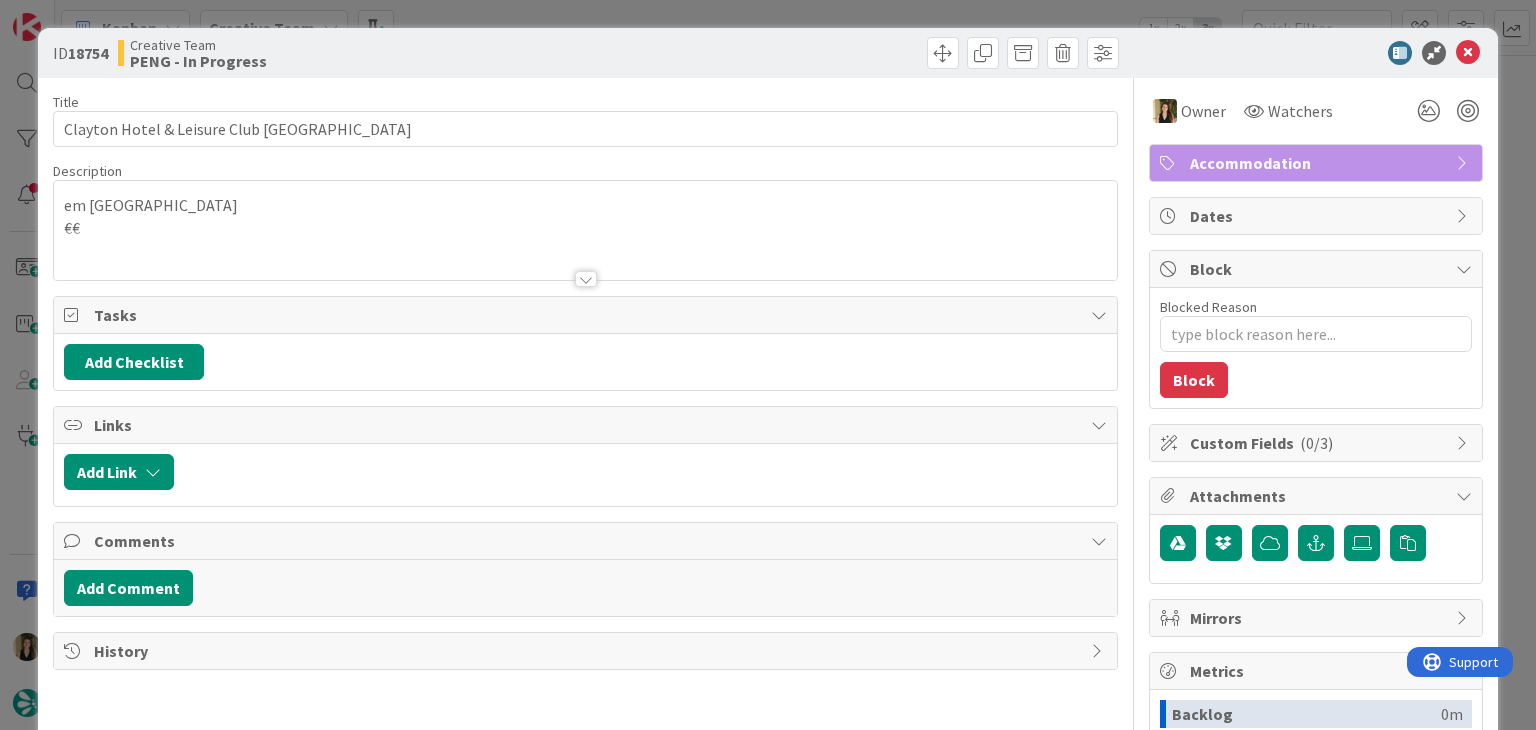 scroll, scrollTop: 0, scrollLeft: 0, axis: both 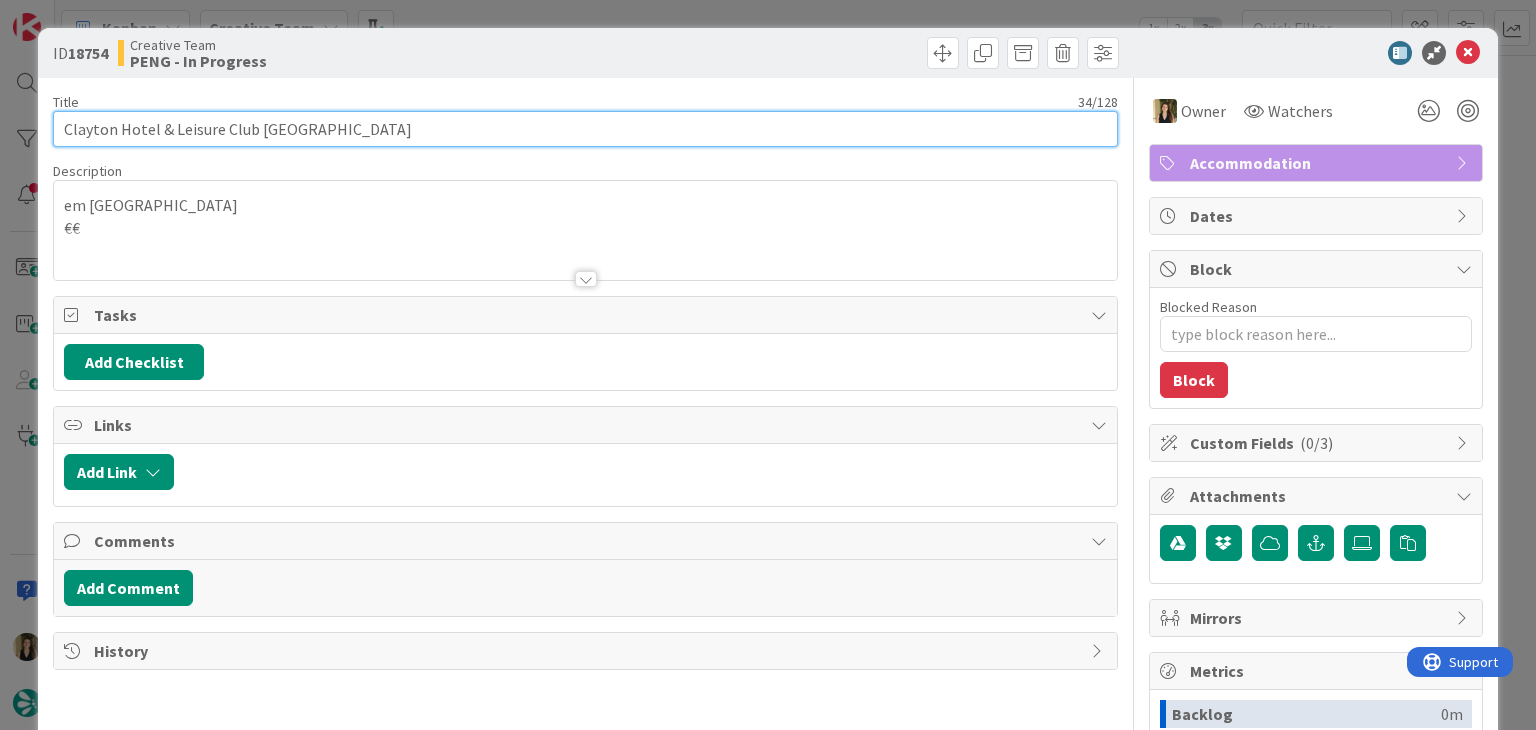 drag, startPoint x: 317, startPoint y: 124, endPoint x: 44, endPoint y: 122, distance: 273.00732 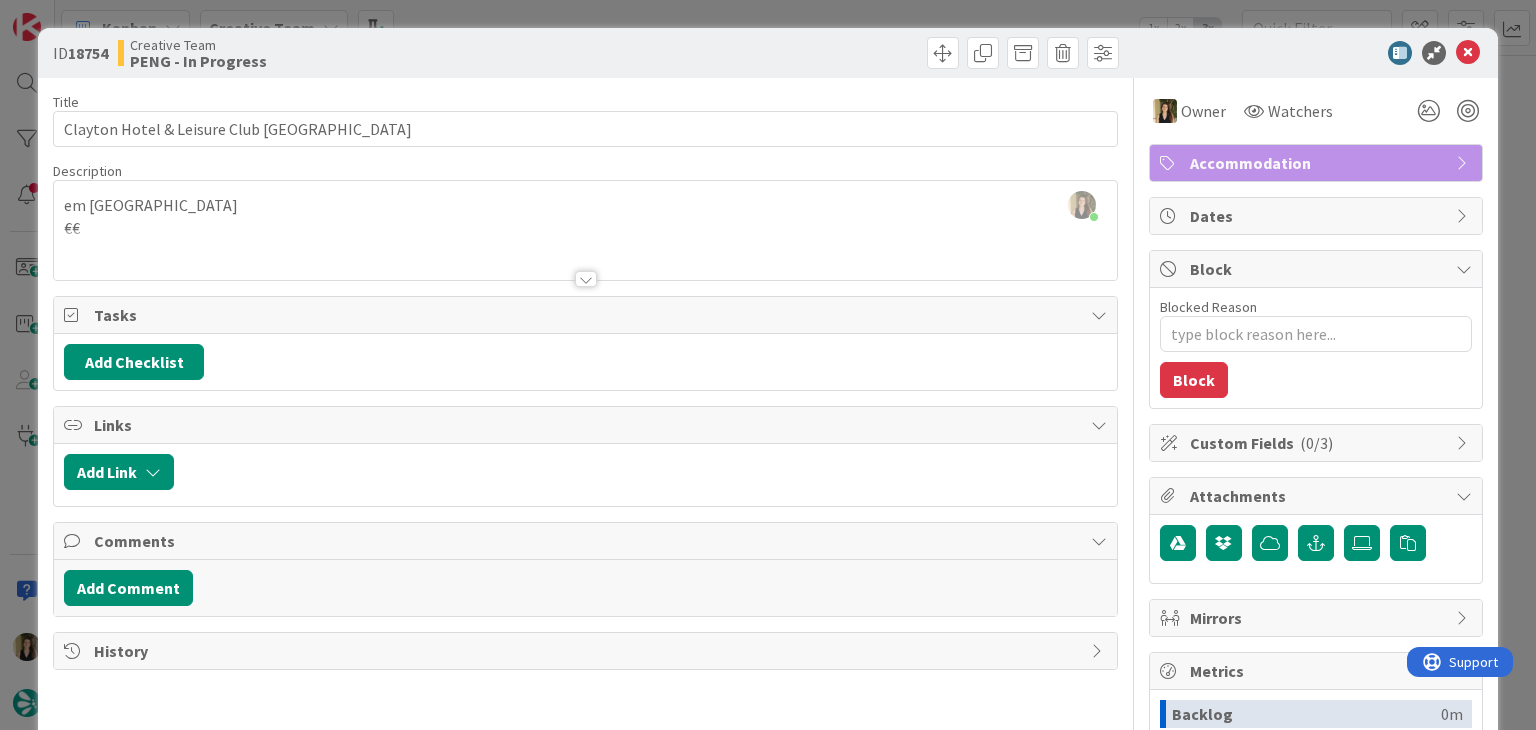 click on "Creative Team PENG - In Progress" at bounding box center (349, 53) 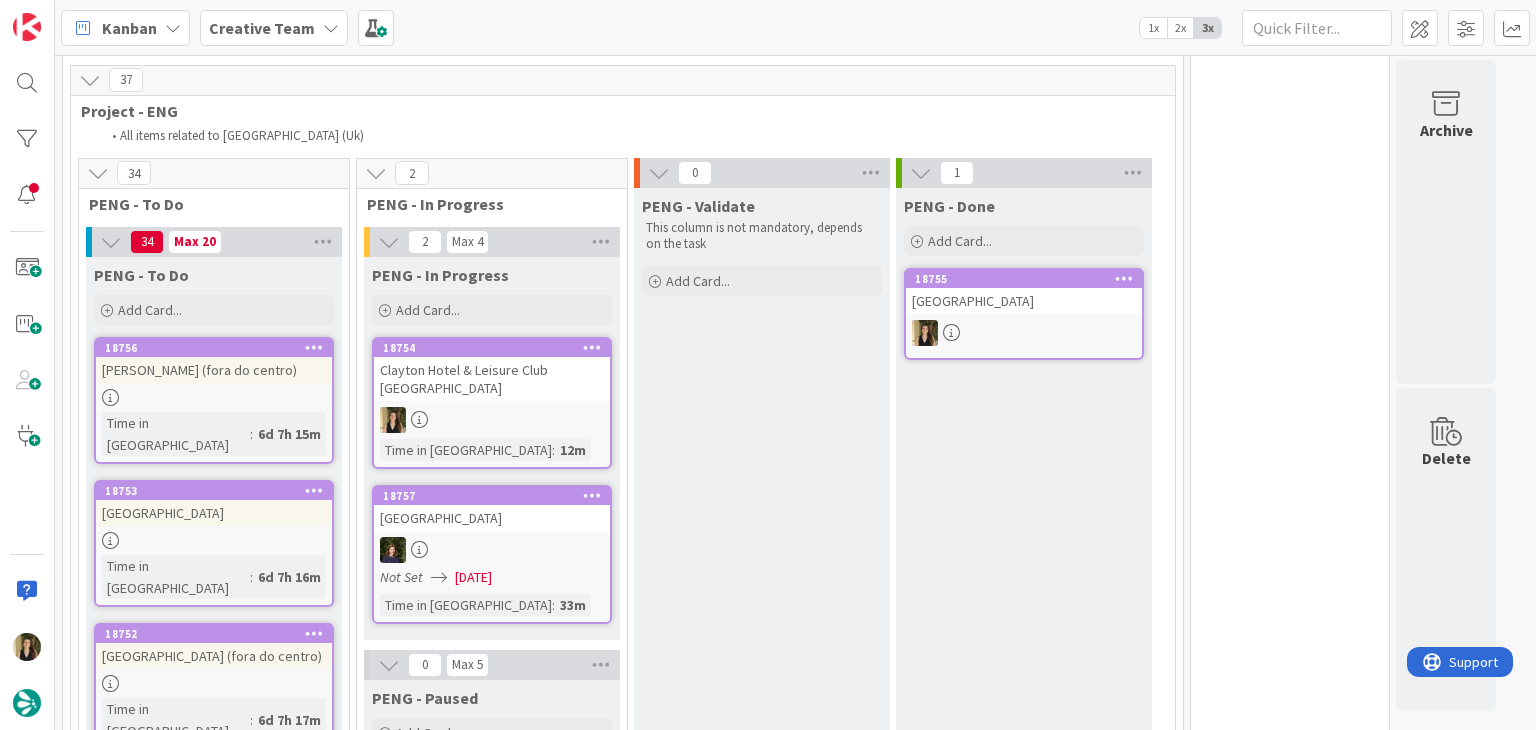 scroll, scrollTop: 0, scrollLeft: 0, axis: both 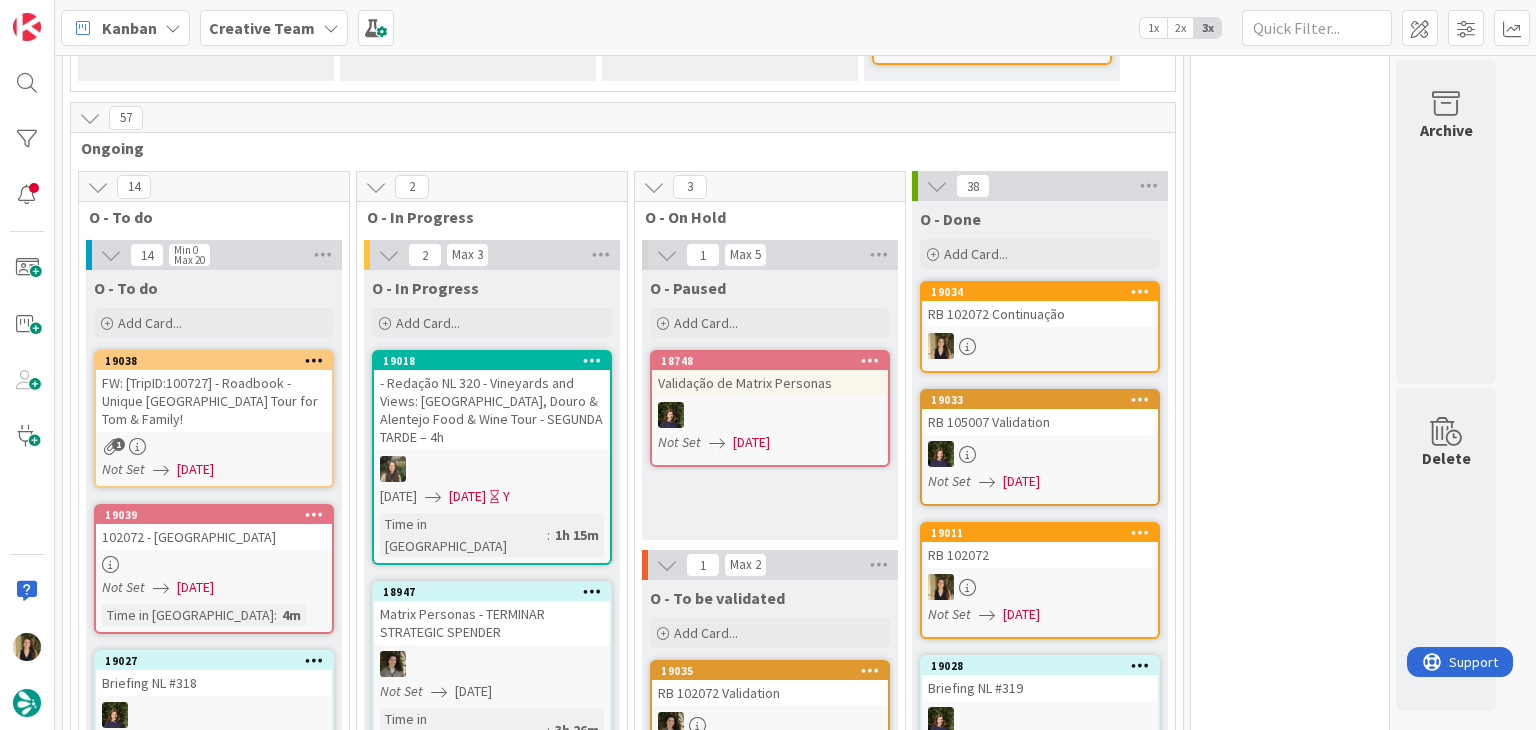 click on "0 Tempos máximos Roadbook  - Create -  30 min Roadbook  - Validation  - 20 min Roadbook  - Revision  - 25 min NL  - Blog Post + Email  - 4h30 NL  - Paginação  - 3 h NL  - Teste/agendar  - 30min Daytrip  - 5 min Car  - 20 min Service  - 20 min Service  Aux  - 10 min POI  - Pesquisa (exclui redação)  - 45 min POI  - Create  - 20 min Location  - 20 min Accommodation  - 30 min Accommodation  RB  - 20 min Website   -  Carregamento de Tours  - 6h Website  -  Edição conteúdo -  20min" at bounding box center [1290, 3747] 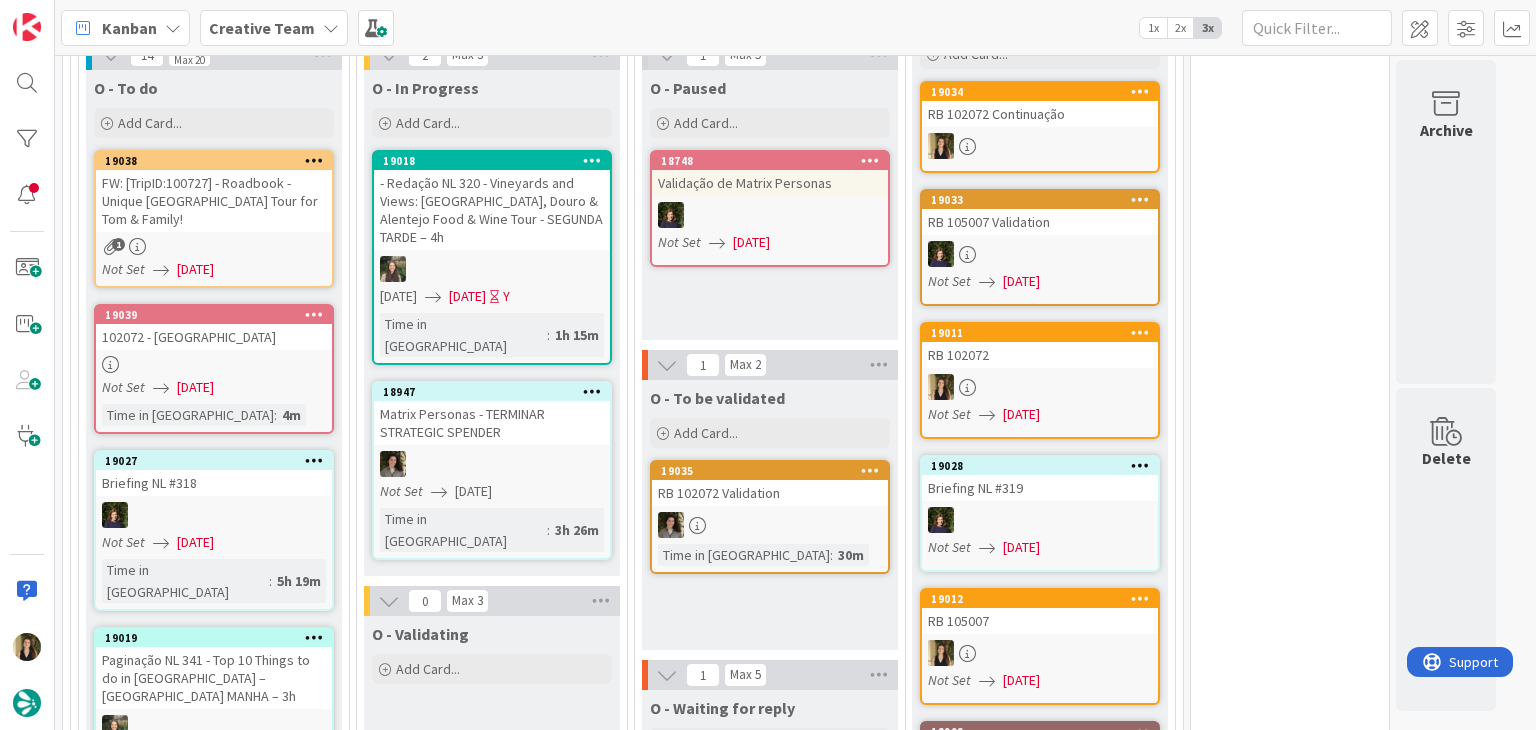 scroll, scrollTop: 836, scrollLeft: 0, axis: vertical 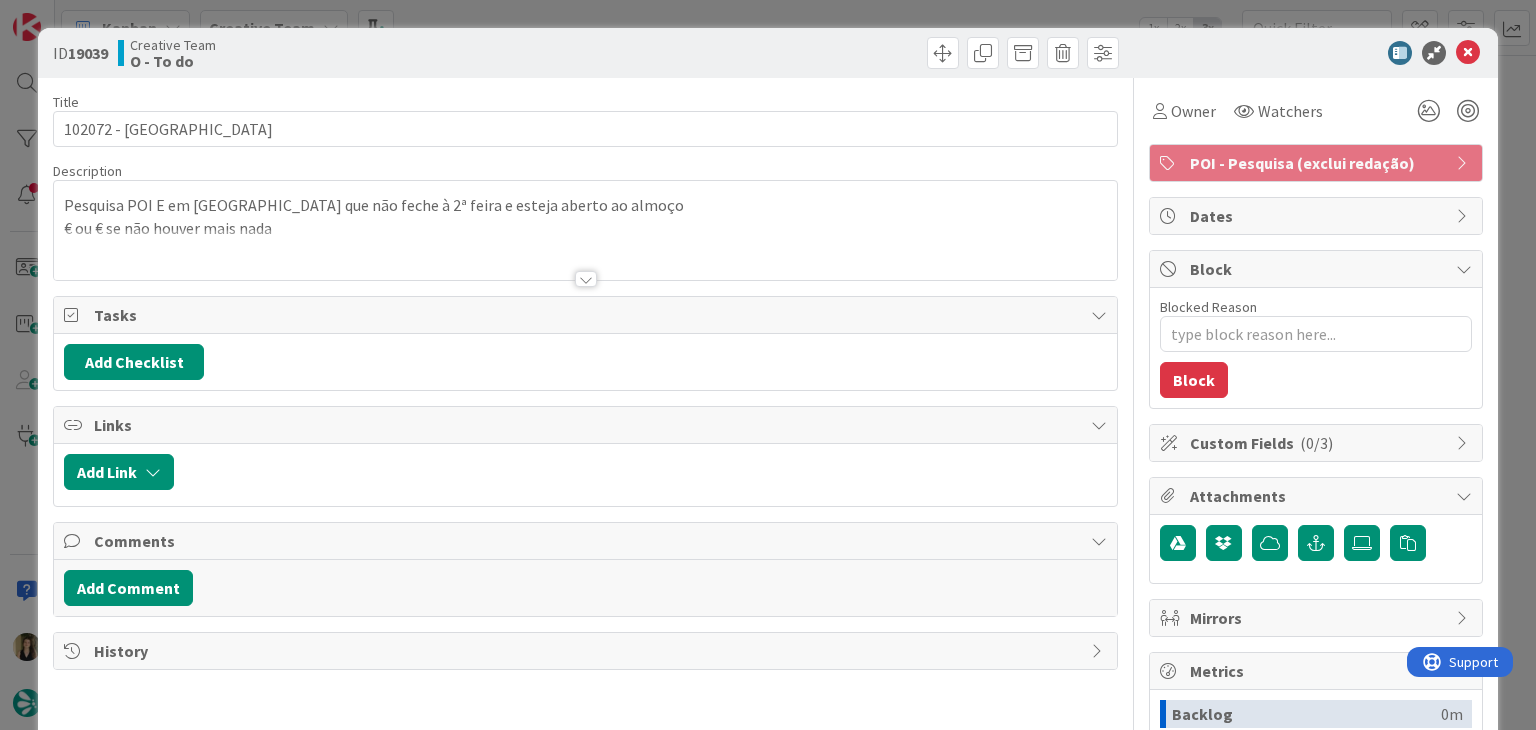click at bounding box center [585, 254] 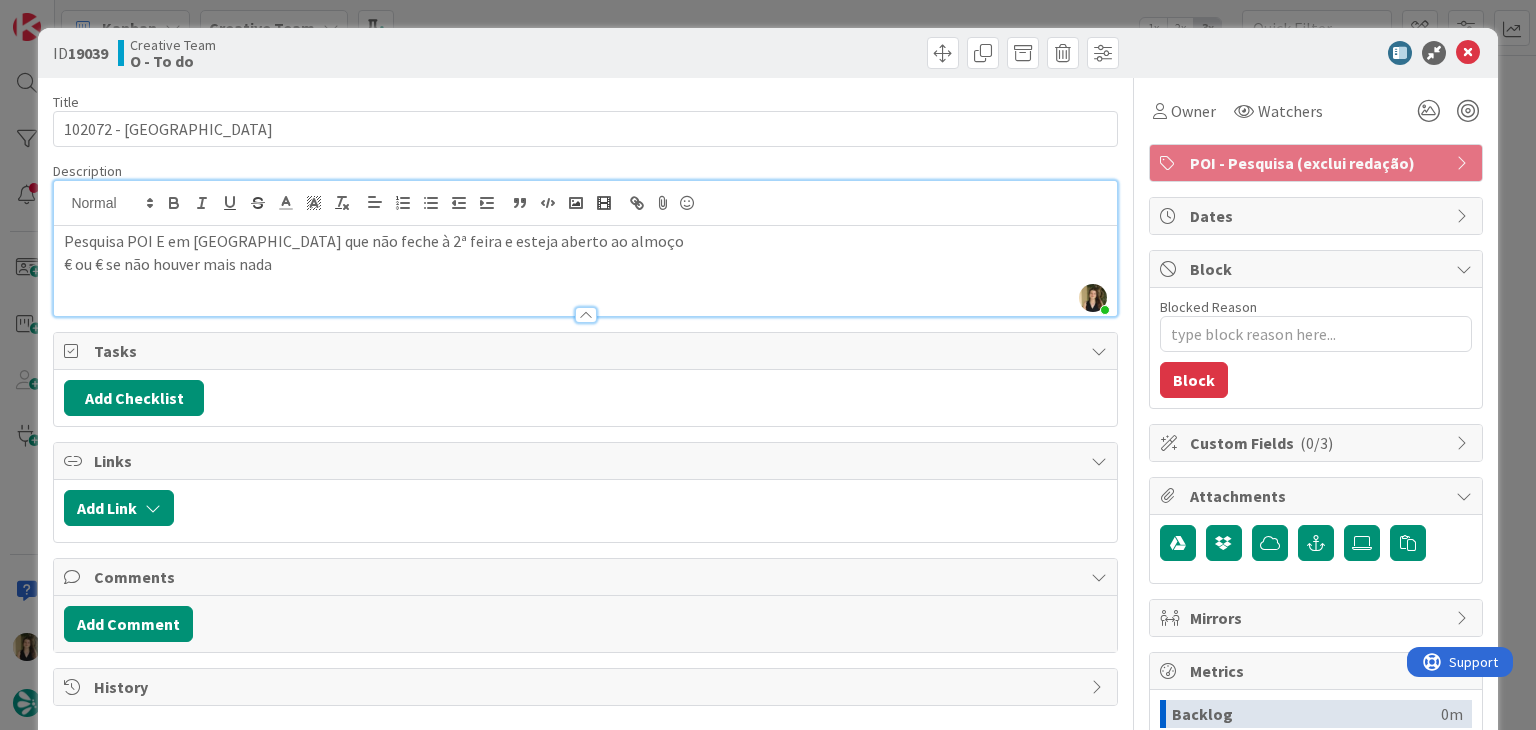 click on "Title 18 / 128 102072 - Monreale Description [PERSON_NAME] just joined Pesquisa POI E em [GEOGRAPHIC_DATA] que não feche à 2ª feira e esteja aberto ao almoço € ou € se não houver mais nada Owner Watchers POI - Pesquisa (exclui redação) Tasks Add Checklist Links Add Link Comments Add Comment History" at bounding box center (585, 554) 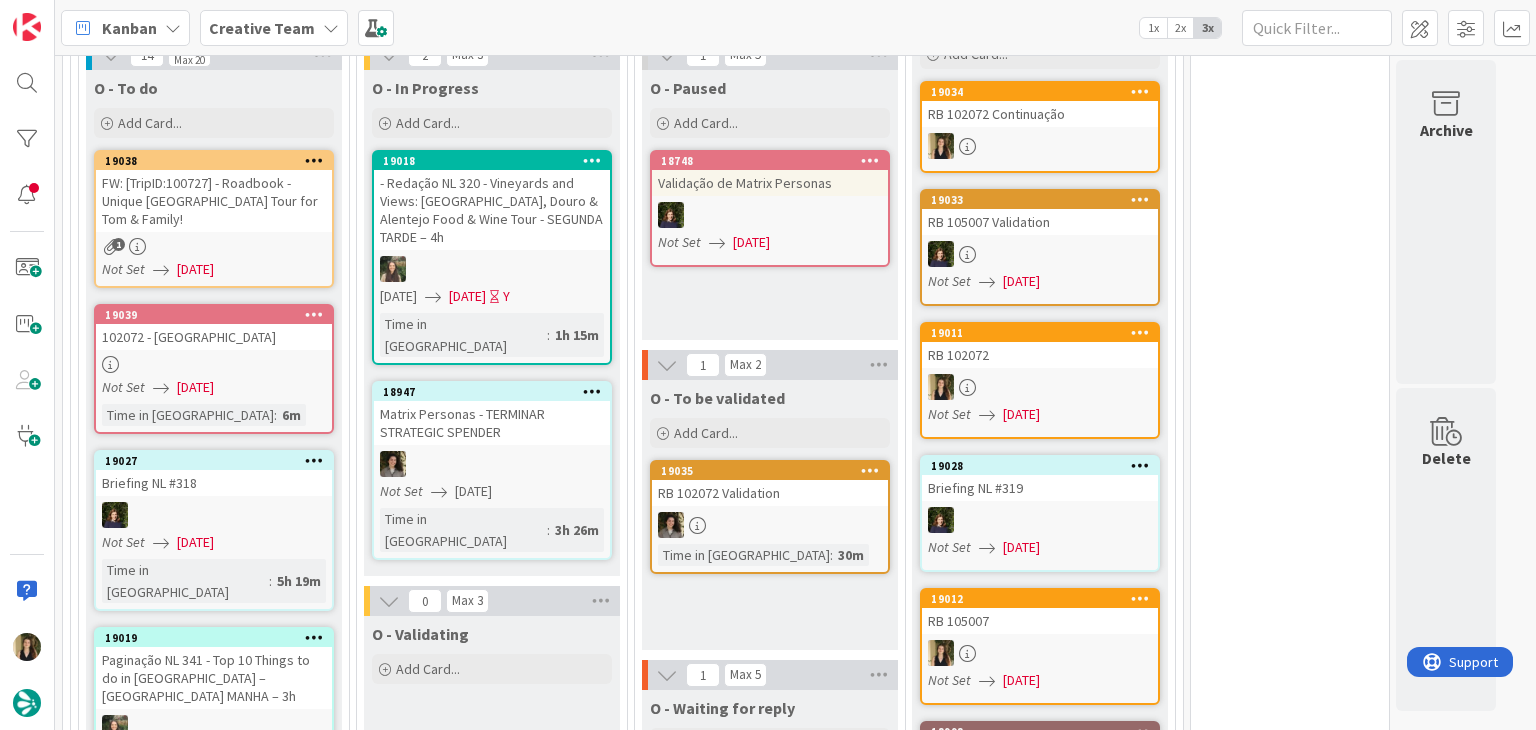scroll, scrollTop: 0, scrollLeft: 0, axis: both 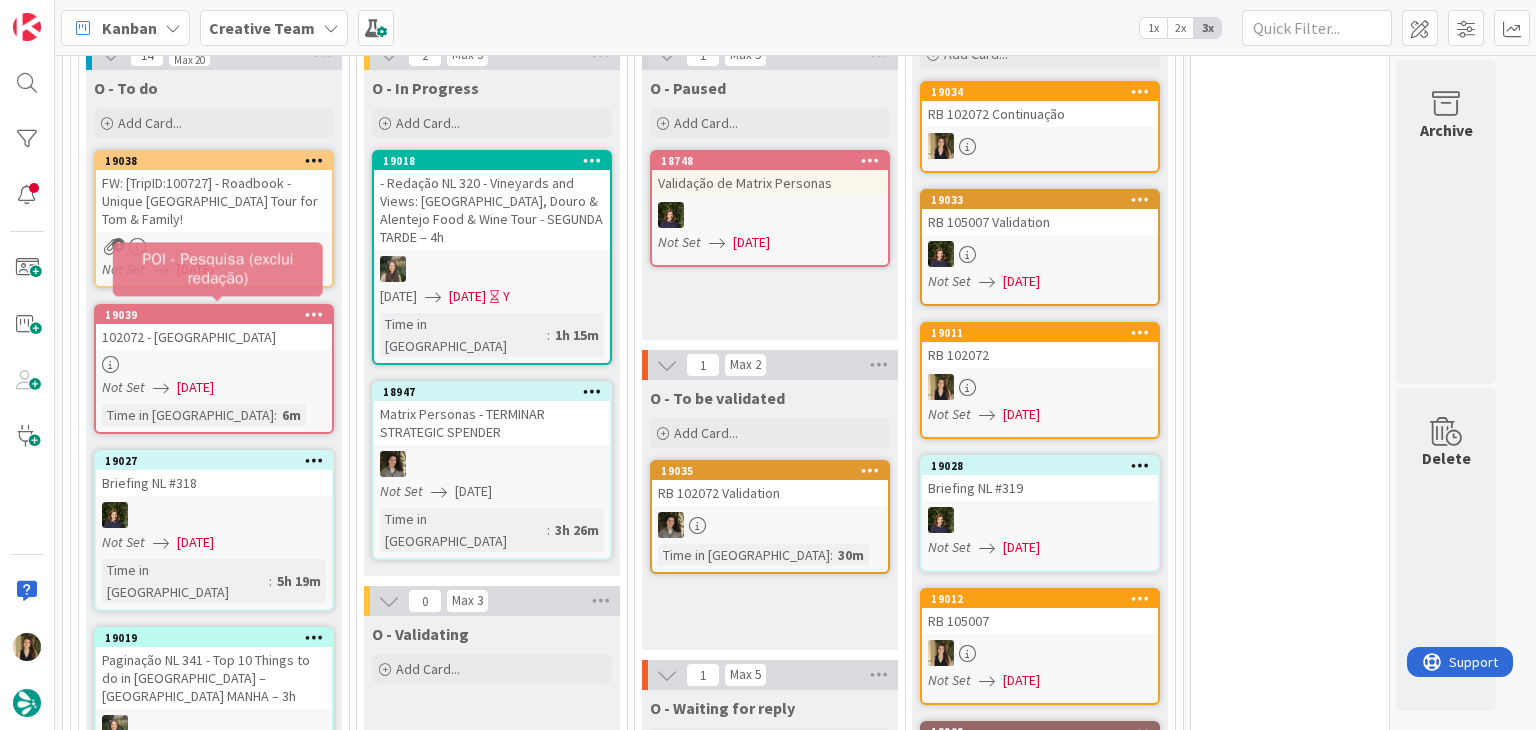 click on "102072 - [GEOGRAPHIC_DATA]" at bounding box center [214, 337] 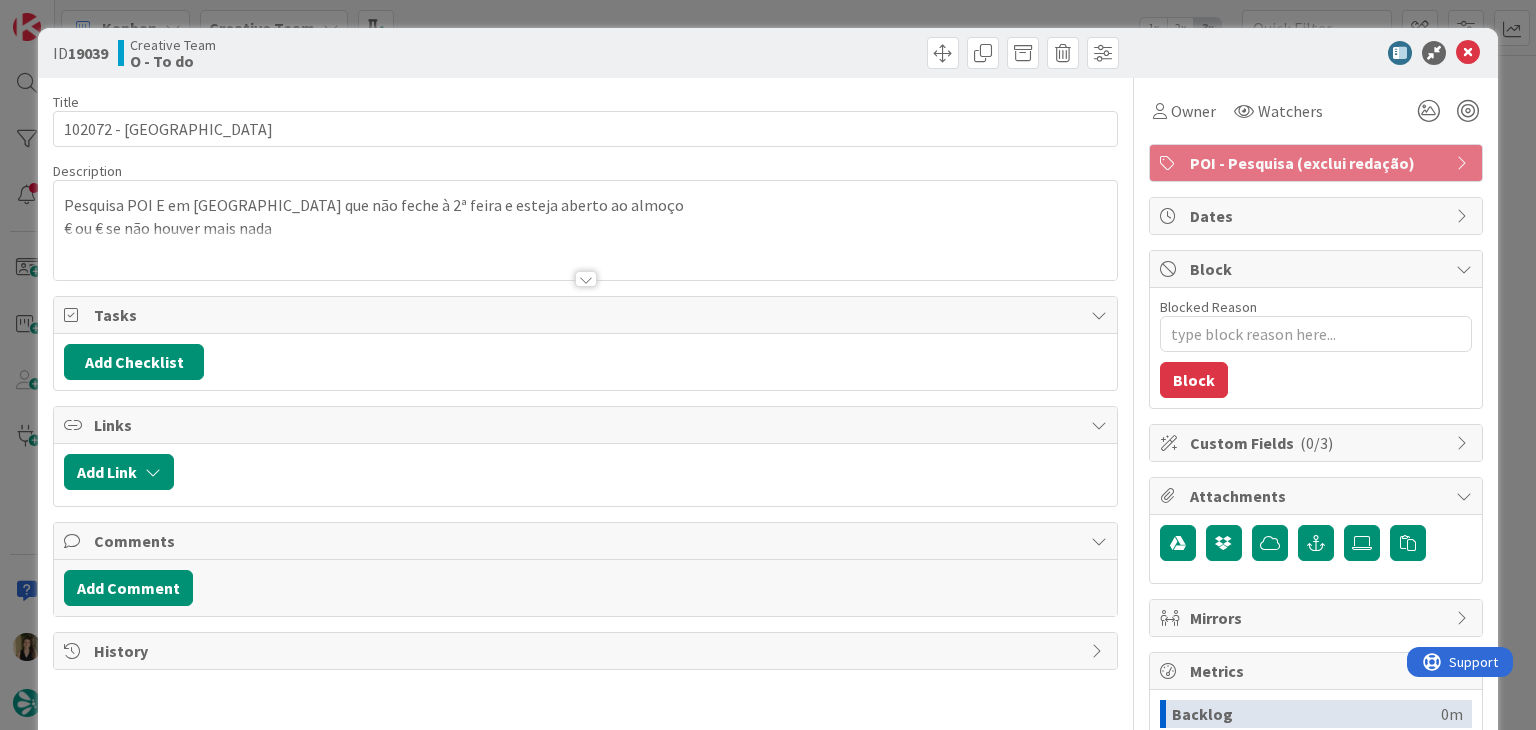 scroll, scrollTop: 0, scrollLeft: 0, axis: both 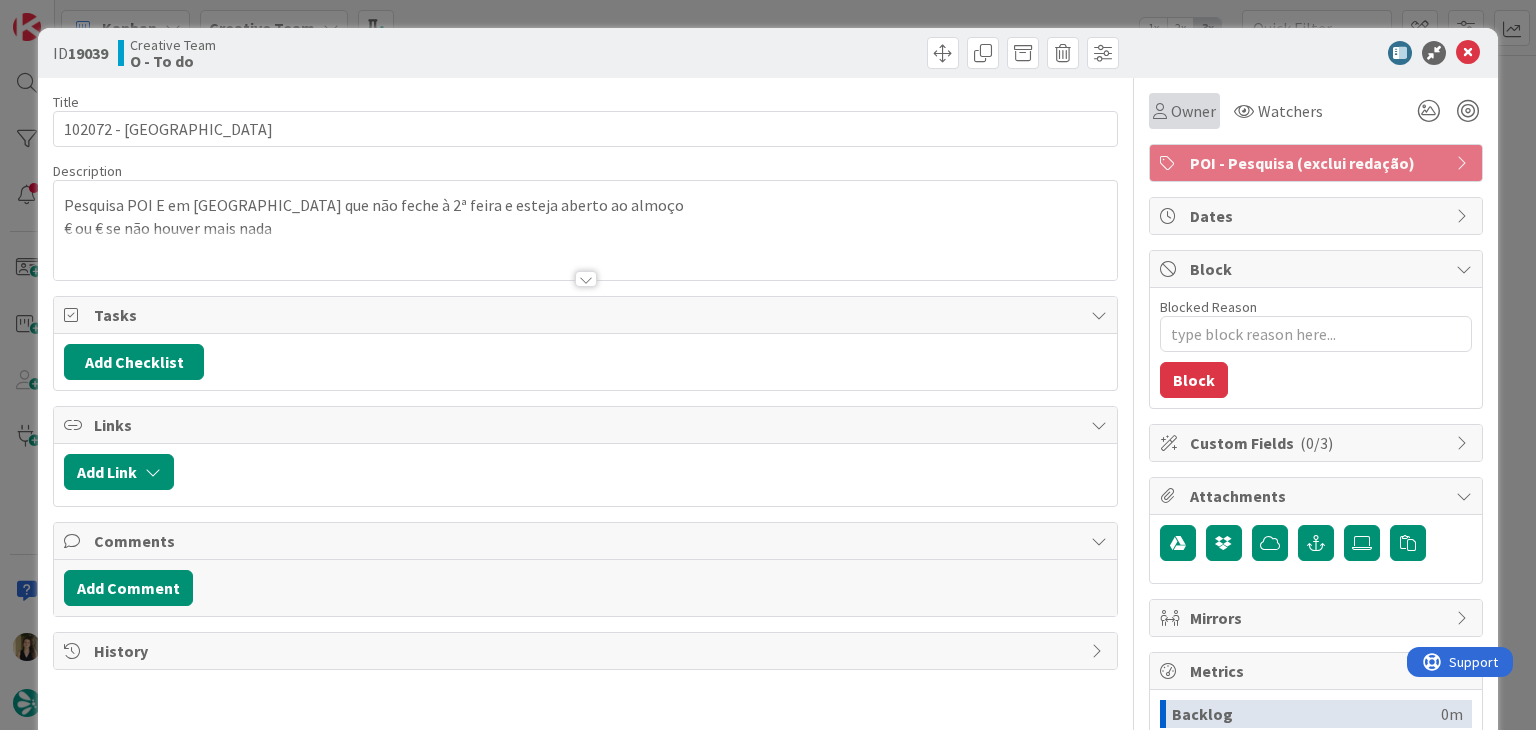 click on "Owner" at bounding box center [1184, 111] 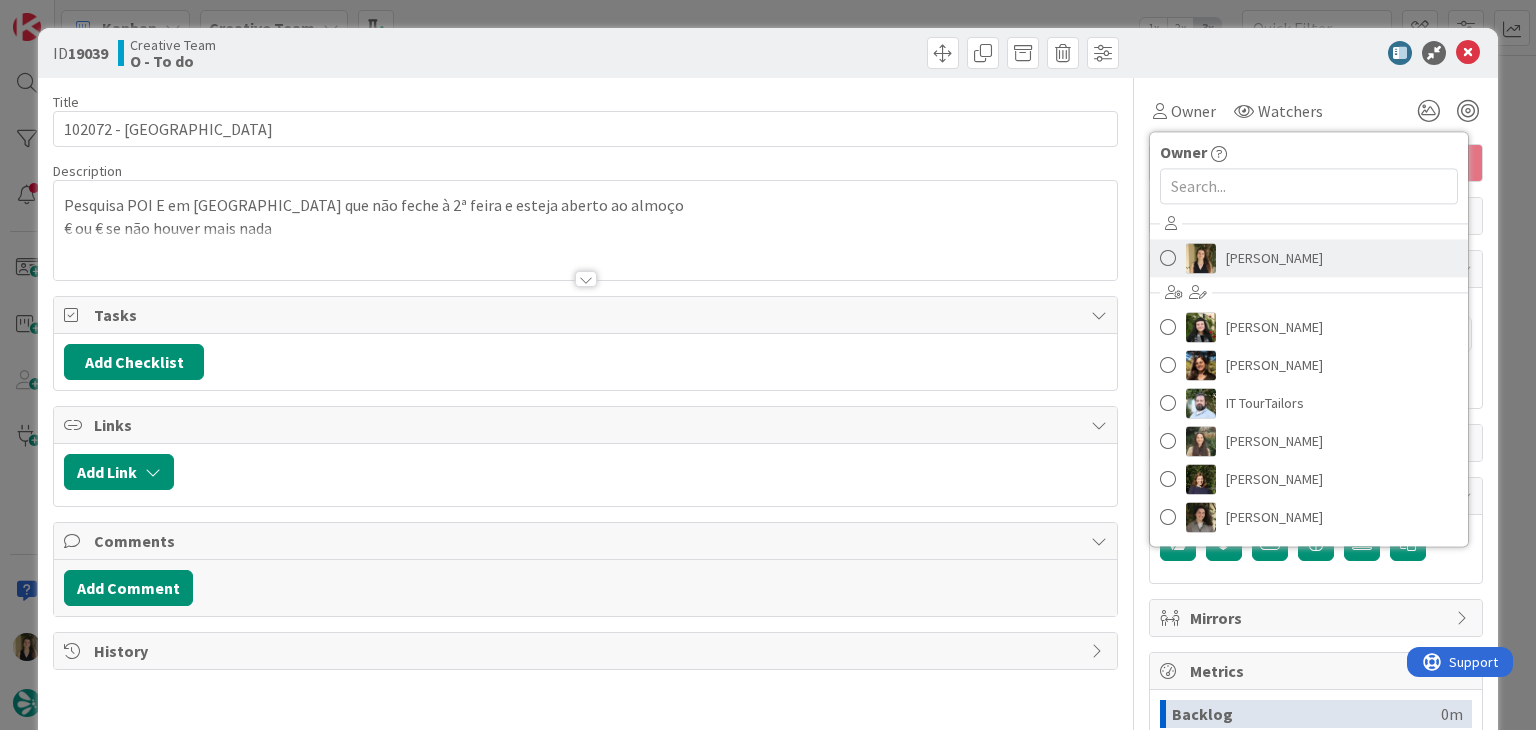 click on "[PERSON_NAME]" at bounding box center (1274, 258) 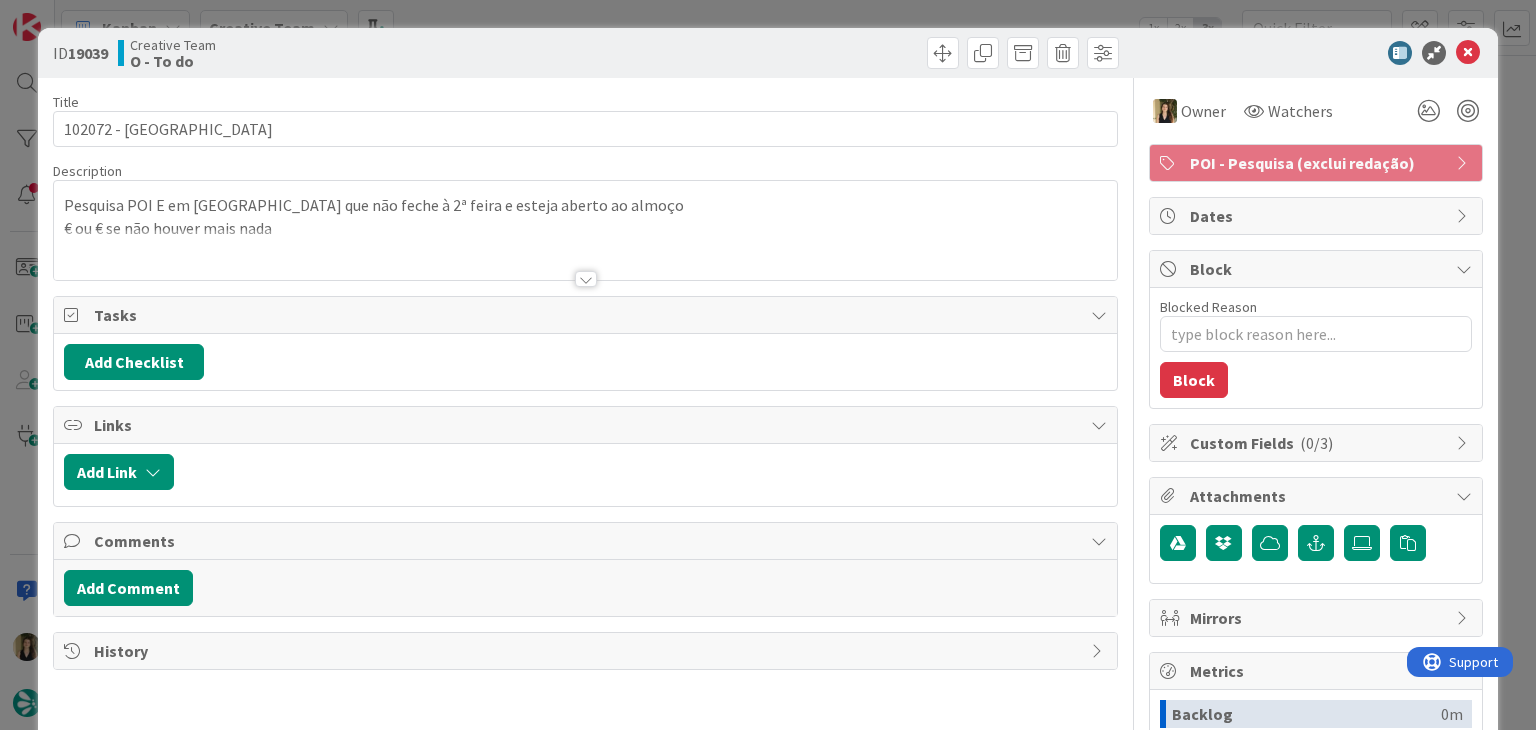 click at bounding box center (855, 53) 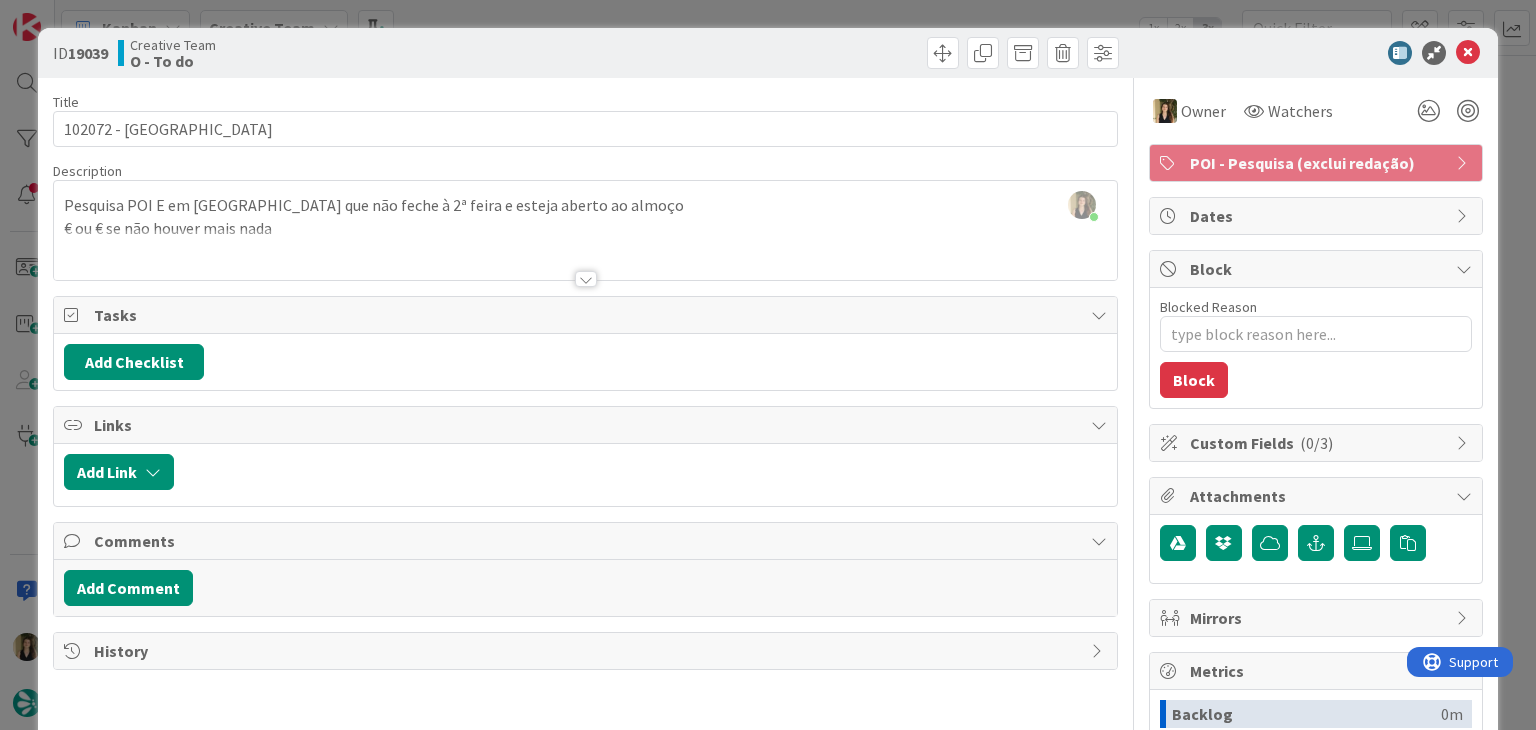 click at bounding box center (855, 53) 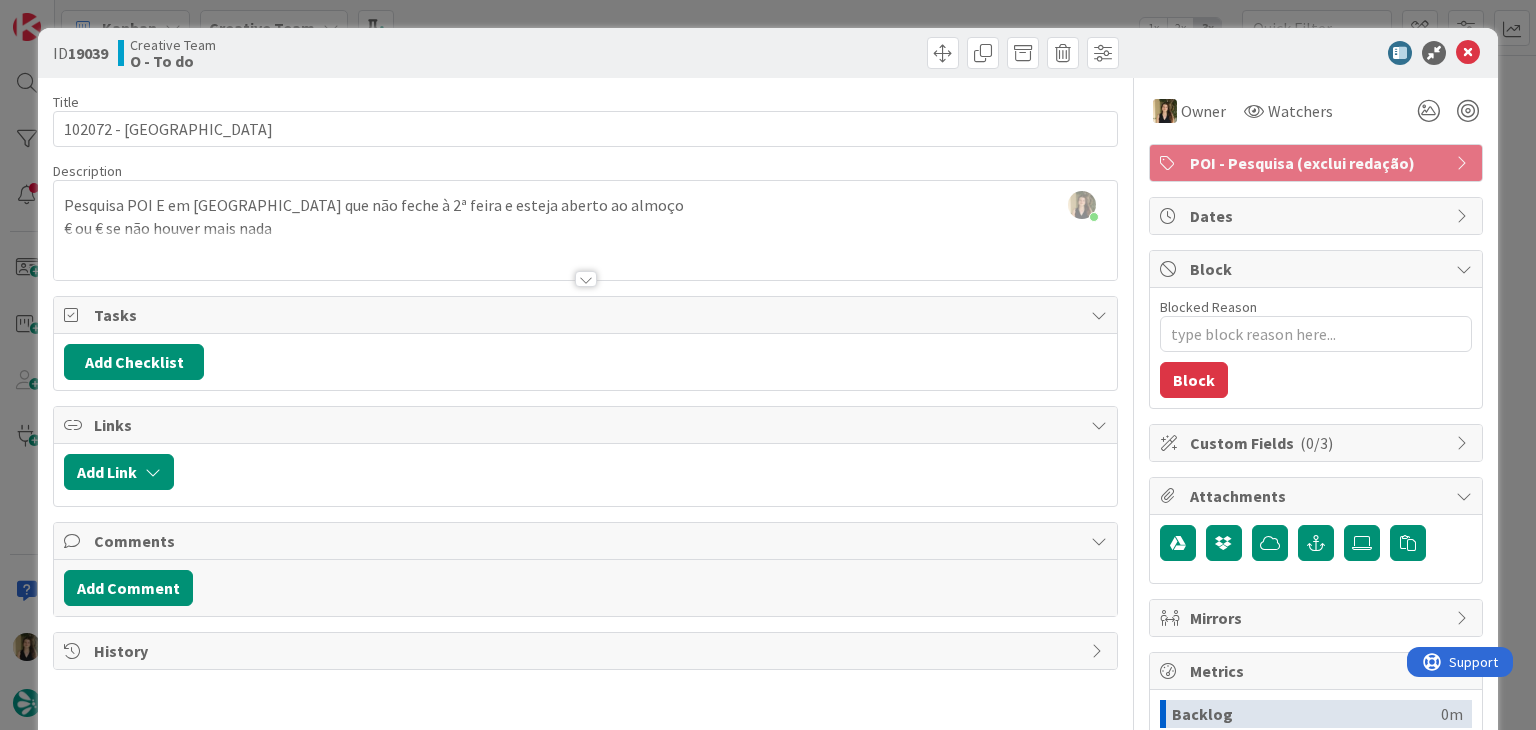 click on "ID  19039 Creative Team O - To do" at bounding box center [767, 53] 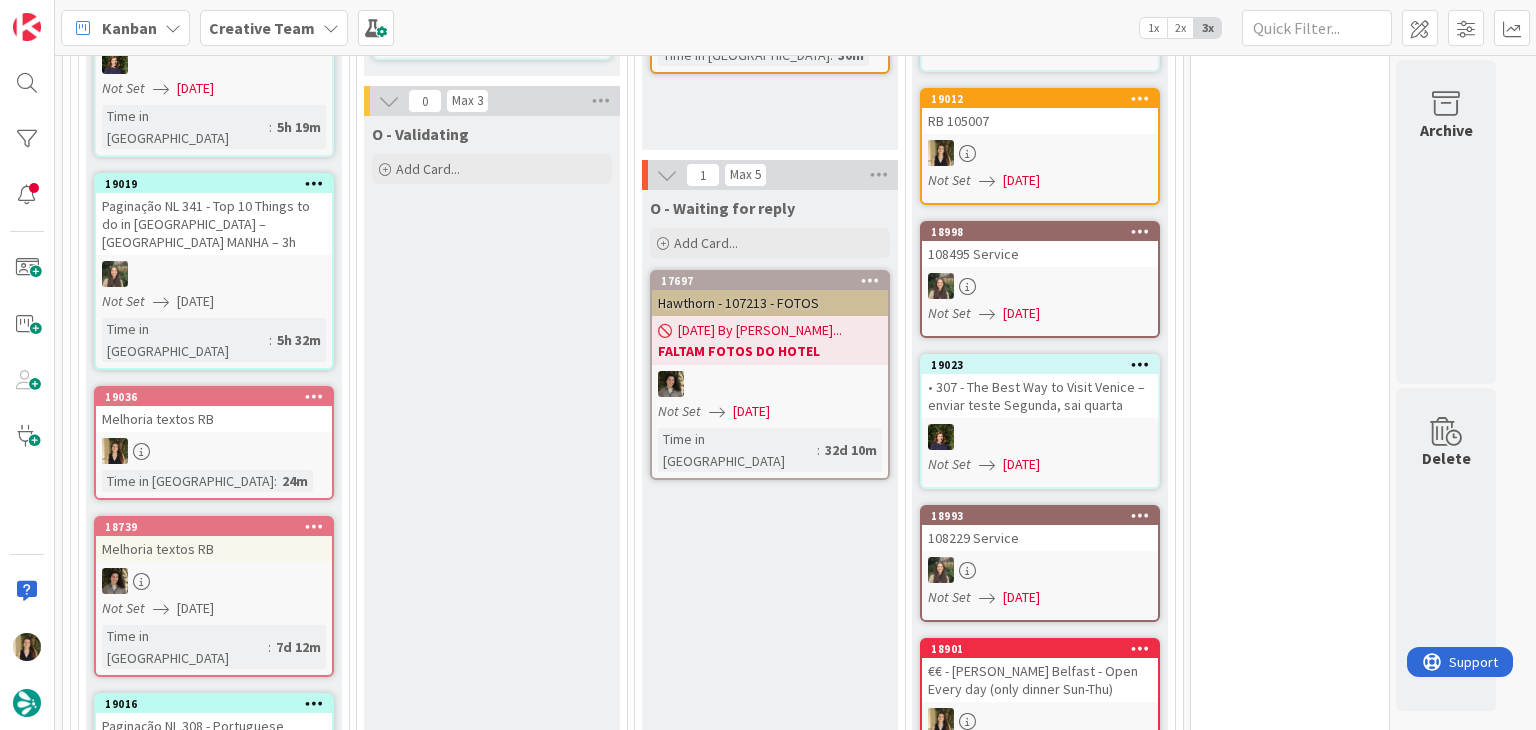 scroll, scrollTop: 1936, scrollLeft: 0, axis: vertical 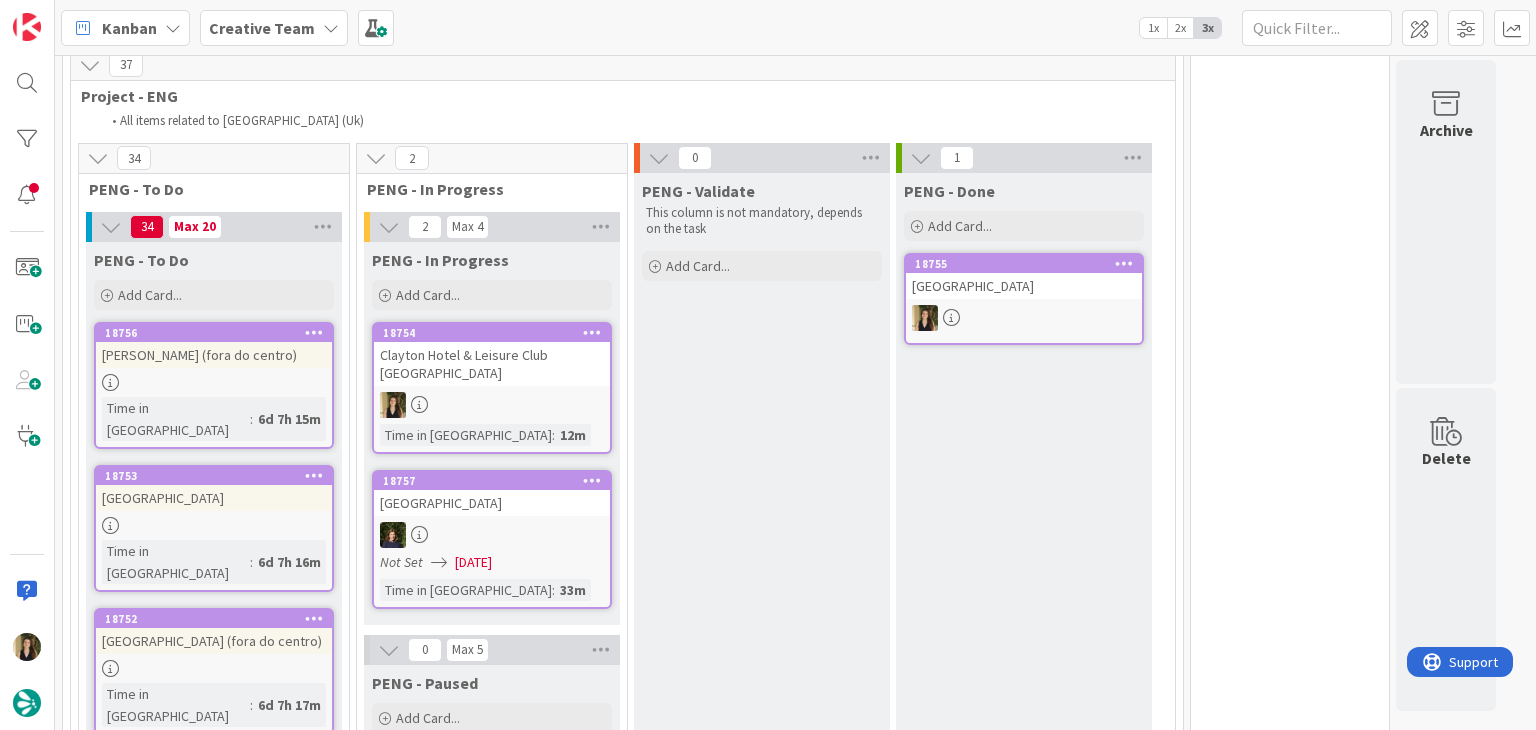 click at bounding box center [492, 405] 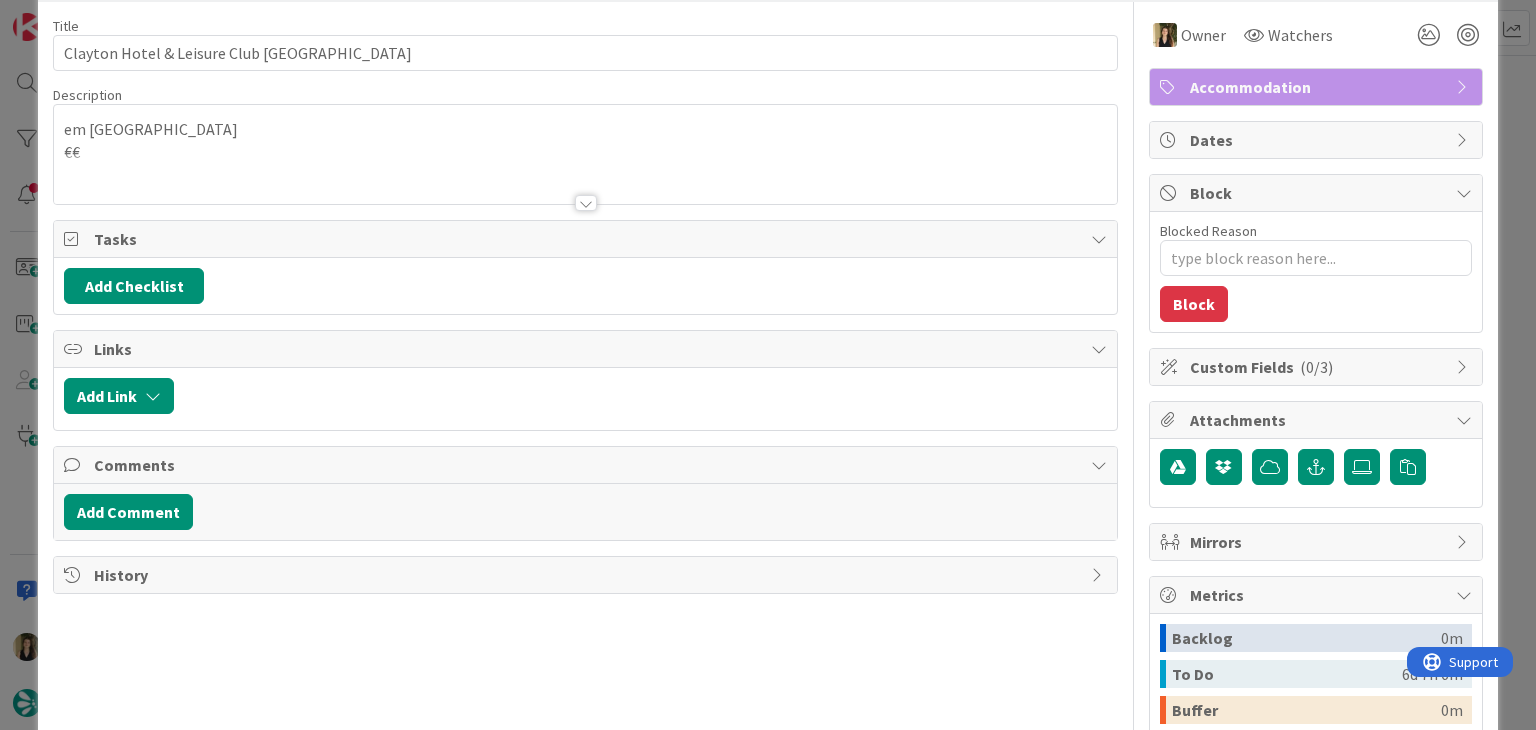 scroll, scrollTop: 85, scrollLeft: 0, axis: vertical 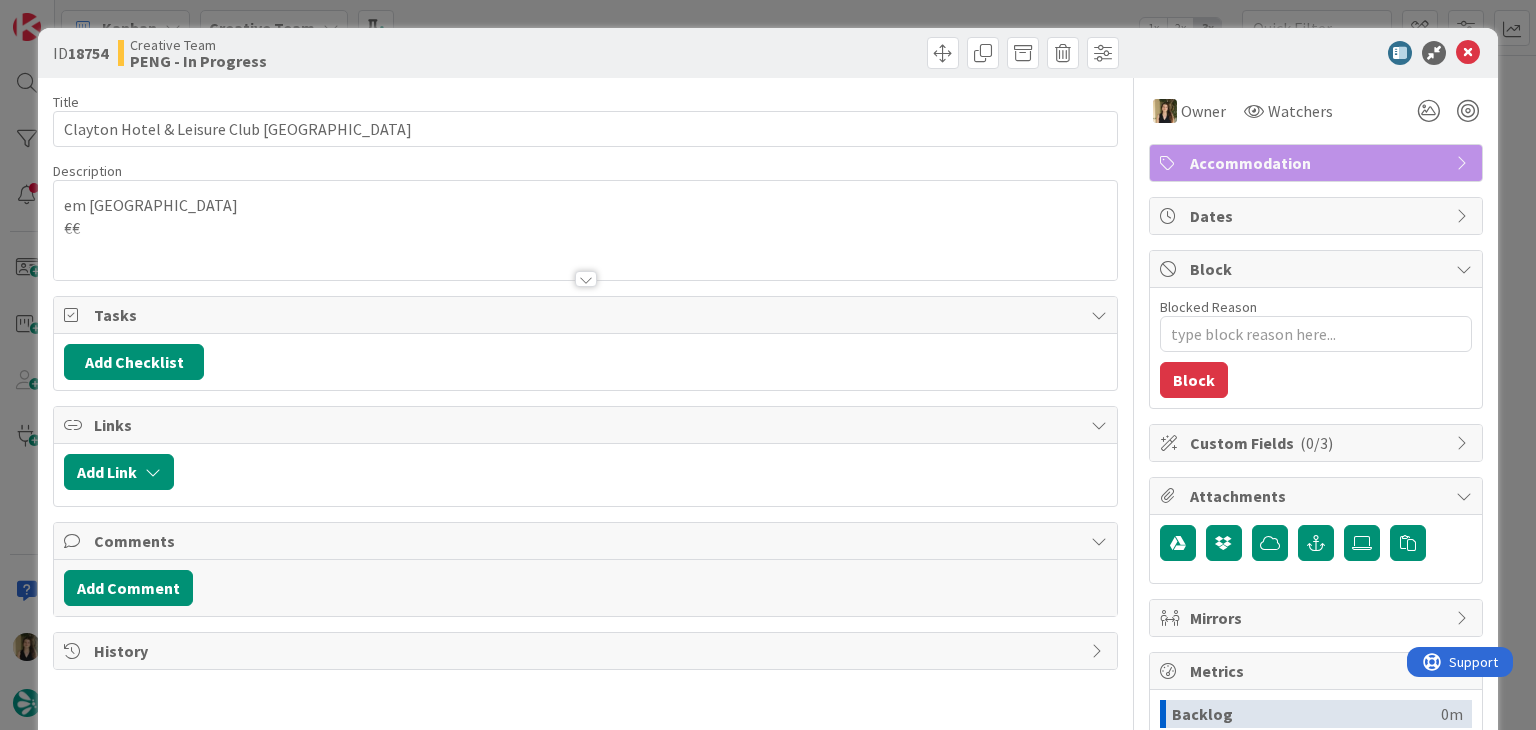 click on "ID  18754 Creative Team PENG - In Progress Title 34 / 128 Clayton Hotel & Leisure Club [GEOGRAPHIC_DATA] Description em [GEOGRAPHIC_DATA] €€ Owner Watchers Accommodation Tasks Add Checklist Links Add Link Comments Add Comment History Owner Watchers Accommodation Dates Block Blocked Reason 0 / 256 Block Custom Fields ( 0/3 ) Attachments Mirrors Metrics Backlog 0m To Do 6d 7h 6m Buffer 0m In Progress 21m Total Time 6d 7h 27m Lead Time 6d 7h 27m Cycle Time 21m Blocked Time 0m Show Details" at bounding box center (768, 365) 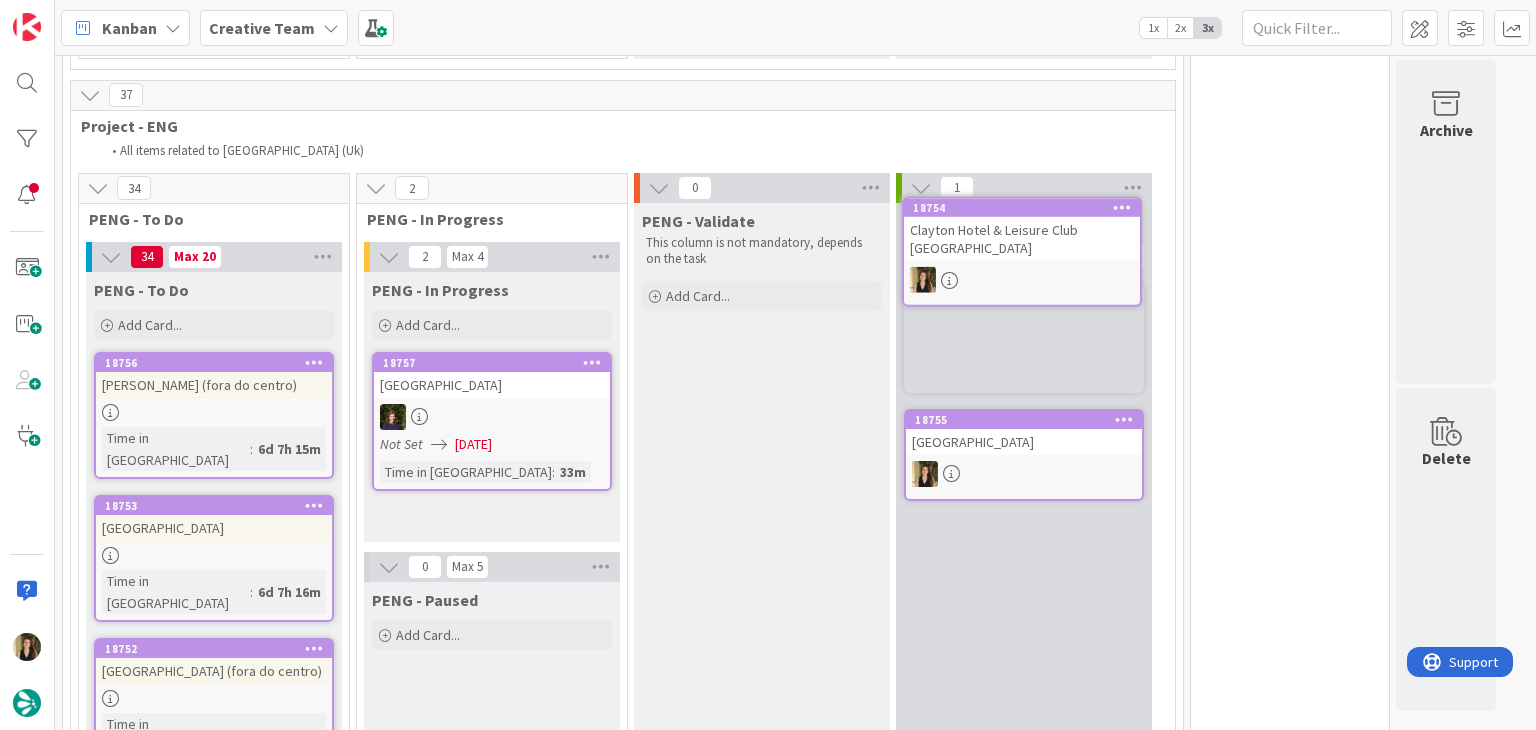 scroll, scrollTop: 6804, scrollLeft: 0, axis: vertical 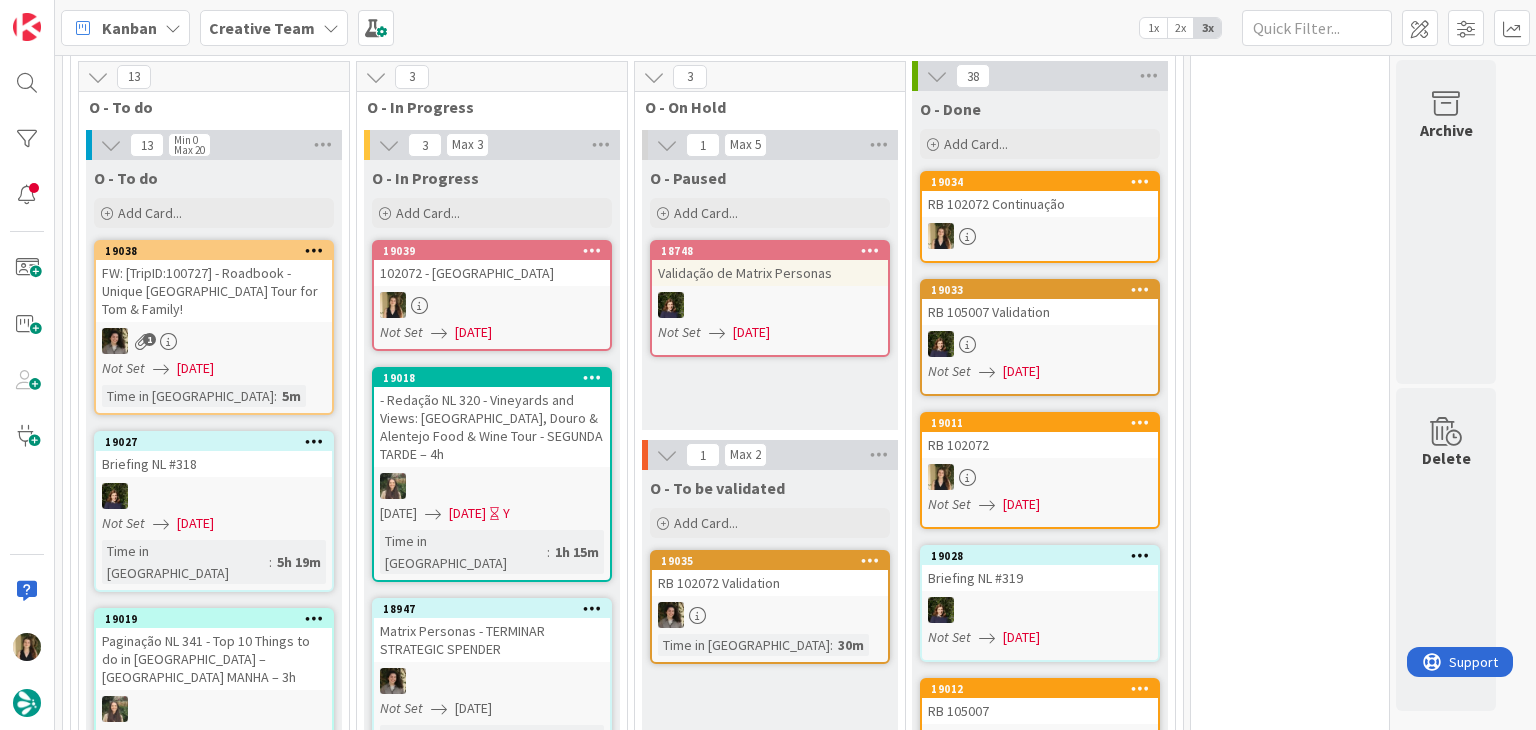 click at bounding box center [492, 305] 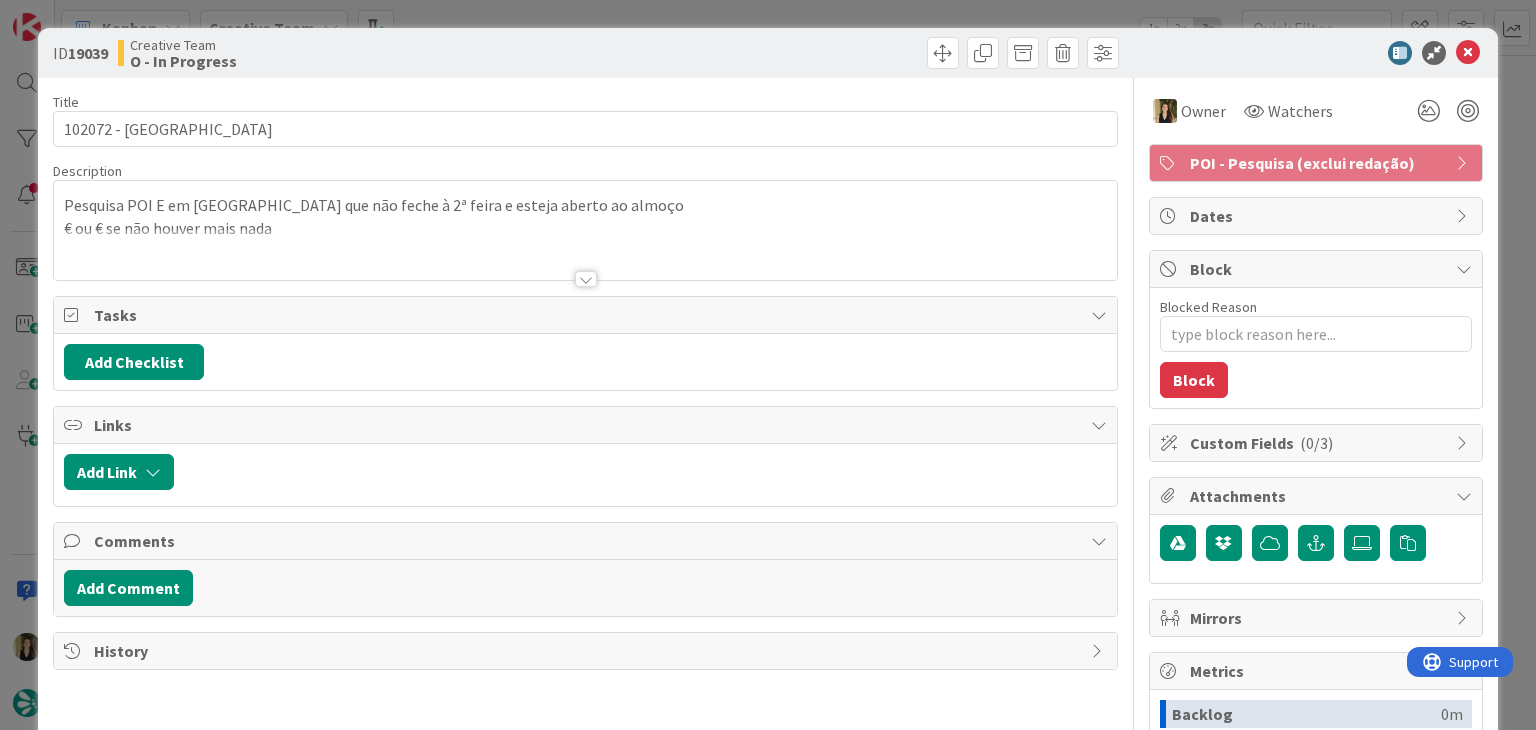 scroll, scrollTop: 0, scrollLeft: 0, axis: both 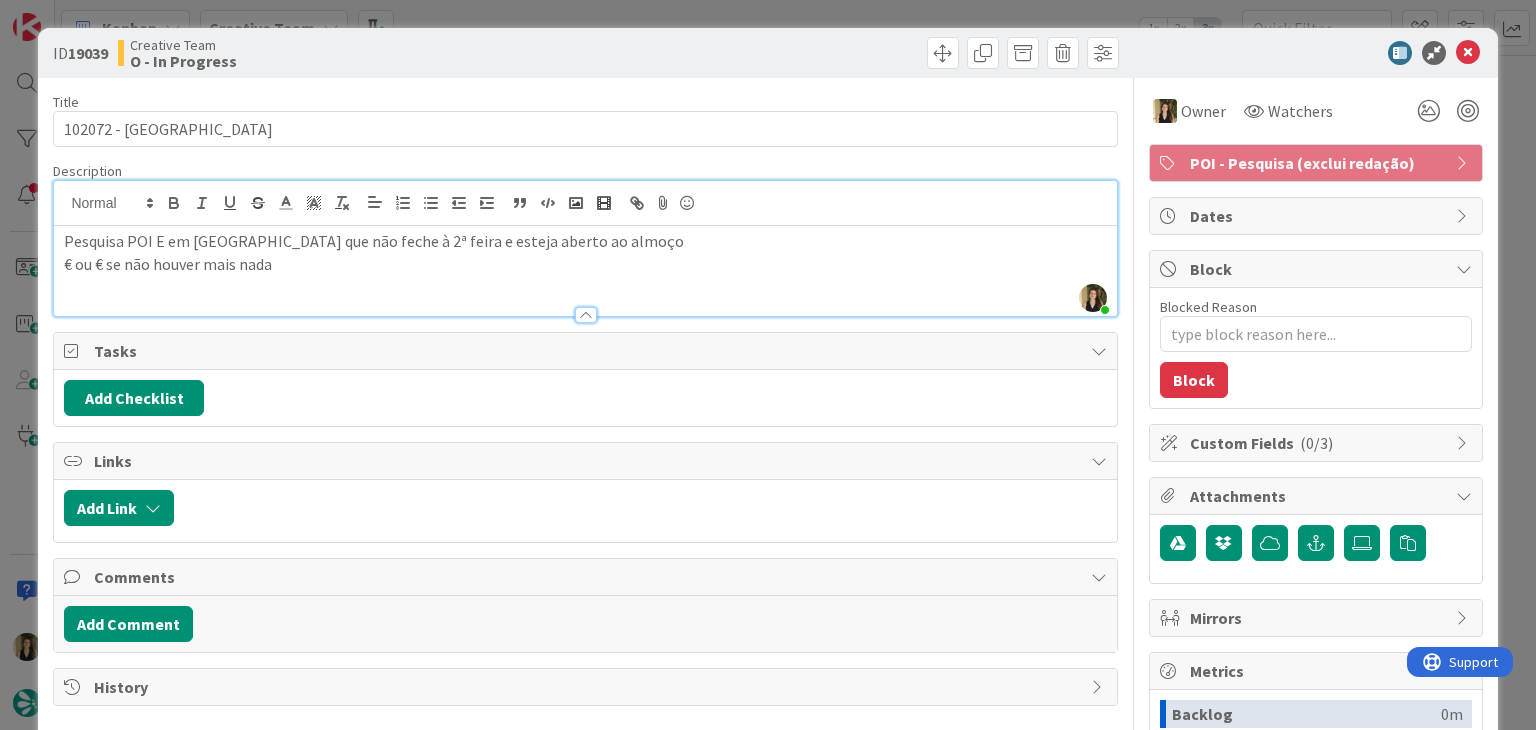 click on "ID  19039 Creative Team O - In Progress Title 18 / 128 102072 - [GEOGRAPHIC_DATA] Description [PERSON_NAME] just joined Pesquisa POI E em [GEOGRAPHIC_DATA] que não feche à 2ª feira e esteja aberto ao almoço € ou € se não houver mais nada Owner Watchers POI - Pesquisa (exclui redação) Tasks Add Checklist Links Add Link Comments Add Comment History Owner Watchers POI - Pesquisa (exclui redação) Dates Block Blocked Reason 0 / 256 Block Custom Fields ( 0/3 ) Attachments Mirrors Metrics Backlog 0m To Do 11m Buffer 0m In Progress 0m Total Time 11m Lead Time 11m Cycle Time 0m Blocked Time 0m Show Details" at bounding box center (768, 365) 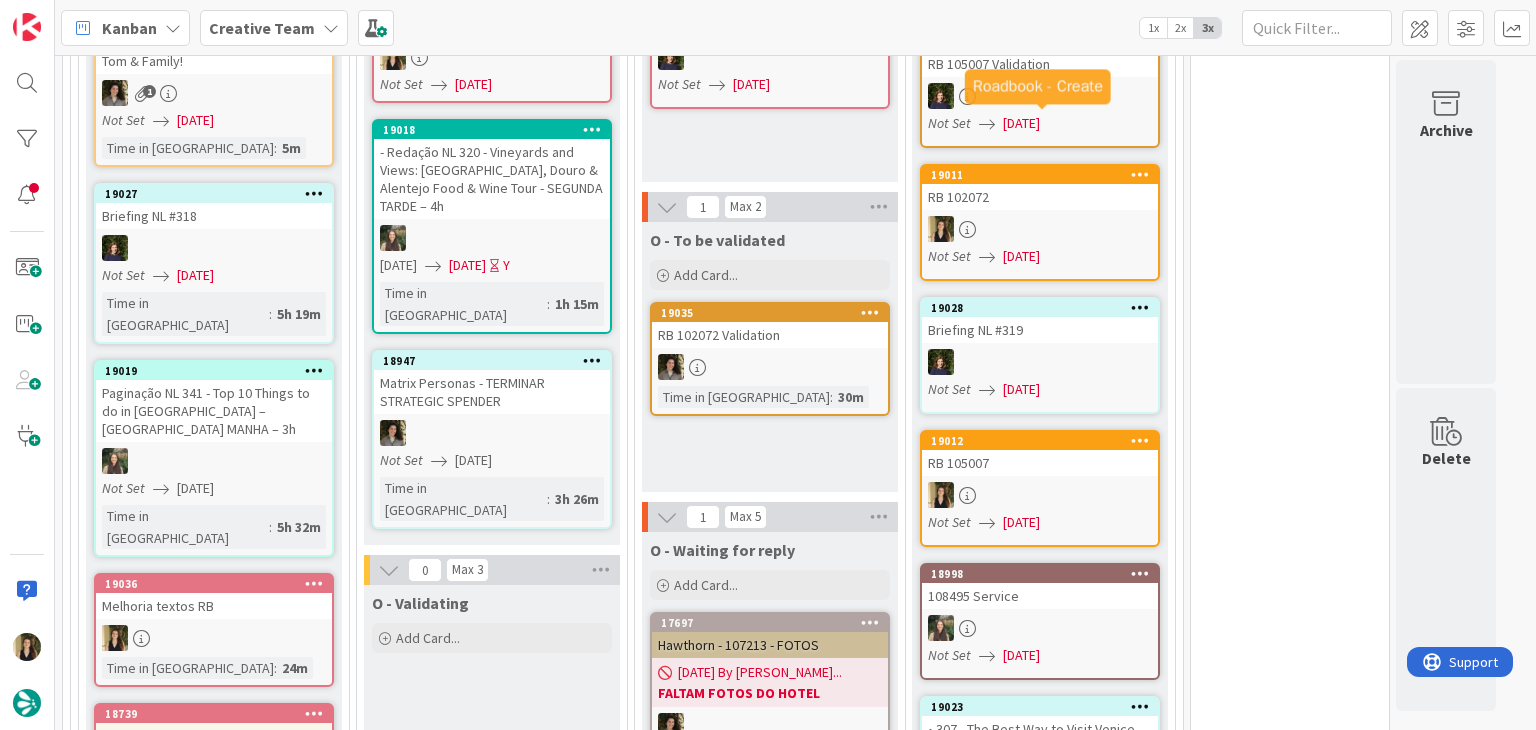 scroll, scrollTop: 1046, scrollLeft: 0, axis: vertical 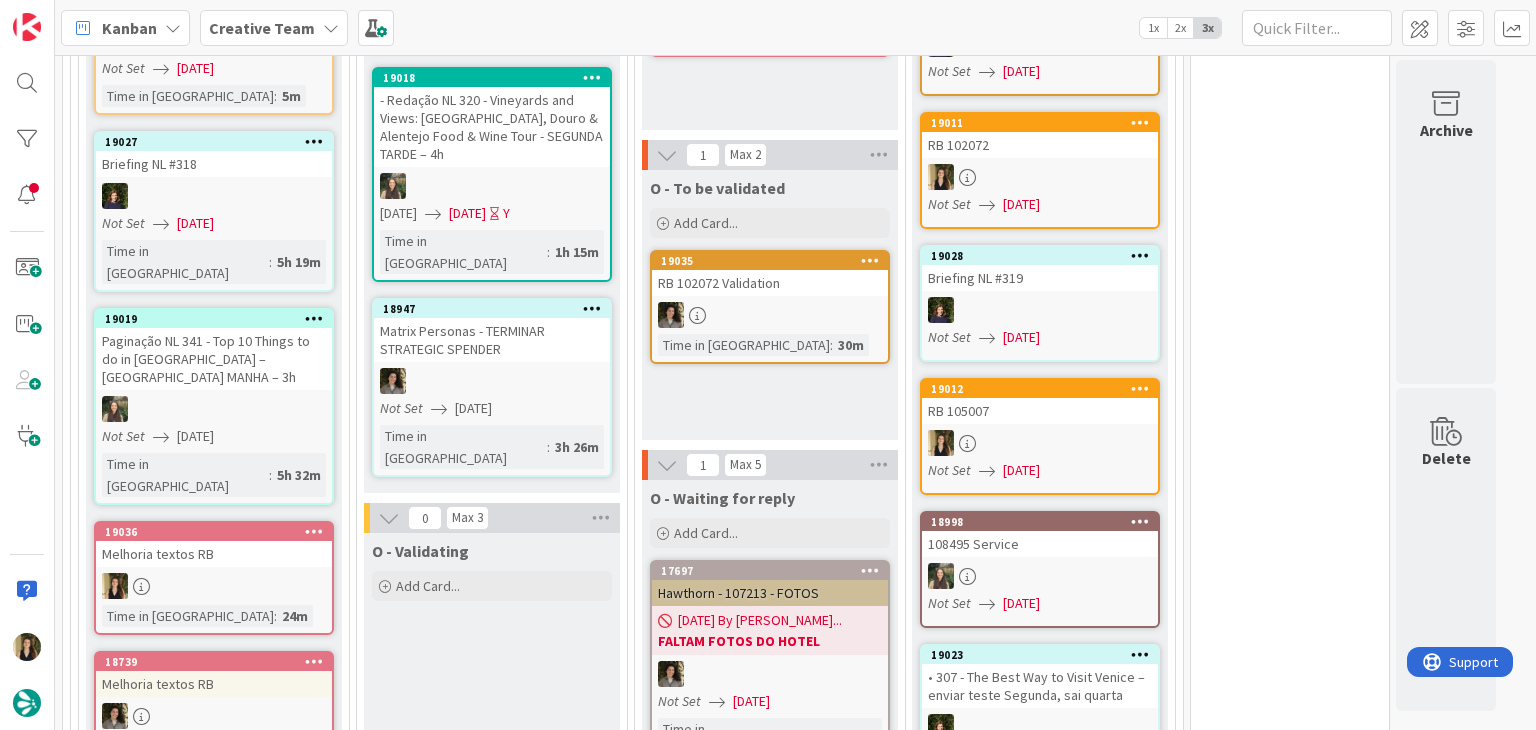 click on "Time in Column : 30m" at bounding box center [770, 345] 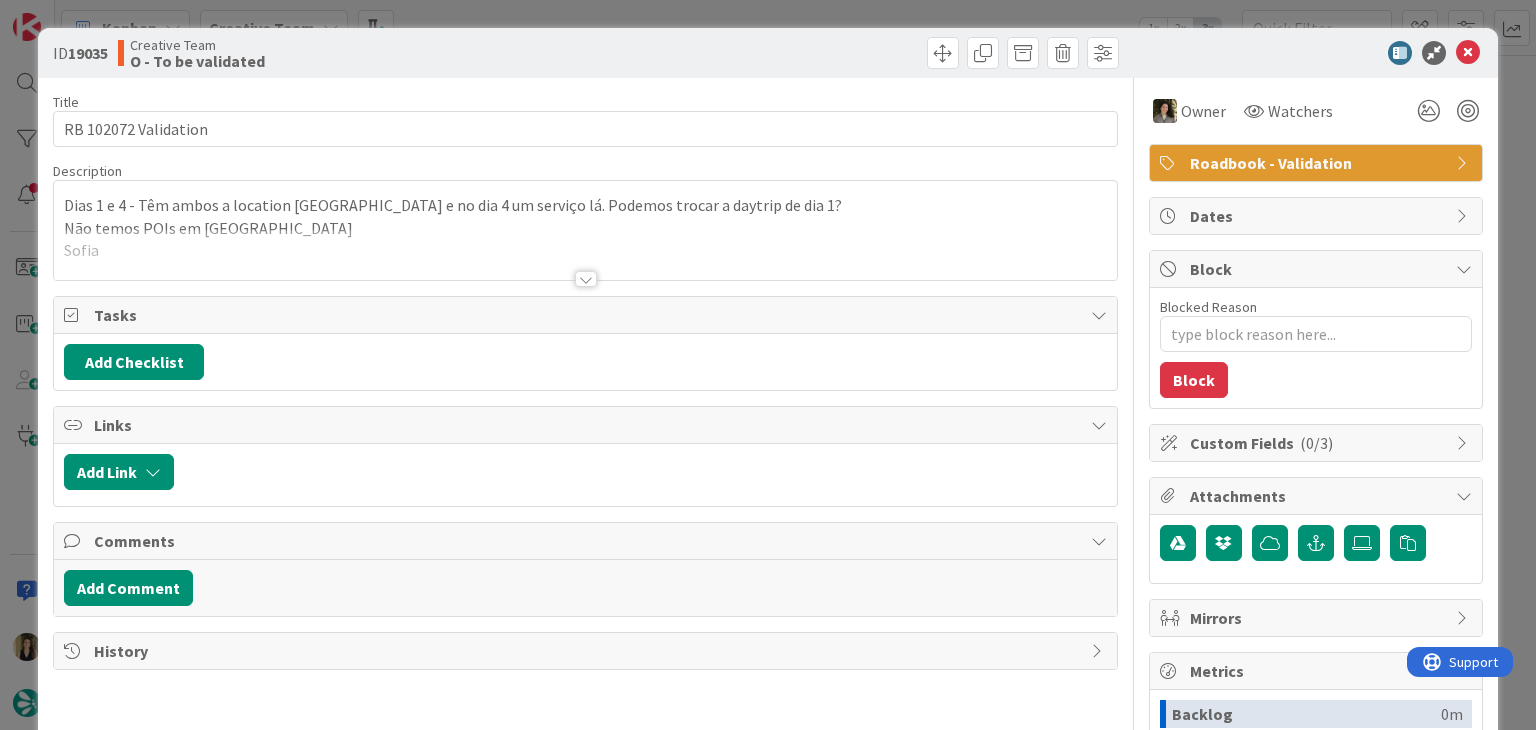 scroll, scrollTop: 0, scrollLeft: 0, axis: both 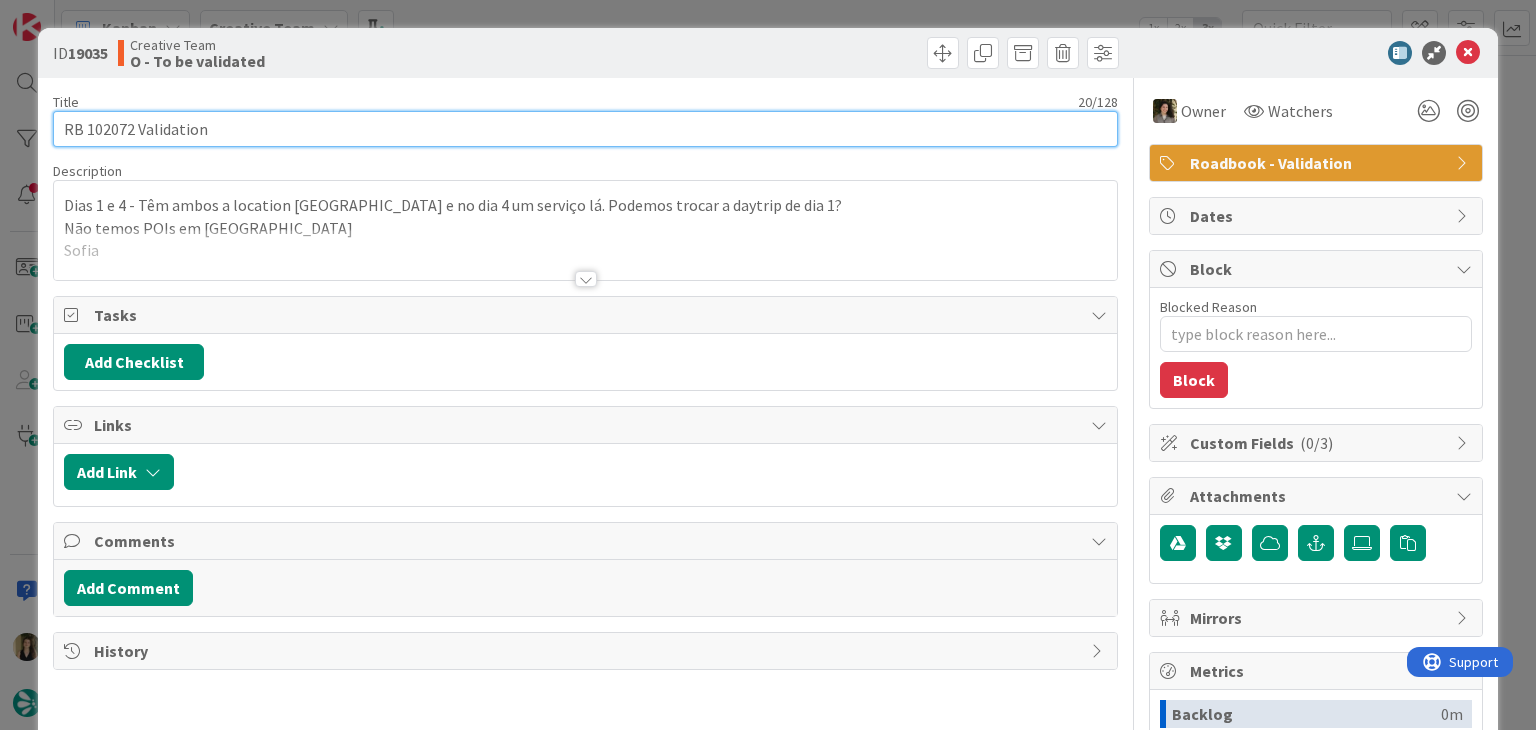 click on "RB 102072 Validation" at bounding box center [585, 129] 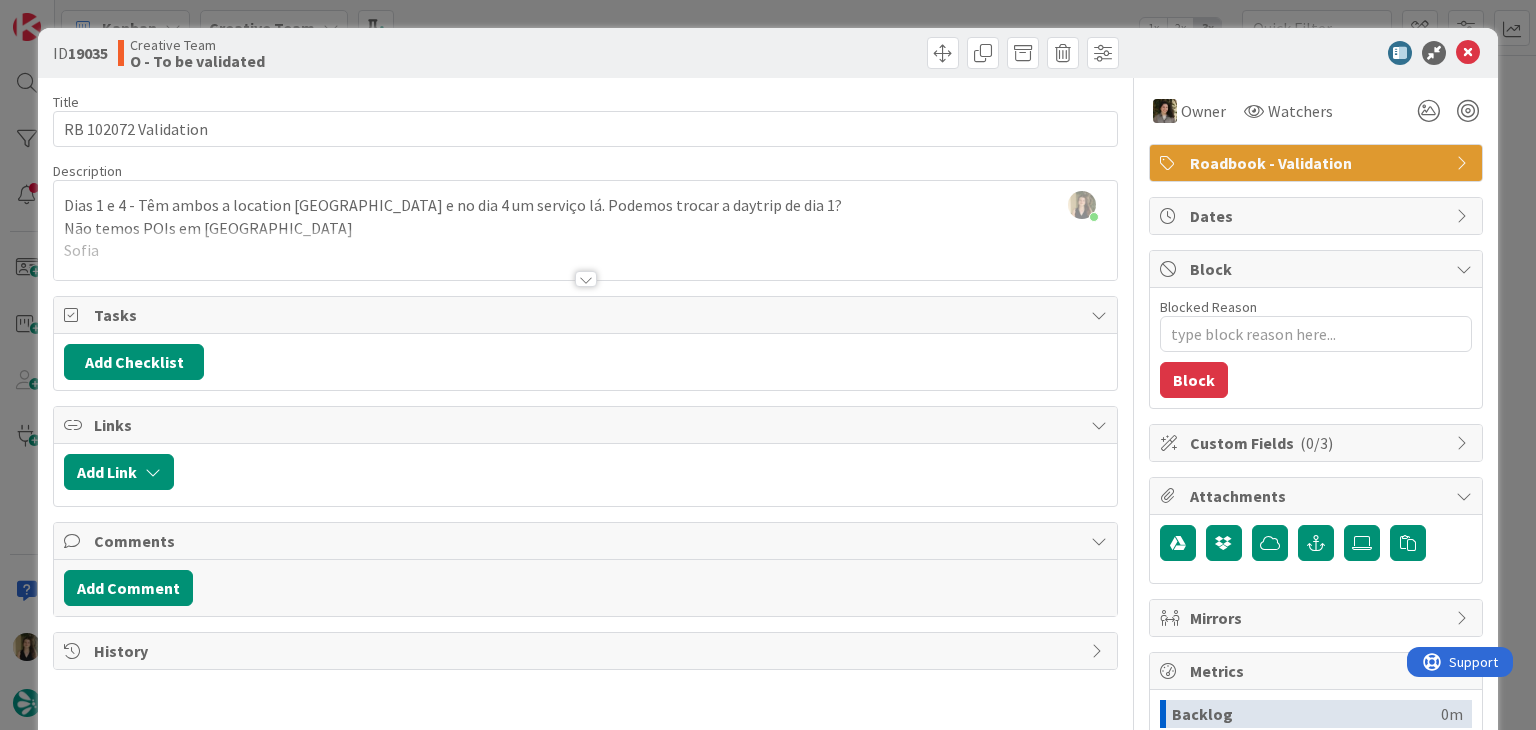 click at bounding box center [585, 254] 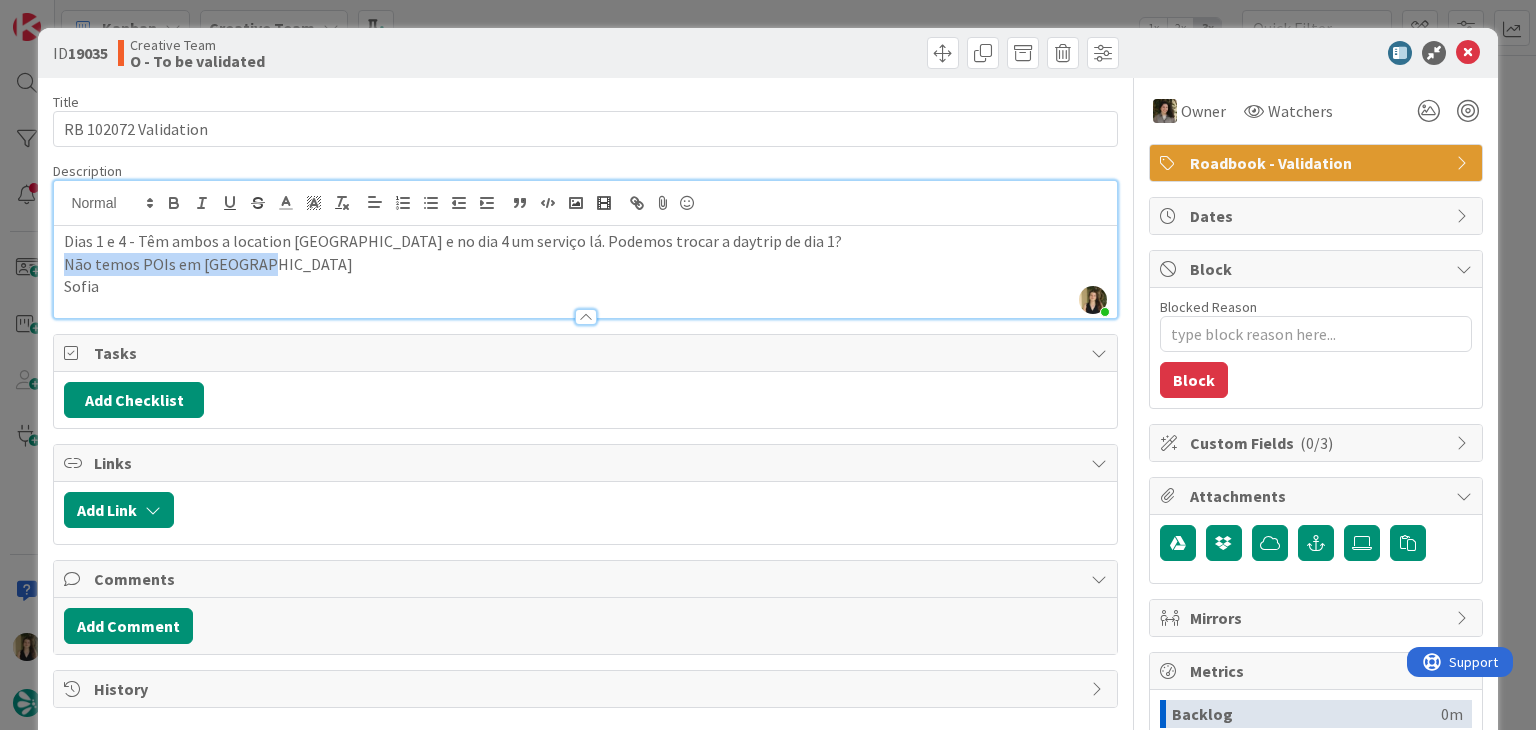 drag, startPoint x: 276, startPoint y: 264, endPoint x: 60, endPoint y: 264, distance: 216 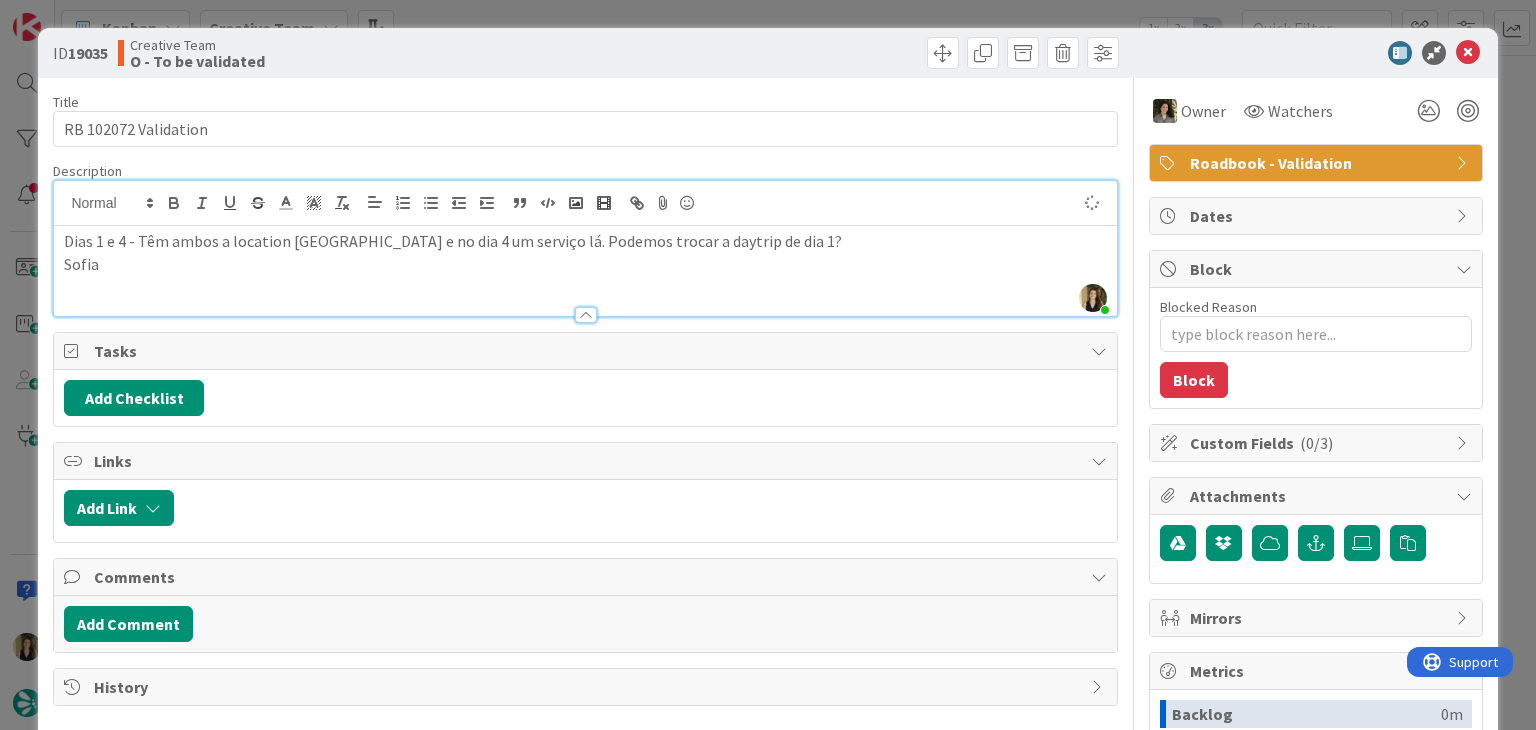 drag, startPoint x: 451, startPoint y: 57, endPoint x: 464, endPoint y: 21, distance: 38.27532 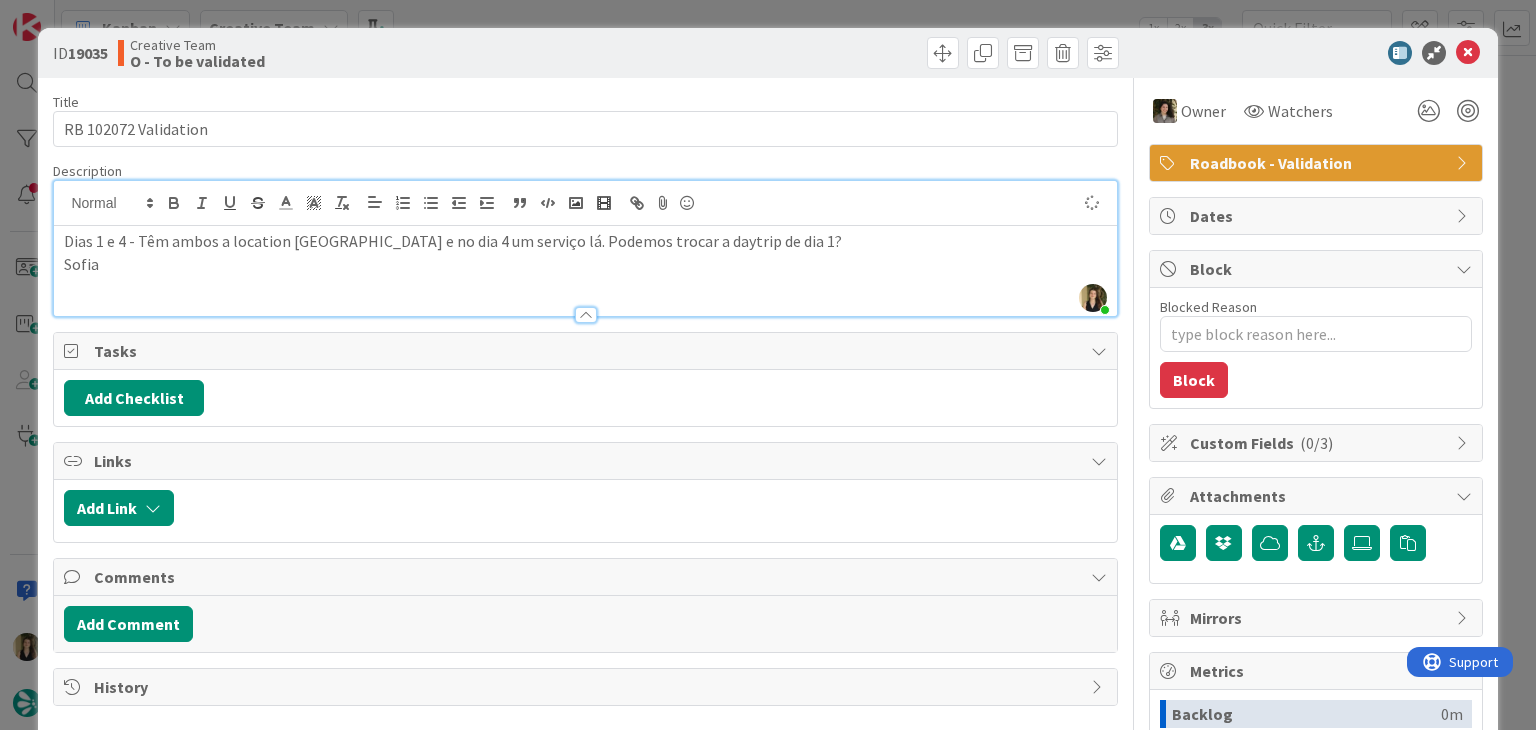 click on "Creative Team O - To be validated" at bounding box center [349, 53] 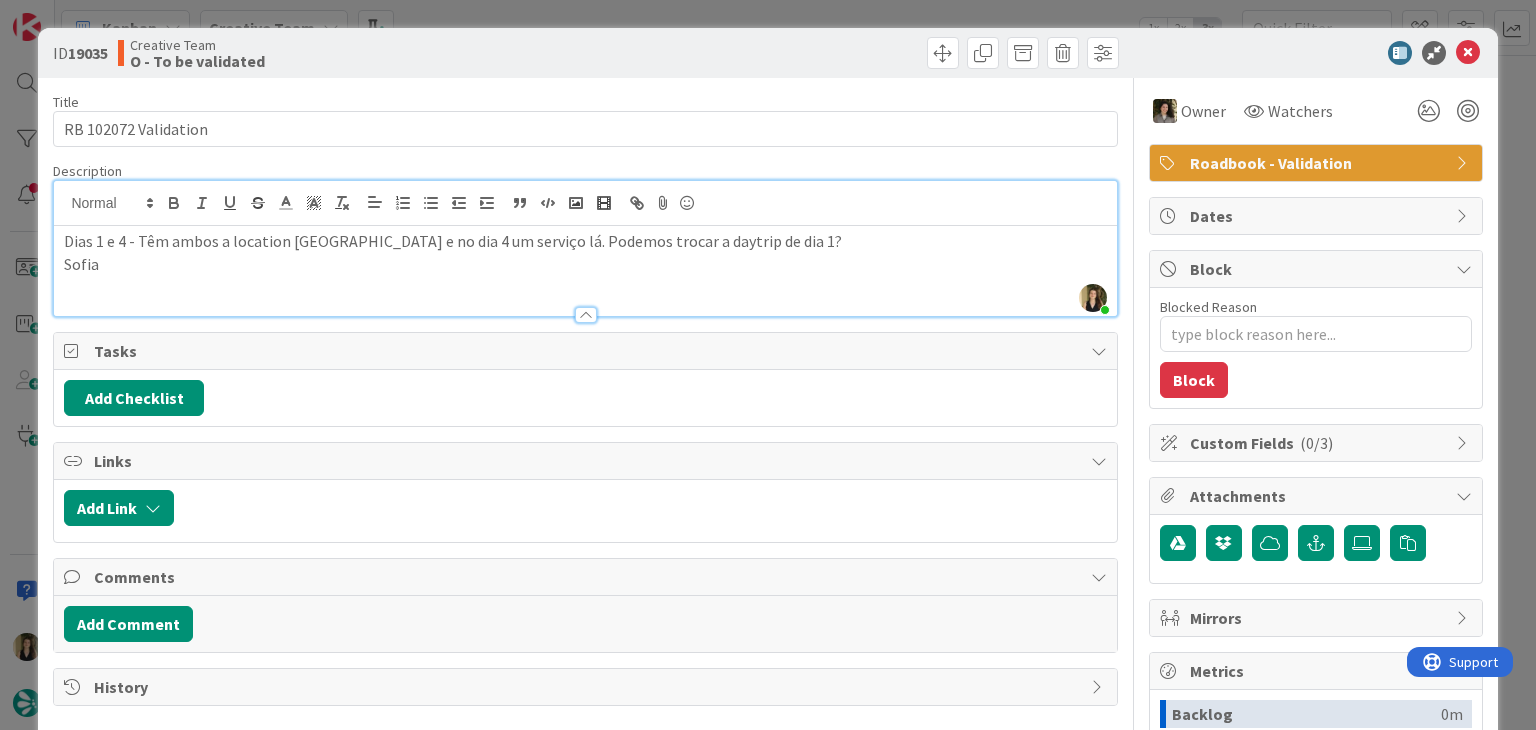 click on "ID  19035 Creative Team O - To be validated Title 20 / 128 RB 102072 Validation Description [PERSON_NAME] just joined Dias 1 e 4 - Têm ambos a location [GEOGRAPHIC_DATA] e no dia 4 um serviço lá. Podemos trocar a daytrip de dia 1? [PERSON_NAME] Owner Watchers Roadbook - Validation Tasks Add Checklist Links Add Link Comments Add Comment History Owner Watchers Roadbook - Validation Dates Block Blocked Reason 0 / 256 Block Custom Fields ( 0/3 ) Attachments Mirrors Metrics Backlog 0m To Do 0m Buffer 38m In Progress 0m Total Time 38m Lead Time 38m Cycle Time 38m Blocked Time 0m Show Details" at bounding box center [768, 365] 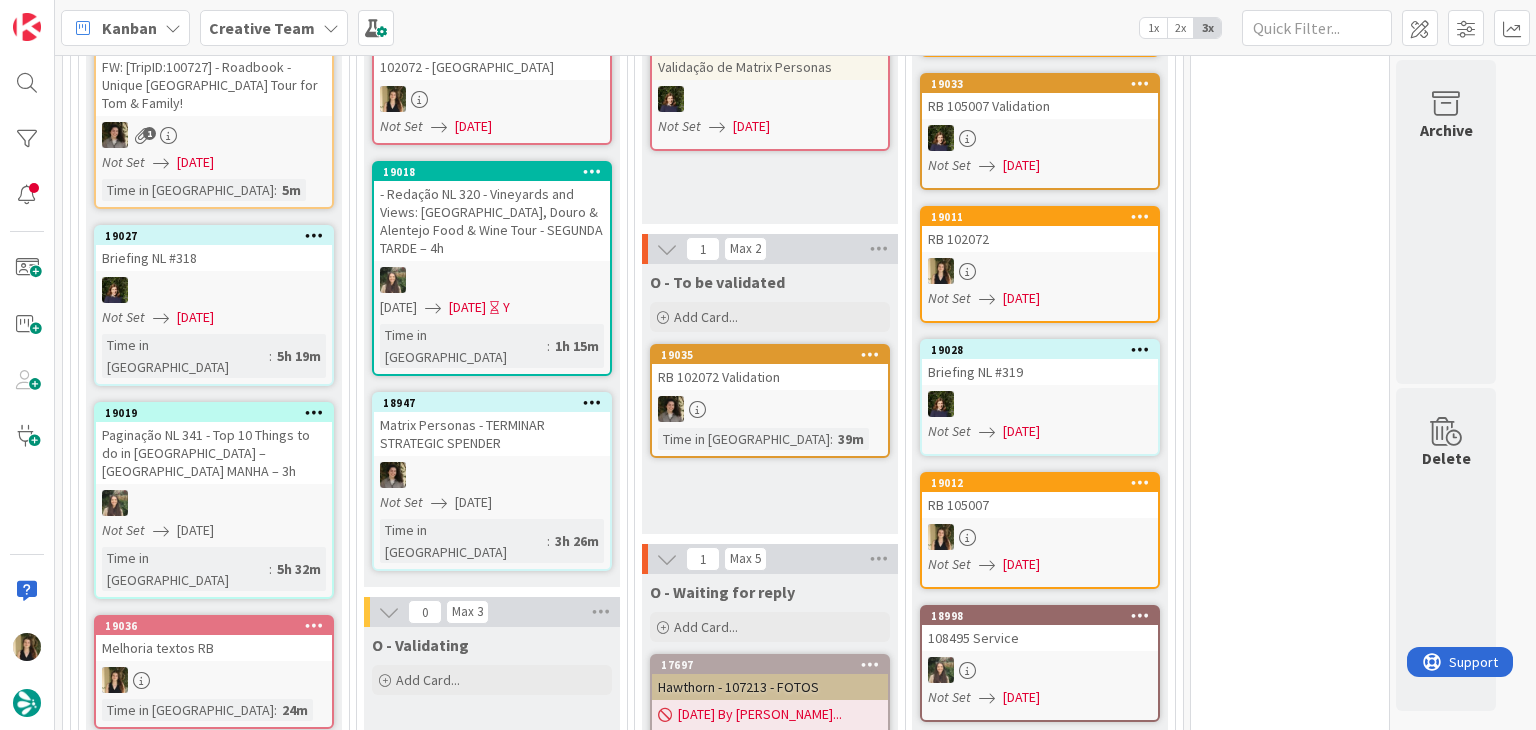 scroll, scrollTop: 846, scrollLeft: 0, axis: vertical 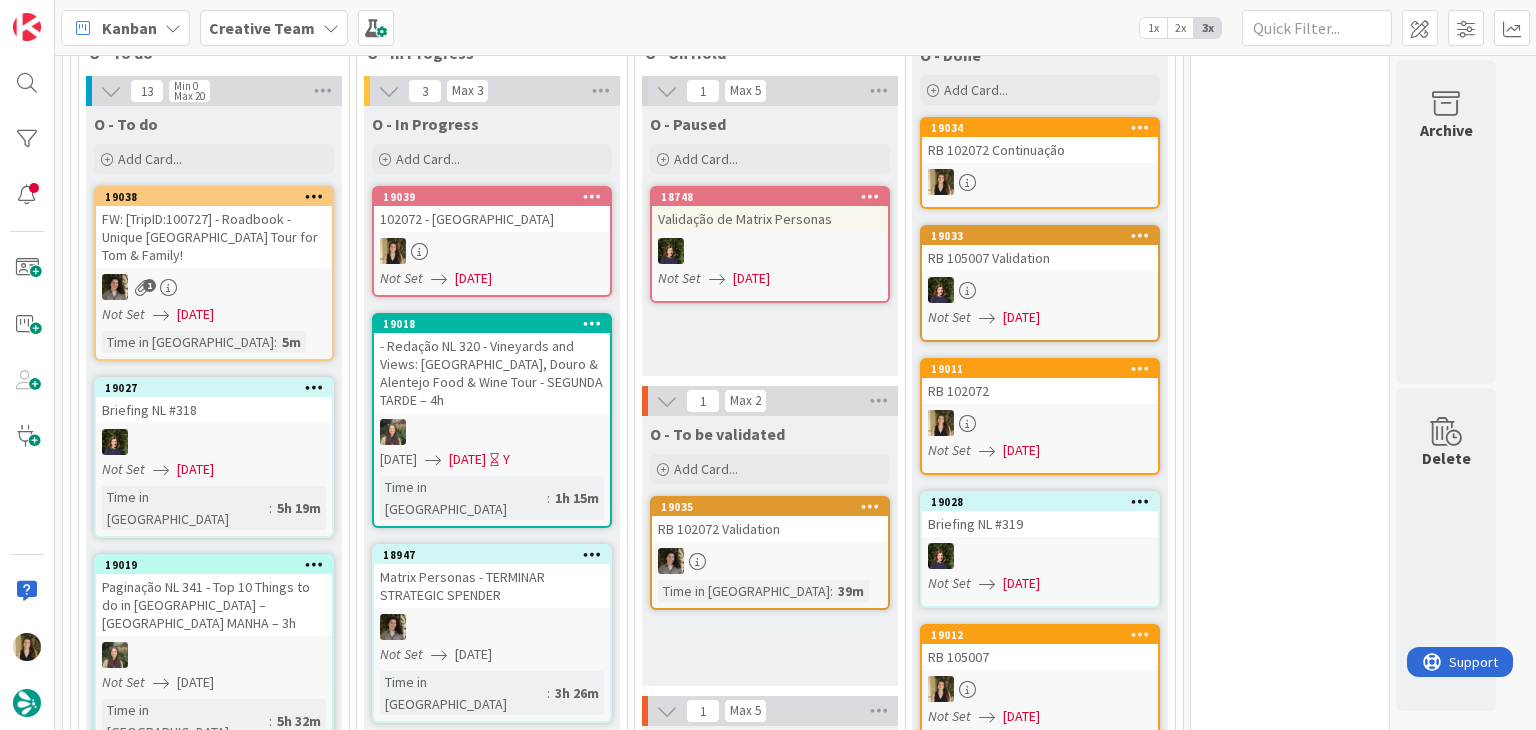 click at bounding box center [492, 251] 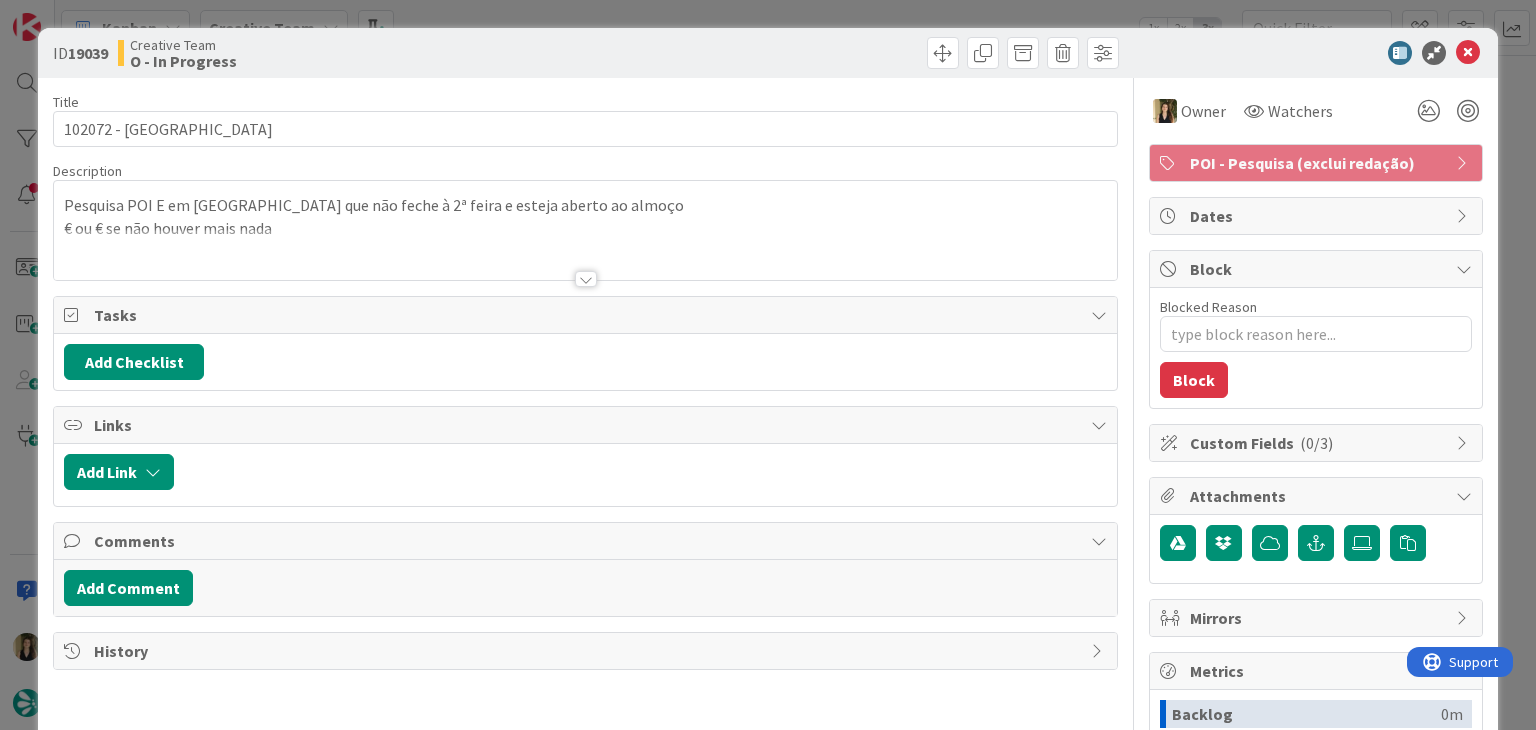 scroll, scrollTop: 0, scrollLeft: 0, axis: both 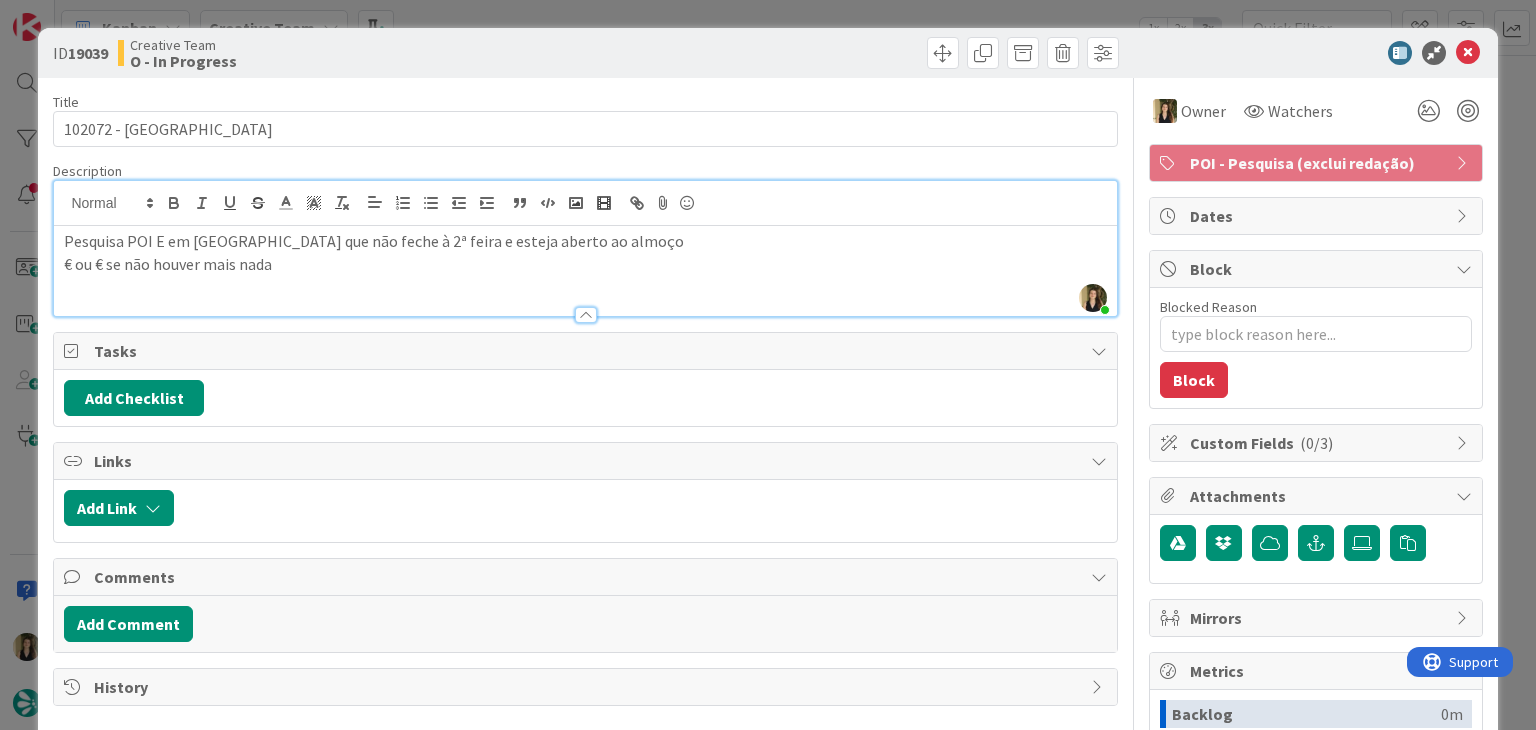 click on "POI - Pesquisa (exclui redação)" at bounding box center (1318, 163) 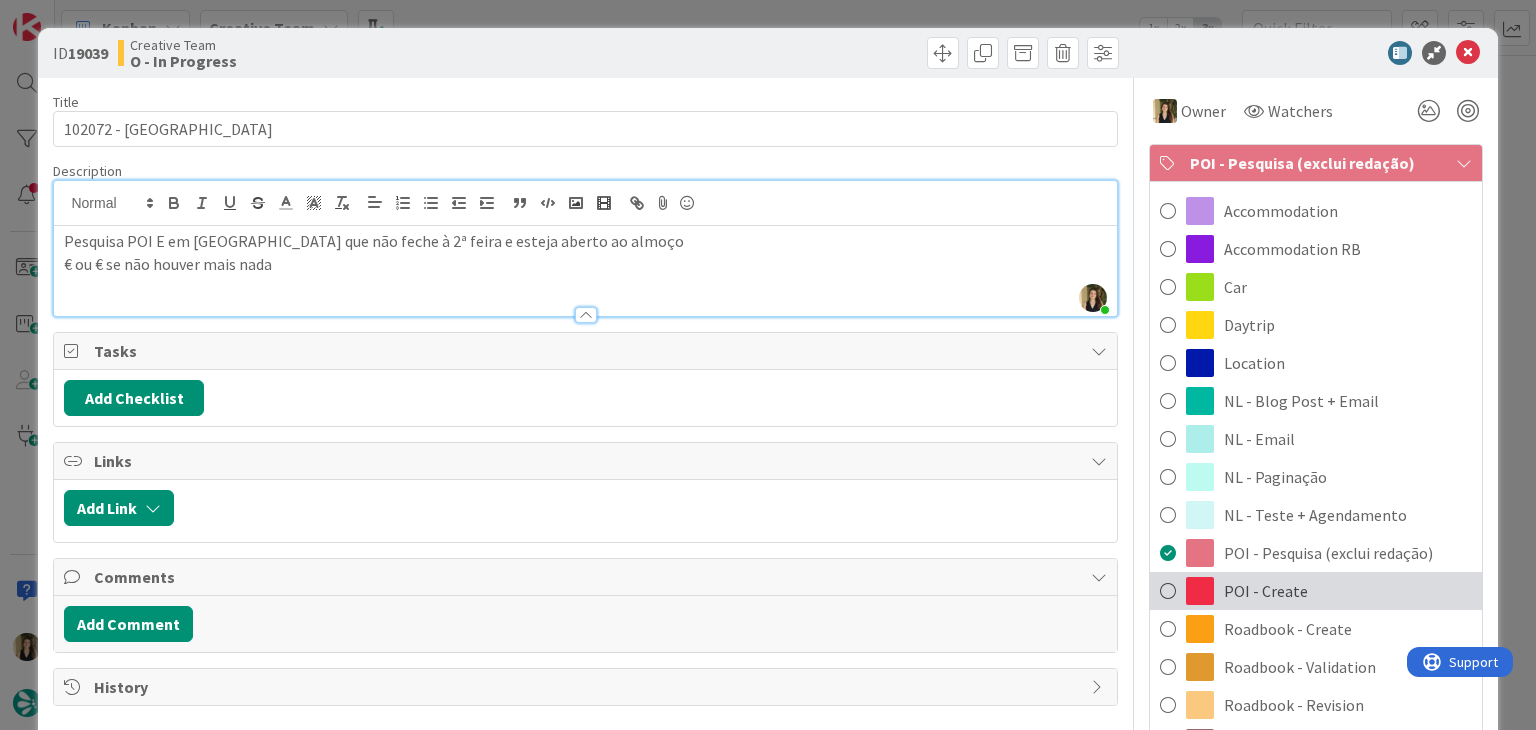 click on "POI - Create" at bounding box center [1266, 591] 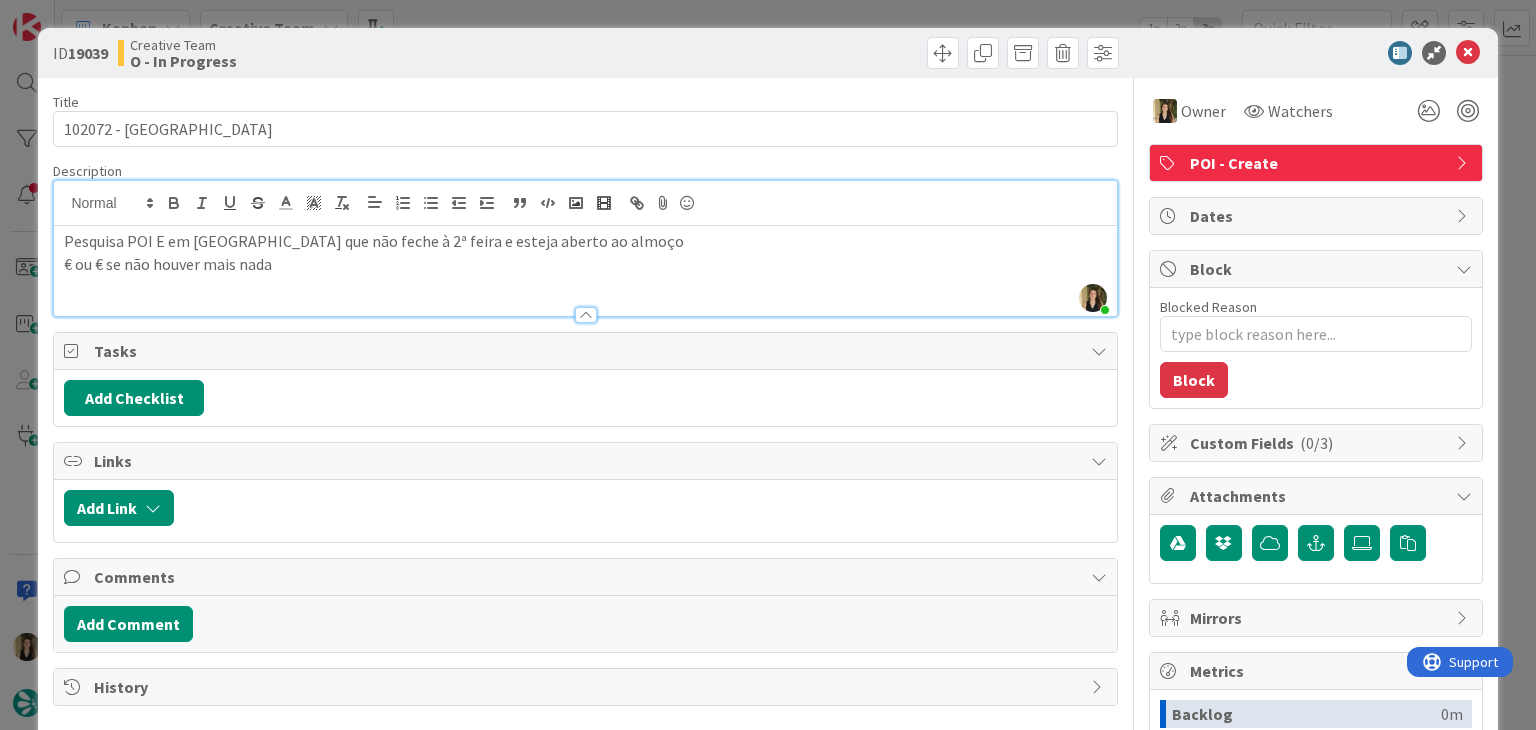 click at bounding box center [855, 53] 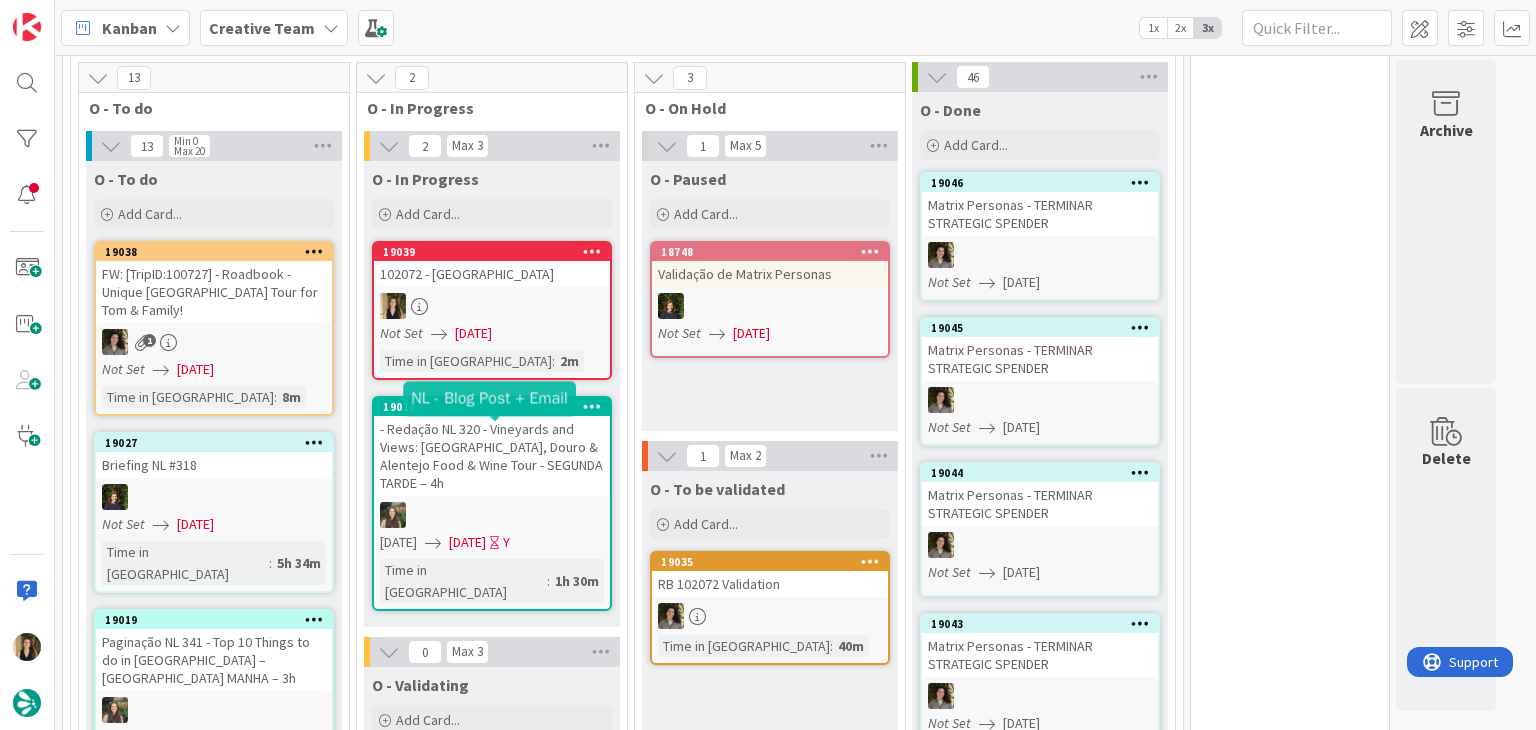 scroll, scrollTop: 700, scrollLeft: 0, axis: vertical 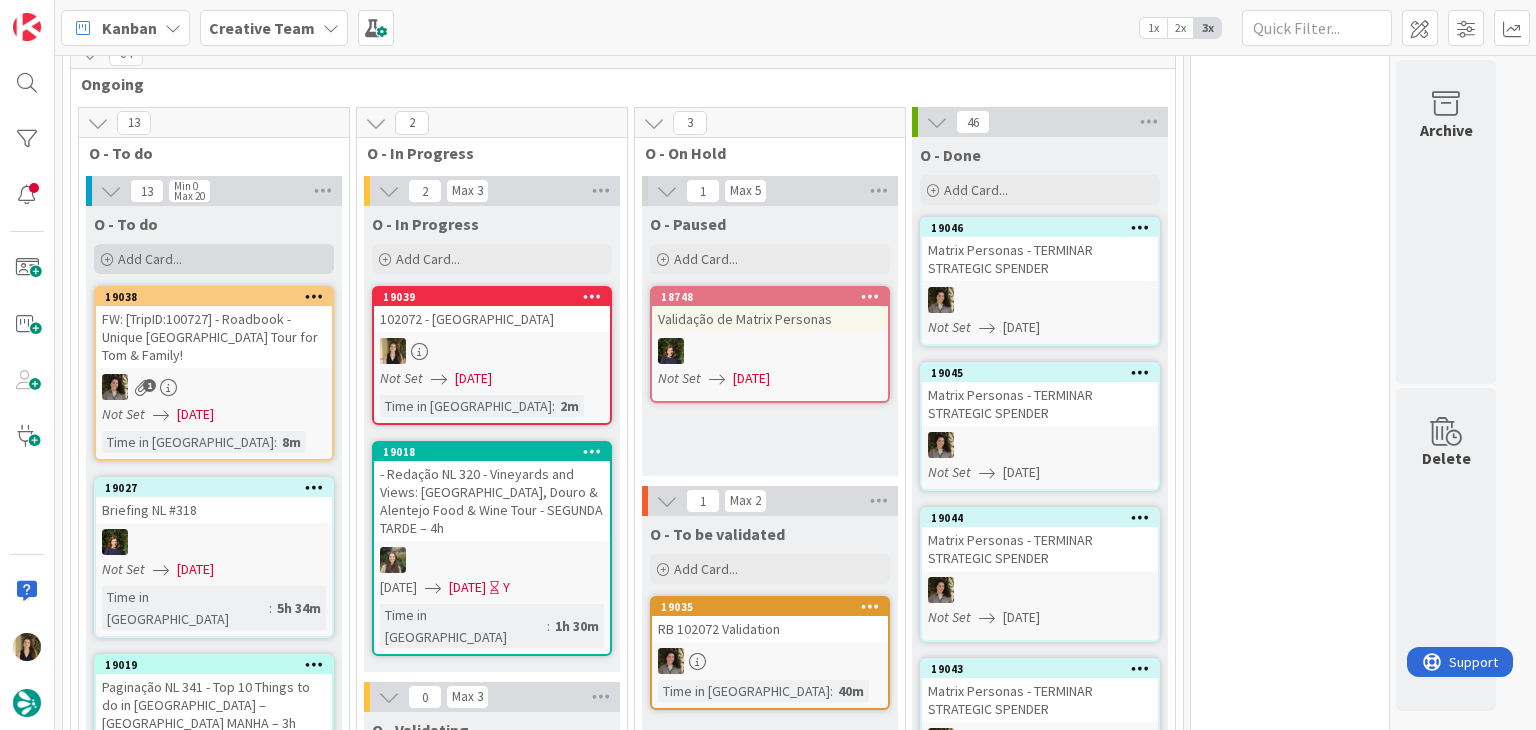 click on "Add Card..." at bounding box center [214, 259] 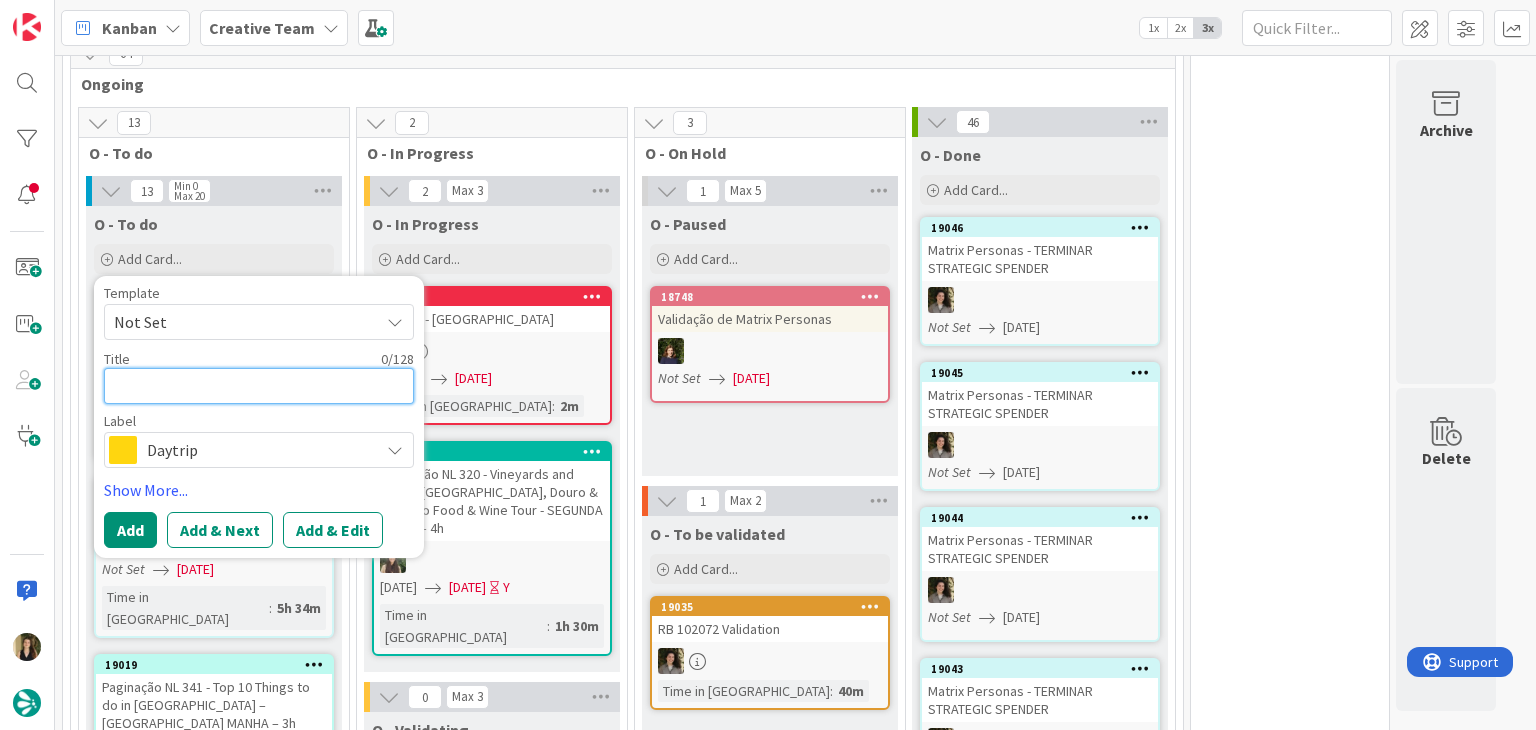 scroll, scrollTop: 0, scrollLeft: 0, axis: both 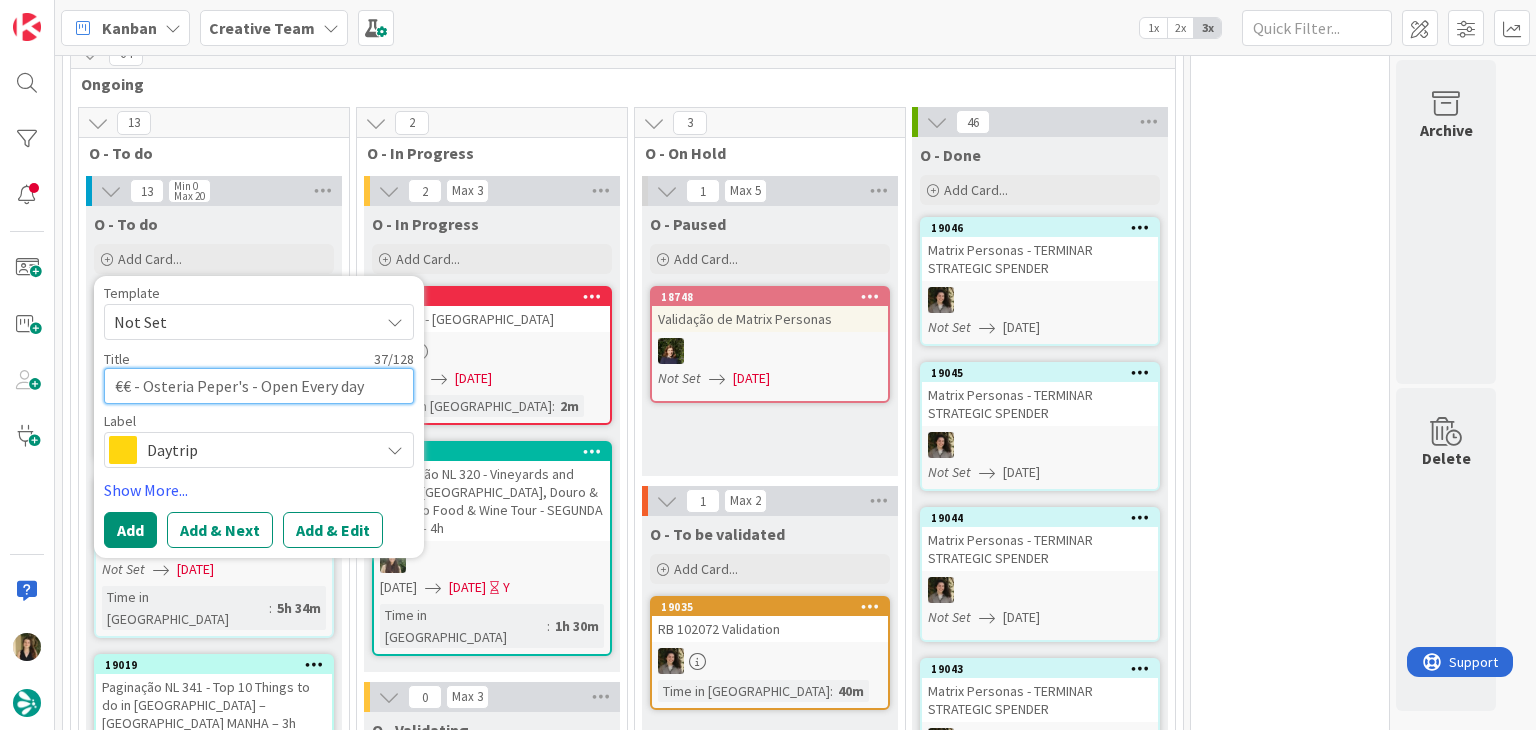 type on "€€ - Osteria Peper's - Open Every day" 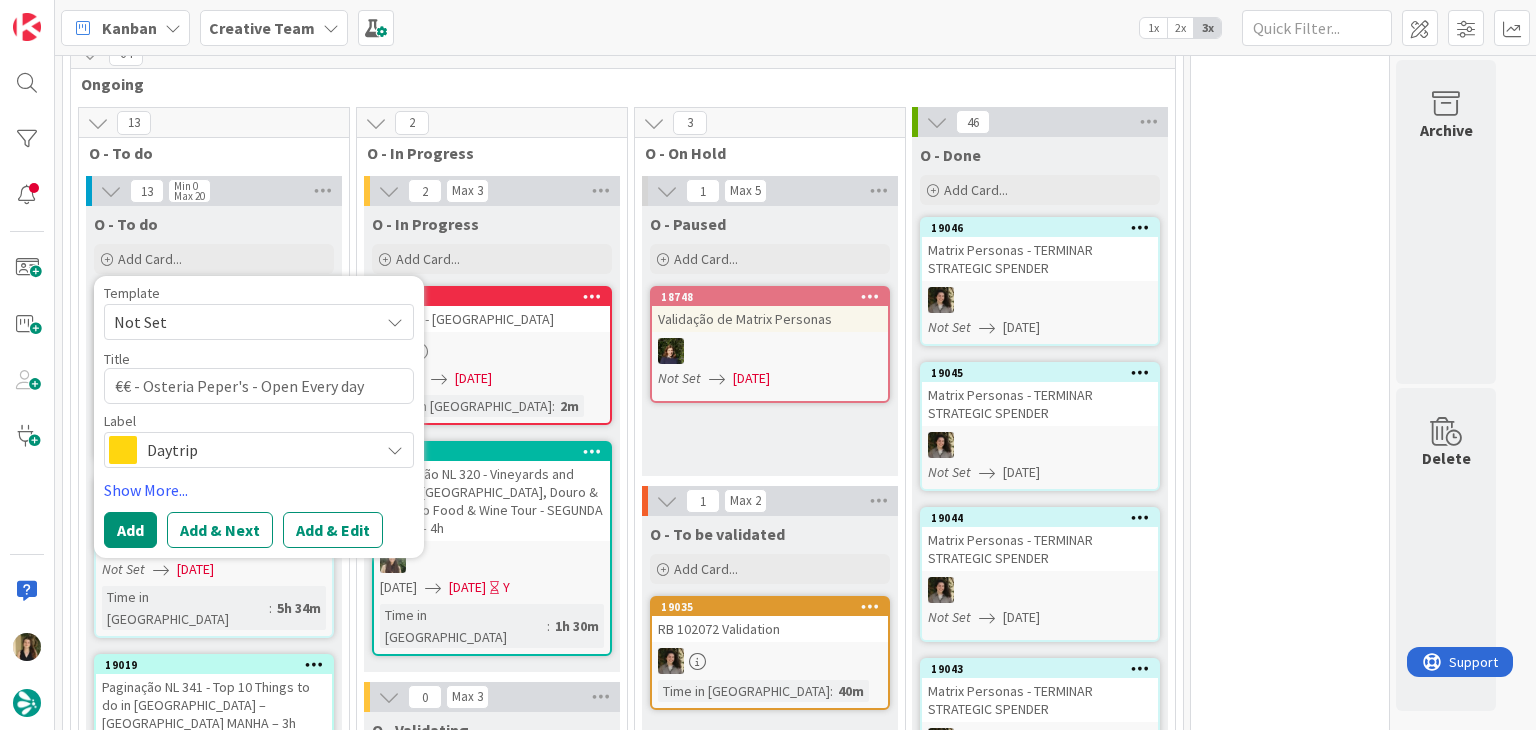 click on "Daytrip" at bounding box center (258, 450) 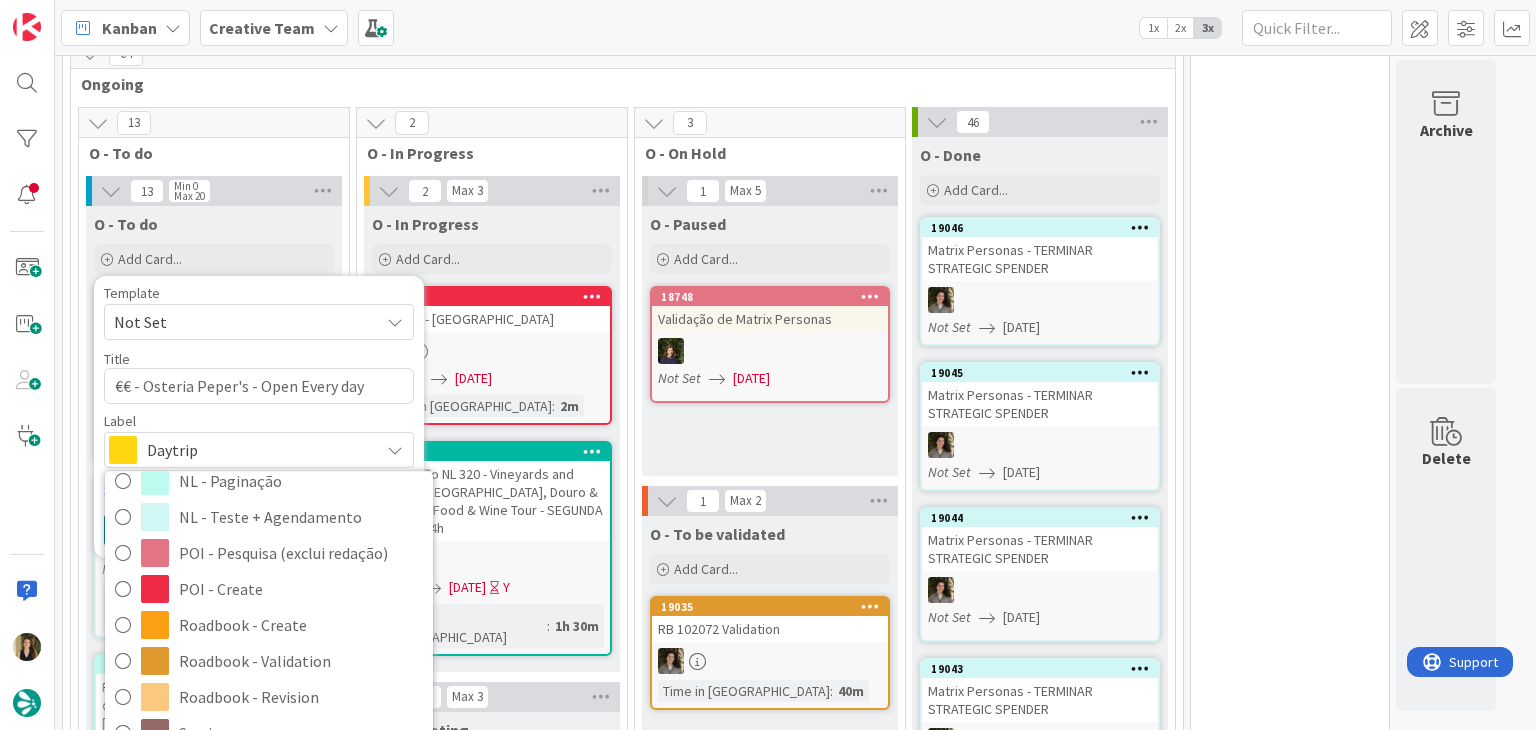 scroll, scrollTop: 373, scrollLeft: 0, axis: vertical 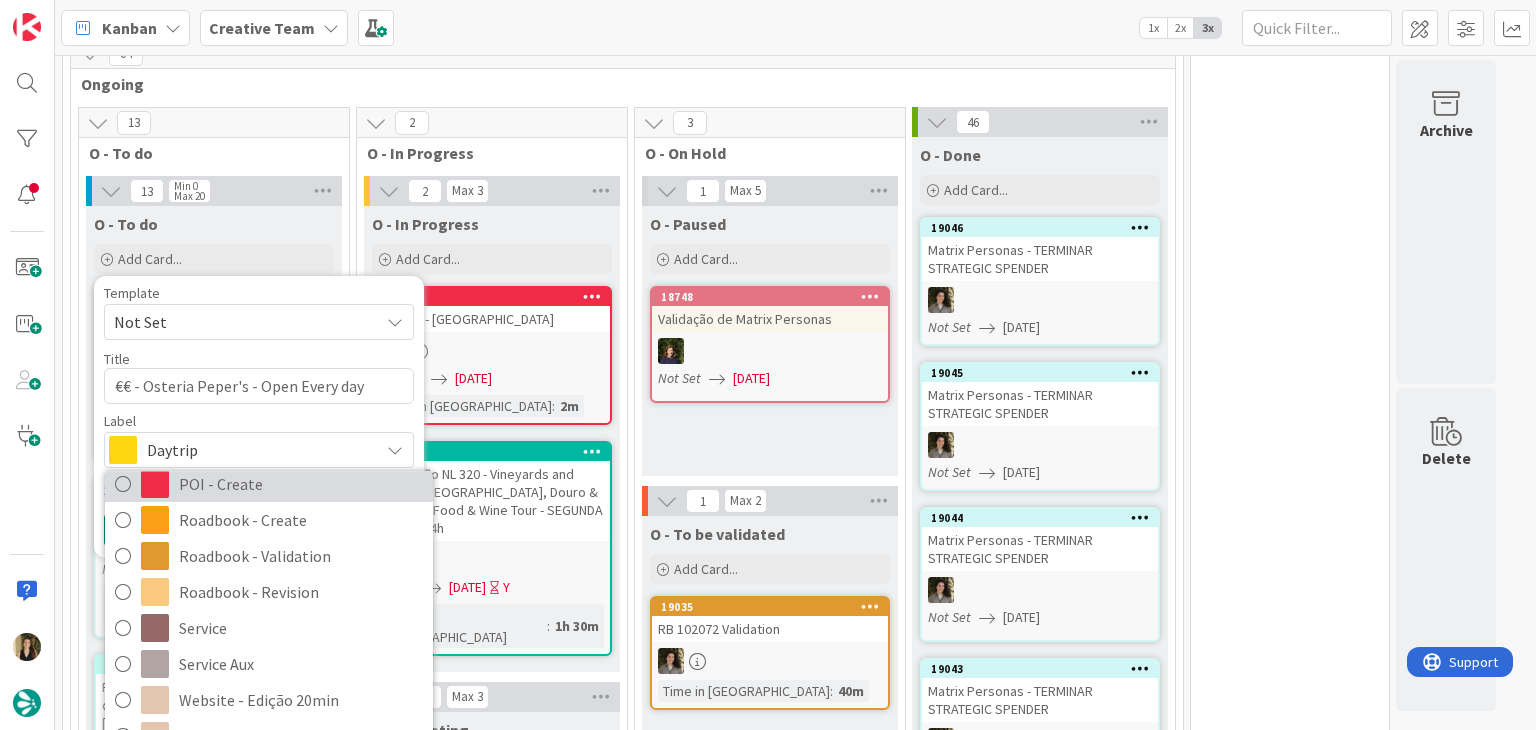 click on "POI - Create" at bounding box center (301, 485) 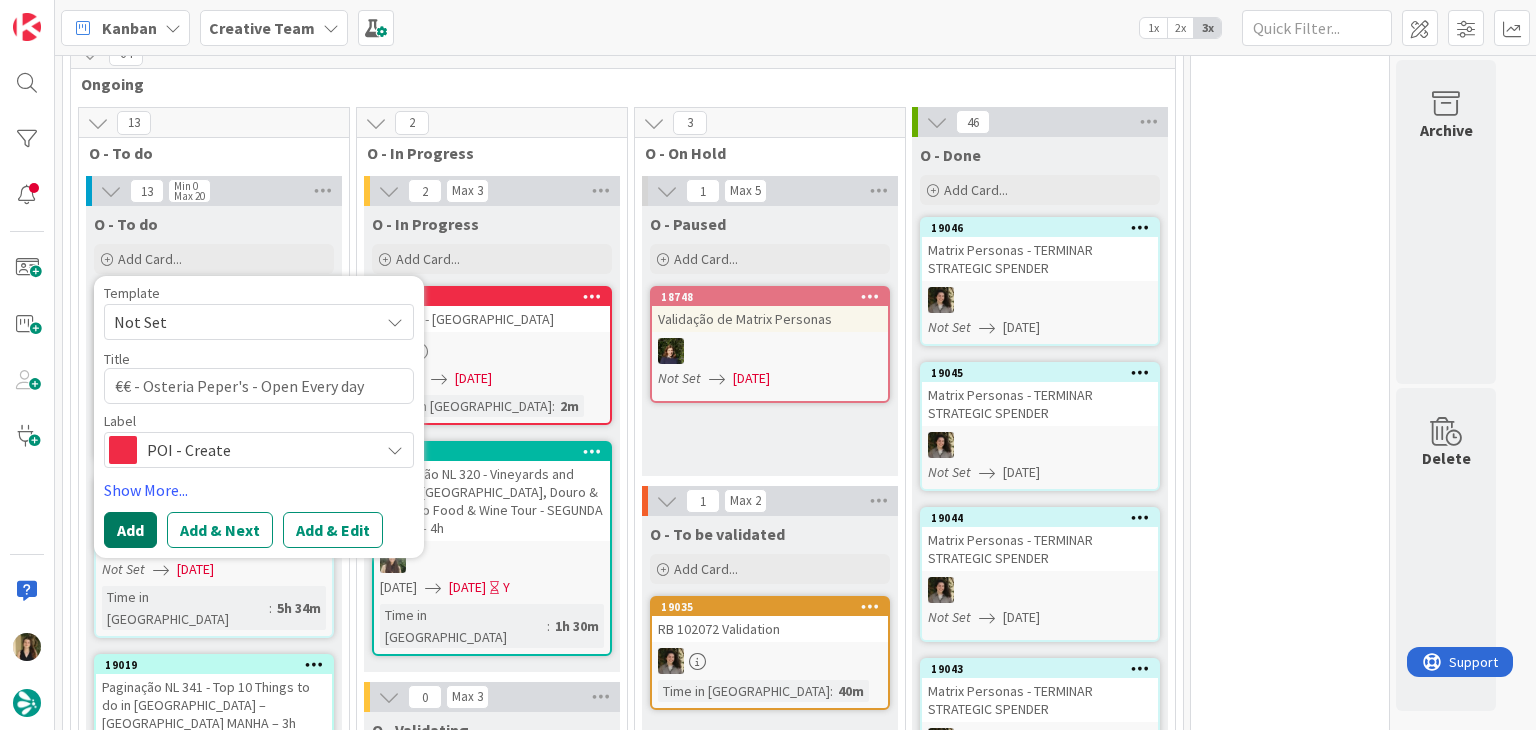 click on "Add" at bounding box center [130, 530] 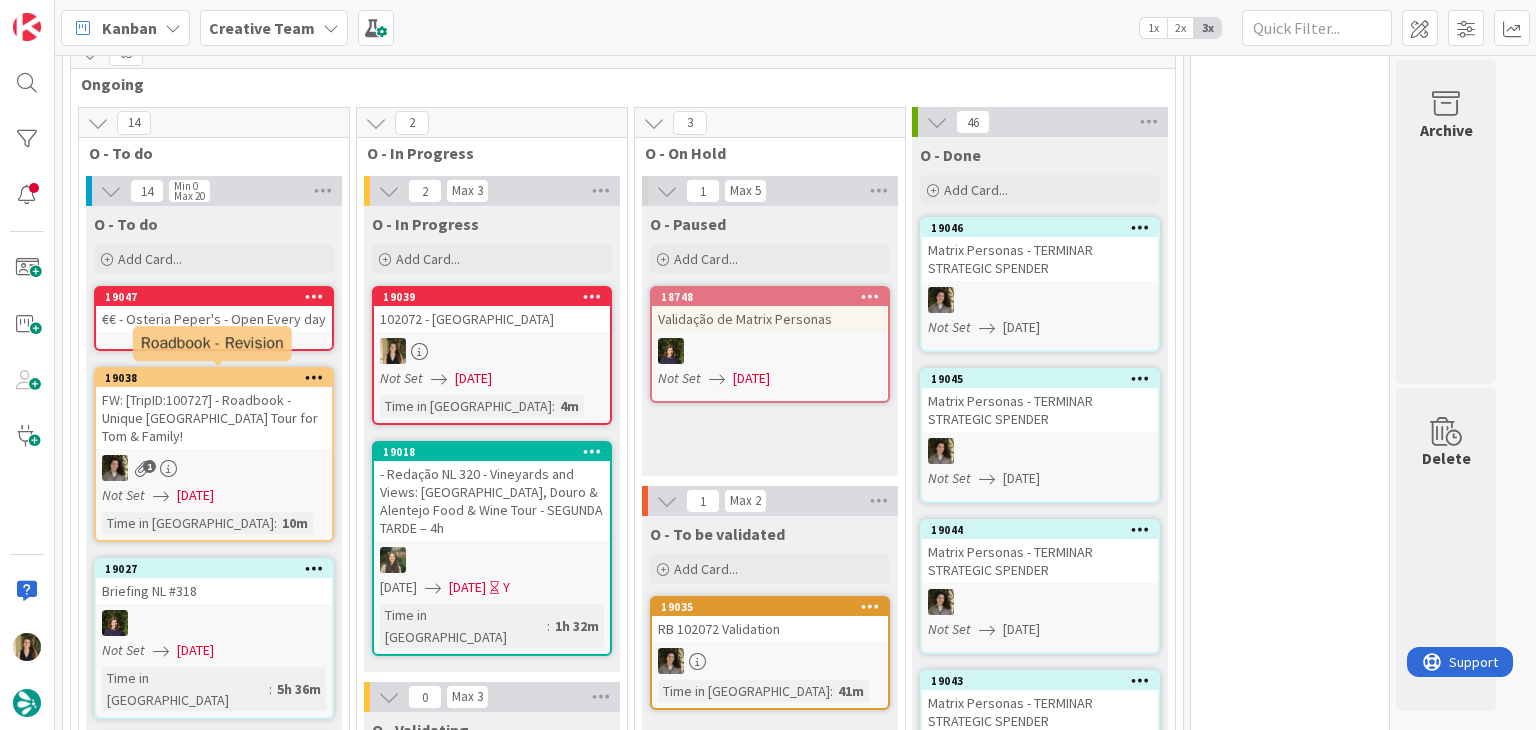 click on "19047 €€ - Osteria Peper's - Open Every day" at bounding box center [214, 318] 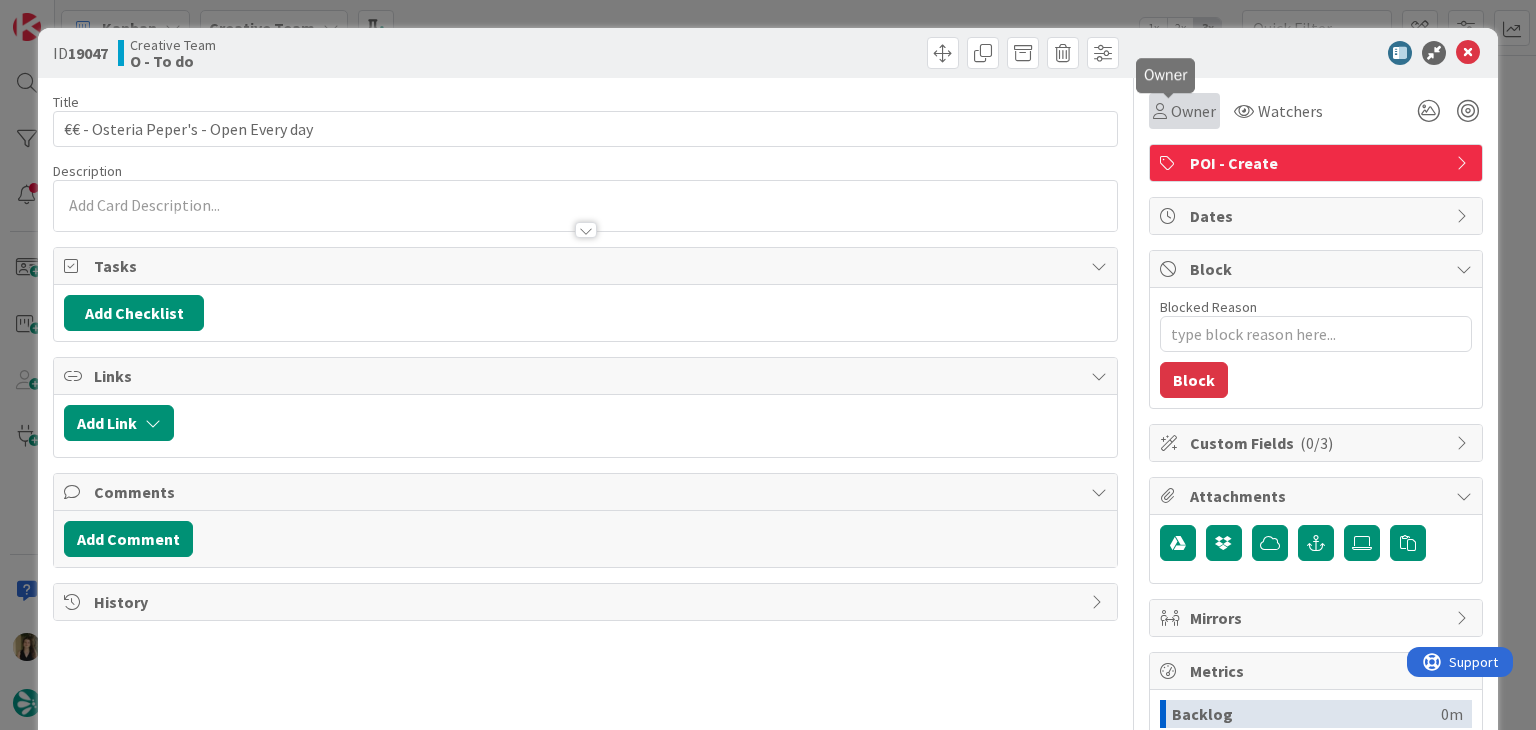 click on "Owner" at bounding box center [1193, 111] 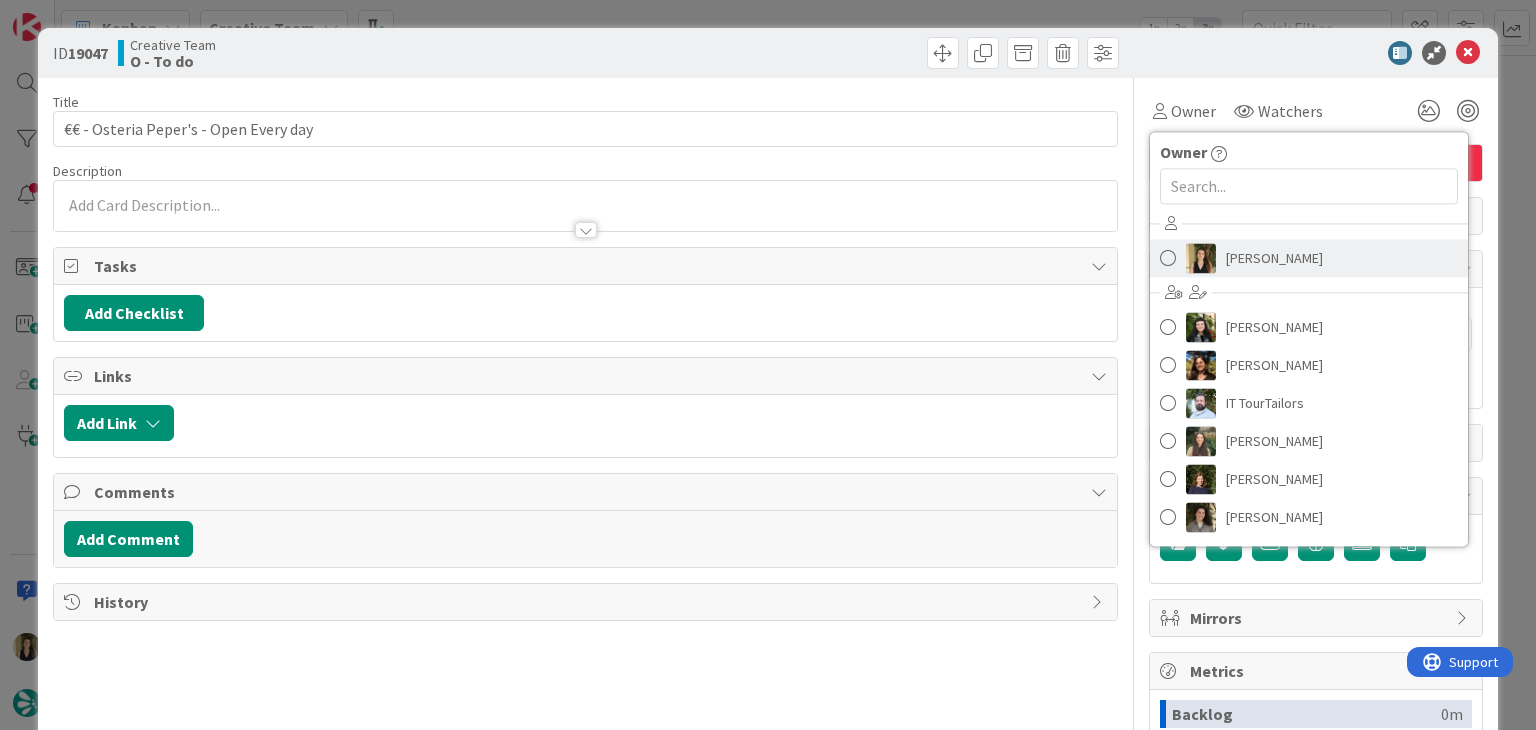 scroll, scrollTop: 0, scrollLeft: 0, axis: both 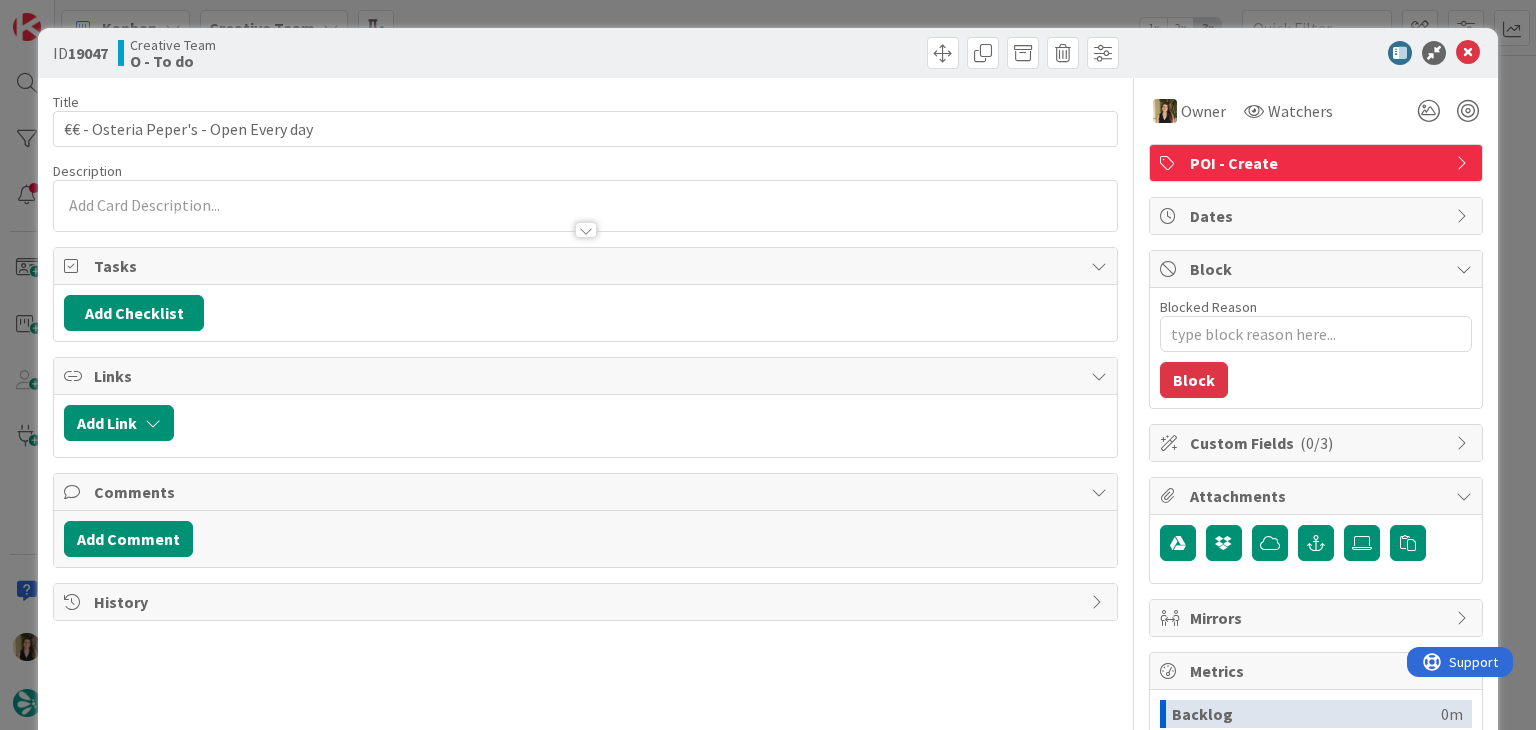 click at bounding box center (855, 53) 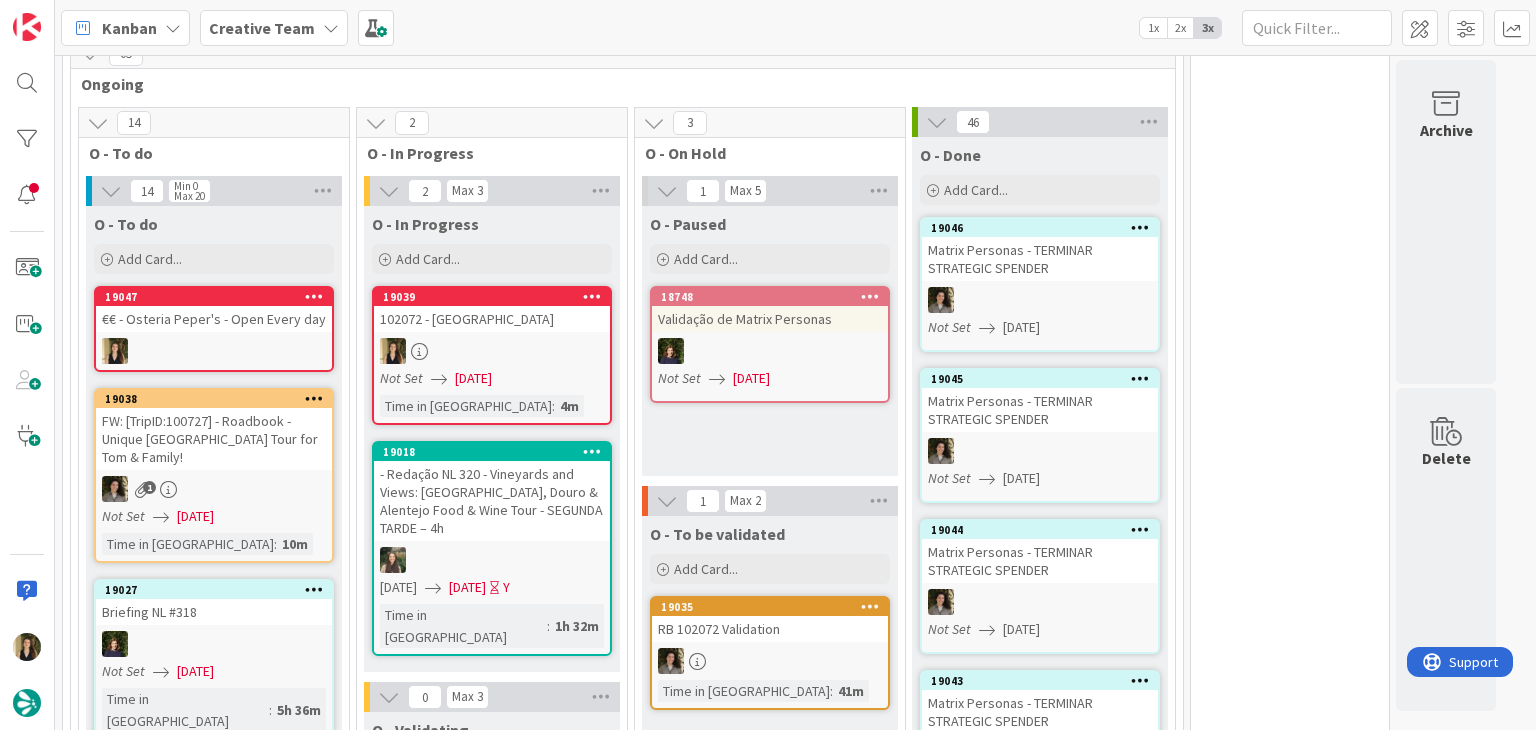 scroll, scrollTop: 0, scrollLeft: 0, axis: both 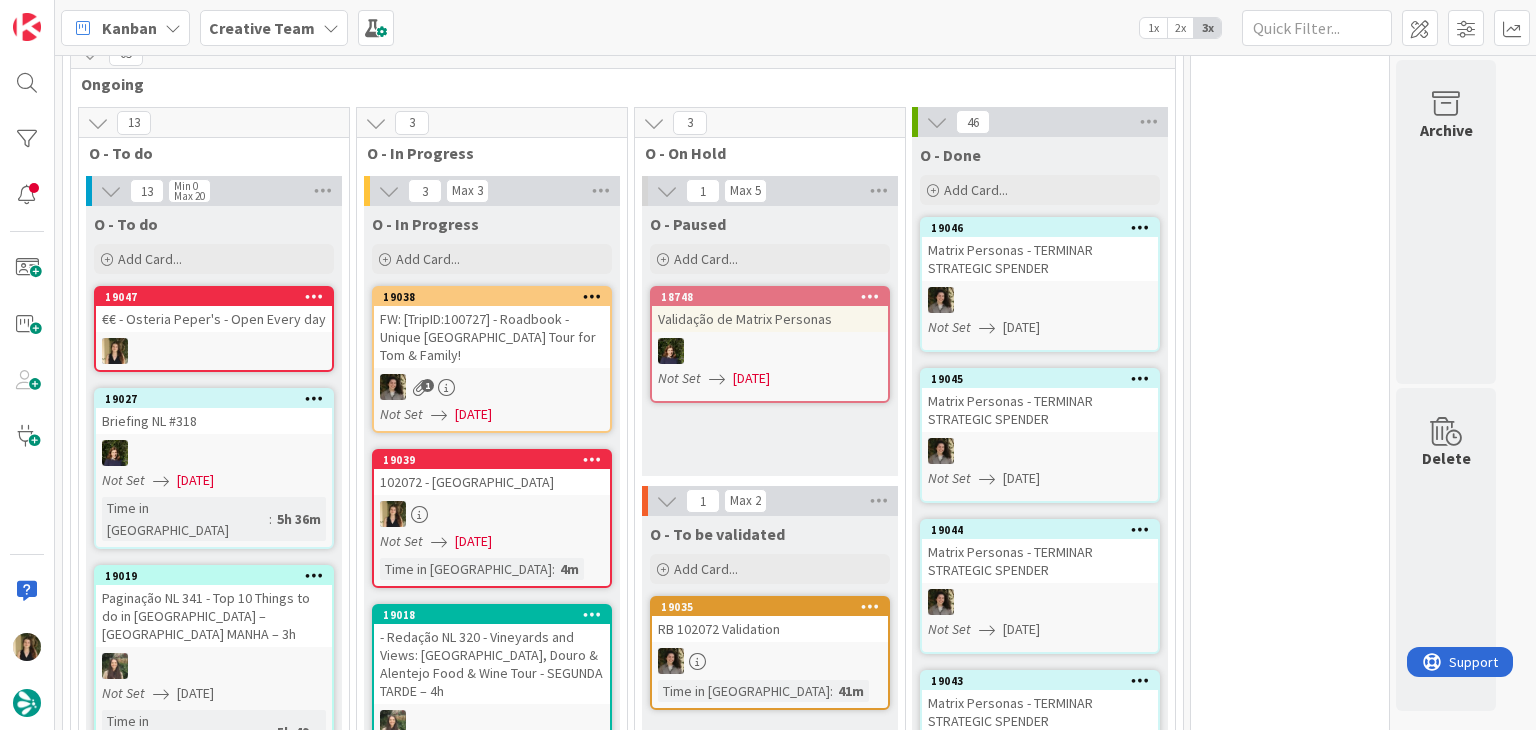 click on "O - Paused Add Card... 18748 Validação de Matrix Personas  Not Set [DATE]" at bounding box center (770, 341) 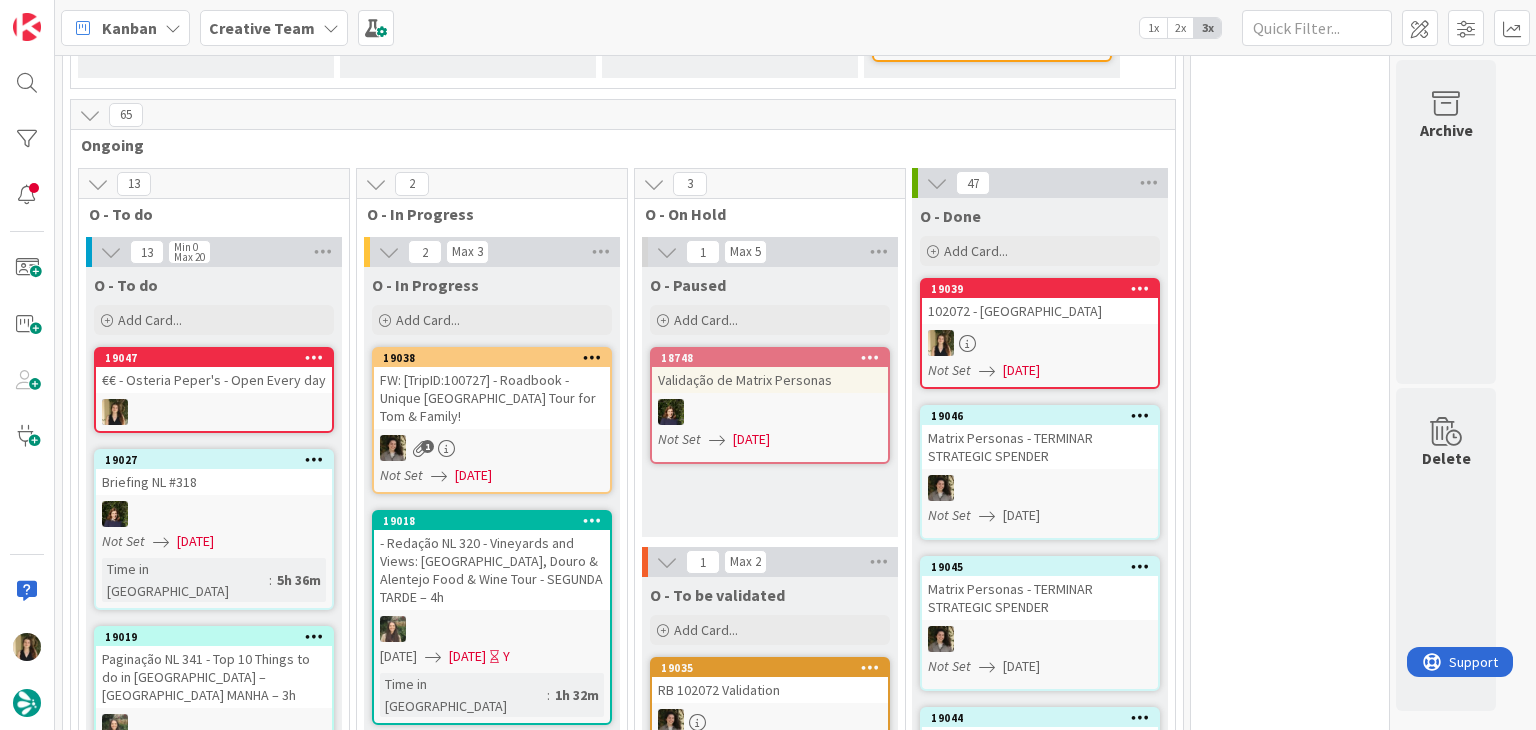 scroll, scrollTop: 636, scrollLeft: 0, axis: vertical 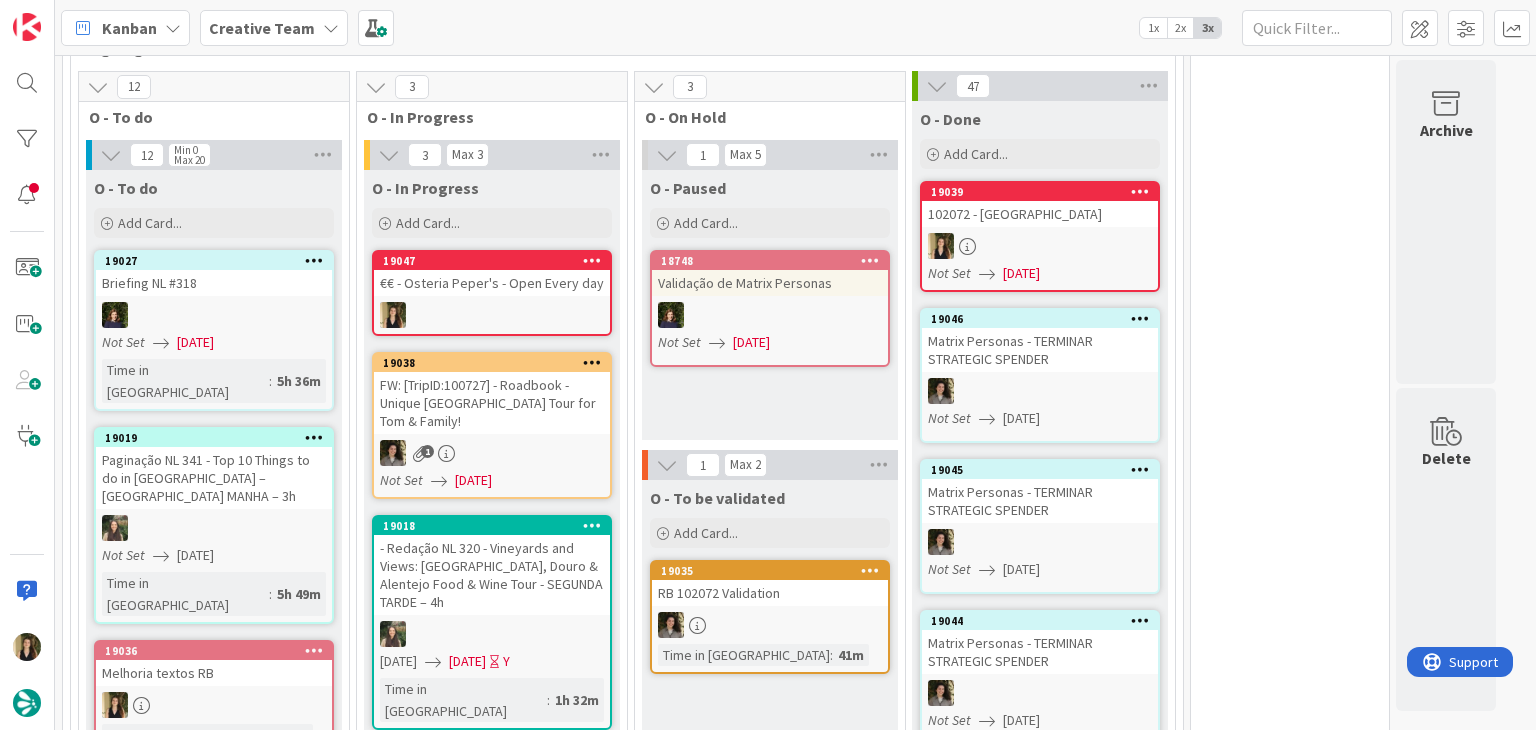 click on "O - Paused Add Card... 18748 Validação de Matrix Personas  Not Set [DATE]" at bounding box center (770, 305) 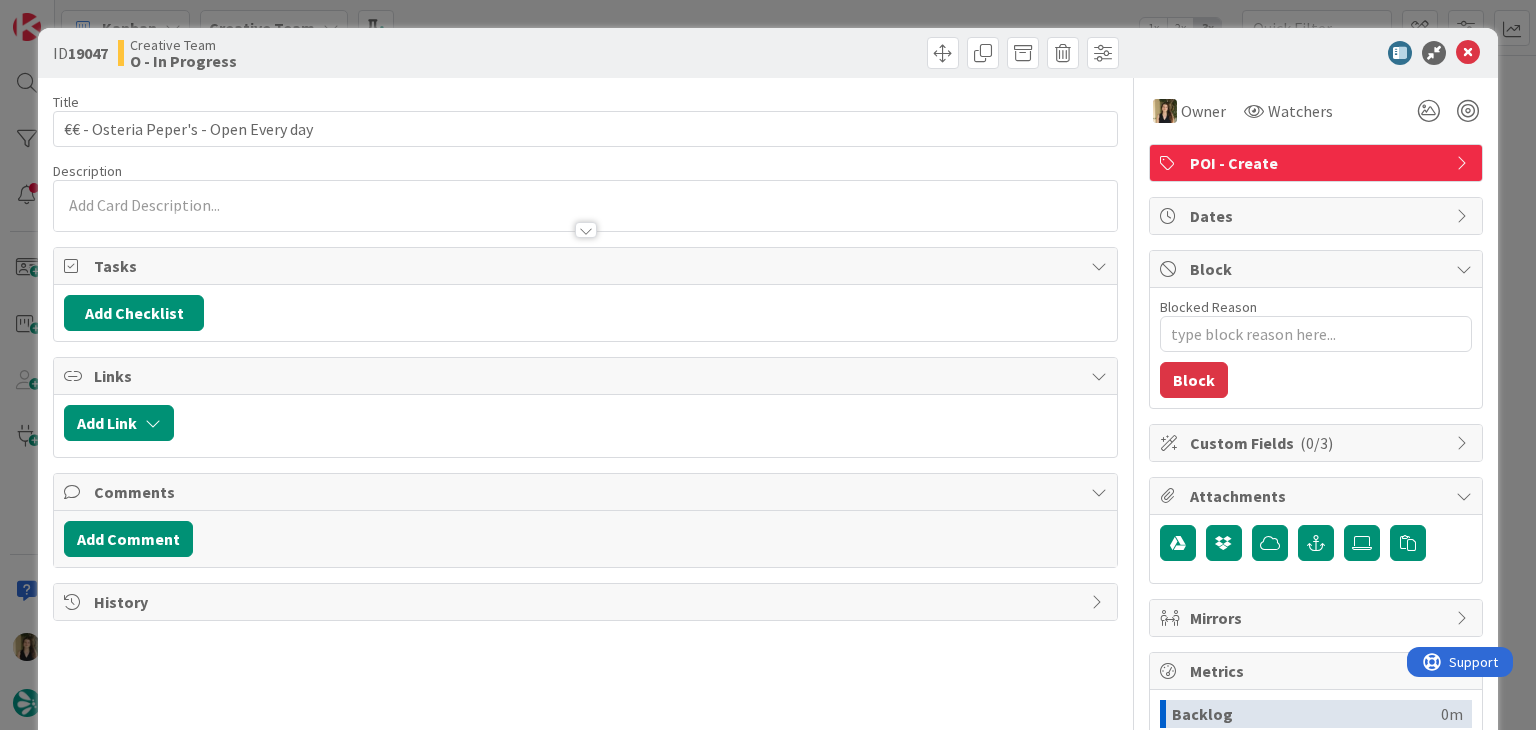scroll, scrollTop: 0, scrollLeft: 0, axis: both 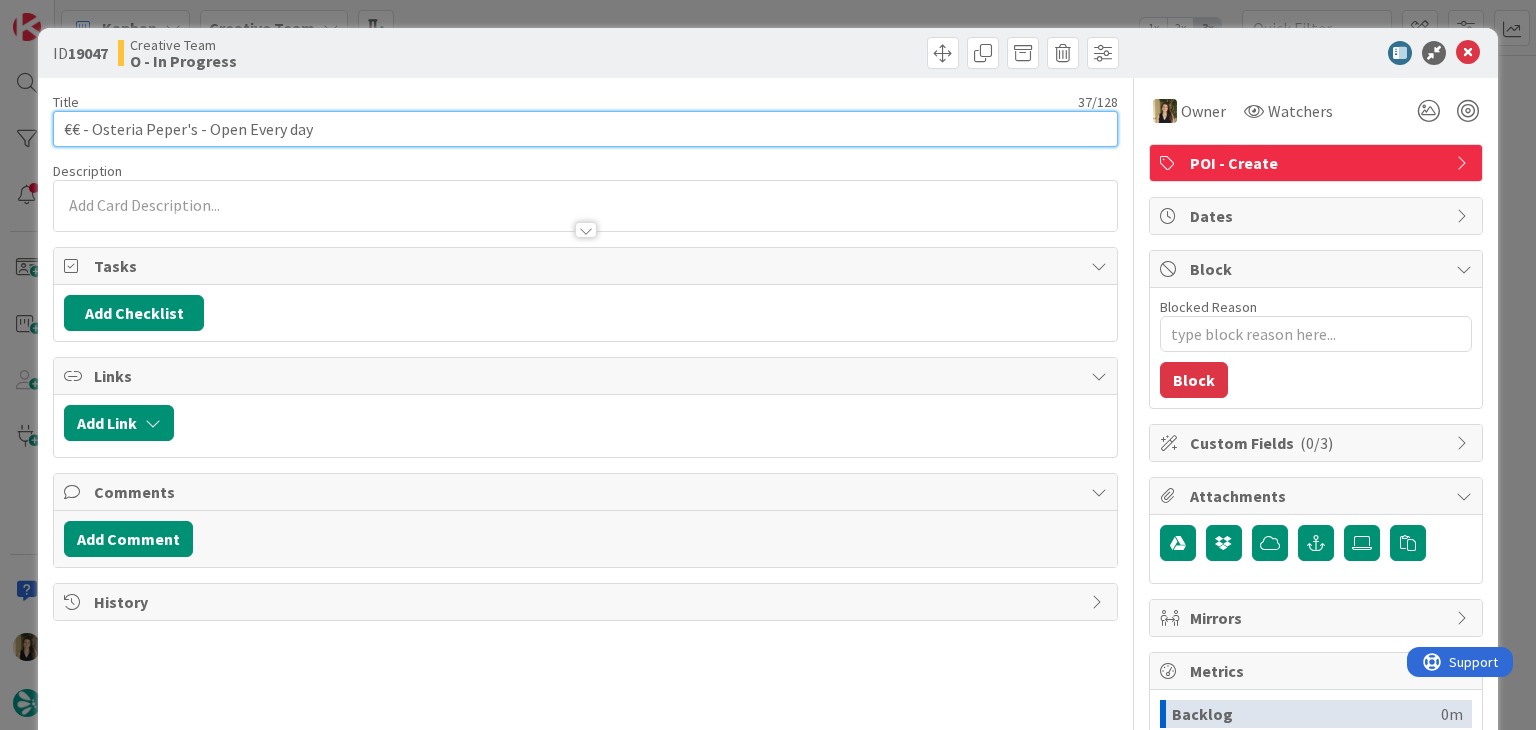 drag, startPoint x: 330, startPoint y: 125, endPoint x: 60, endPoint y: 116, distance: 270.14996 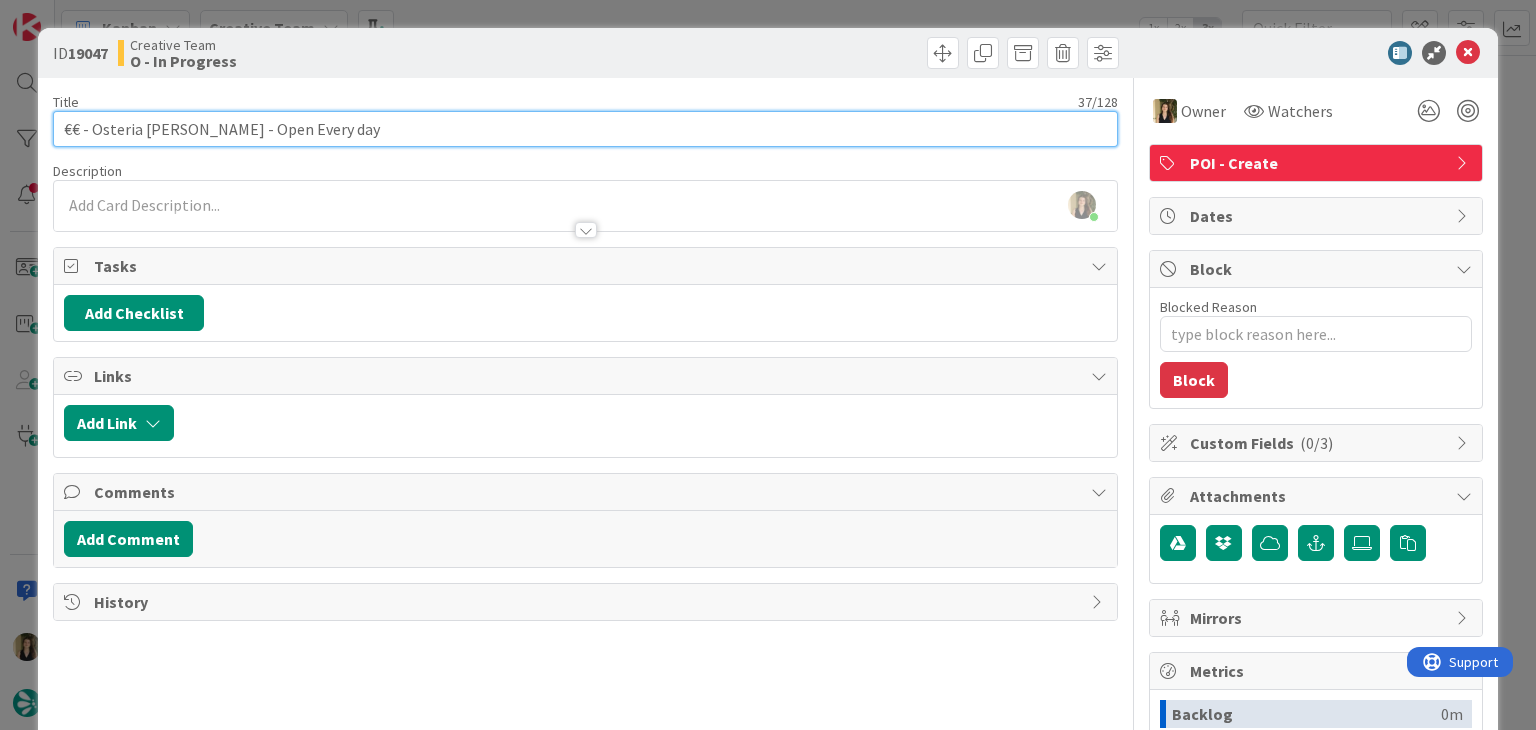 scroll, scrollTop: 0, scrollLeft: 0, axis: both 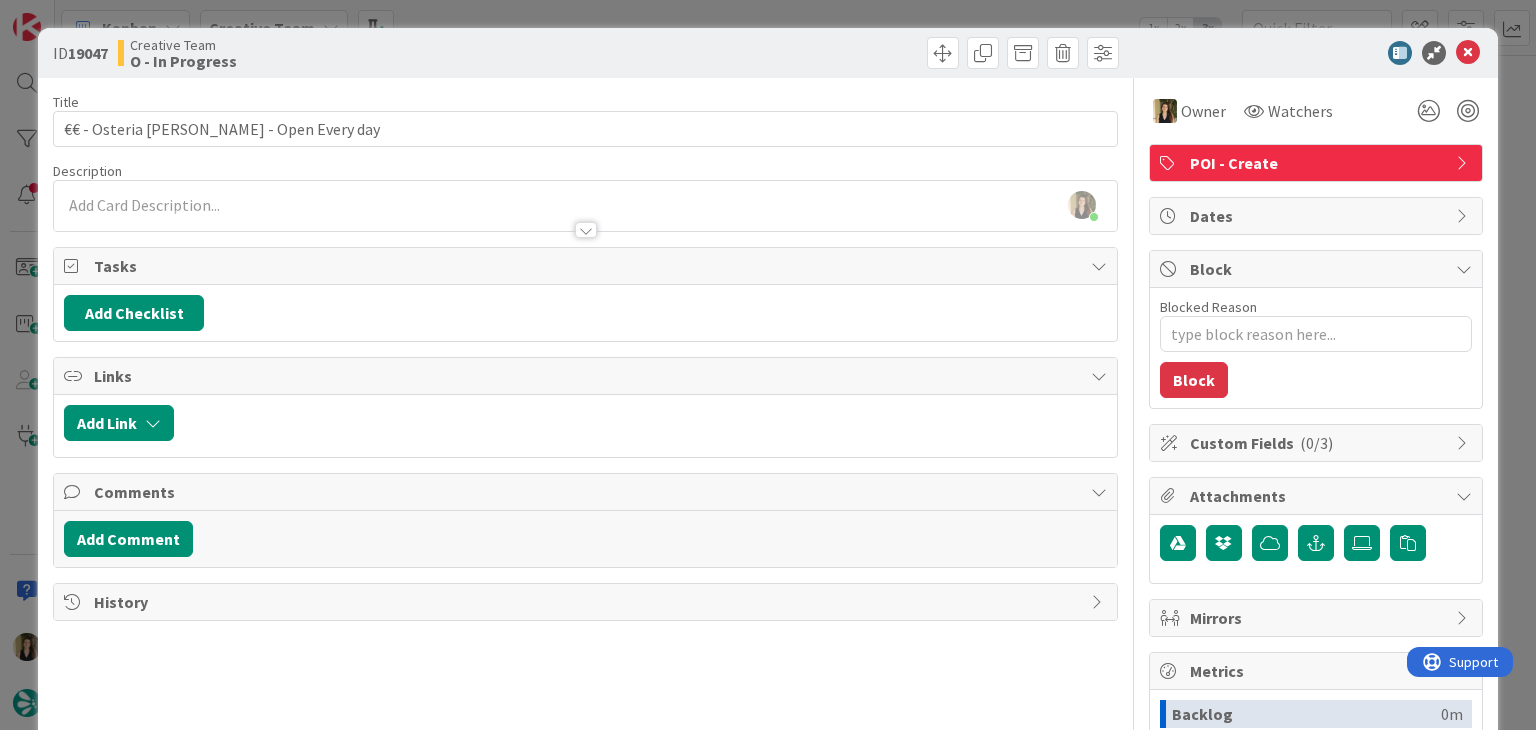 drag, startPoint x: 262, startPoint y: 218, endPoint x: 230, endPoint y: 187, distance: 44.553337 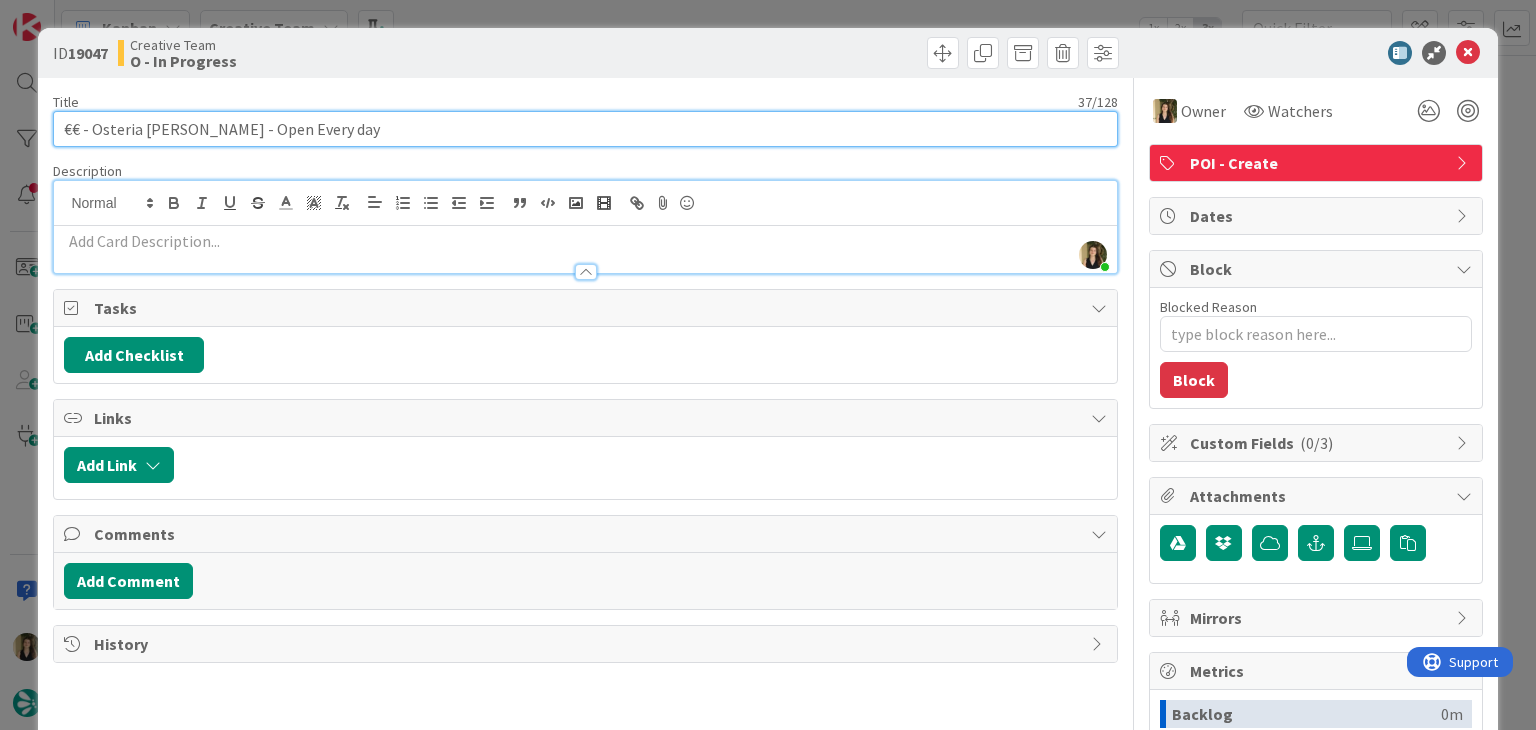 drag, startPoint x: 190, startPoint y: 127, endPoint x: 109, endPoint y: 126, distance: 81.00617 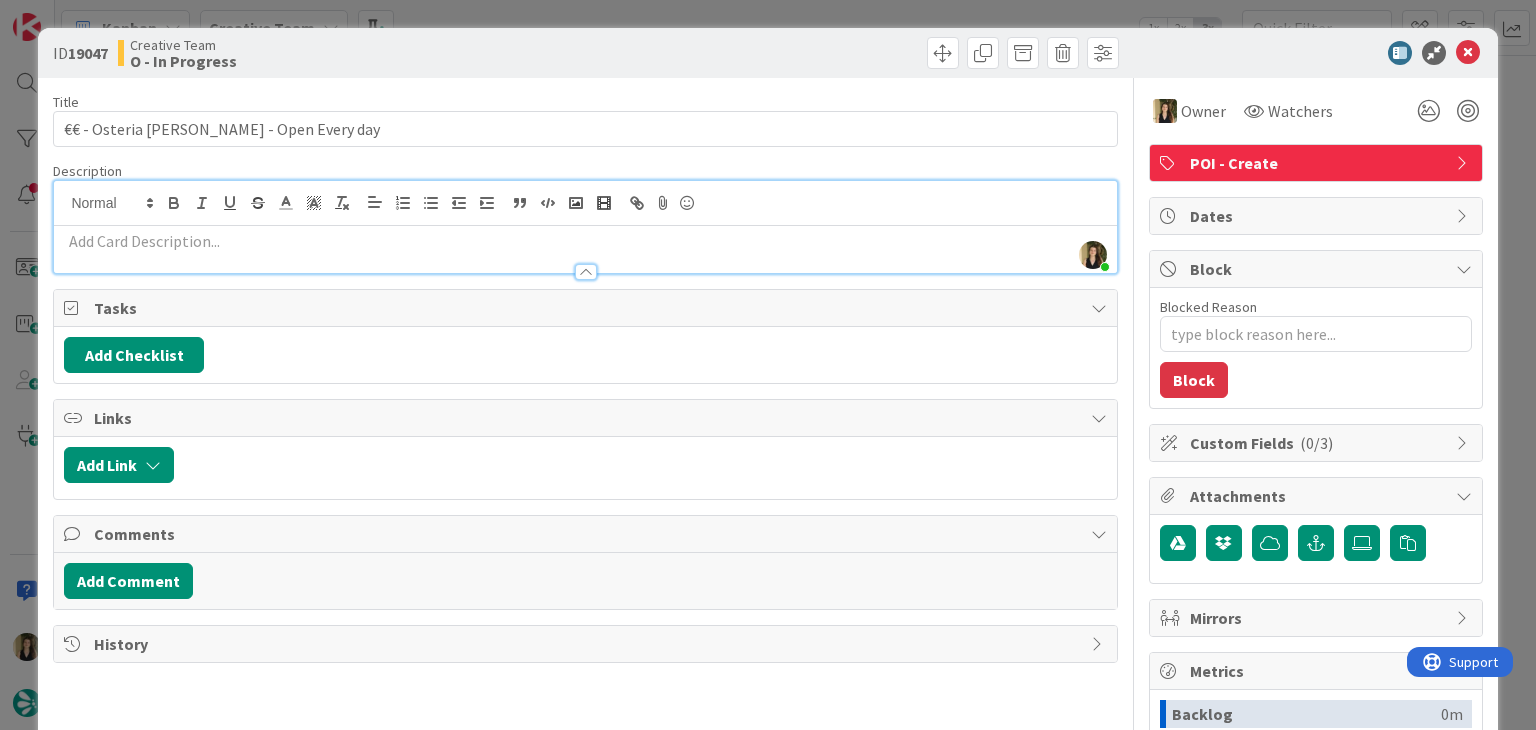 drag, startPoint x: 356, startPoint y: 53, endPoint x: 478, endPoint y: 29, distance: 124.33825 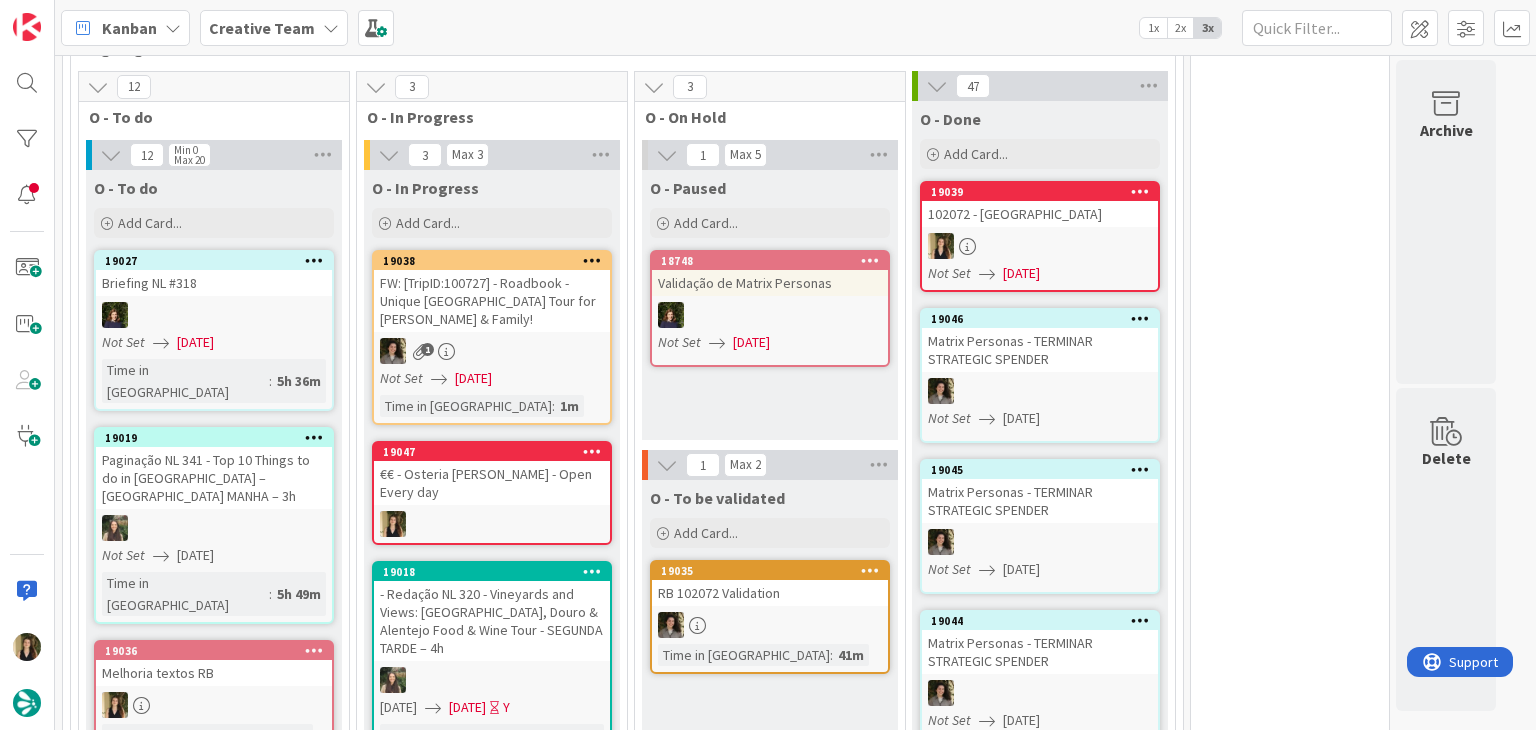scroll, scrollTop: 0, scrollLeft: 0, axis: both 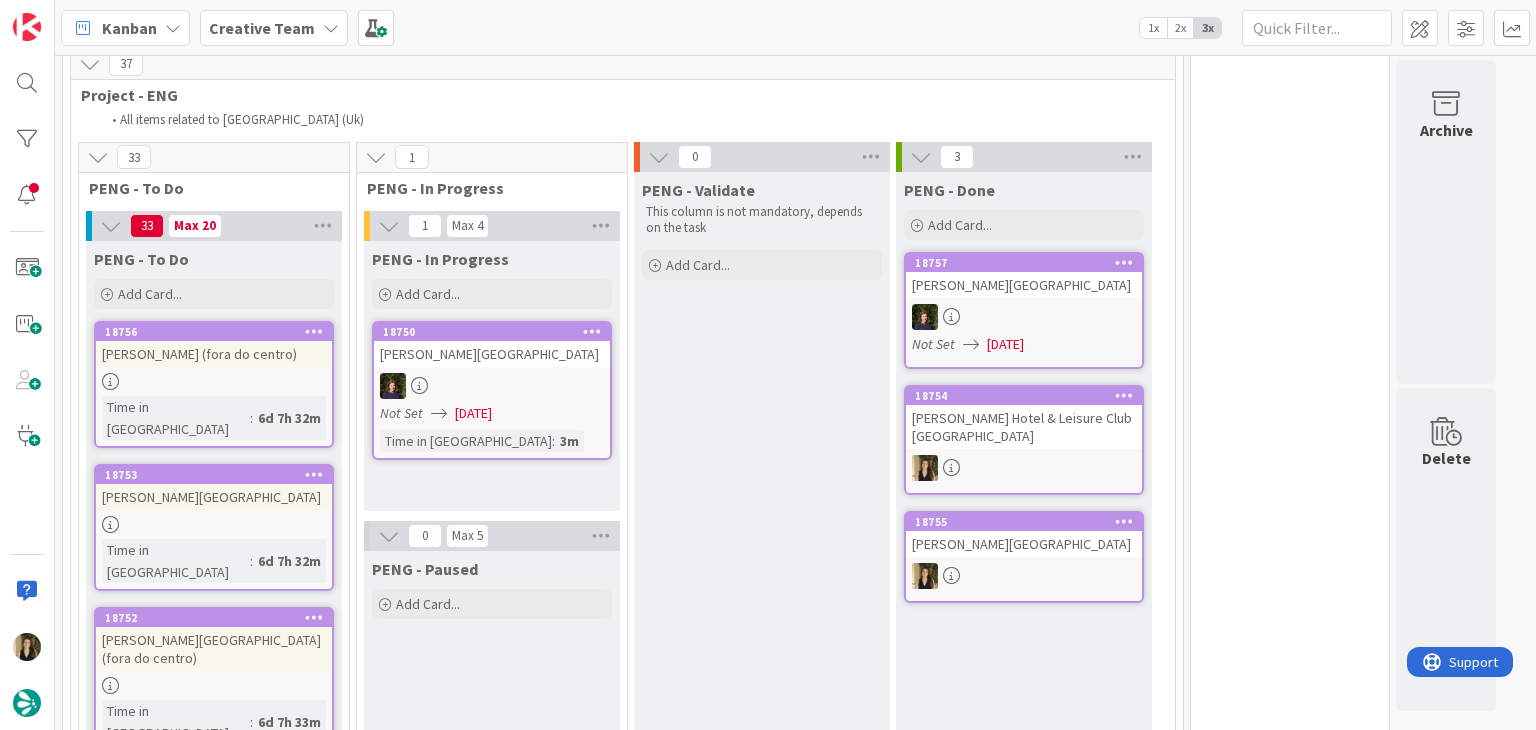 click on "PENG - Paused Add Card..." at bounding box center [492, 1203] 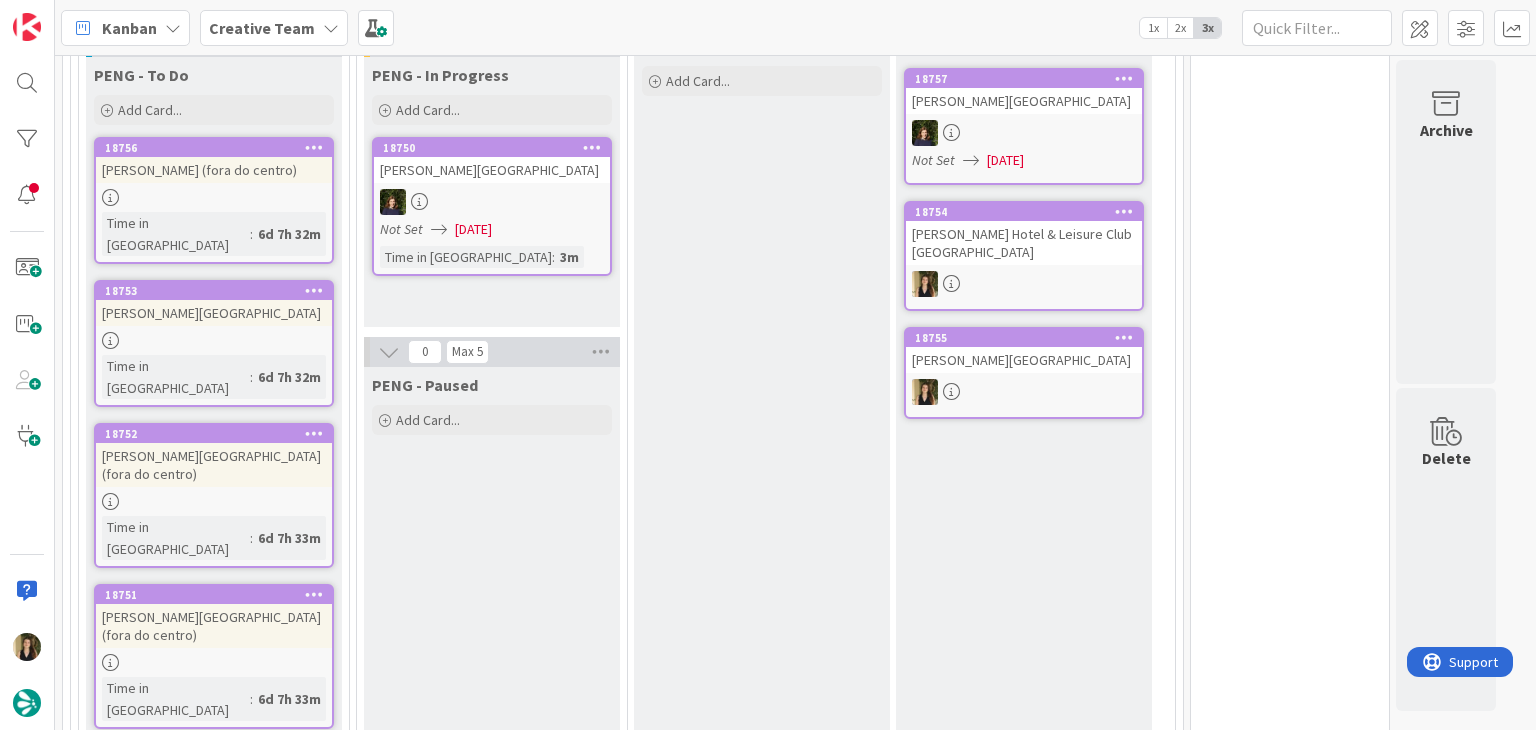 scroll, scrollTop: 8532, scrollLeft: 0, axis: vertical 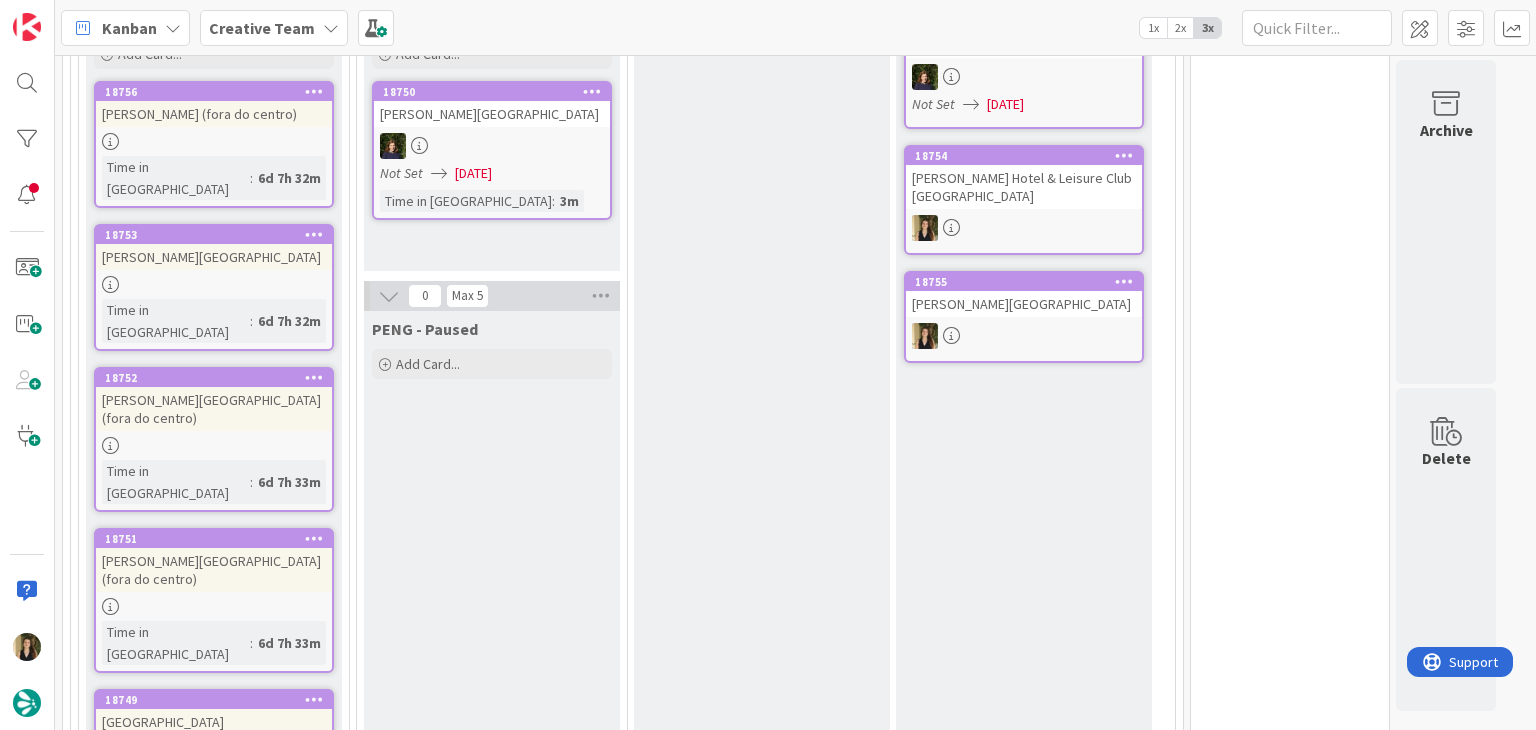 click on "PENG - Validate  This column is not mandatory, depends on the task Add Card..." at bounding box center [762, 779] 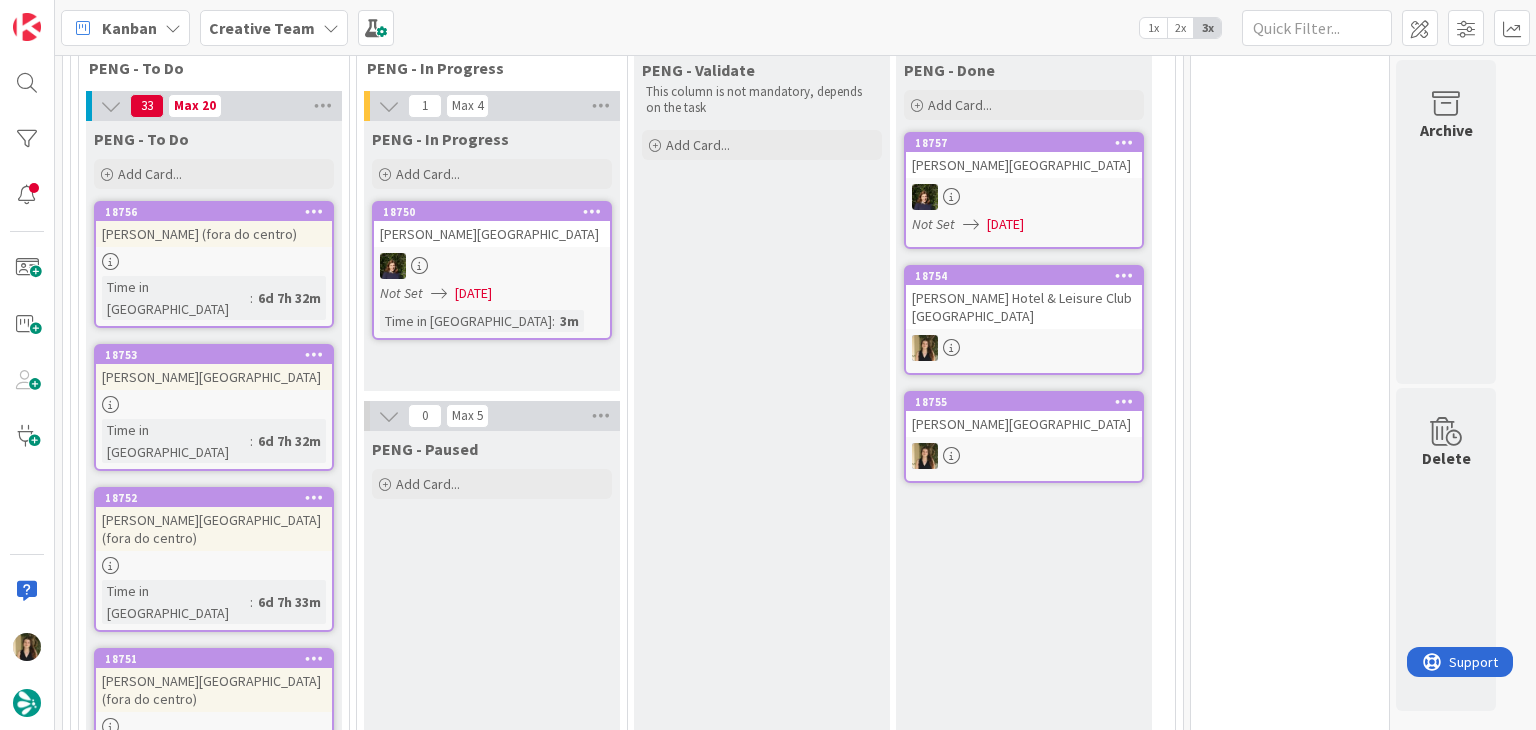 scroll, scrollTop: 8372, scrollLeft: 0, axis: vertical 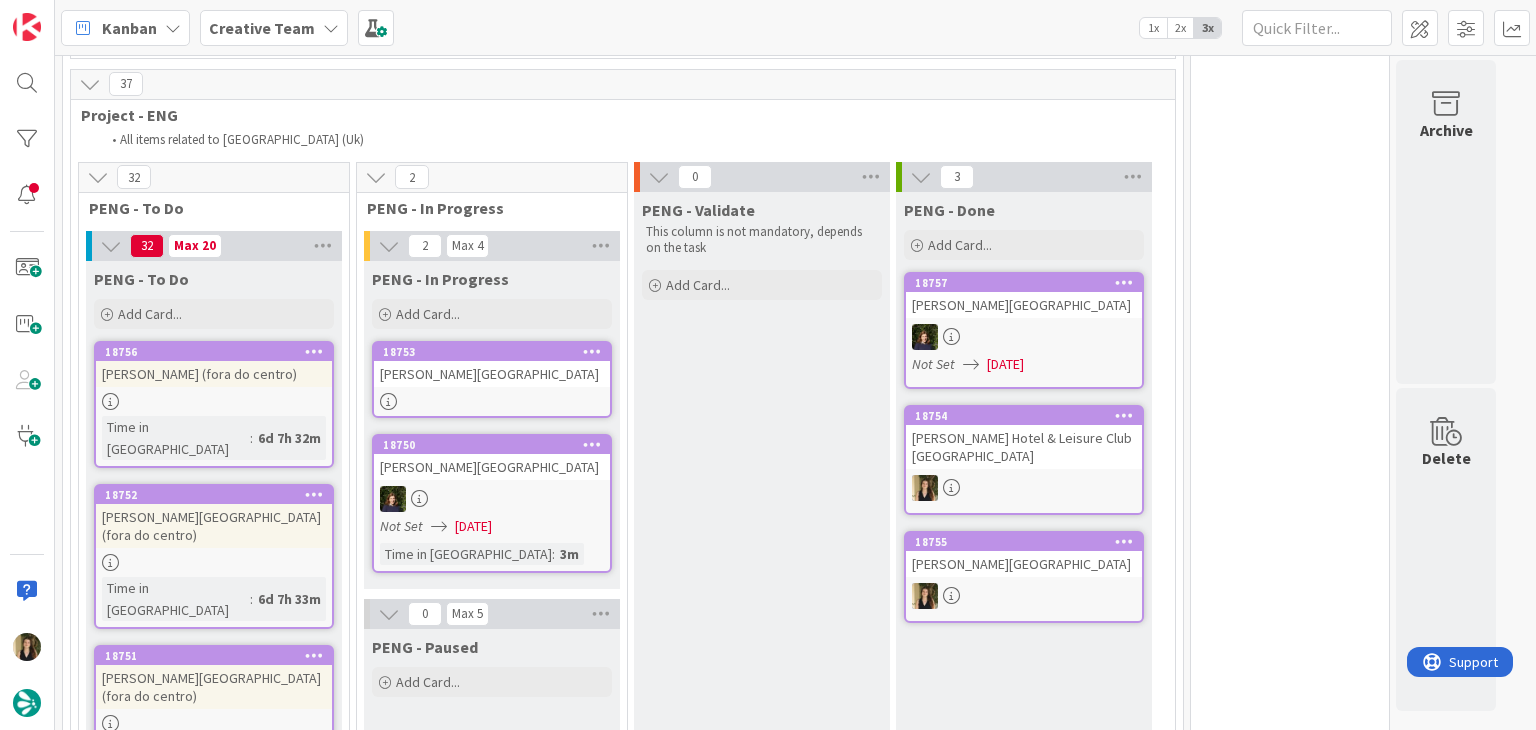 click on "18753 Clayton Hotel Cork city" at bounding box center (492, 379) 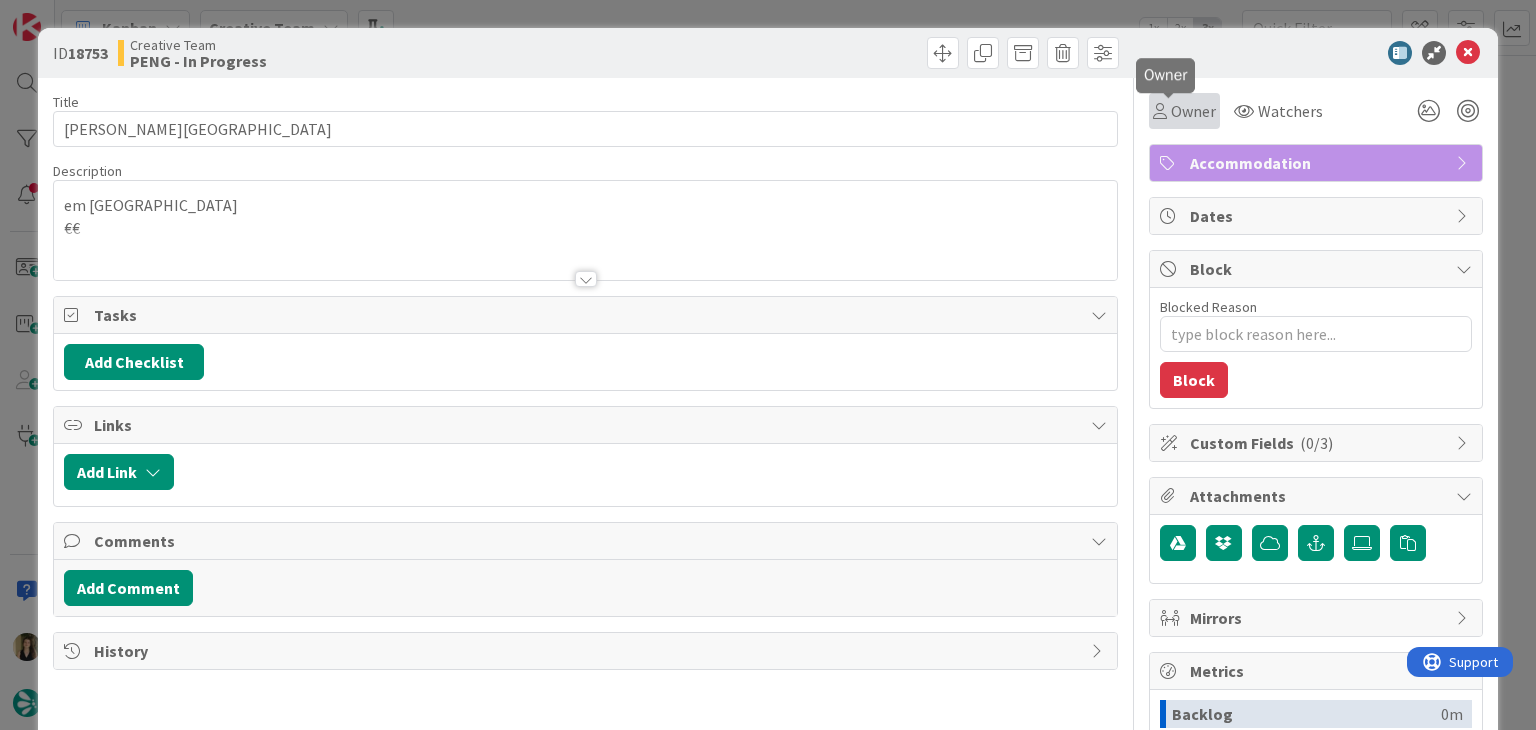 scroll, scrollTop: 0, scrollLeft: 0, axis: both 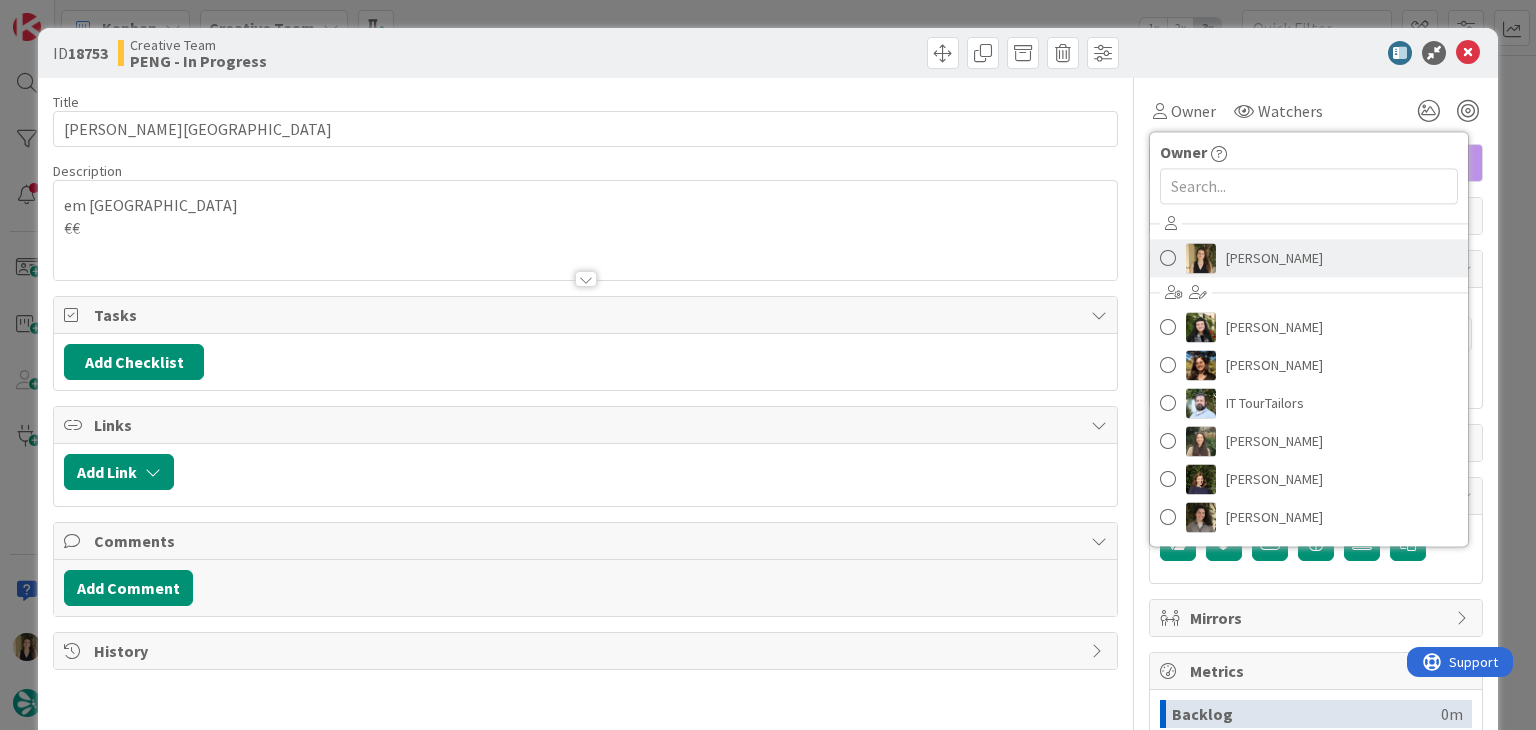 click on "[PERSON_NAME]" at bounding box center [1274, 258] 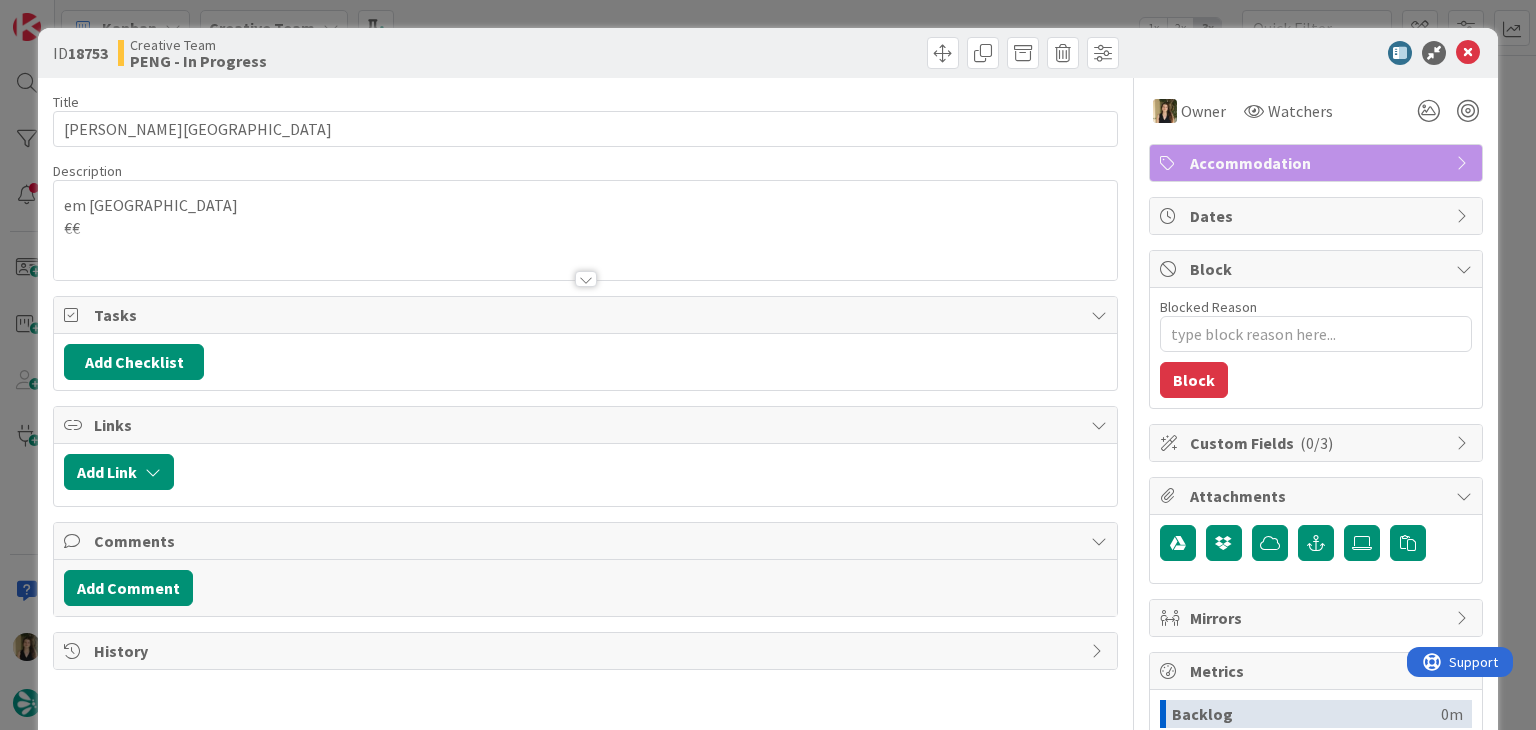 type on "x" 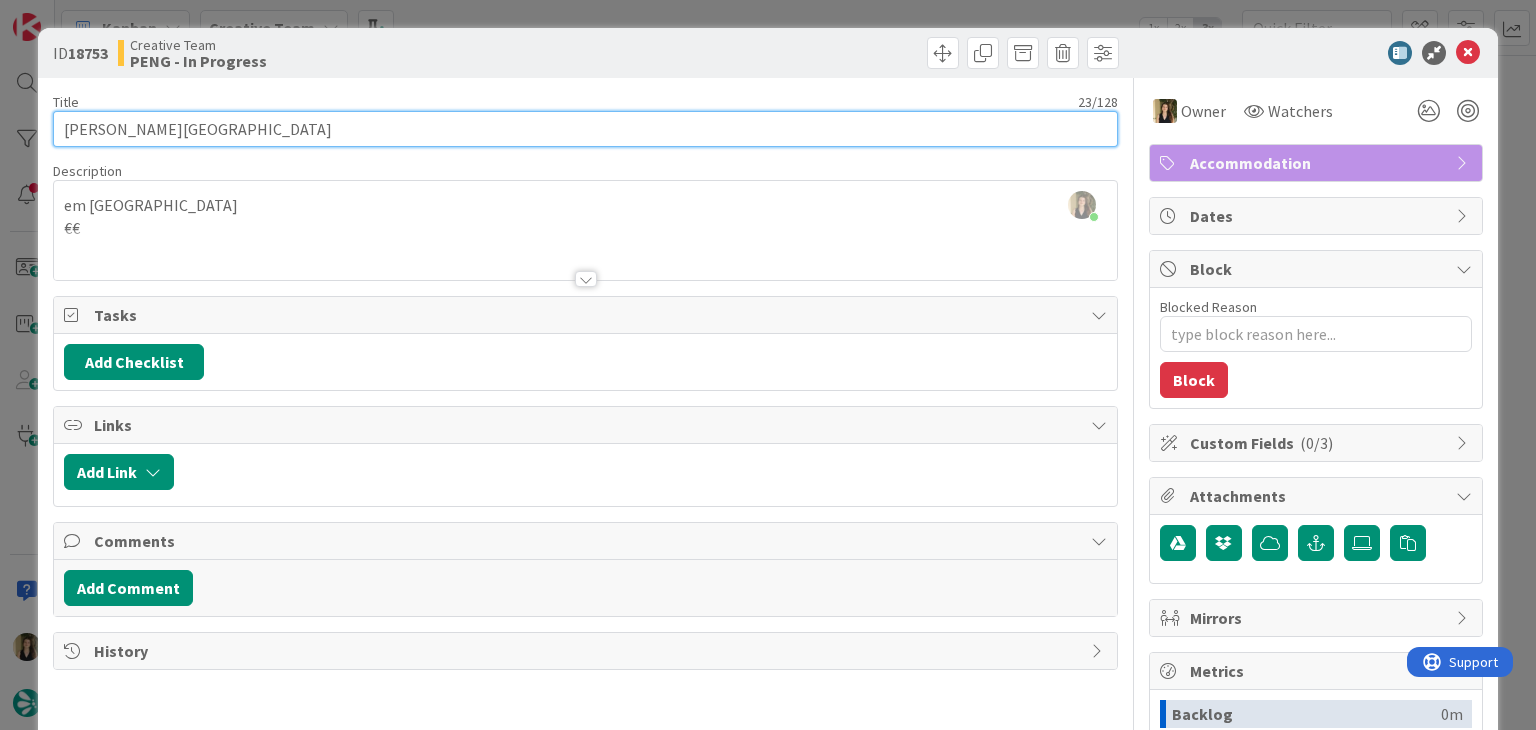 drag, startPoint x: 263, startPoint y: 131, endPoint x: 39, endPoint y: 125, distance: 224.08034 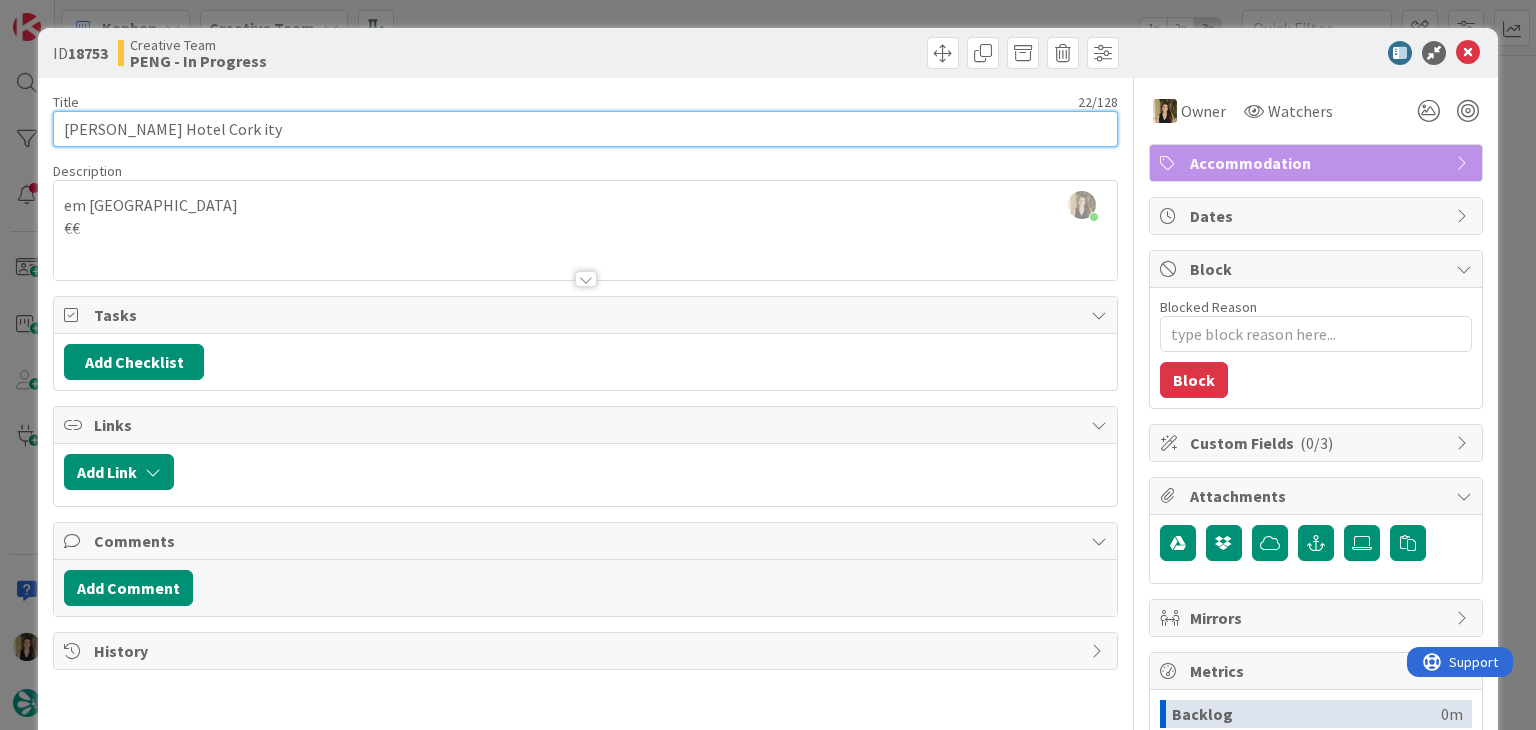 type on "Clayton Hotel Cork City" 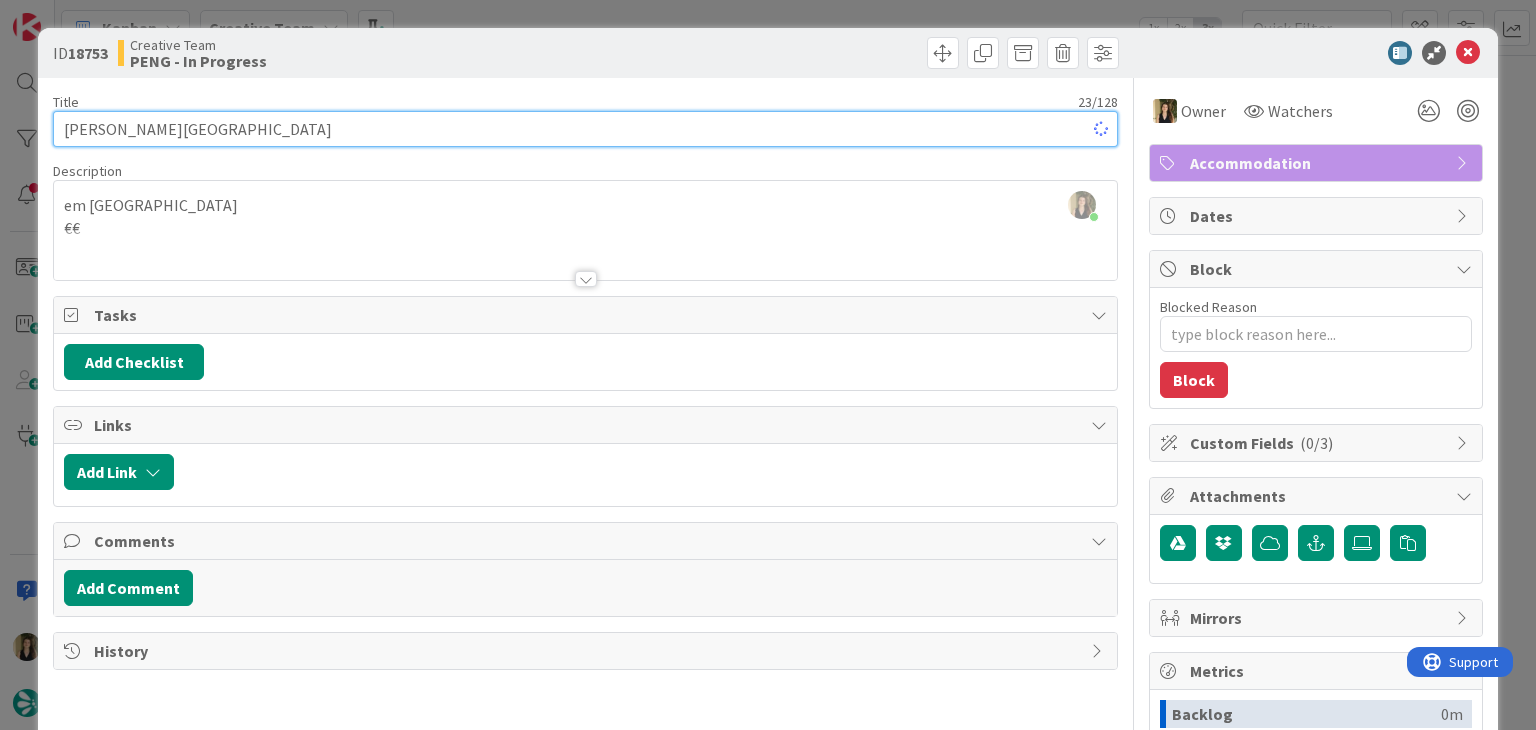 type on "x" 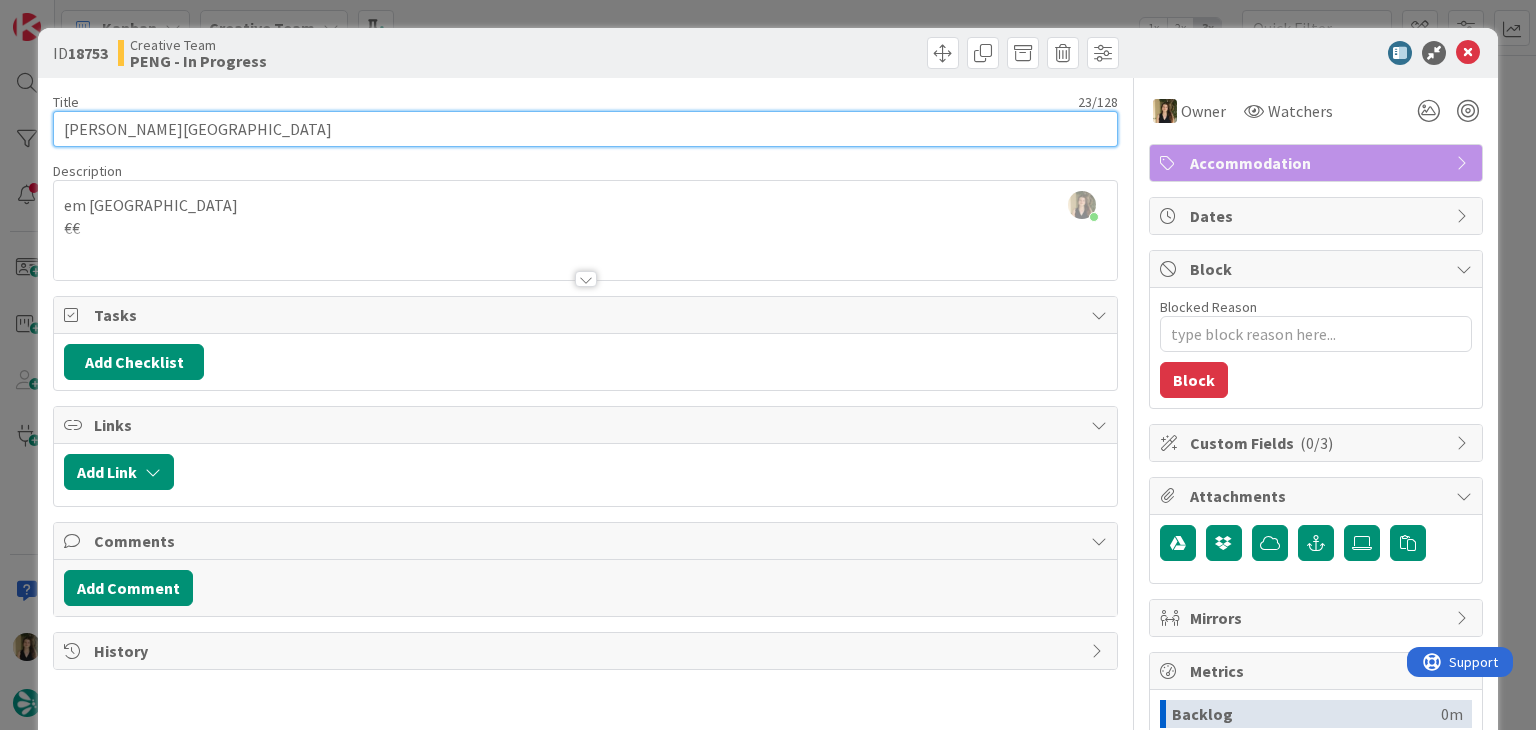 type on "Clayton Hotel Cork City" 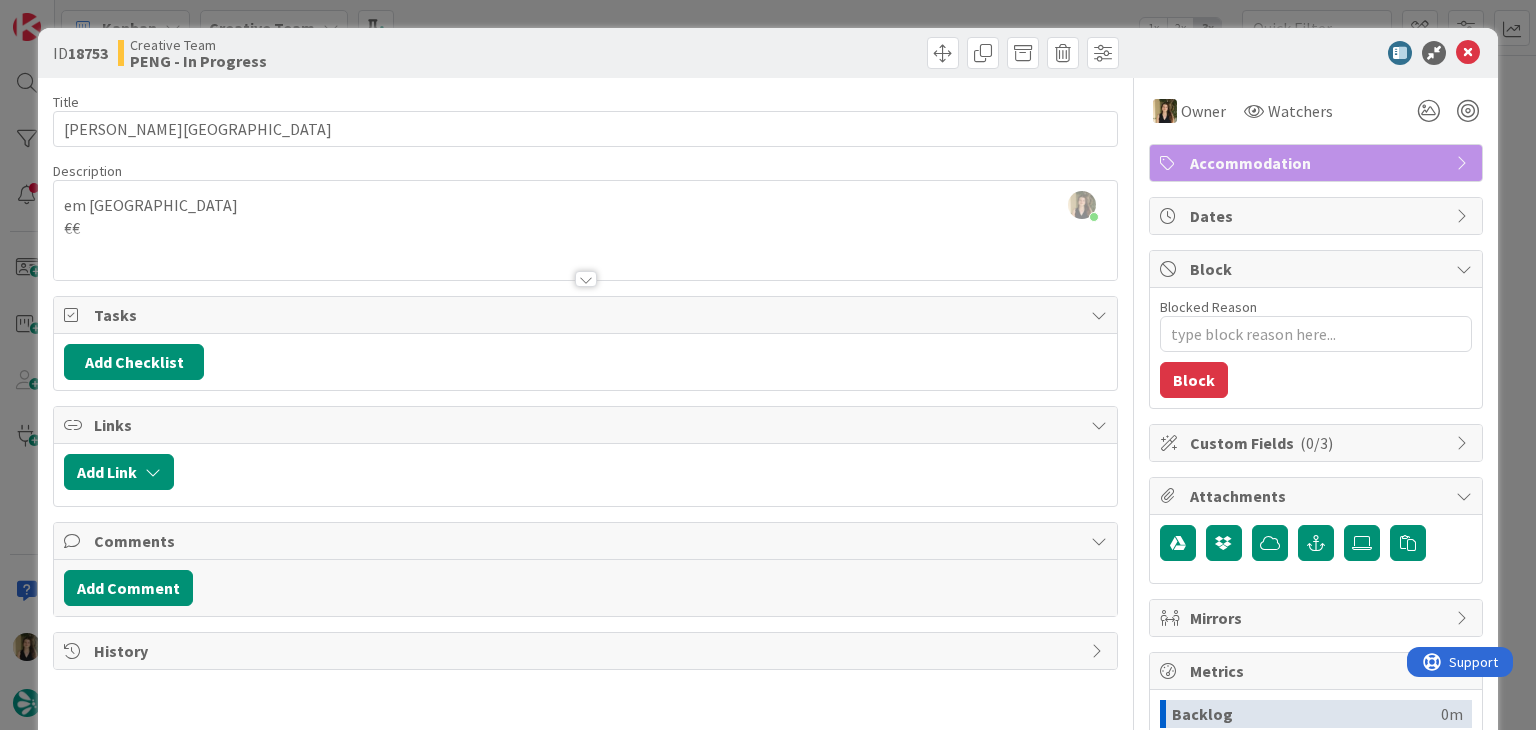click on "Creative Team PENG - In Progress" at bounding box center (349, 53) 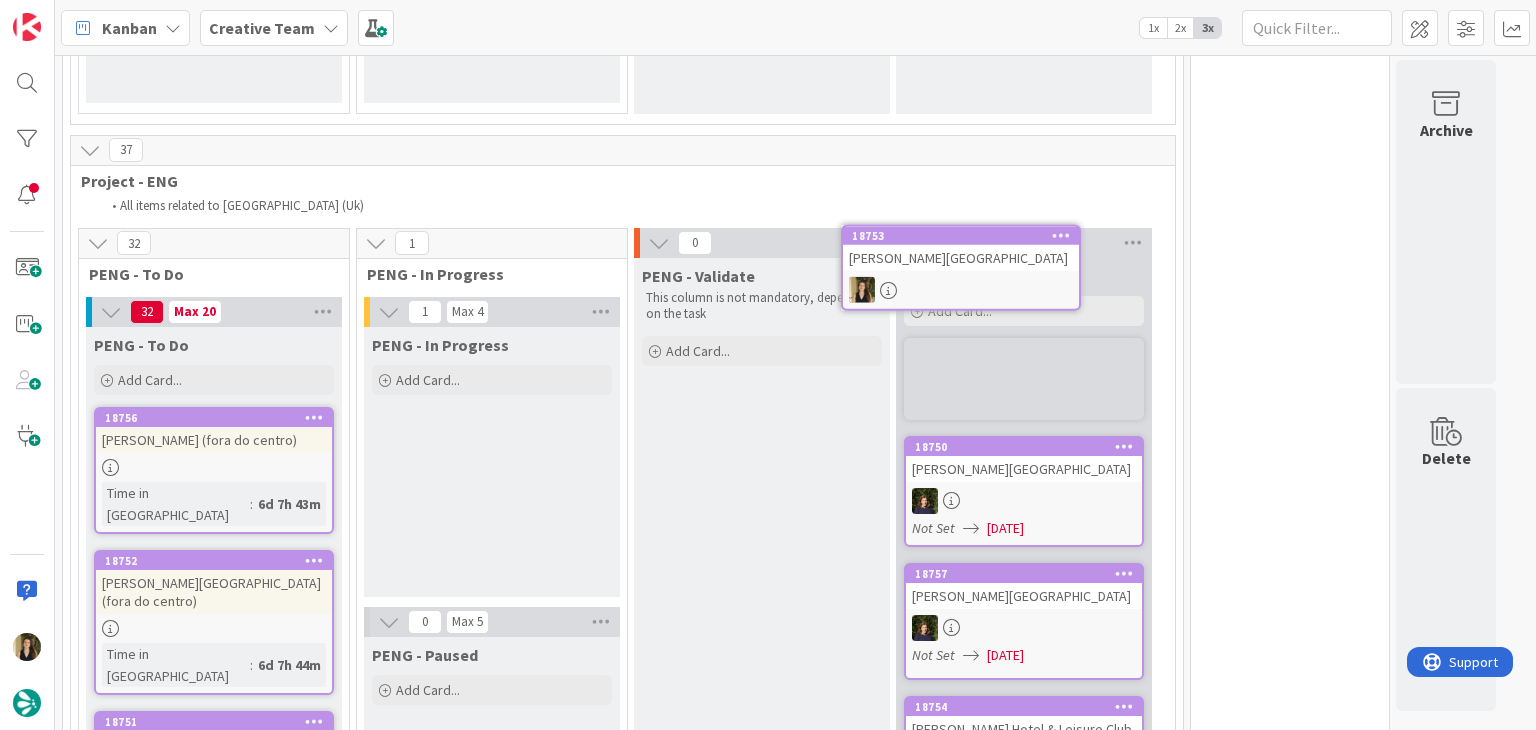 scroll, scrollTop: 0, scrollLeft: 0, axis: both 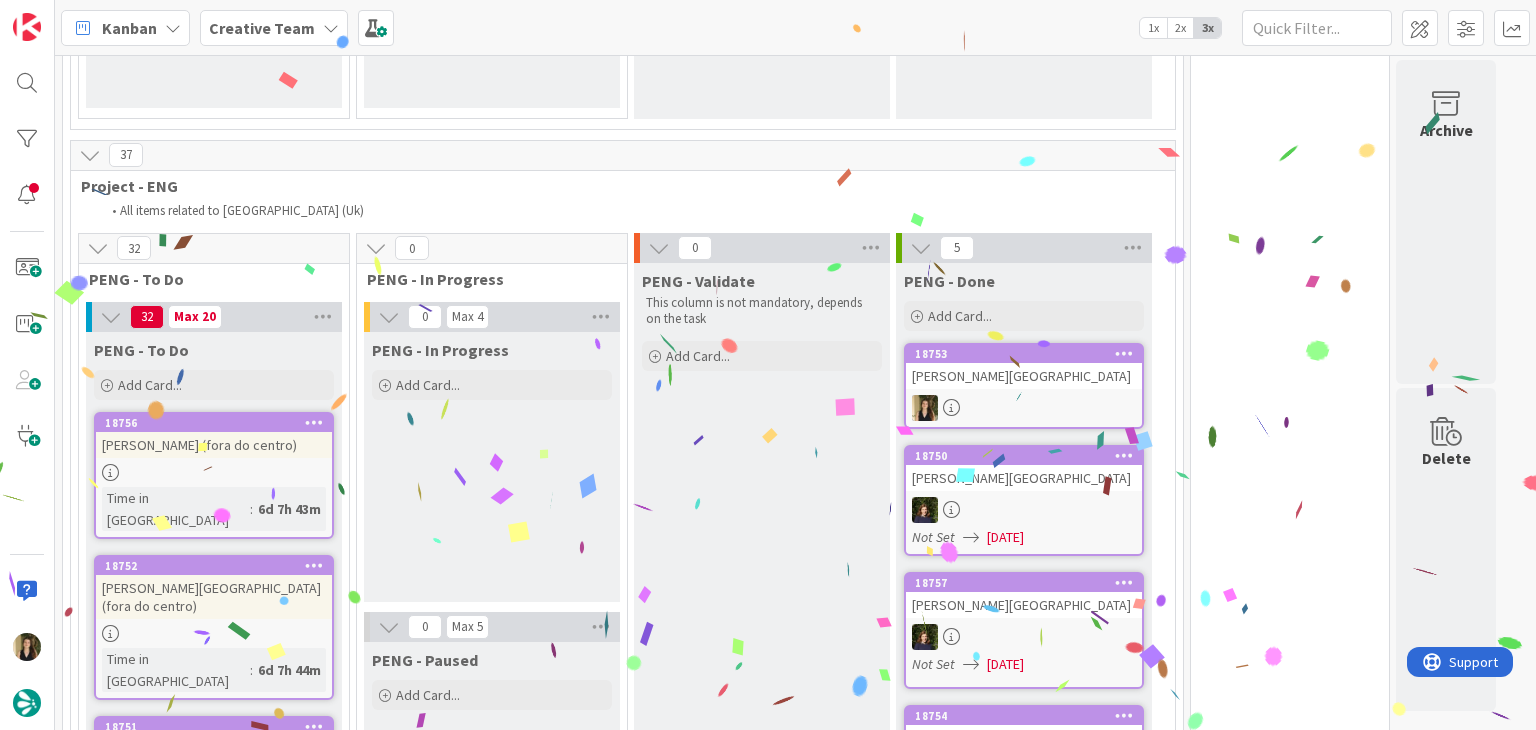 click on "[GEOGRAPHIC_DATA] (fora do centro)" at bounding box center [214, 597] 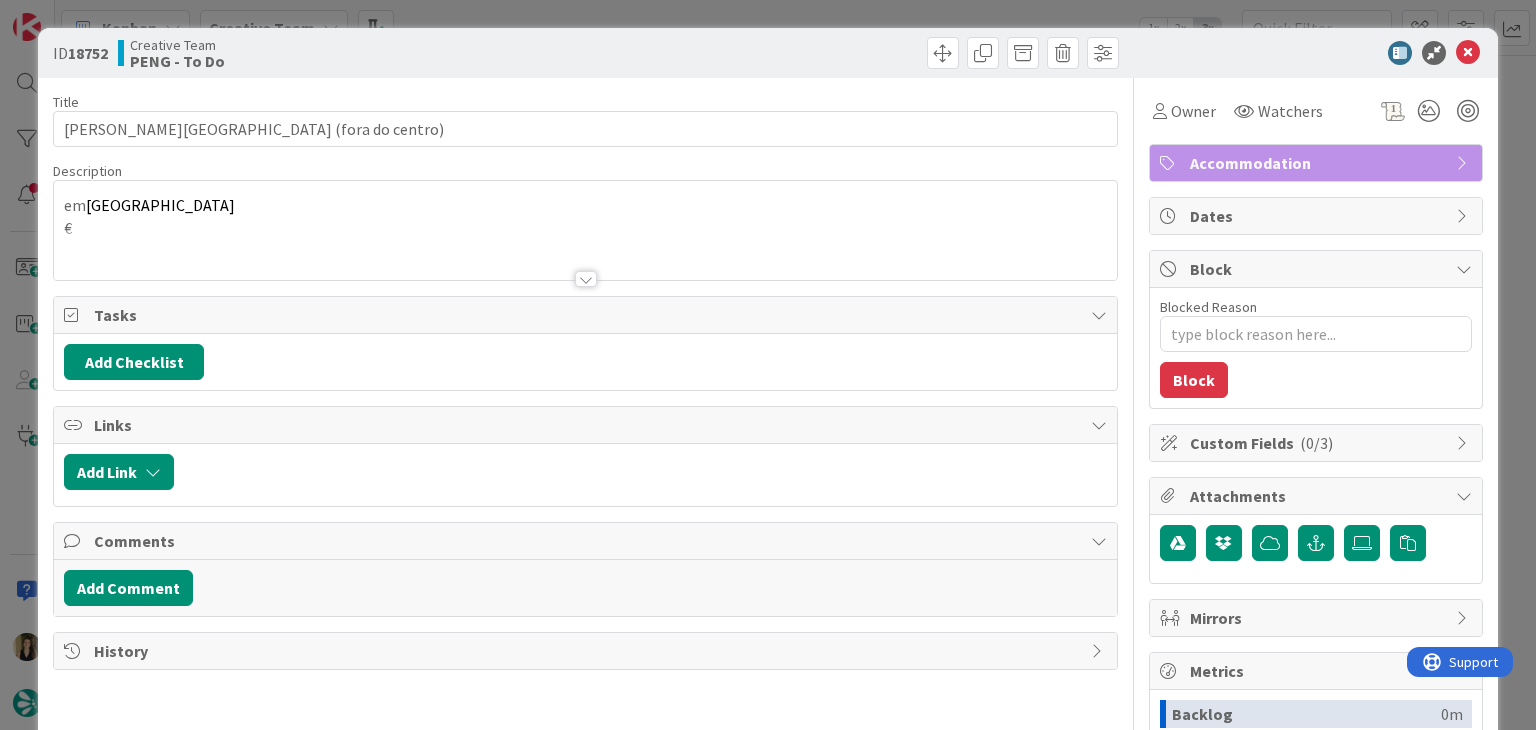 scroll, scrollTop: 0, scrollLeft: 0, axis: both 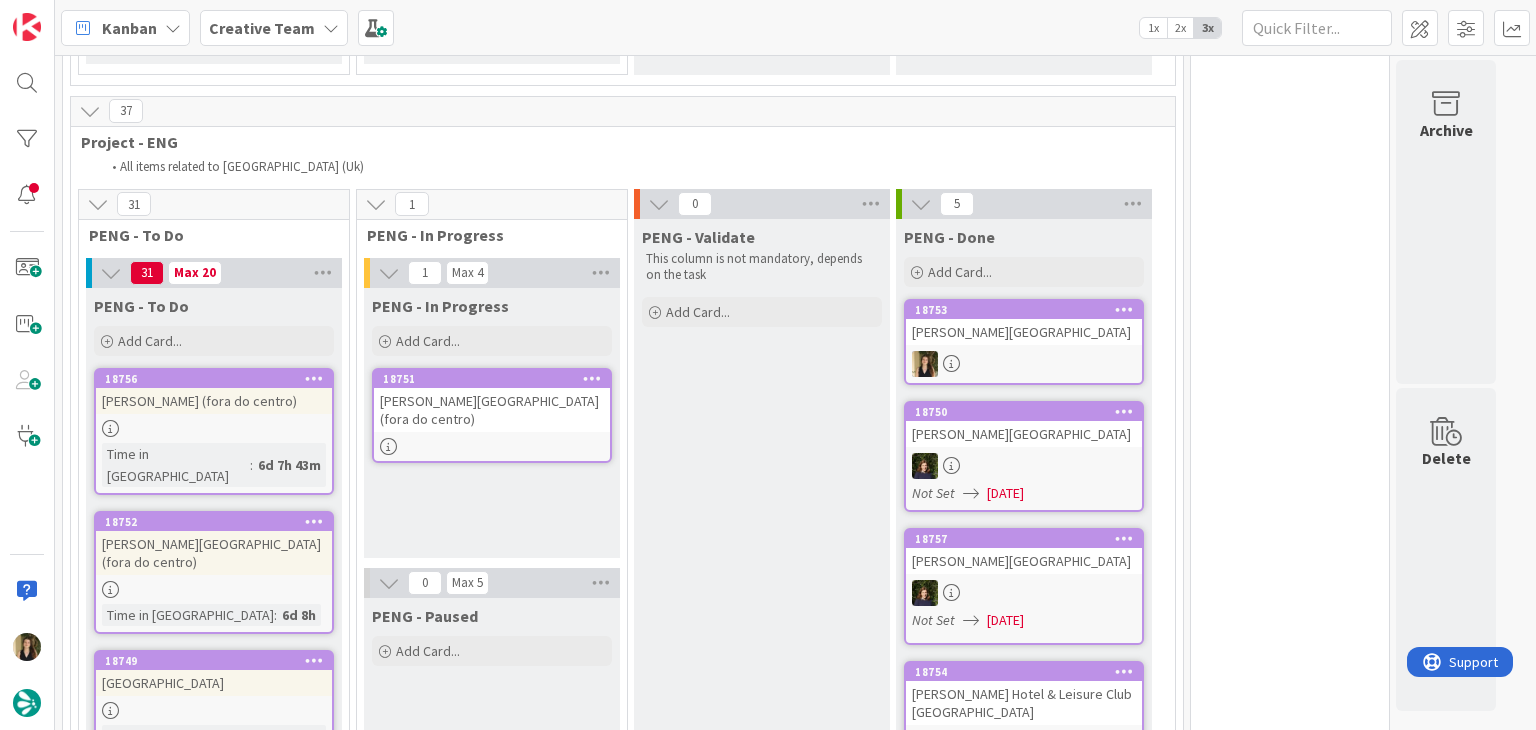 click at bounding box center [492, 446] 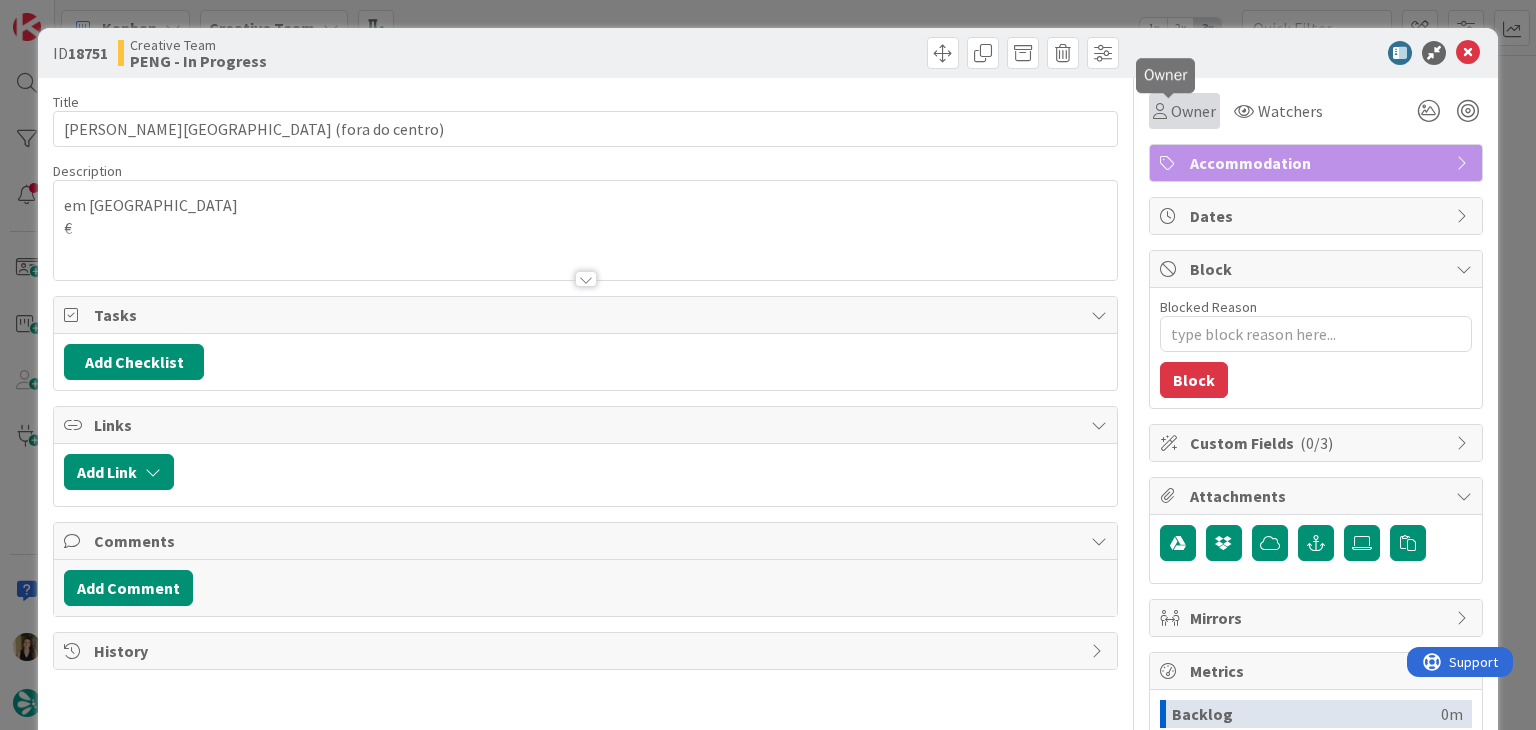 scroll, scrollTop: 0, scrollLeft: 0, axis: both 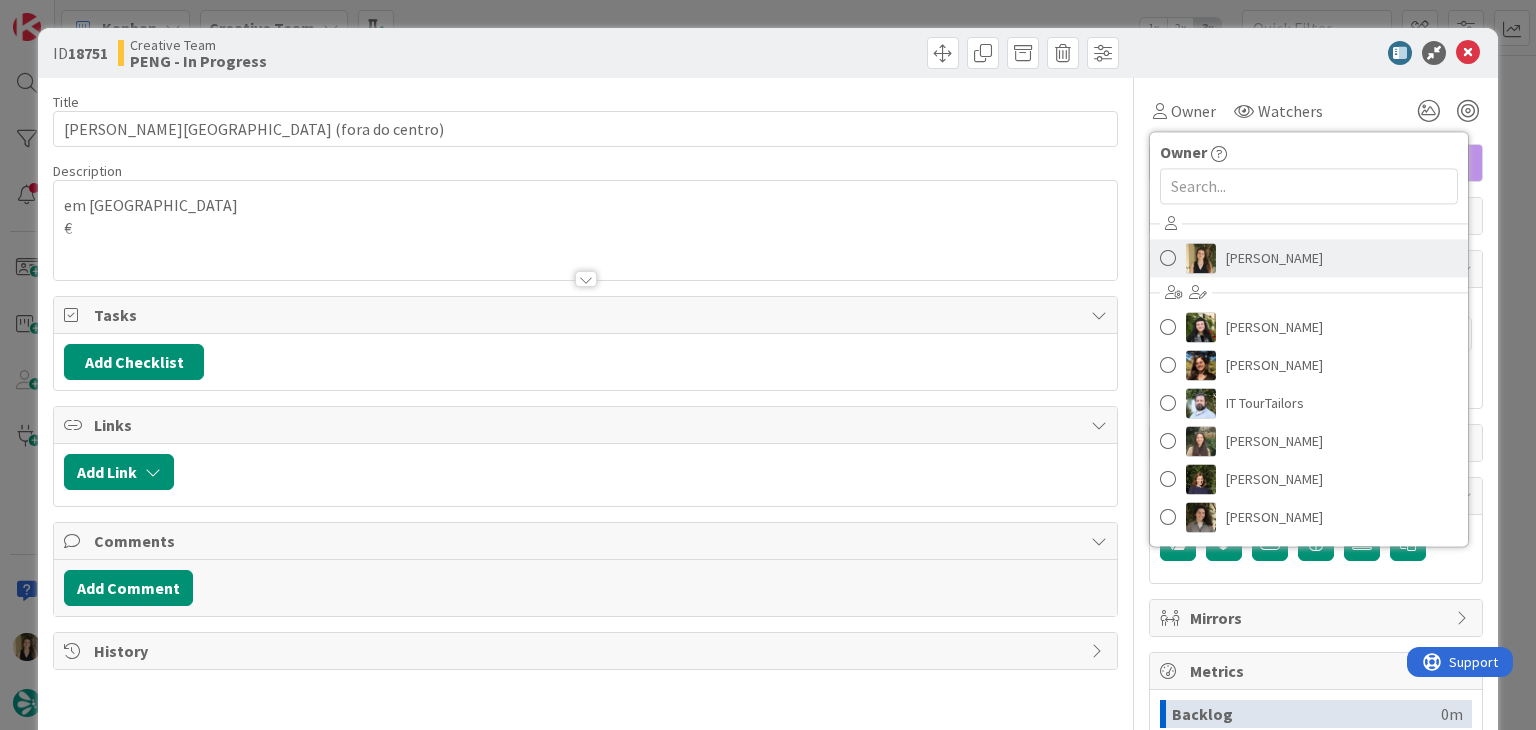 click on "[PERSON_NAME]" at bounding box center (1309, 258) 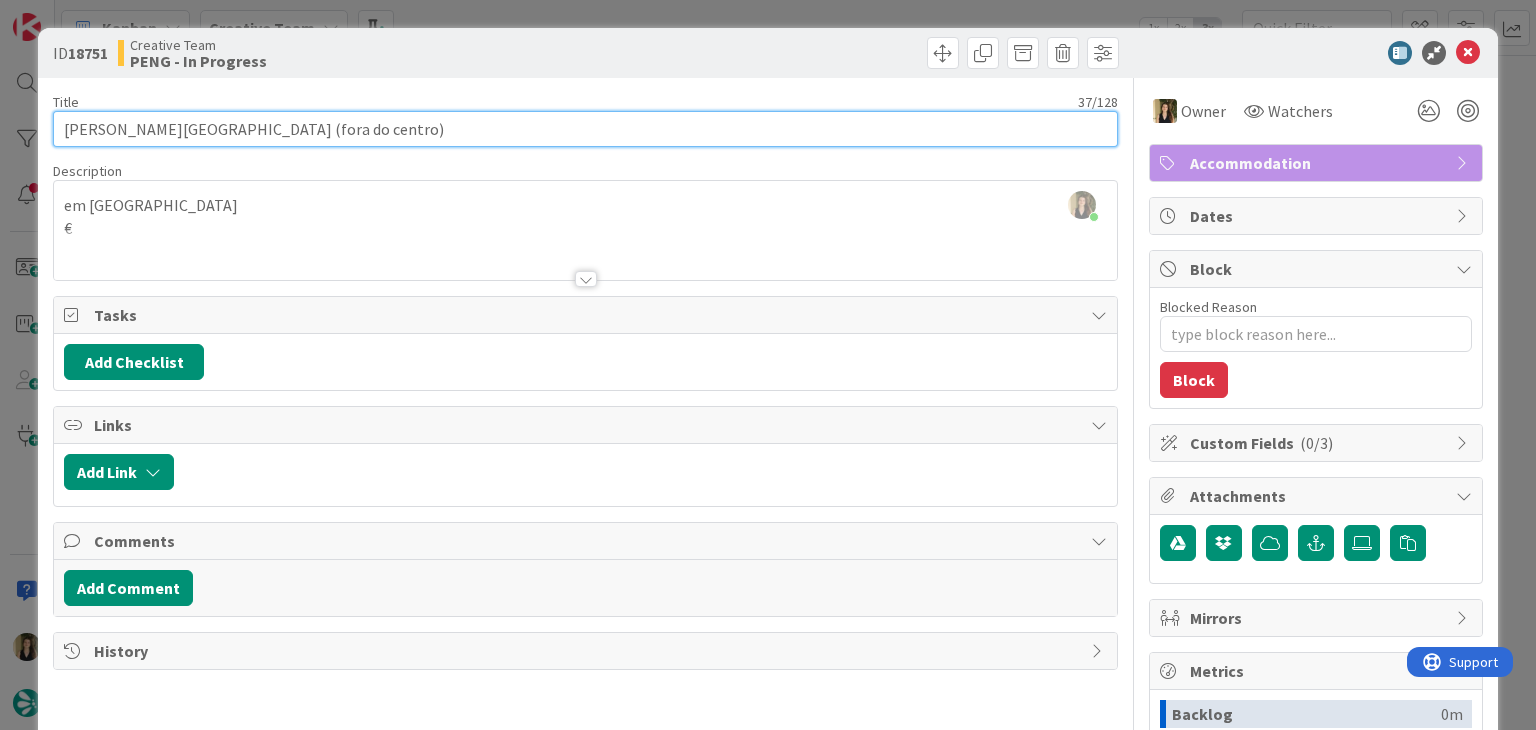 drag, startPoint x: 205, startPoint y: 131, endPoint x: 21, endPoint y: 131, distance: 184 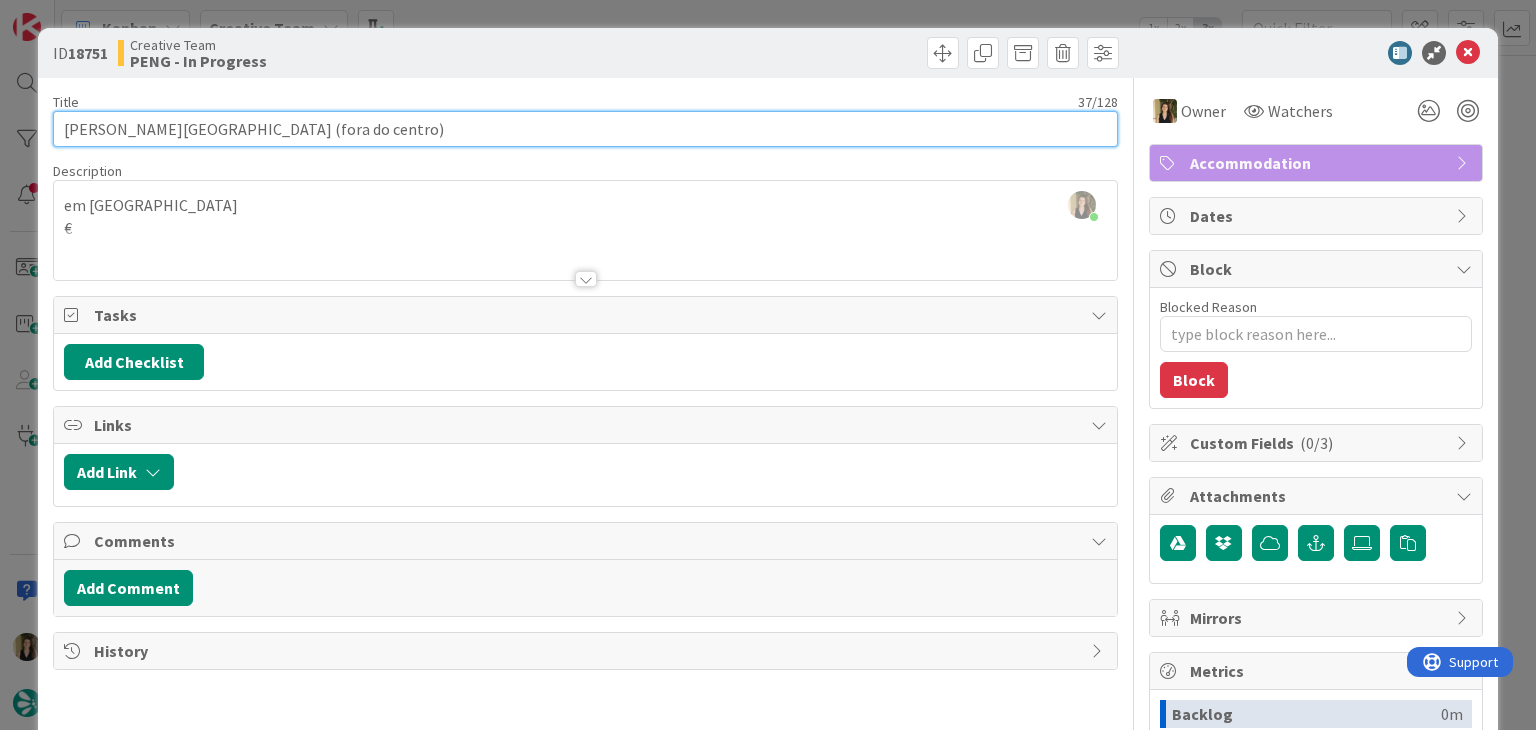 drag, startPoint x: 360, startPoint y: 127, endPoint x: 48, endPoint y: 130, distance: 312.01443 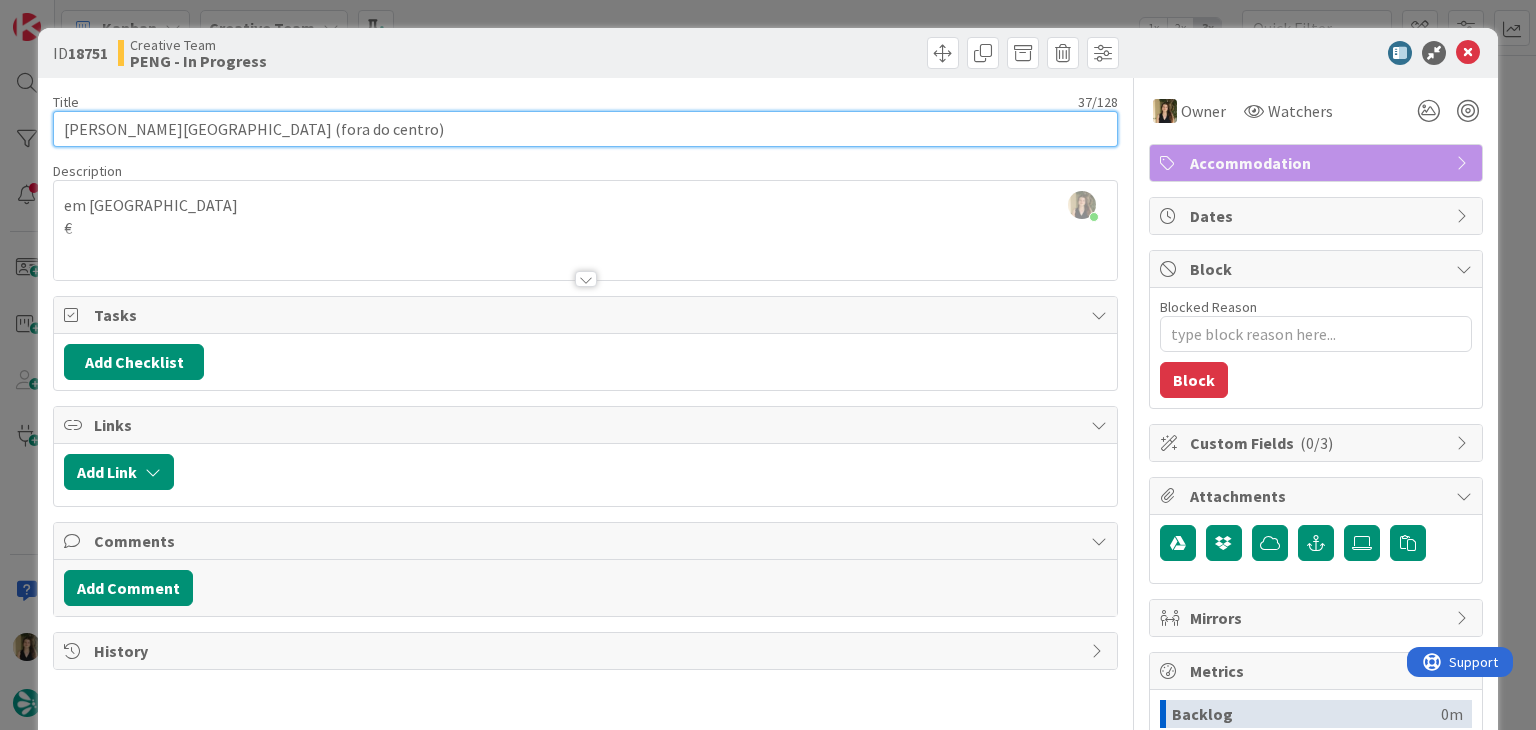 scroll, scrollTop: 8732, scrollLeft: 0, axis: vertical 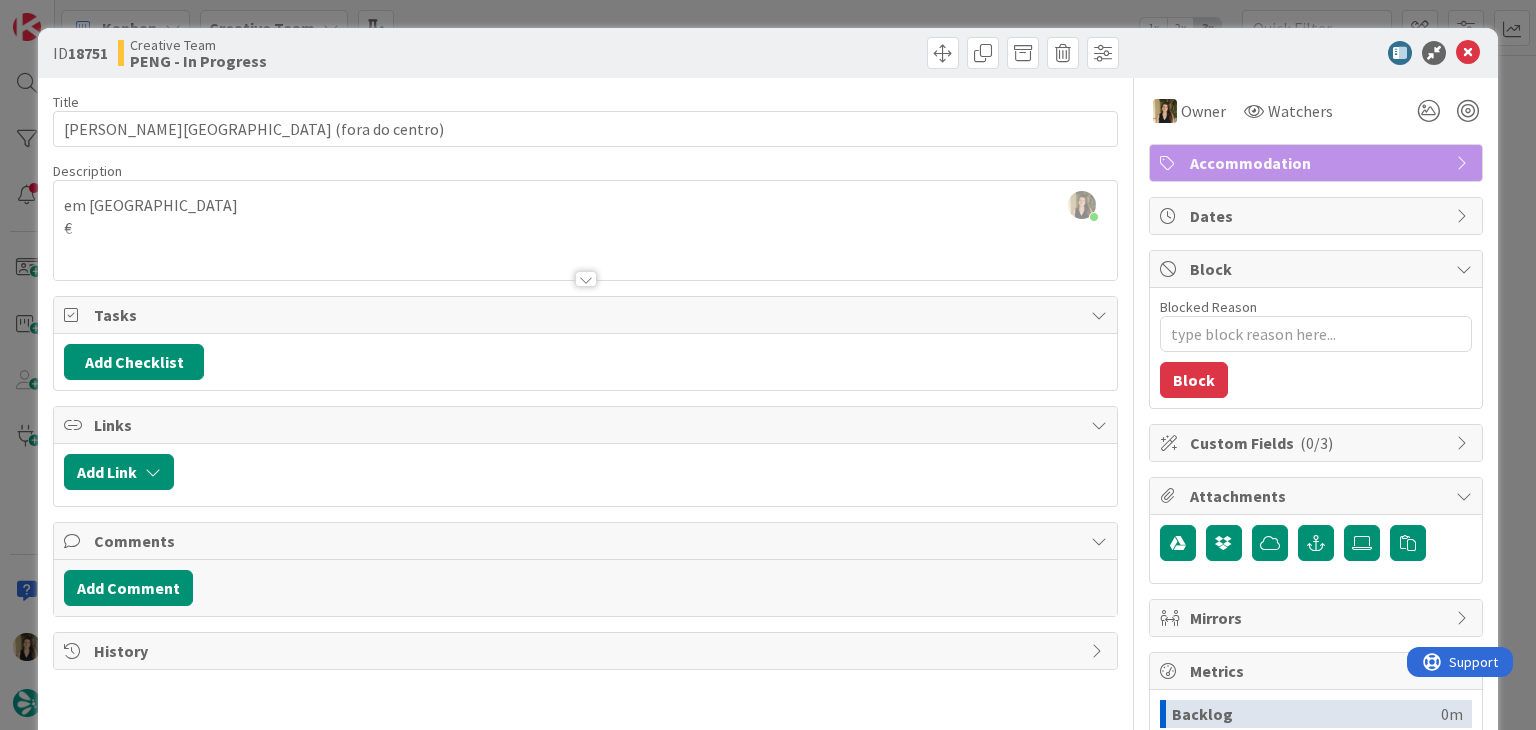click on "Sofia Palma joined  9 m ago em Galway €" at bounding box center [585, 230] 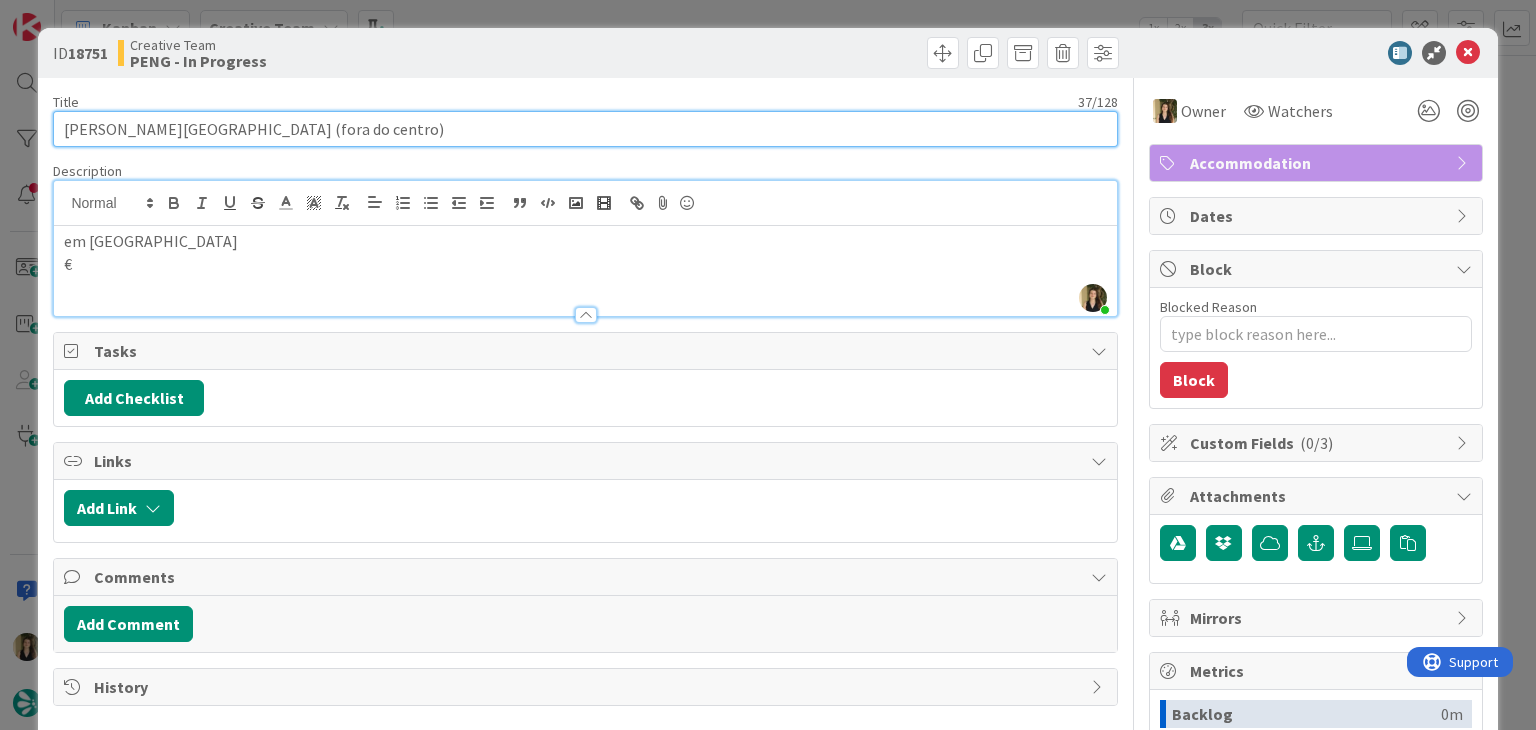 drag, startPoint x: 205, startPoint y: 131, endPoint x: 54, endPoint y: 125, distance: 151.11916 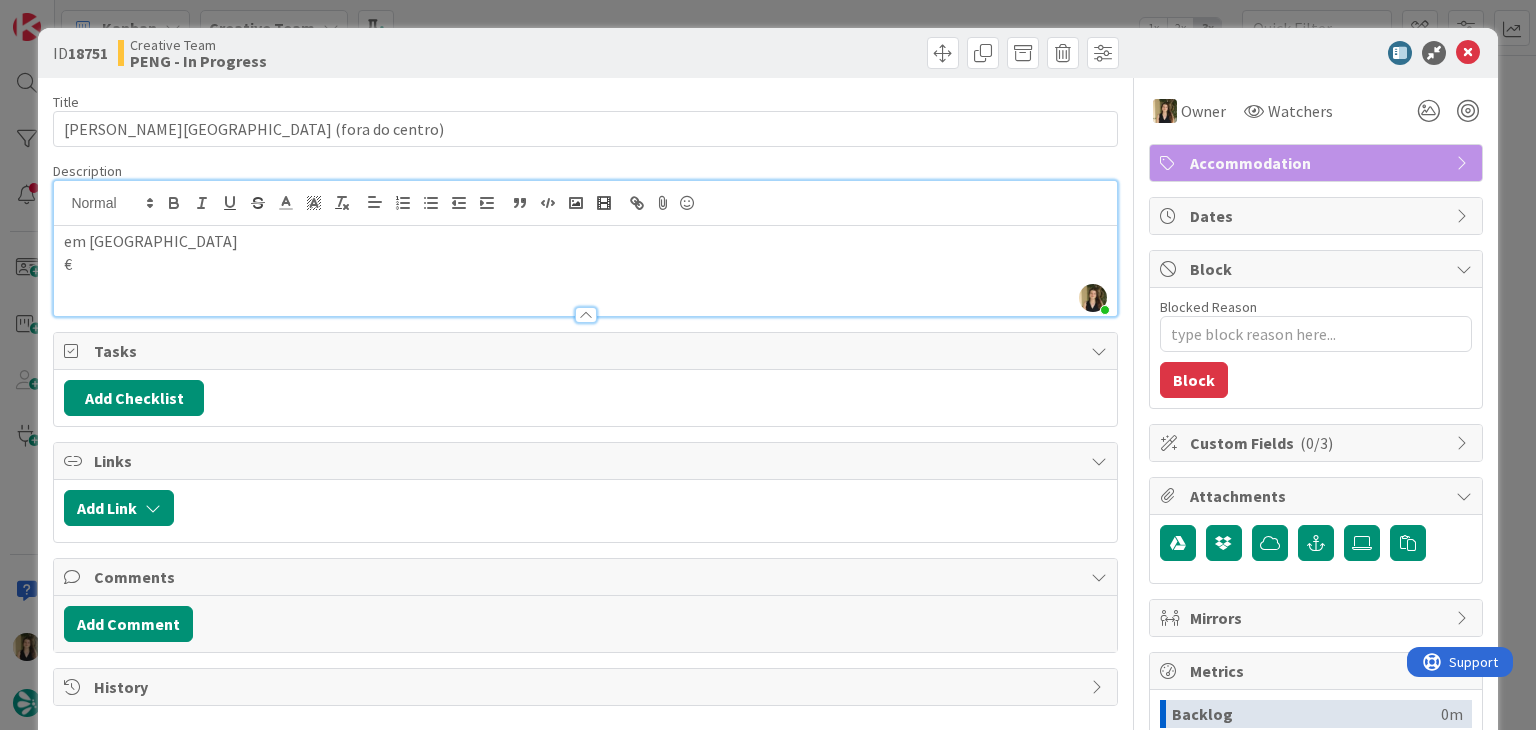 click on "ID  18751 Creative Team PENG - In Progress Title 37 / 128 Clayton Hotel Galway (fora do centro) Description Sofia Palma joined  18 m ago em Galway € Owner Watchers Accommodation Tasks Add Checklist Links Add Link Comments Add Comment History Owner Owner Remove Set as Watcher Sofia Palma Beatriz Cassona Diana Ramos  IT TourTailors Inês Gonçalves Margarida Carvalho Melissa Santos Rita Bernardo Watchers Accommodation Dates Block Blocked Reason 0 / 256 Block Custom Fields ( 0/3 ) Attachments Mirrors Metrics Backlog 0m To Do 6d 8h  Buffer 0m In Progress 0m Total Time 6d 8h  Lead Time 6d 8h  Cycle Time 0m Blocked Time 0m Show Details" at bounding box center [768, 365] 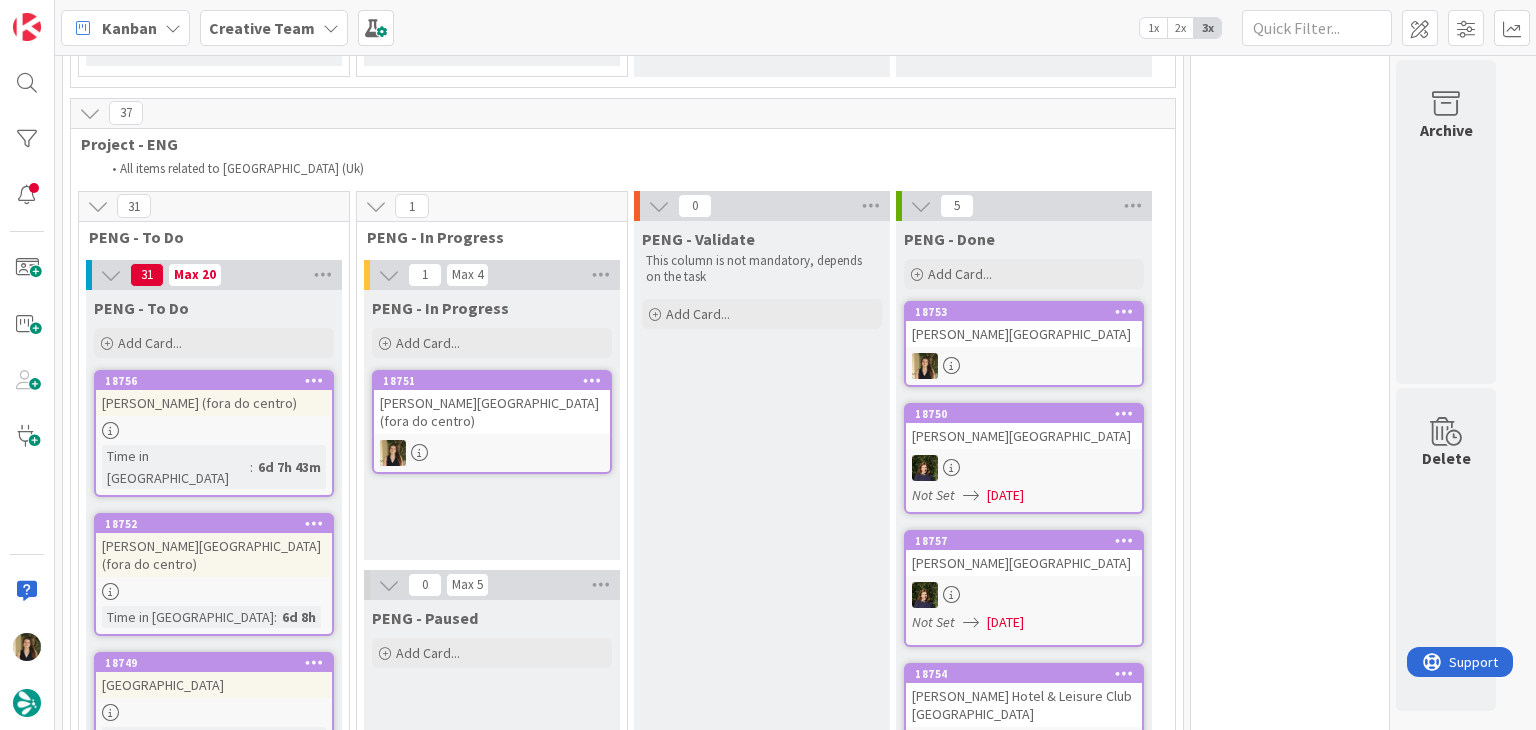 click at bounding box center (492, 453) 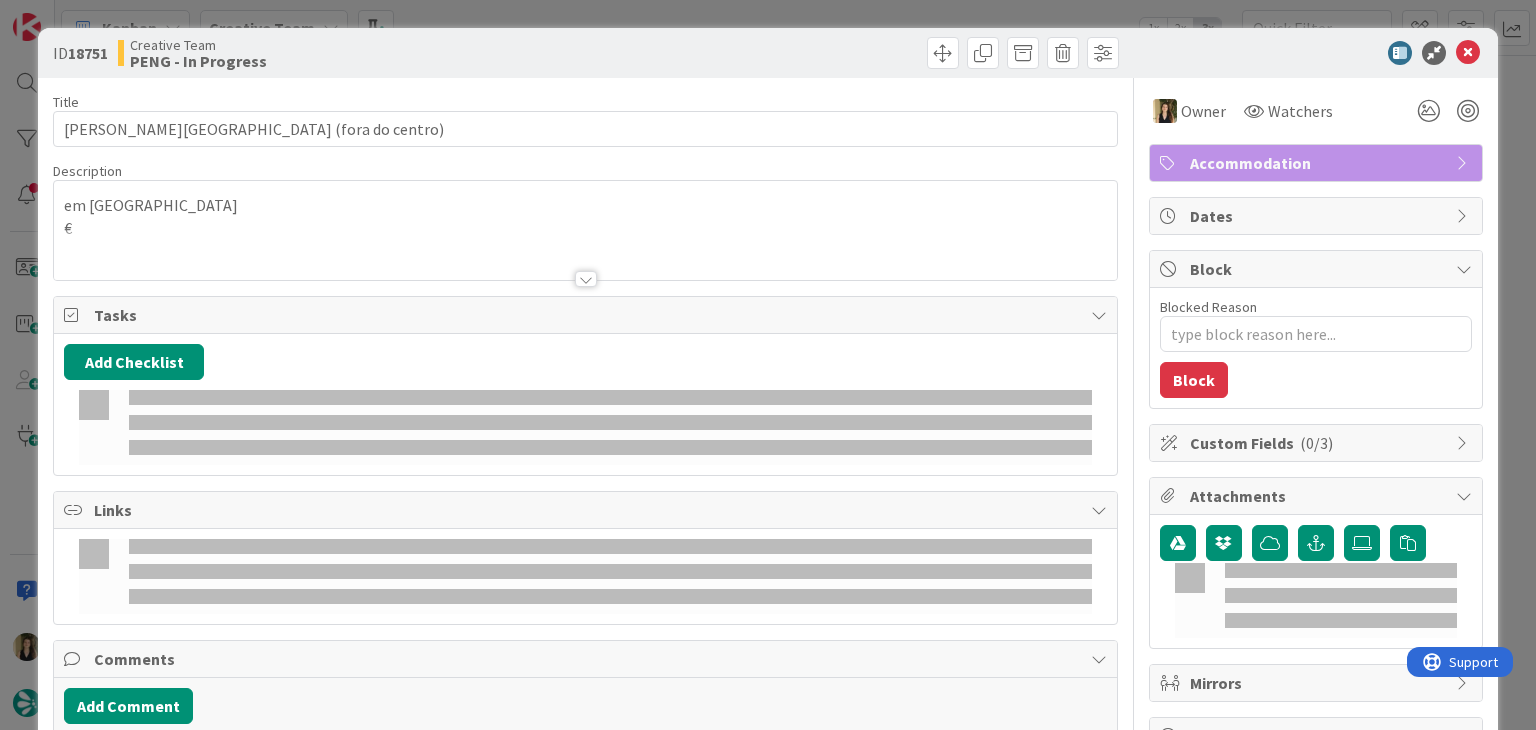 scroll, scrollTop: 0, scrollLeft: 0, axis: both 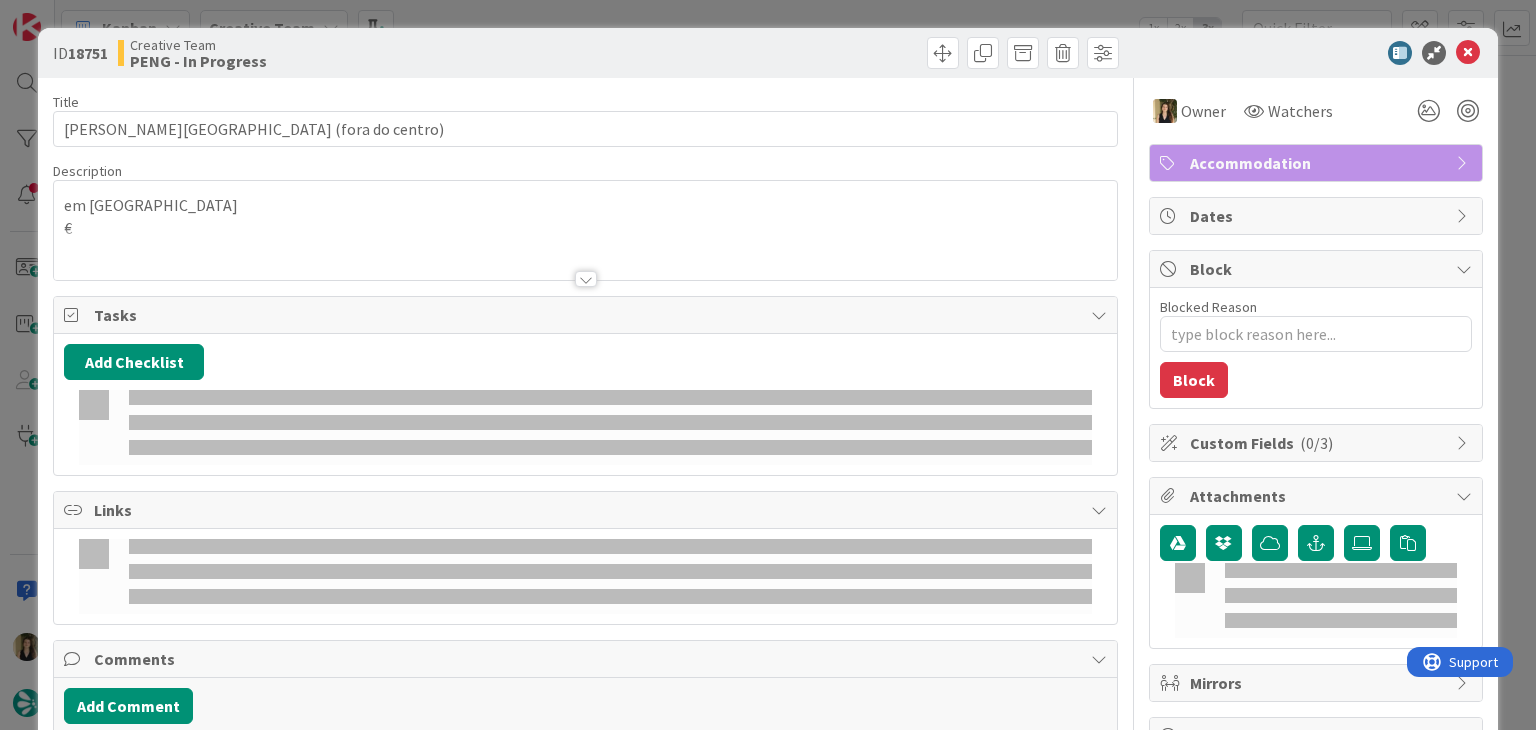 type on "x" 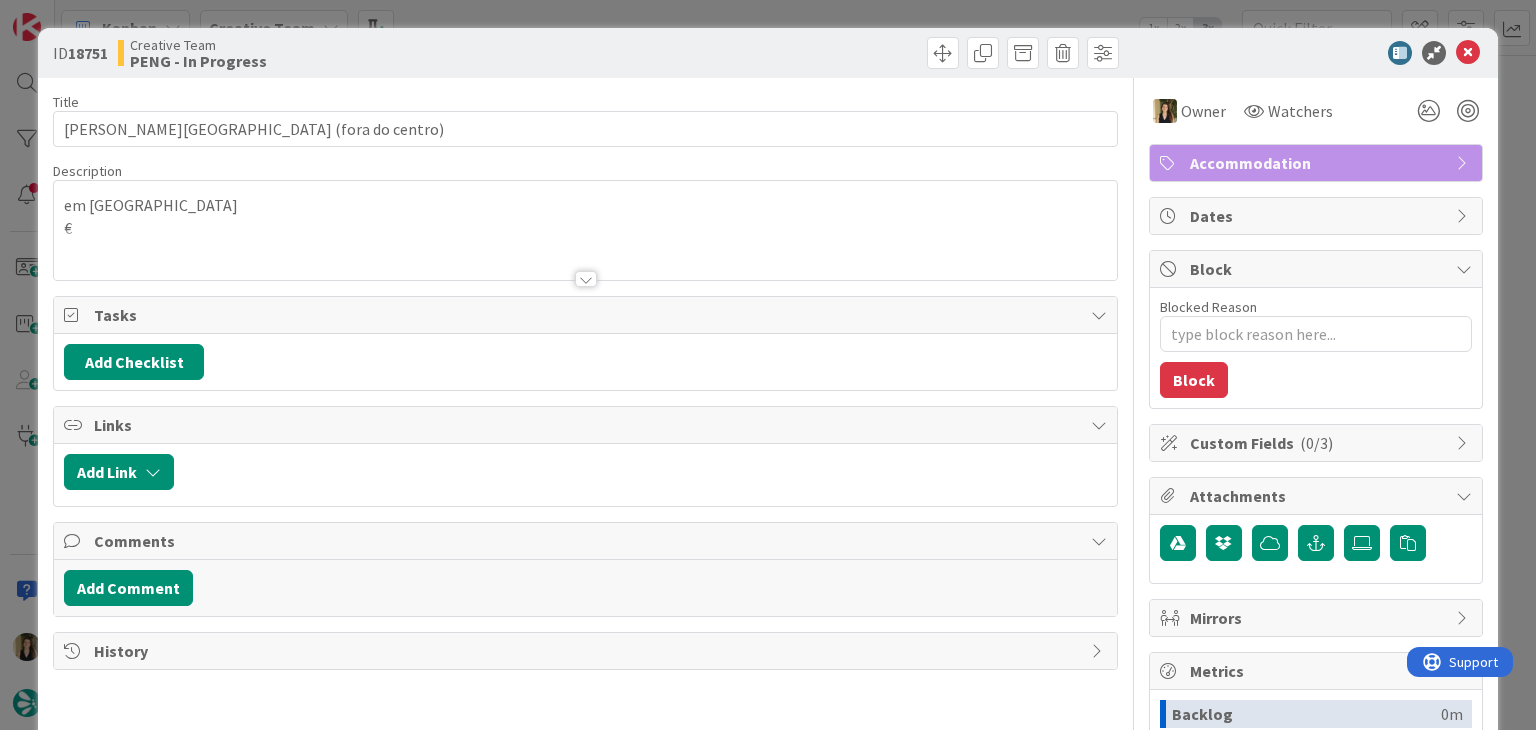scroll, scrollTop: 0, scrollLeft: 0, axis: both 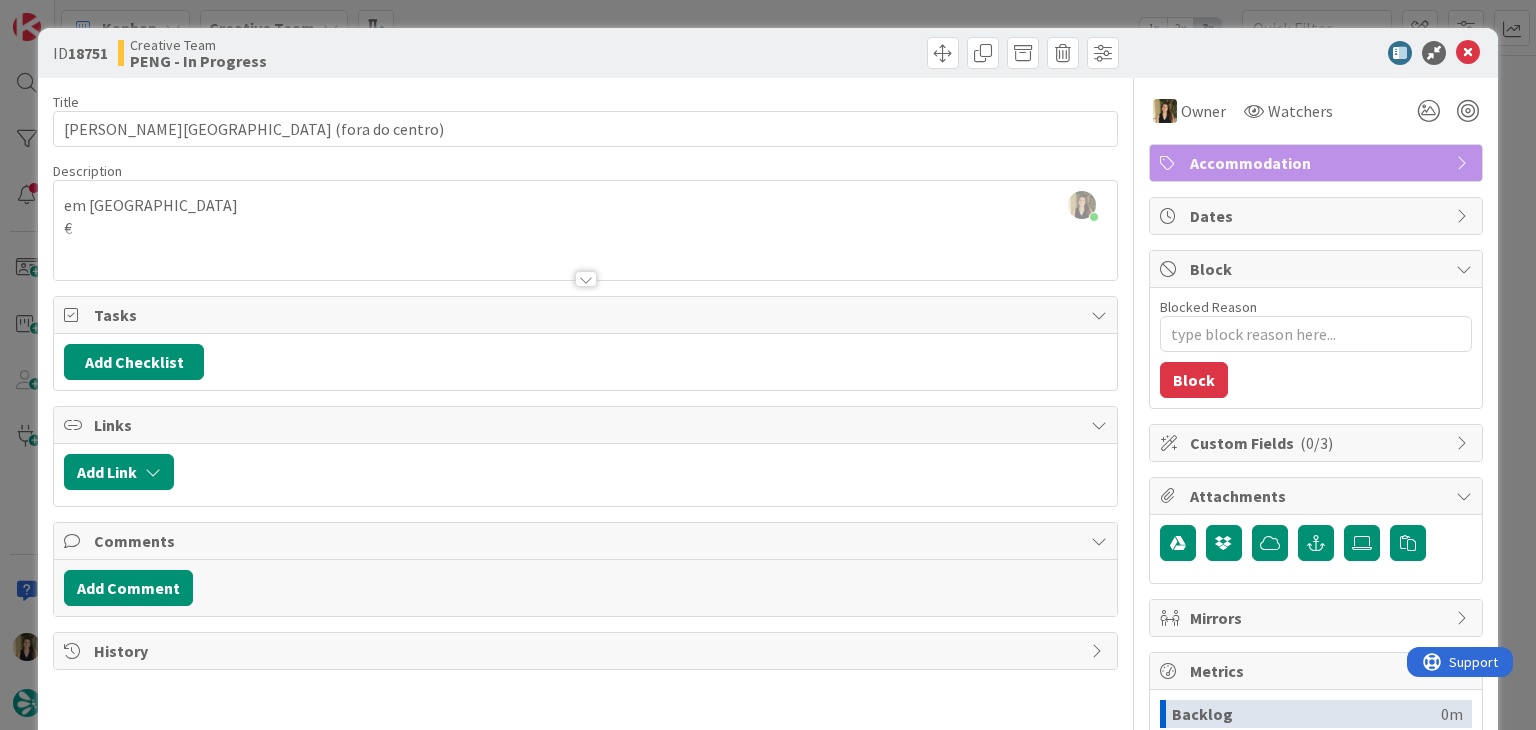 click on "ID  18751 Creative Team PENG - In Progress Title 37 / 128 Clayton Hotel Galway (fora do centro) Description Sofia Palma just joined em Galway € Owner Watchers Accommodation Tasks Add Checklist Links Add Link Comments Add Comment History Owner Watchers Accommodation Dates Block Blocked Reason 0 / 256 Block Custom Fields ( 0/3 ) Attachments Mirrors Metrics Backlog 0m To Do 6d 8h  Buffer 0m In Progress 18m Total Time 6d 8h 18m Lead Time 6d 8h 18m Cycle Time 18m Blocked Time 0m Show Details" at bounding box center [768, 365] 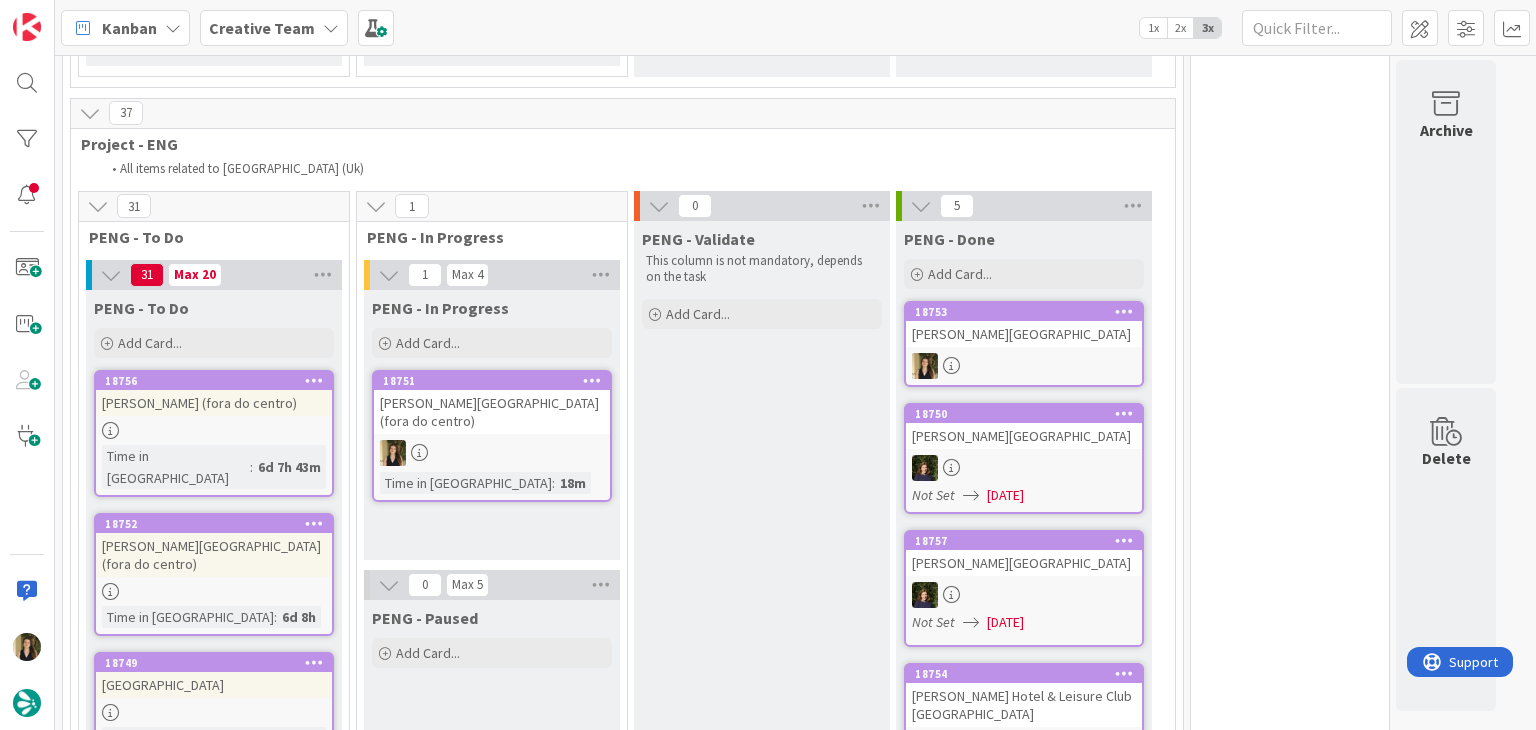 scroll, scrollTop: 0, scrollLeft: 0, axis: both 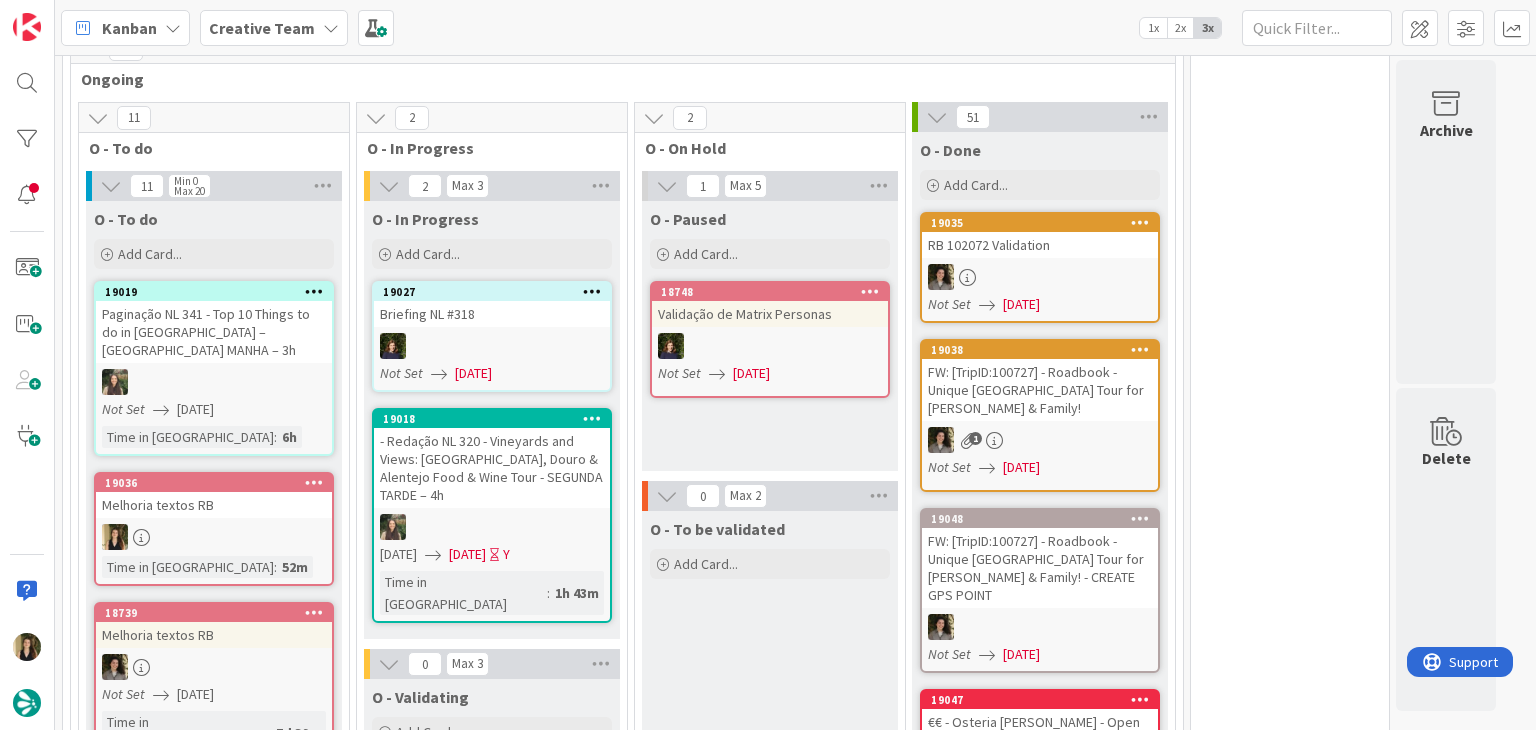click on "0 Tempos máximos Roadbook  - Create -  30 min Roadbook  - Validation  - 20 min Roadbook  - Revision  - 25 min NL  - Blog Post + Email  - 4h30 NL  - Paginação  - 3 h NL  - Teste/agendar  - 30min Daytrip  - 5 min Car  - 20 min Service  - 20 min Service  Aux  - 10 min POI  - Pesquisa (exclui redação)  - 45 min POI  - Create  - 20 min Location  - 20 min Accommodation  - 30 min Accommodation  RB  - 20 min Website   -  Carregamento de Tours  - 6h Website  -  Edição conteúdo -  20min" at bounding box center (1290, 4641) 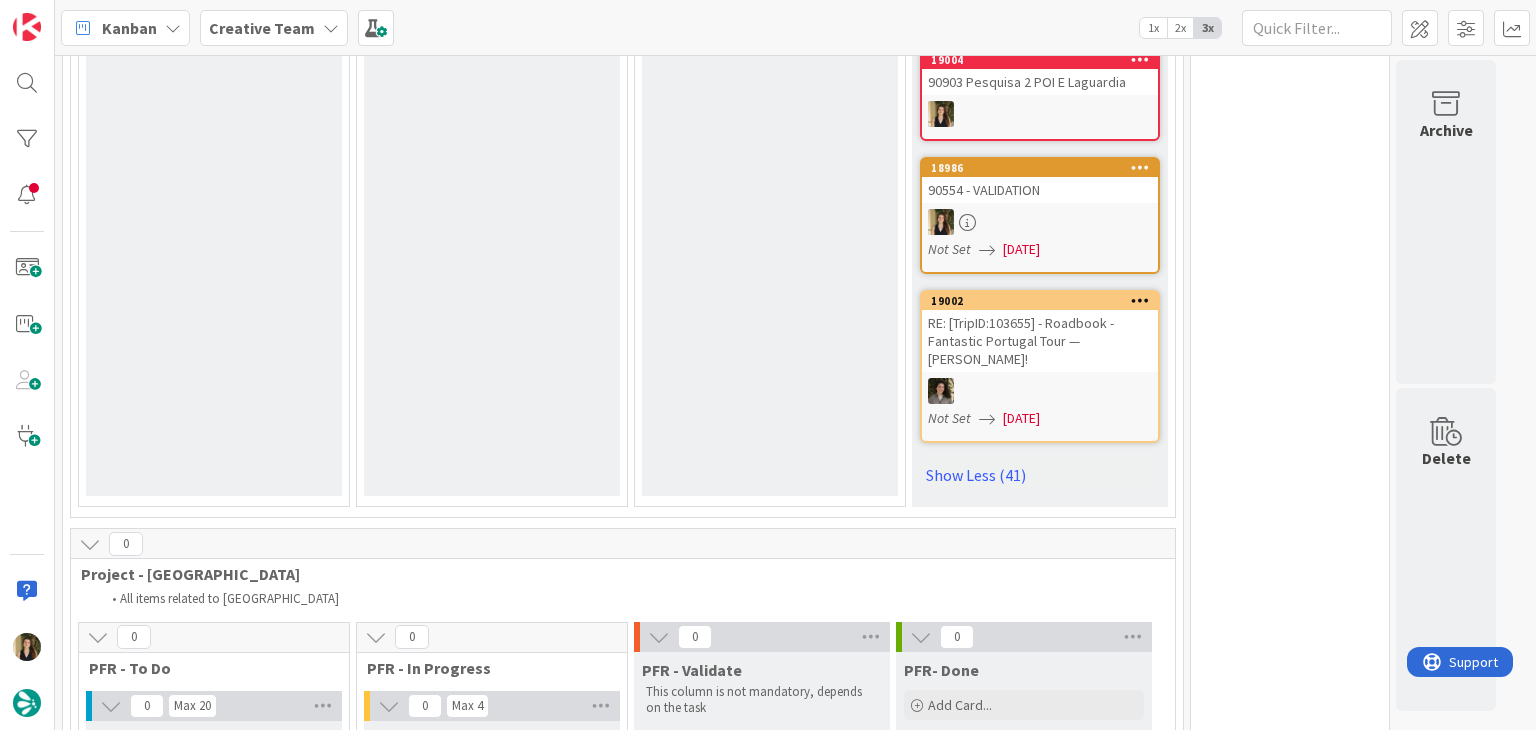 scroll, scrollTop: 8768, scrollLeft: 0, axis: vertical 